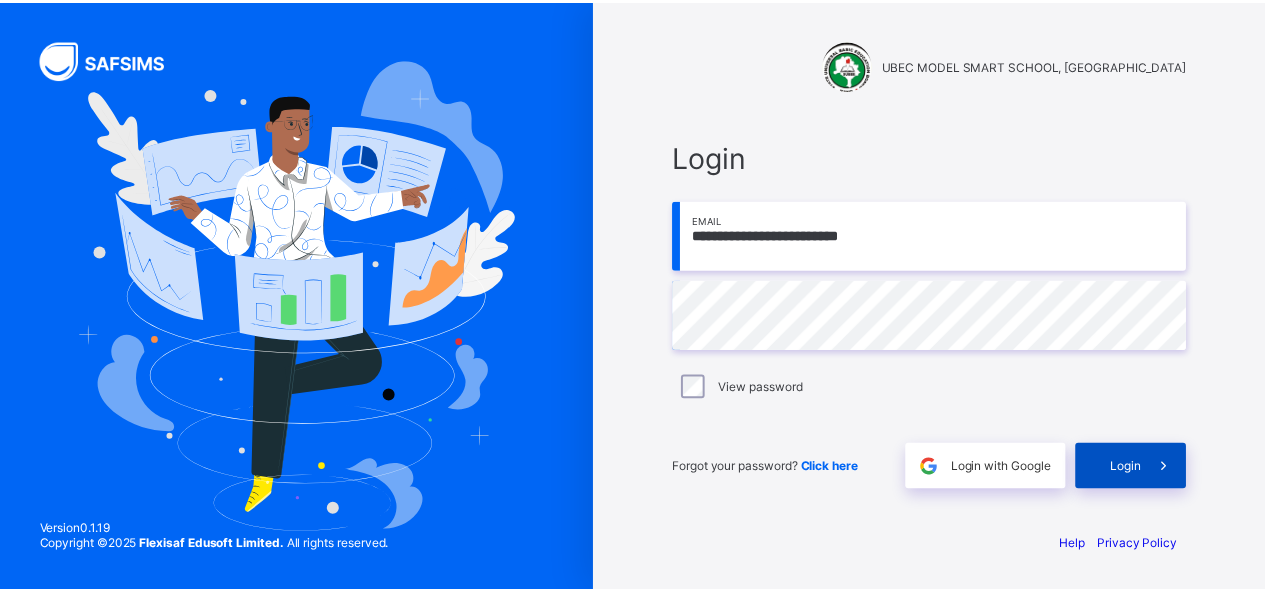 scroll, scrollTop: 0, scrollLeft: 0, axis: both 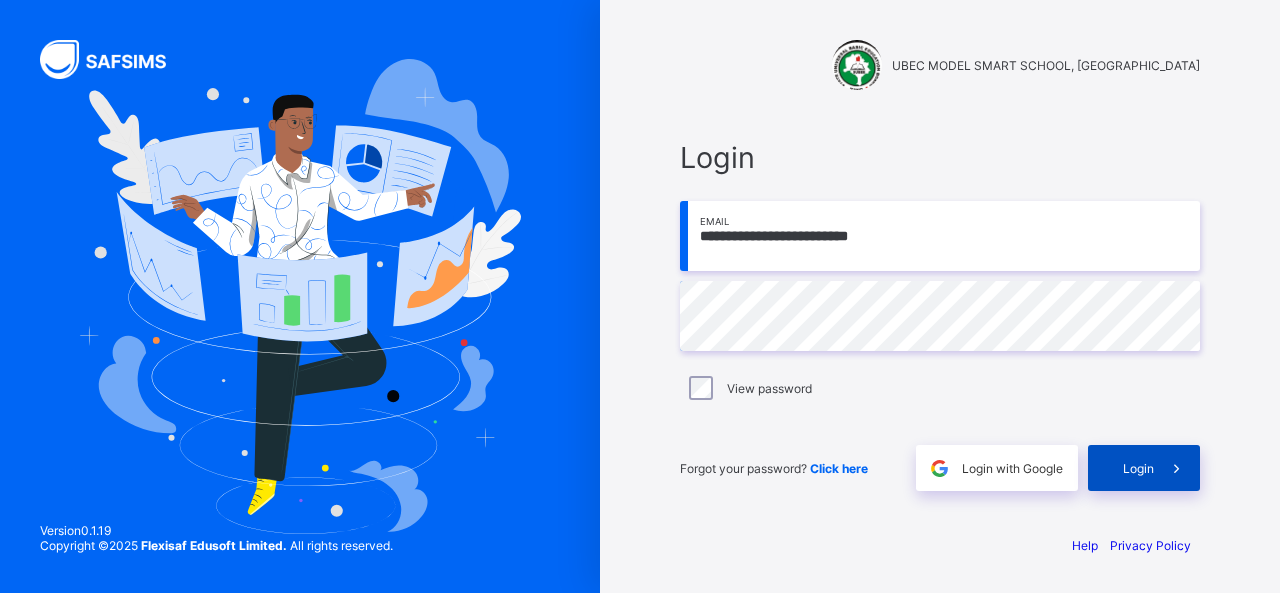 click on "Login" at bounding box center [1144, 468] 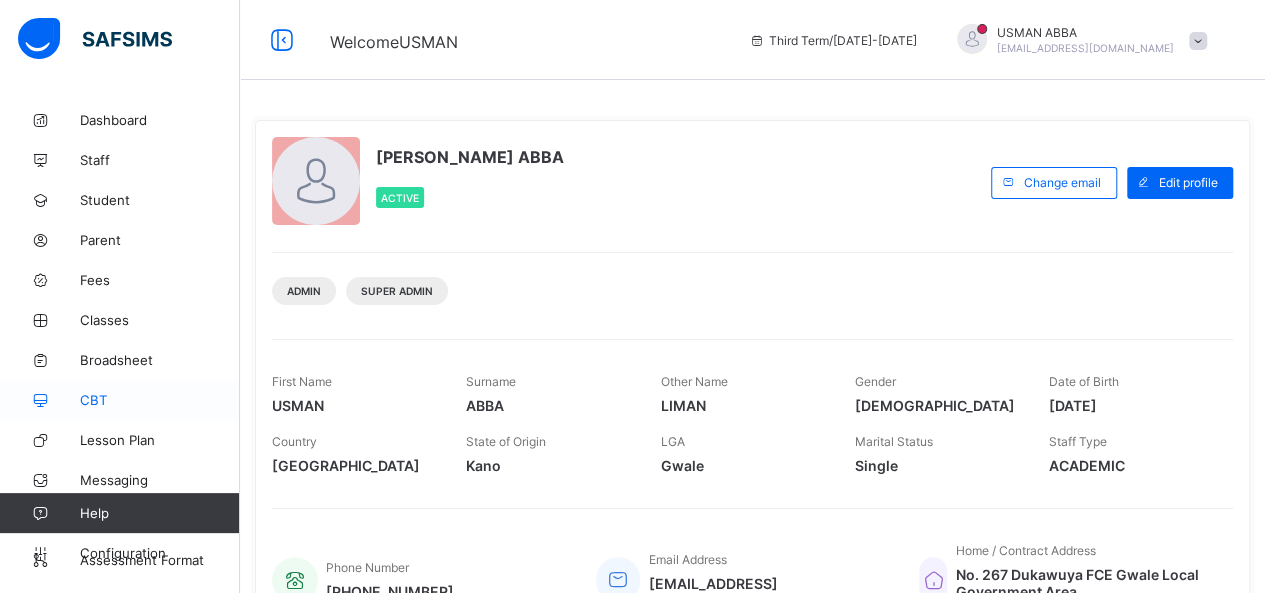 click on "CBT" at bounding box center [160, 400] 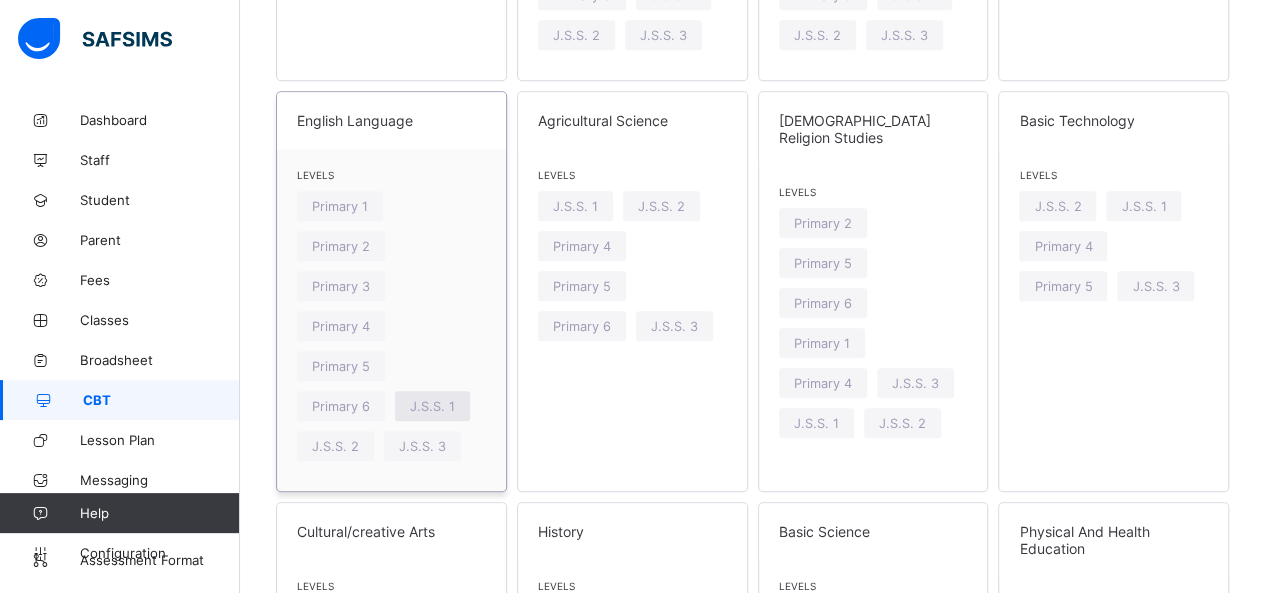 click on "J.S.S. 1" at bounding box center [432, 406] 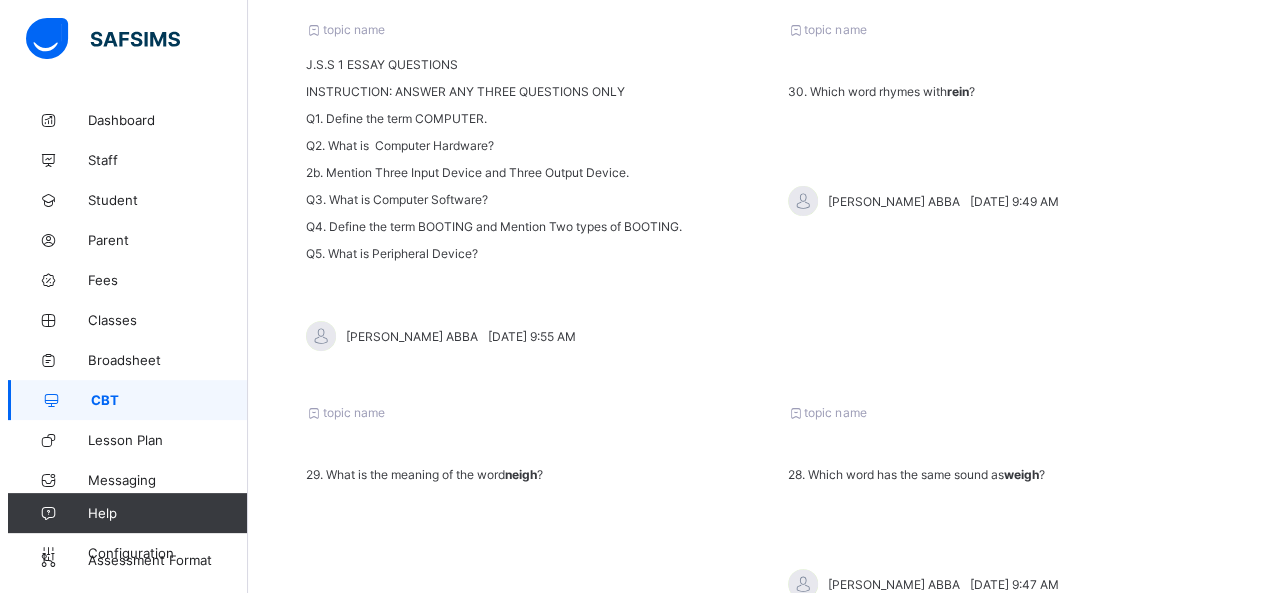 scroll, scrollTop: 0, scrollLeft: 0, axis: both 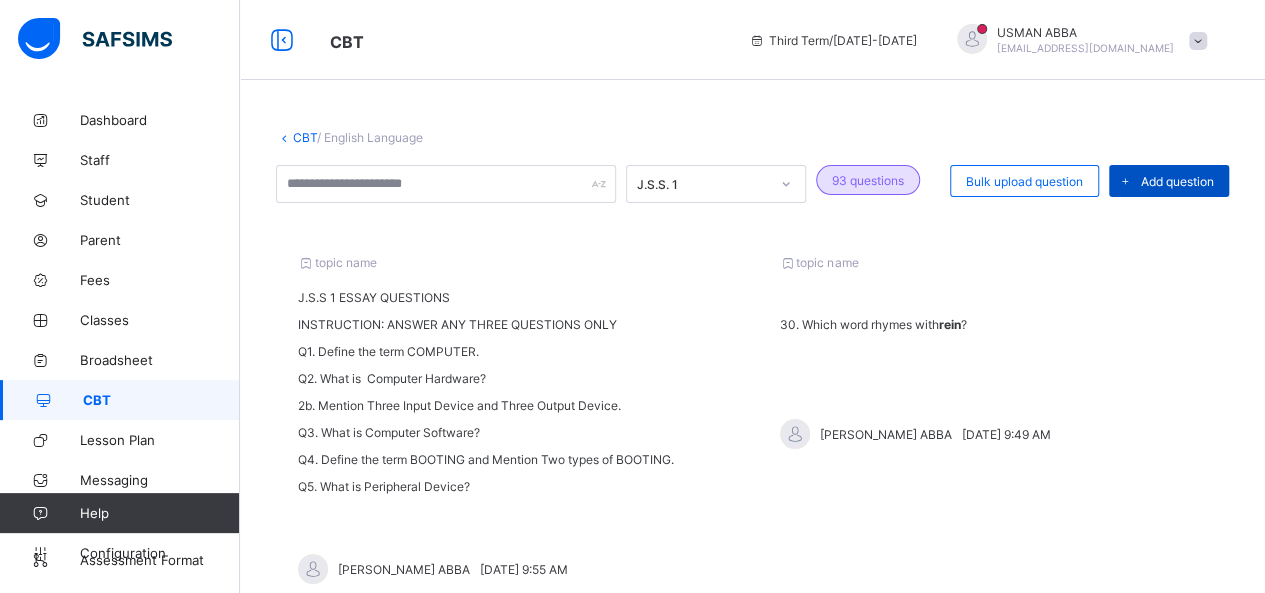 click on "Add question" at bounding box center (1177, 181) 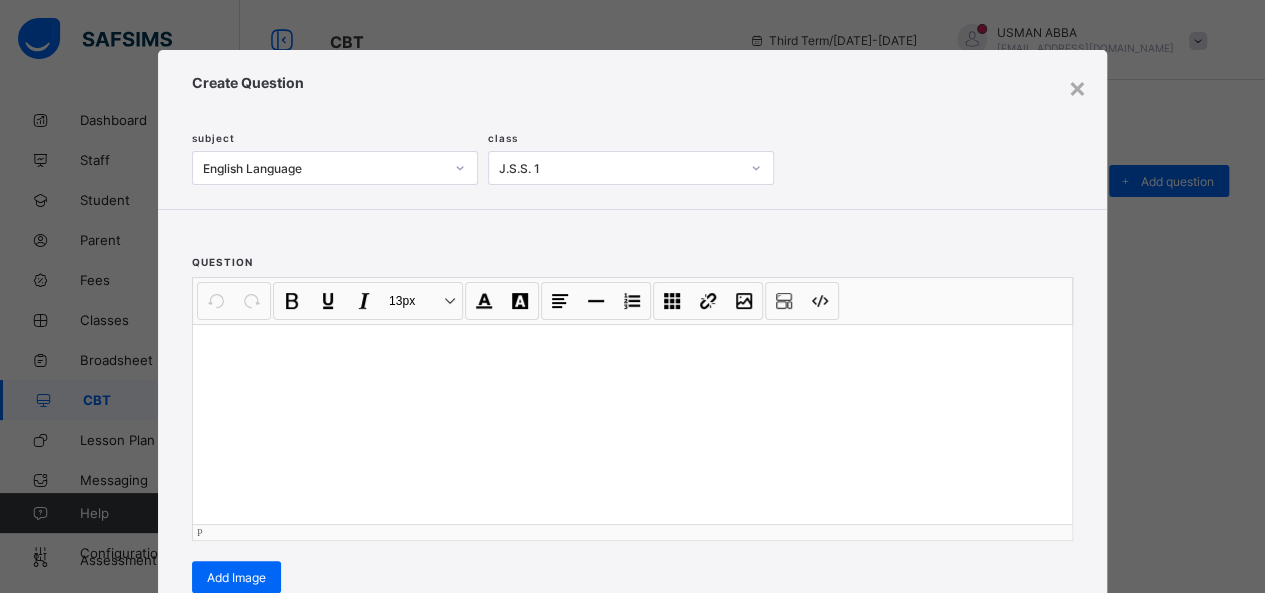 click at bounding box center (632, 424) 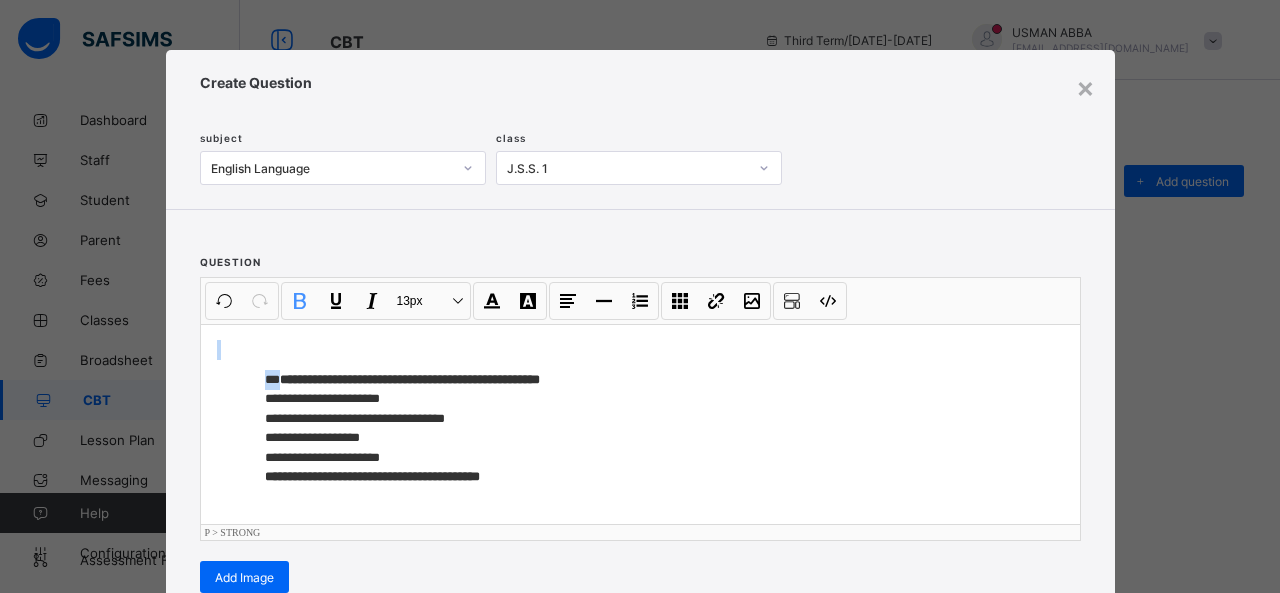 drag, startPoint x: 274, startPoint y: 377, endPoint x: 139, endPoint y: 333, distance: 141.98944 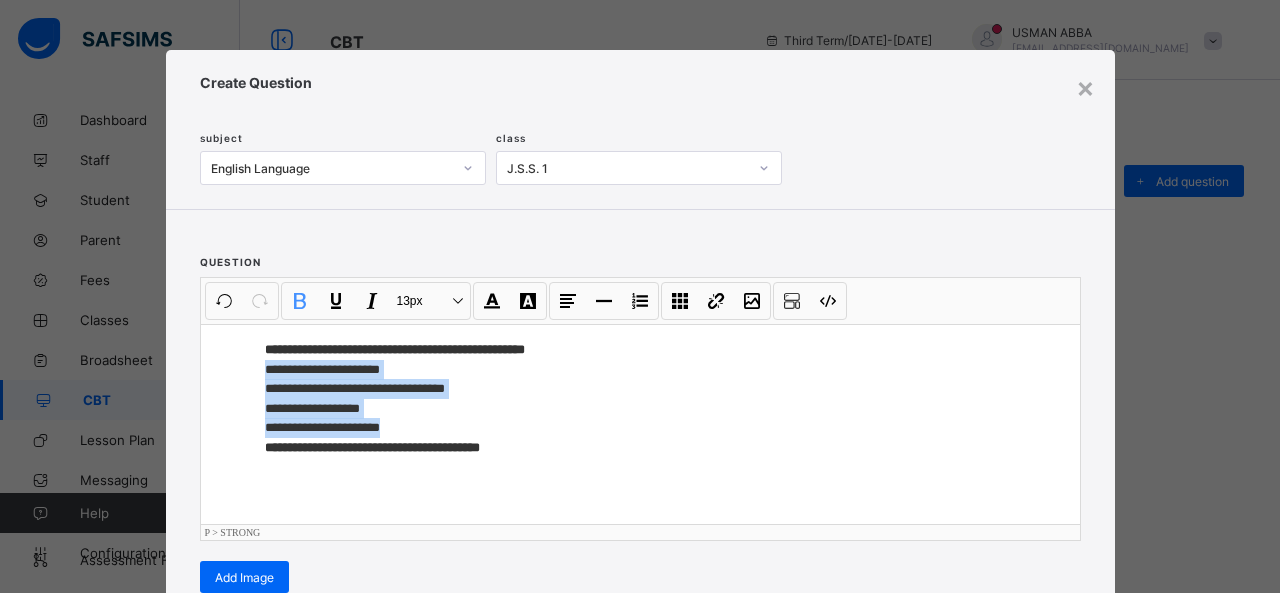drag, startPoint x: 244, startPoint y: 369, endPoint x: 484, endPoint y: 433, distance: 248.3868 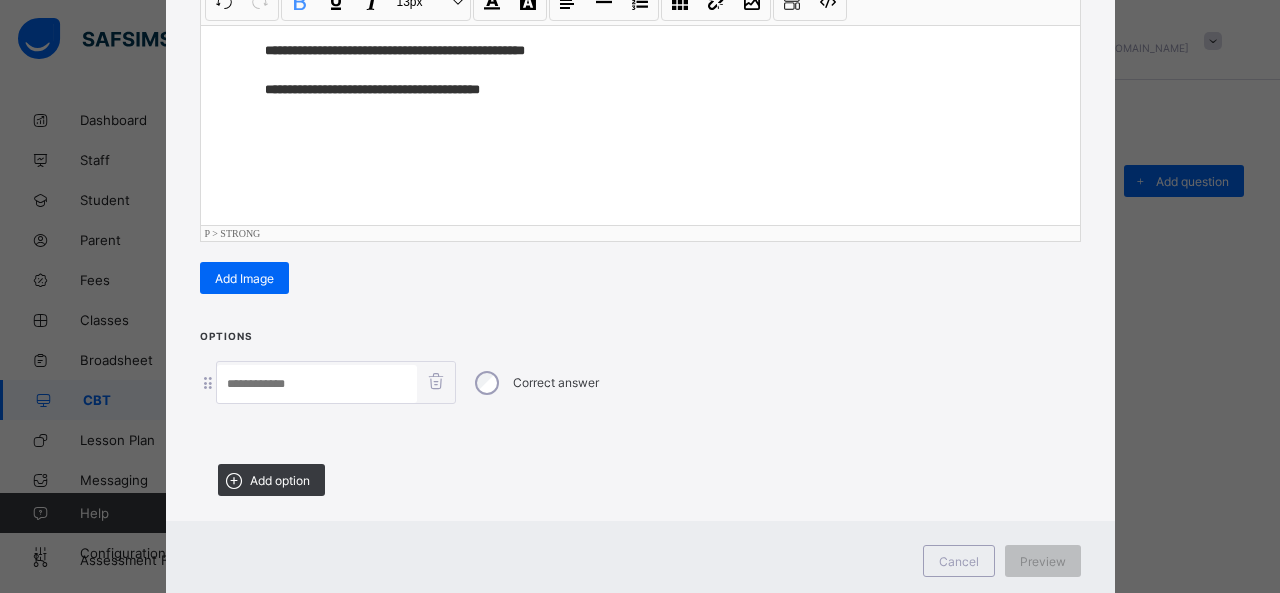 scroll, scrollTop: 351, scrollLeft: 0, axis: vertical 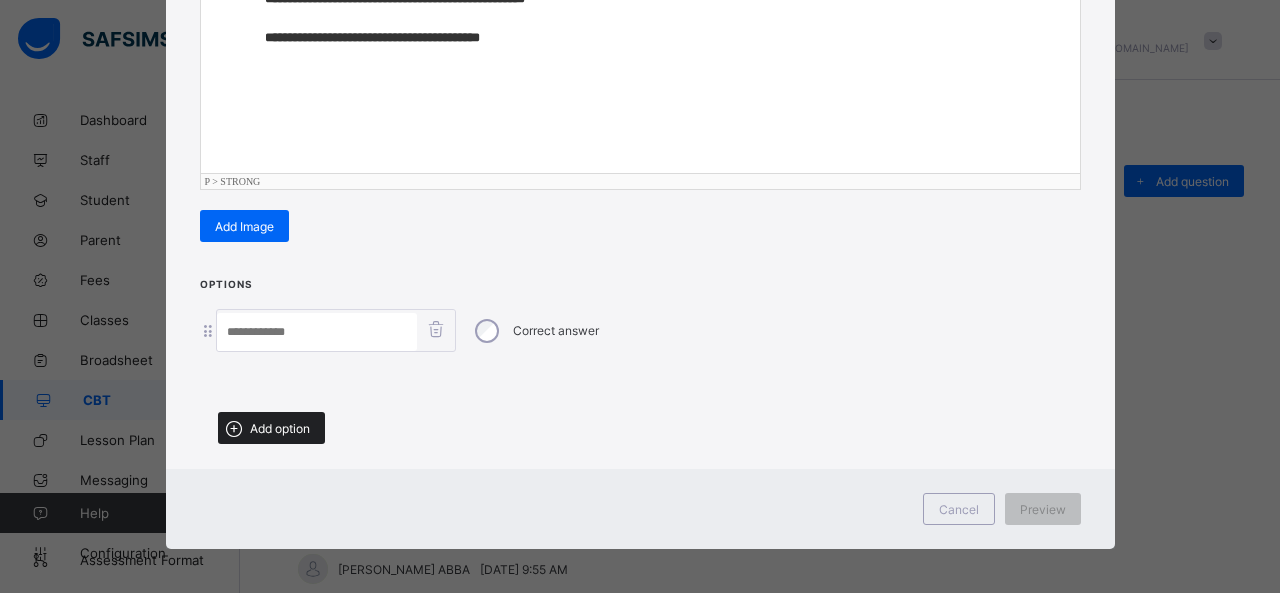 click on "Add option" at bounding box center [271, 428] 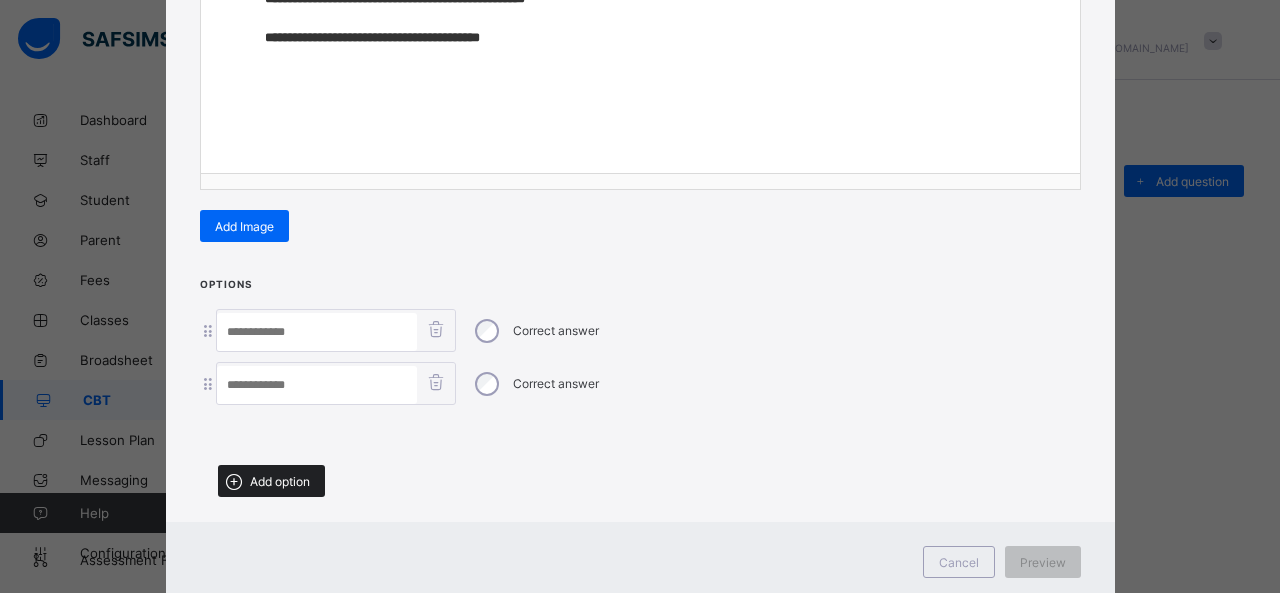 click on "Add option" at bounding box center [271, 481] 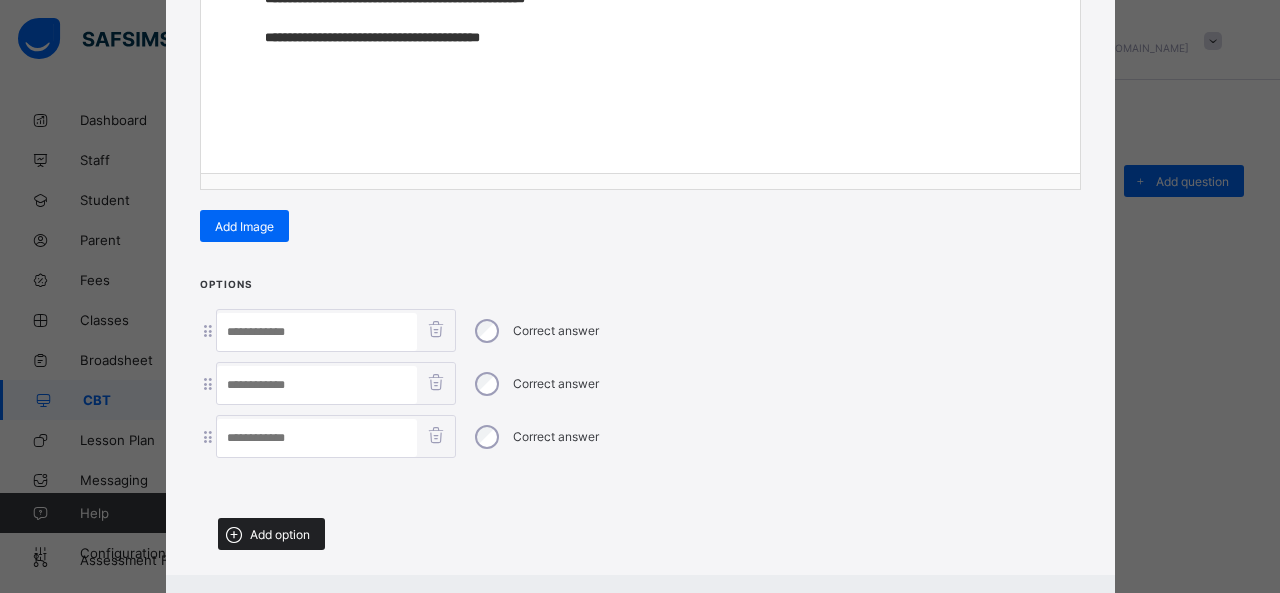 click on "Add option" at bounding box center (280, 534) 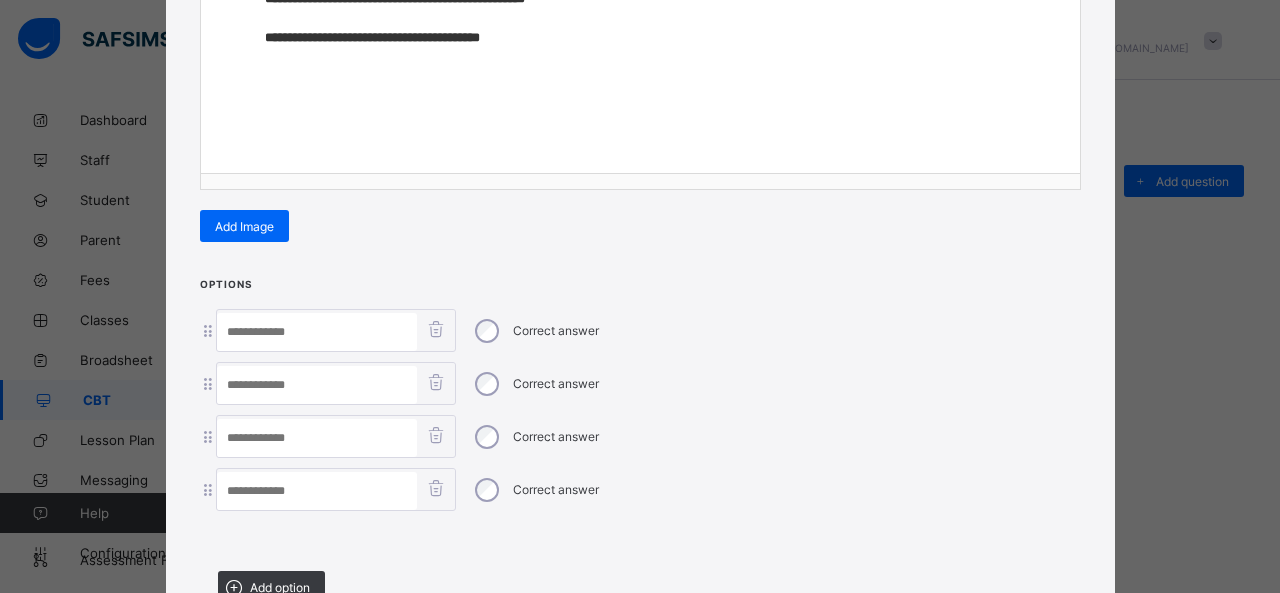 click at bounding box center [317, 332] 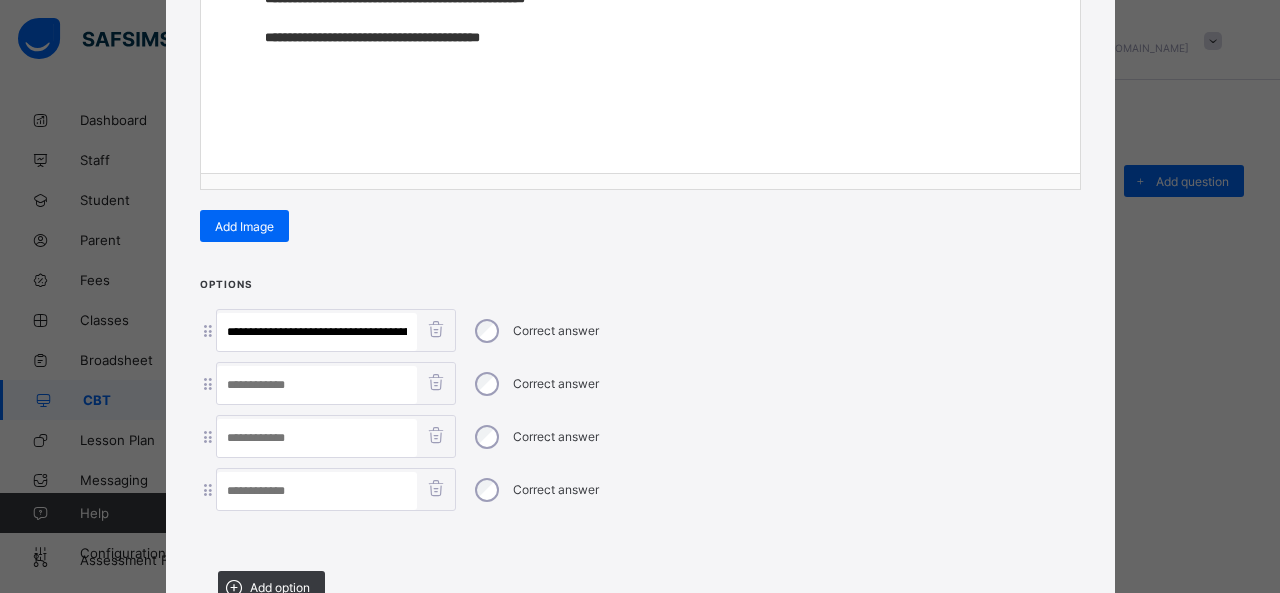 scroll, scrollTop: 0, scrollLeft: 358, axis: horizontal 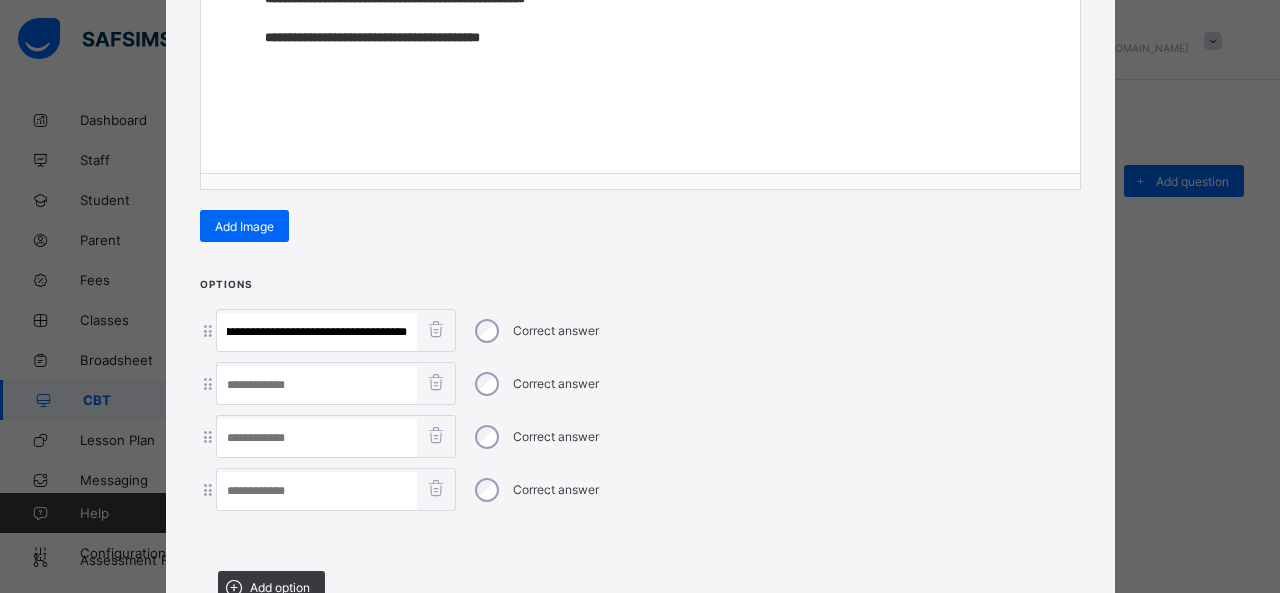 drag, startPoint x: 276, startPoint y: 321, endPoint x: 587, endPoint y: 349, distance: 312.2579 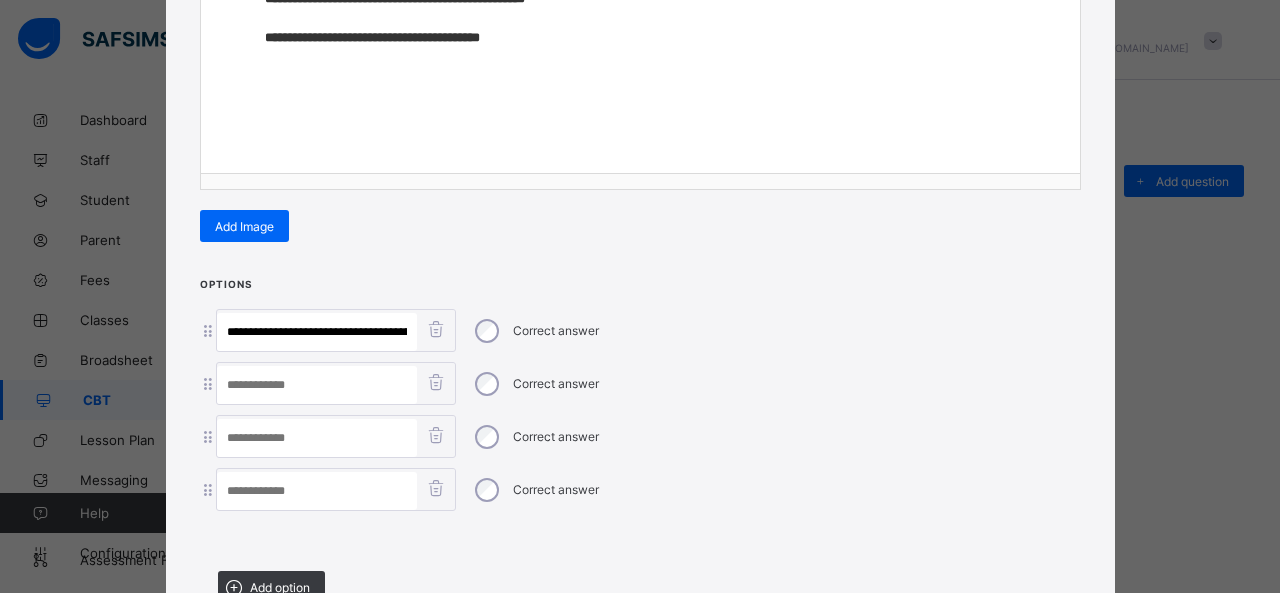 click at bounding box center (317, 491) 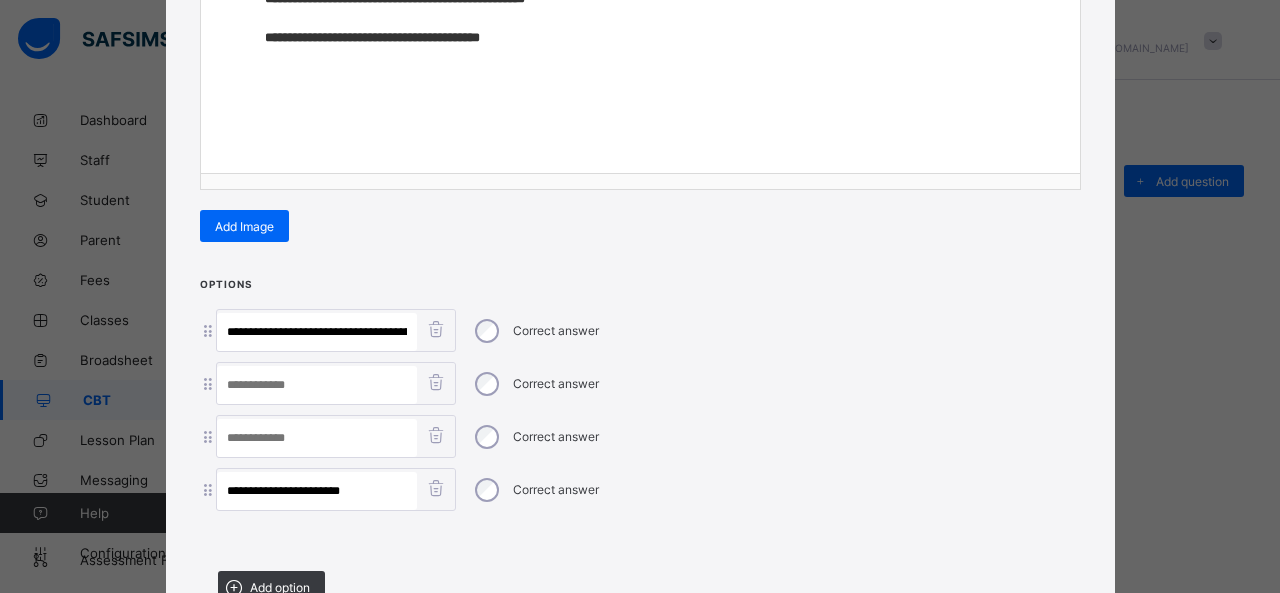 type on "**********" 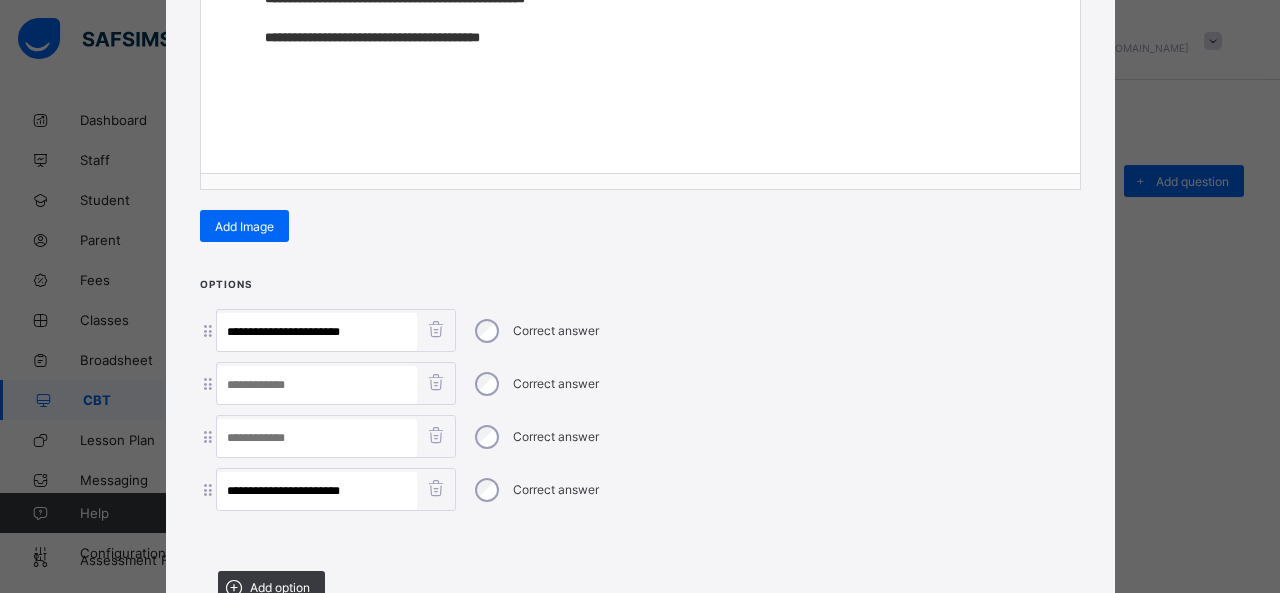 type on "**********" 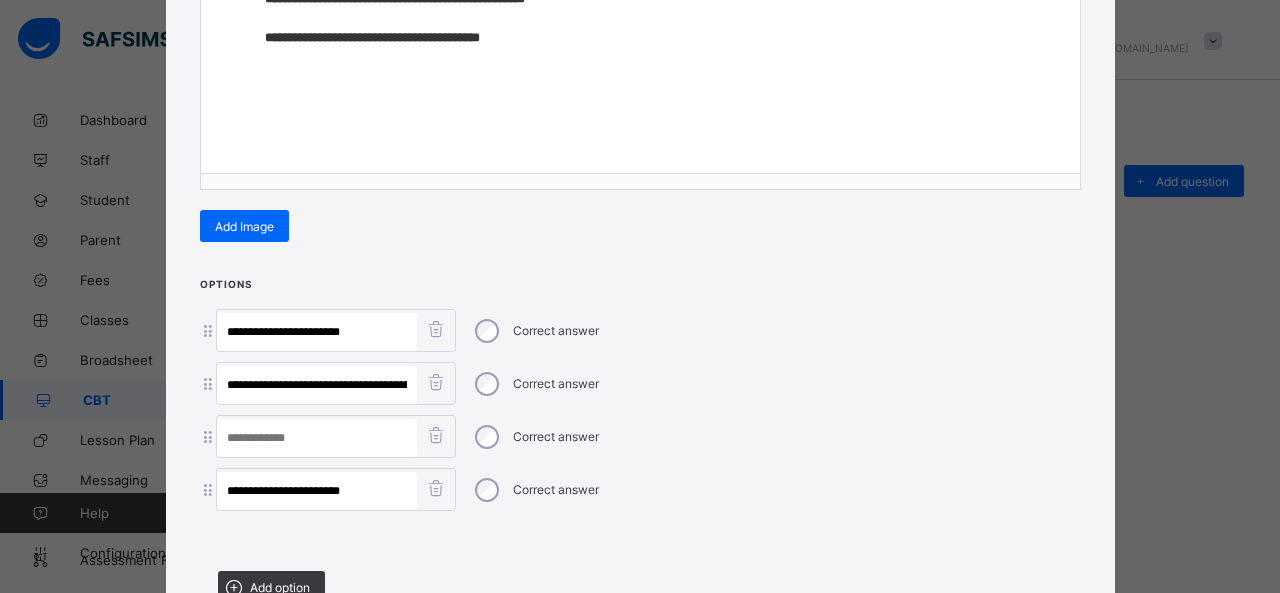 scroll, scrollTop: 0, scrollLeft: 110, axis: horizontal 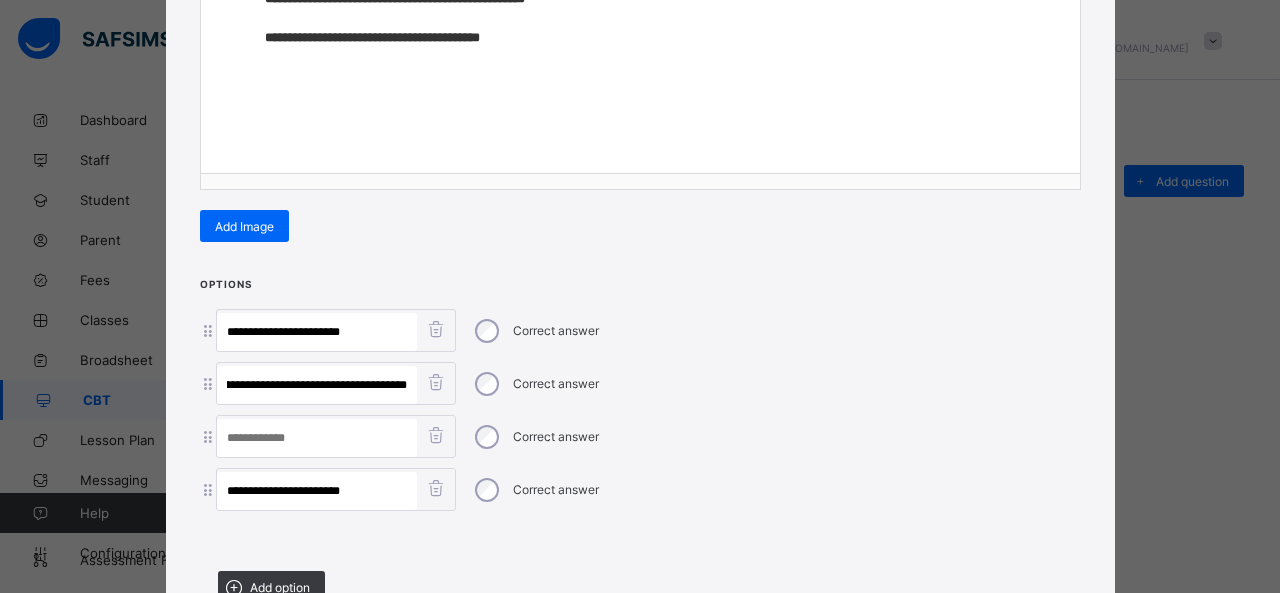 drag, startPoint x: 298, startPoint y: 378, endPoint x: 616, endPoint y: 405, distance: 319.14417 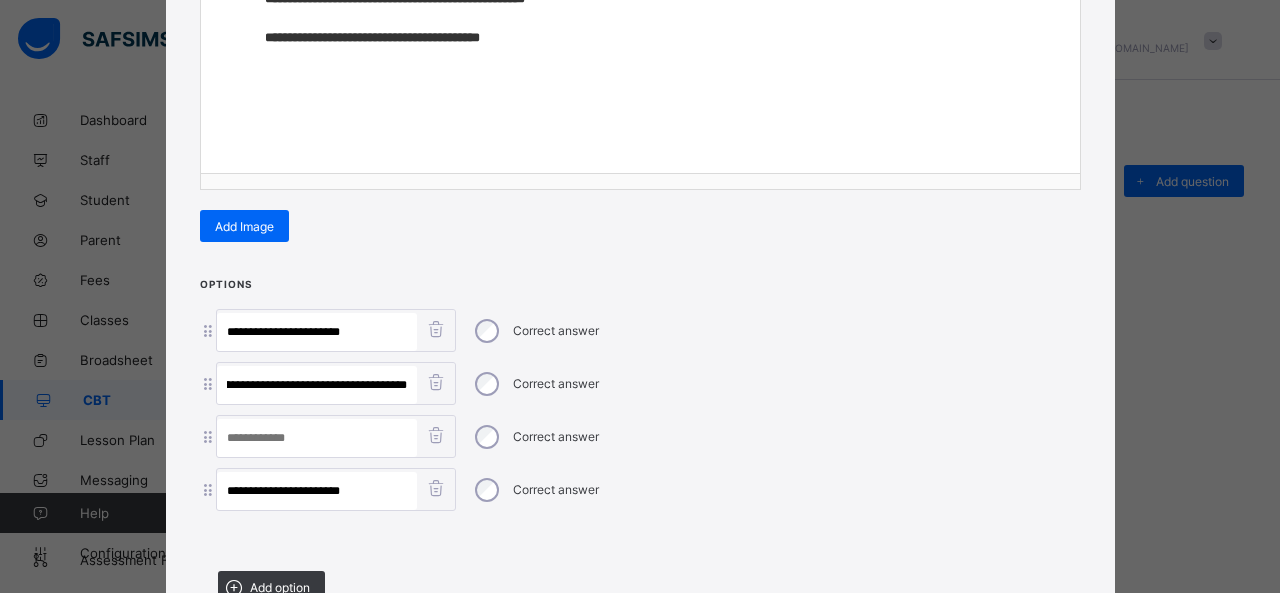 scroll, scrollTop: 0, scrollLeft: 7, axis: horizontal 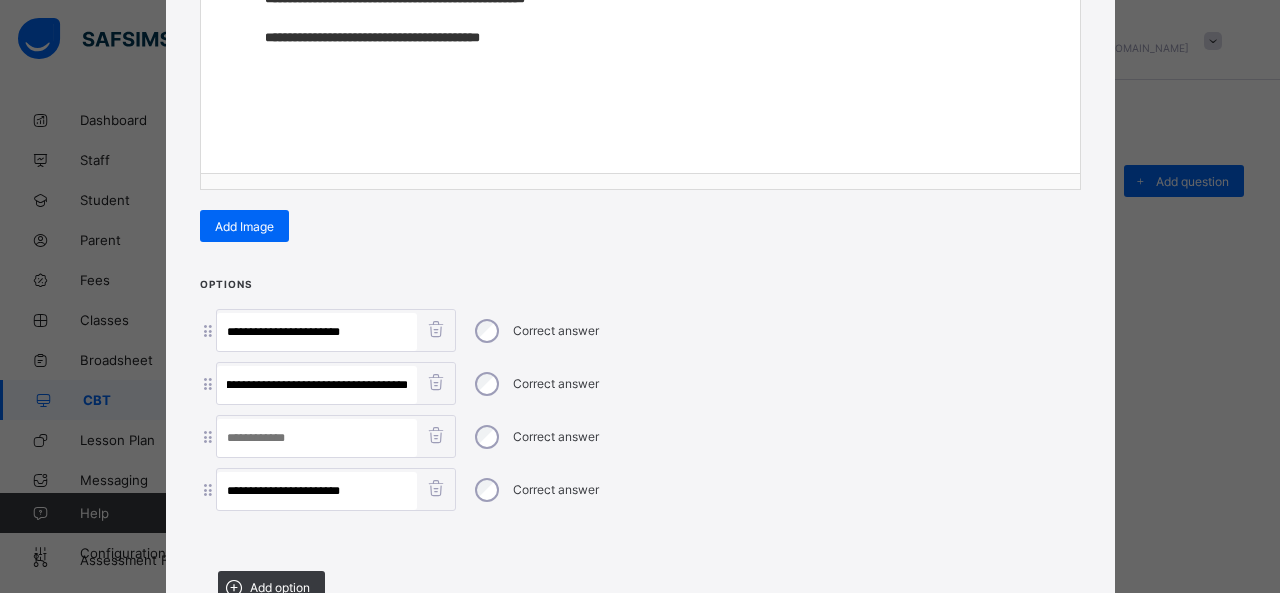type on "**********" 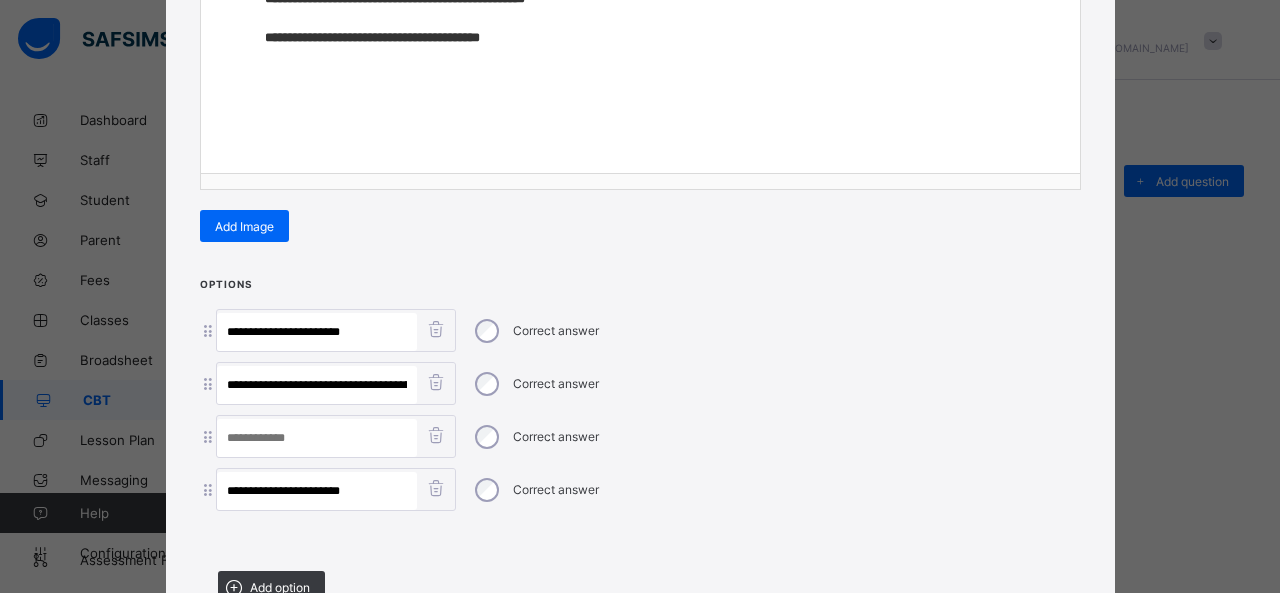 click at bounding box center [317, 438] 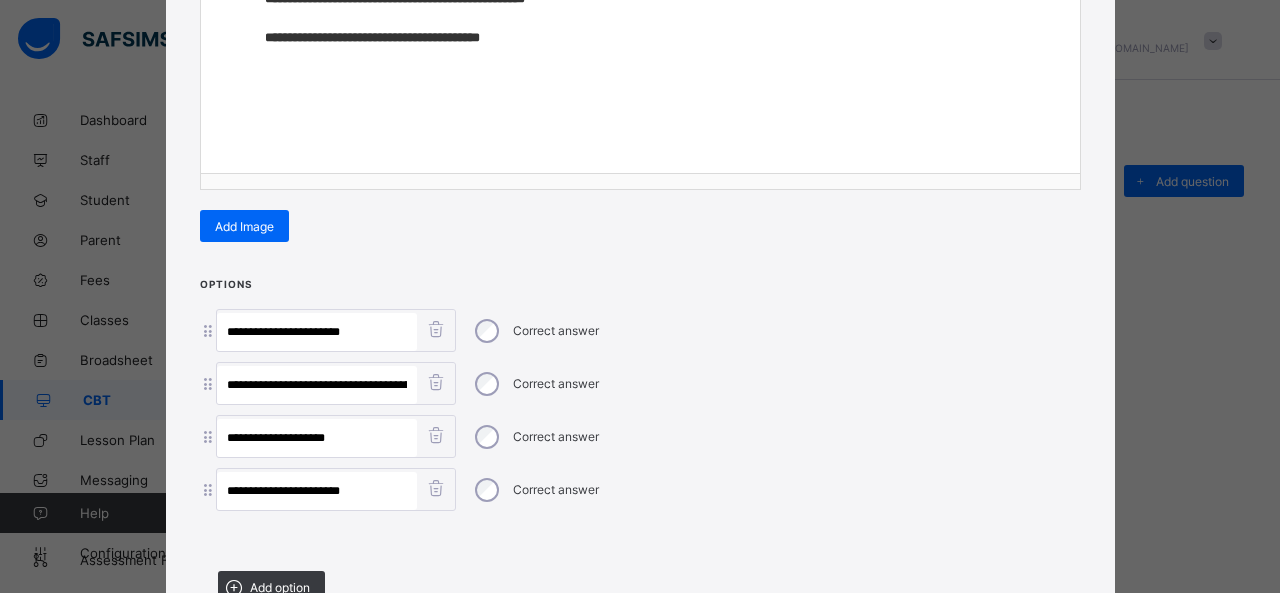 type on "**********" 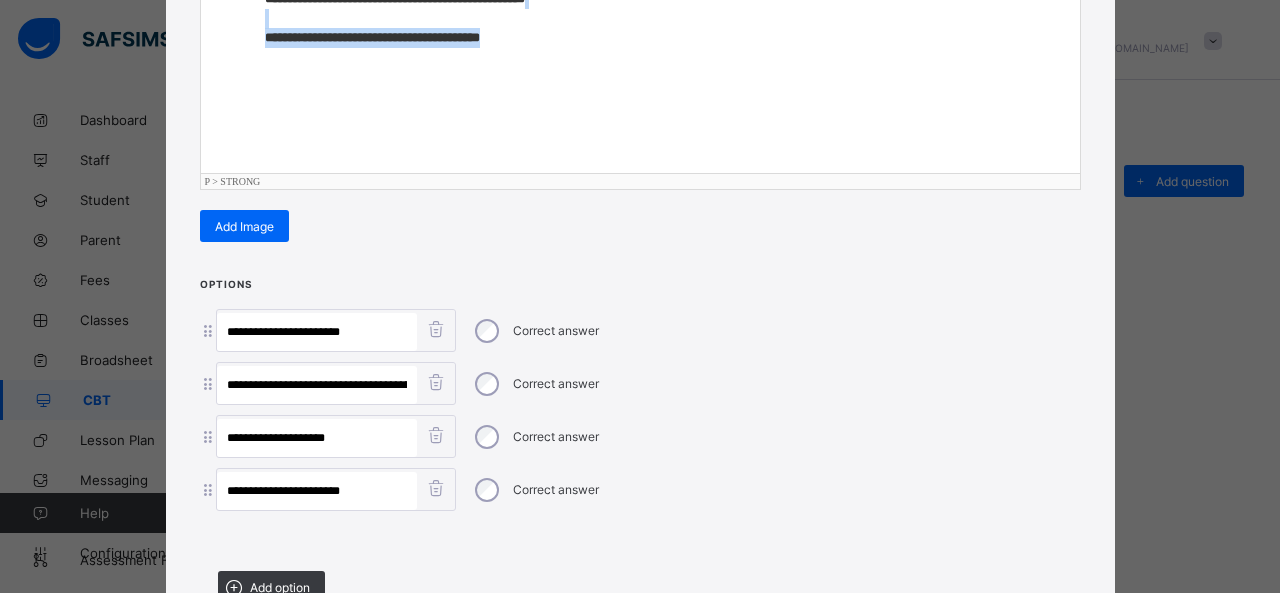 drag, startPoint x: 524, startPoint y: 29, endPoint x: 270, endPoint y: 23, distance: 254.07086 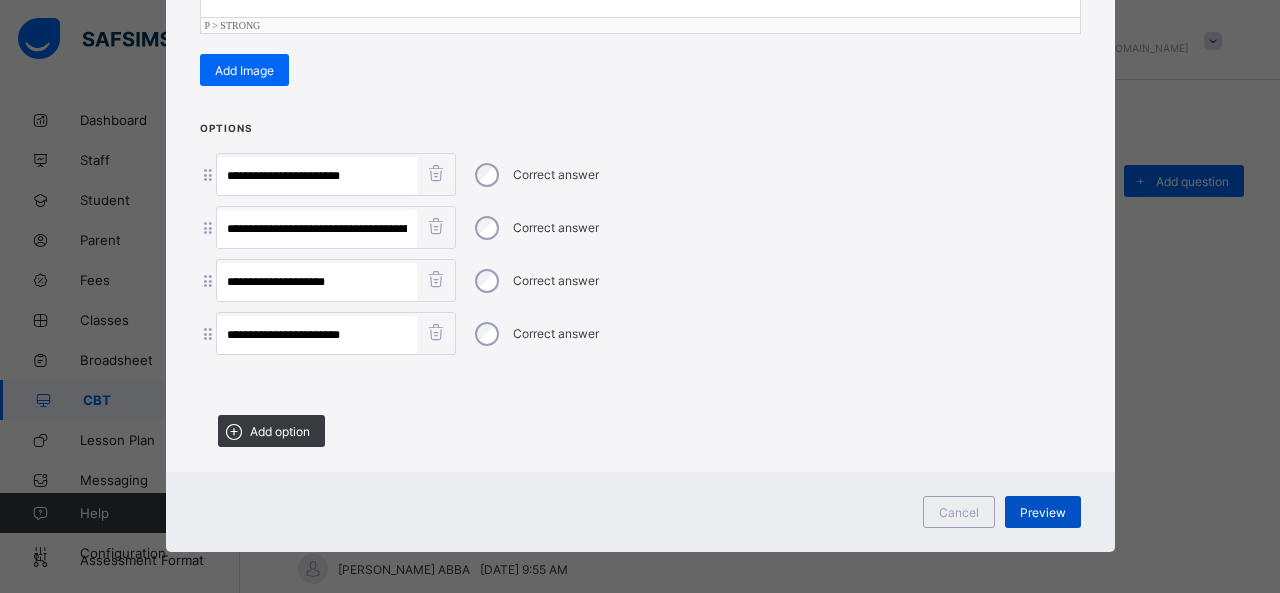 click on "Preview" at bounding box center (1043, 512) 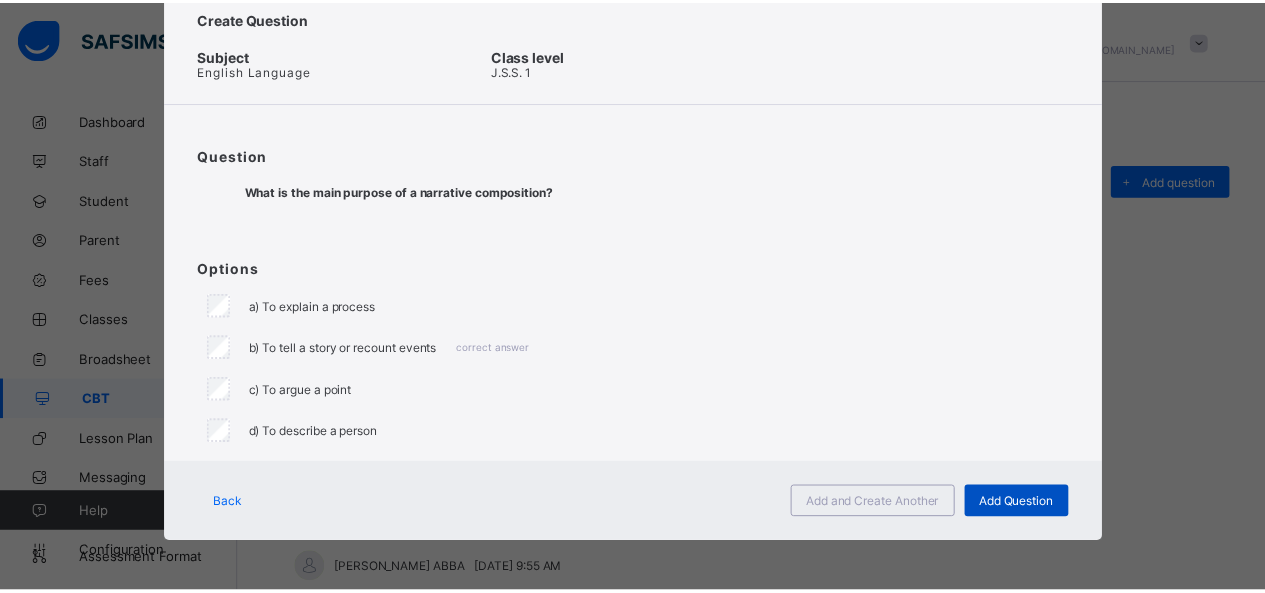 scroll, scrollTop: 60, scrollLeft: 0, axis: vertical 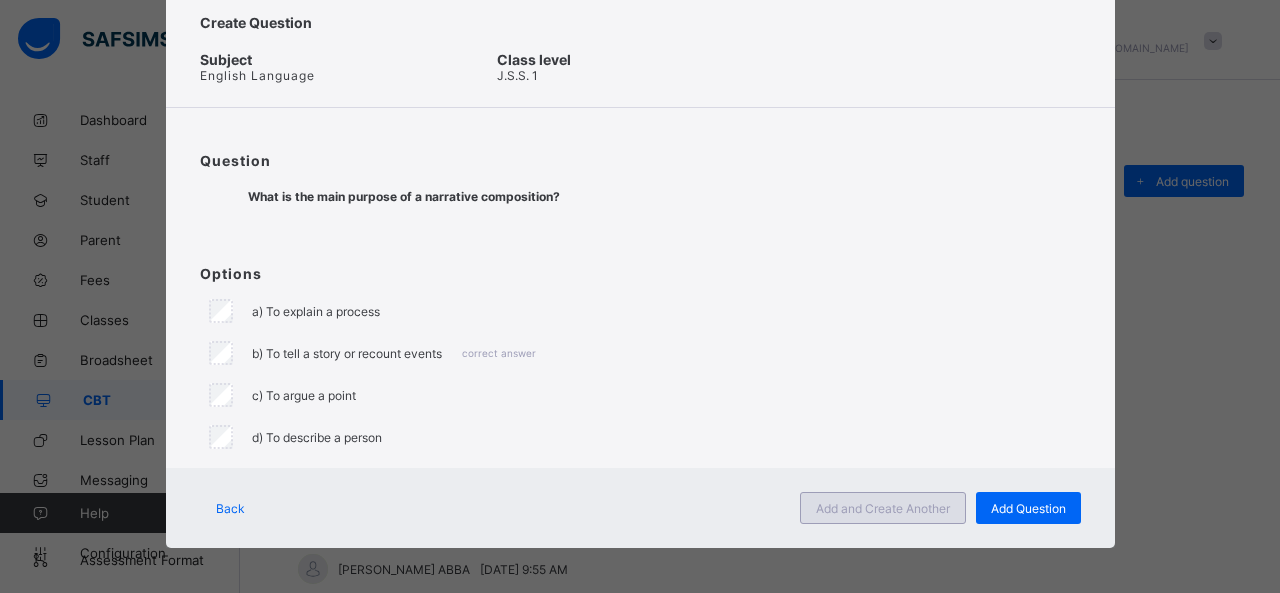 click on "Add and Create Another" at bounding box center (883, 508) 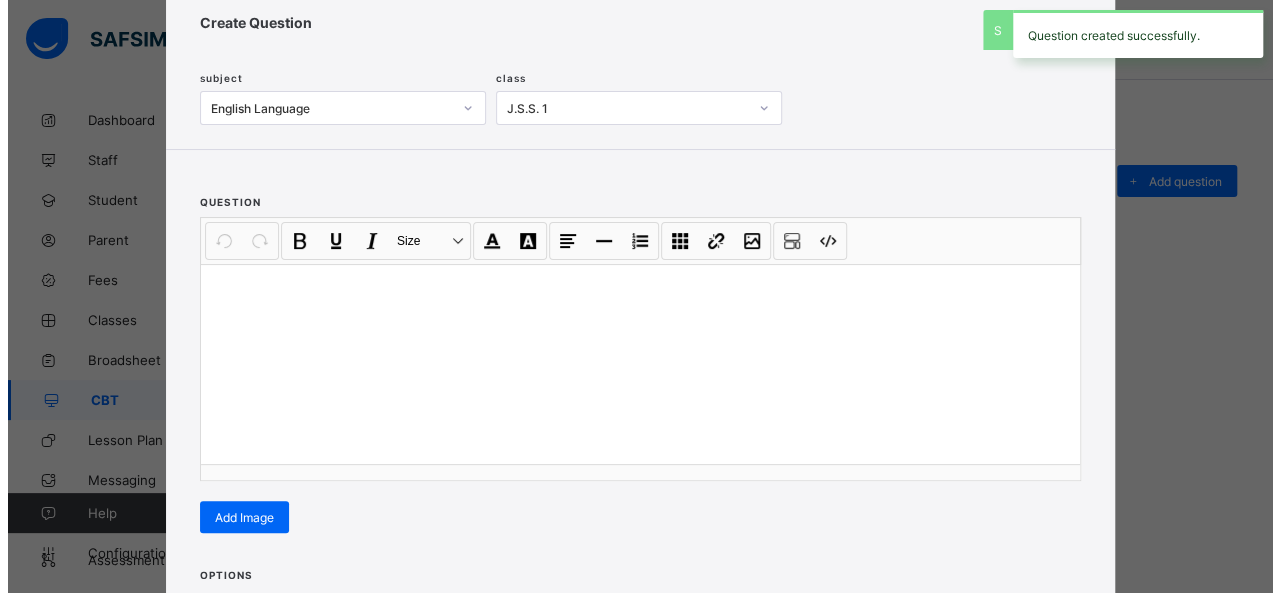 scroll, scrollTop: 128, scrollLeft: 0, axis: vertical 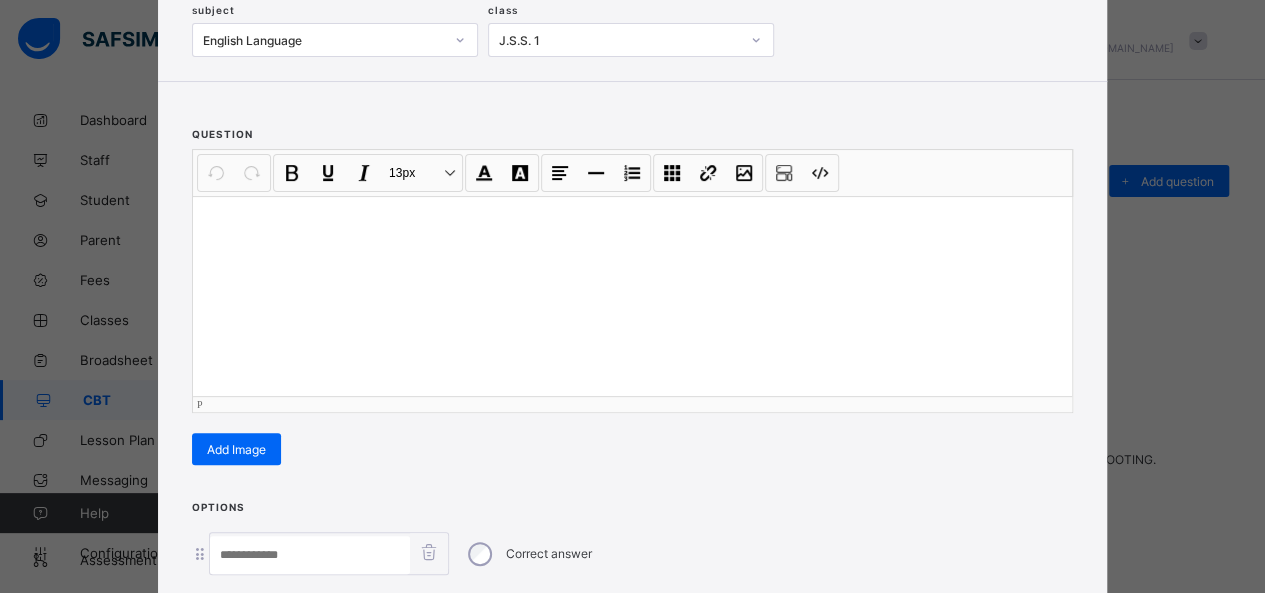 click at bounding box center [632, 296] 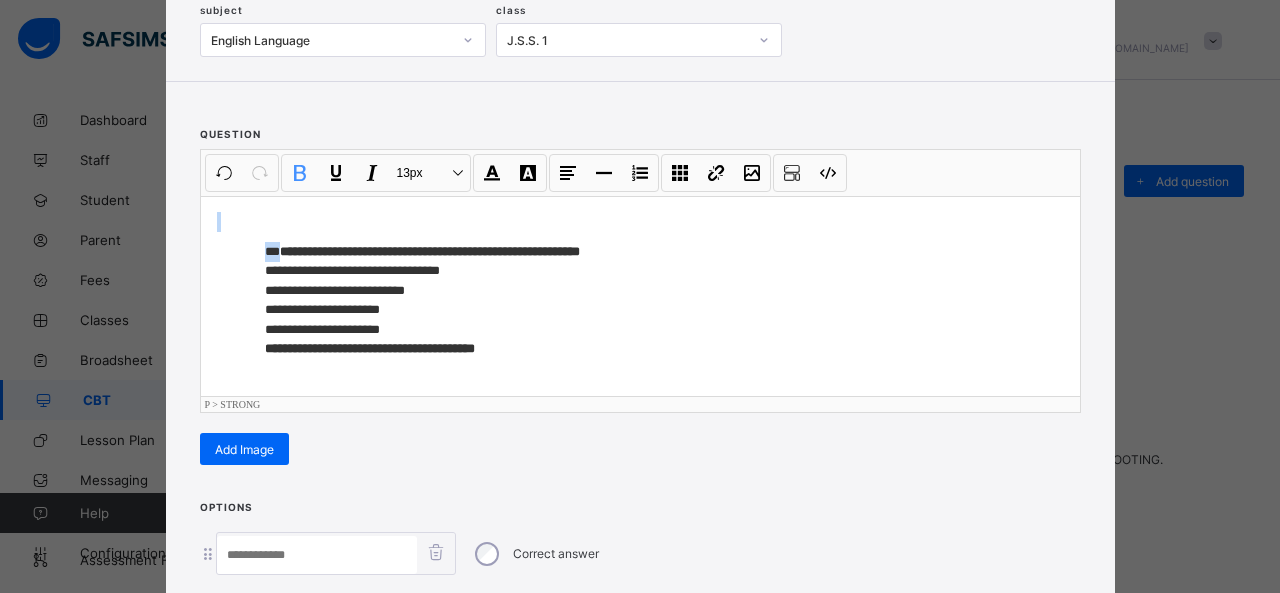 drag, startPoint x: 274, startPoint y: 249, endPoint x: 206, endPoint y: 205, distance: 80.99383 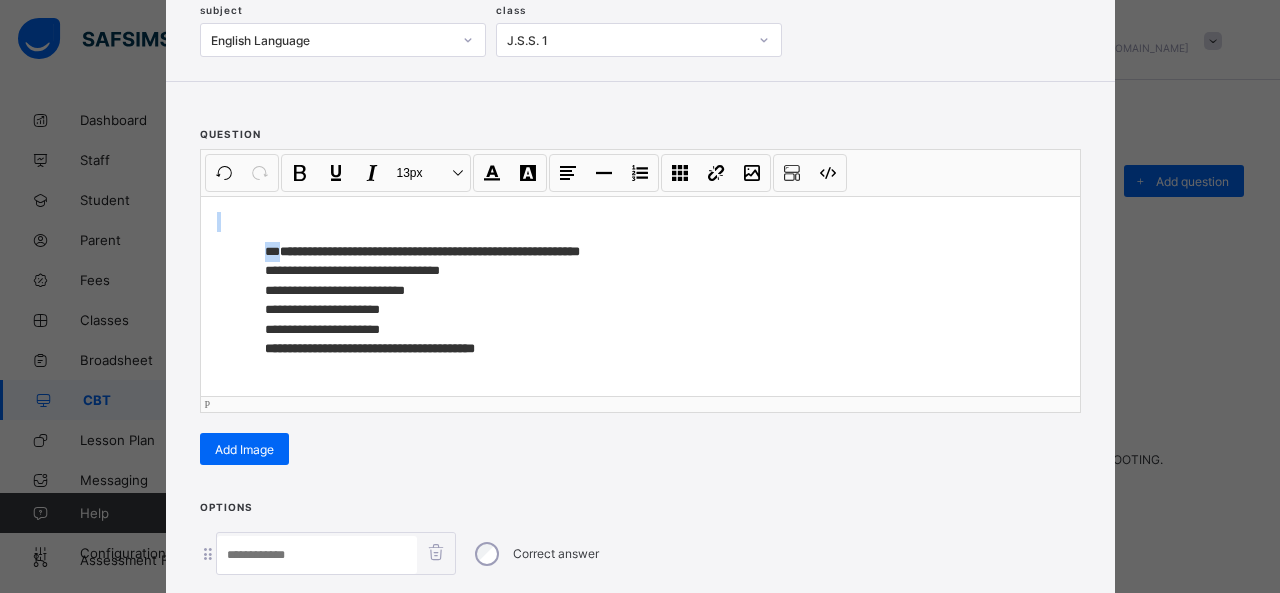 type 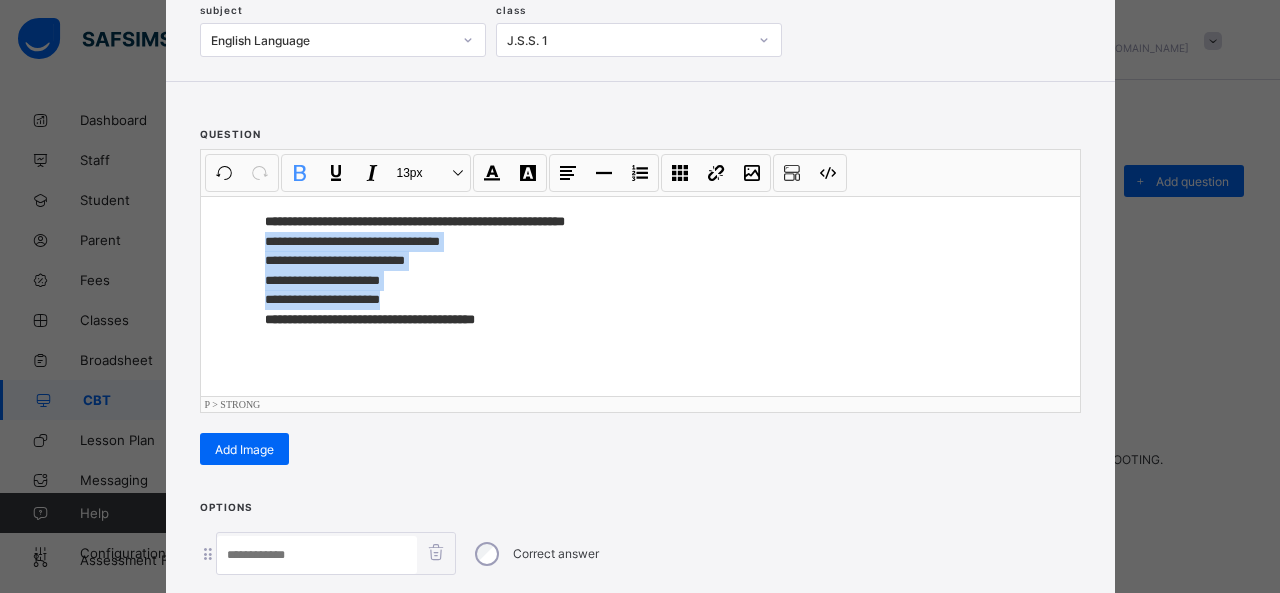 drag, startPoint x: 255, startPoint y: 236, endPoint x: 459, endPoint y: 297, distance: 212.92487 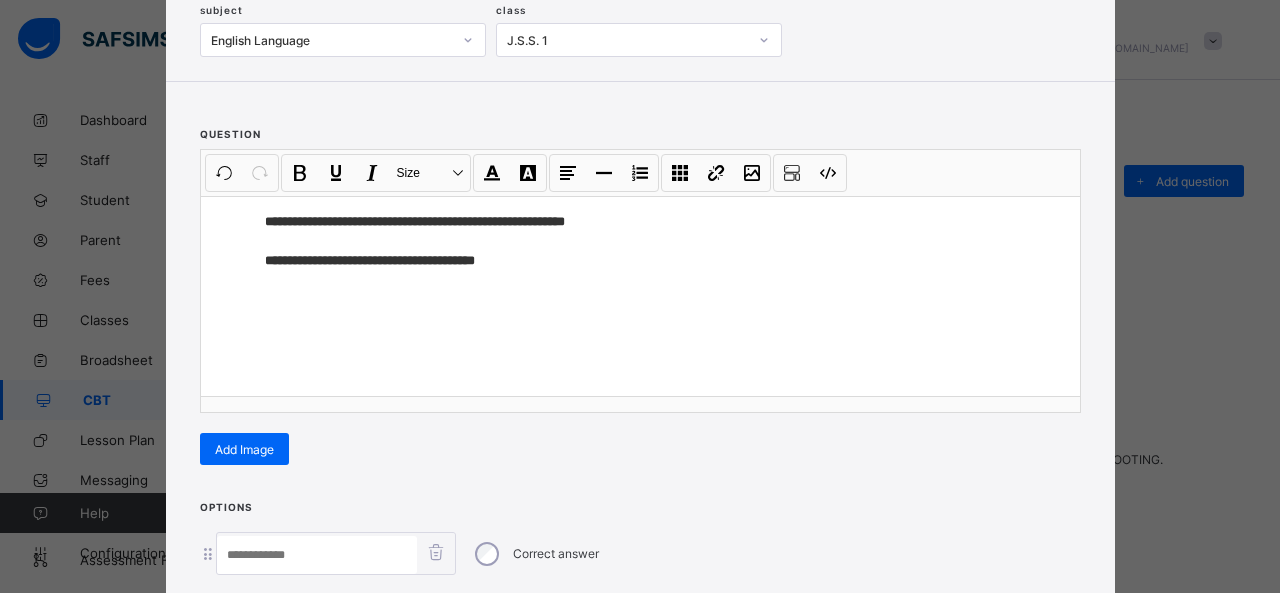 click at bounding box center (317, 555) 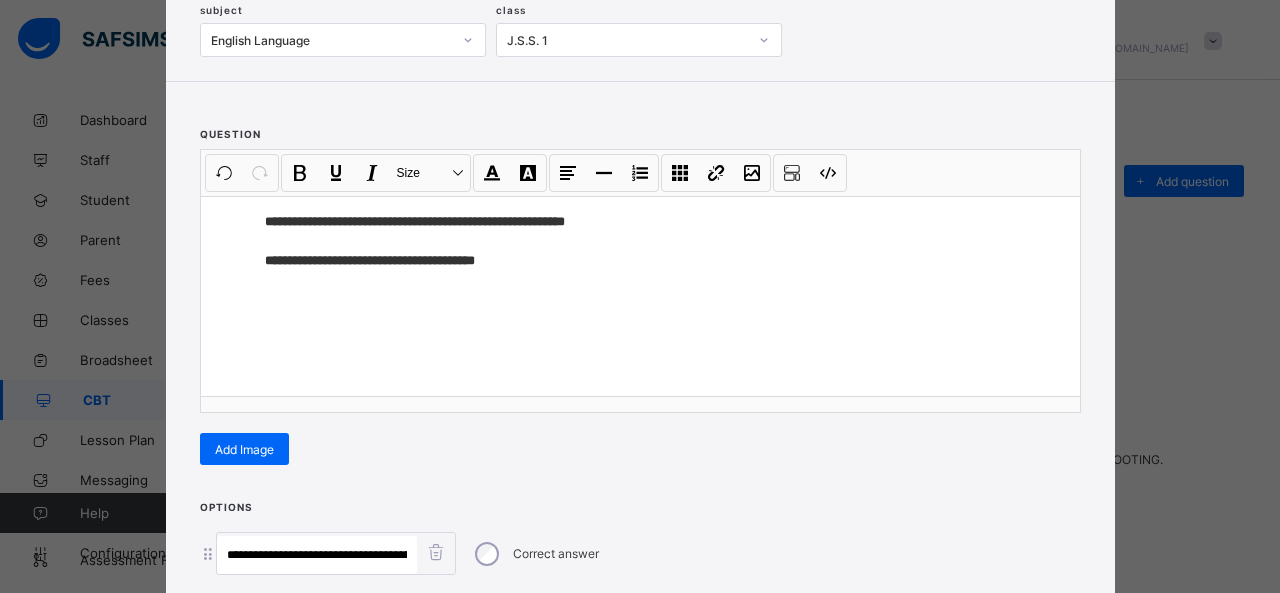scroll, scrollTop: 0, scrollLeft: 427, axis: horizontal 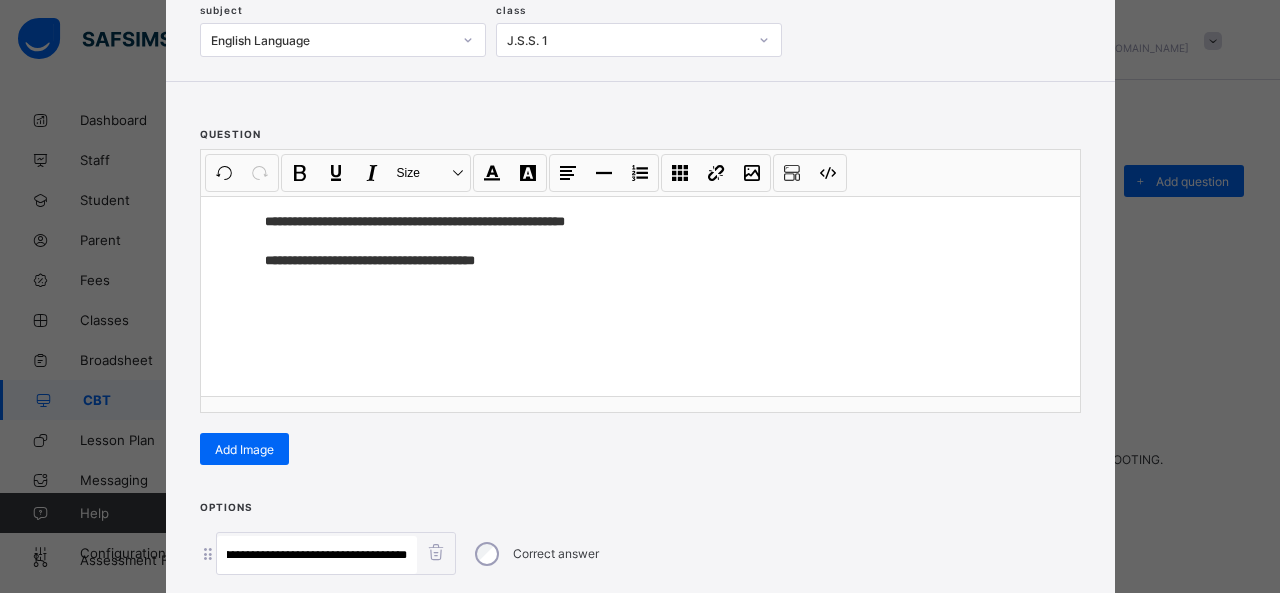drag, startPoint x: 284, startPoint y: 547, endPoint x: 648, endPoint y: 570, distance: 364.72592 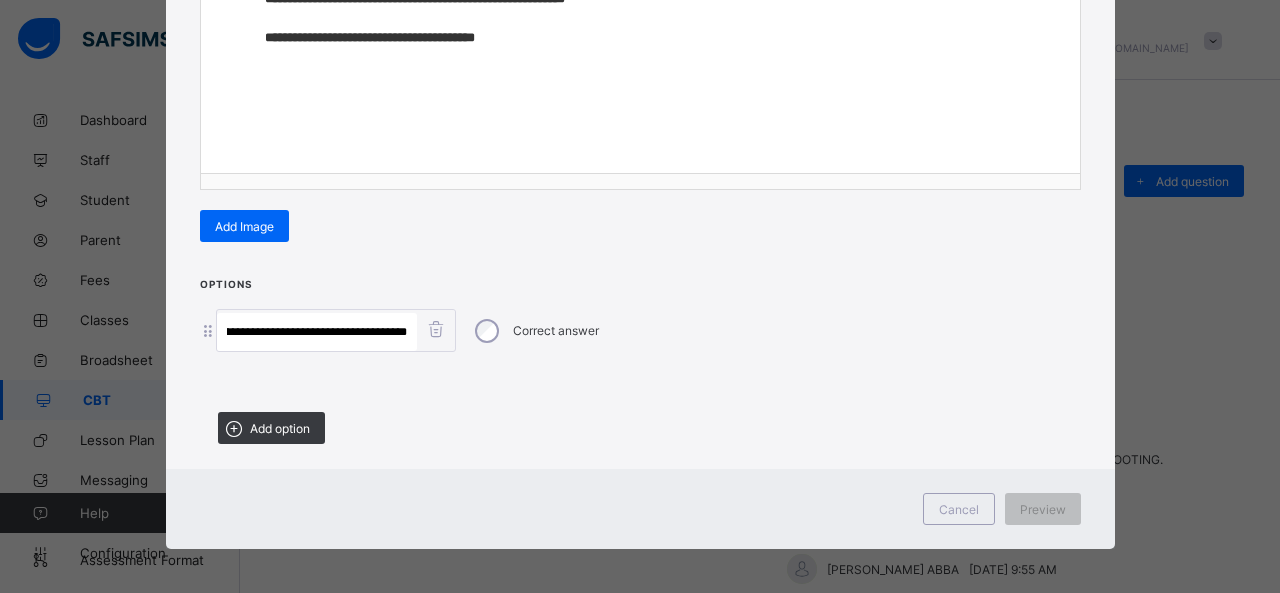 type on "**********" 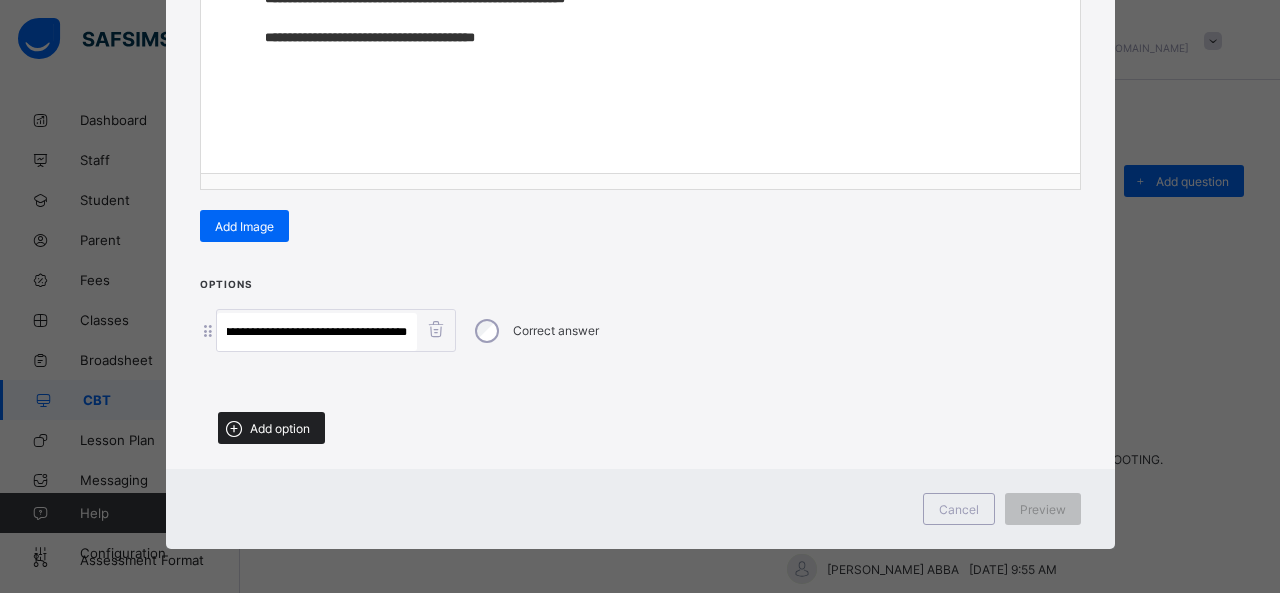 click on "Add option" at bounding box center [280, 428] 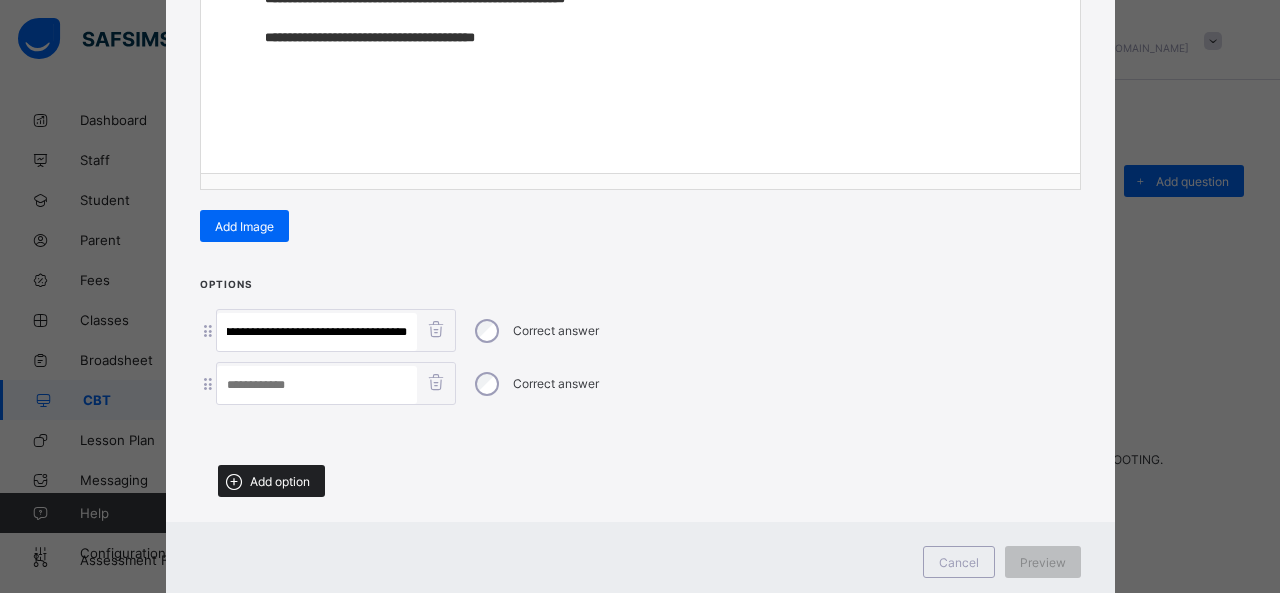 scroll, scrollTop: 0, scrollLeft: 0, axis: both 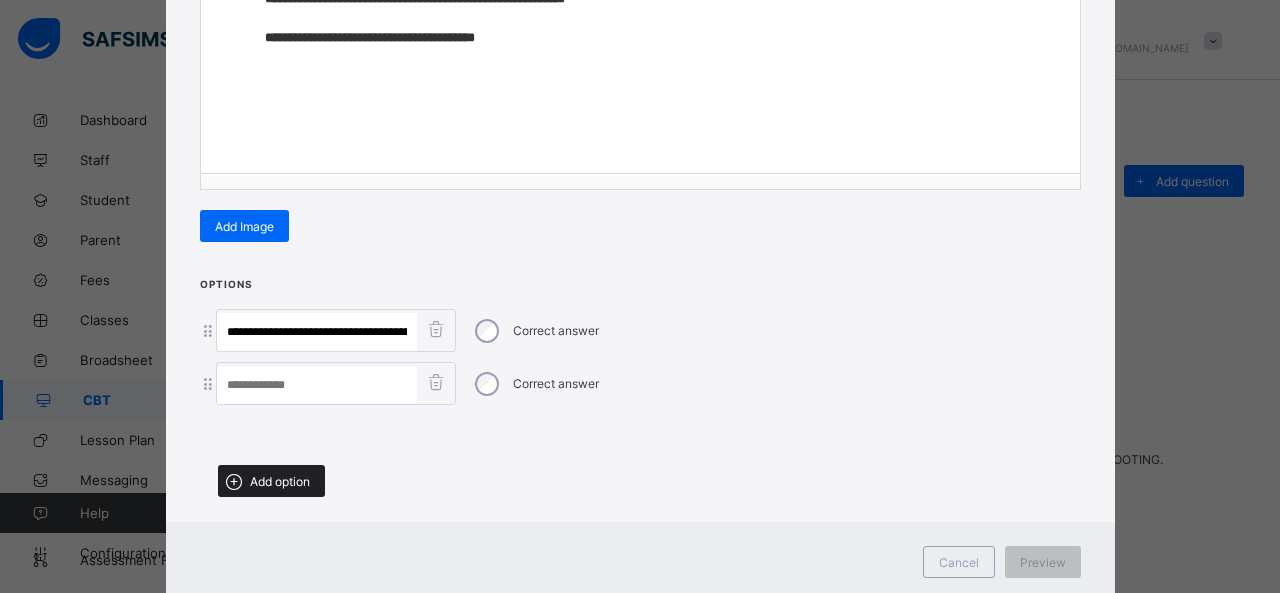 click on "Add option" at bounding box center [280, 481] 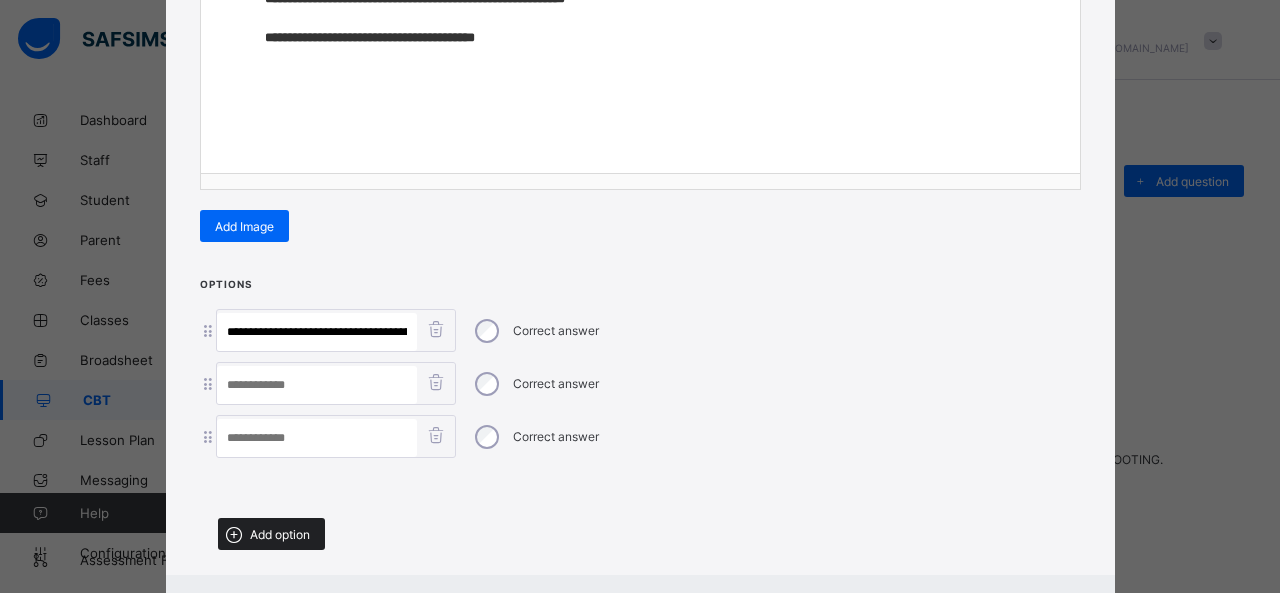 click on "Add option" at bounding box center [280, 534] 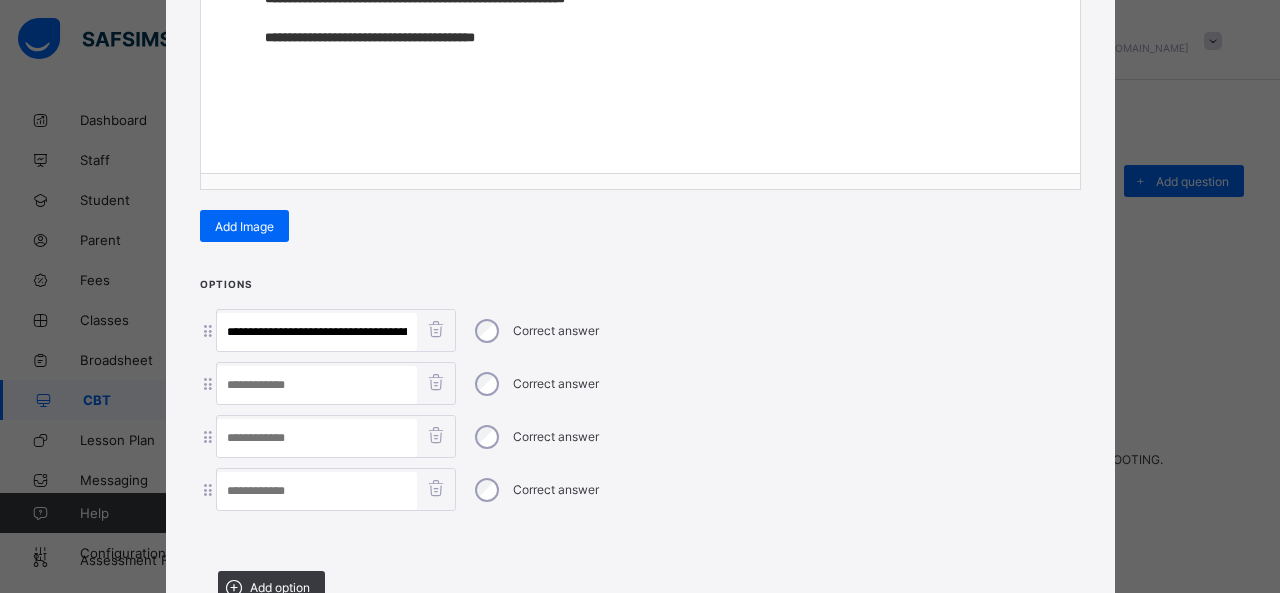 click at bounding box center (317, 491) 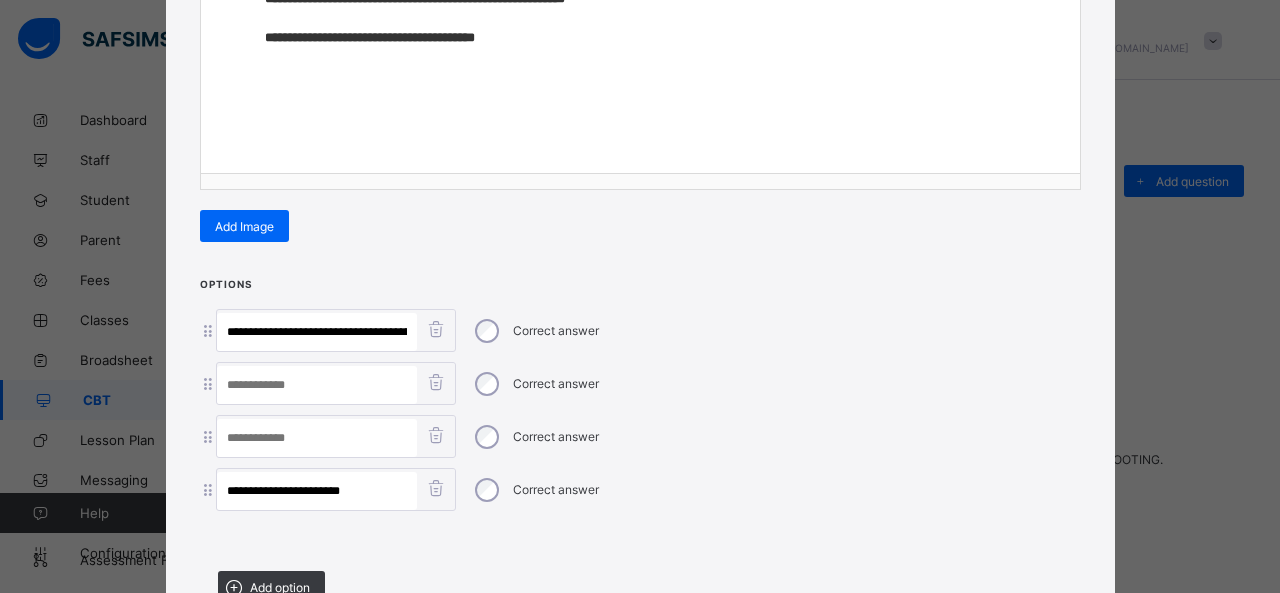 type on "**********" 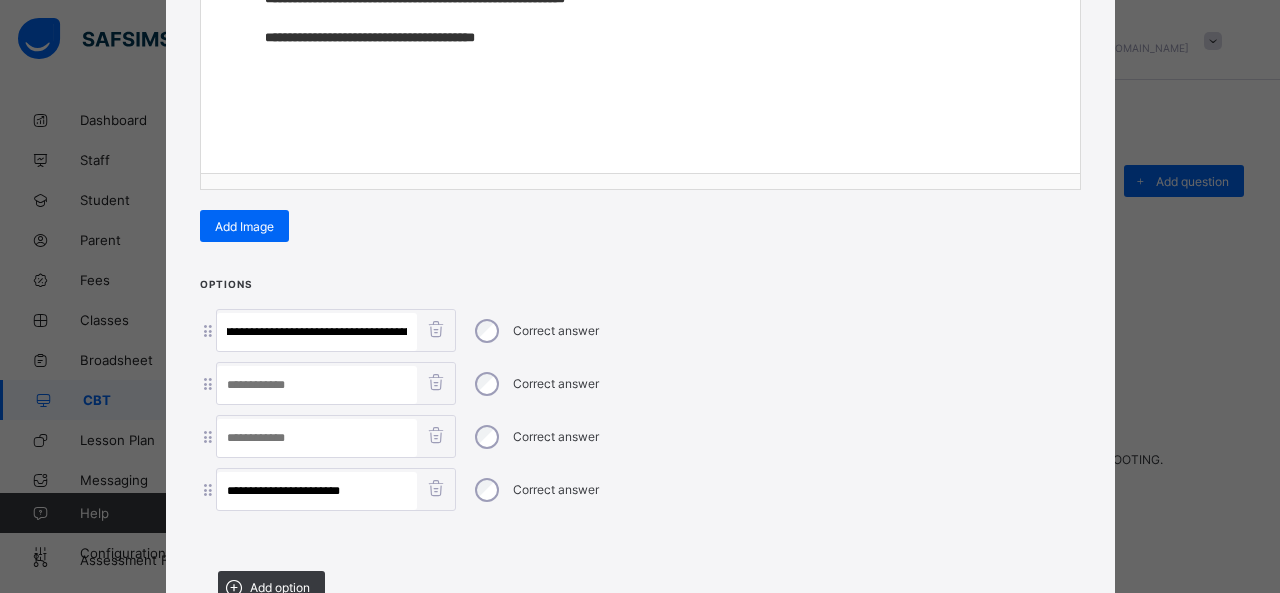 scroll, scrollTop: 0, scrollLeft: 99, axis: horizontal 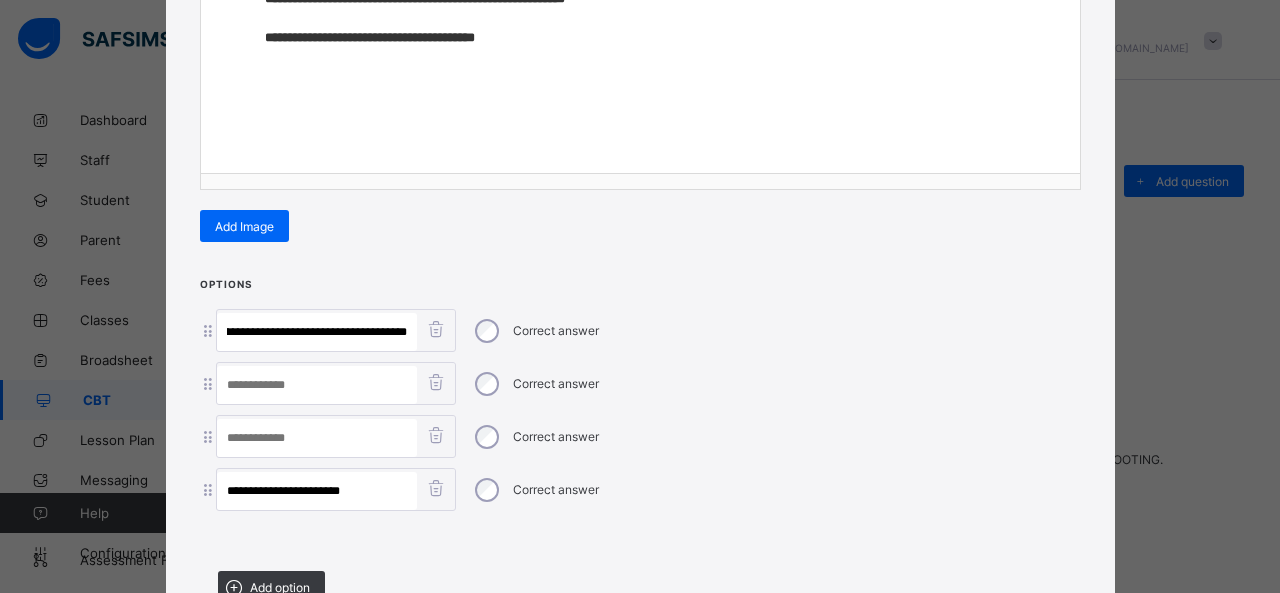 drag, startPoint x: 314, startPoint y: 323, endPoint x: 914, endPoint y: 387, distance: 603.4037 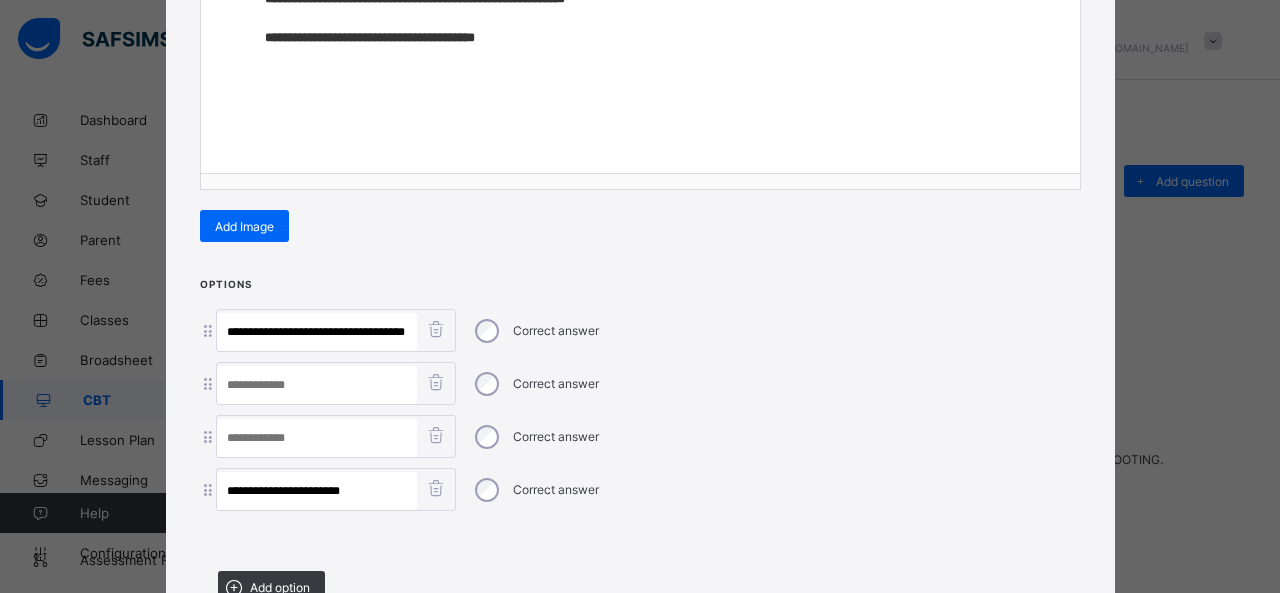scroll, scrollTop: 0, scrollLeft: 13, axis: horizontal 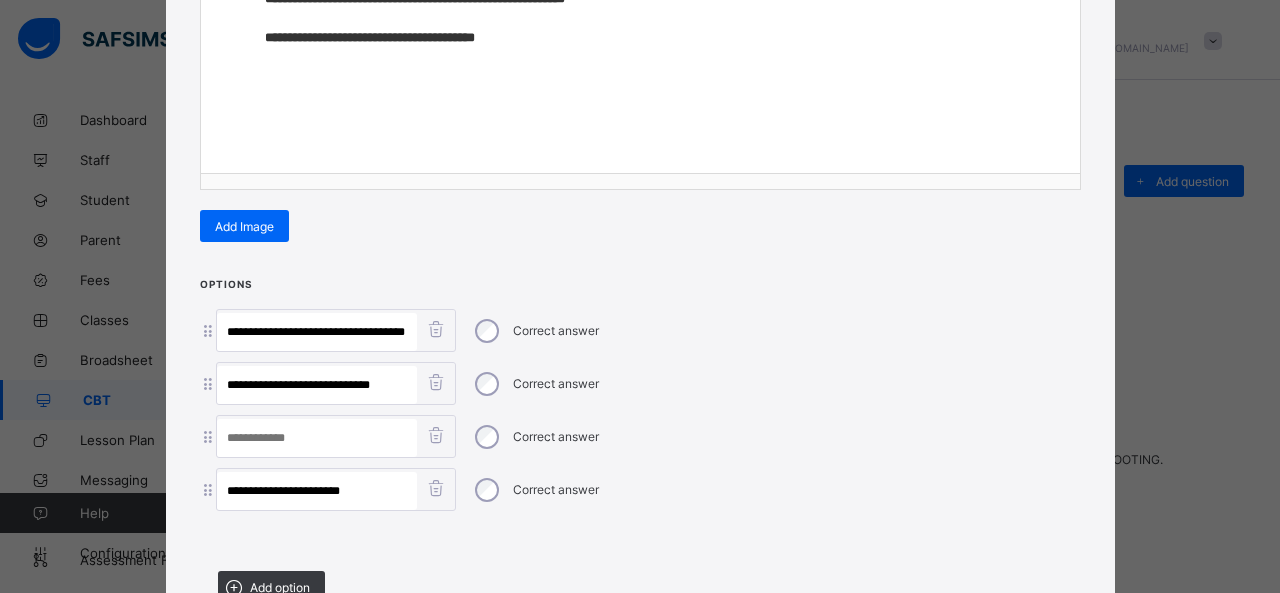 drag, startPoint x: 269, startPoint y: 376, endPoint x: 632, endPoint y: 415, distance: 365.08902 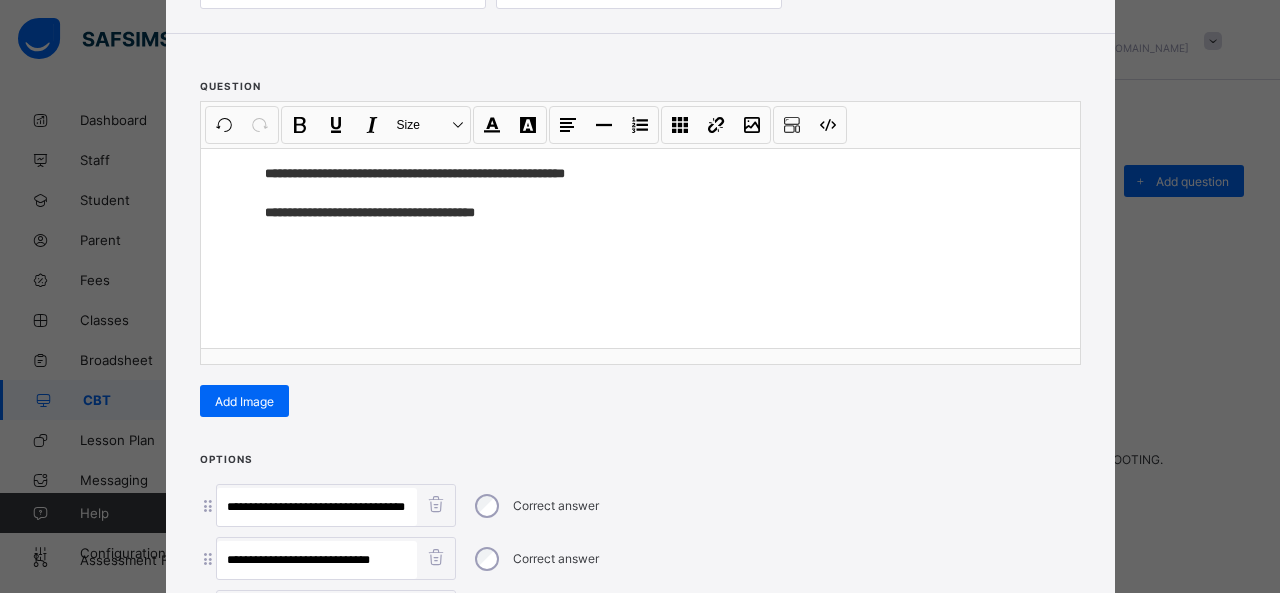 scroll, scrollTop: 183, scrollLeft: 0, axis: vertical 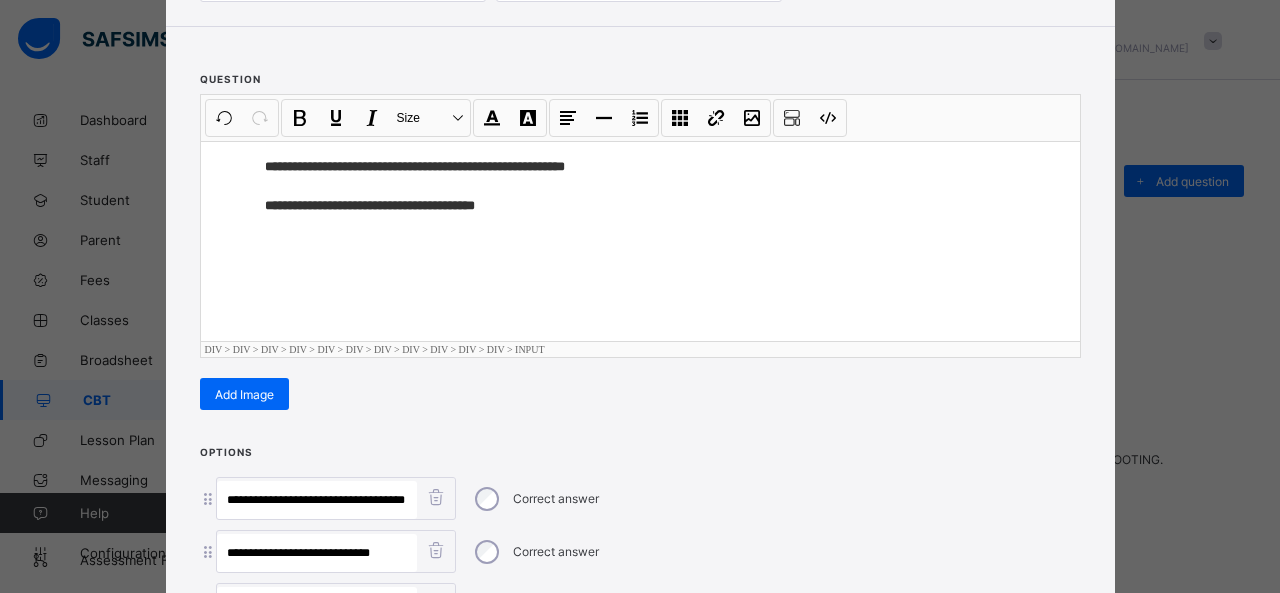 type on "**********" 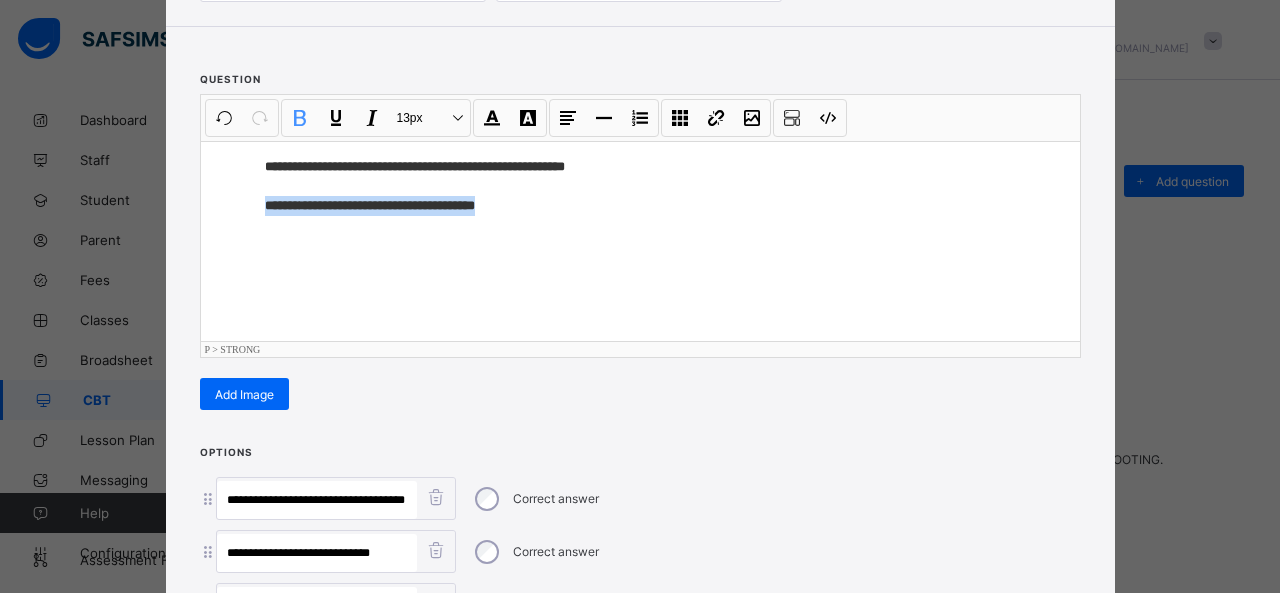 drag, startPoint x: 528, startPoint y: 205, endPoint x: 260, endPoint y: 204, distance: 268.00186 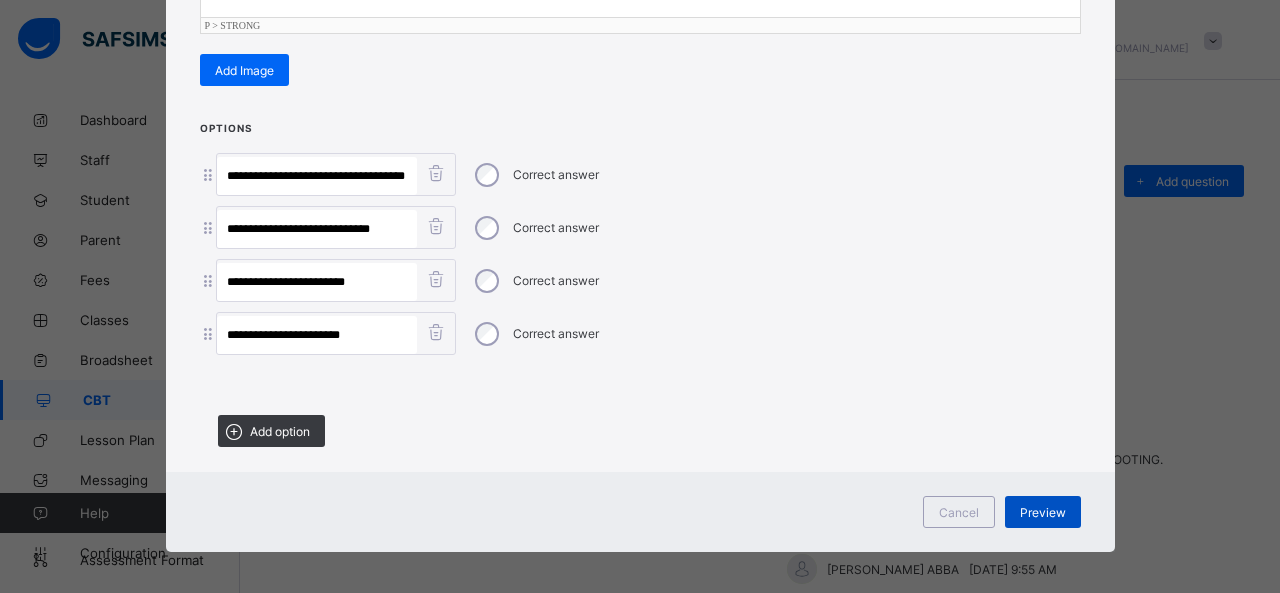 click on "Preview" at bounding box center (1043, 512) 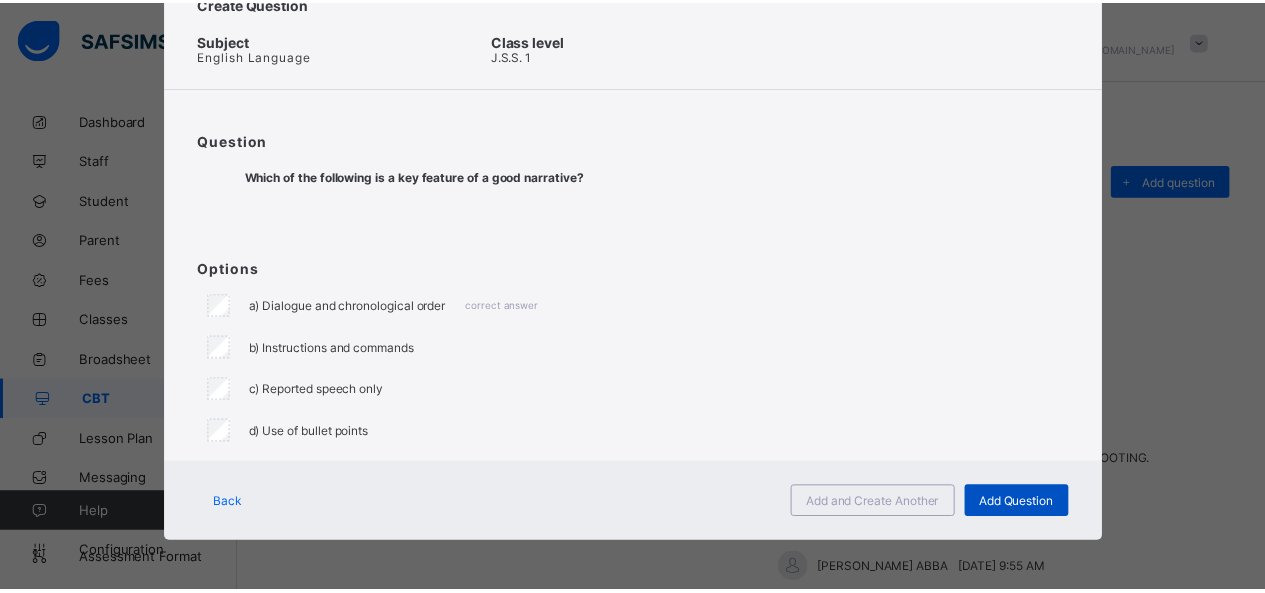 scroll, scrollTop: 74, scrollLeft: 0, axis: vertical 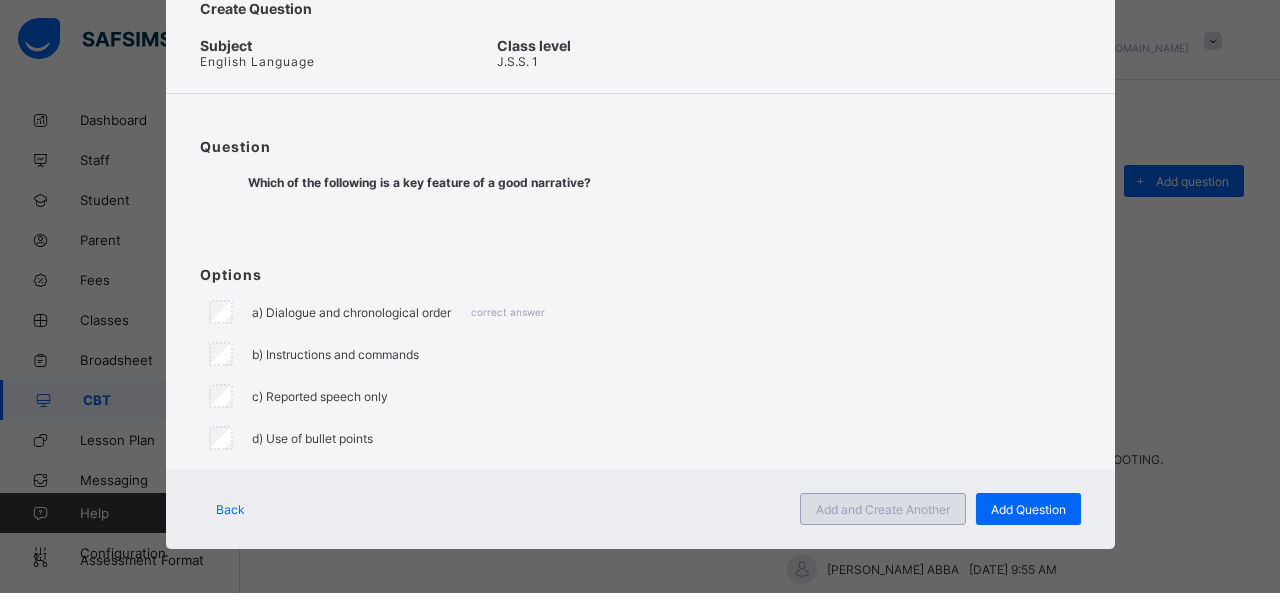 click on "Add and Create Another" at bounding box center (883, 509) 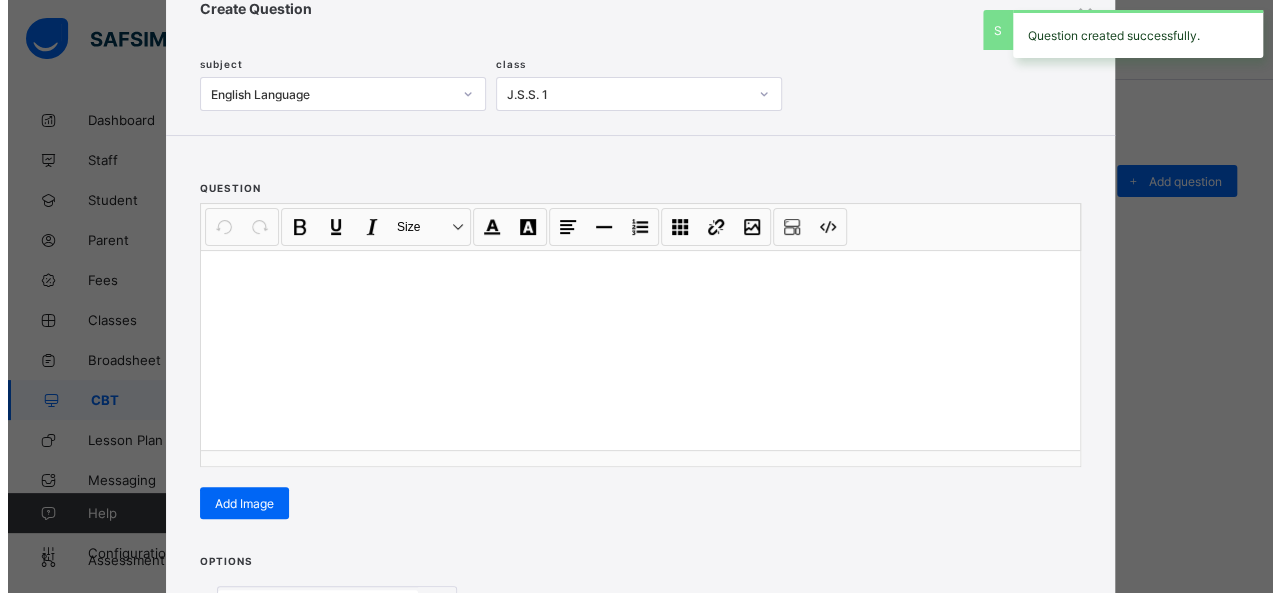 scroll, scrollTop: 128, scrollLeft: 0, axis: vertical 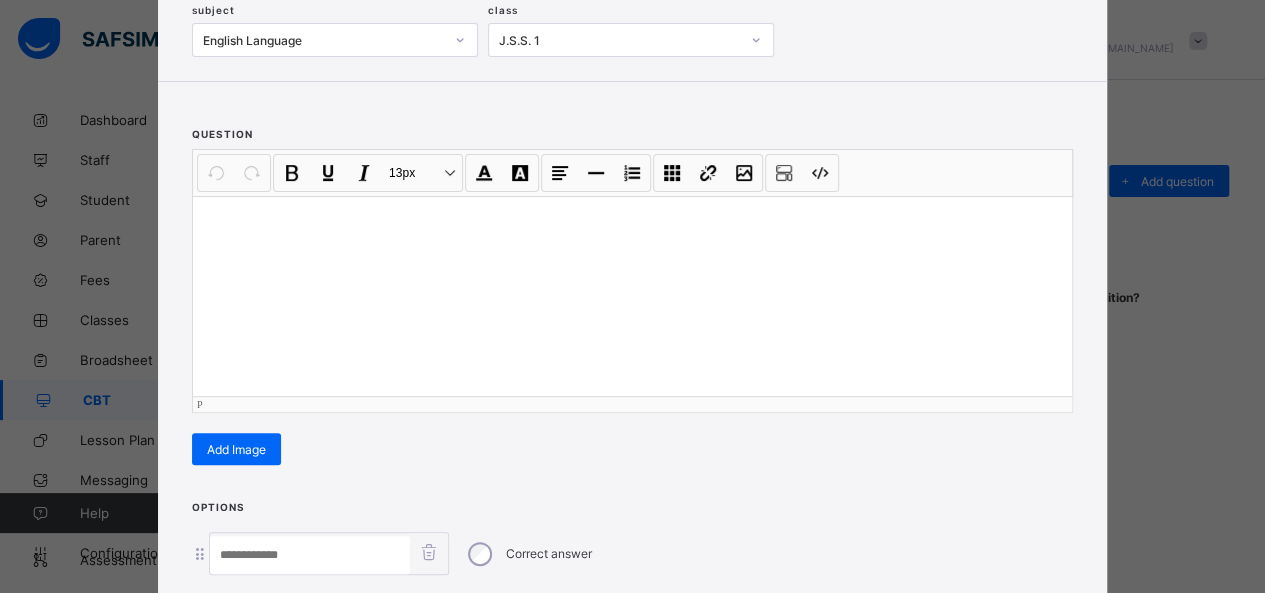click at bounding box center (632, 296) 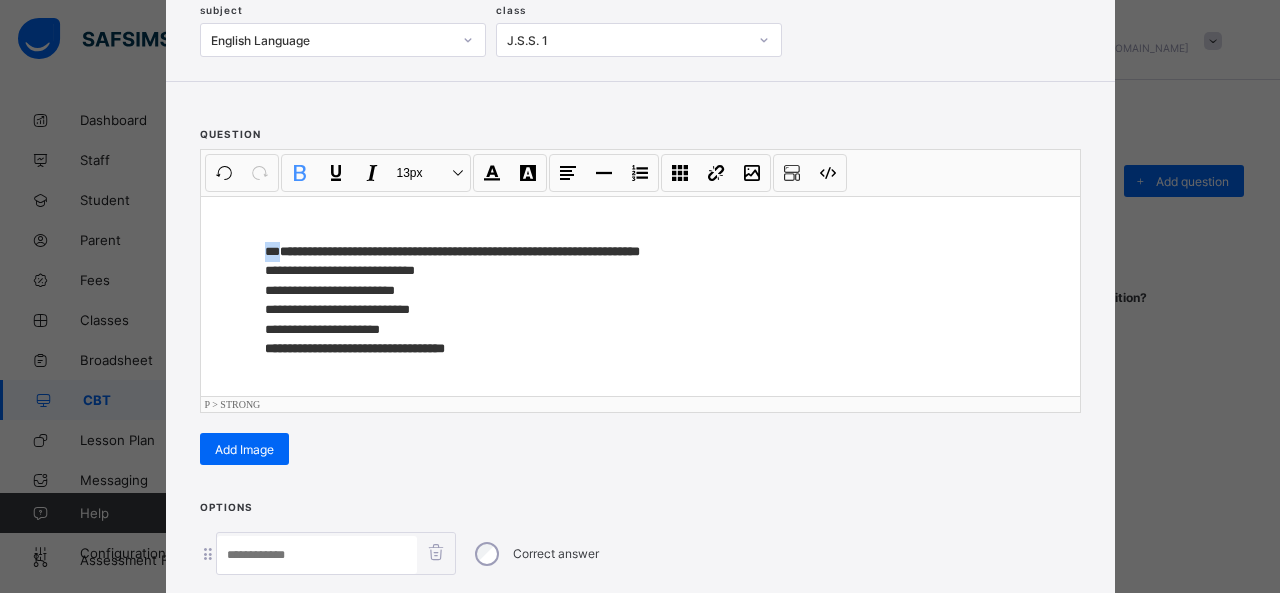 drag, startPoint x: 274, startPoint y: 245, endPoint x: 203, endPoint y: 242, distance: 71.063354 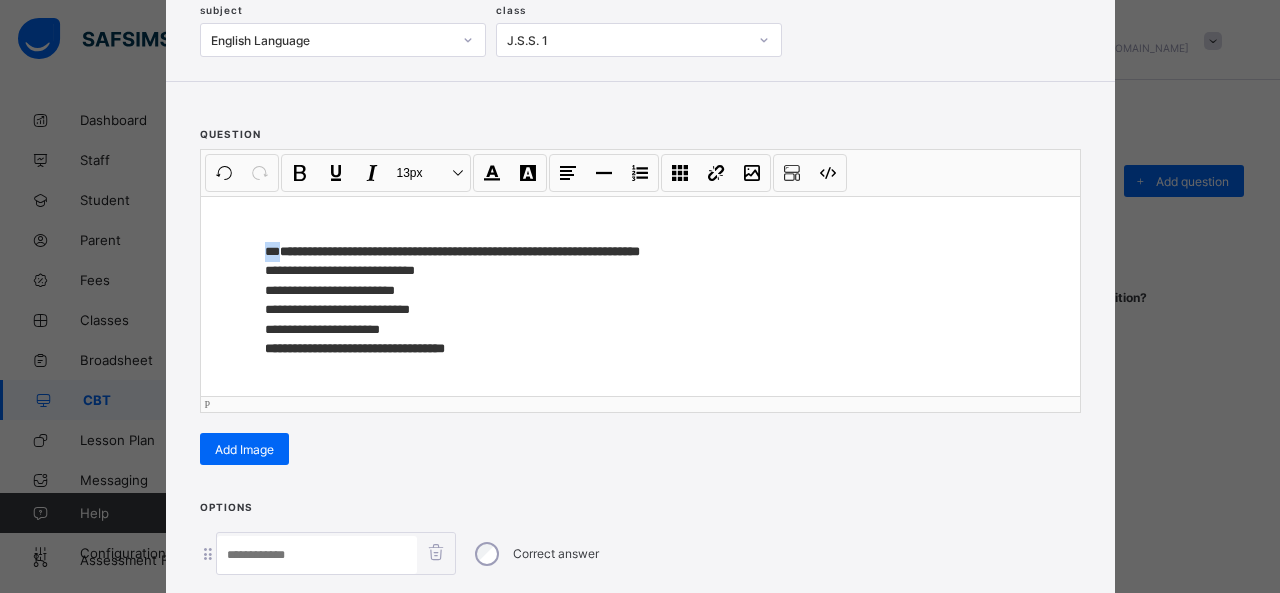 type 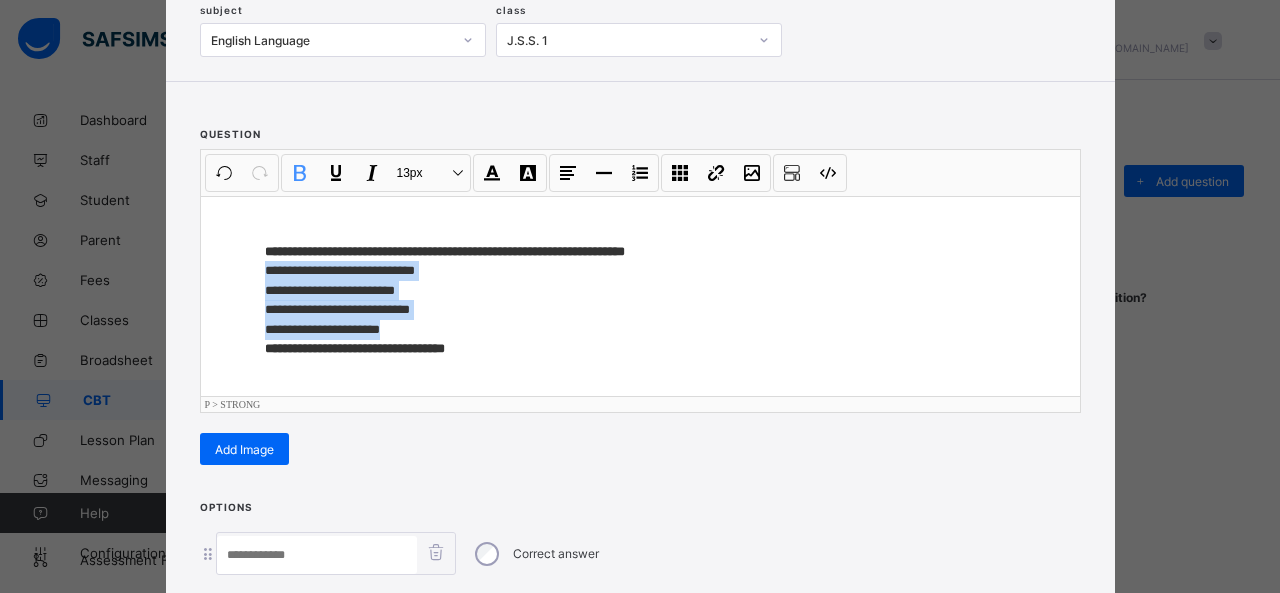drag, startPoint x: 251, startPoint y: 265, endPoint x: 419, endPoint y: 308, distance: 173.41568 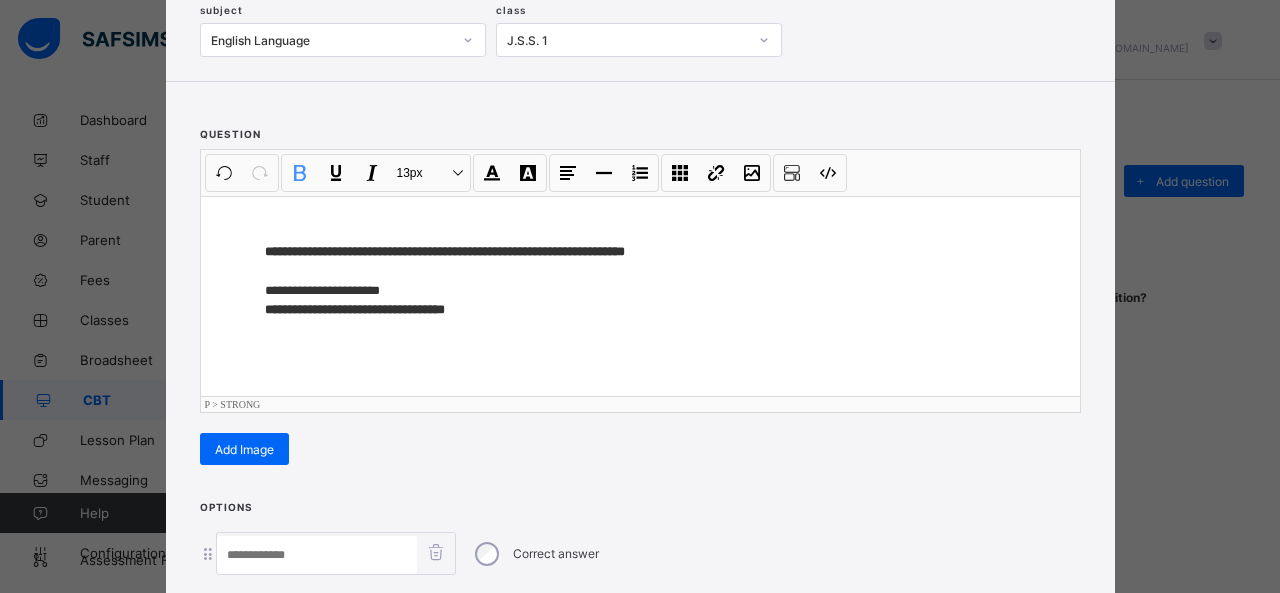 scroll, scrollTop: 351, scrollLeft: 0, axis: vertical 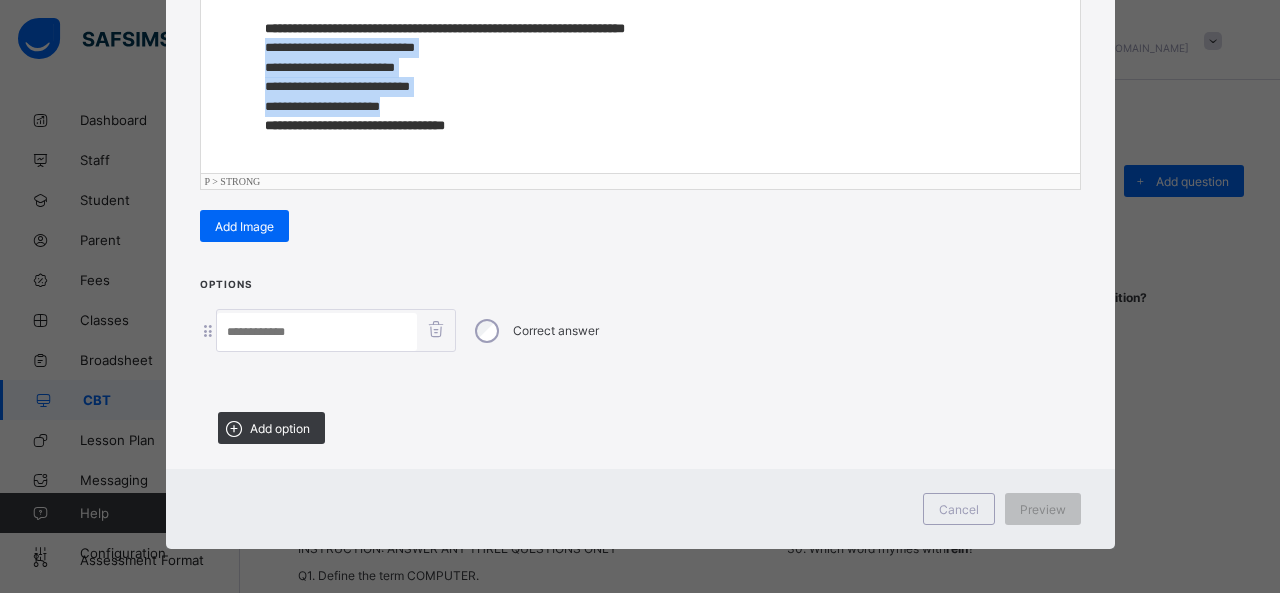 drag, startPoint x: 254, startPoint y: 43, endPoint x: 442, endPoint y: 103, distance: 197.34235 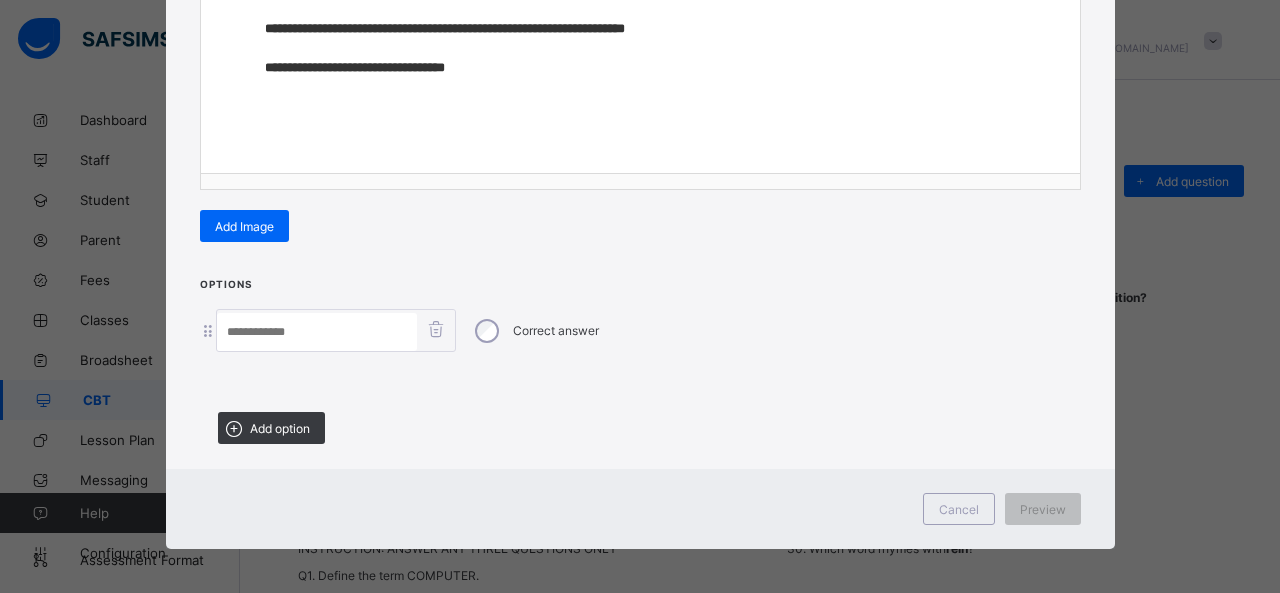 click at bounding box center (317, 332) 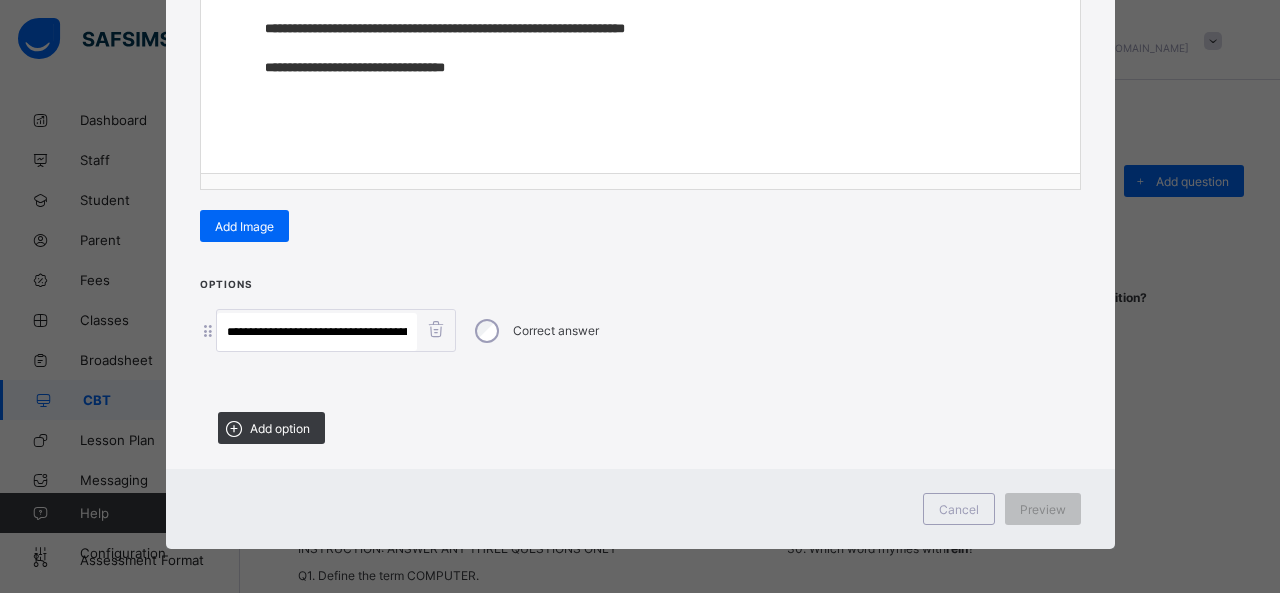 scroll, scrollTop: 0, scrollLeft: 394, axis: horizontal 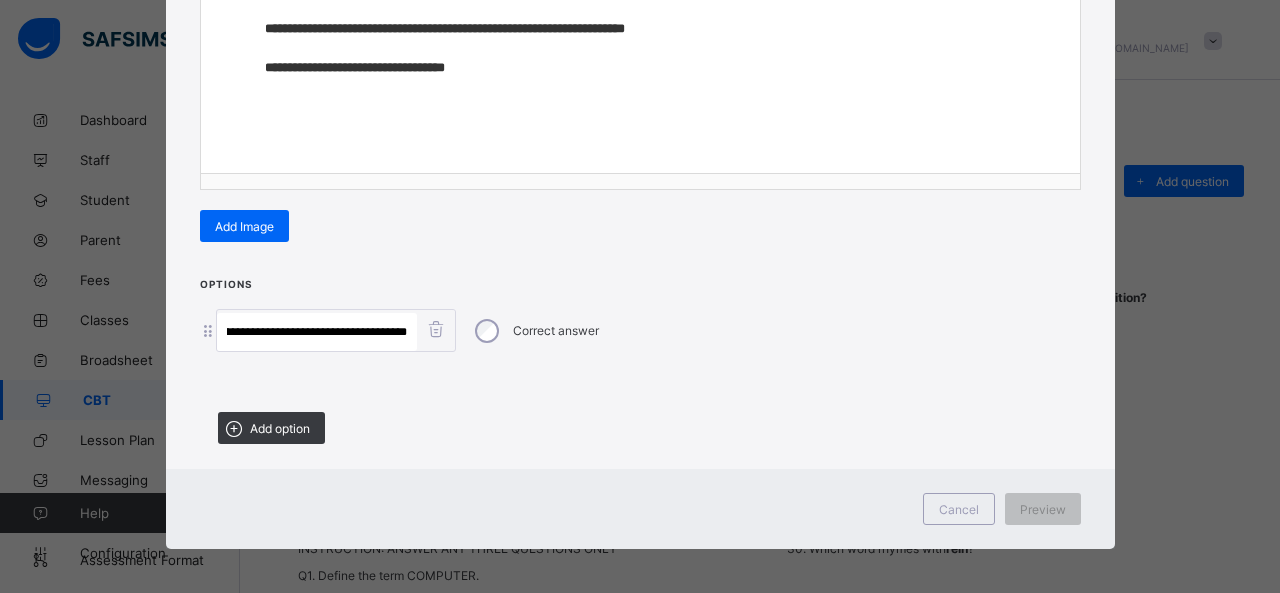 drag, startPoint x: 290, startPoint y: 324, endPoint x: 599, endPoint y: 357, distance: 310.75714 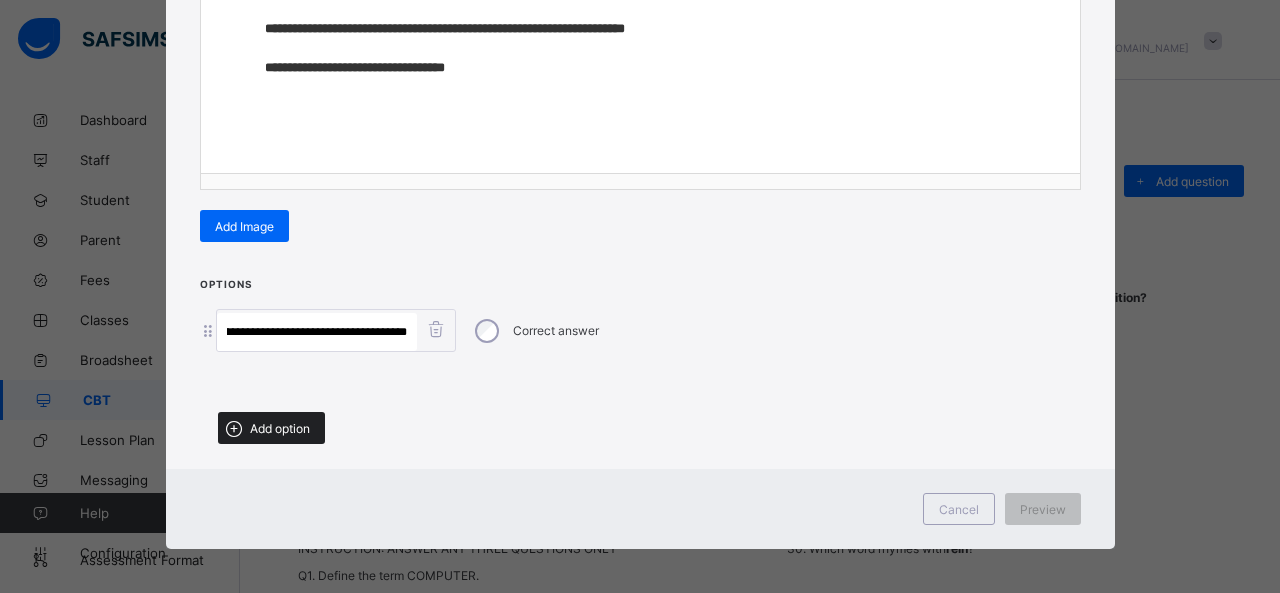 type on "**********" 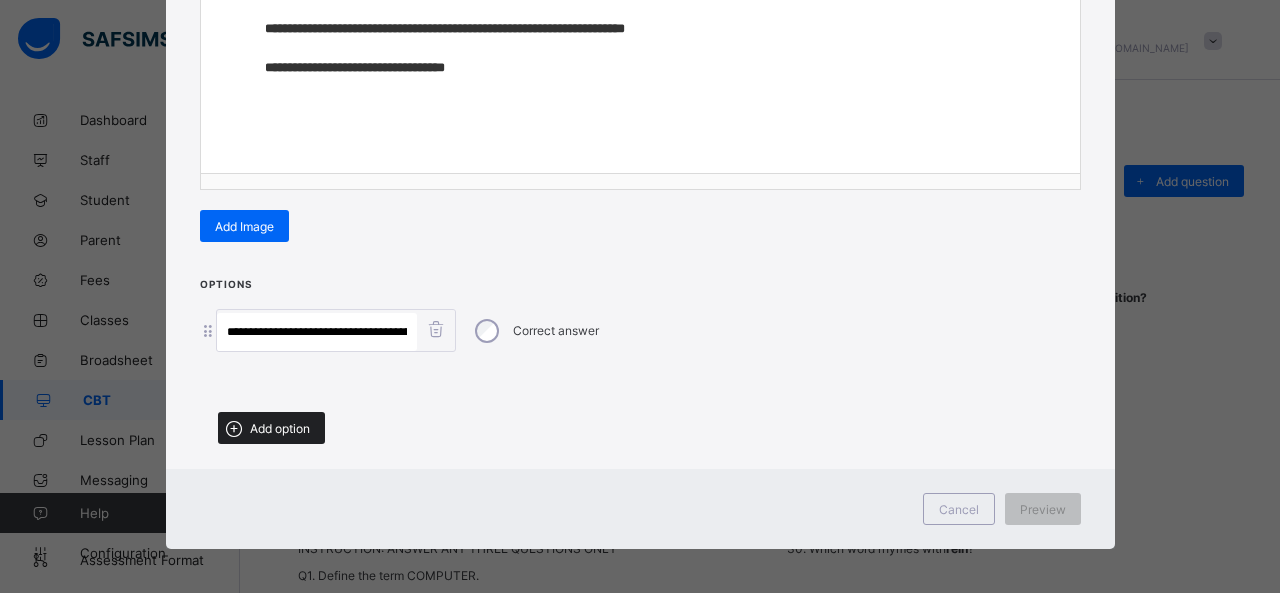 click on "Add option" at bounding box center [280, 428] 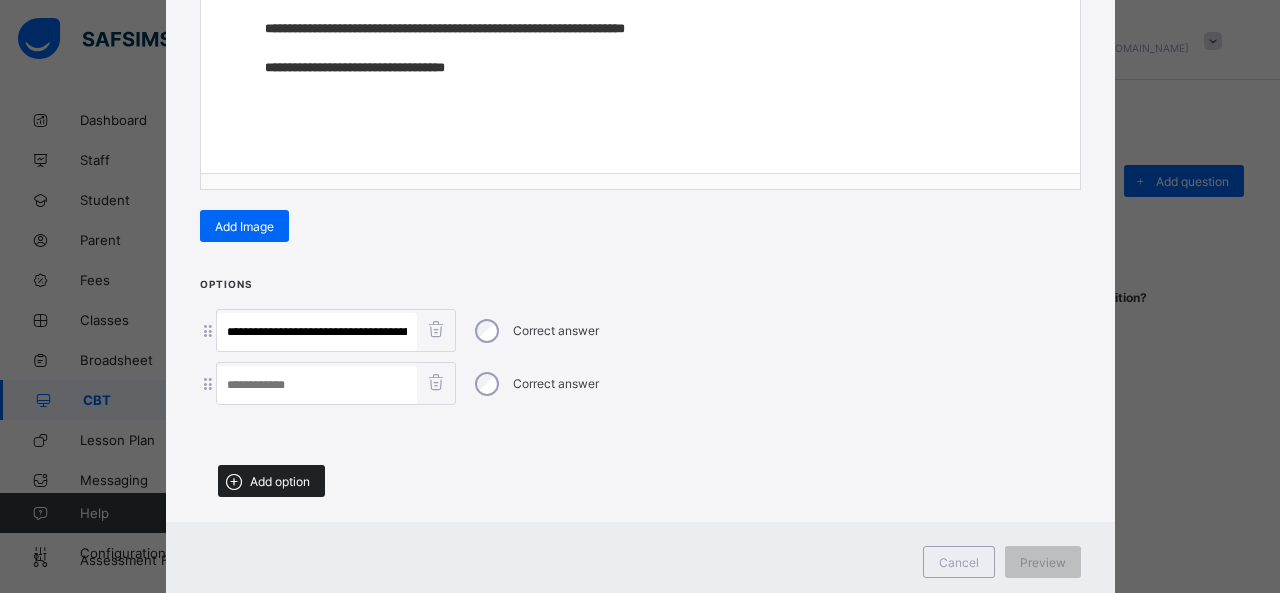 click on "Add option" at bounding box center (280, 481) 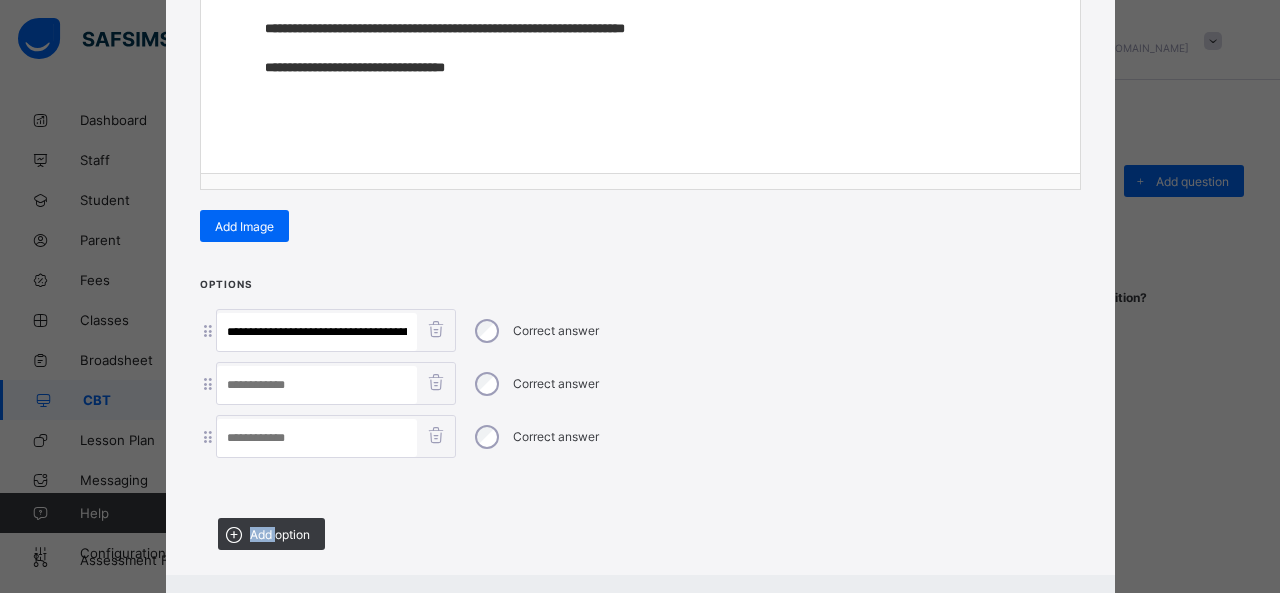 drag, startPoint x: 270, startPoint y: 532, endPoint x: 262, endPoint y: 467, distance: 65.490456 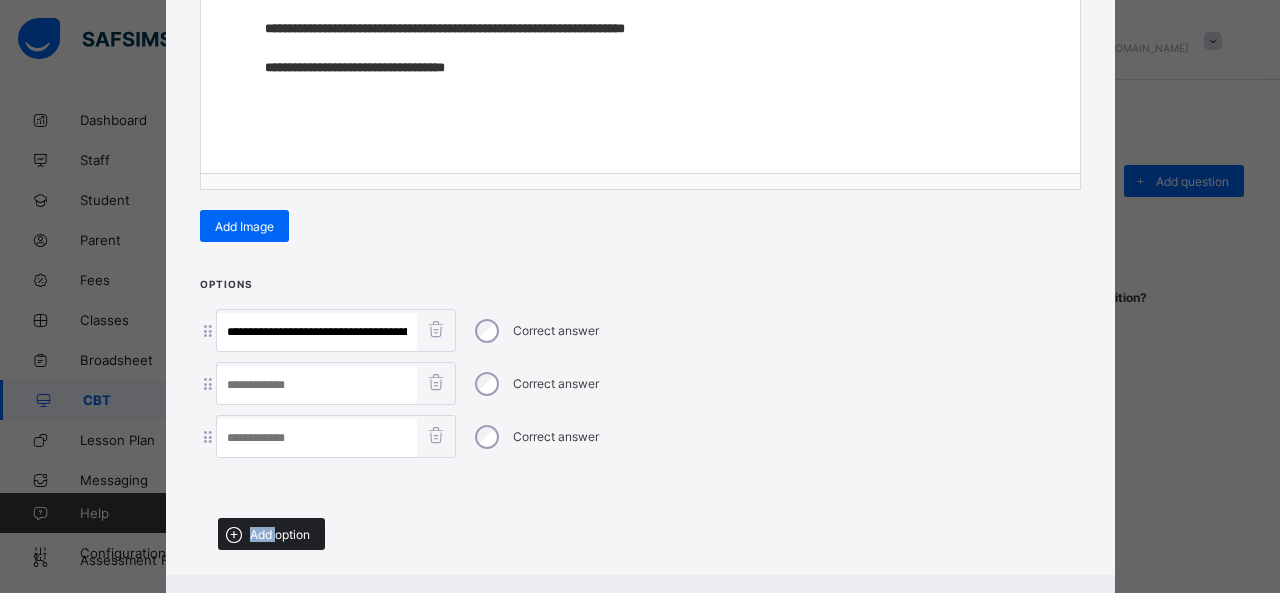 click on "Add option" at bounding box center [280, 534] 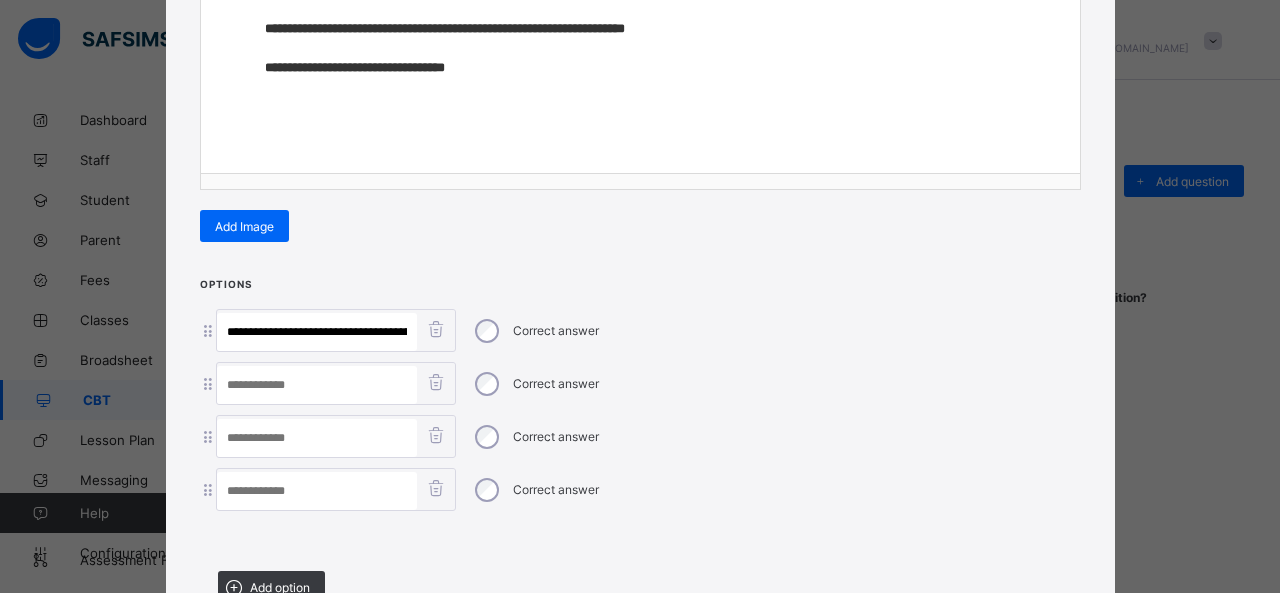 click at bounding box center (317, 491) 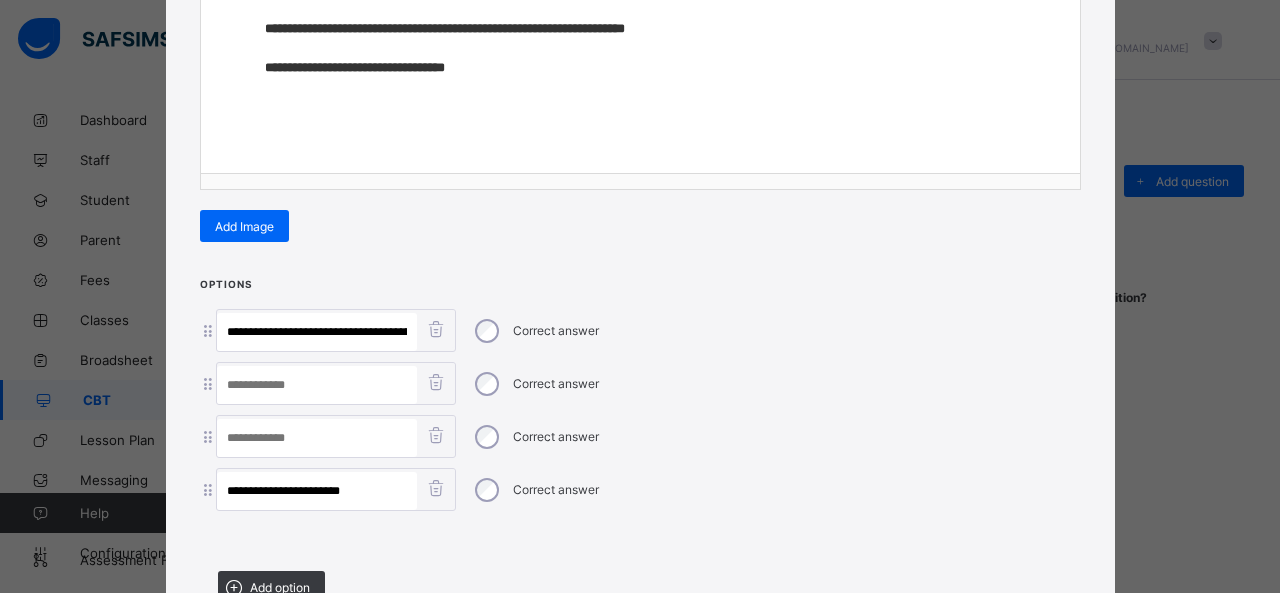 type on "**********" 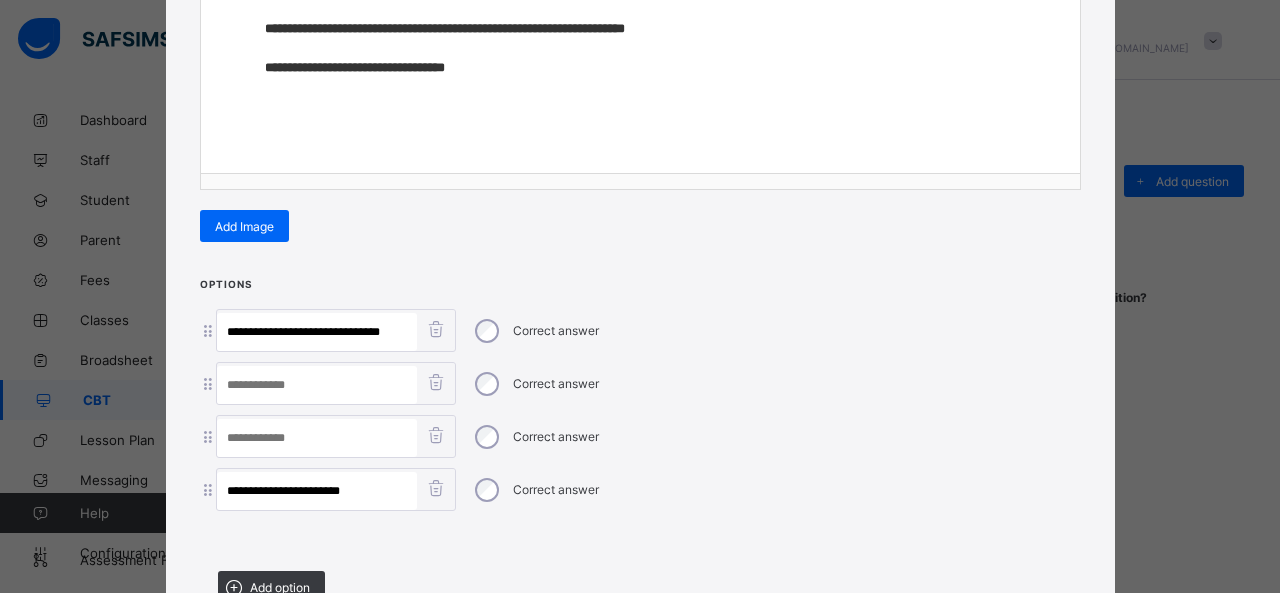 type on "**********" 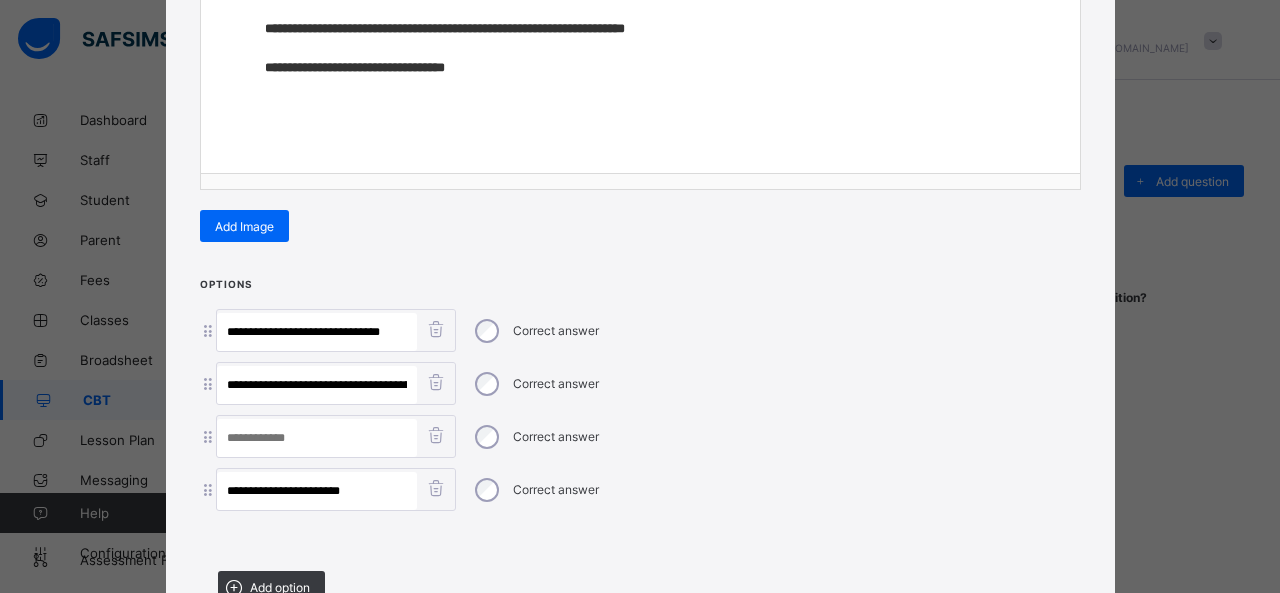 scroll, scrollTop: 0, scrollLeft: 122, axis: horizontal 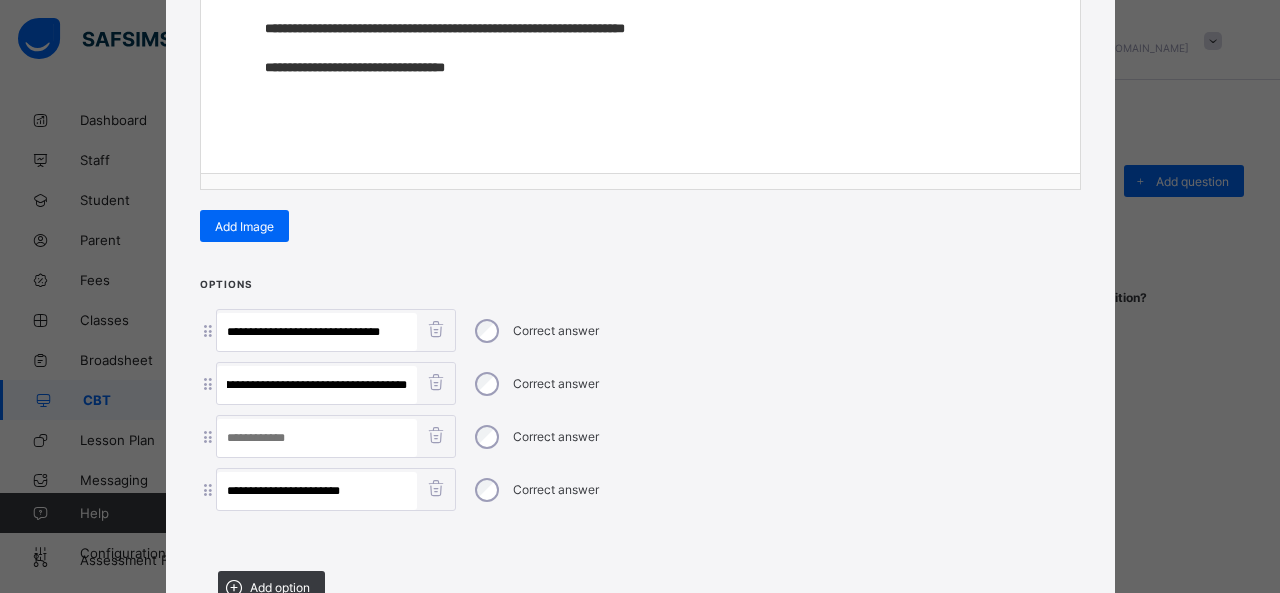 drag, startPoint x: 244, startPoint y: 377, endPoint x: 712, endPoint y: 394, distance: 468.30865 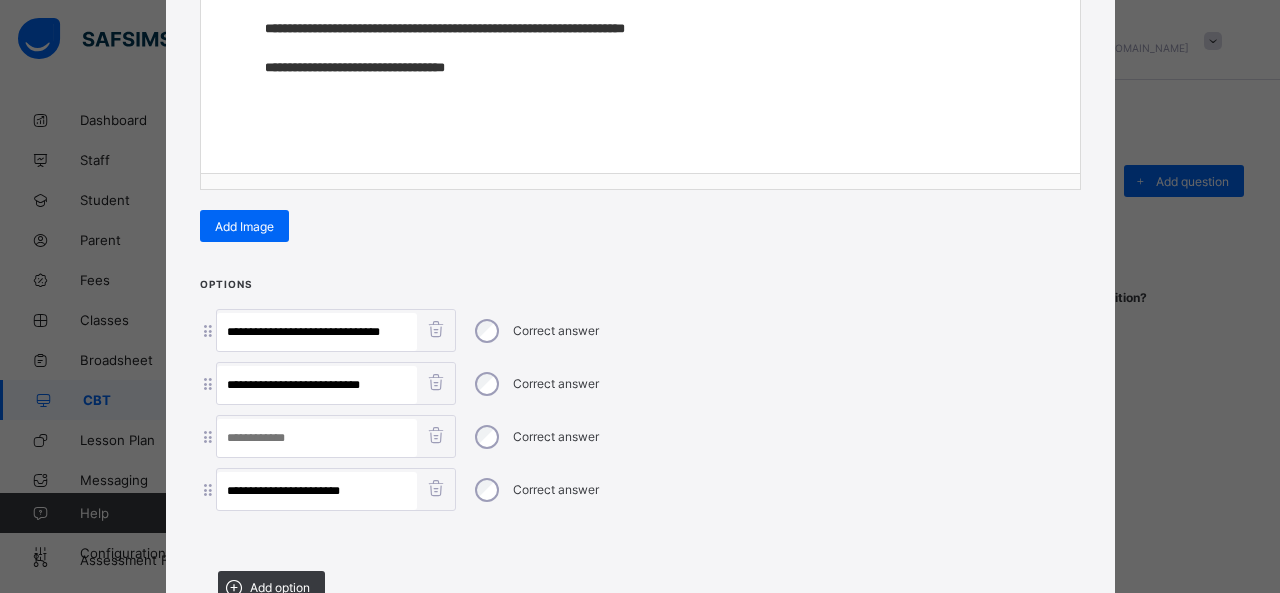 scroll, scrollTop: 0, scrollLeft: 0, axis: both 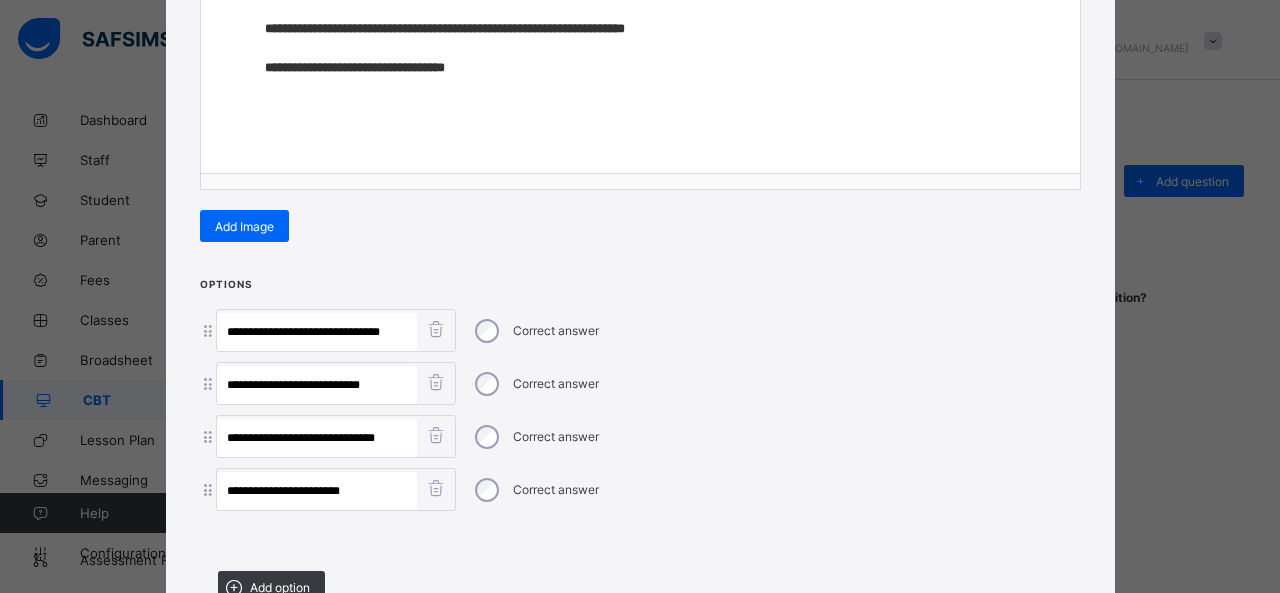 click on "Correct answer" at bounding box center [535, 437] 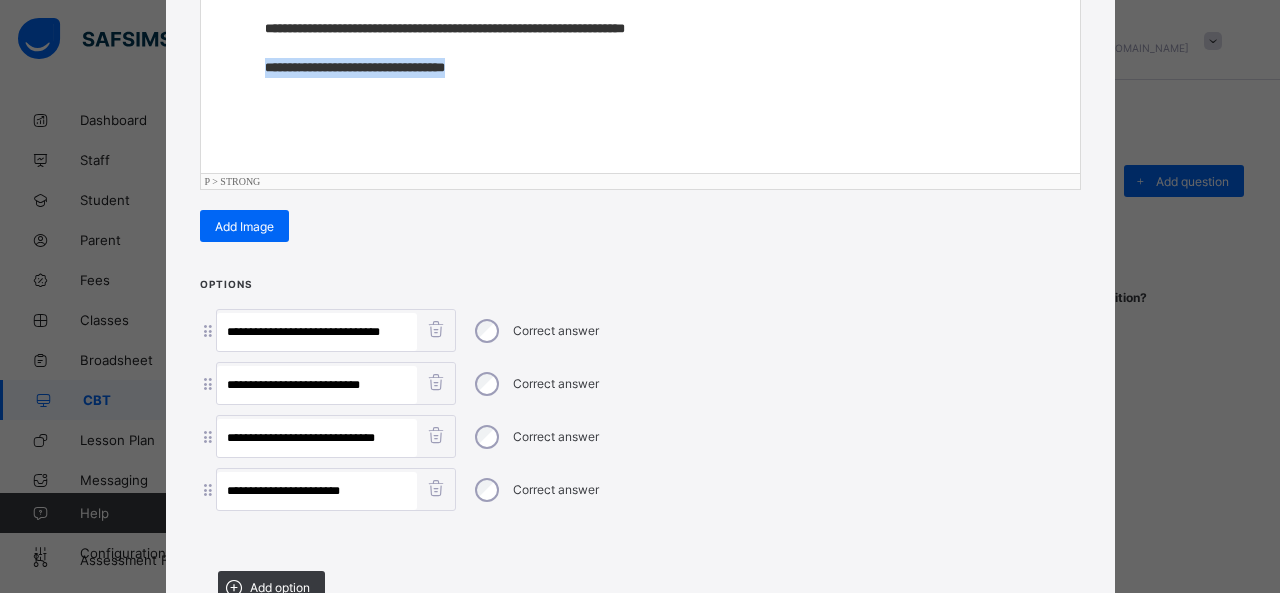 drag, startPoint x: 536, startPoint y: 69, endPoint x: 194, endPoint y: 69, distance: 342 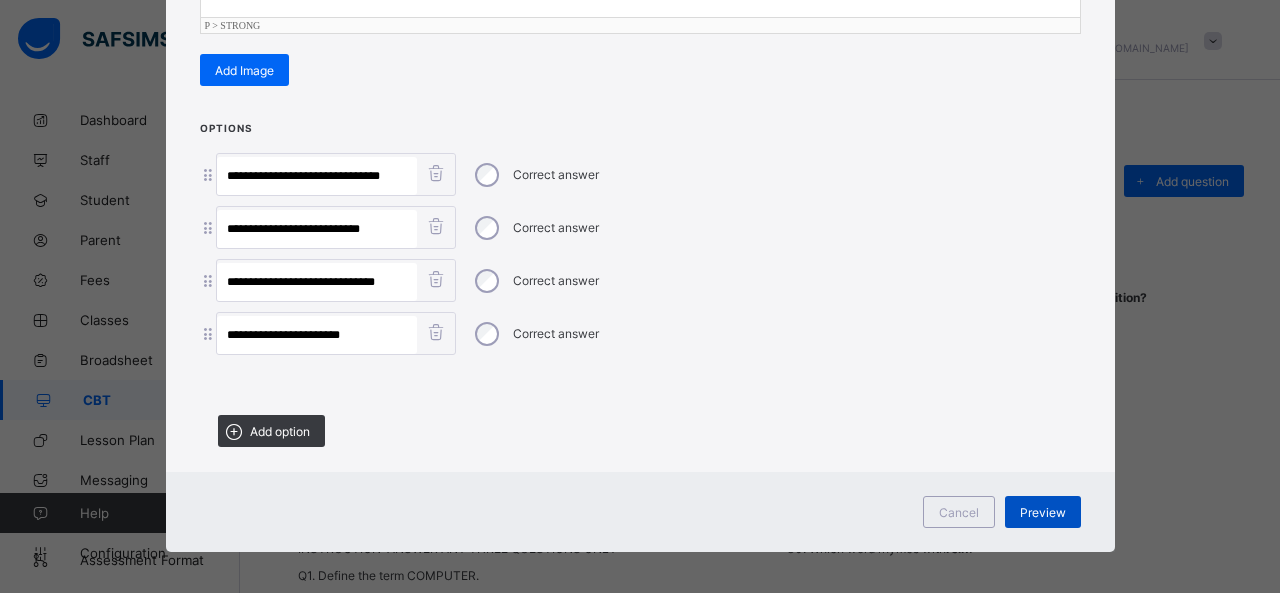 click on "Preview" at bounding box center (1043, 512) 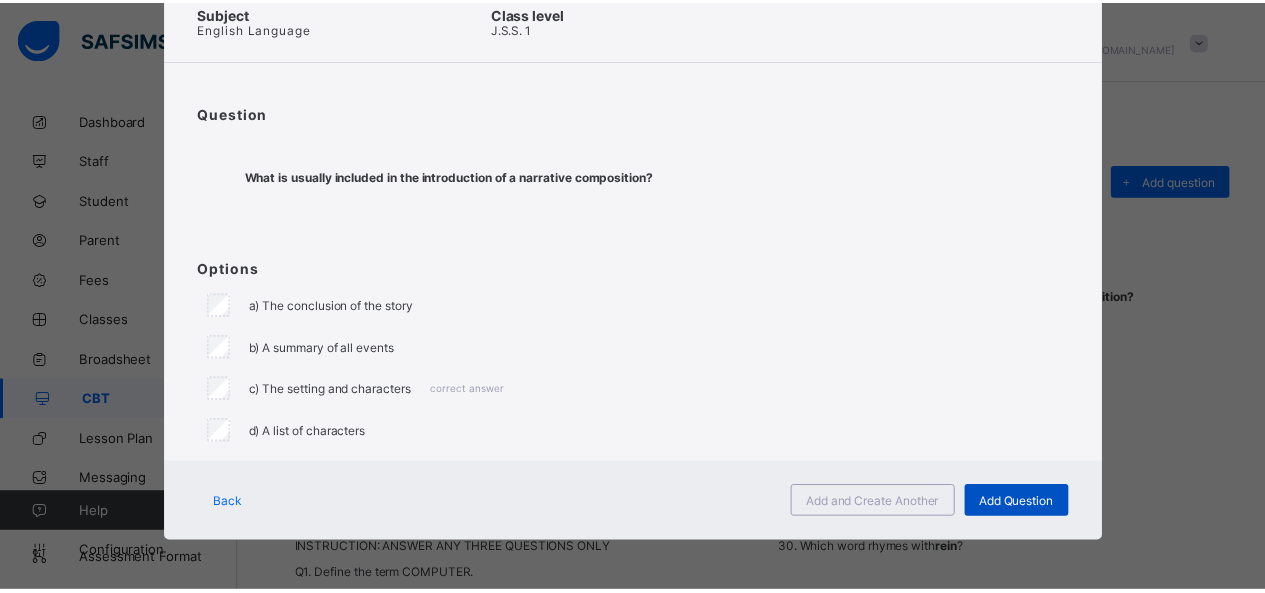 scroll, scrollTop: 100, scrollLeft: 0, axis: vertical 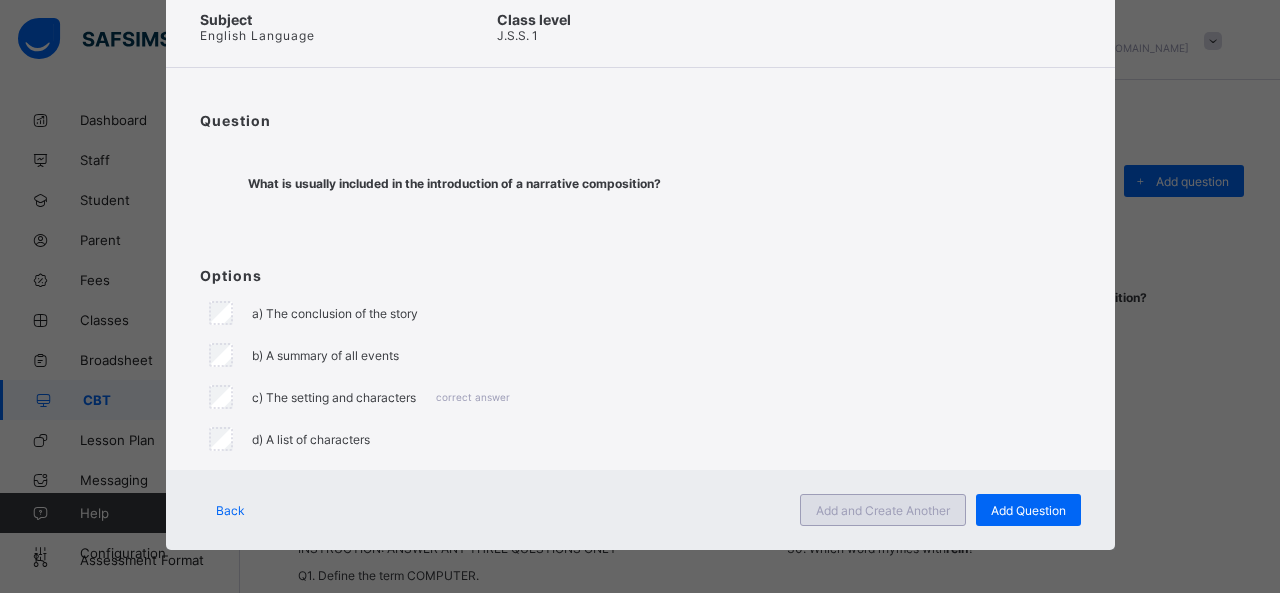 click on "Add and Create Another" at bounding box center (883, 510) 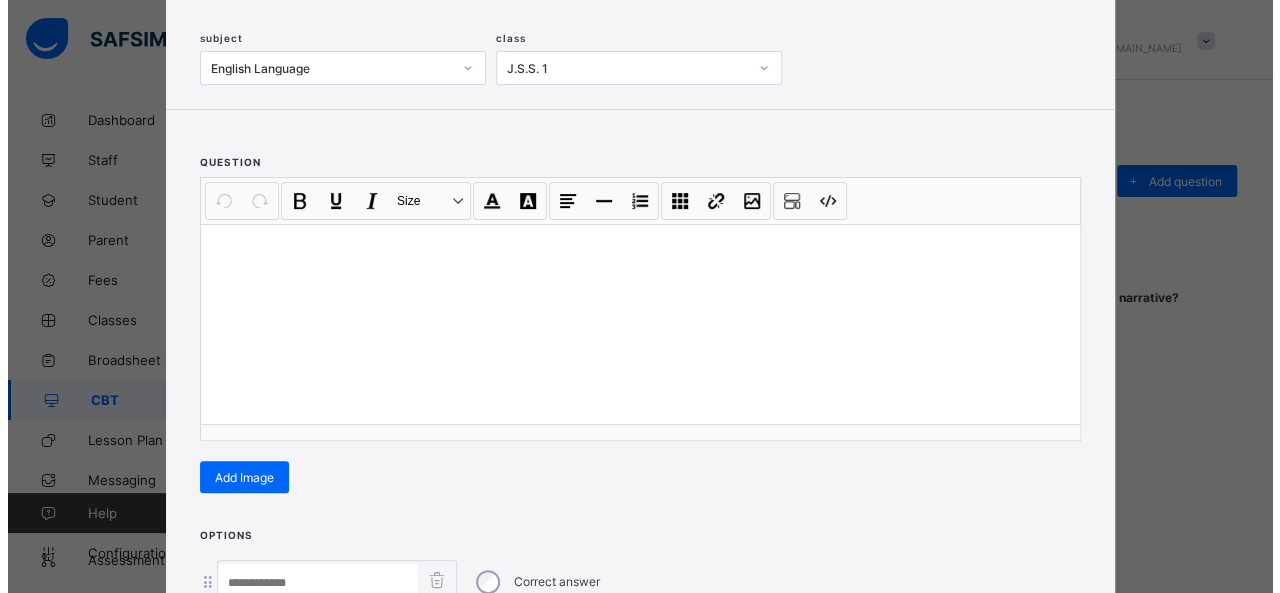 scroll, scrollTop: 128, scrollLeft: 0, axis: vertical 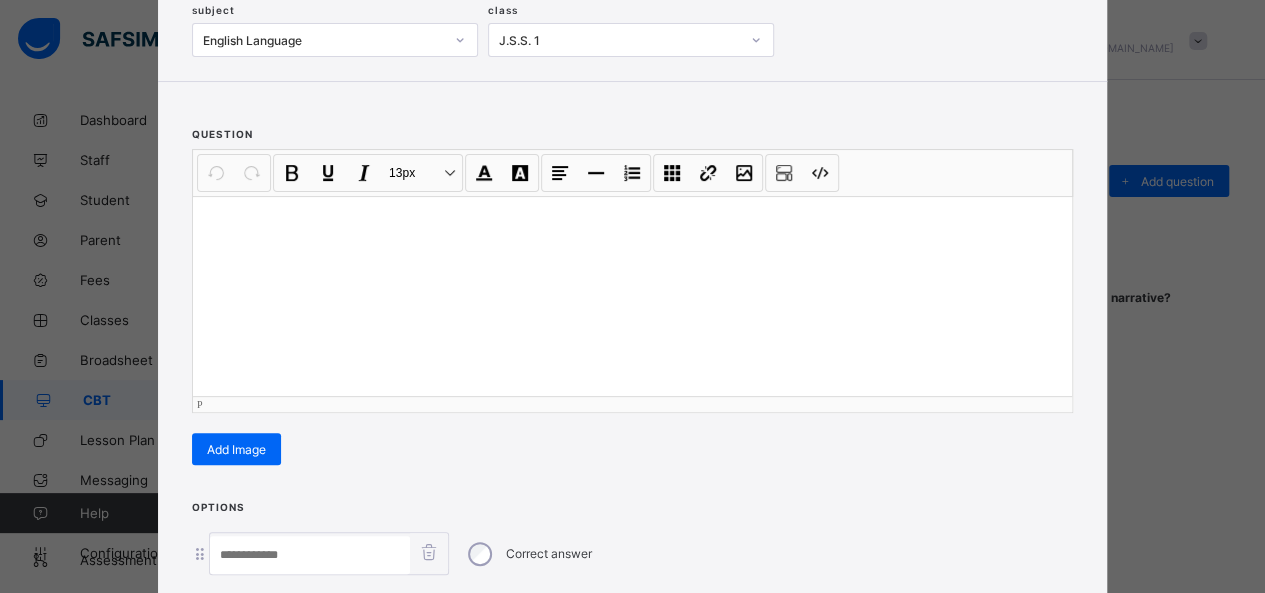 click at bounding box center (632, 296) 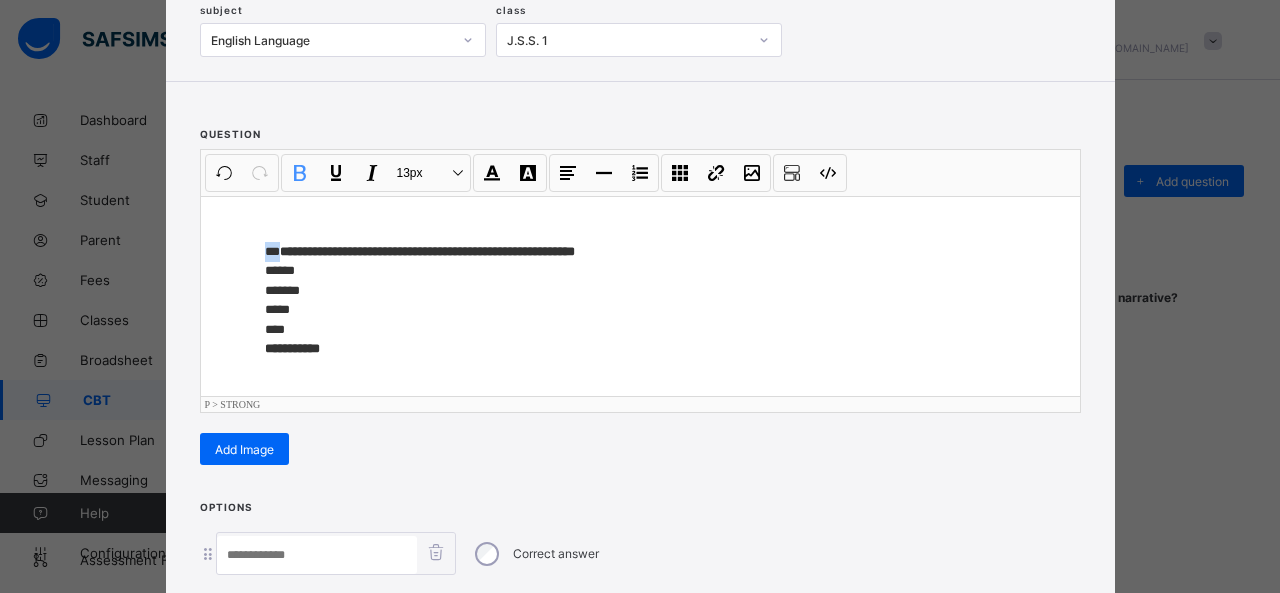 drag, startPoint x: 274, startPoint y: 245, endPoint x: 204, endPoint y: 241, distance: 70.11419 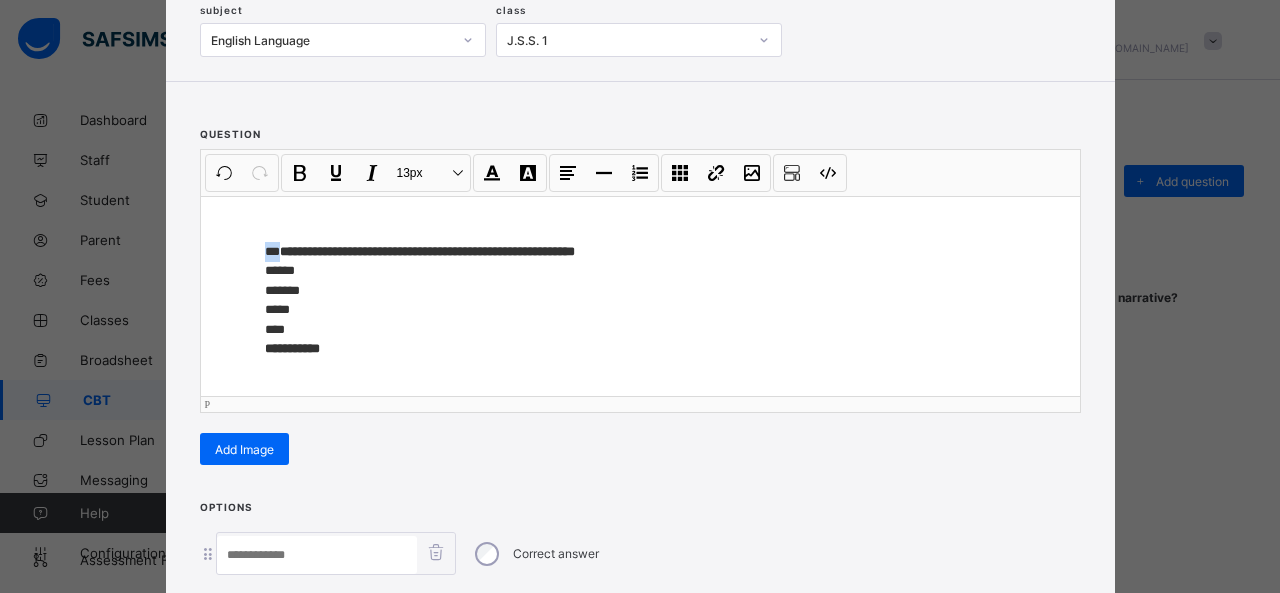 type 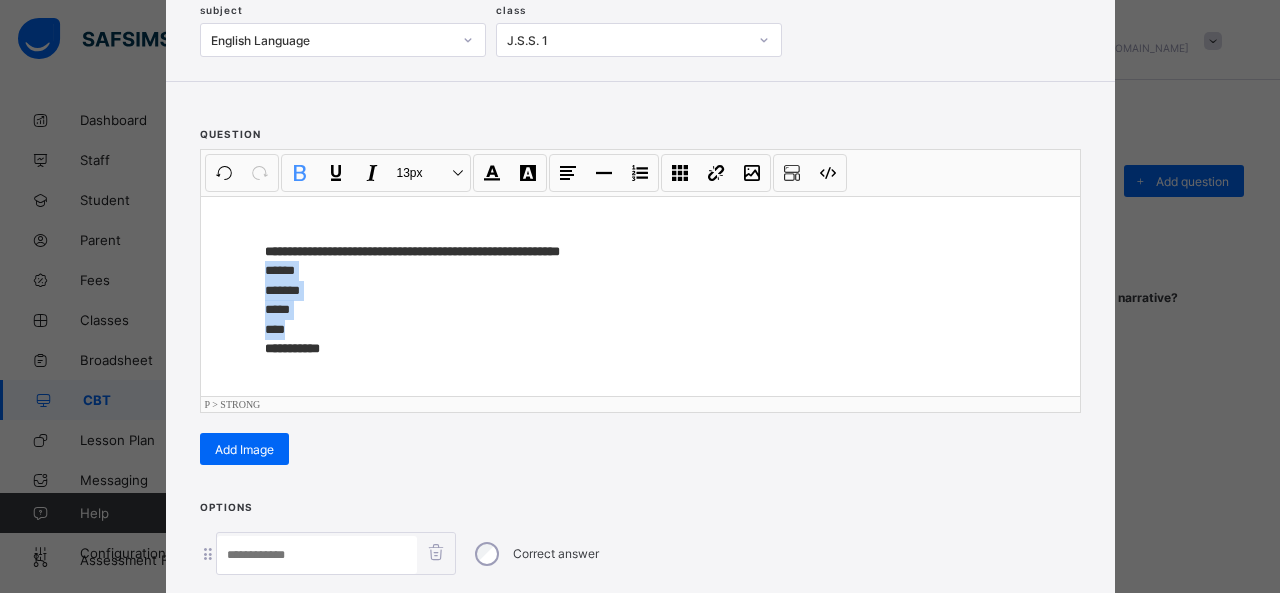 drag, startPoint x: 248, startPoint y: 267, endPoint x: 304, endPoint y: 327, distance: 82.073135 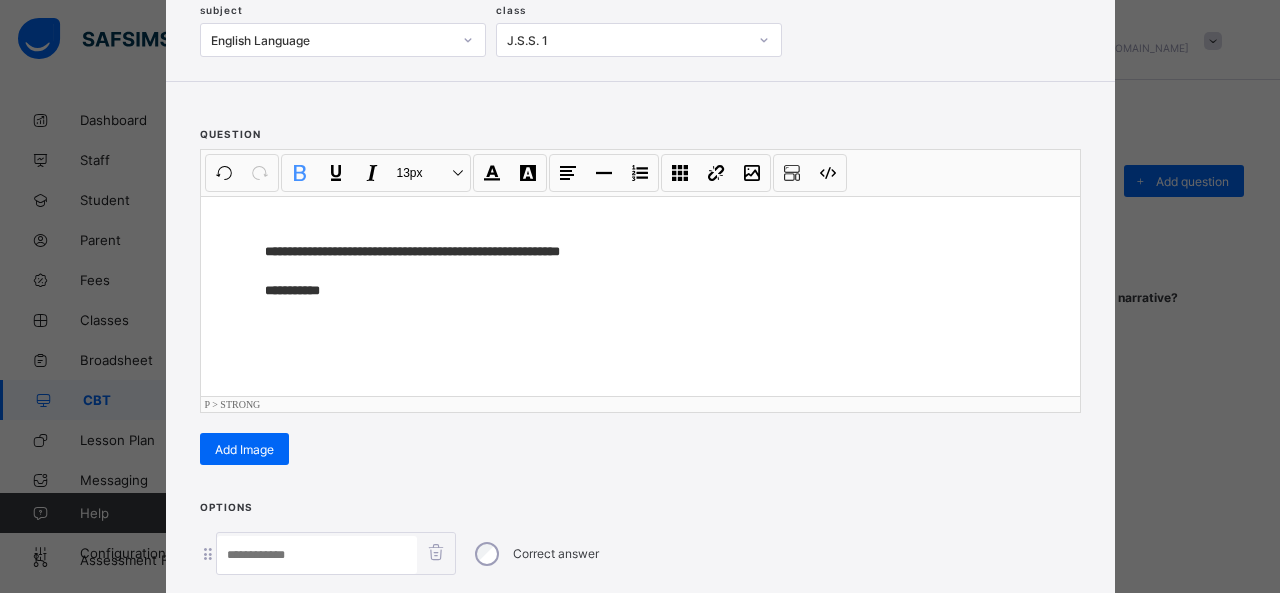 scroll, scrollTop: 351, scrollLeft: 0, axis: vertical 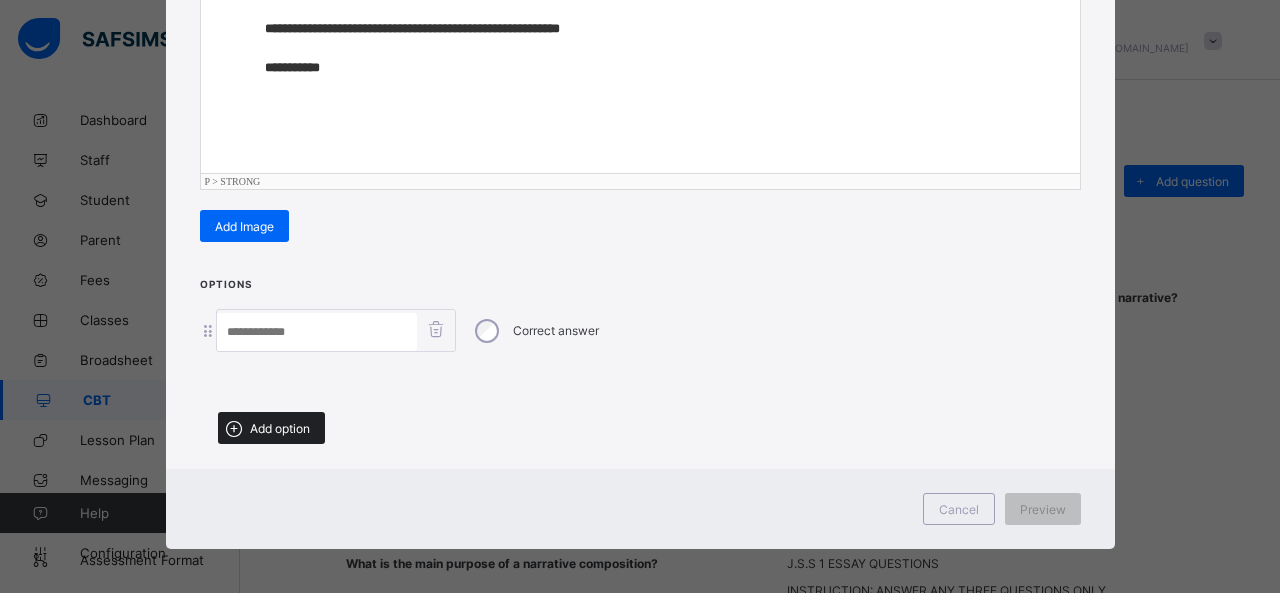 click on "Add option" at bounding box center (271, 428) 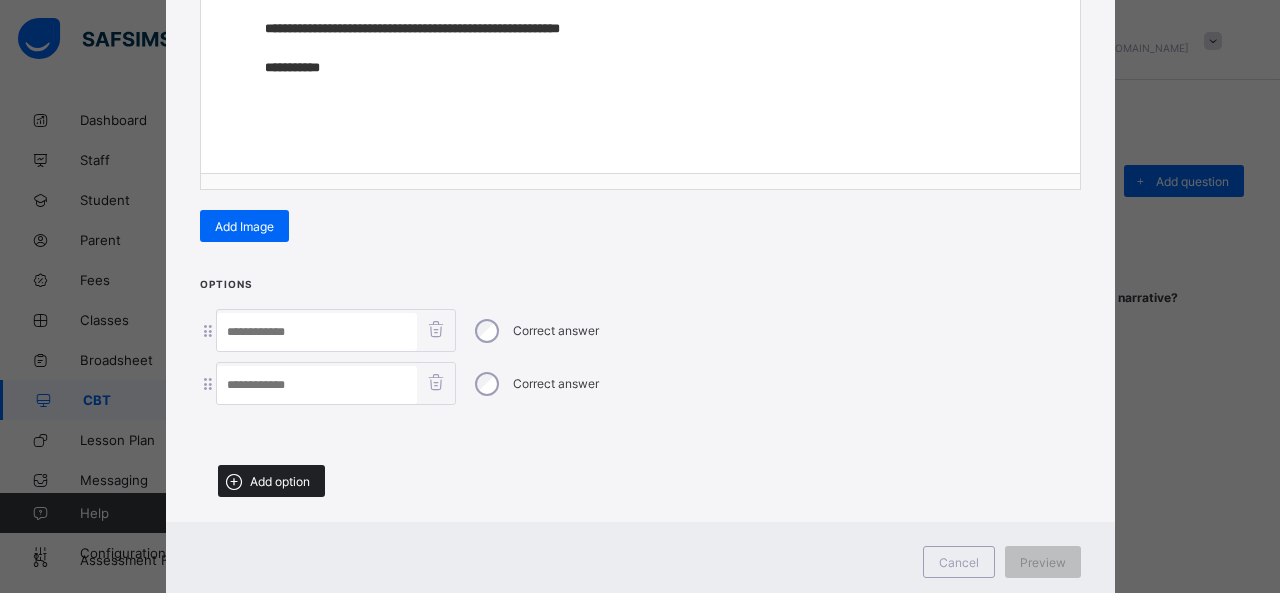 click on "Add option" at bounding box center (271, 481) 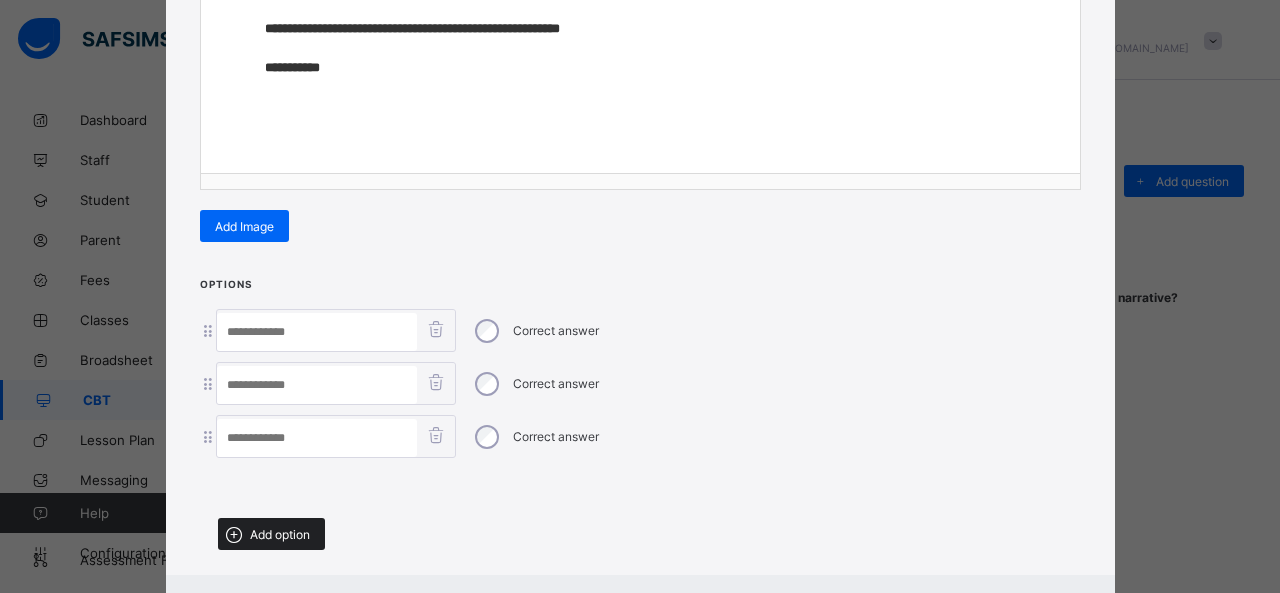 click on "Add option" at bounding box center [271, 534] 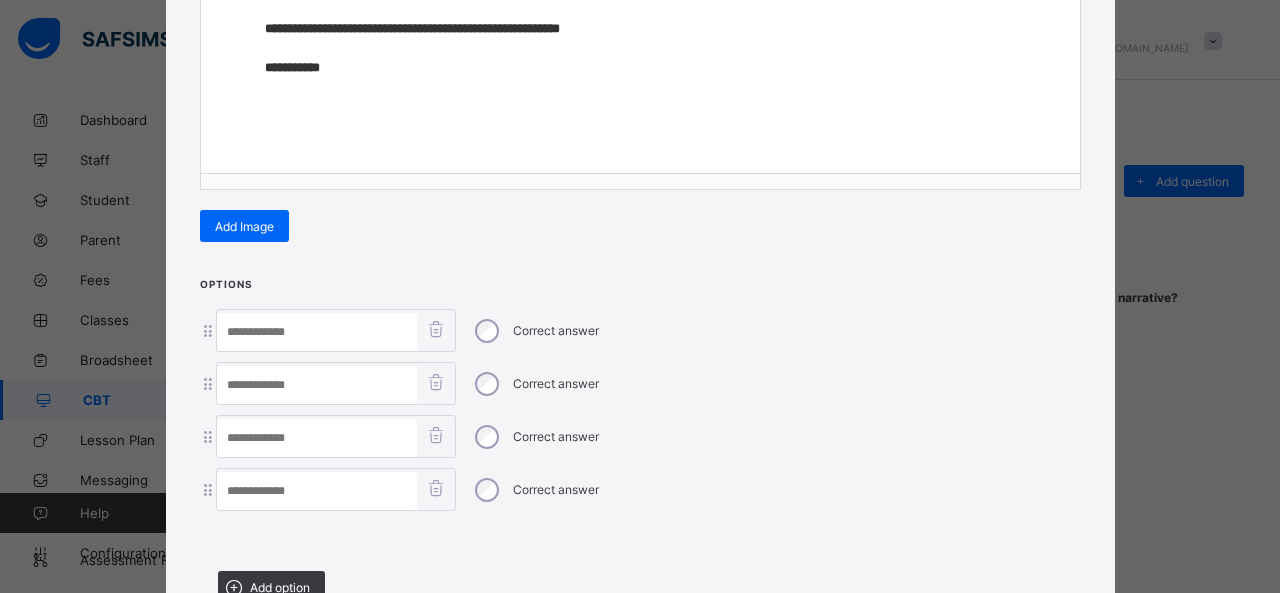click at bounding box center [317, 332] 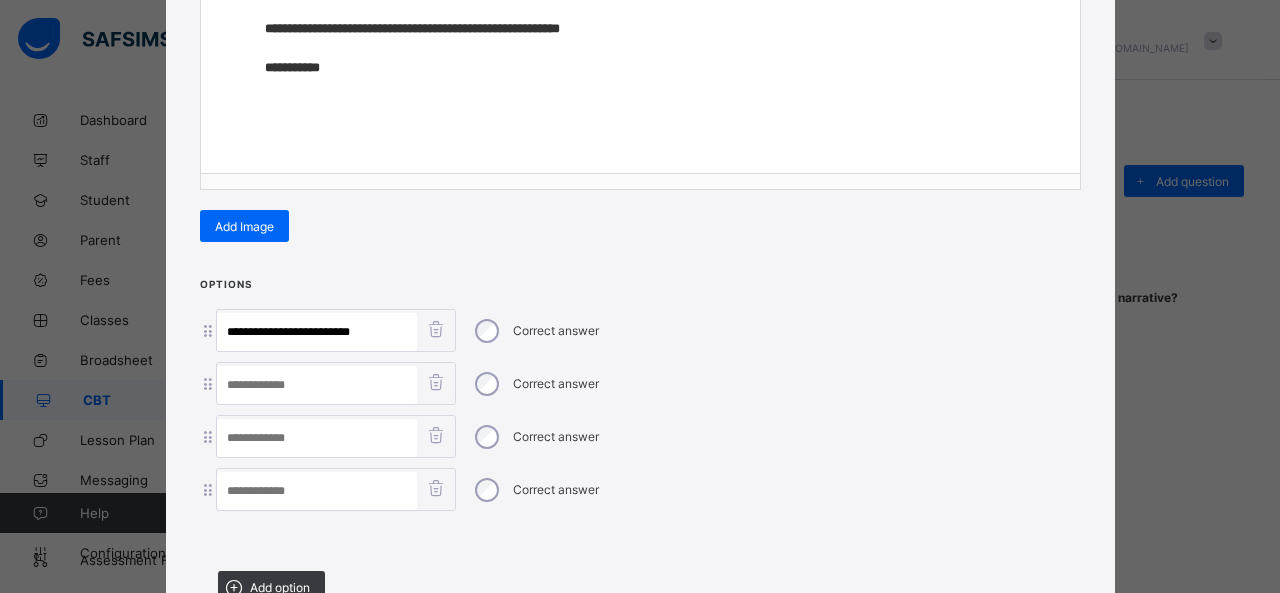 drag, startPoint x: 260, startPoint y: 326, endPoint x: 494, endPoint y: 345, distance: 234.7701 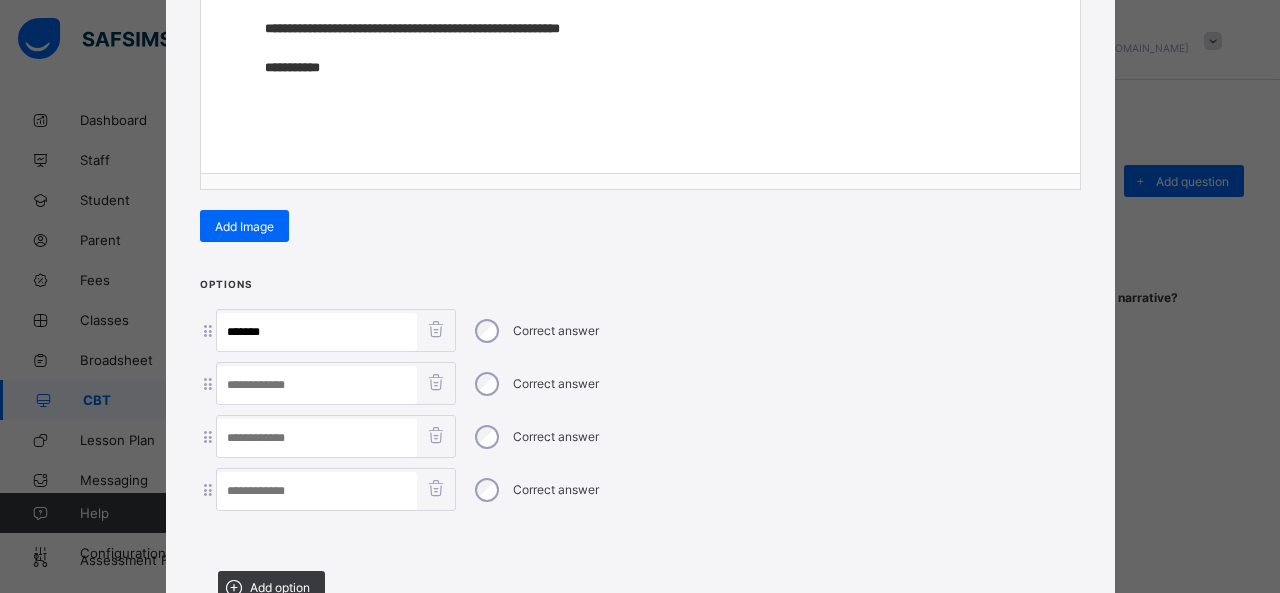 type on "******" 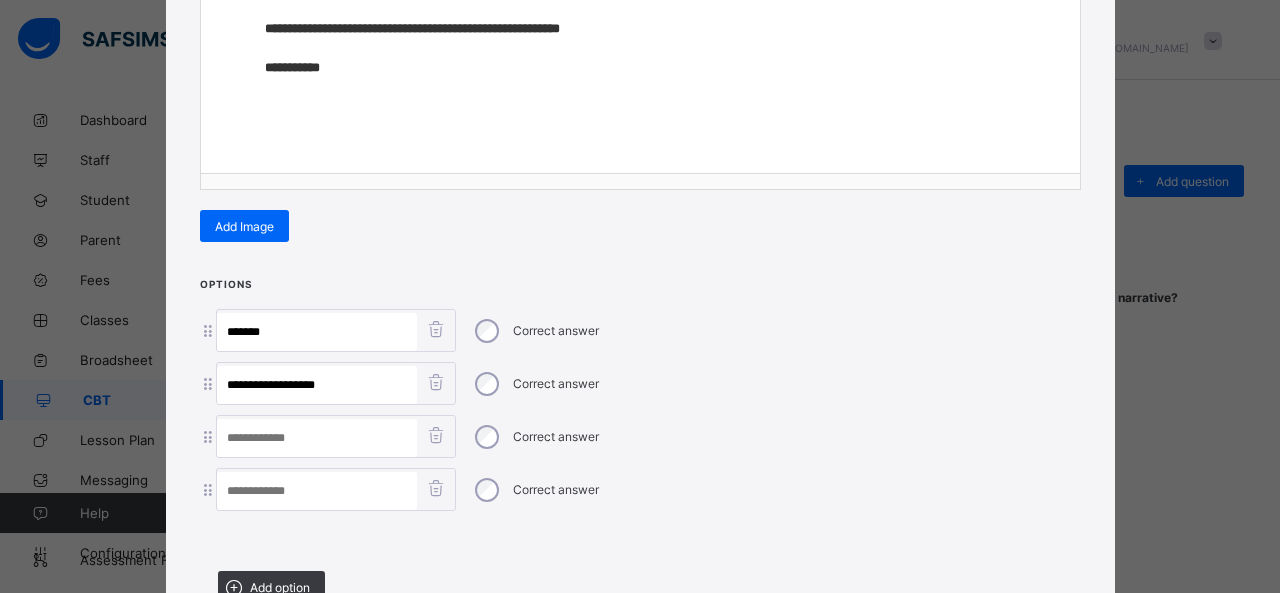 drag, startPoint x: 267, startPoint y: 381, endPoint x: 388, endPoint y: 390, distance: 121.33425 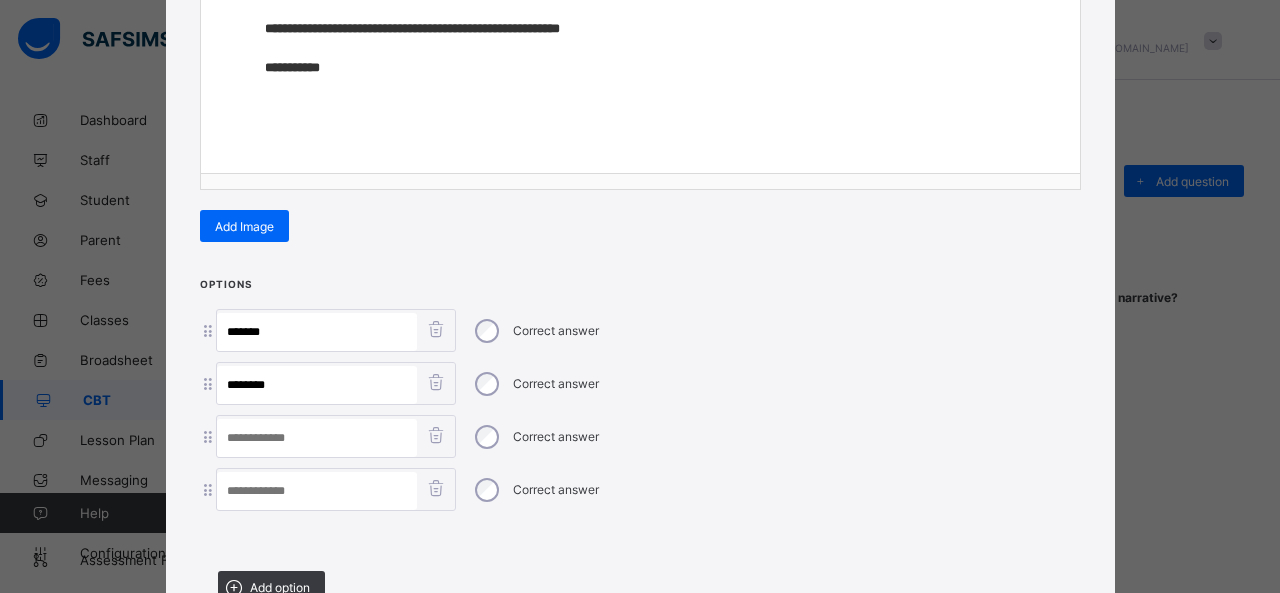type on "*******" 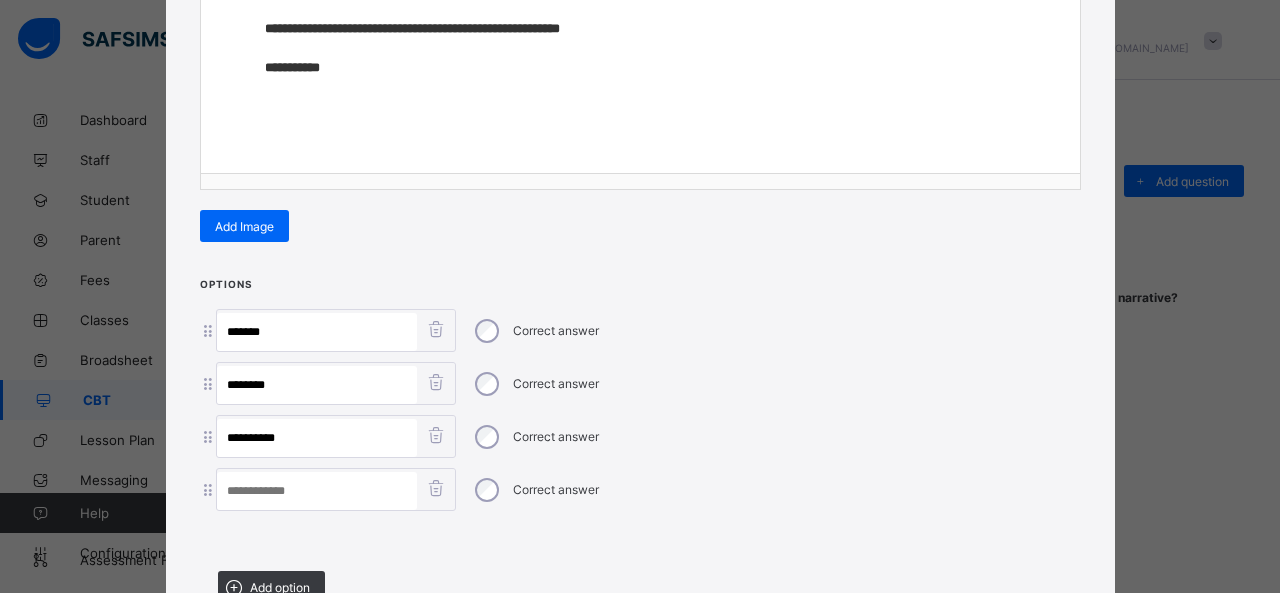 drag, startPoint x: 255, startPoint y: 434, endPoint x: 317, endPoint y: 434, distance: 62 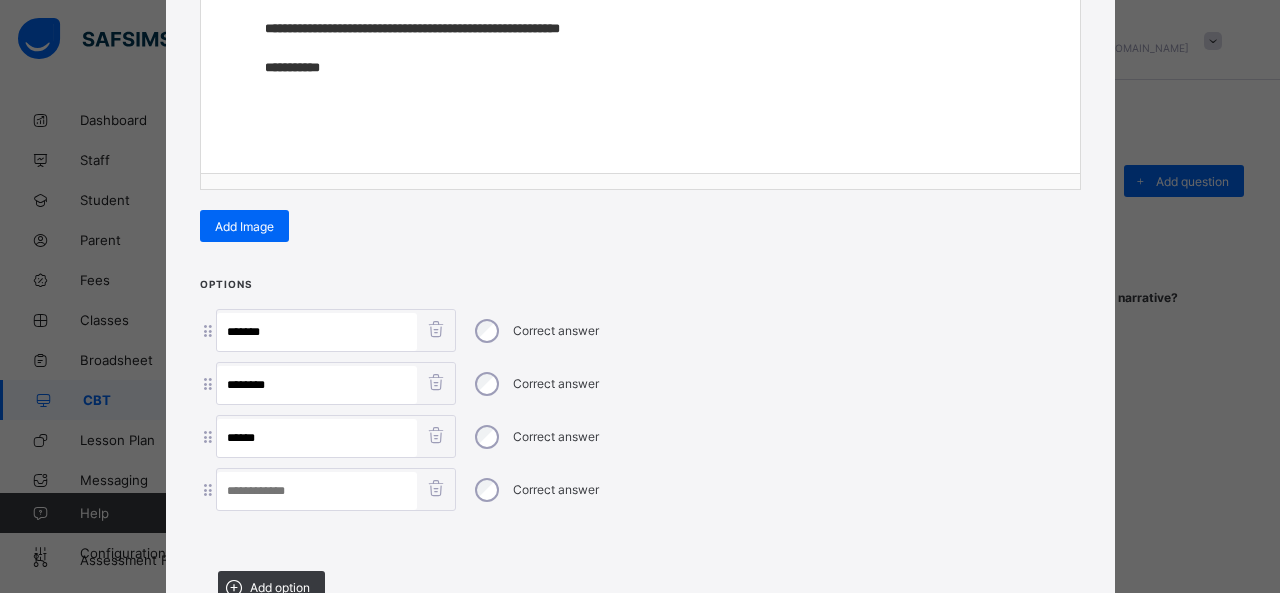 type on "*****" 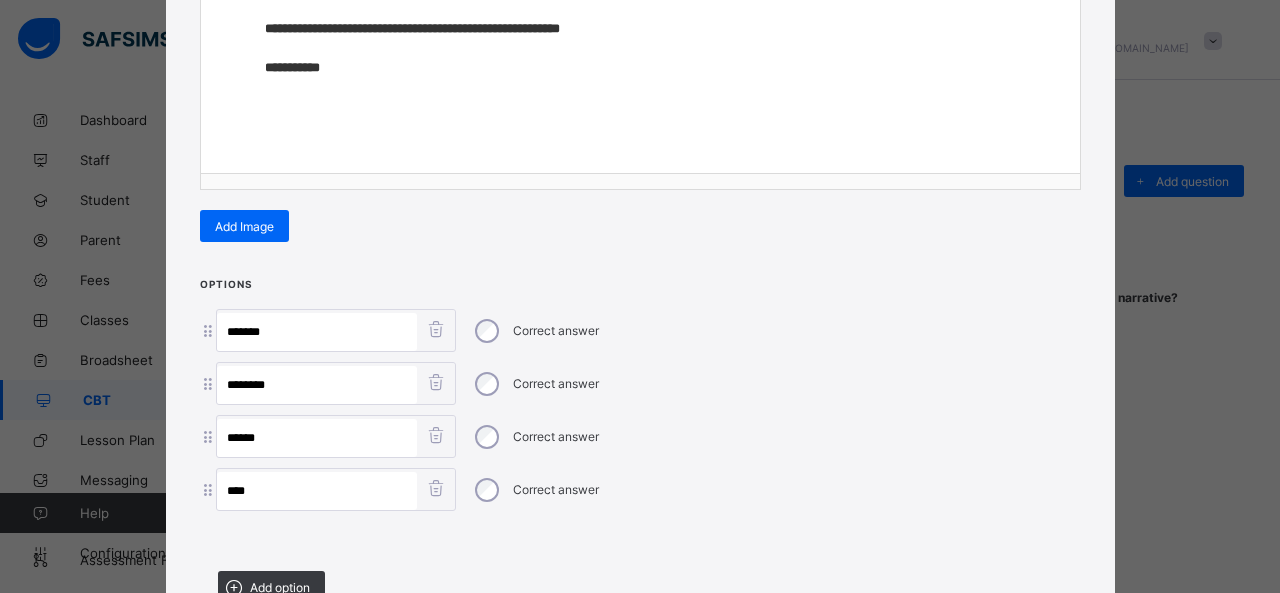 type on "****" 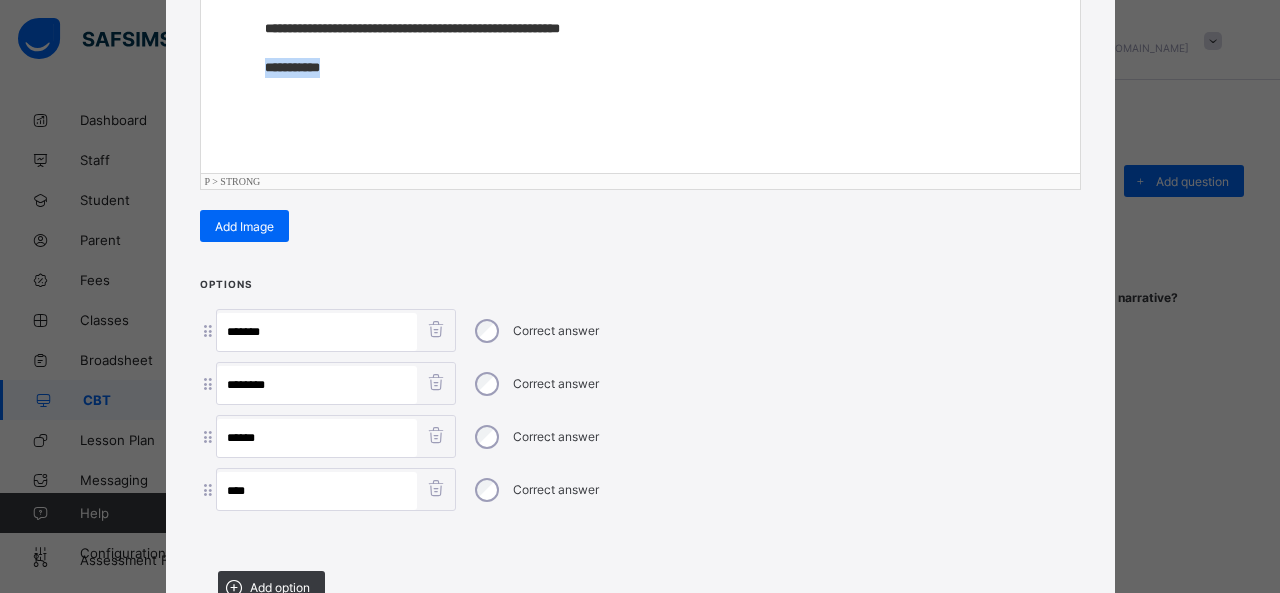 drag, startPoint x: 349, startPoint y: 67, endPoint x: 106, endPoint y: 62, distance: 243.05144 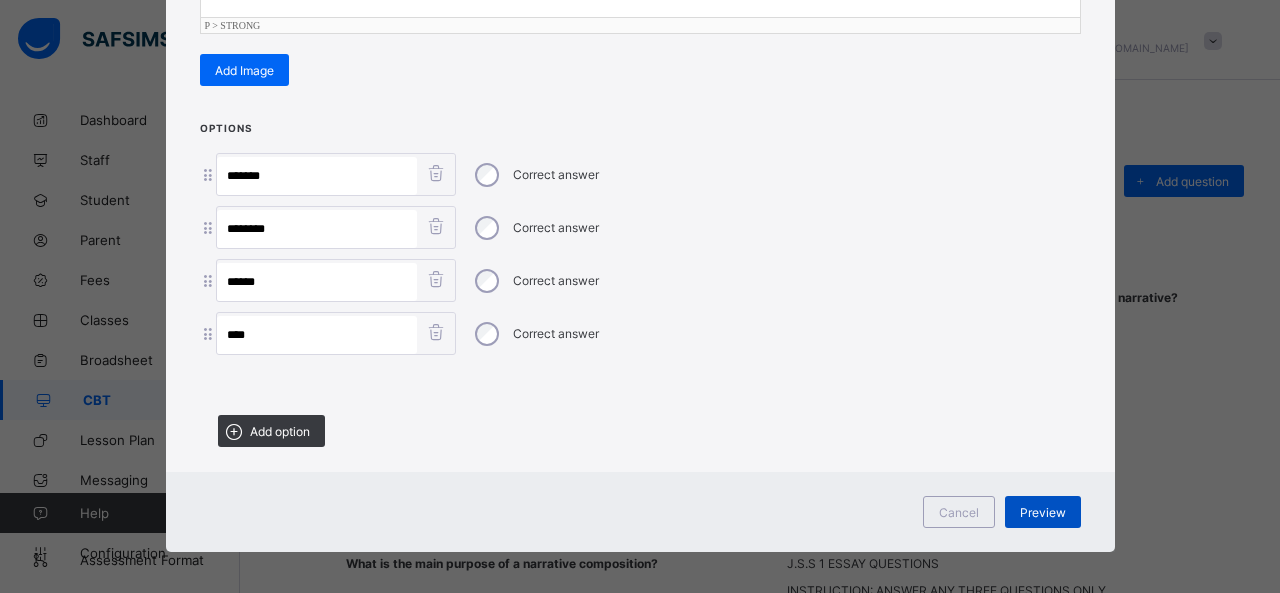 click on "Preview" at bounding box center (1043, 512) 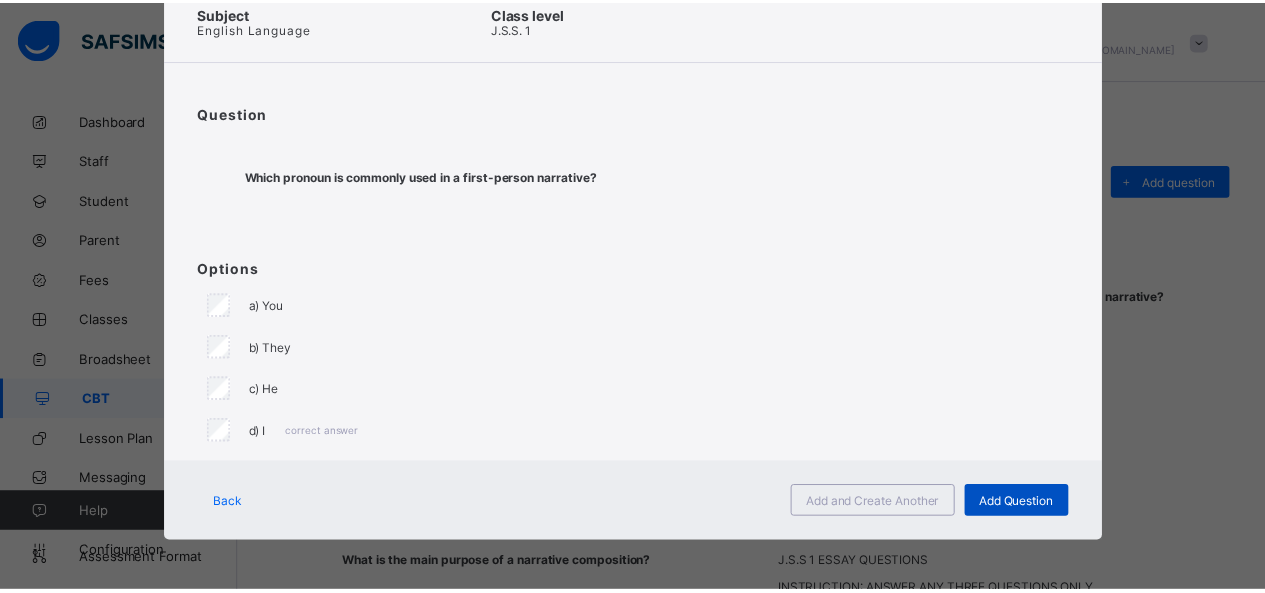 scroll, scrollTop: 100, scrollLeft: 0, axis: vertical 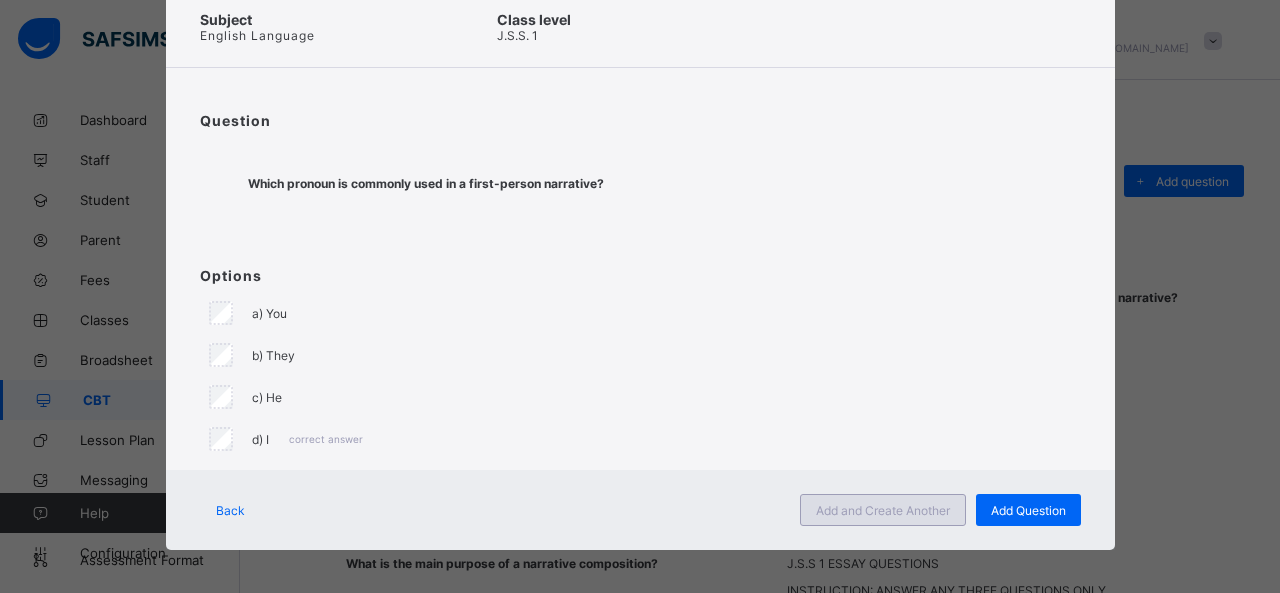 click on "Add and Create Another" at bounding box center (883, 510) 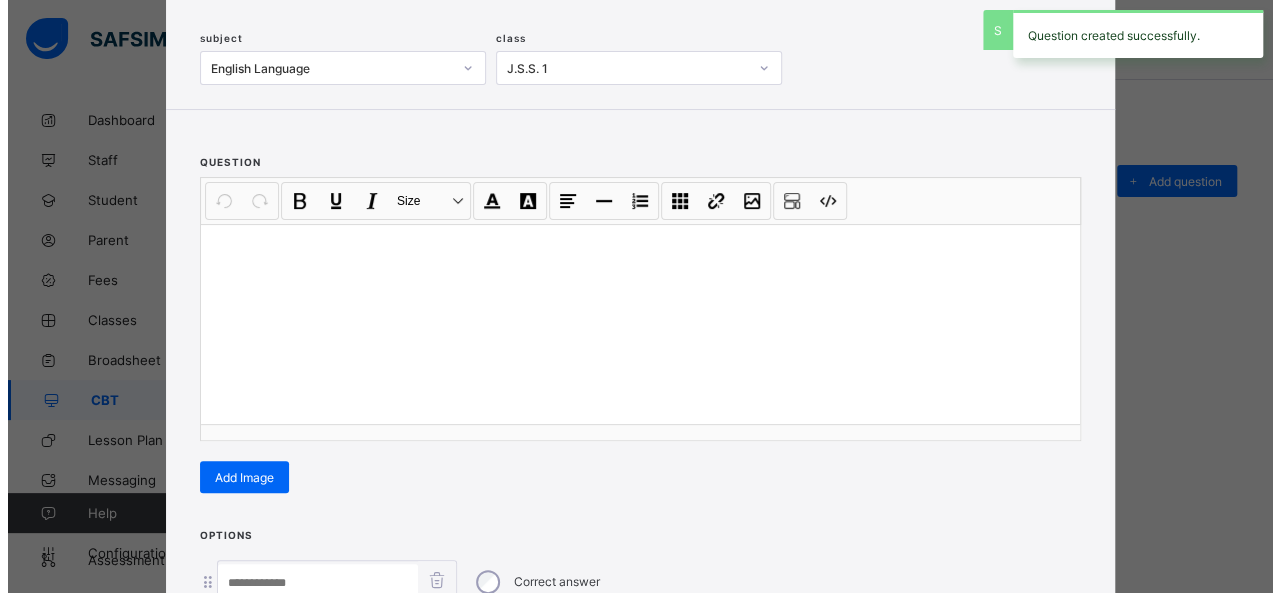 scroll, scrollTop: 128, scrollLeft: 0, axis: vertical 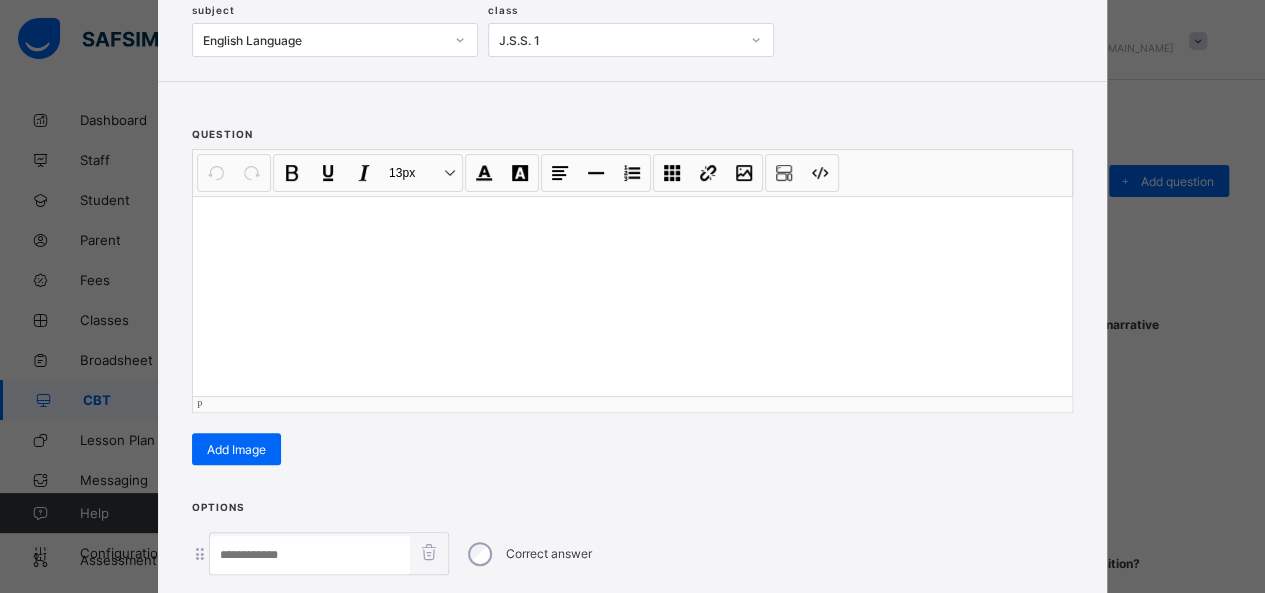 click at bounding box center [632, 296] 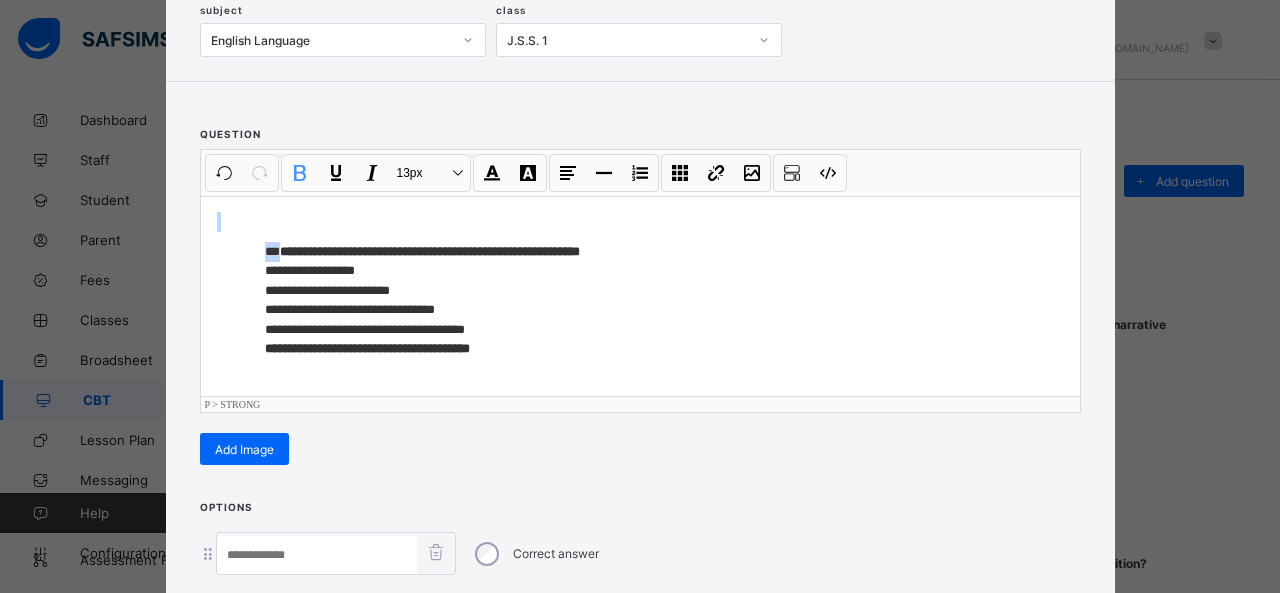 drag, startPoint x: 274, startPoint y: 243, endPoint x: 193, endPoint y: 217, distance: 85.07056 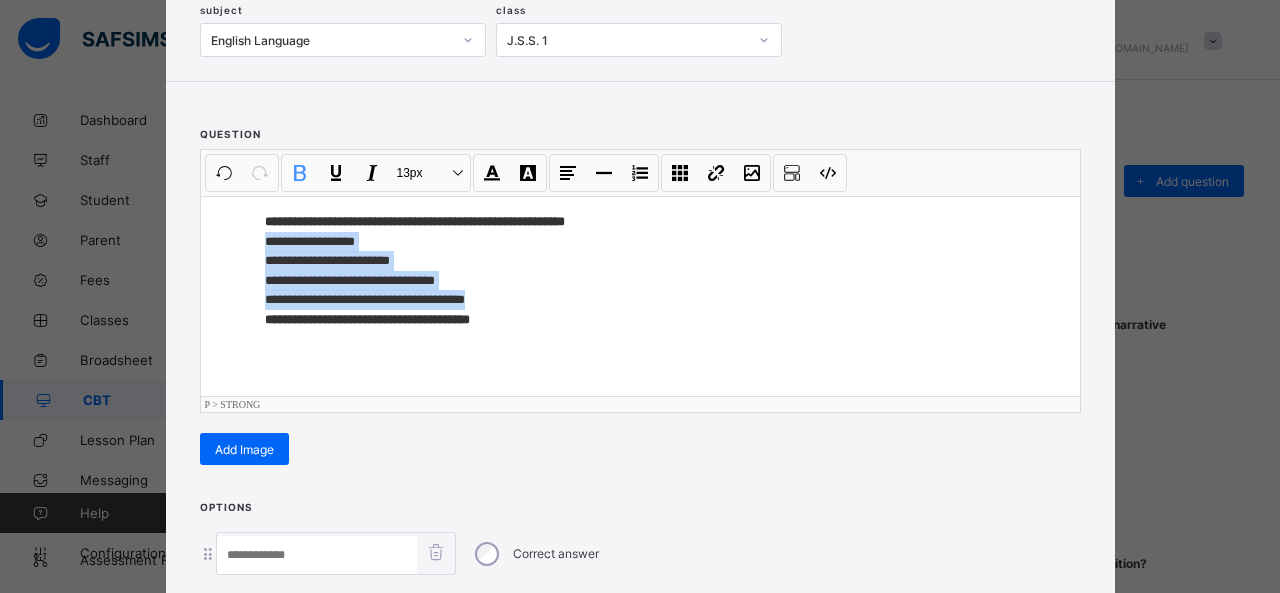 drag, startPoint x: 243, startPoint y: 239, endPoint x: 572, endPoint y: 305, distance: 335.55478 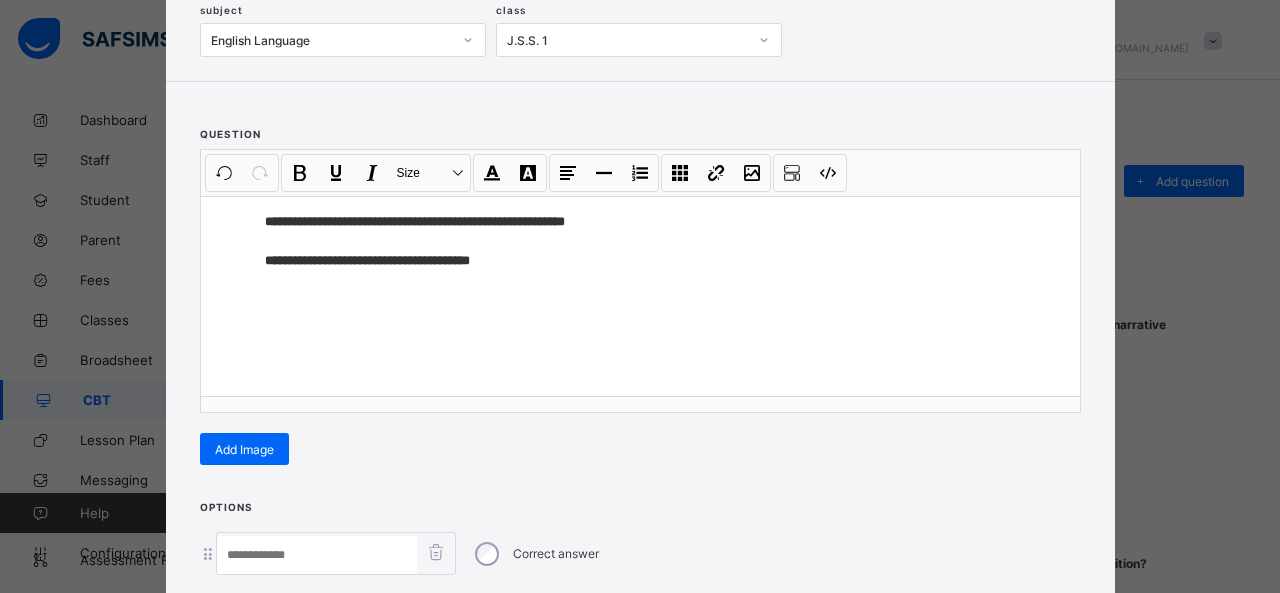 click at bounding box center (317, 555) 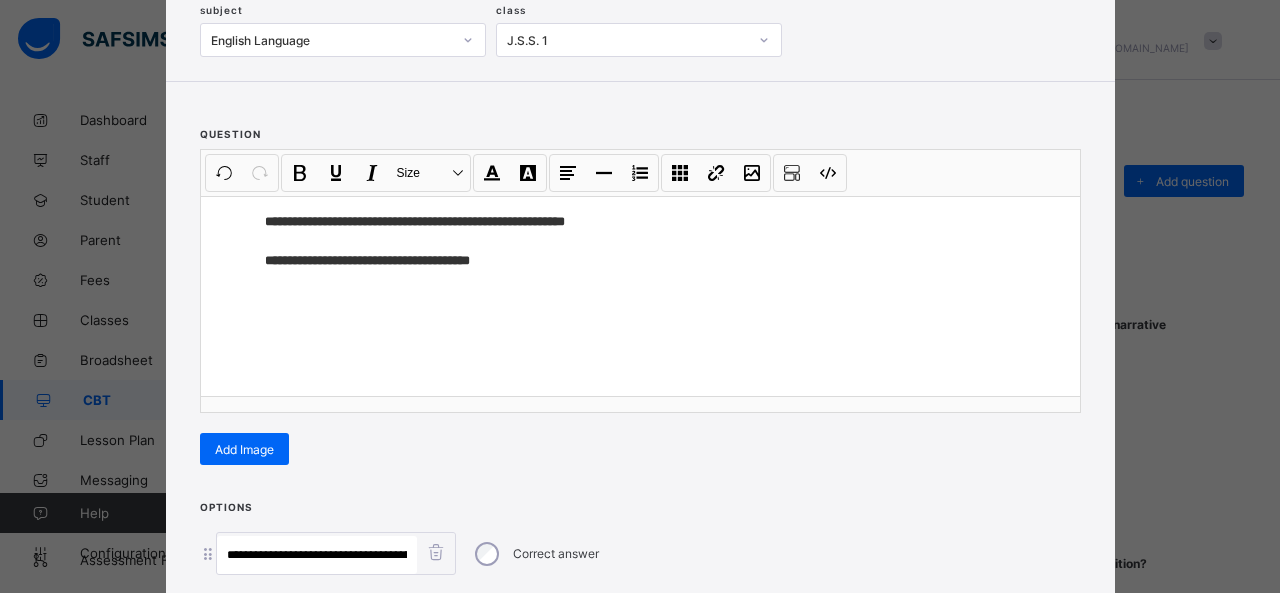 scroll, scrollTop: 0, scrollLeft: 448, axis: horizontal 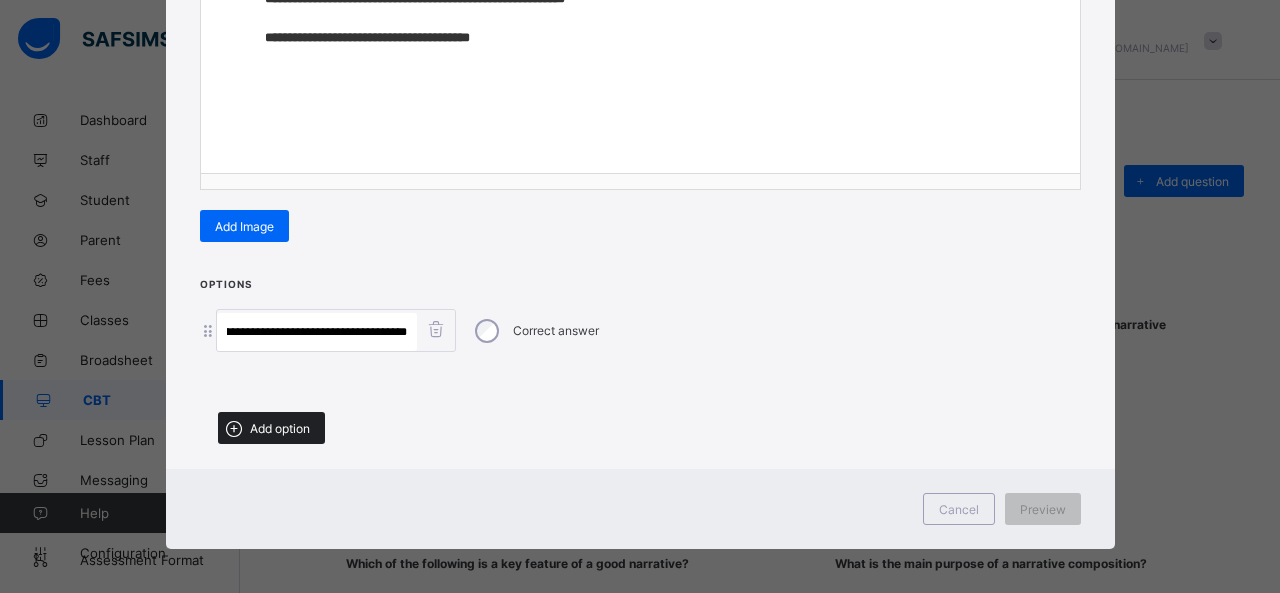 click on "Add option" at bounding box center (280, 428) 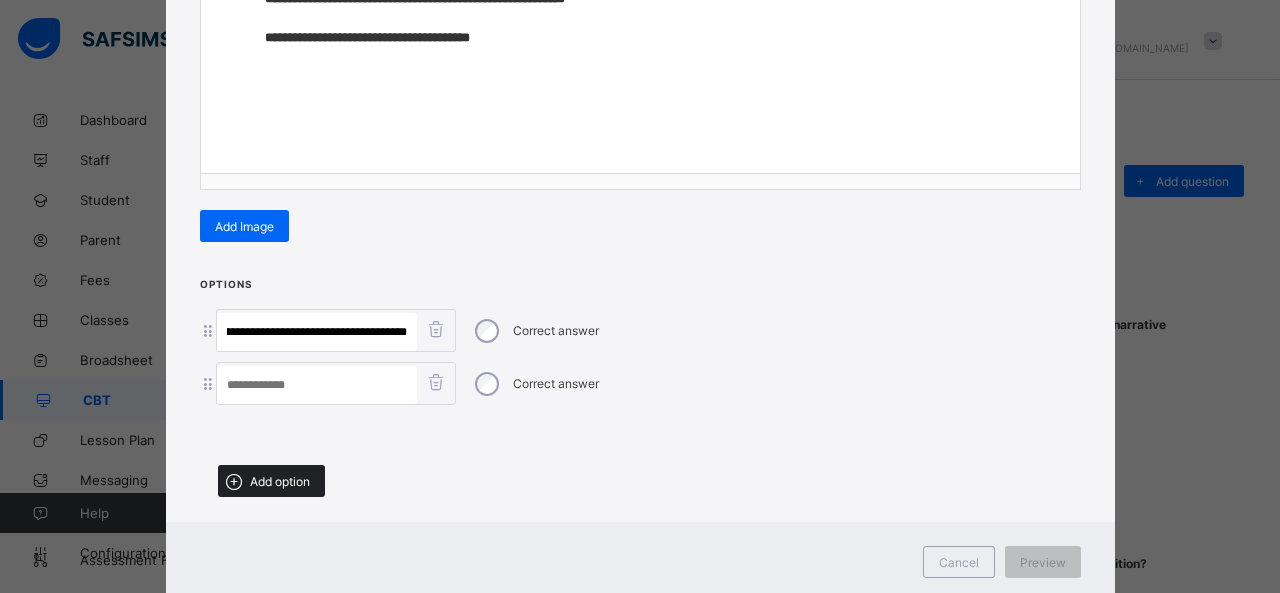 scroll, scrollTop: 0, scrollLeft: 0, axis: both 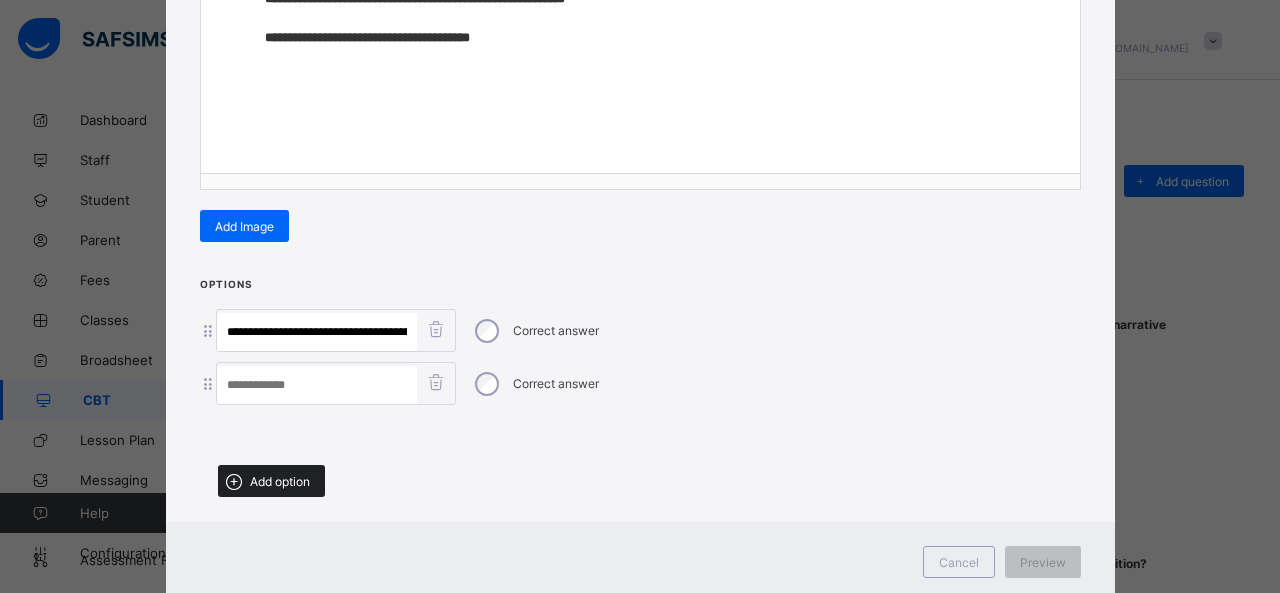 click on "Add option" at bounding box center [271, 481] 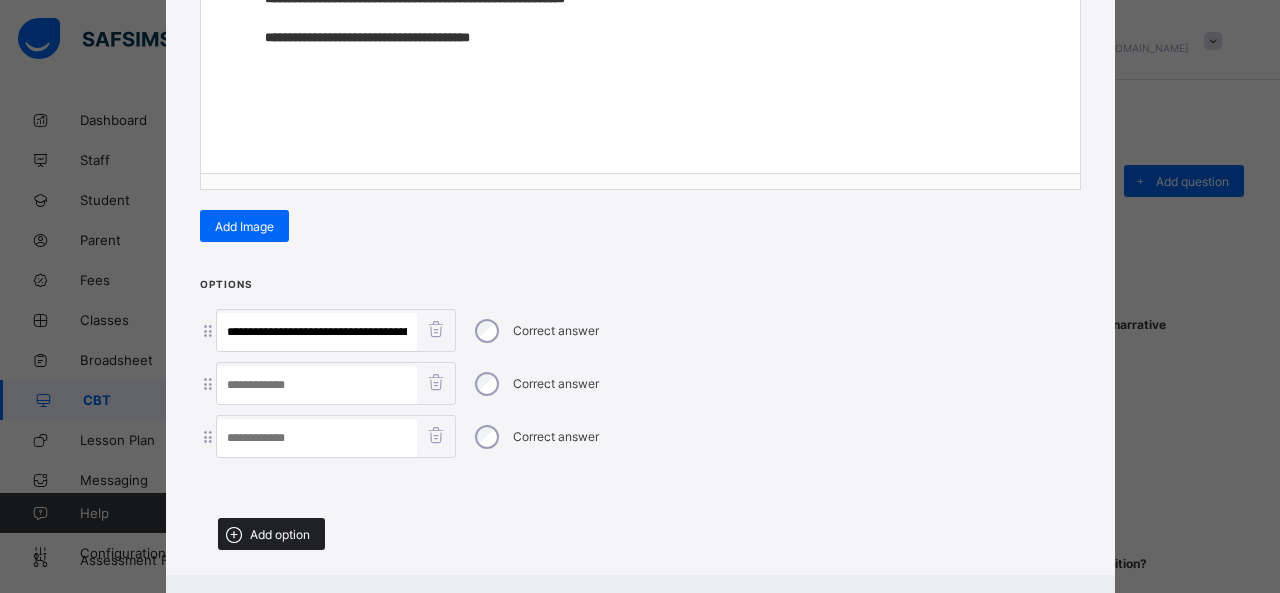 click on "Add option" at bounding box center [271, 534] 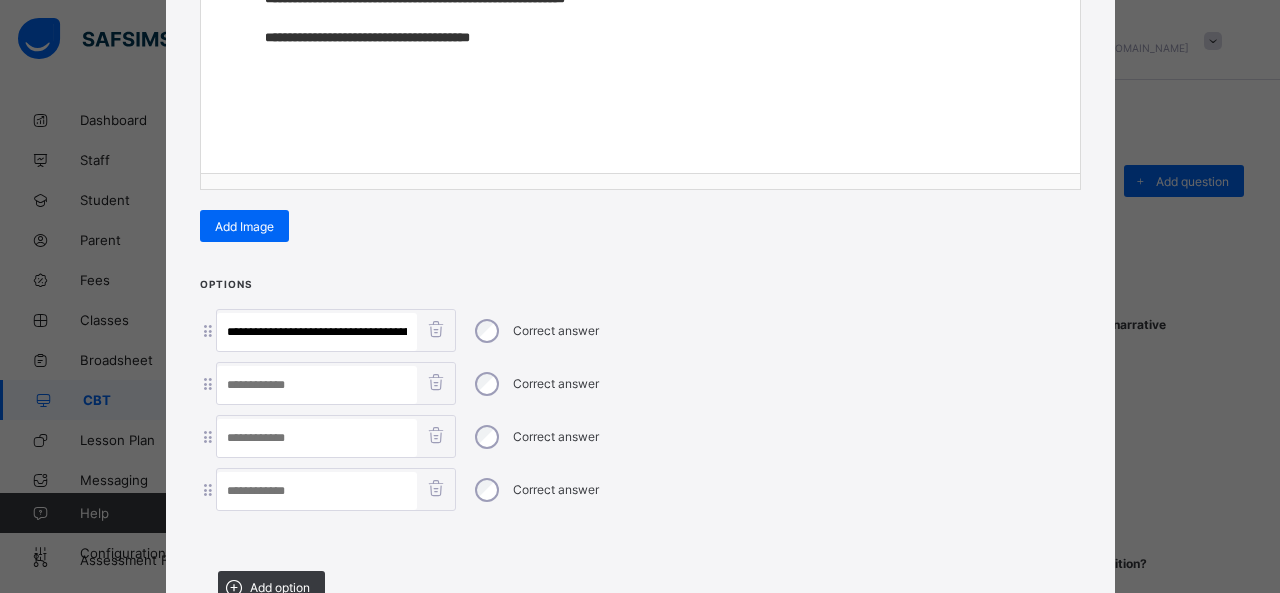 click at bounding box center [317, 385] 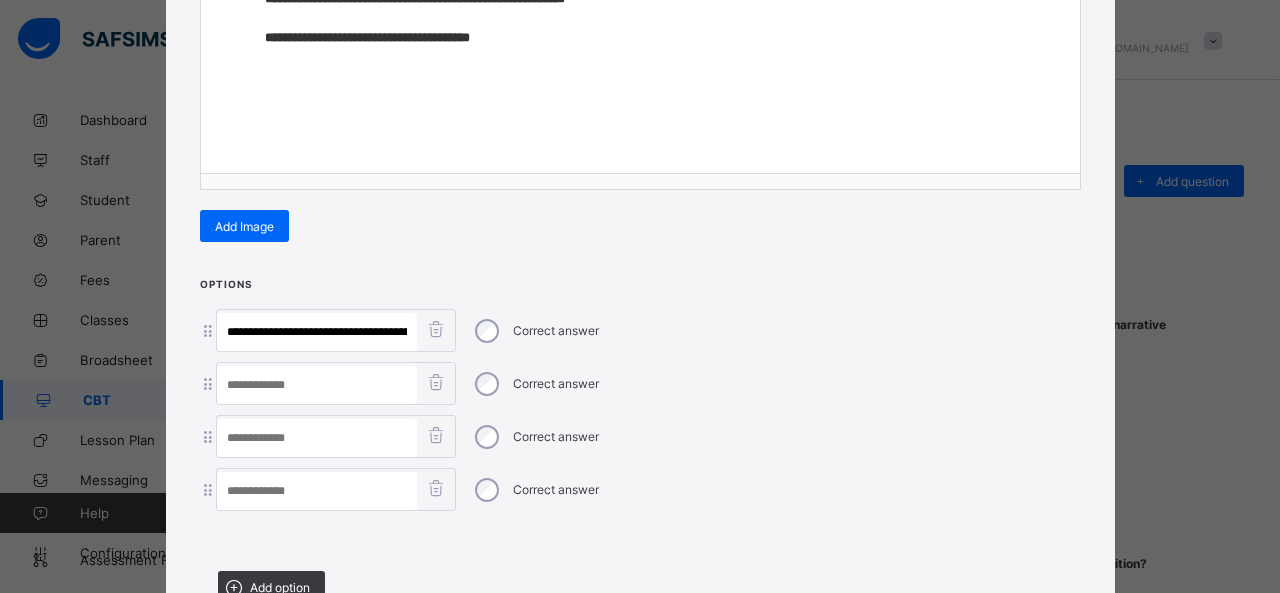 scroll, scrollTop: 0, scrollLeft: 448, axis: horizontal 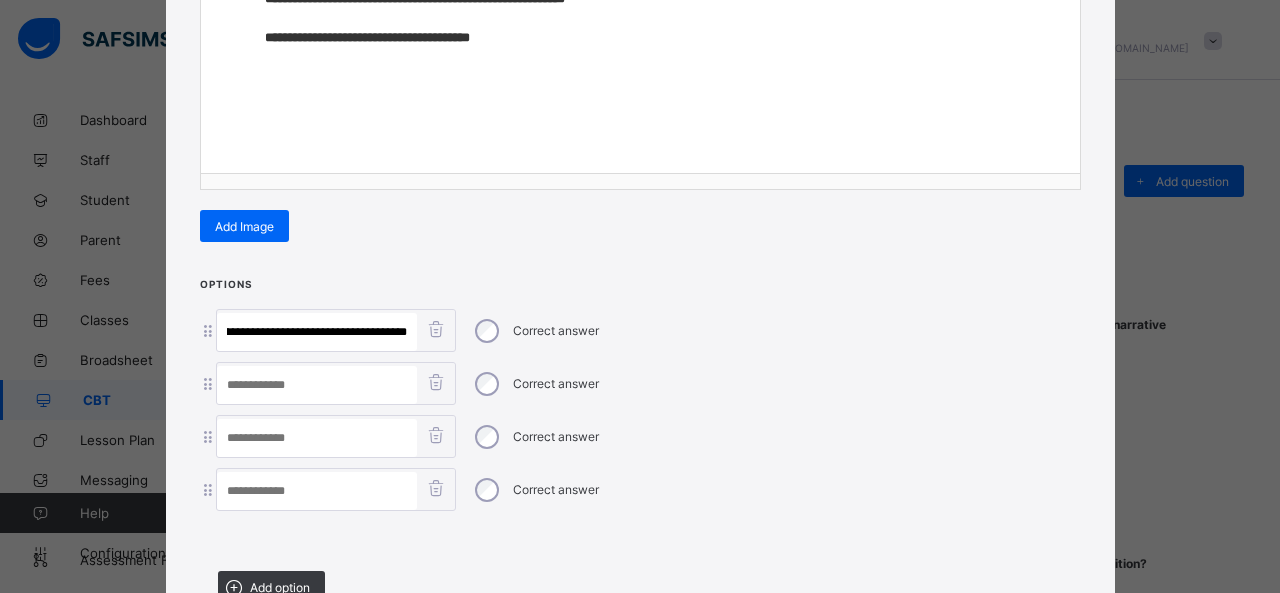 drag, startPoint x: 329, startPoint y: 327, endPoint x: 810, endPoint y: 405, distance: 487.2833 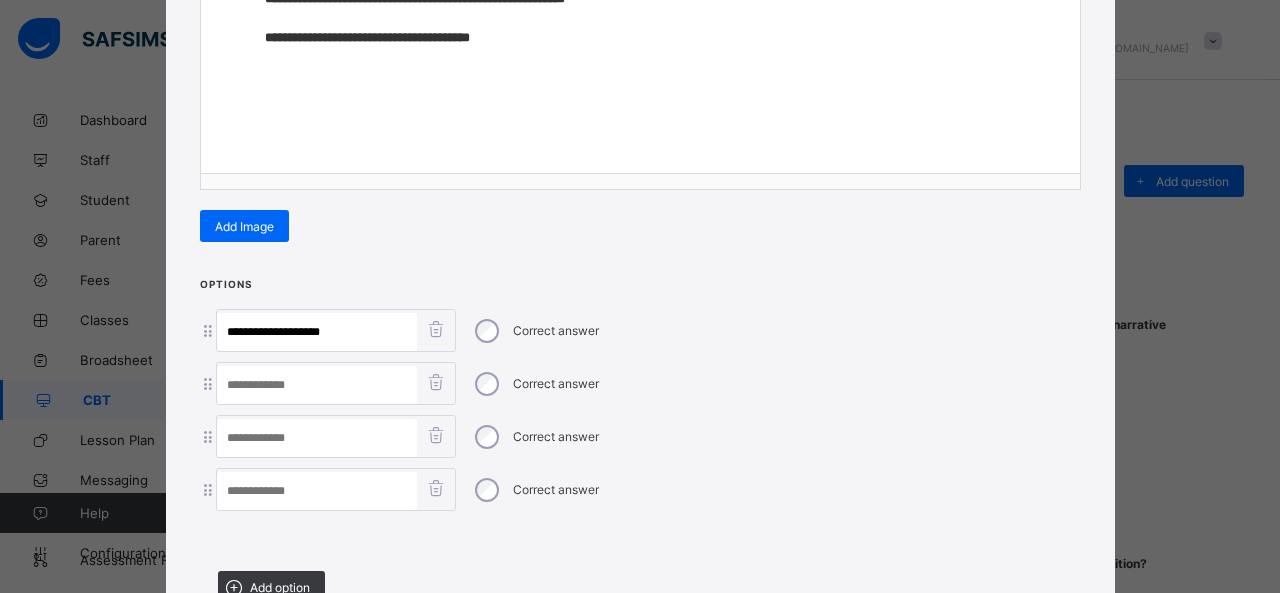 scroll, scrollTop: 0, scrollLeft: 0, axis: both 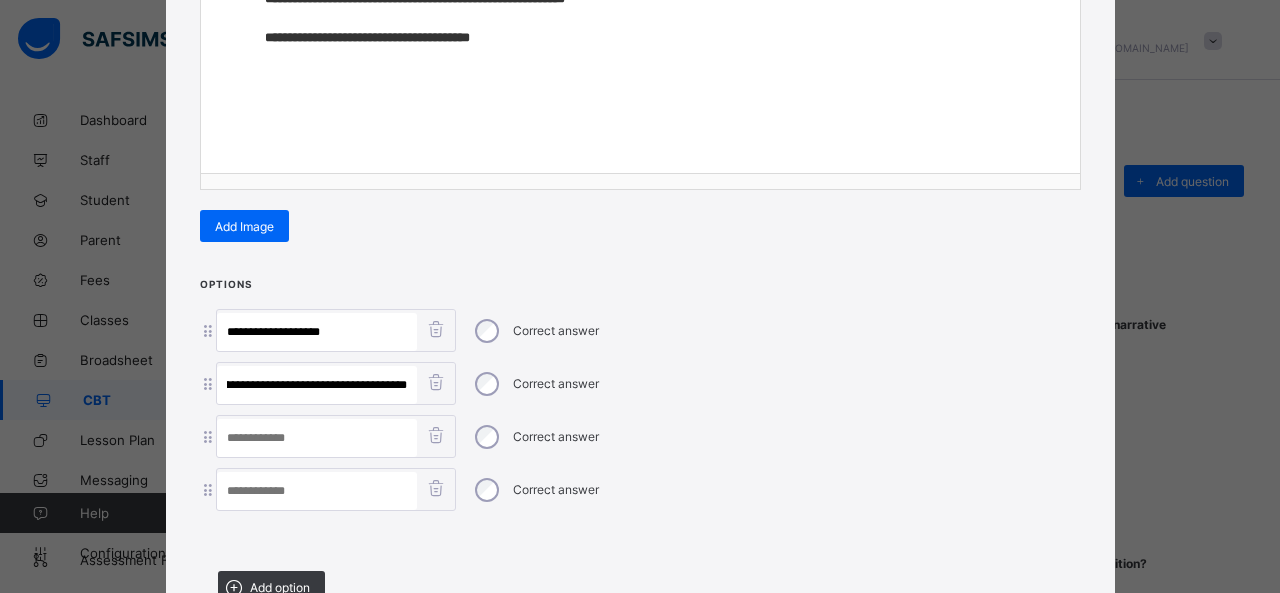 click on "**********" at bounding box center (317, 385) 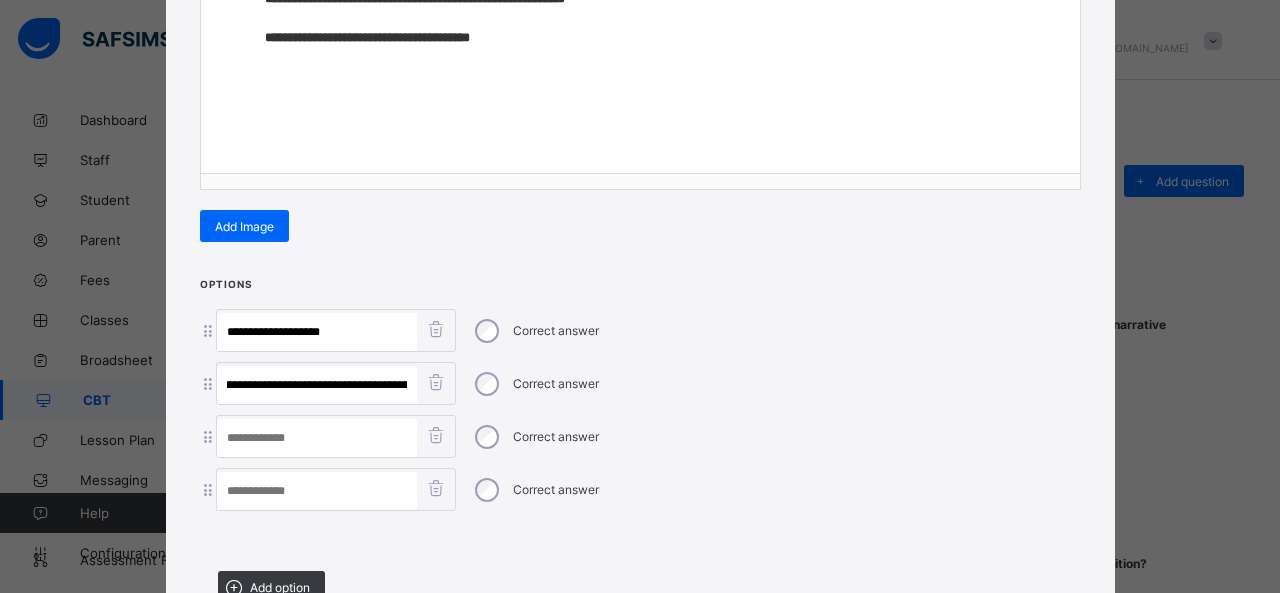 scroll, scrollTop: 0, scrollLeft: 235, axis: horizontal 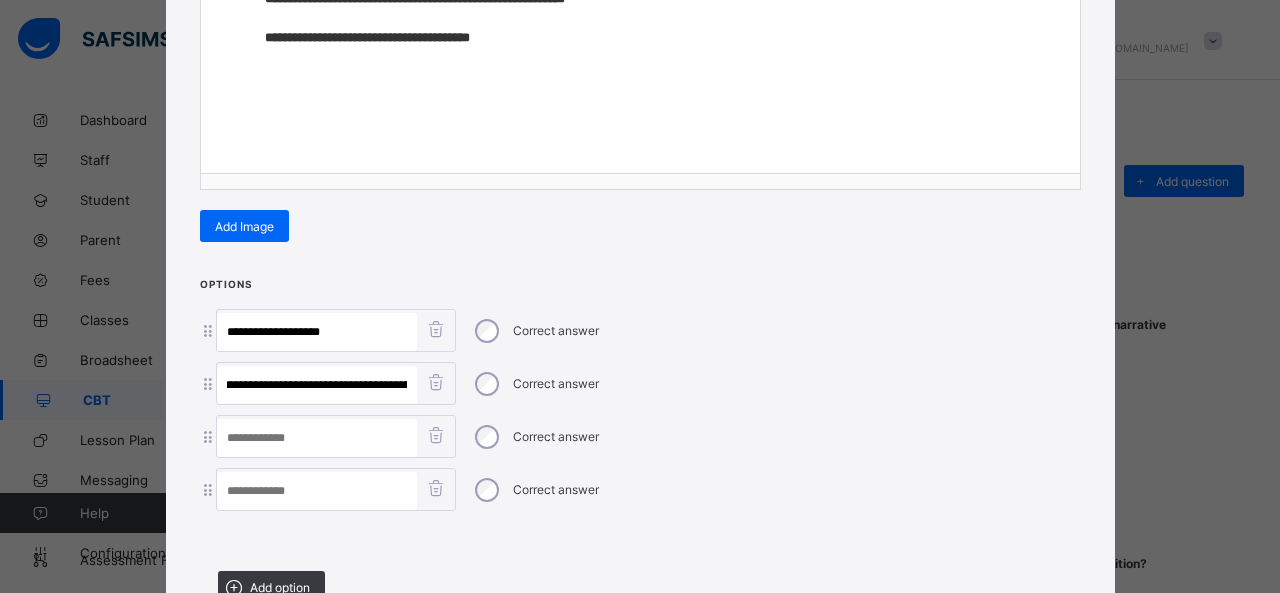 drag, startPoint x: 314, startPoint y: 379, endPoint x: 326, endPoint y: 381, distance: 12.165525 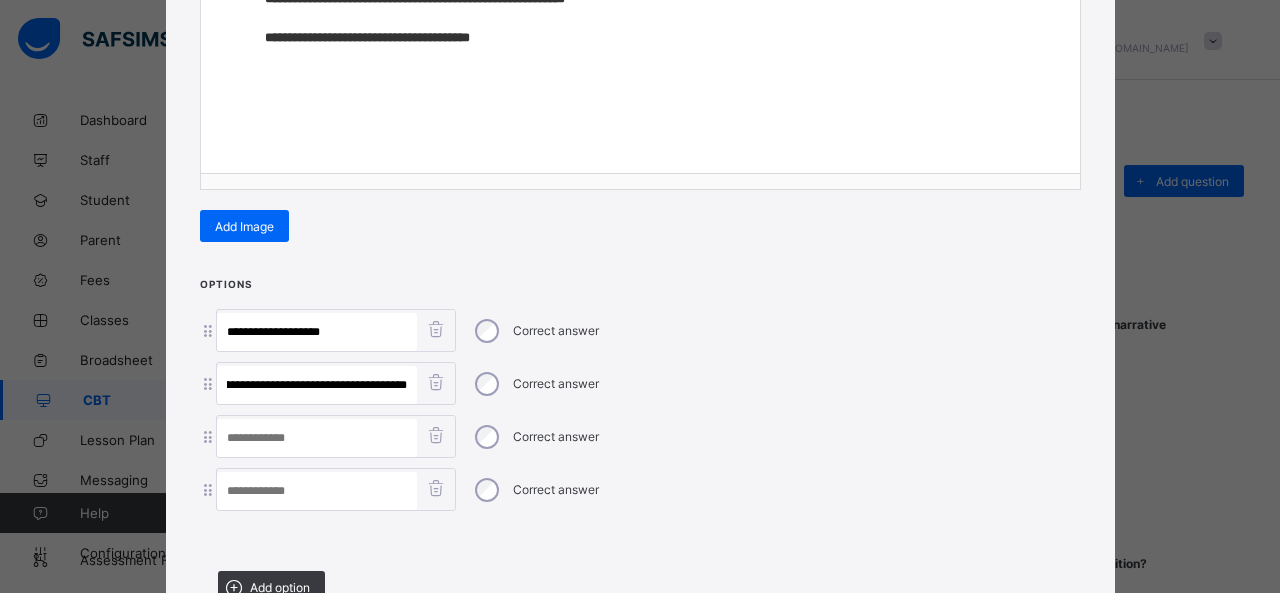 drag, startPoint x: 310, startPoint y: 378, endPoint x: 602, endPoint y: 397, distance: 292.6175 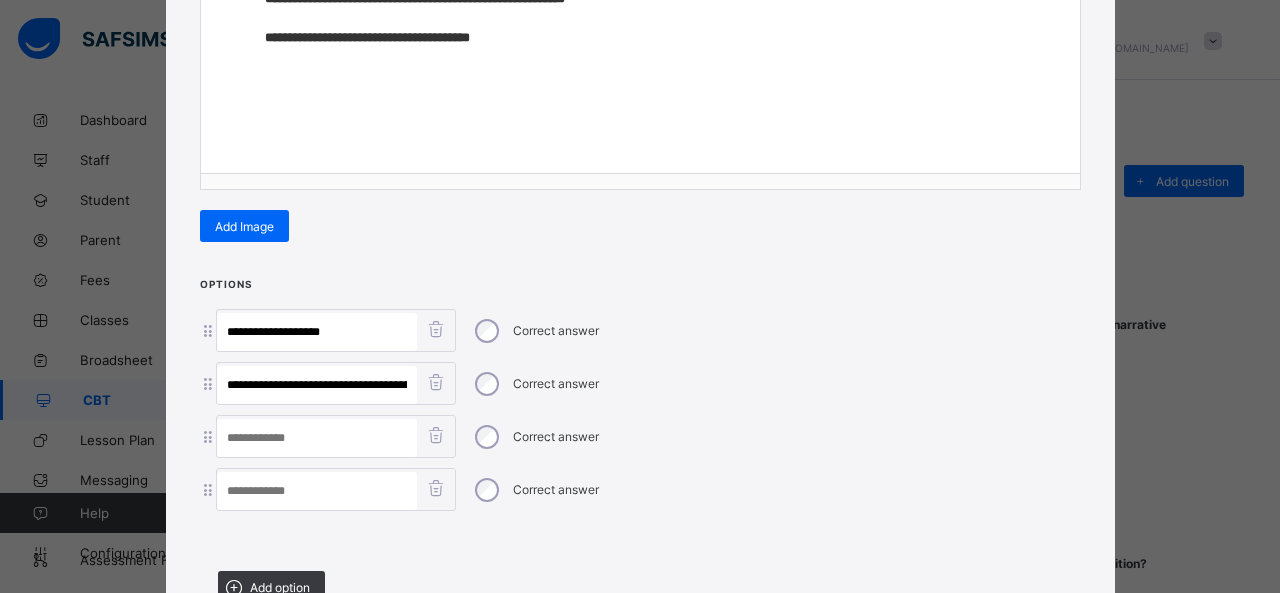 click at bounding box center [317, 491] 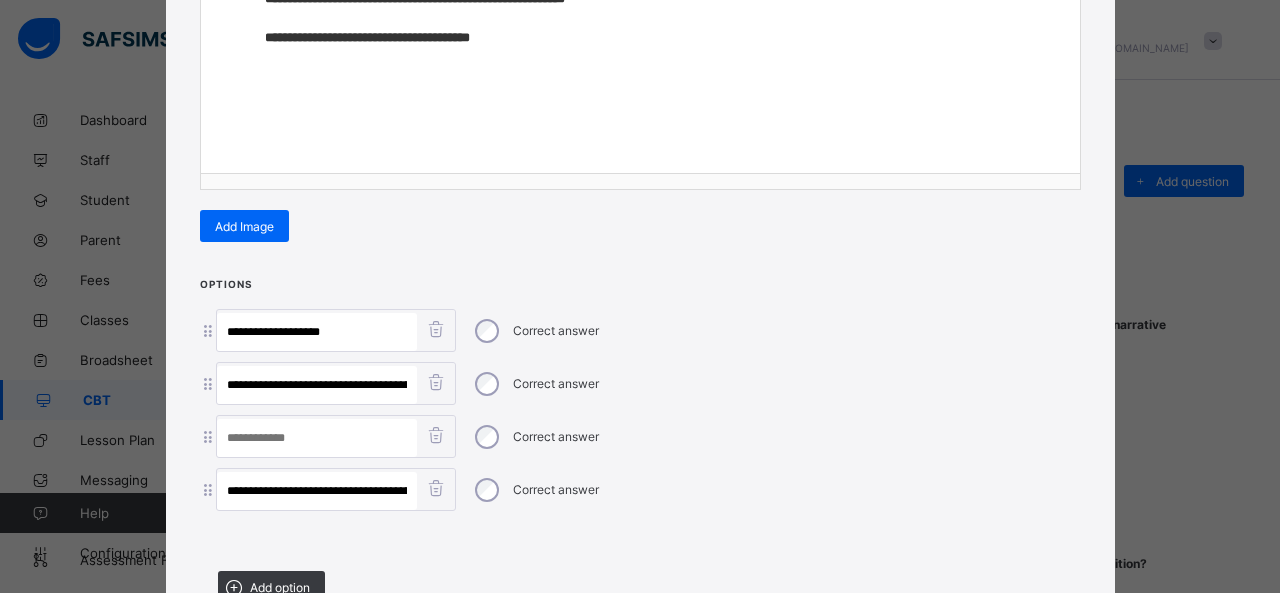 scroll, scrollTop: 0, scrollLeft: 16, axis: horizontal 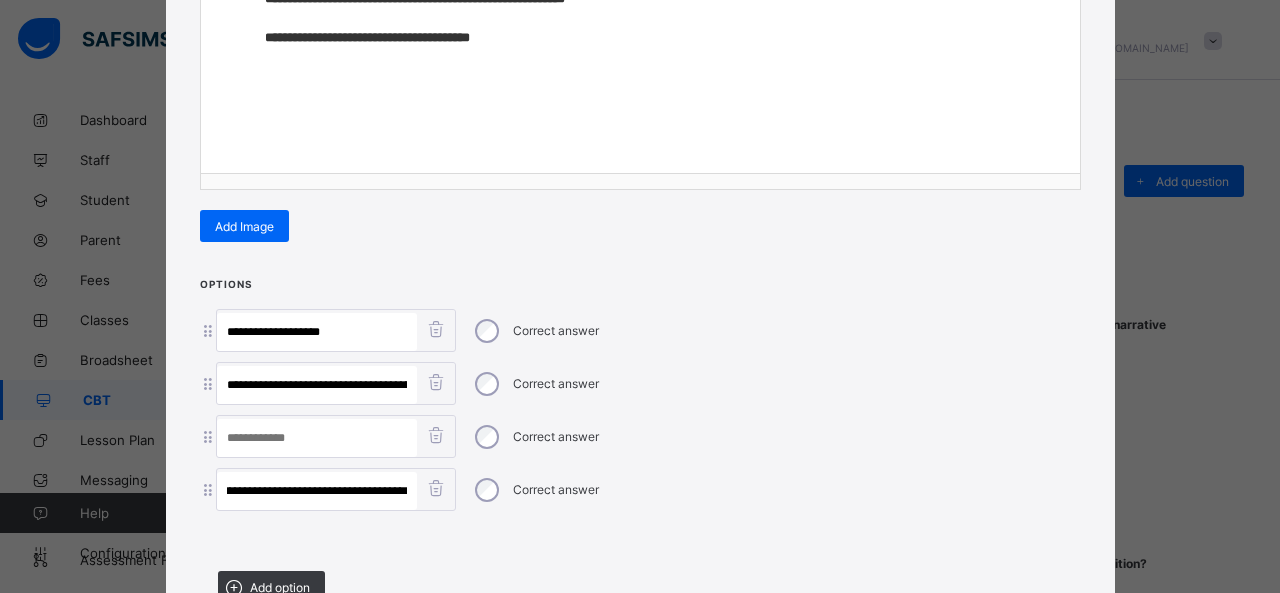 type 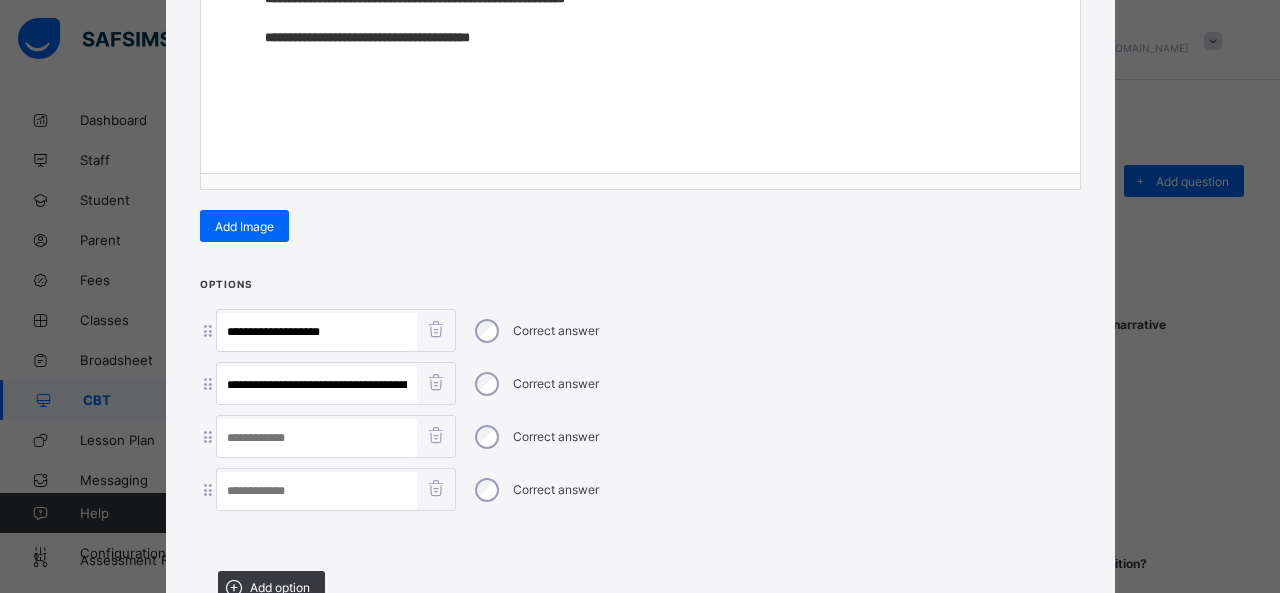 scroll, scrollTop: 0, scrollLeft: 0, axis: both 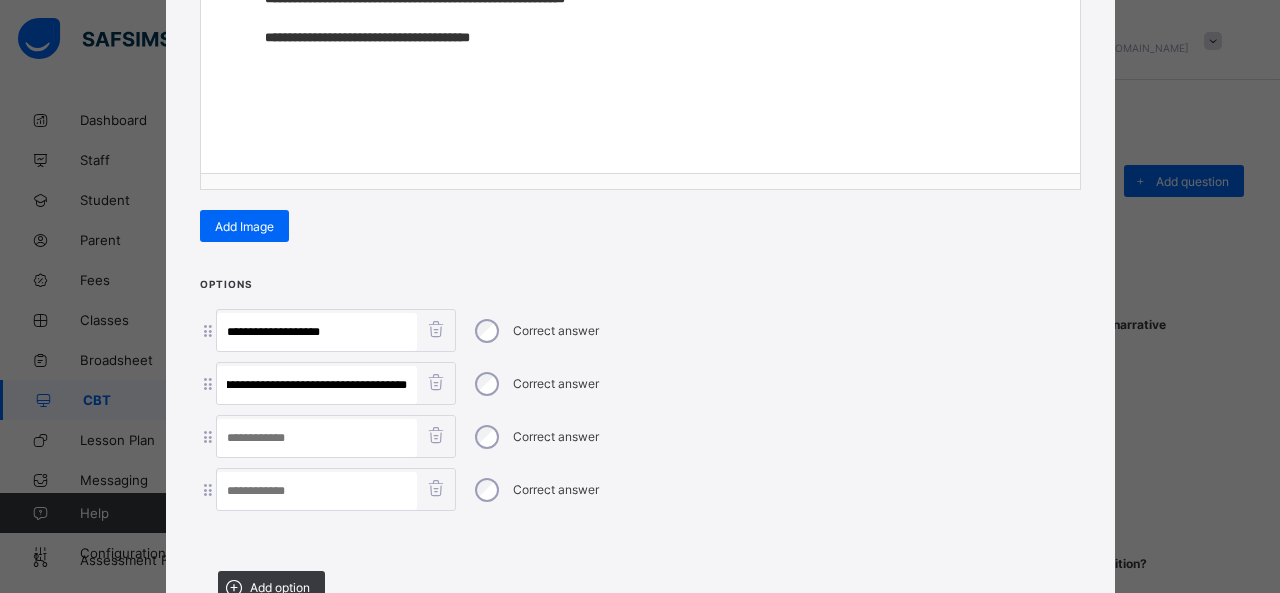 drag, startPoint x: 356, startPoint y: 382, endPoint x: 778, endPoint y: 434, distance: 425.1917 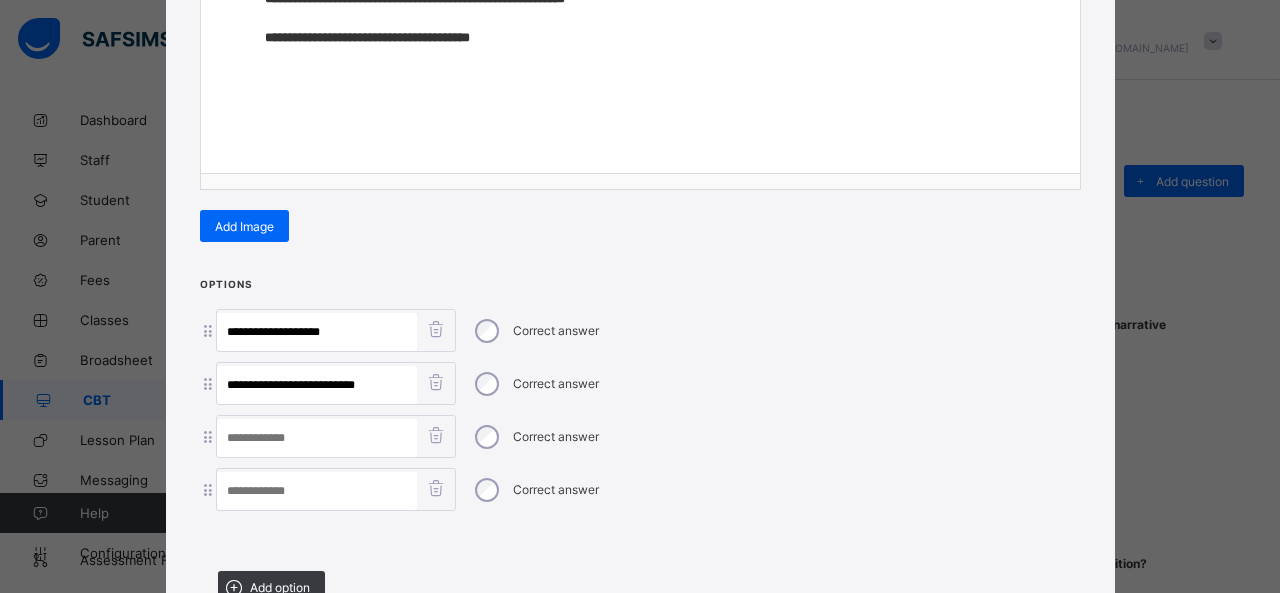 scroll, scrollTop: 0, scrollLeft: 0, axis: both 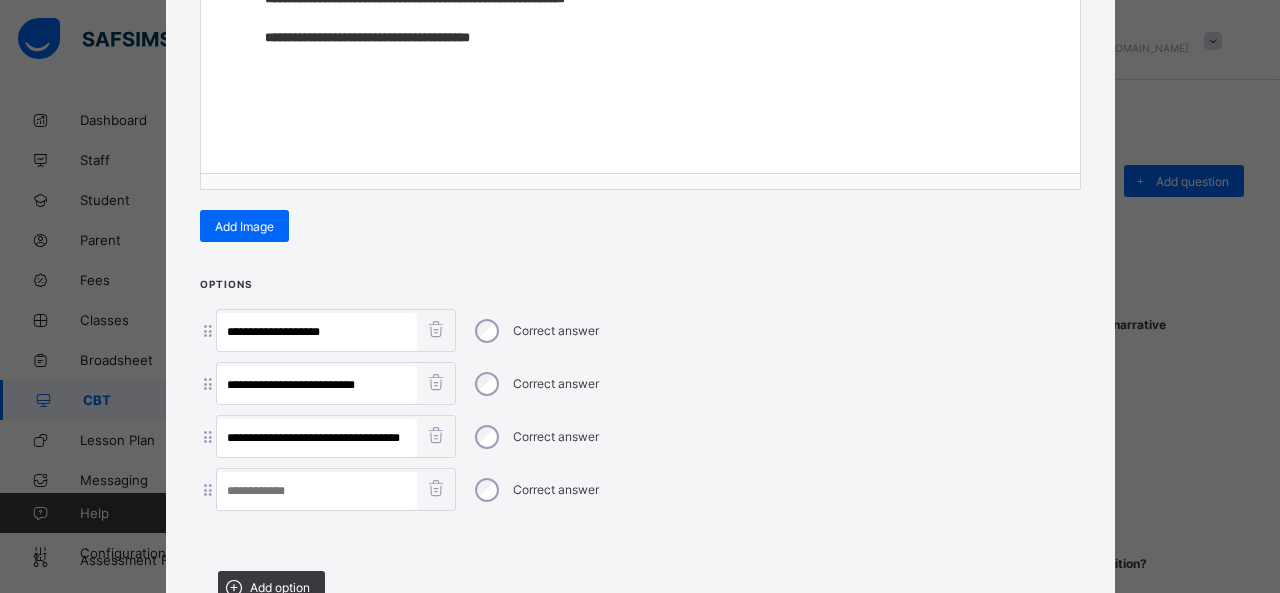 click on "**********" at bounding box center (317, 438) 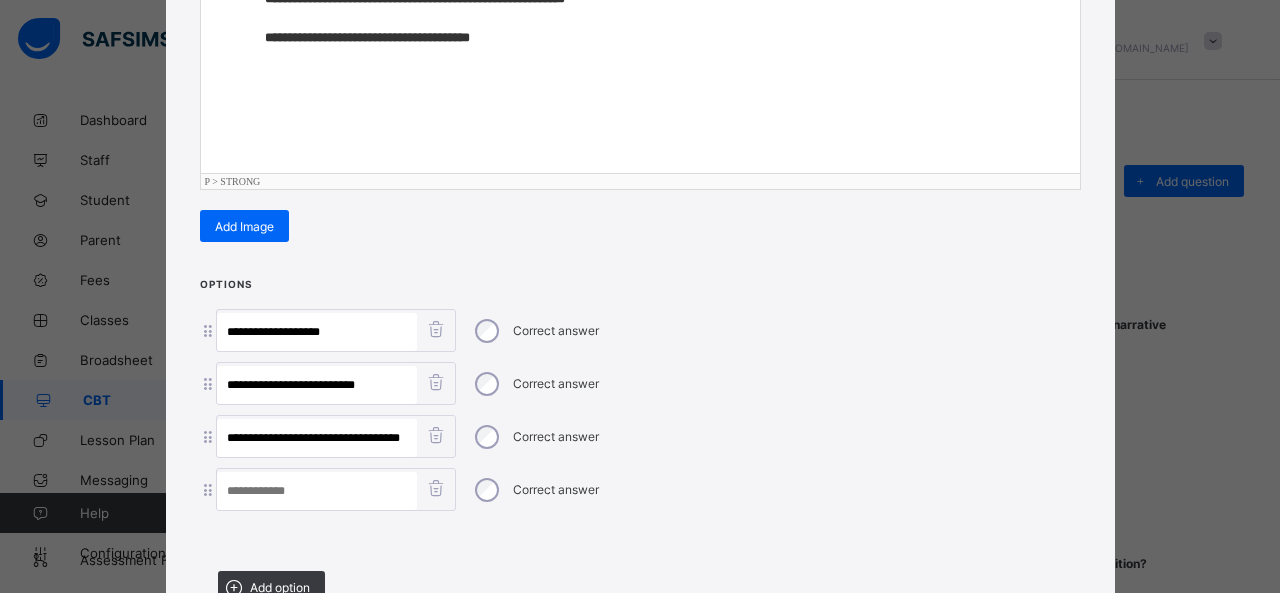 scroll, scrollTop: 0, scrollLeft: 0, axis: both 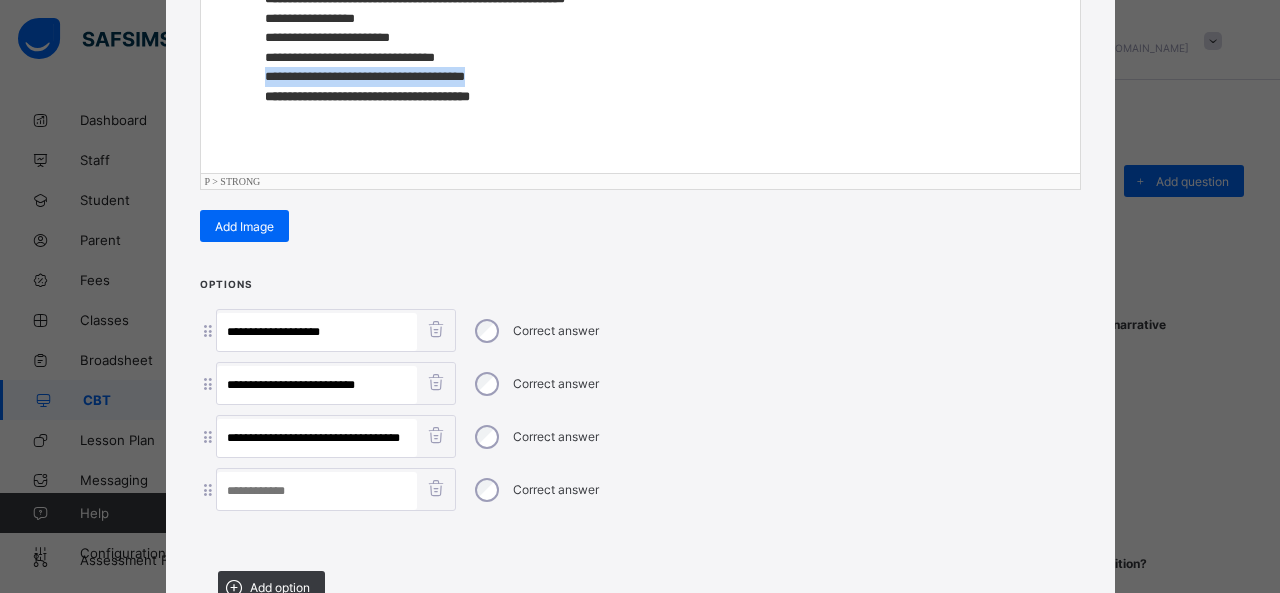 drag, startPoint x: 258, startPoint y: 69, endPoint x: 479, endPoint y: 71, distance: 221.00905 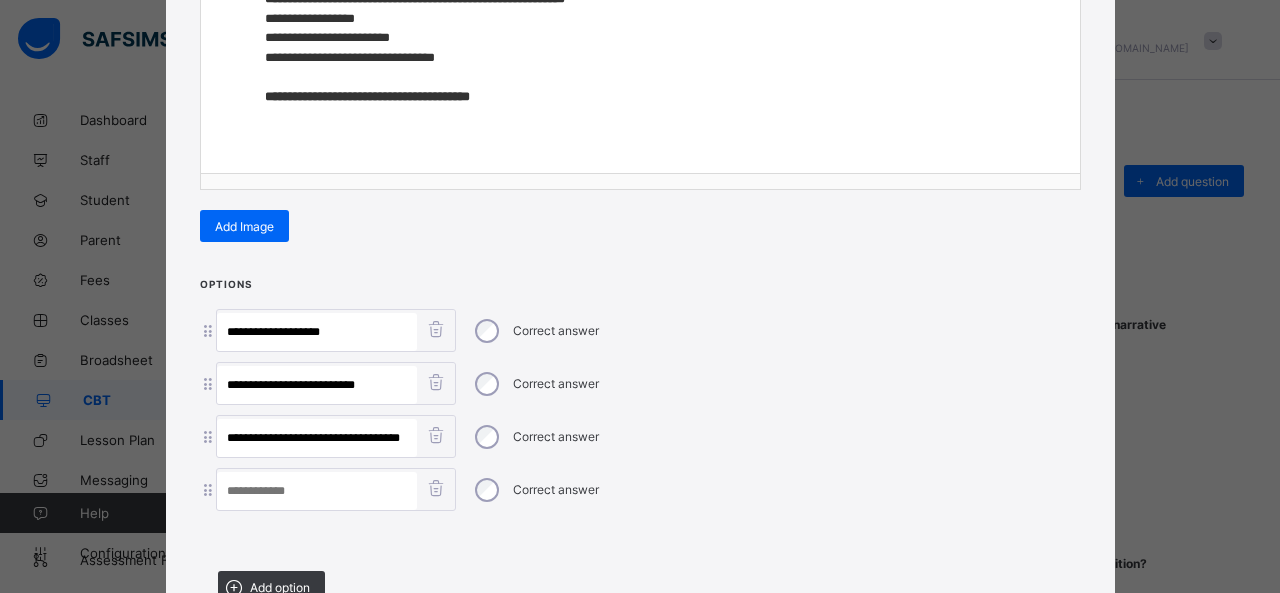 click at bounding box center [317, 491] 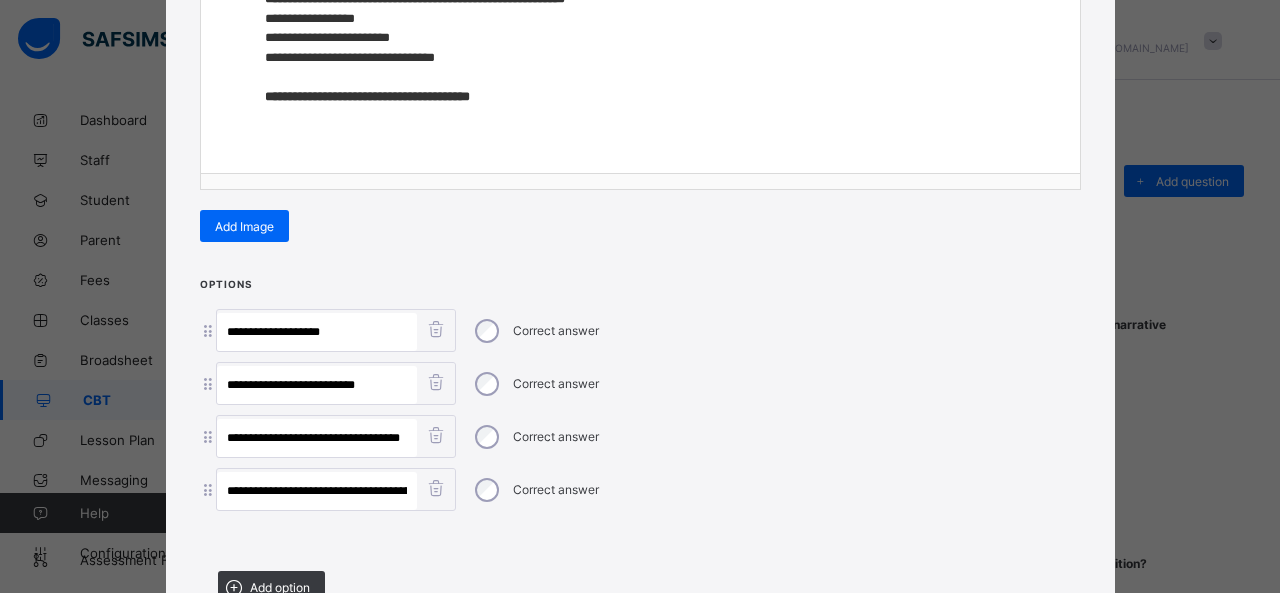 scroll, scrollTop: 0, scrollLeft: 16, axis: horizontal 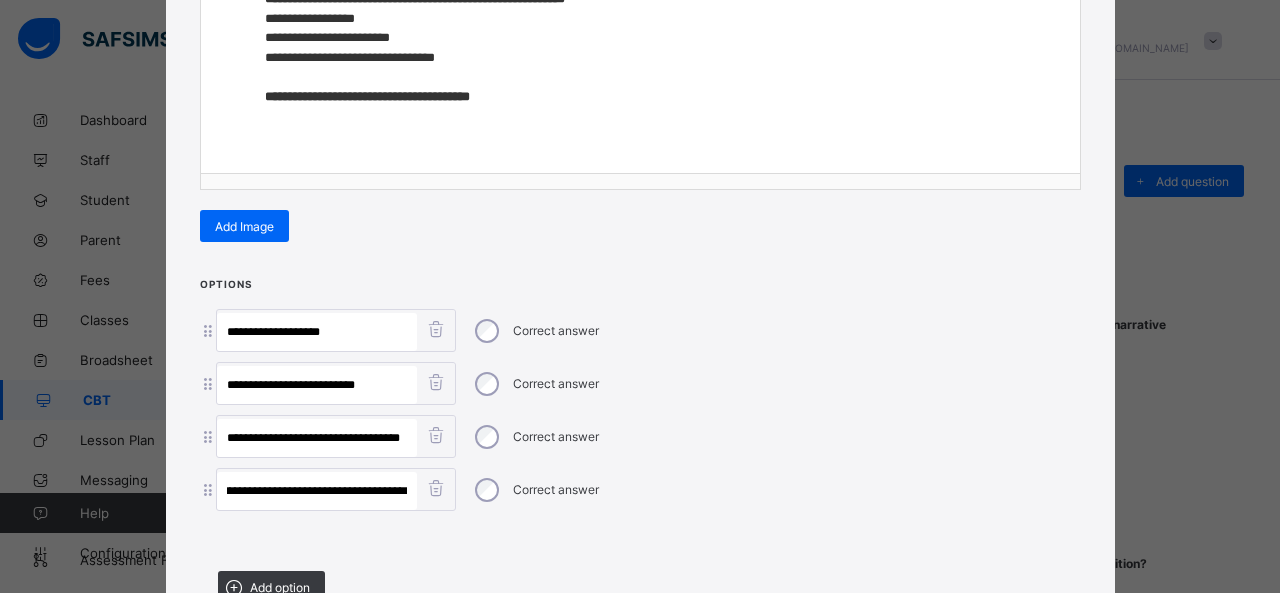 type on "**********" 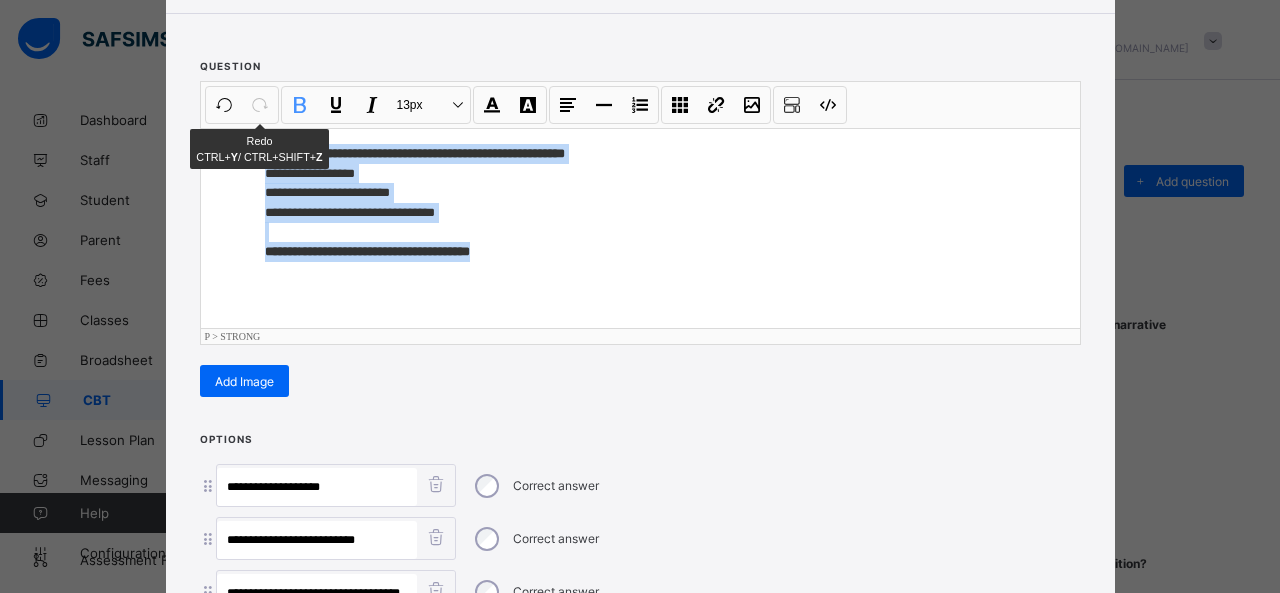 scroll, scrollTop: 176, scrollLeft: 0, axis: vertical 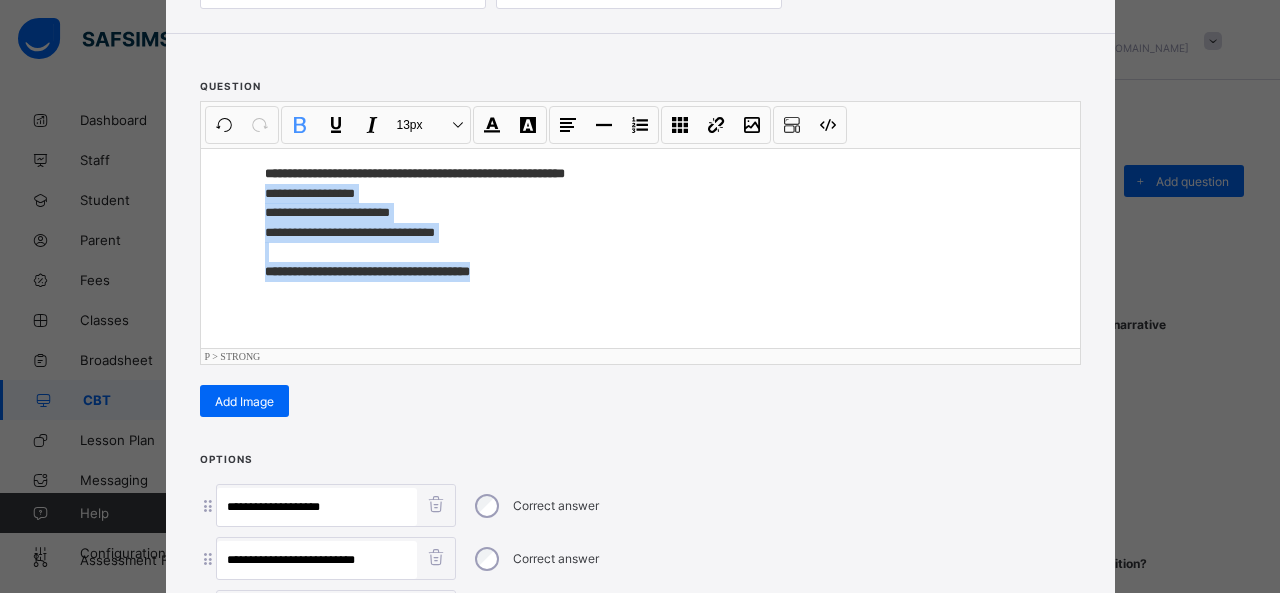 drag, startPoint x: 528, startPoint y: 97, endPoint x: 253, endPoint y: 192, distance: 290.94672 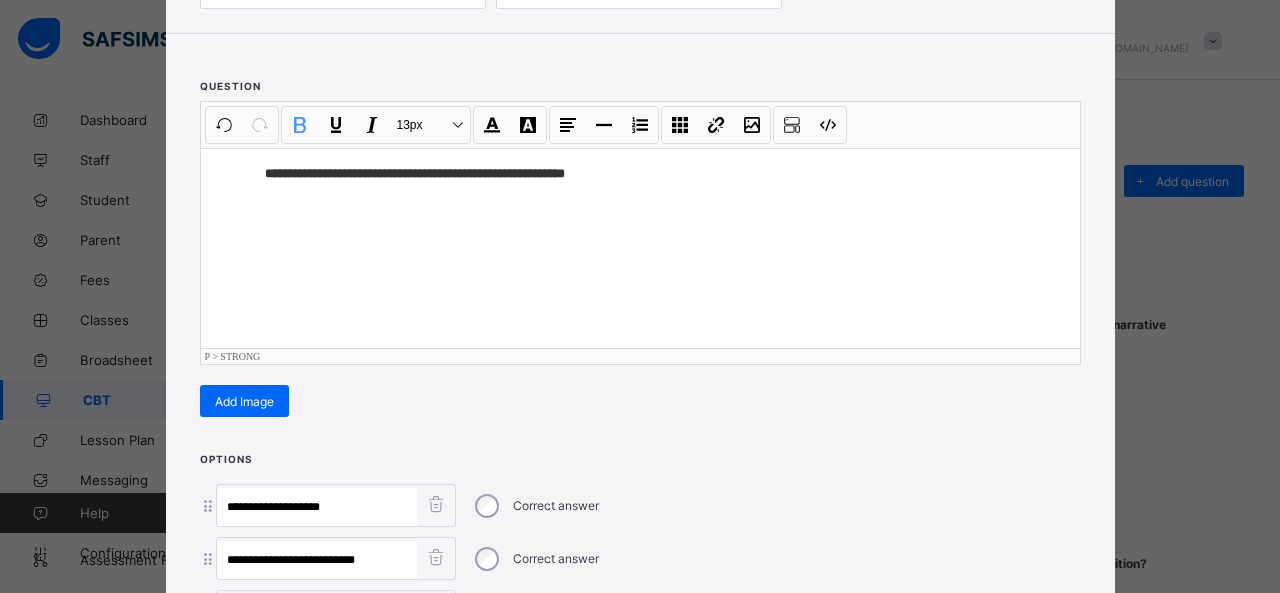 scroll, scrollTop: 442, scrollLeft: 0, axis: vertical 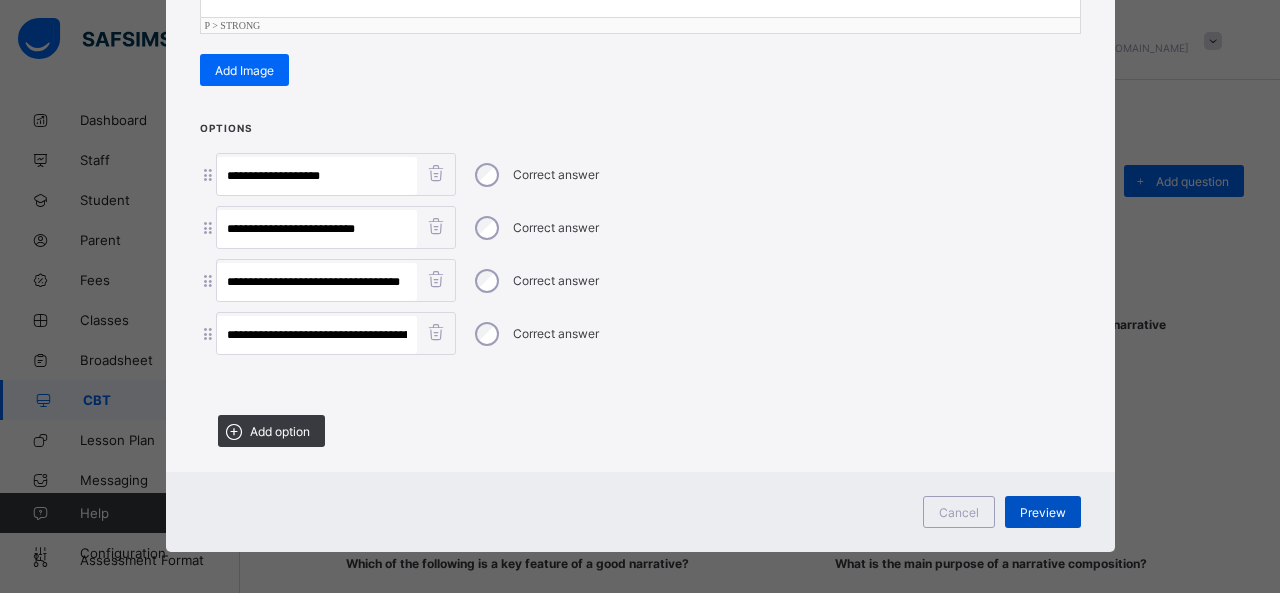 click on "Preview" at bounding box center [1043, 512] 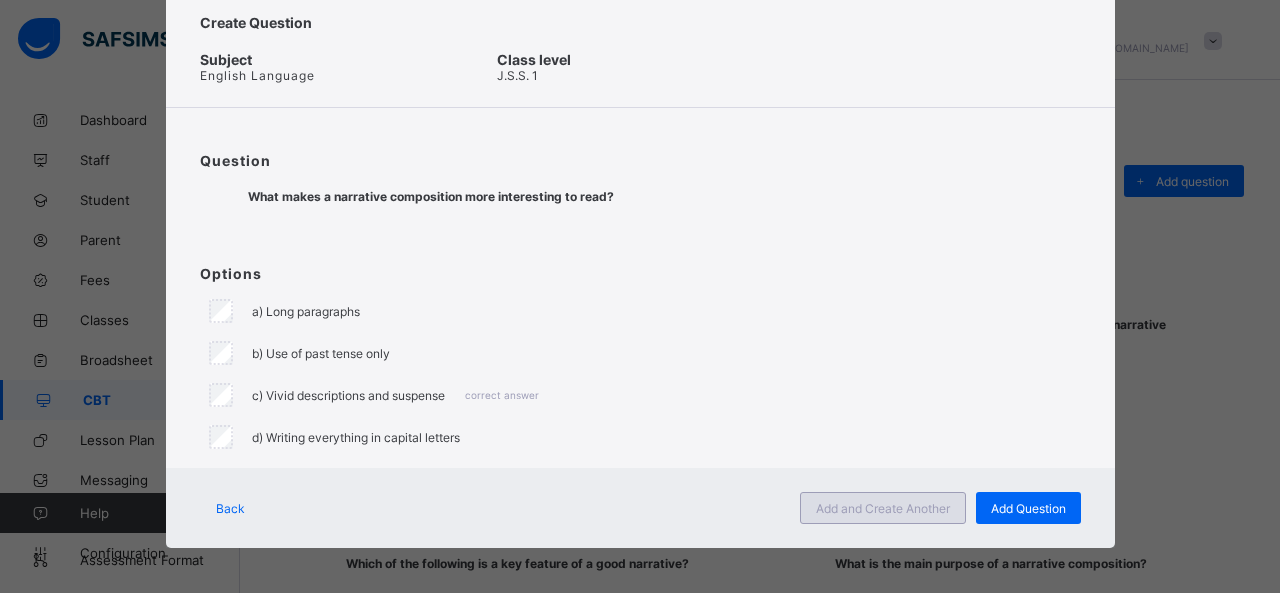 click on "Add and Create Another" at bounding box center [883, 508] 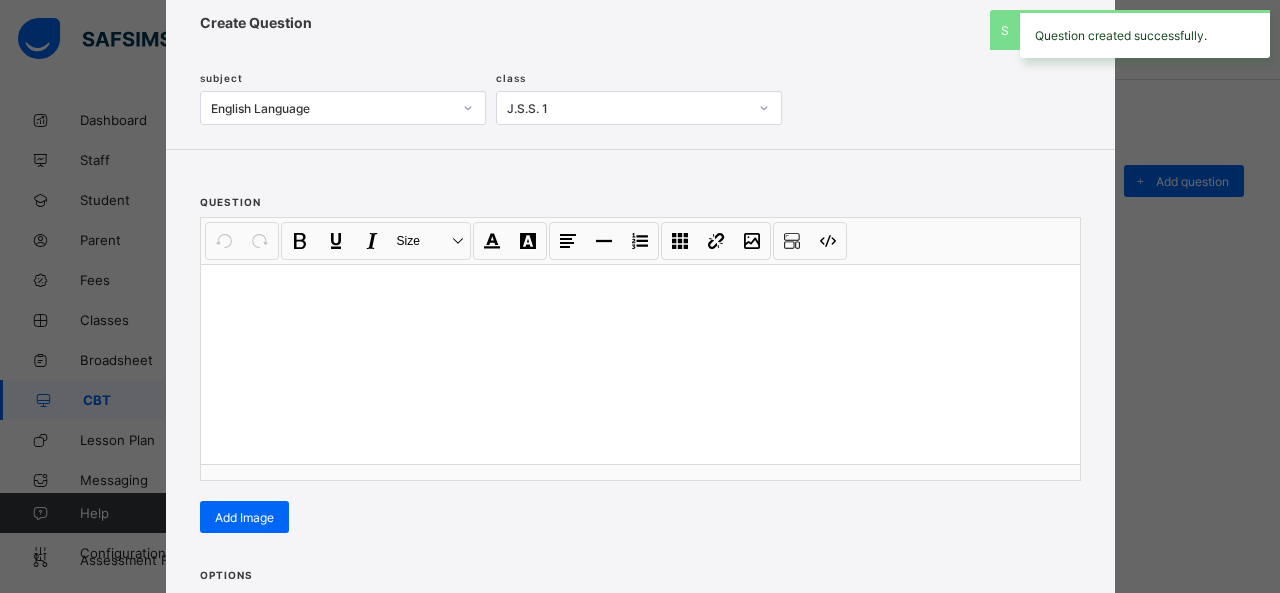 scroll, scrollTop: 128, scrollLeft: 0, axis: vertical 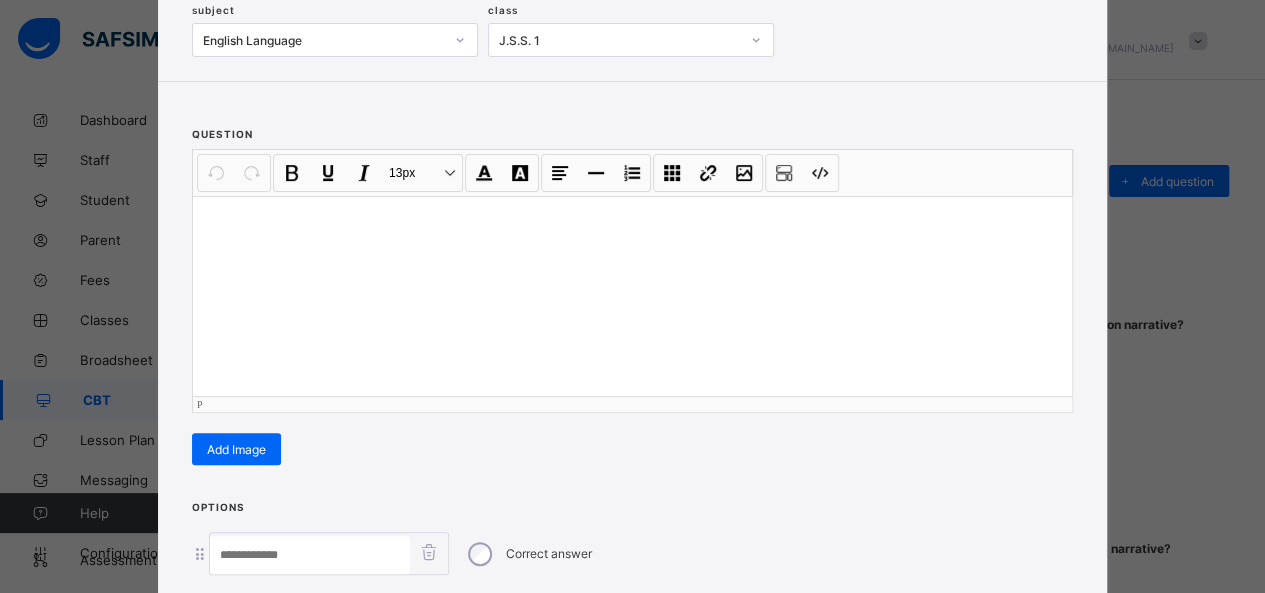 click at bounding box center [632, 296] 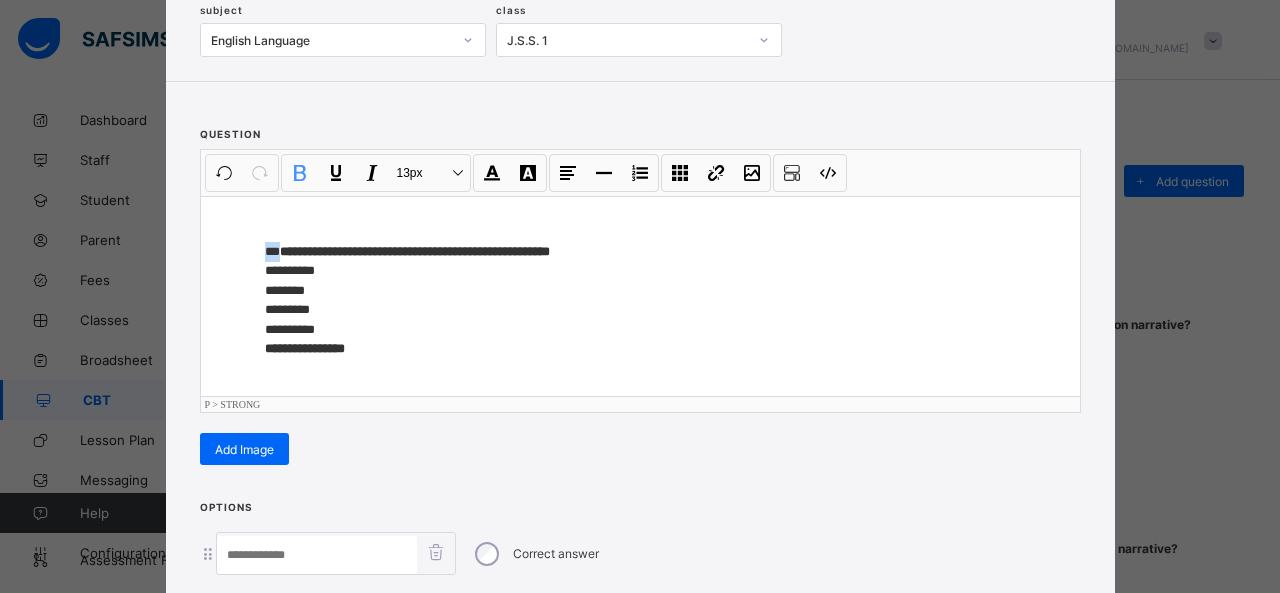 drag, startPoint x: 272, startPoint y: 244, endPoint x: 229, endPoint y: 245, distance: 43.011627 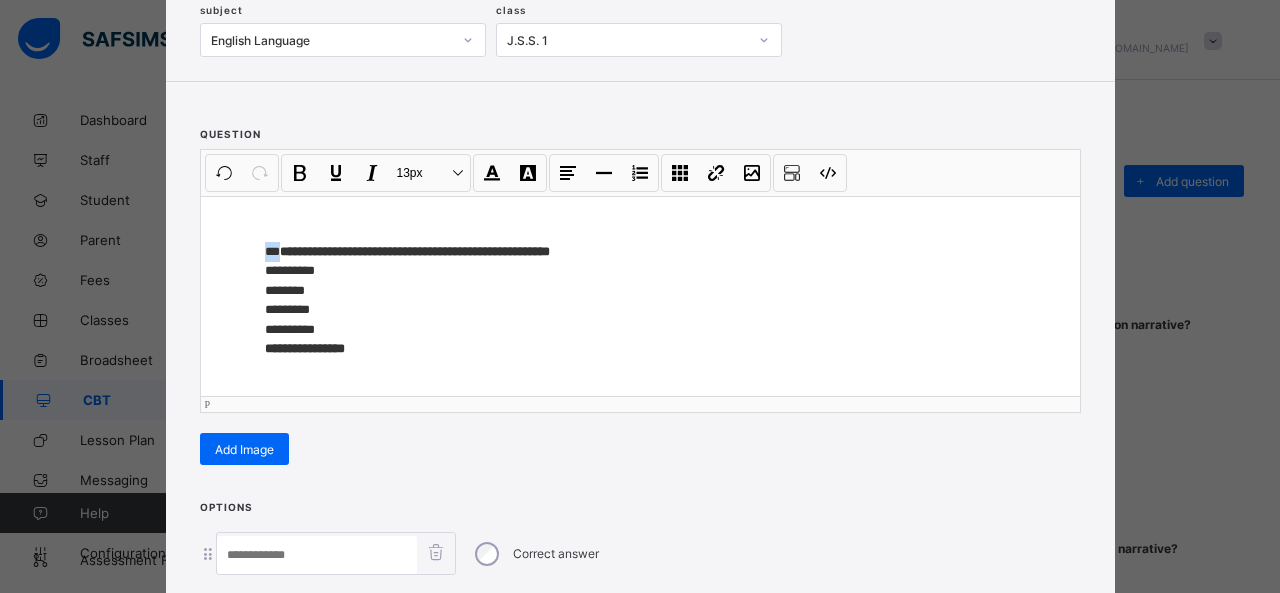 type 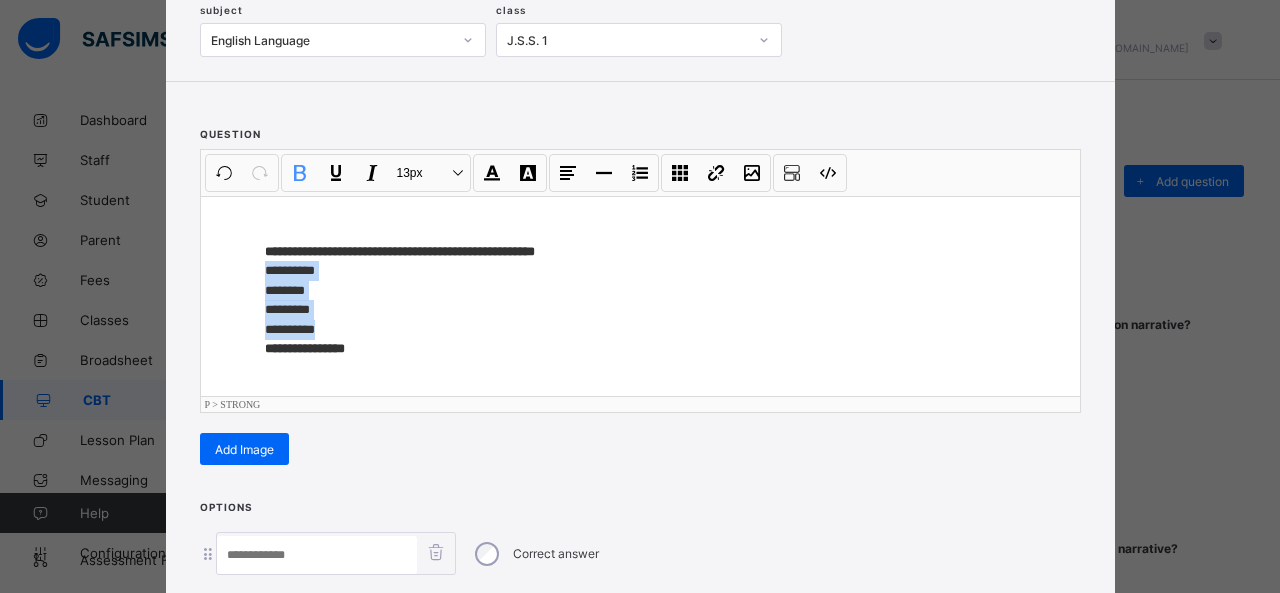 drag, startPoint x: 252, startPoint y: 275, endPoint x: 360, endPoint y: 329, distance: 120.74767 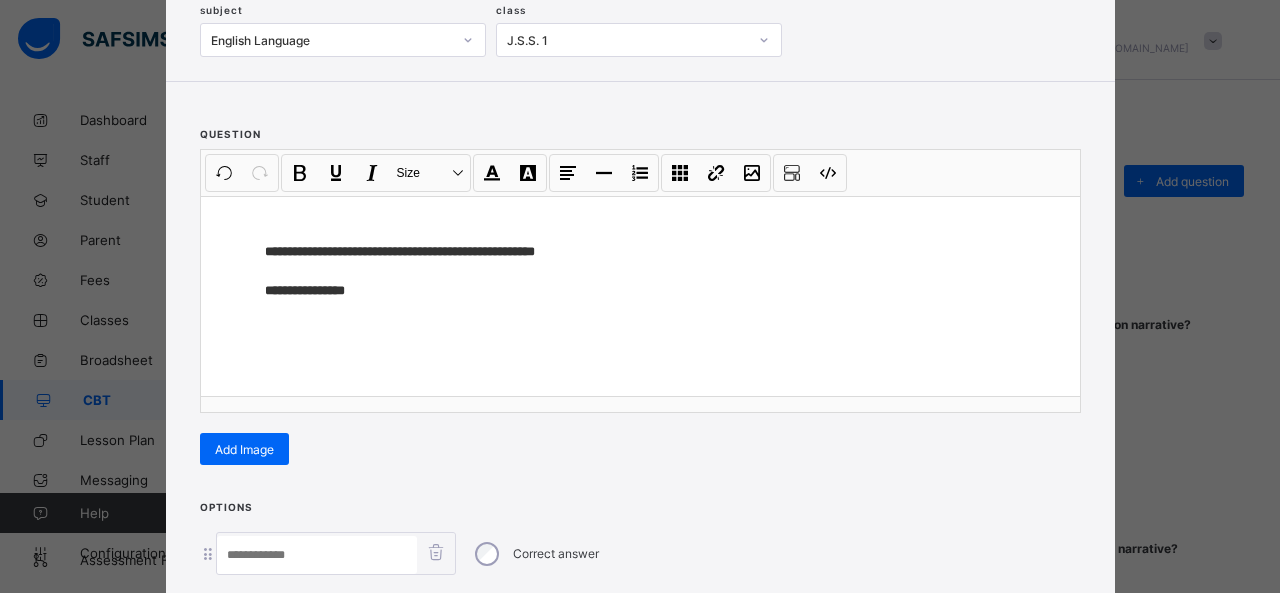 click at bounding box center (317, 555) 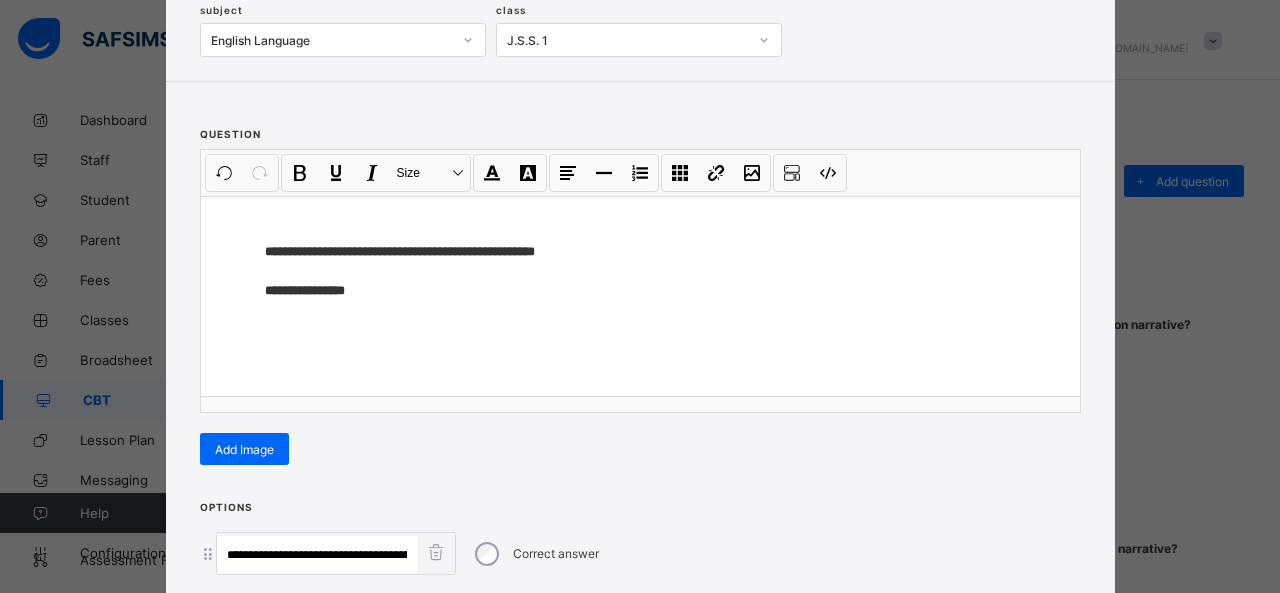 scroll, scrollTop: 0, scrollLeft: 39, axis: horizontal 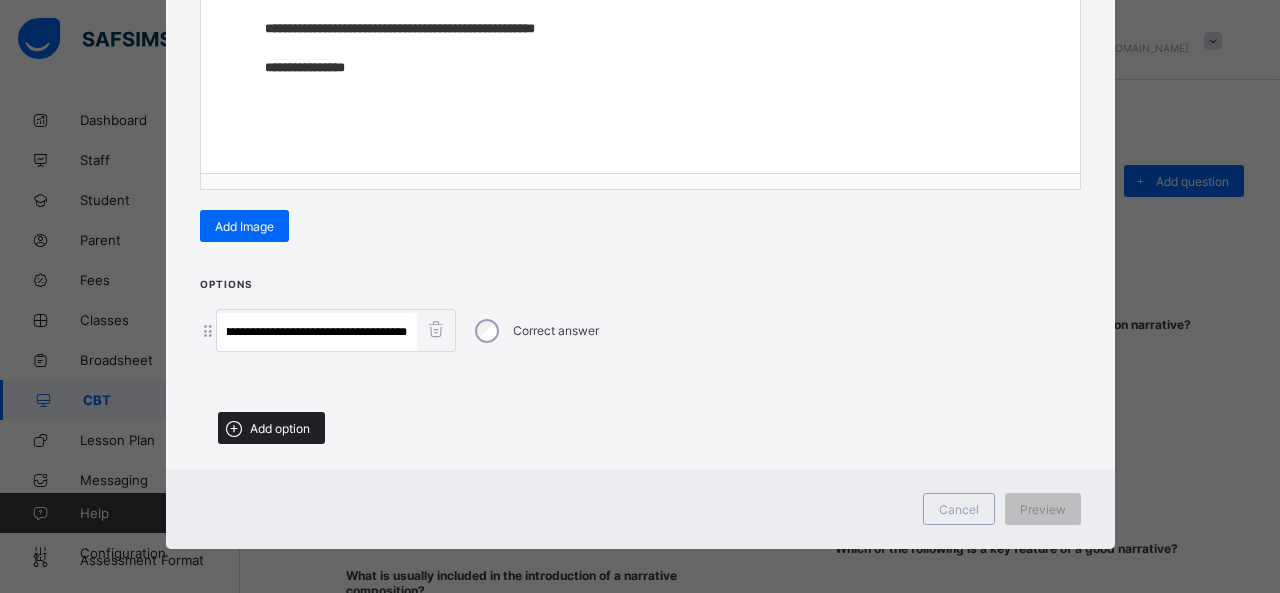 click on "Add option" at bounding box center [271, 428] 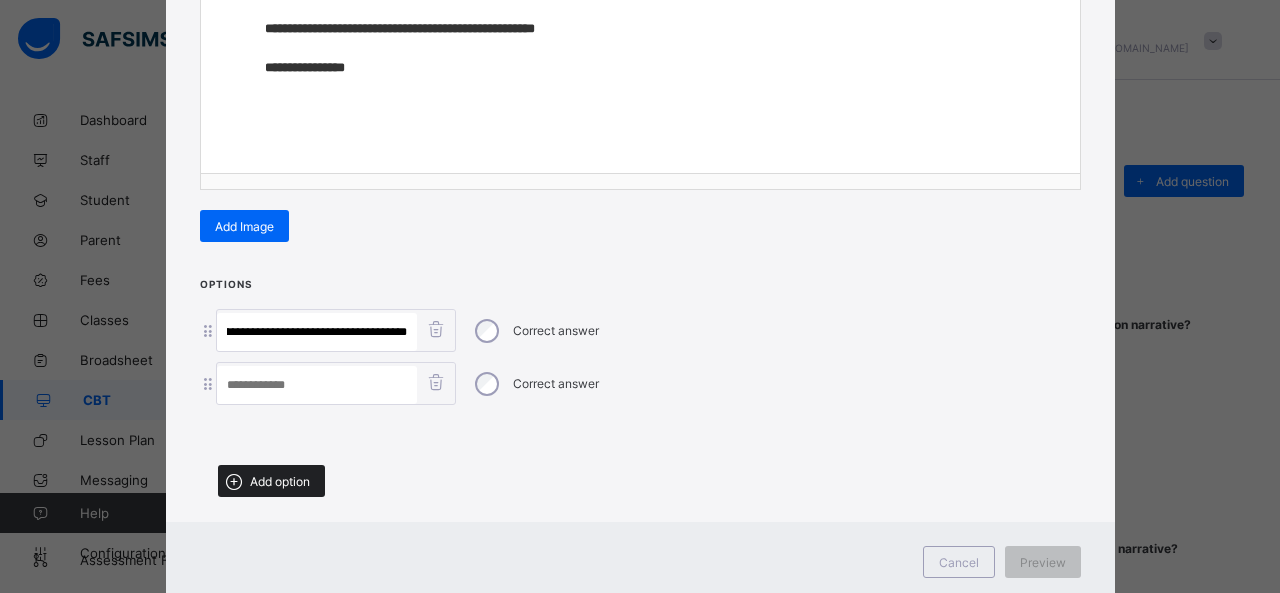 scroll, scrollTop: 0, scrollLeft: 0, axis: both 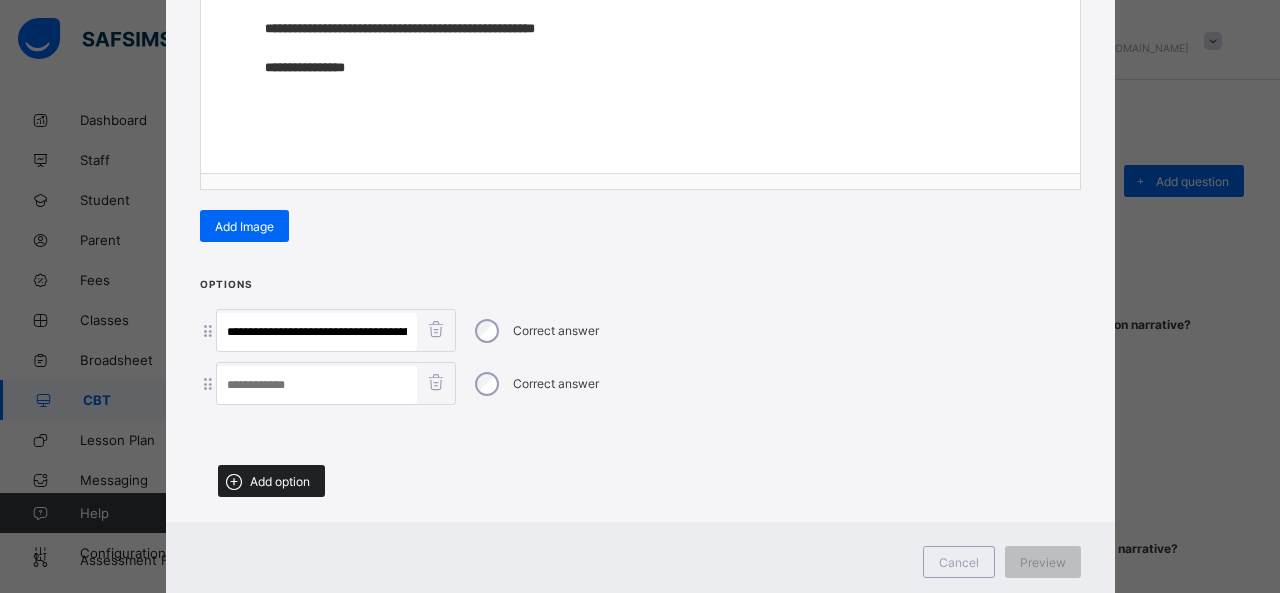 click on "Add option" at bounding box center (280, 481) 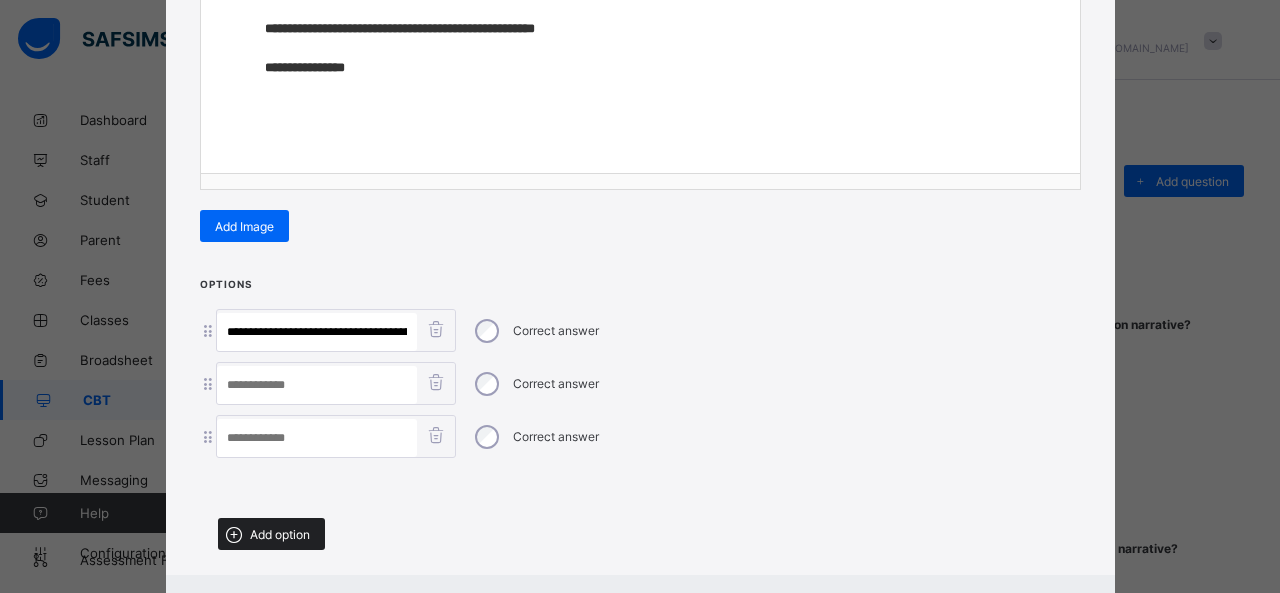 click at bounding box center (234, 534) 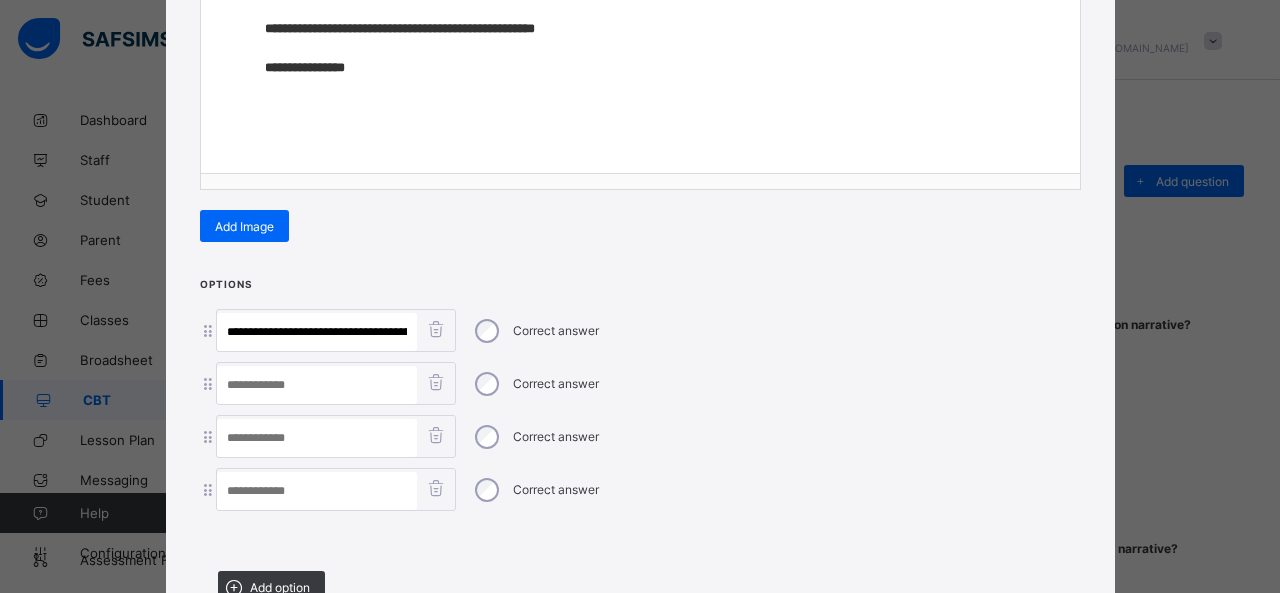 scroll, scrollTop: 0, scrollLeft: 39, axis: horizontal 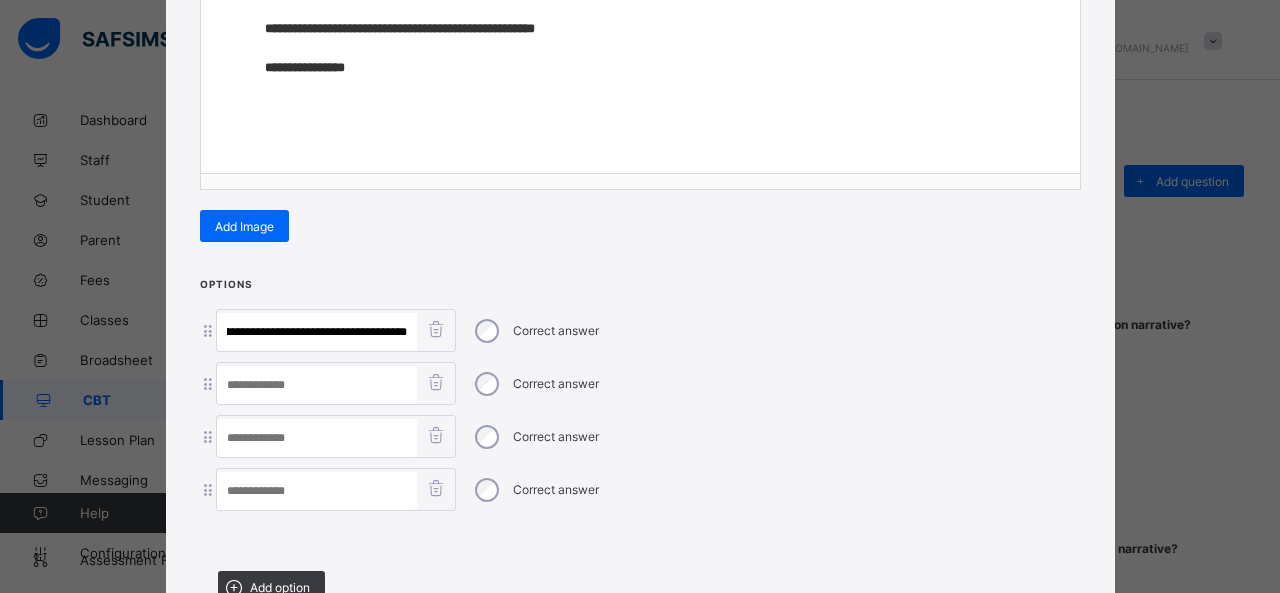 drag, startPoint x: 275, startPoint y: 328, endPoint x: 568, endPoint y: 349, distance: 293.7516 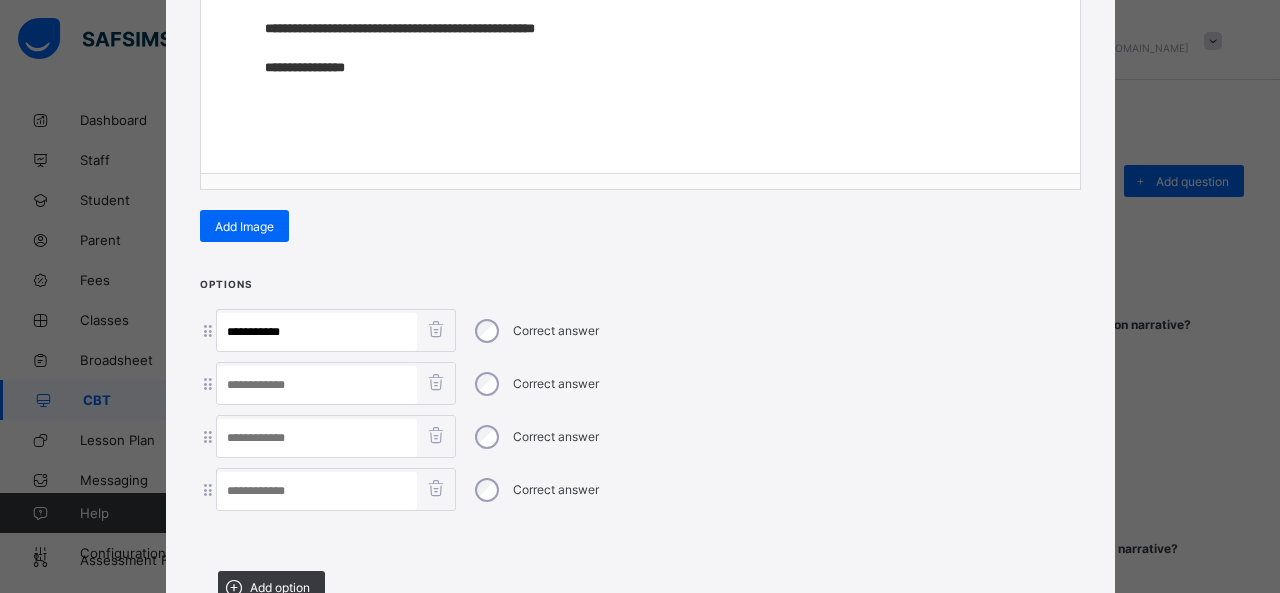 scroll, scrollTop: 0, scrollLeft: 0, axis: both 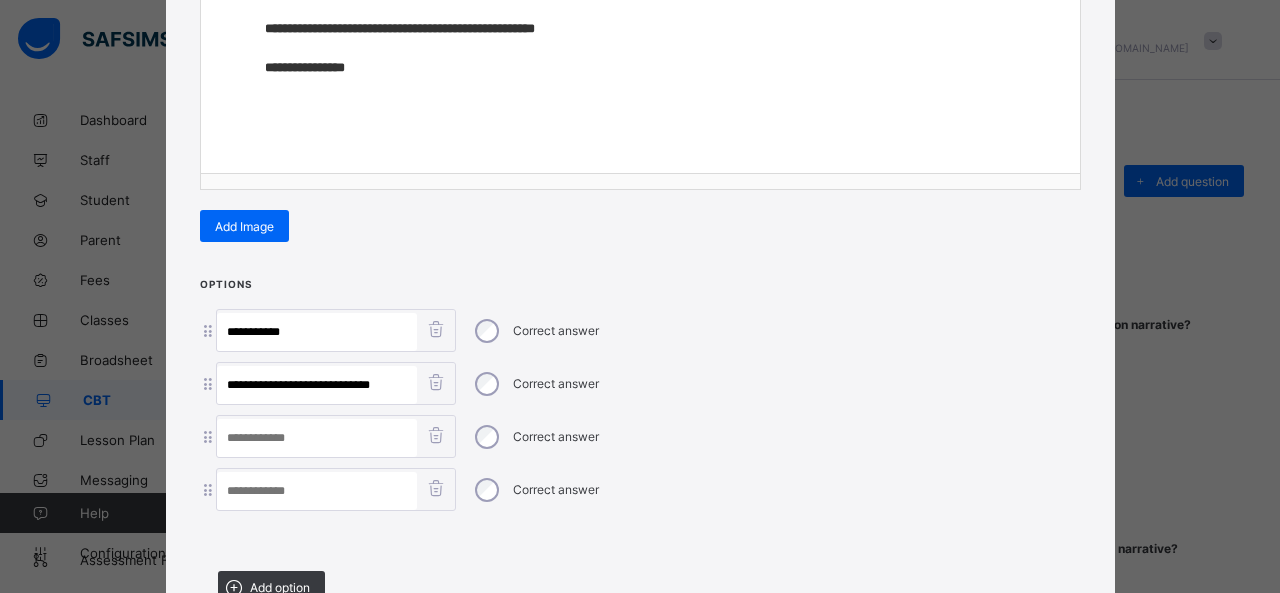 drag, startPoint x: 271, startPoint y: 379, endPoint x: 523, endPoint y: 398, distance: 252.71526 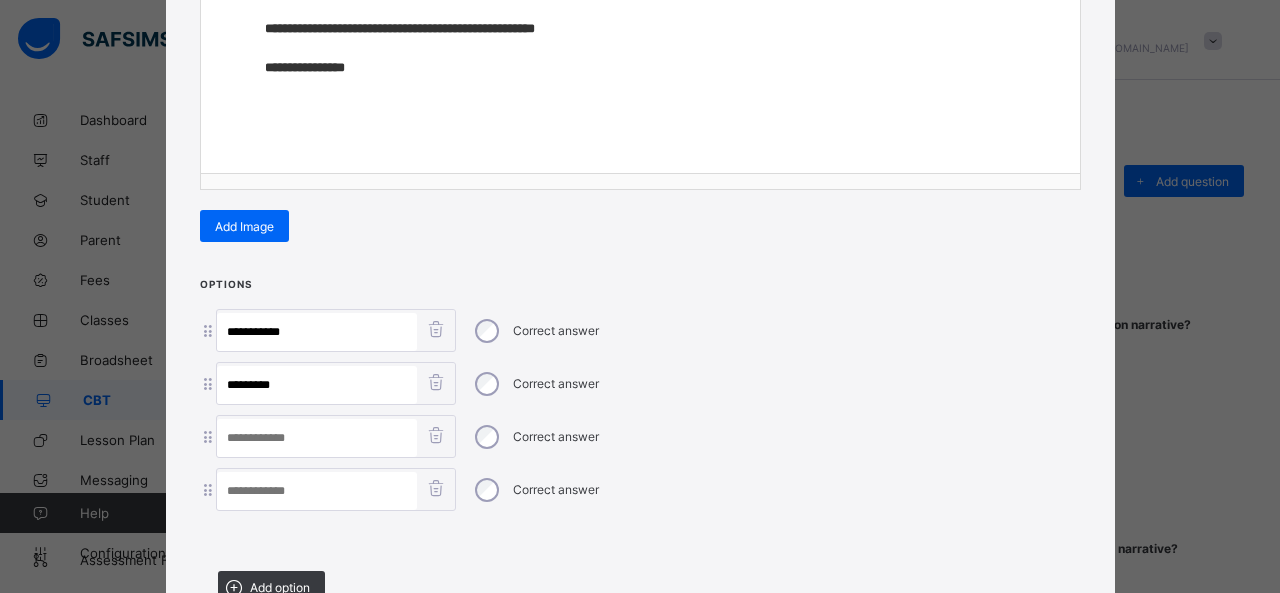 type on "********" 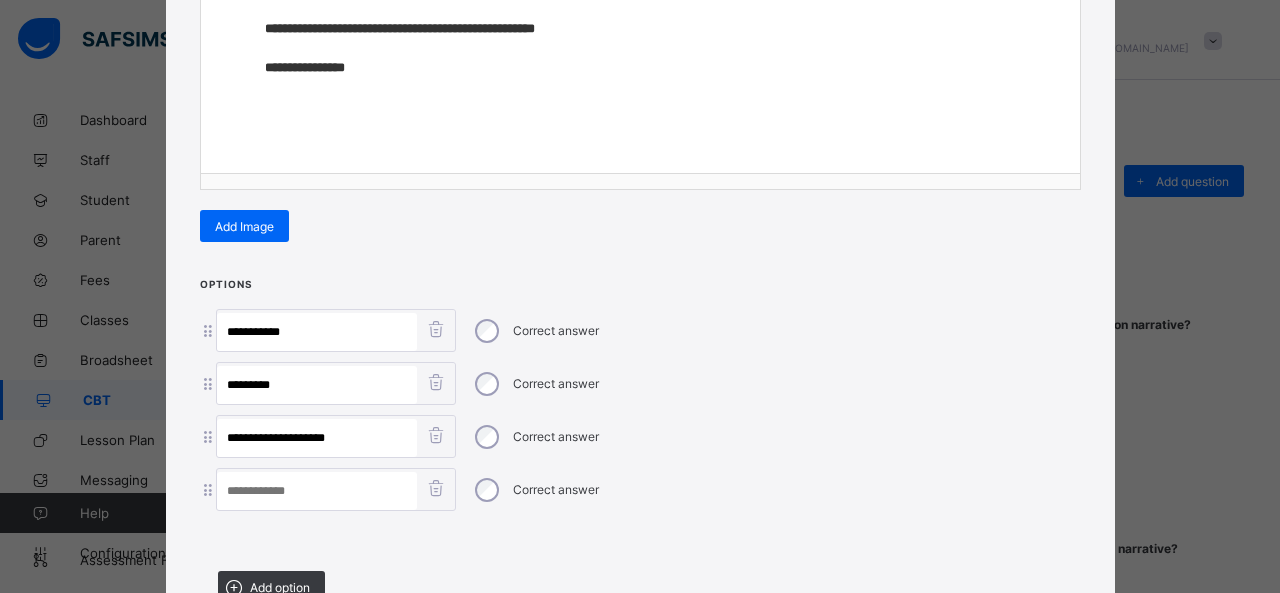 drag, startPoint x: 267, startPoint y: 427, endPoint x: 476, endPoint y: 441, distance: 209.46837 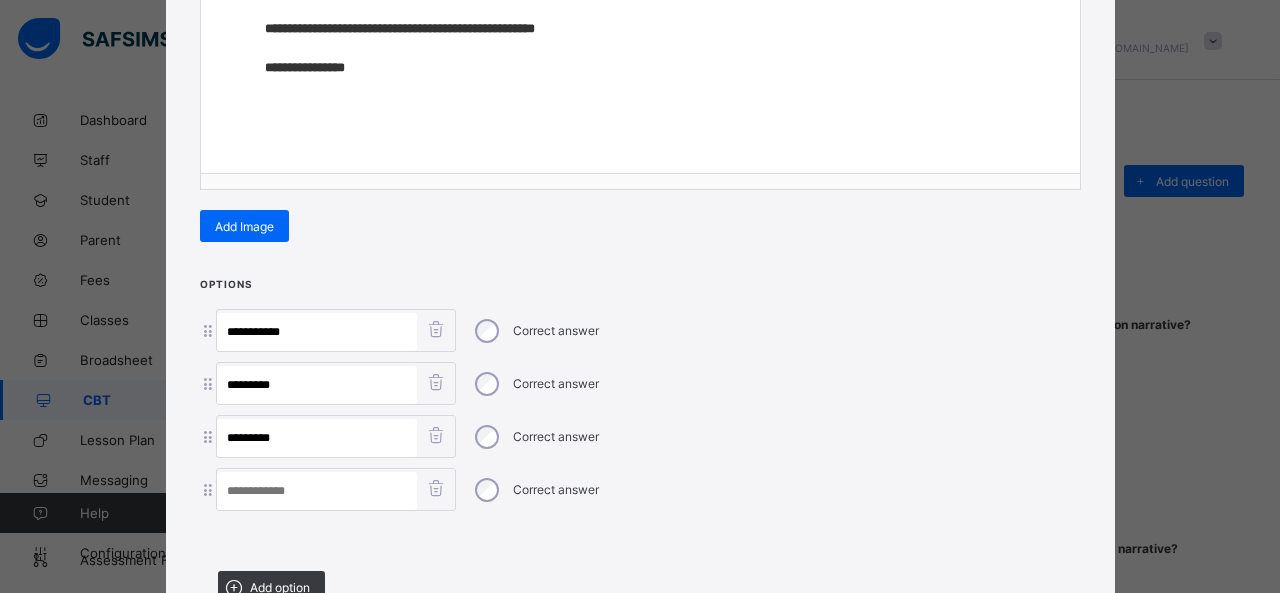 type on "*********" 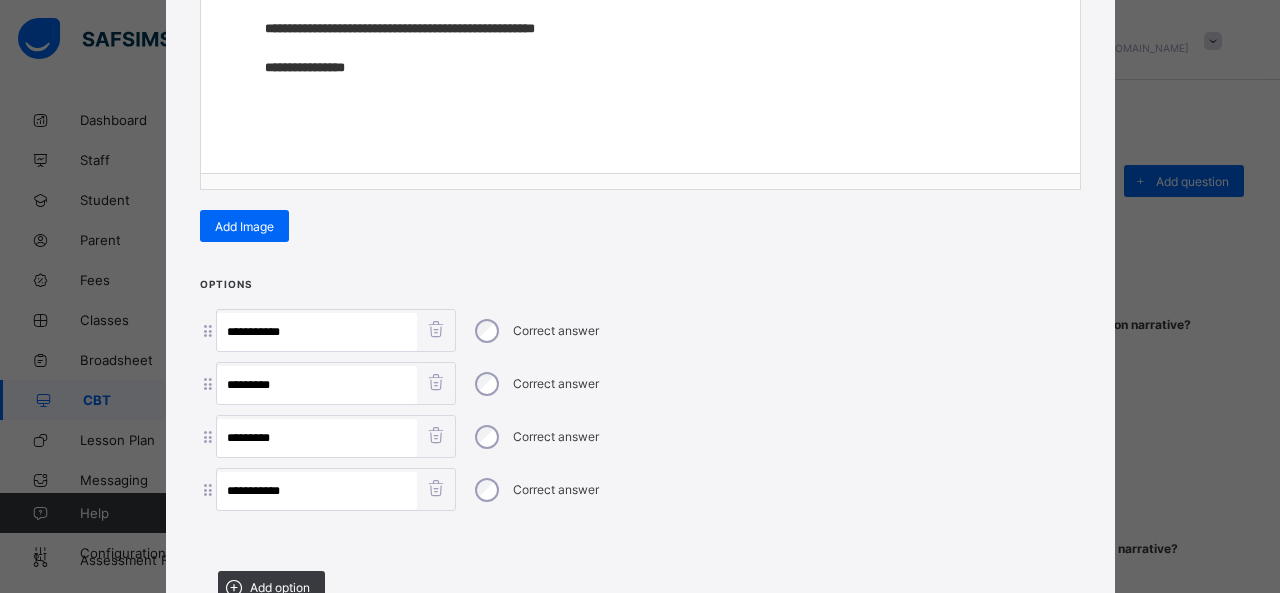 type on "**********" 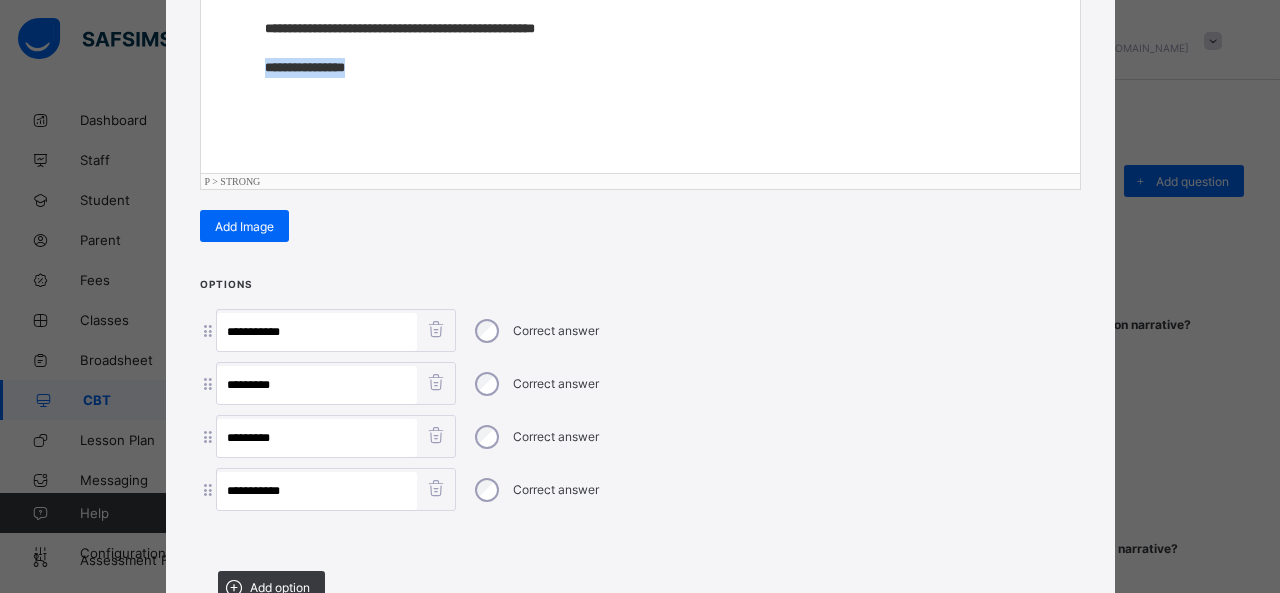 drag, startPoint x: 390, startPoint y: 59, endPoint x: 242, endPoint y: 67, distance: 148.21606 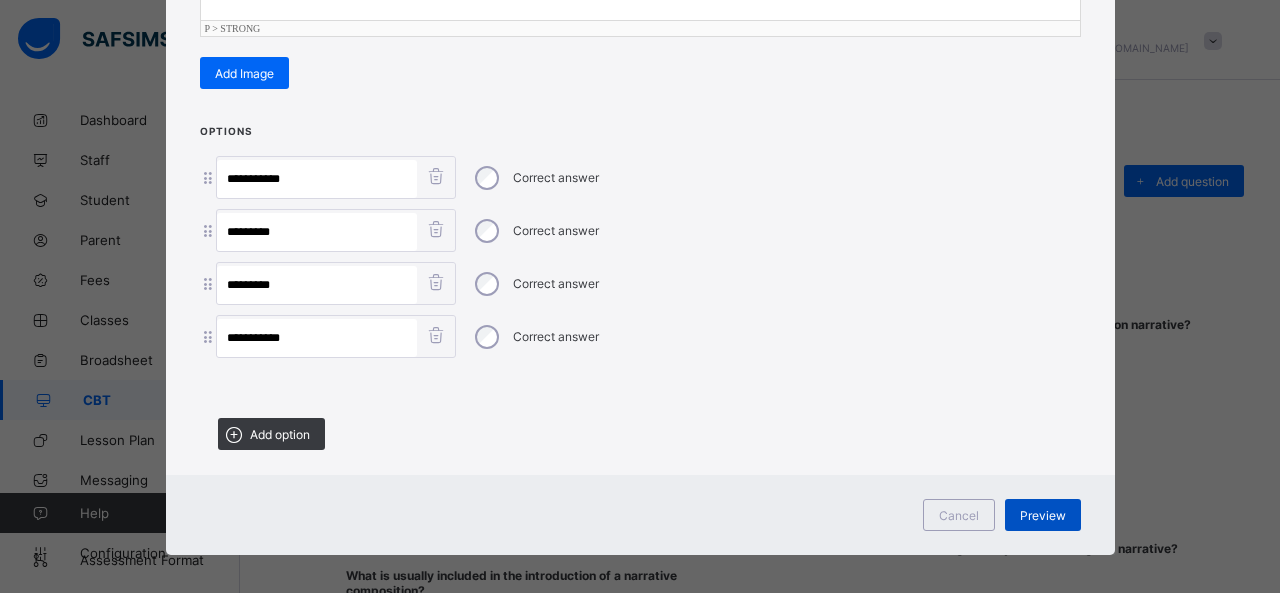 click on "Preview" at bounding box center (1043, 515) 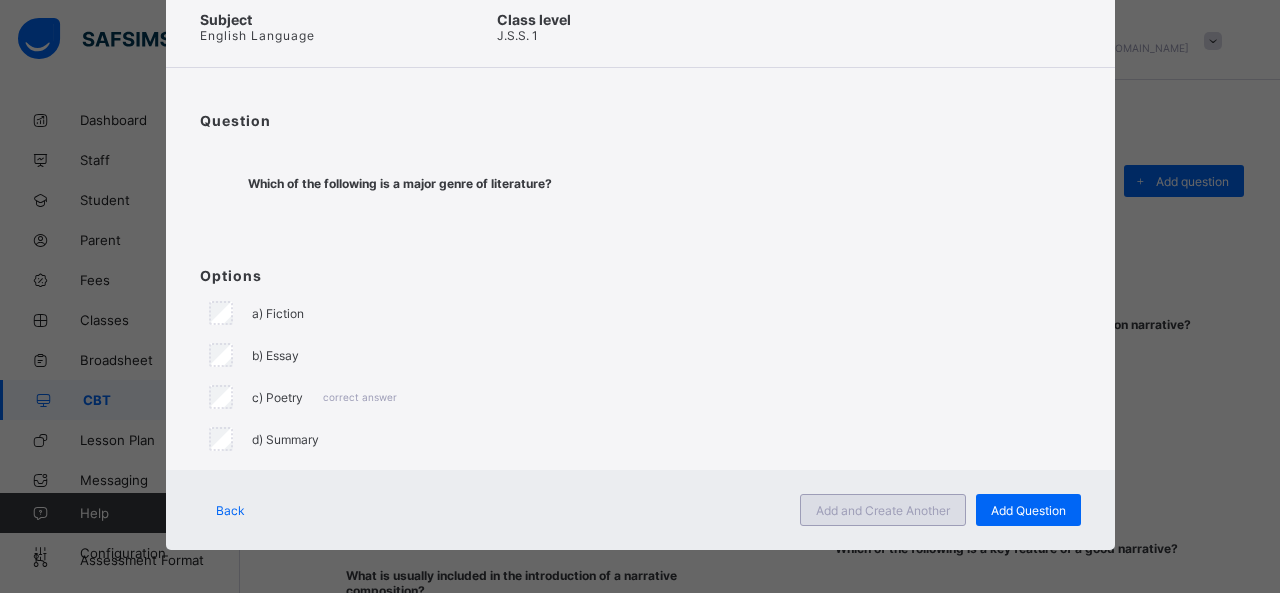click on "Add and Create Another" at bounding box center (883, 510) 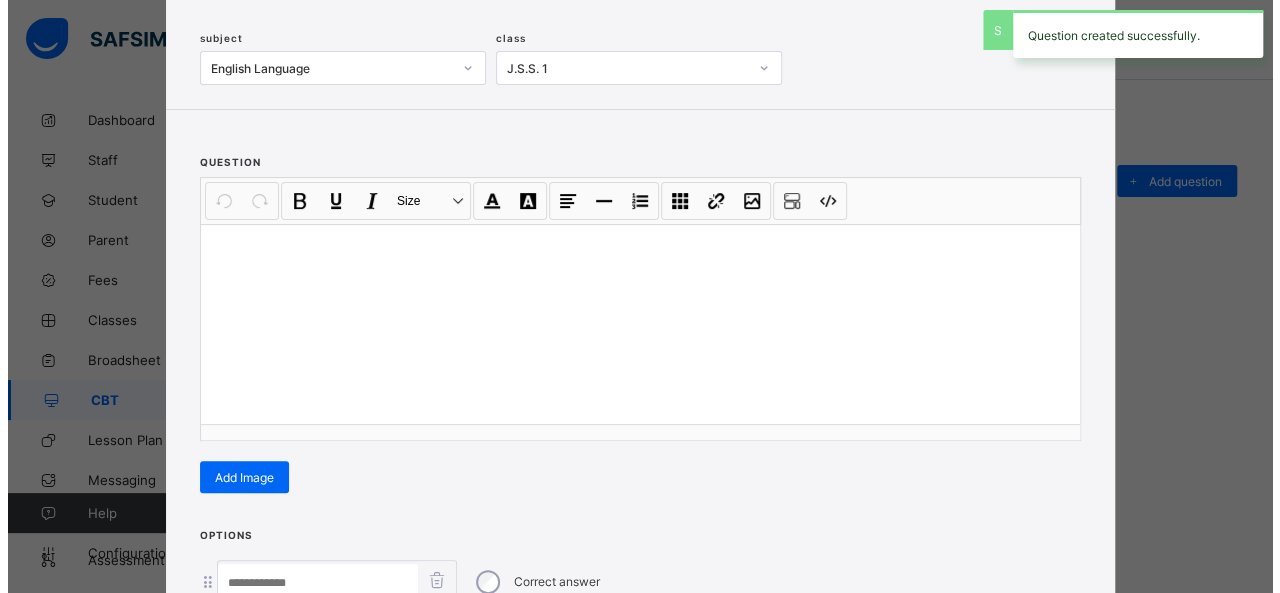 scroll, scrollTop: 128, scrollLeft: 0, axis: vertical 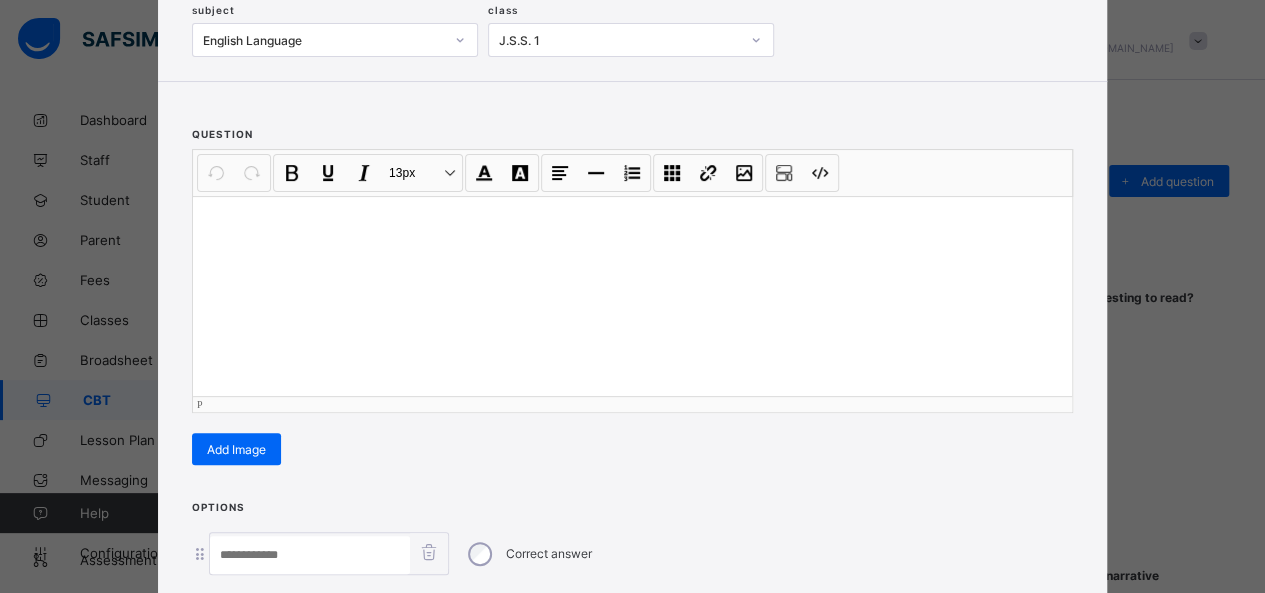 click at bounding box center [632, 296] 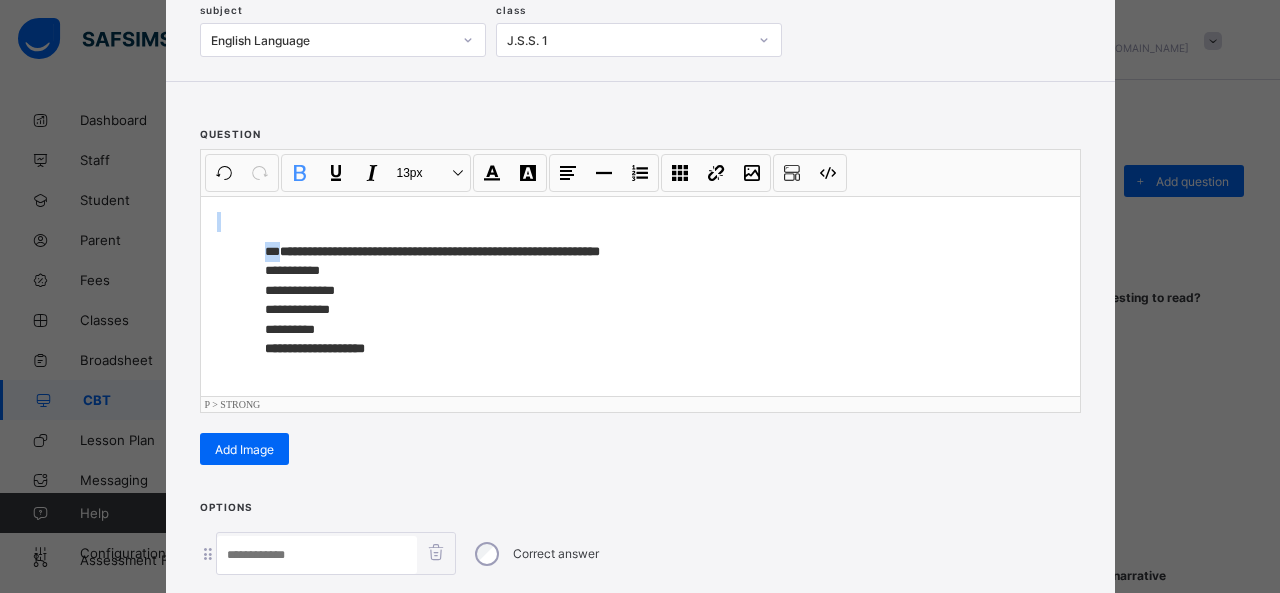 drag, startPoint x: 273, startPoint y: 245, endPoint x: 207, endPoint y: 228, distance: 68.154236 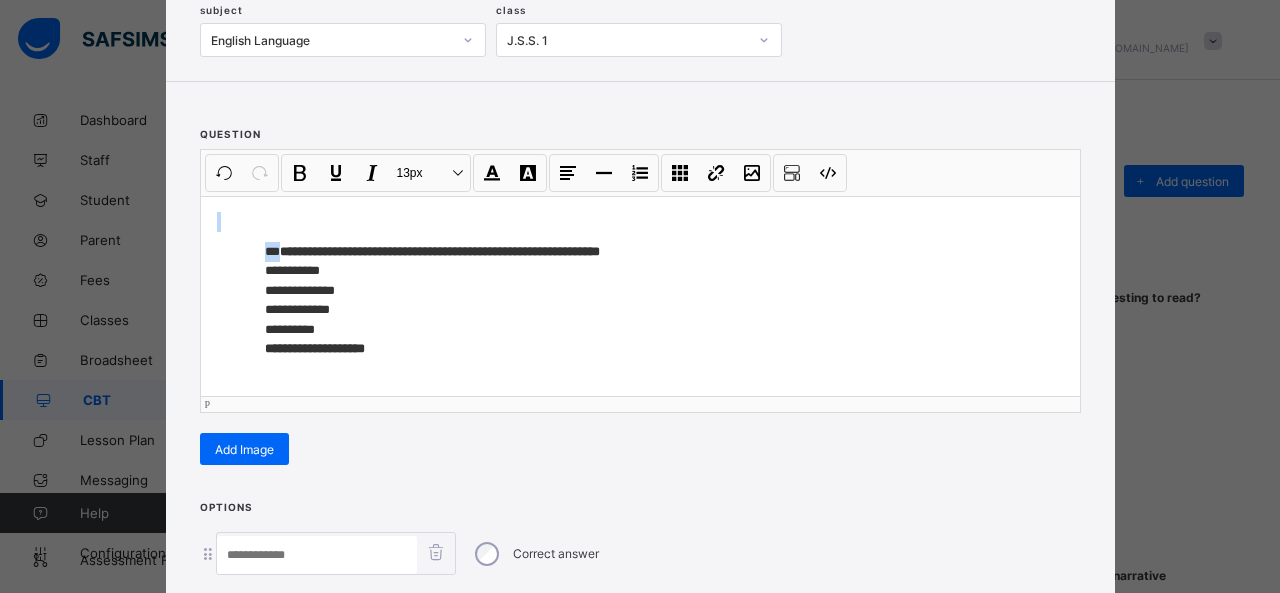 type 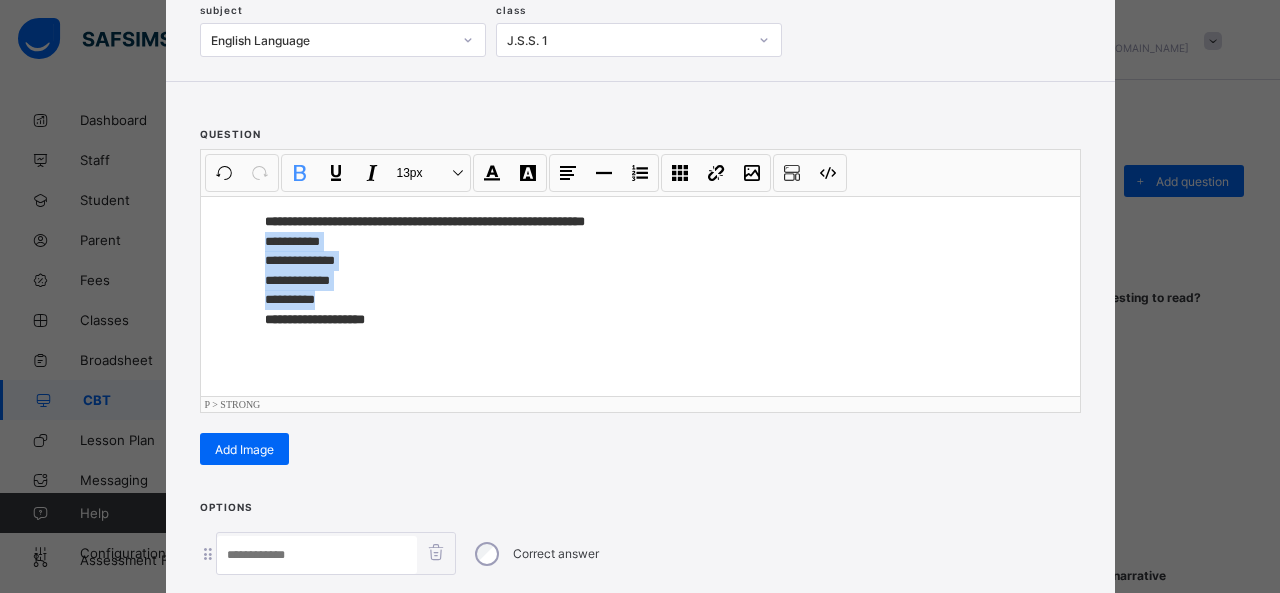 drag, startPoint x: 254, startPoint y: 238, endPoint x: 334, endPoint y: 298, distance: 100 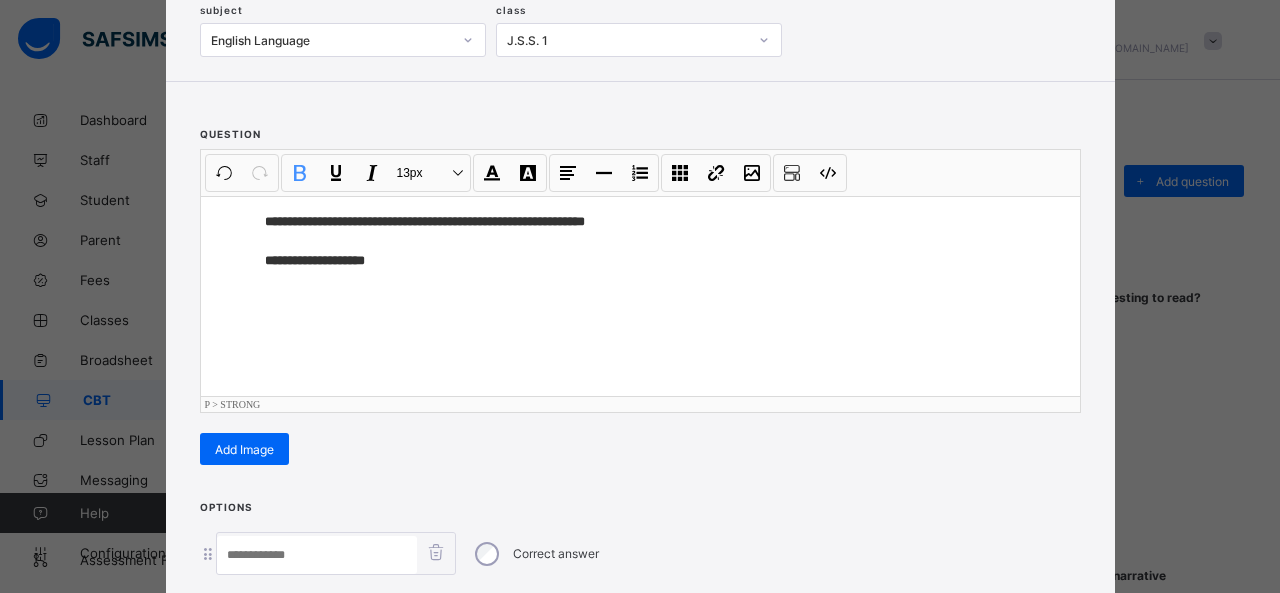 scroll, scrollTop: 351, scrollLeft: 0, axis: vertical 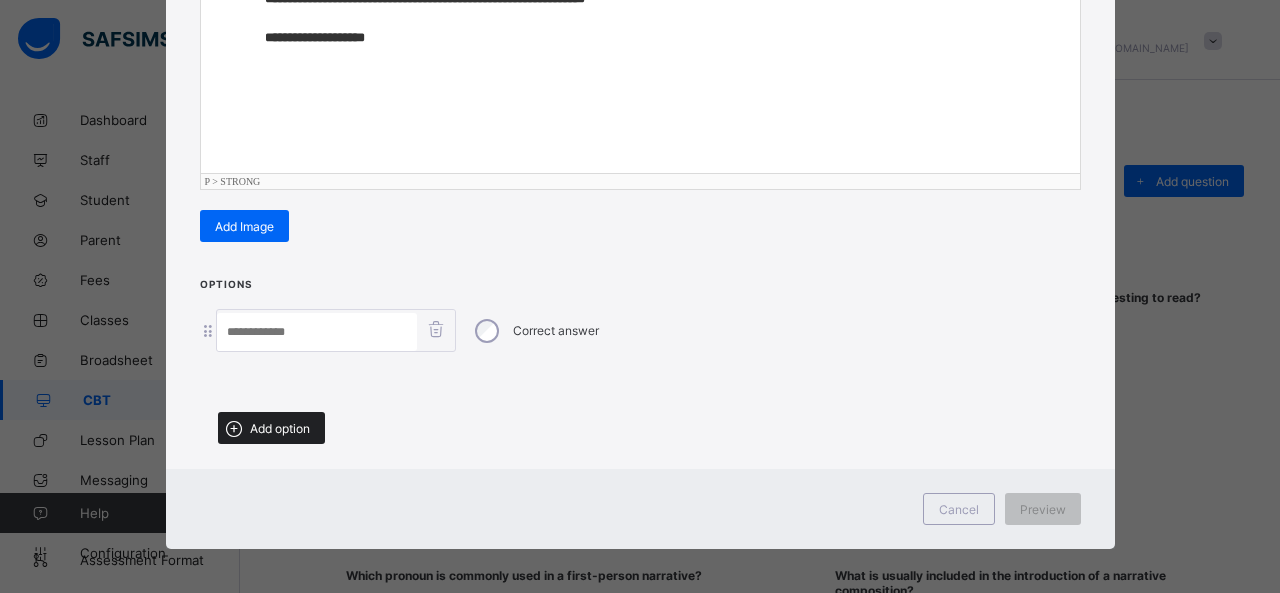 click on "Add option" at bounding box center [271, 428] 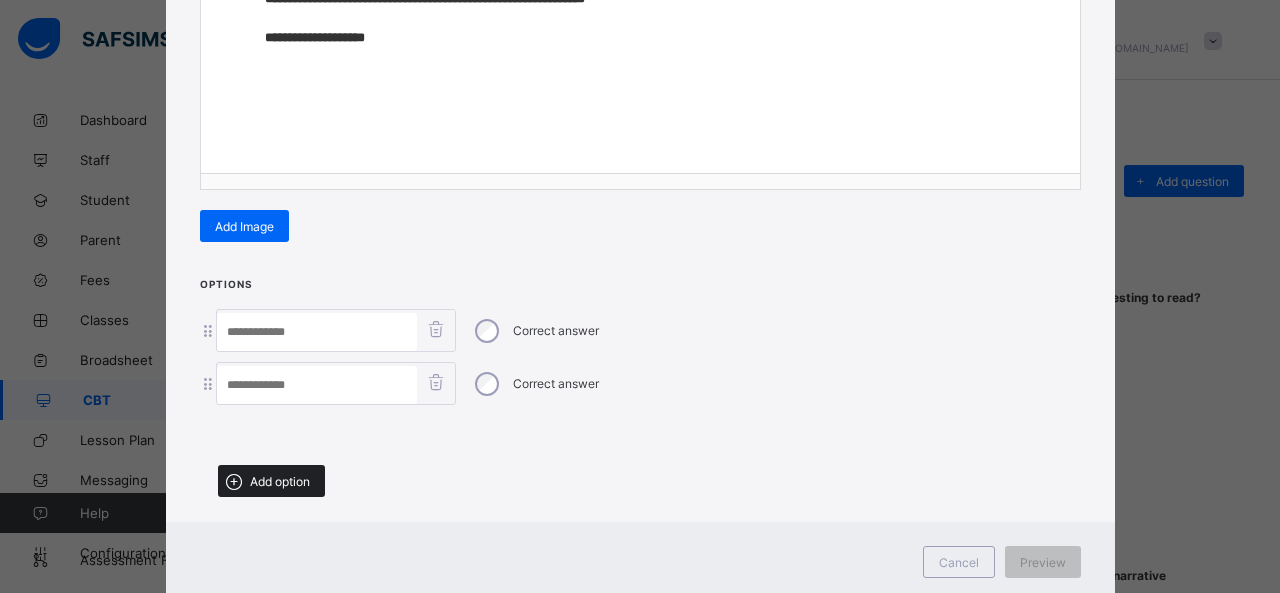 click on "Add option" at bounding box center (271, 481) 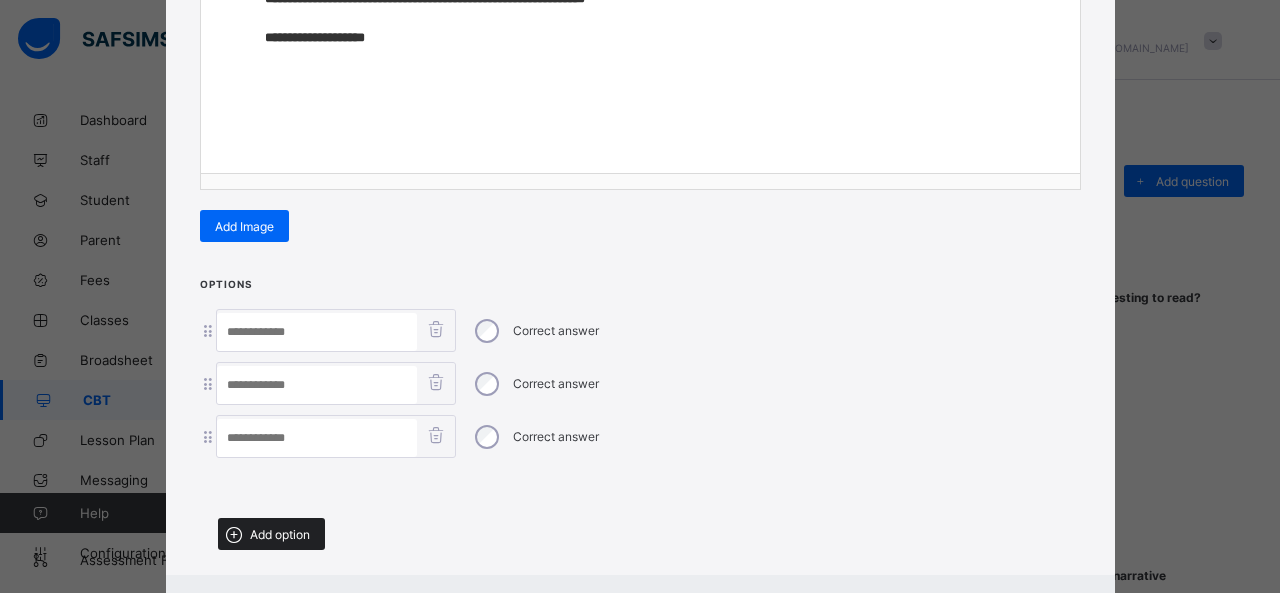 click on "Add option" at bounding box center [271, 534] 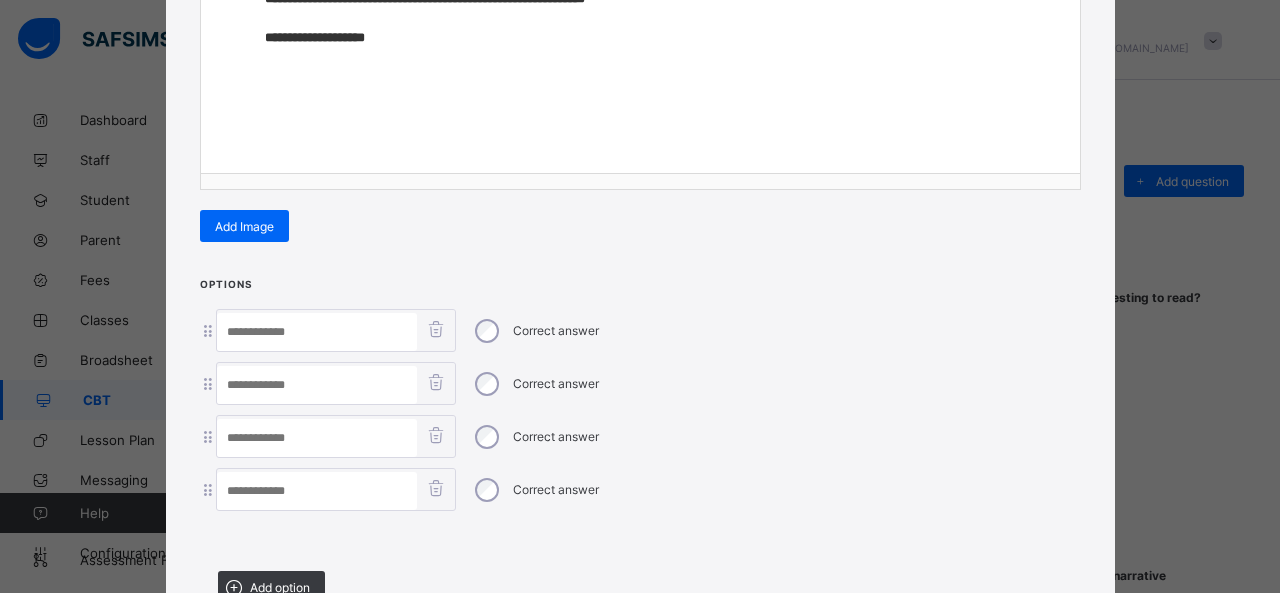 click at bounding box center (317, 332) 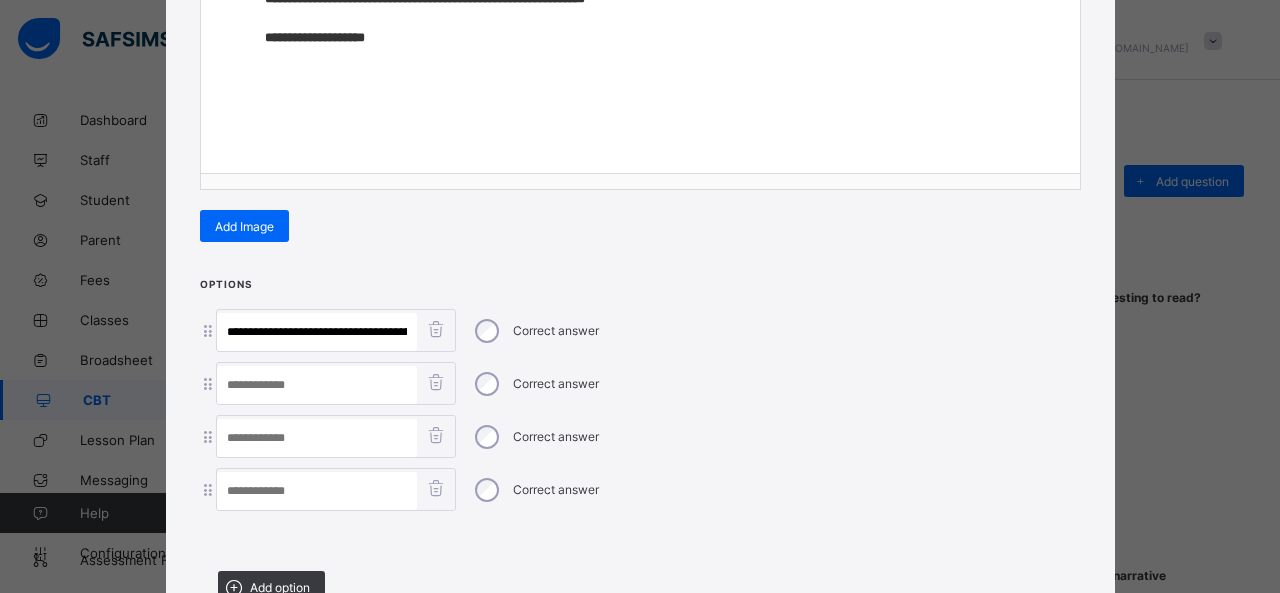 scroll, scrollTop: 0, scrollLeft: 88, axis: horizontal 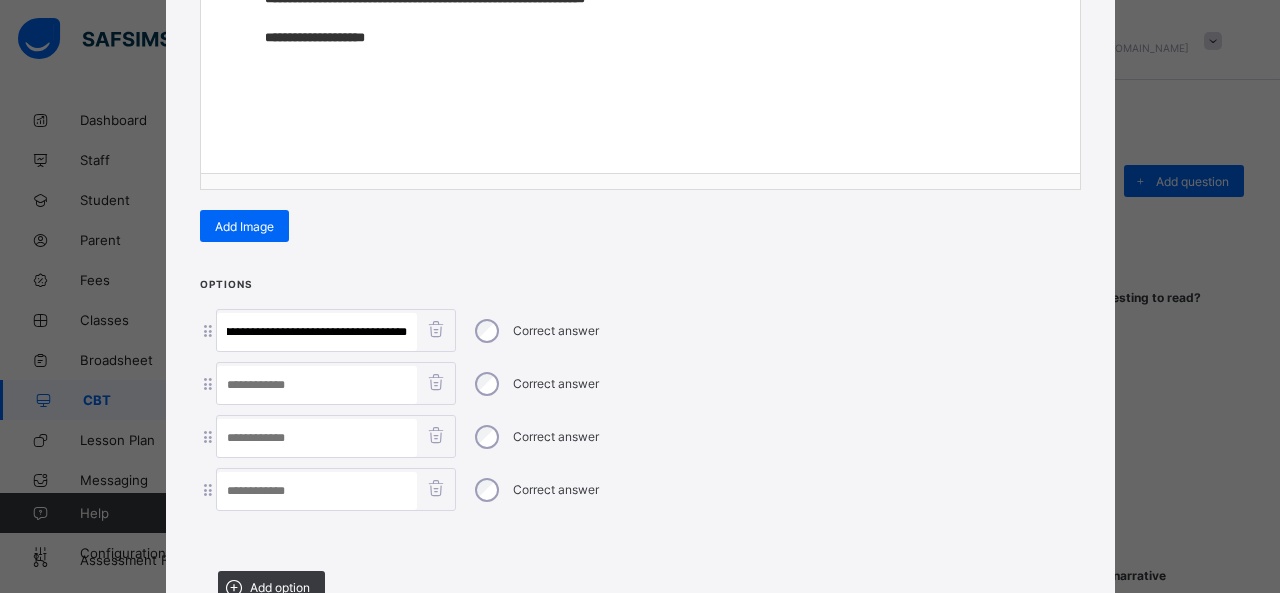 drag, startPoint x: 270, startPoint y: 319, endPoint x: 560, endPoint y: 357, distance: 292.47906 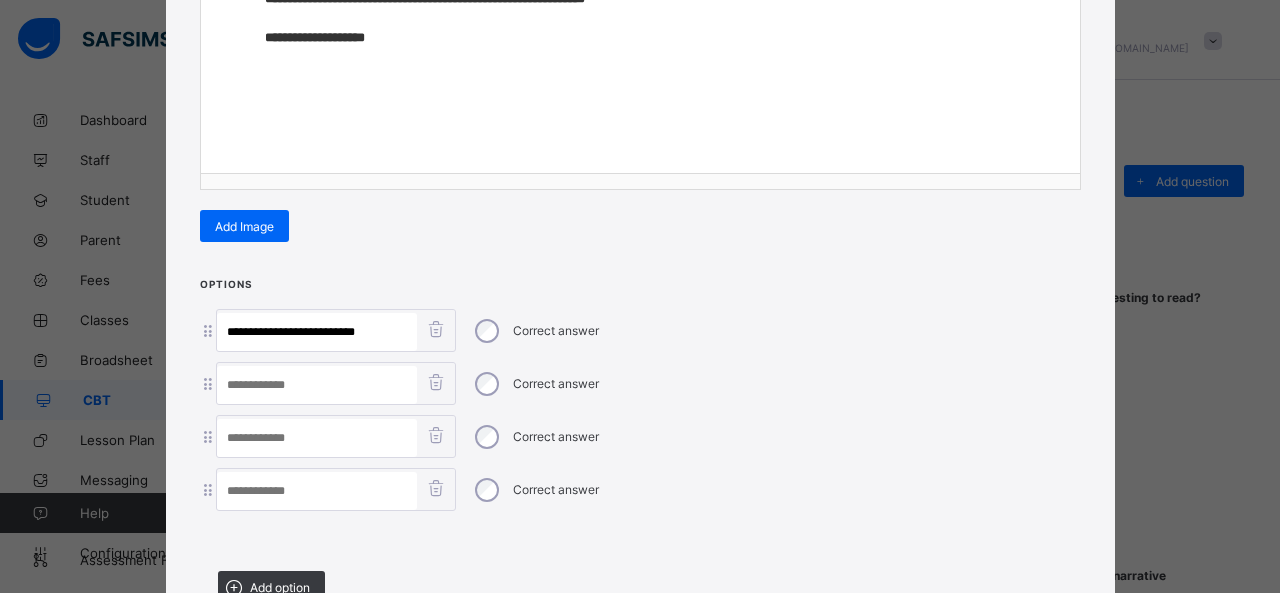 scroll, scrollTop: 0, scrollLeft: 0, axis: both 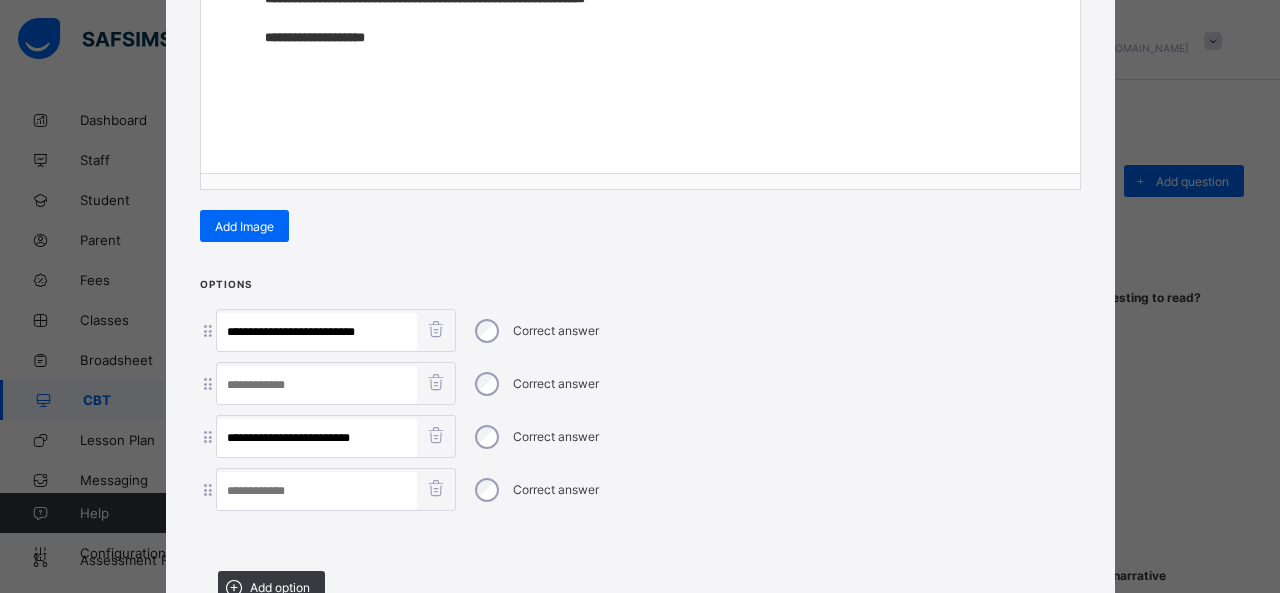 drag, startPoint x: 296, startPoint y: 429, endPoint x: 574, endPoint y: 449, distance: 278.7185 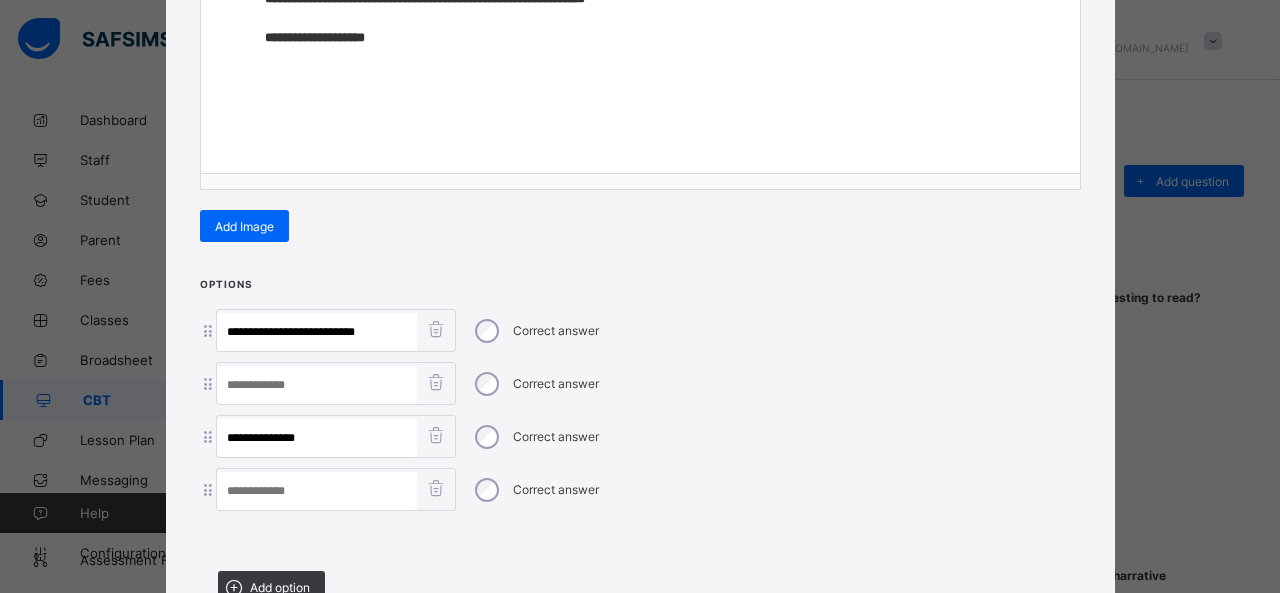 type on "**********" 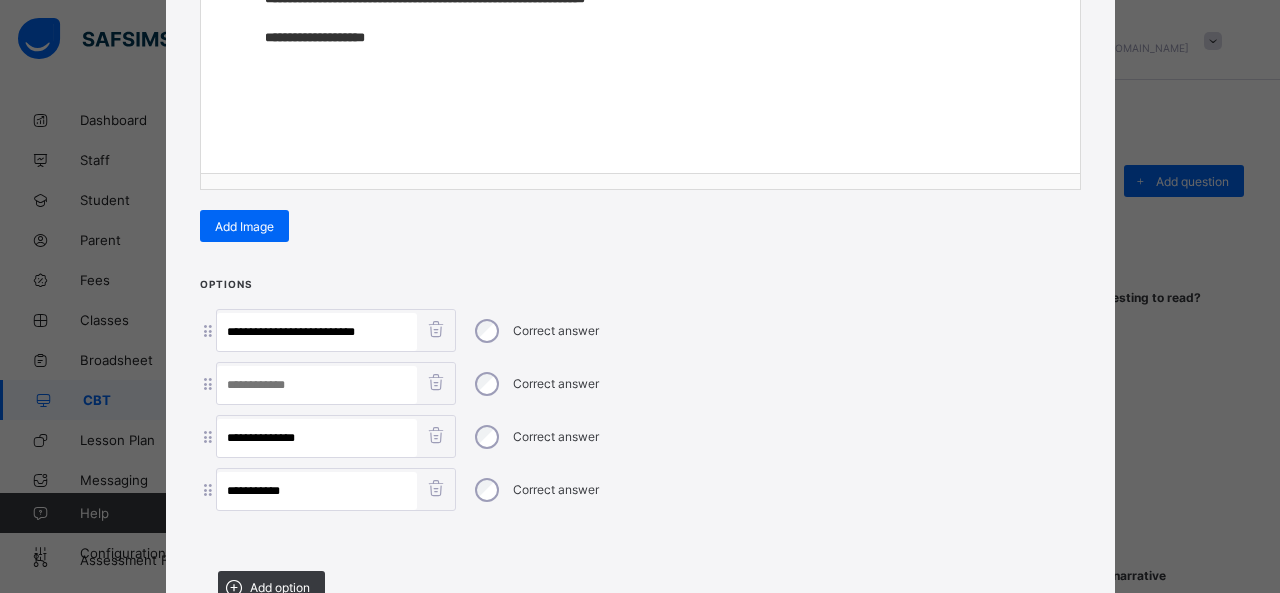 type on "**********" 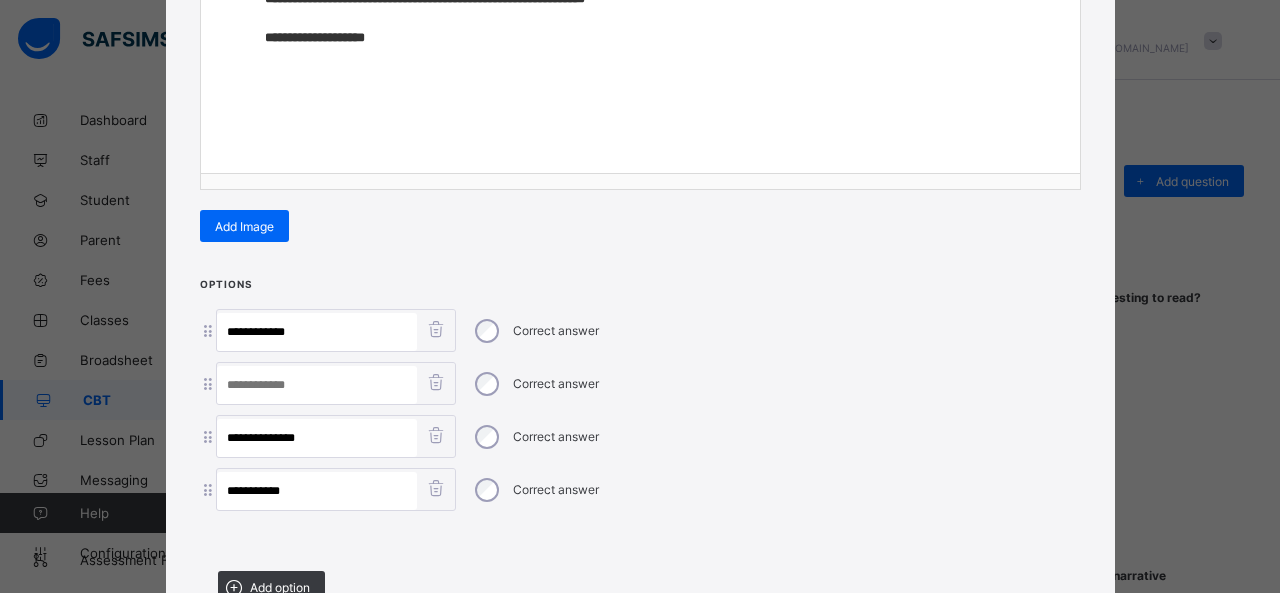 type on "**********" 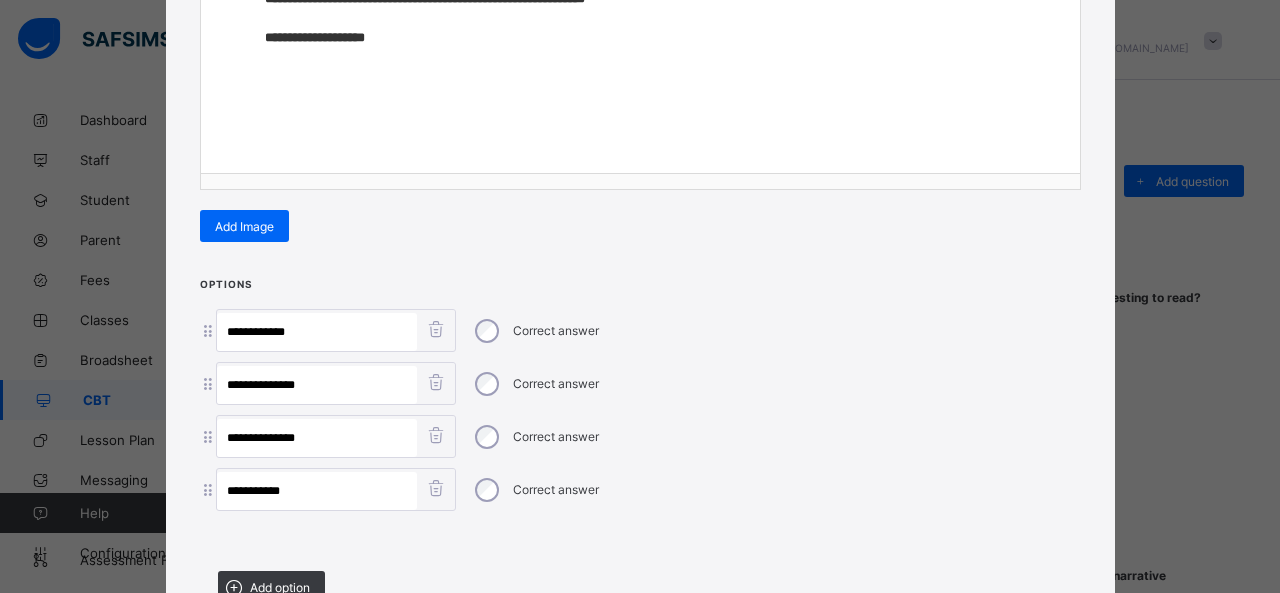 type on "**********" 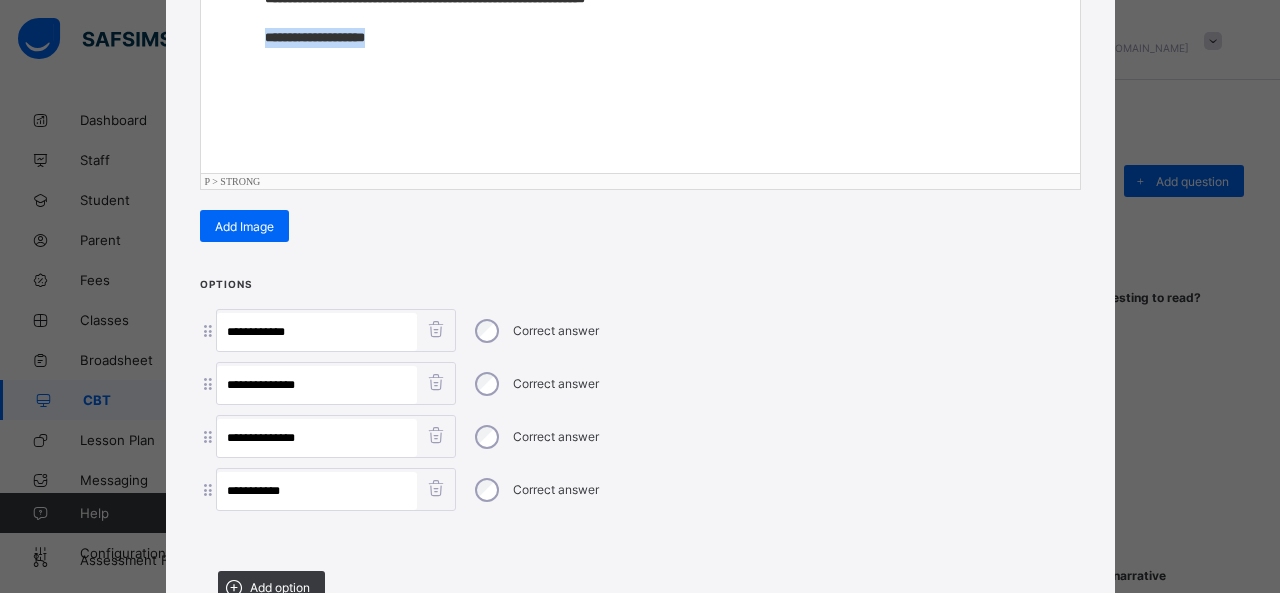 drag, startPoint x: 401, startPoint y: 35, endPoint x: 213, endPoint y: 41, distance: 188.09572 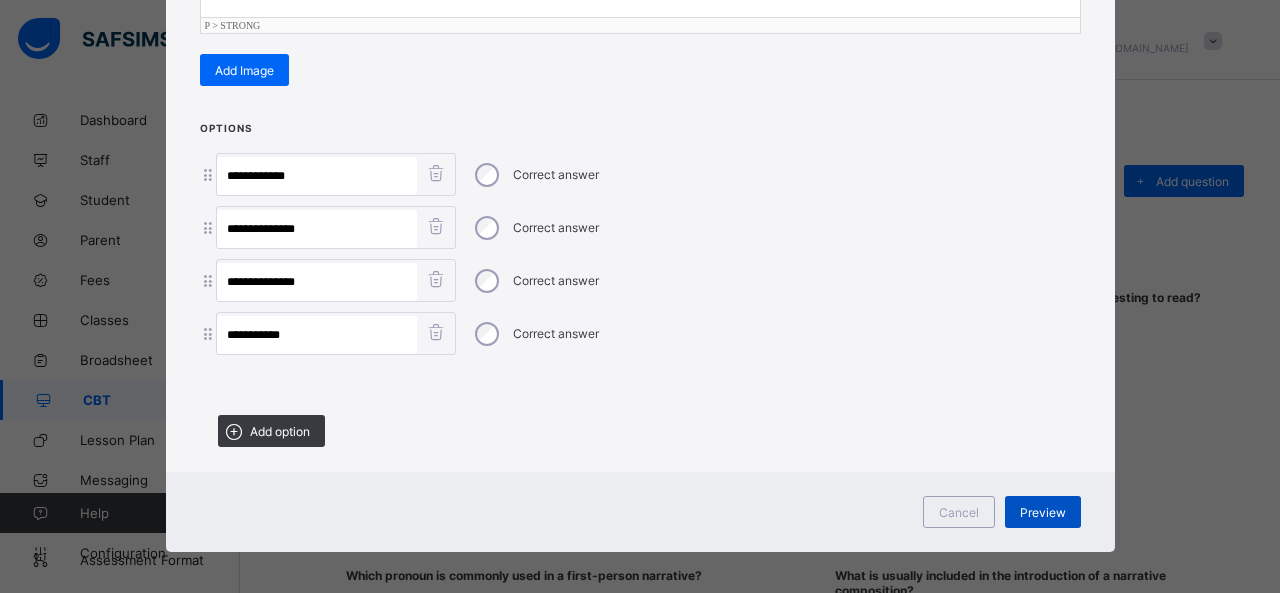 click on "Preview" at bounding box center [1043, 512] 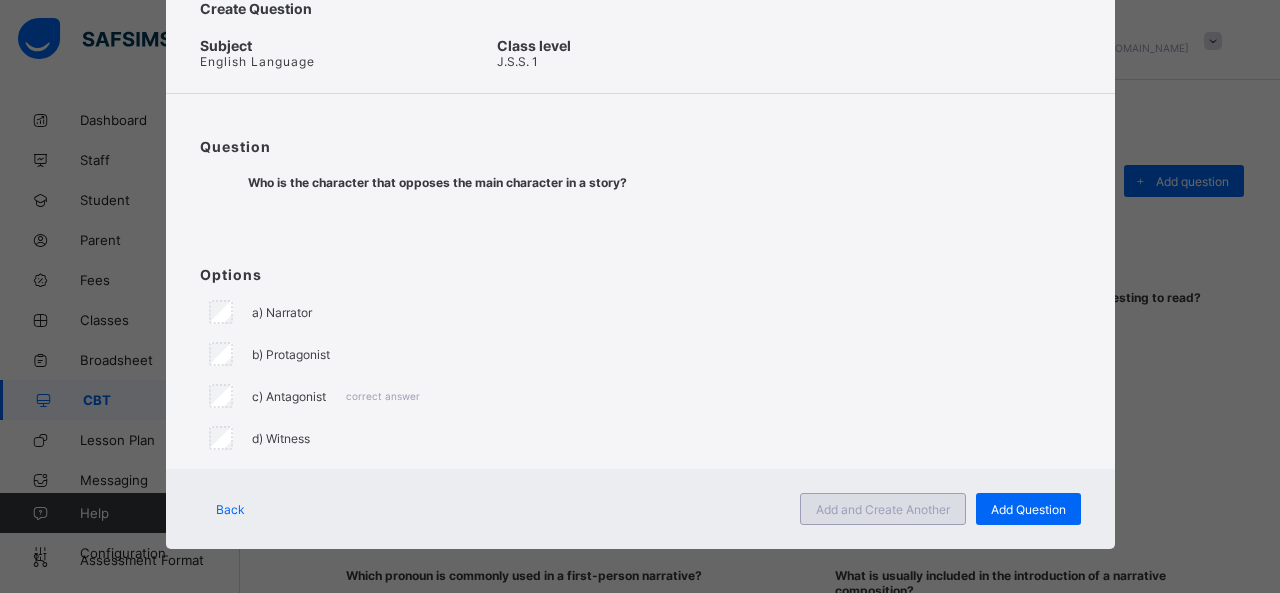 click on "Add and Create Another" at bounding box center [883, 509] 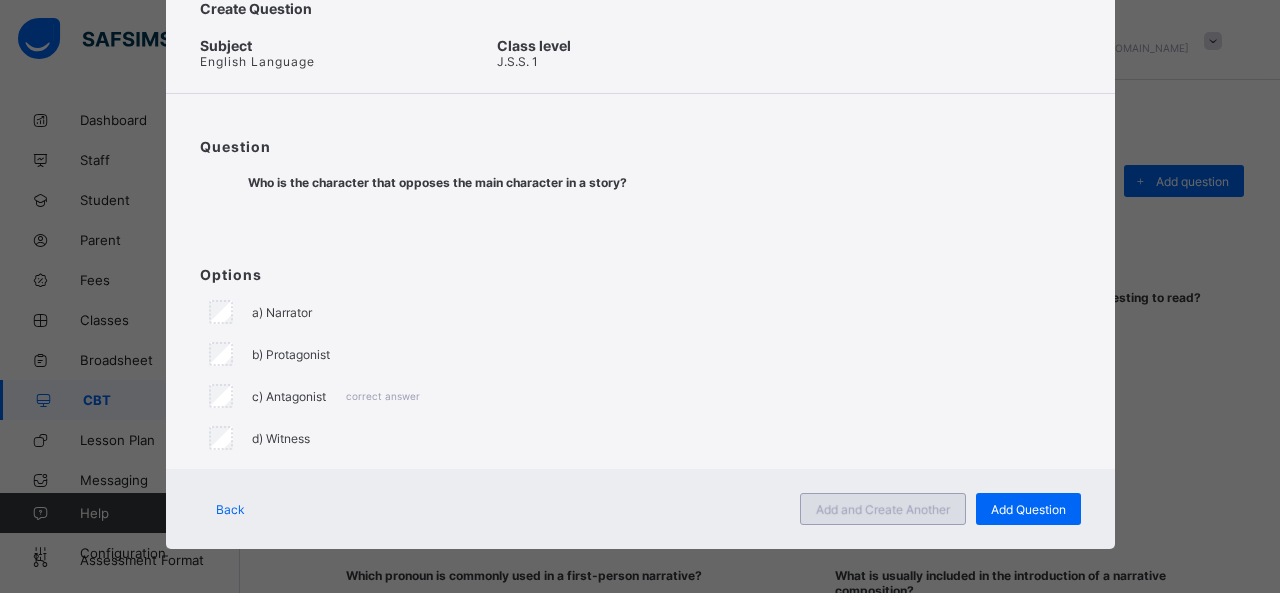 scroll, scrollTop: 128, scrollLeft: 0, axis: vertical 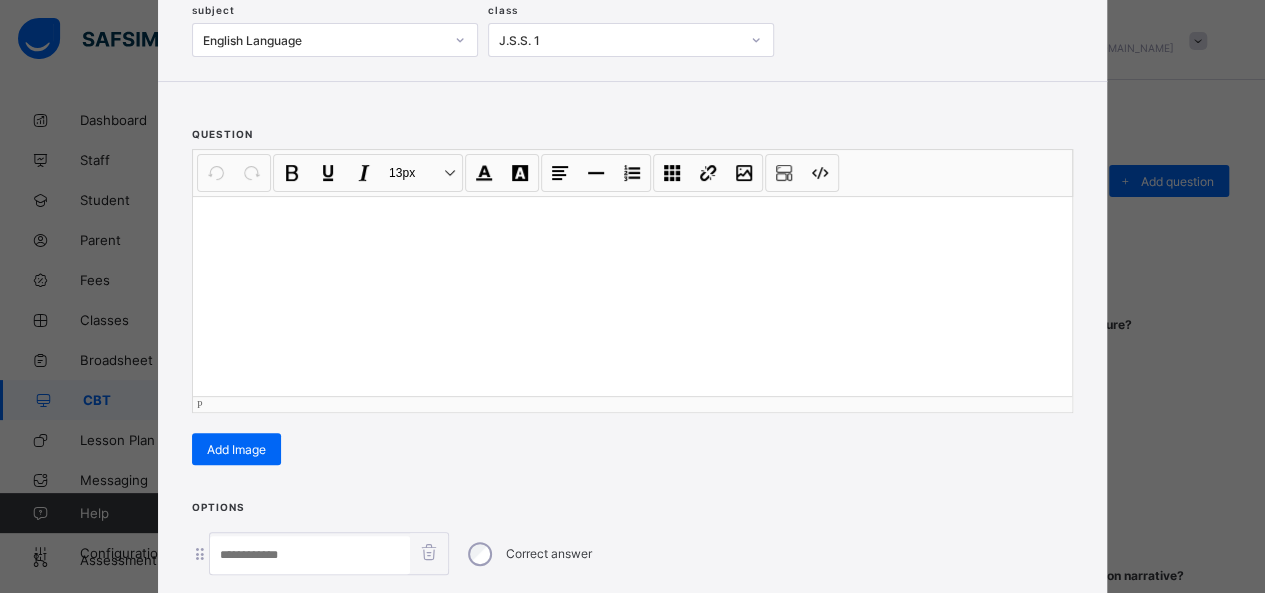 click at bounding box center [632, 296] 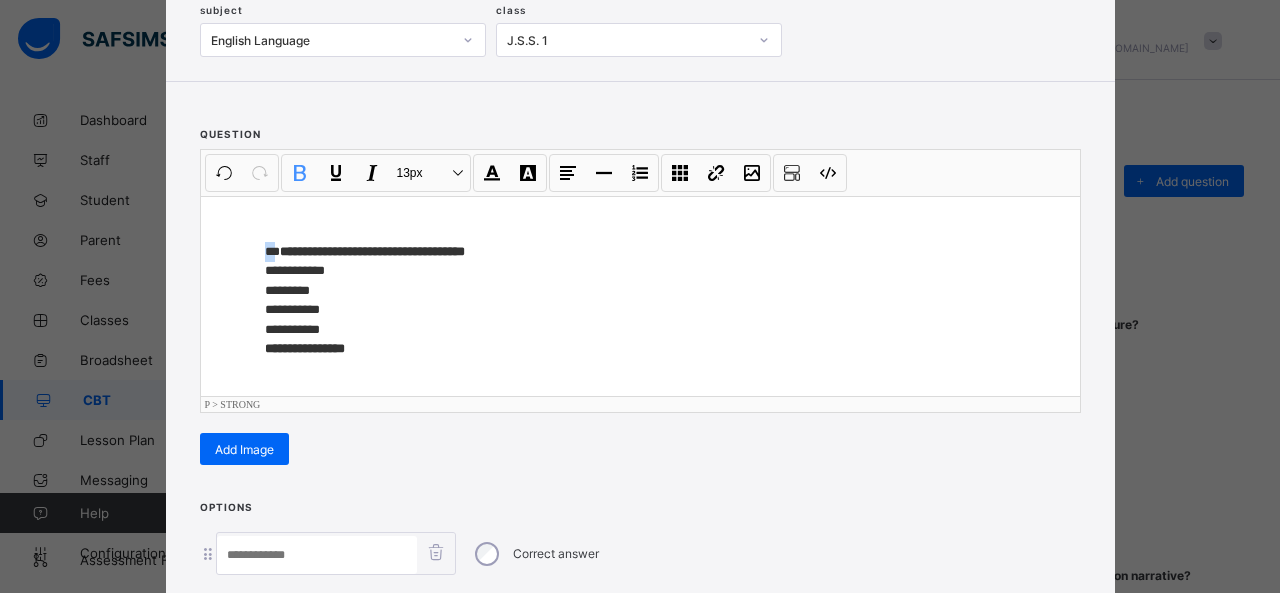 drag, startPoint x: 270, startPoint y: 245, endPoint x: 196, endPoint y: 239, distance: 74.24284 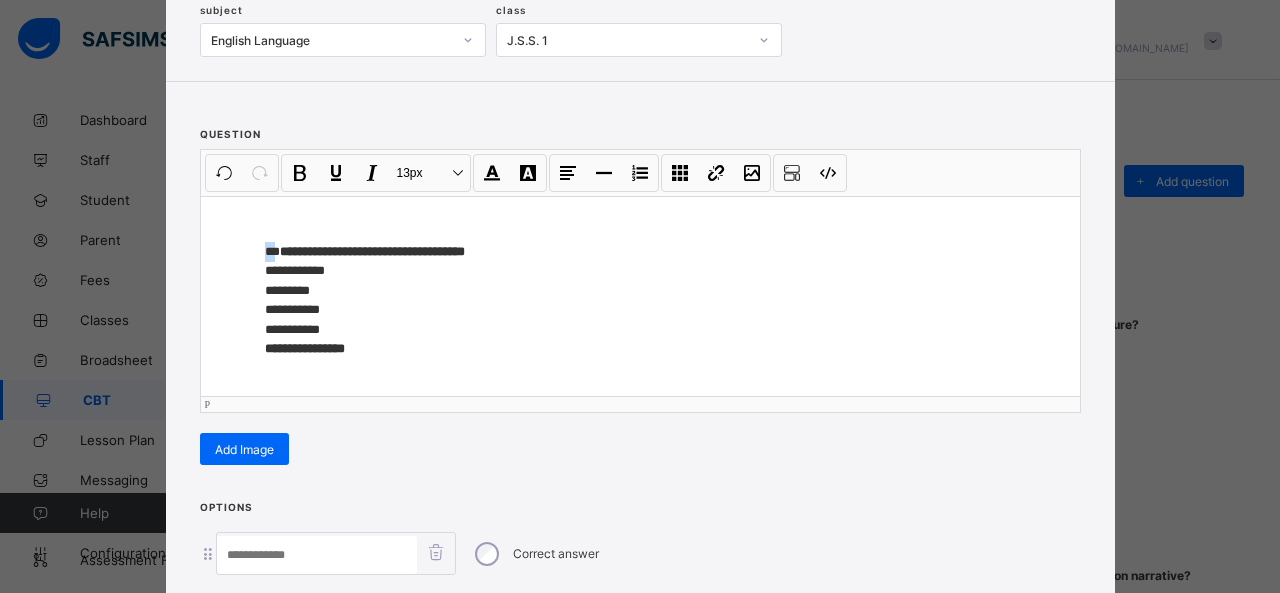 type 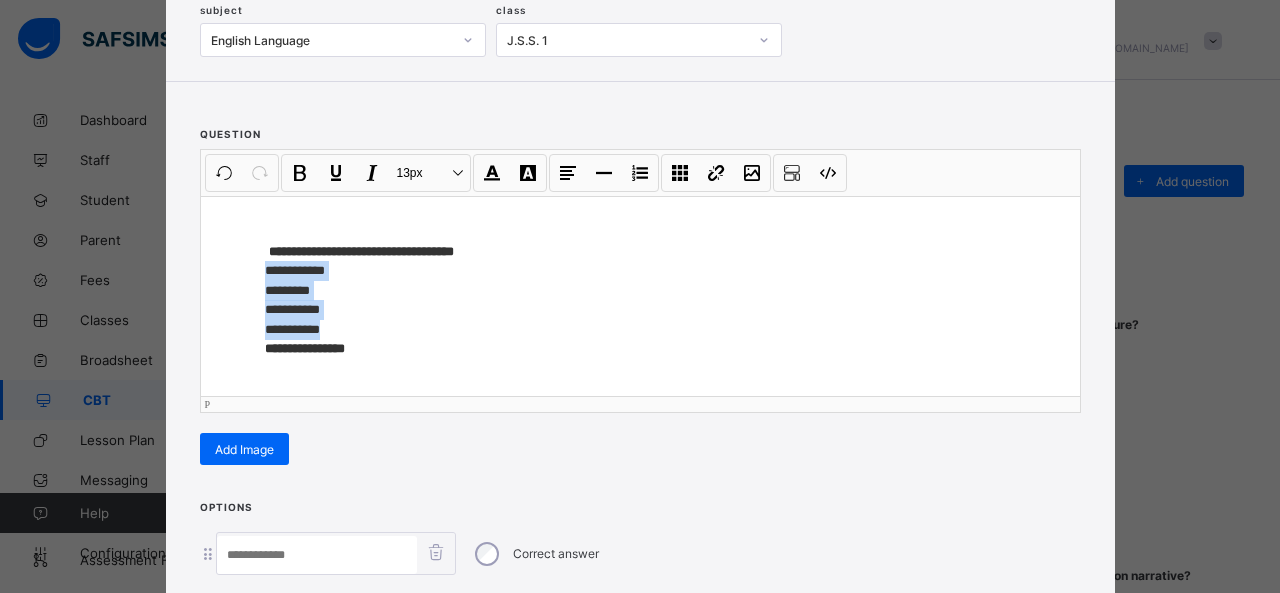 drag, startPoint x: 234, startPoint y: 263, endPoint x: 326, endPoint y: 324, distance: 110.38569 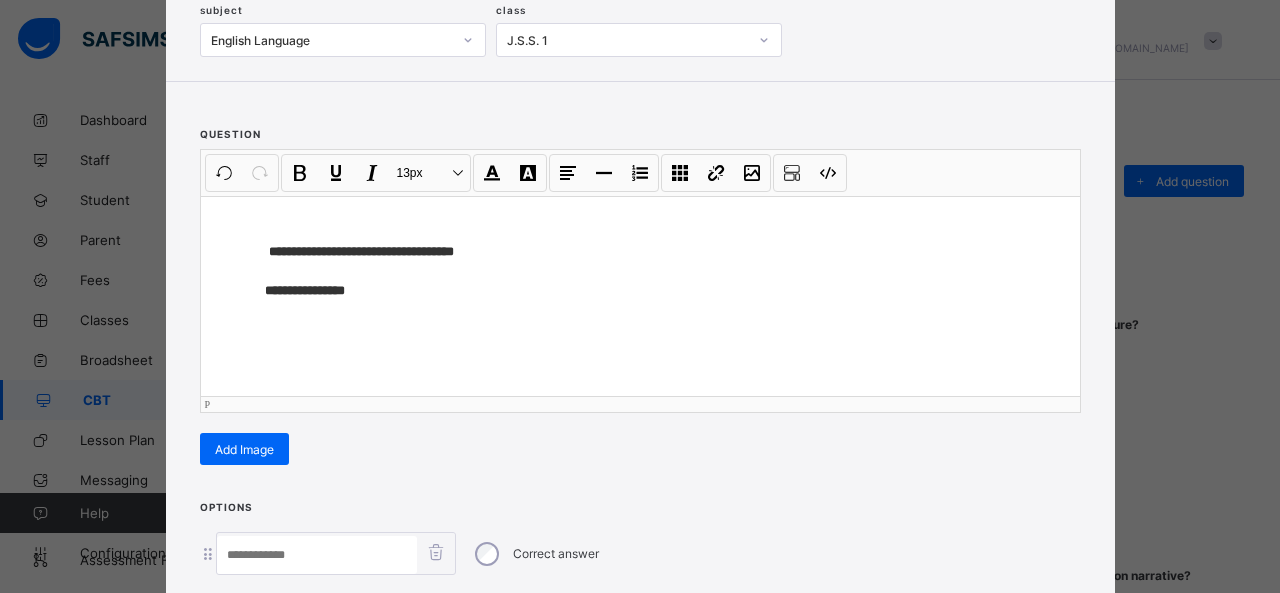 scroll, scrollTop: 351, scrollLeft: 0, axis: vertical 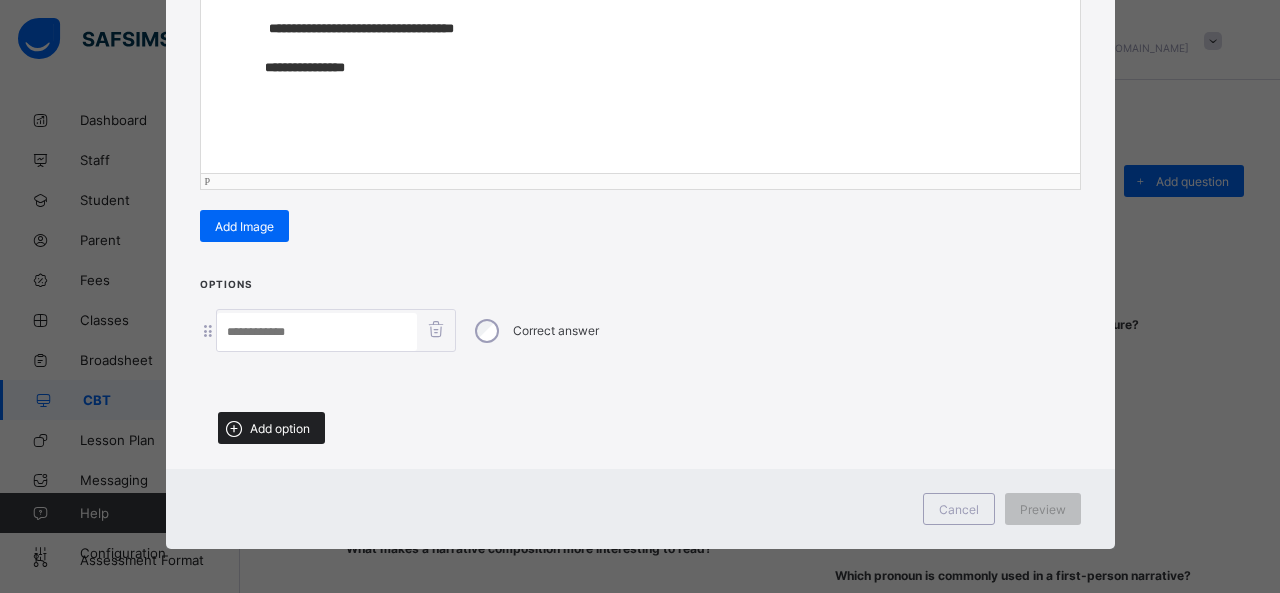 click on "Add option" at bounding box center [271, 428] 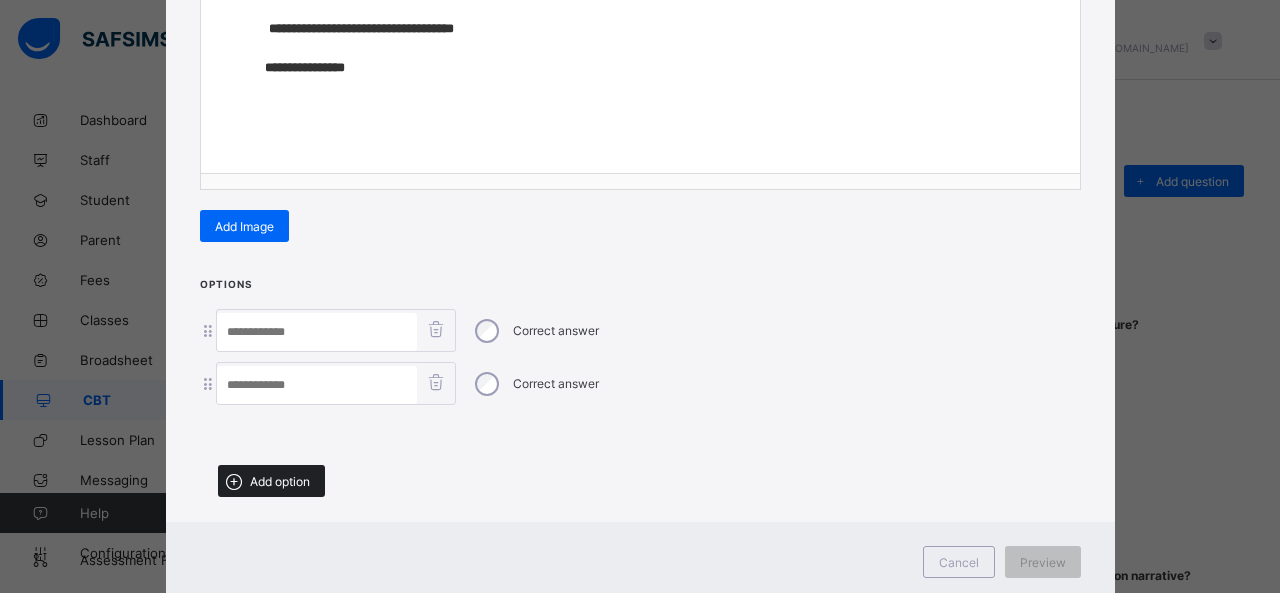 click on "Add option" at bounding box center [280, 481] 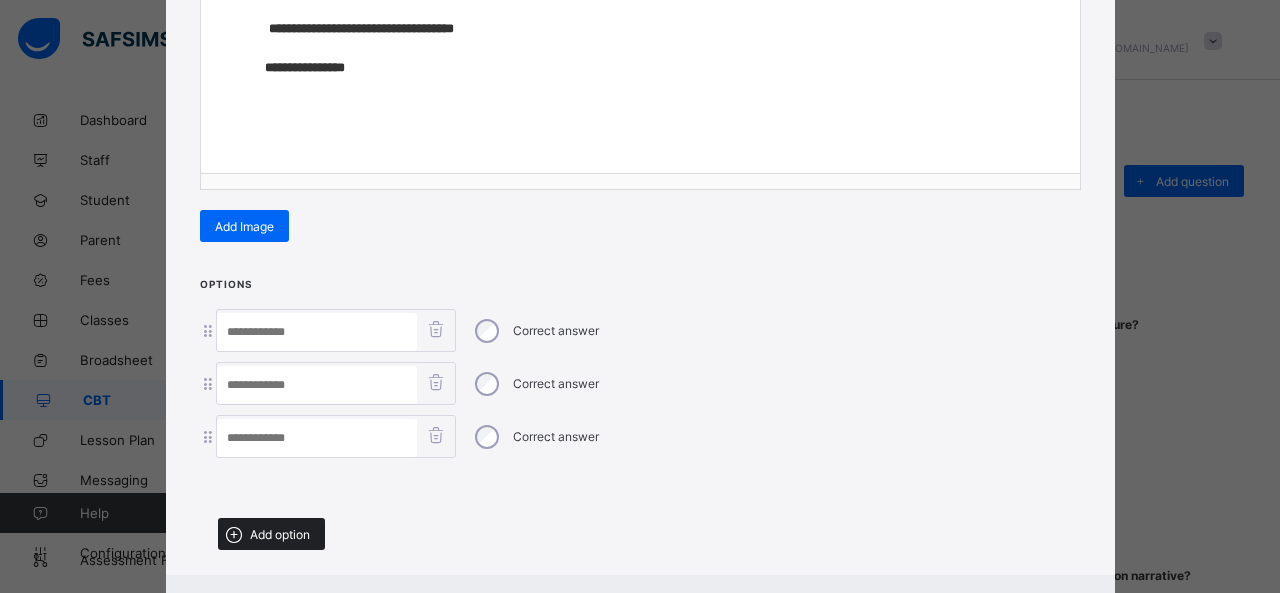 click on "Add option" at bounding box center [280, 534] 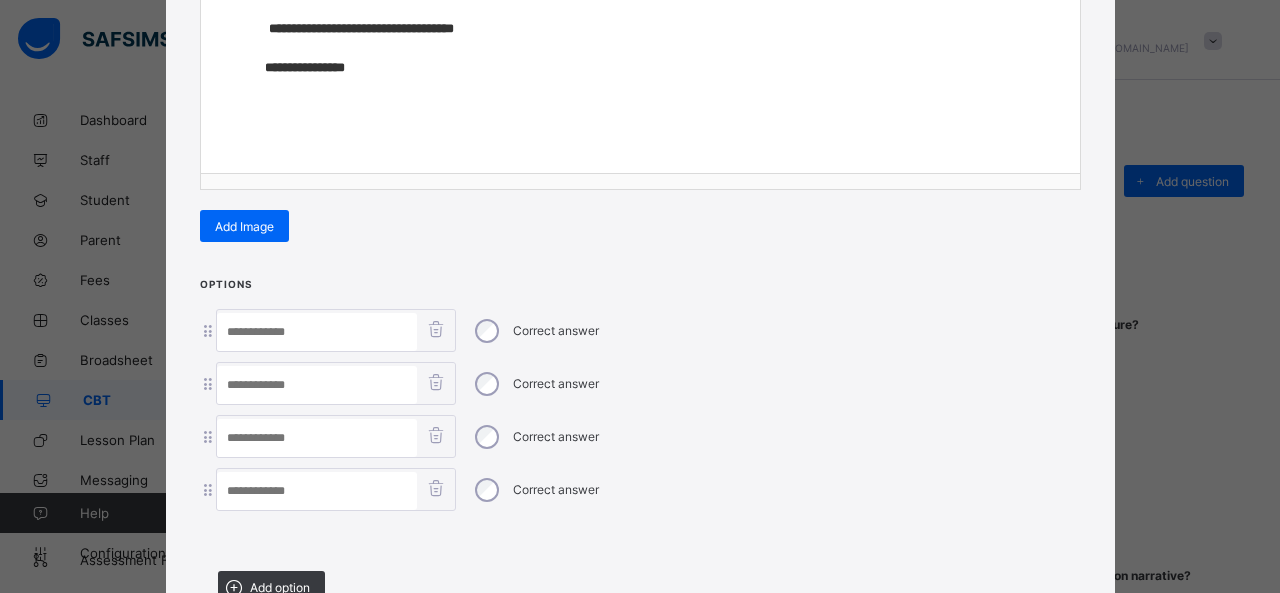 click at bounding box center (317, 332) 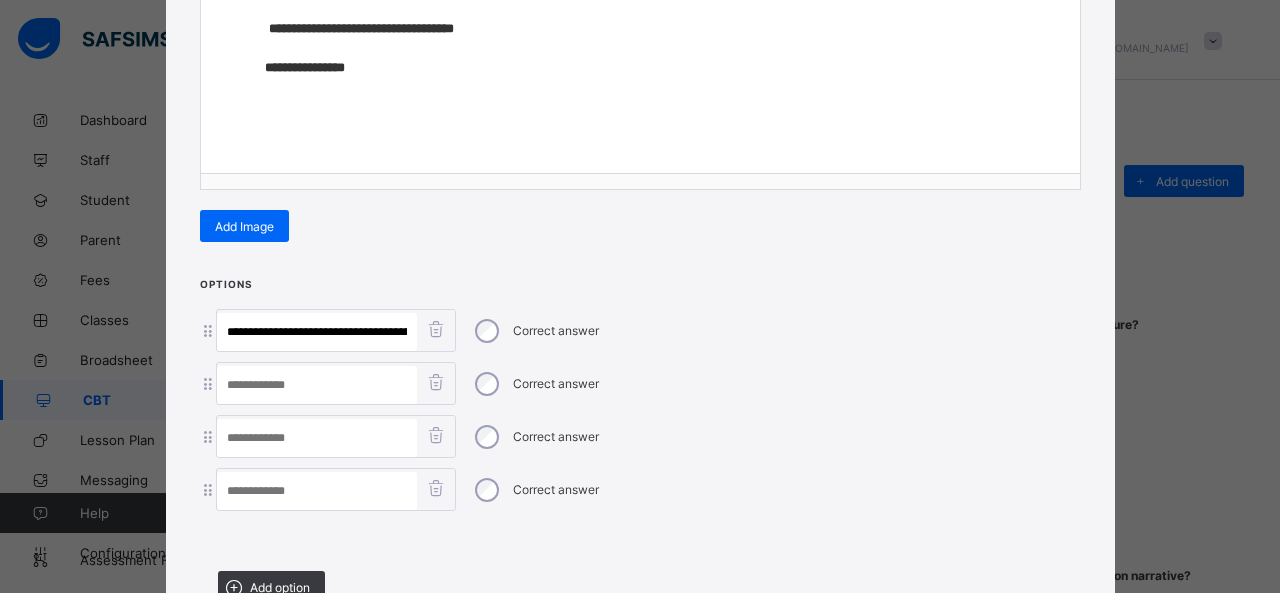 scroll, scrollTop: 0, scrollLeft: 69, axis: horizontal 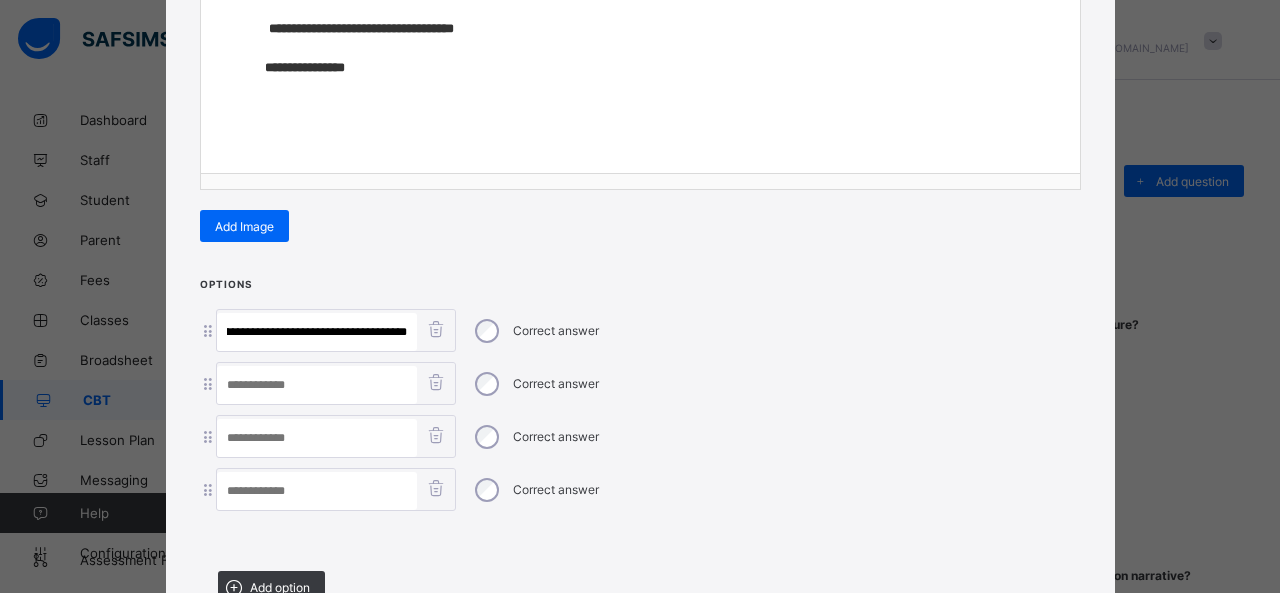 drag, startPoint x: 226, startPoint y: 325, endPoint x: 552, endPoint y: 351, distance: 327.03516 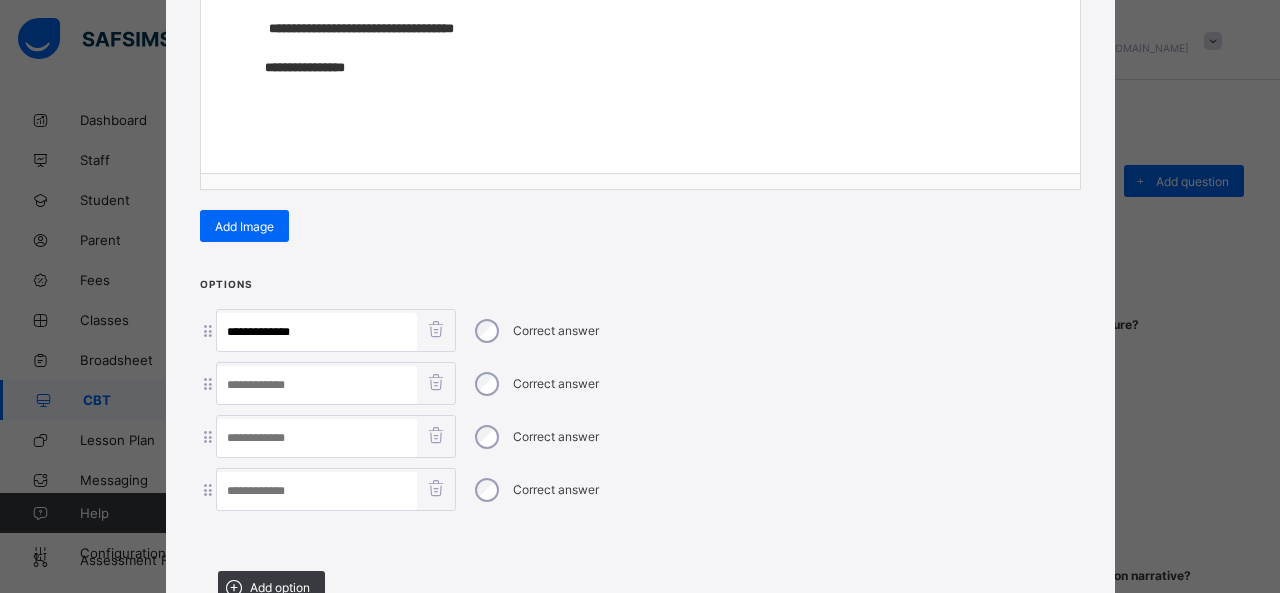 scroll, scrollTop: 0, scrollLeft: 0, axis: both 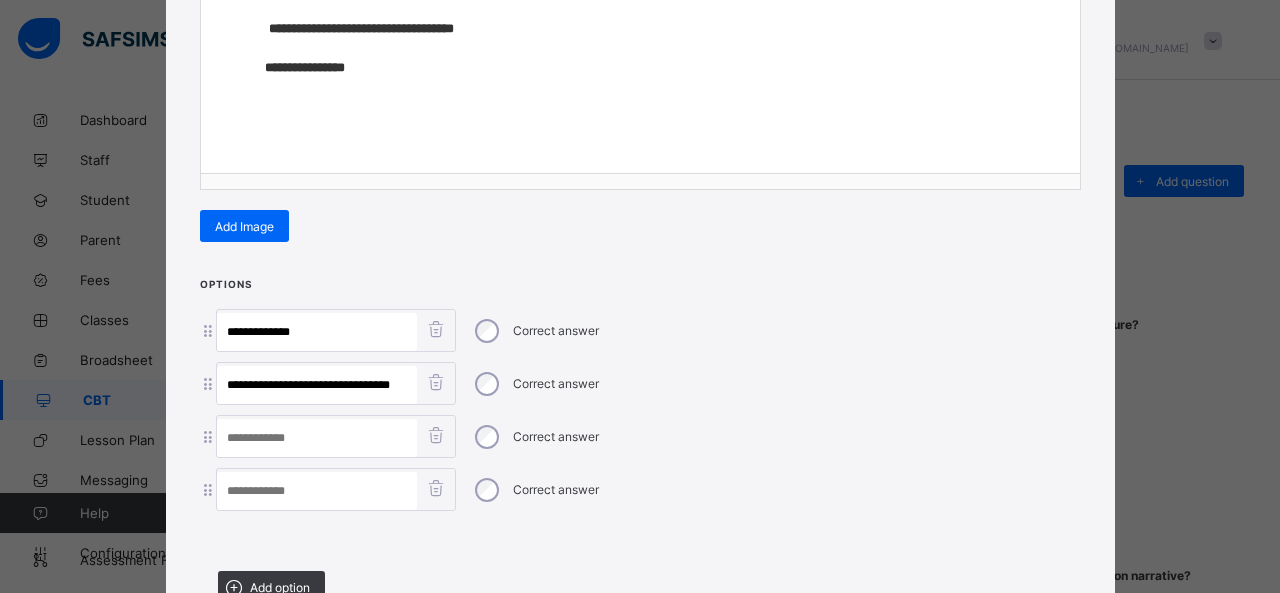 drag, startPoint x: 270, startPoint y: 375, endPoint x: 656, endPoint y: 398, distance: 386.68463 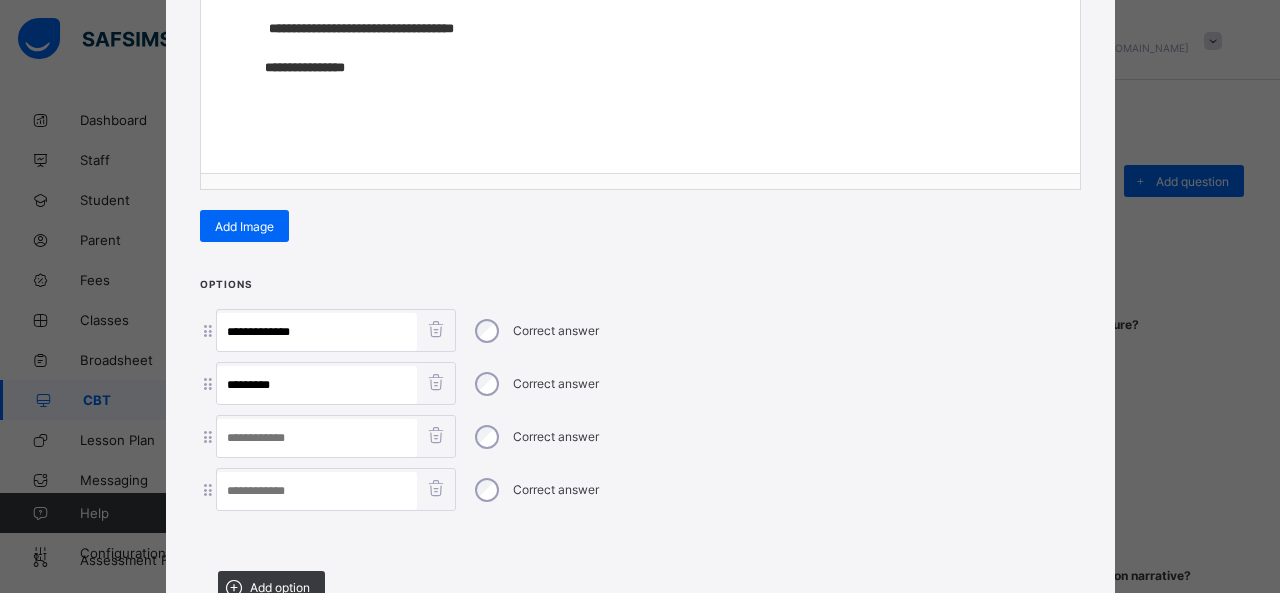 type on "*********" 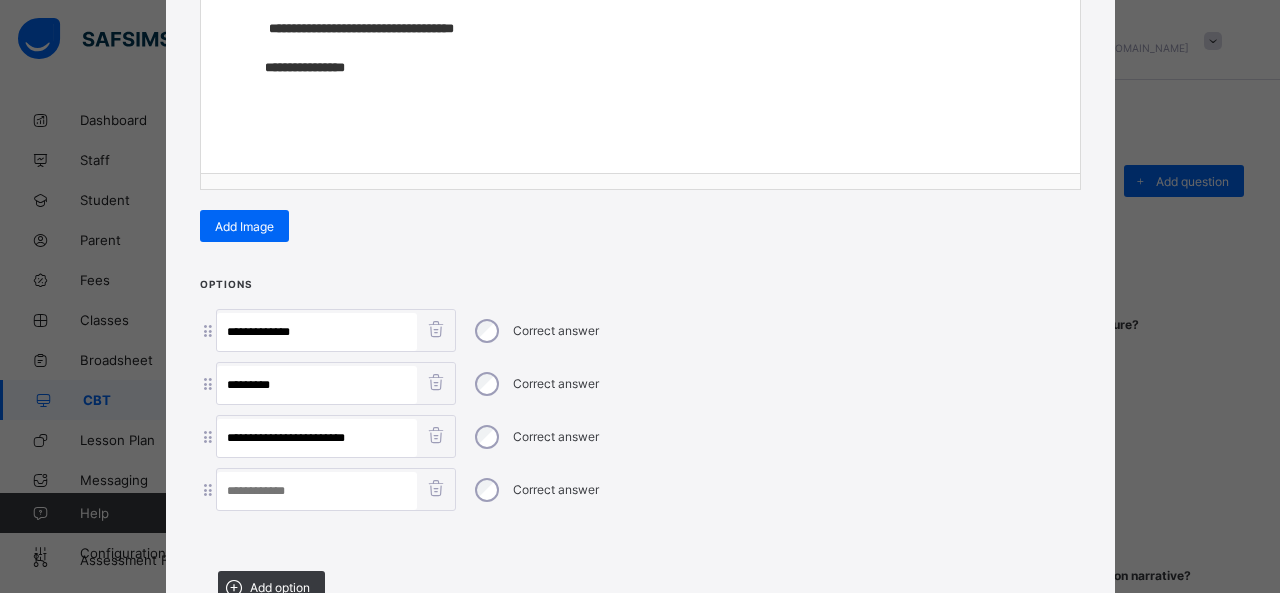 drag, startPoint x: 289, startPoint y: 428, endPoint x: 441, endPoint y: 442, distance: 152.64337 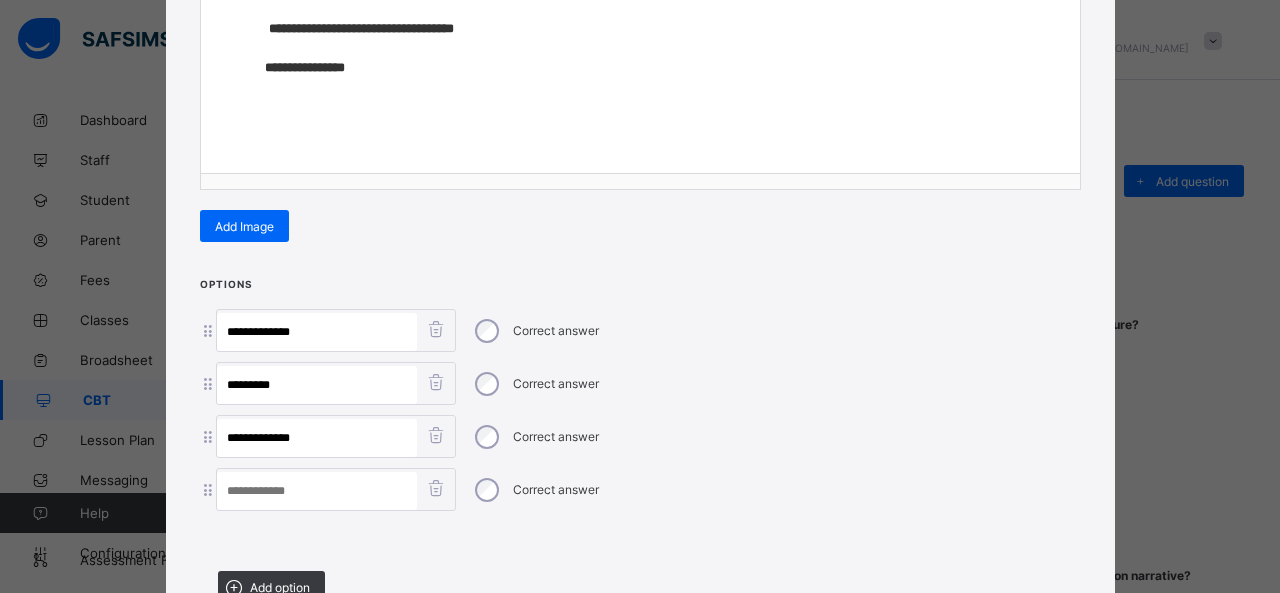 type on "**********" 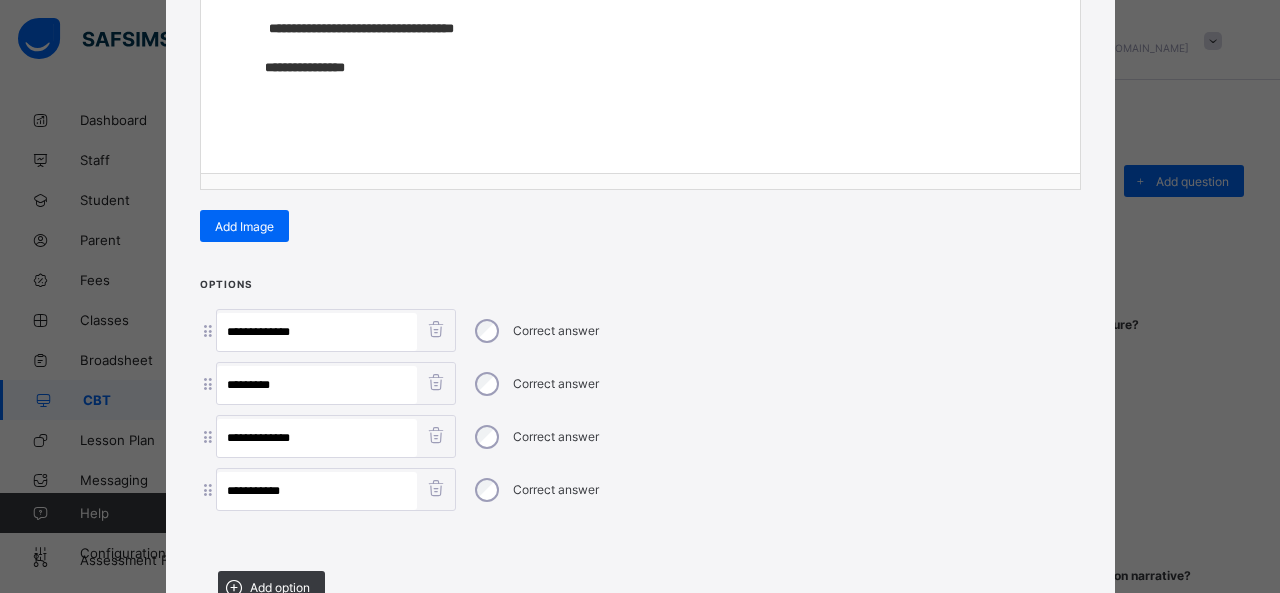 type on "**********" 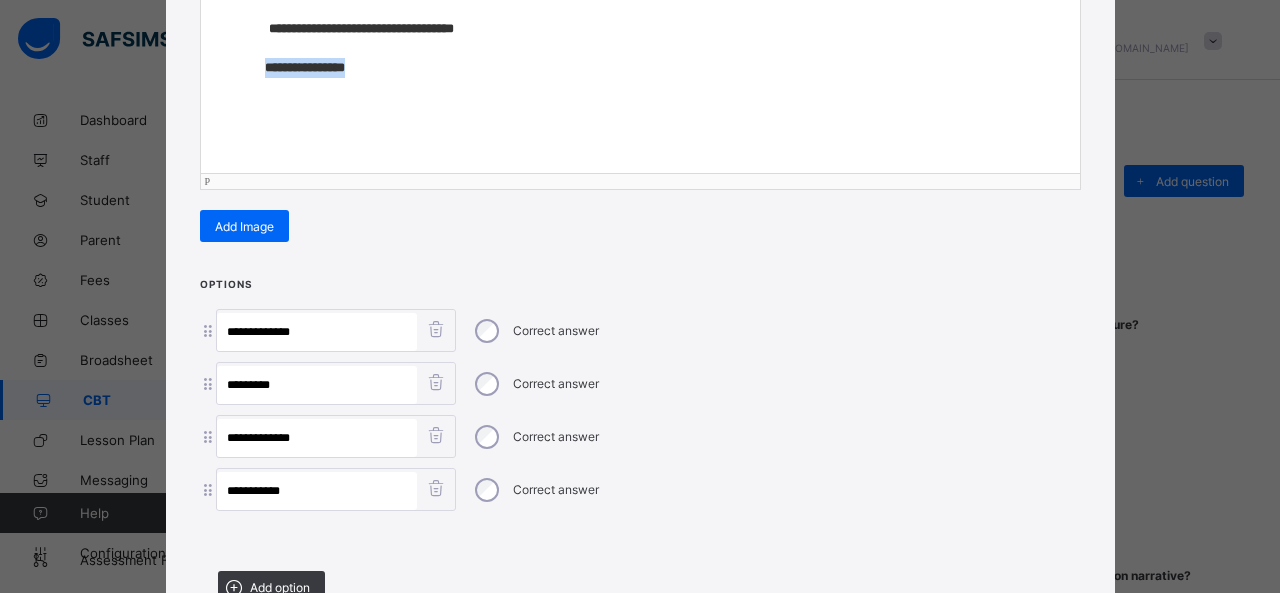 drag, startPoint x: 394, startPoint y: 71, endPoint x: 222, endPoint y: 75, distance: 172.04651 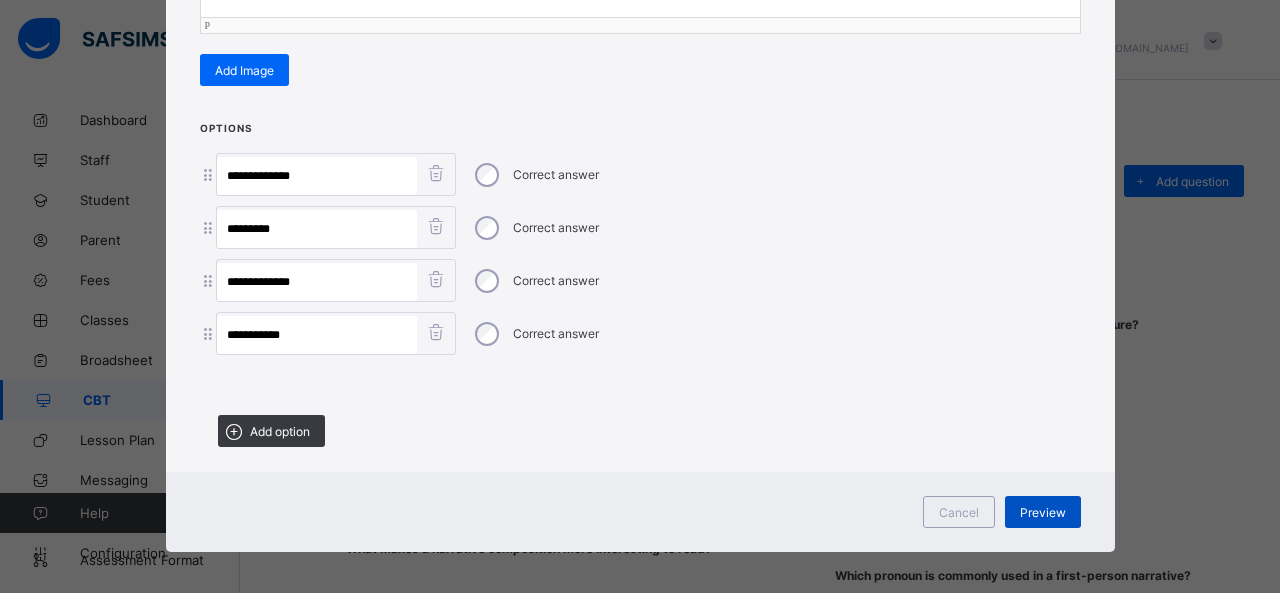 click on "Preview" at bounding box center [1043, 512] 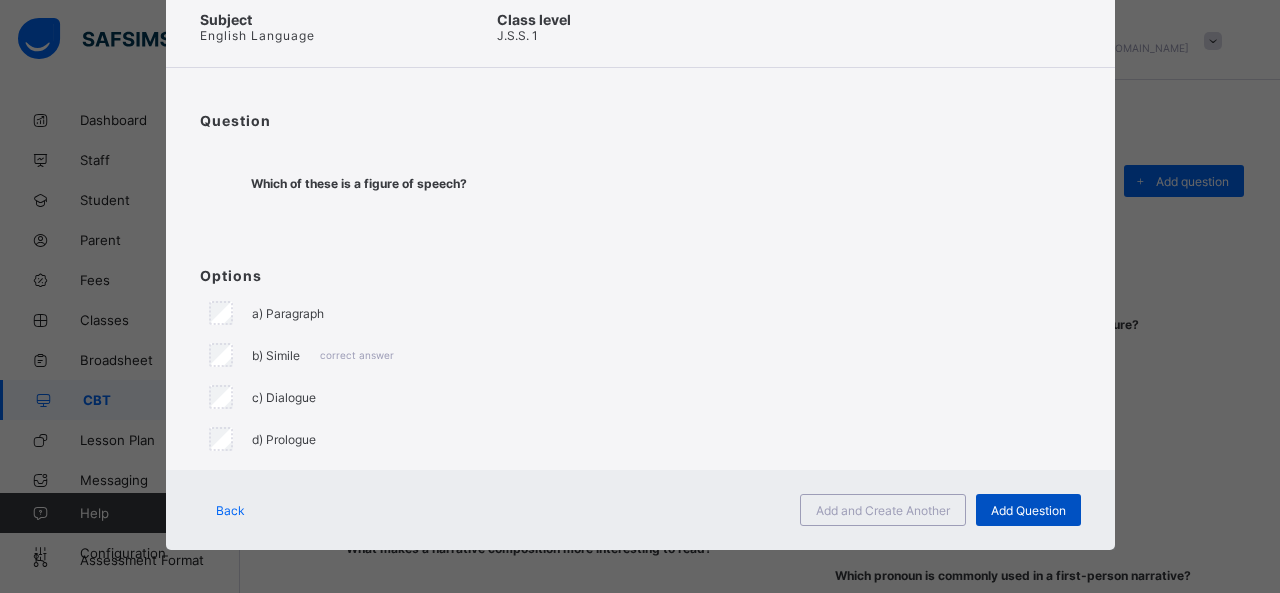click on "Add and Create Another" at bounding box center [883, 510] 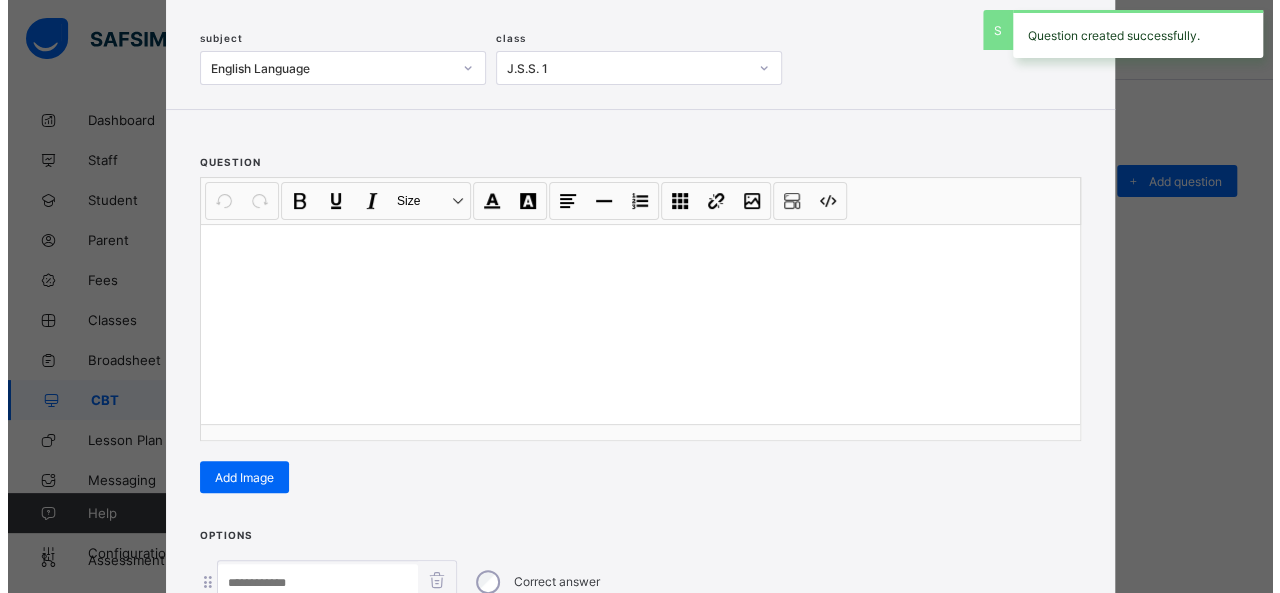 scroll, scrollTop: 128, scrollLeft: 0, axis: vertical 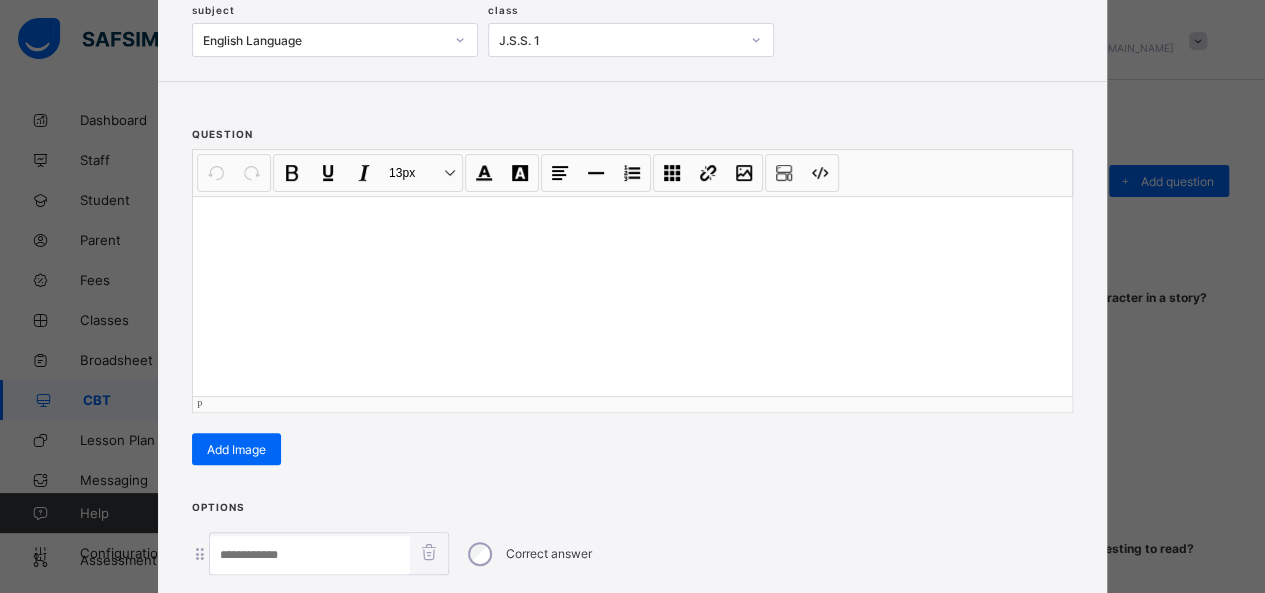 click at bounding box center (632, 296) 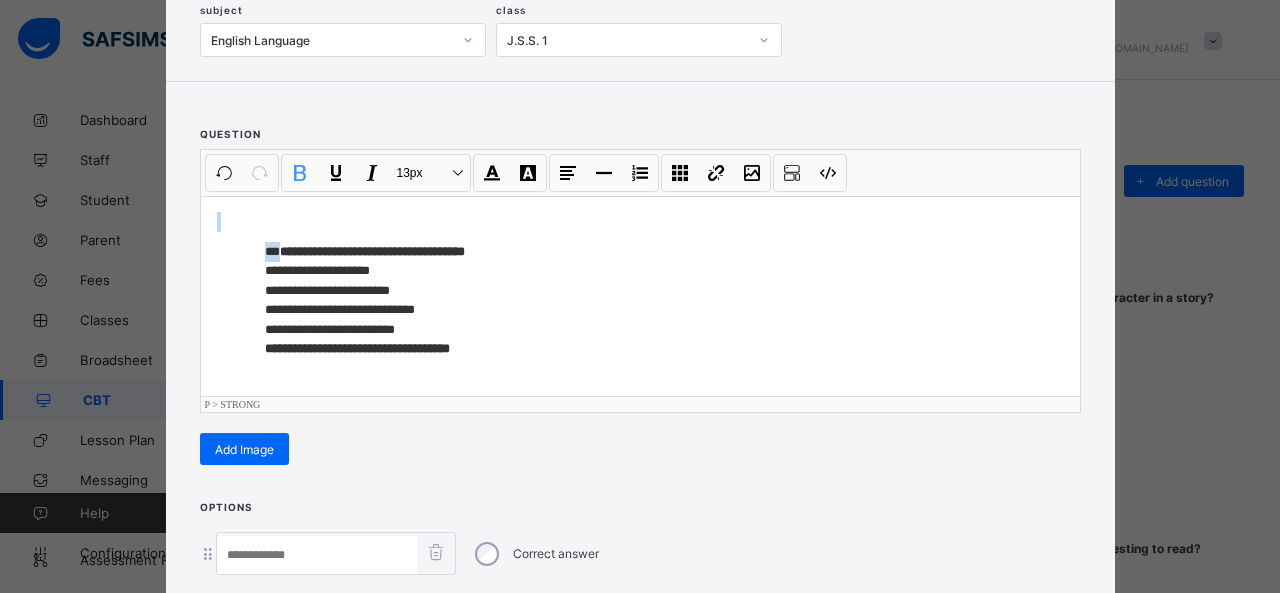 drag, startPoint x: 273, startPoint y: 243, endPoint x: 118, endPoint y: 213, distance: 157.87654 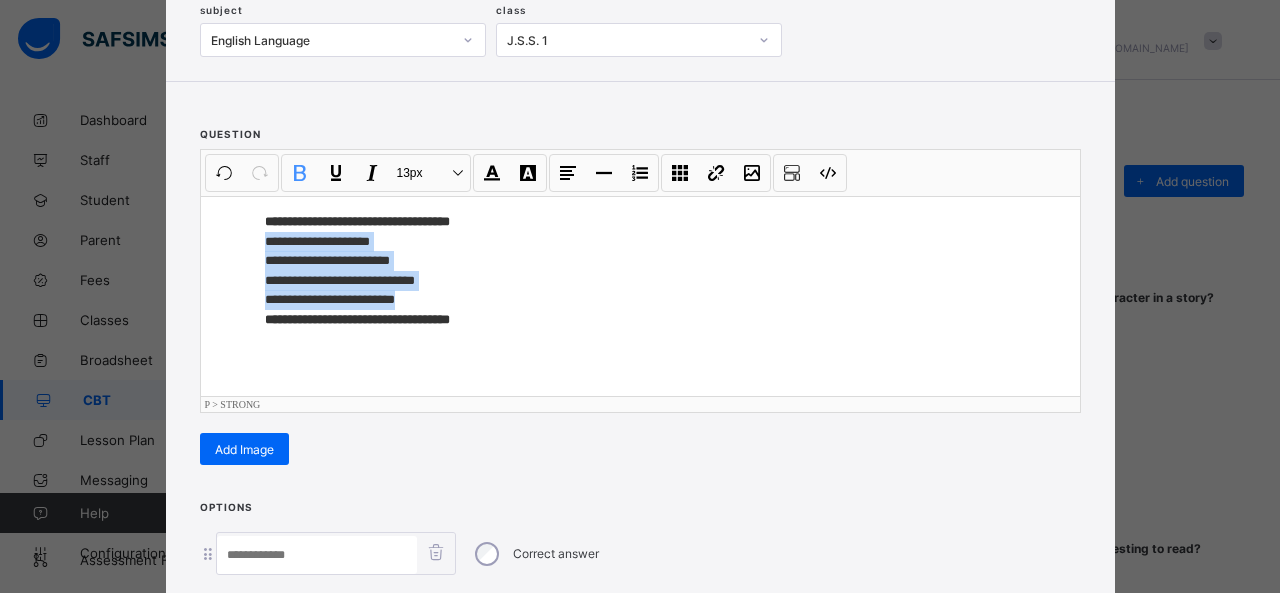 drag, startPoint x: 250, startPoint y: 233, endPoint x: 448, endPoint y: 296, distance: 207.78113 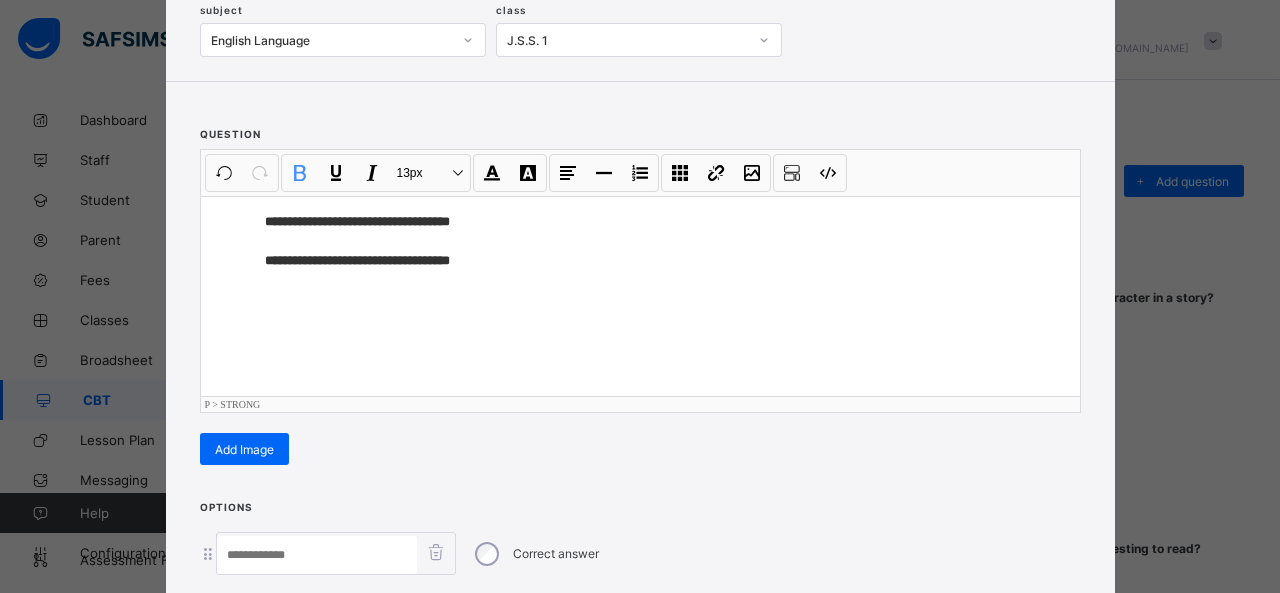 scroll, scrollTop: 351, scrollLeft: 0, axis: vertical 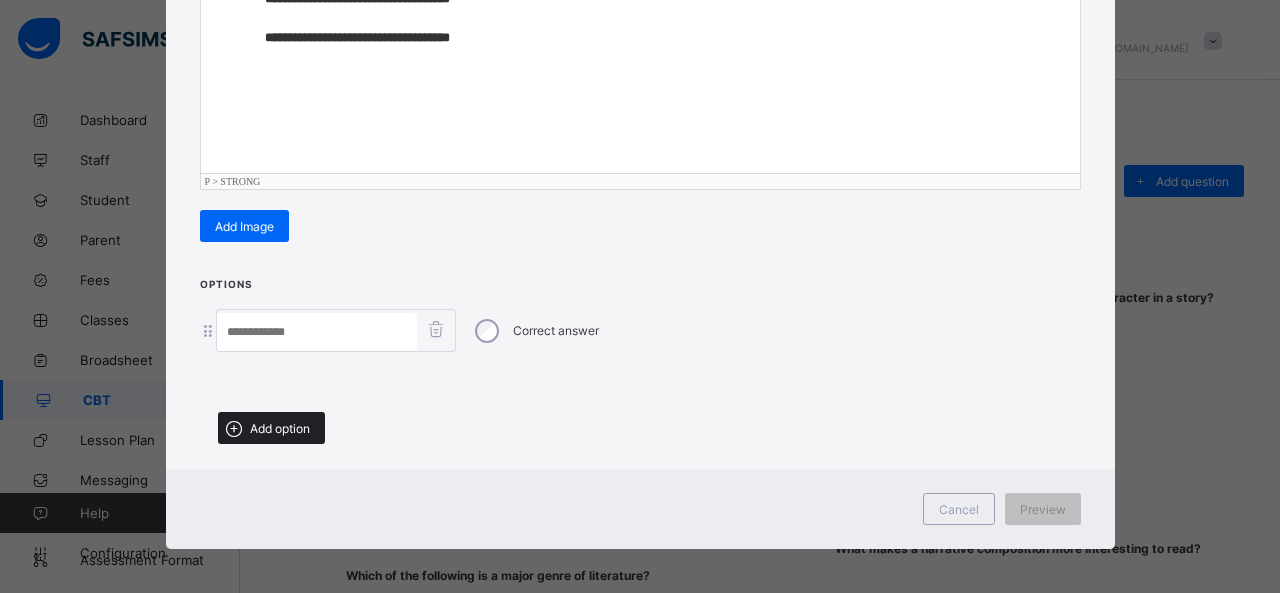 click on "Add option" at bounding box center (280, 428) 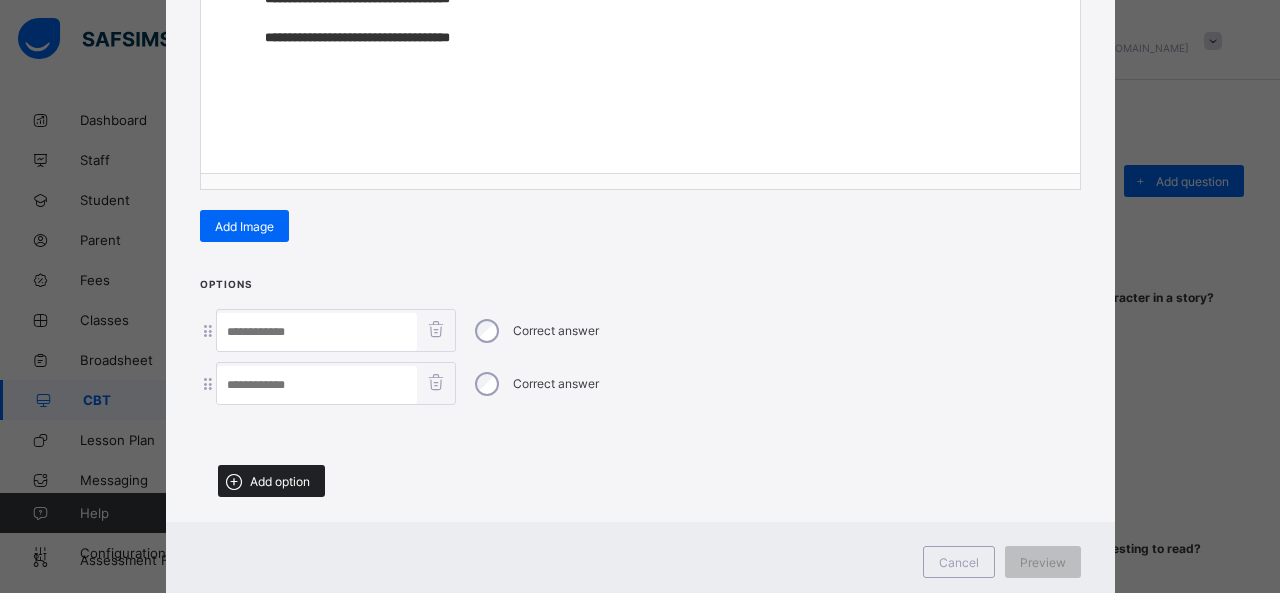 click on "Add option" at bounding box center [271, 481] 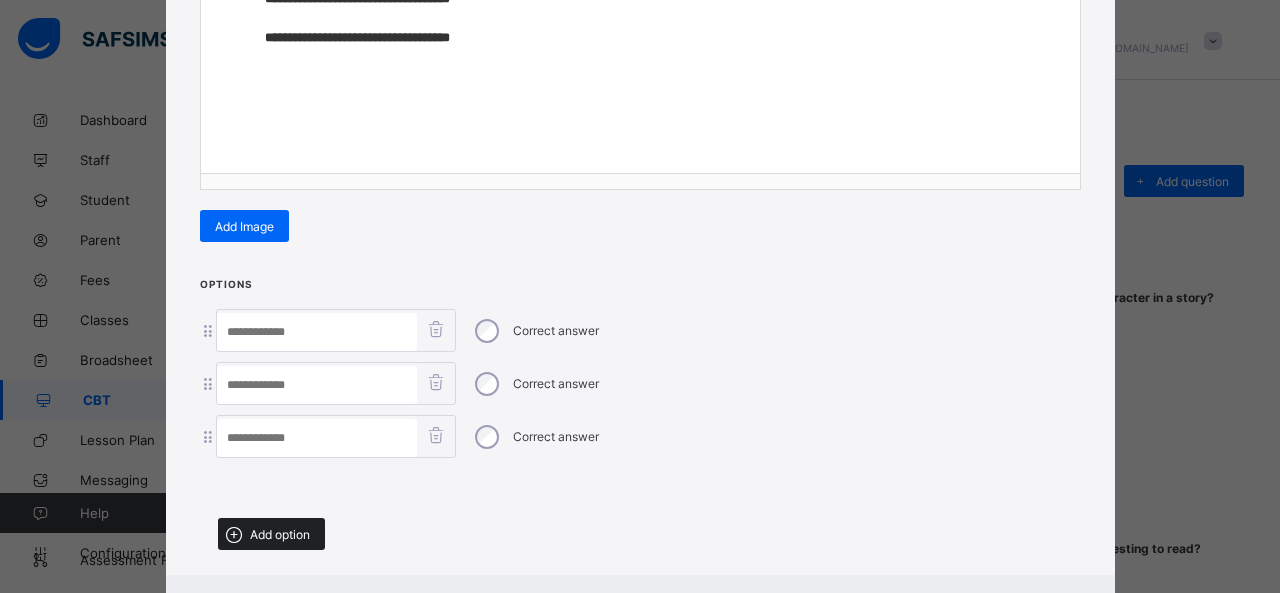 click on "Add option" at bounding box center (271, 534) 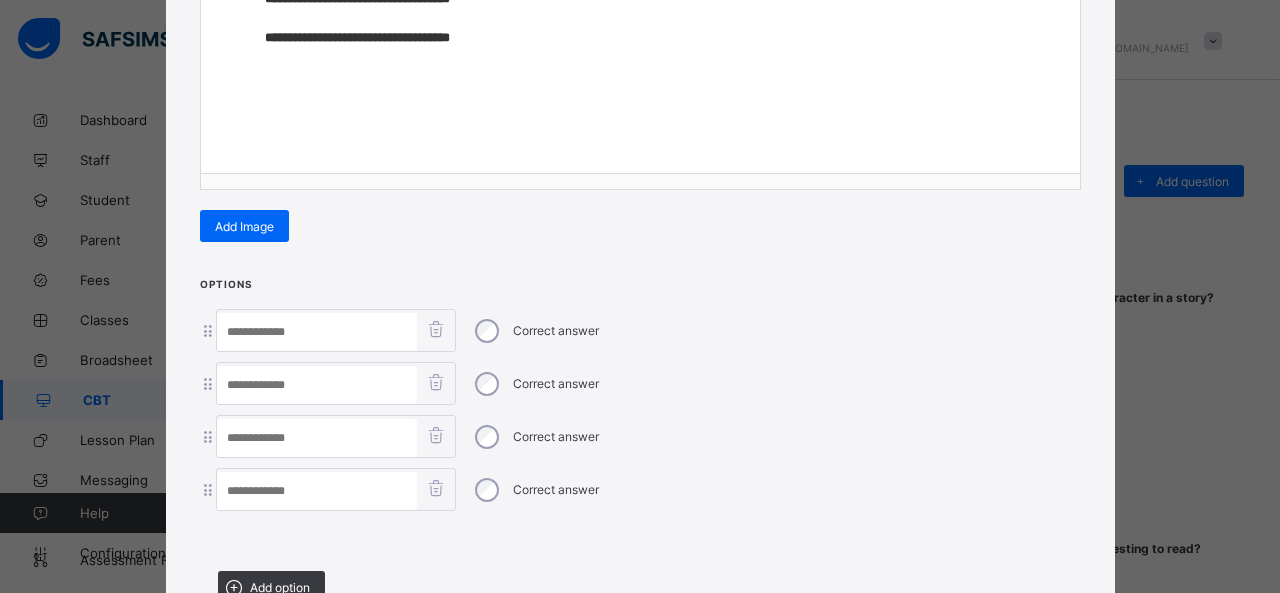 click at bounding box center (317, 332) 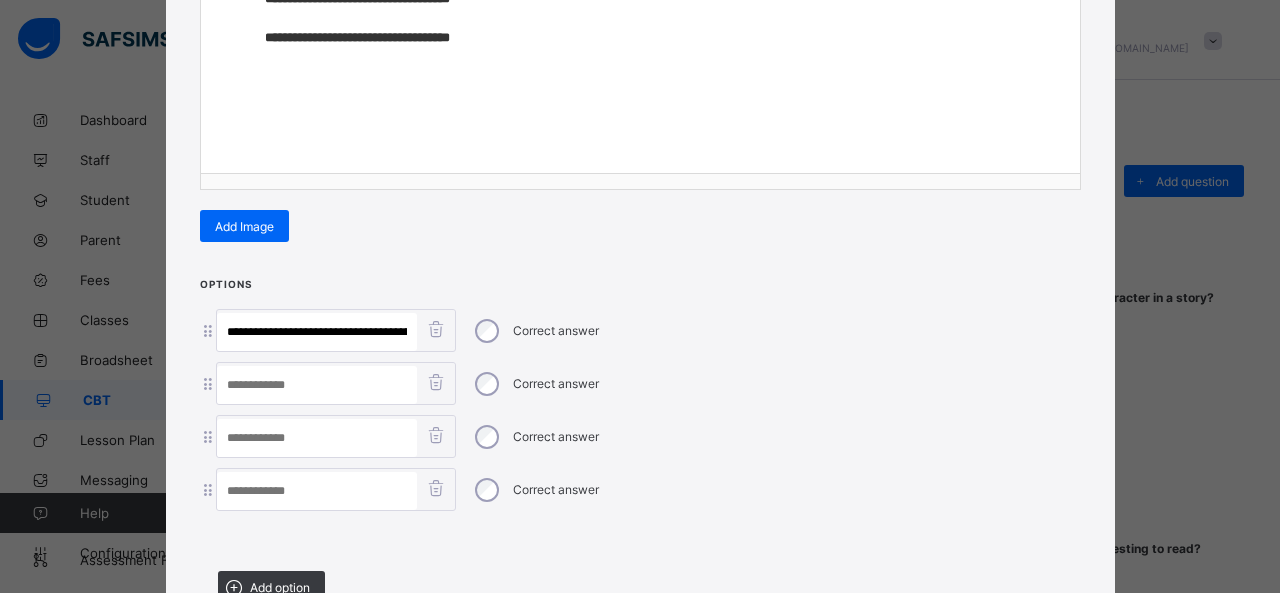 scroll, scrollTop: 0, scrollLeft: 384, axis: horizontal 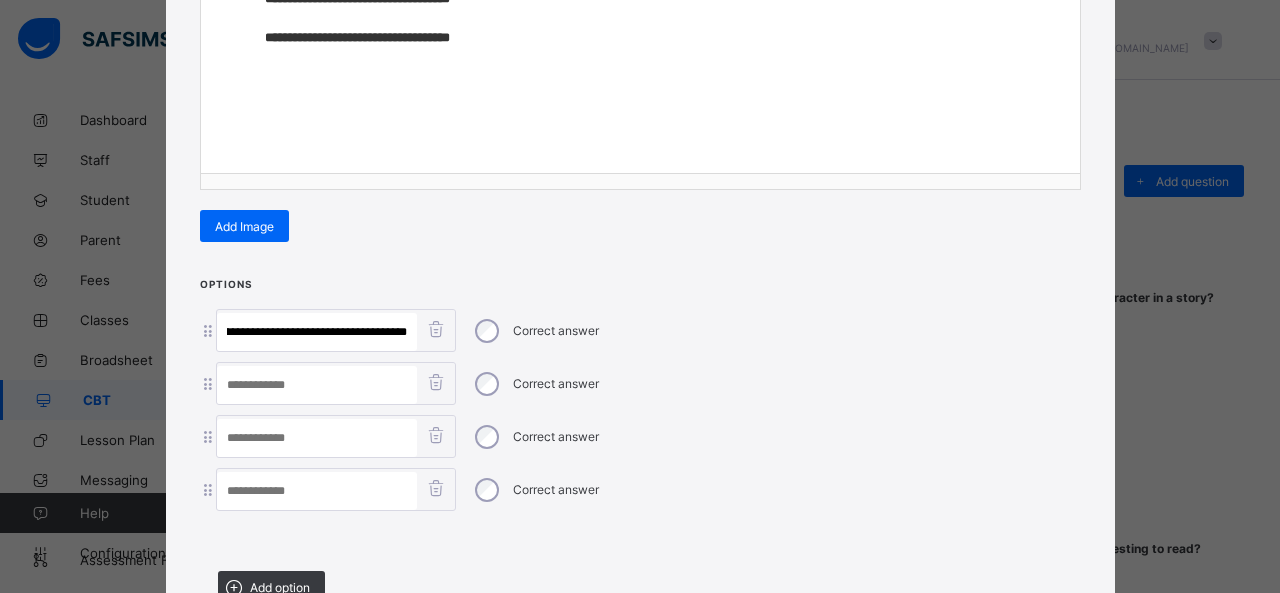 drag, startPoint x: 269, startPoint y: 325, endPoint x: 647, endPoint y: 365, distance: 380.1105 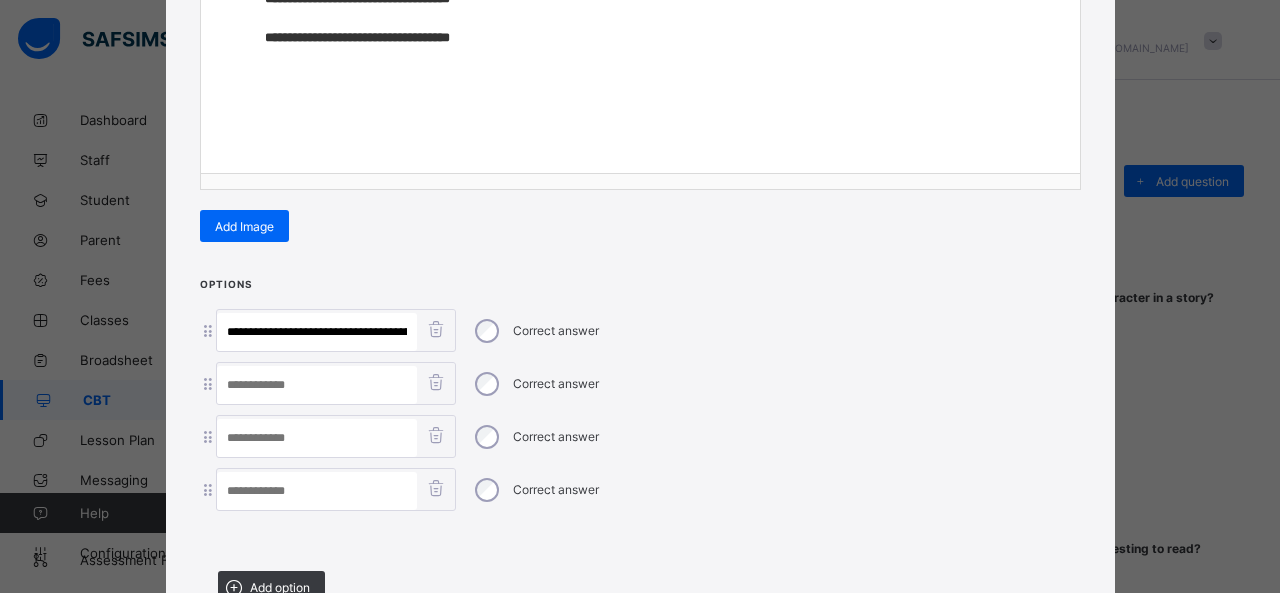 click at bounding box center (317, 491) 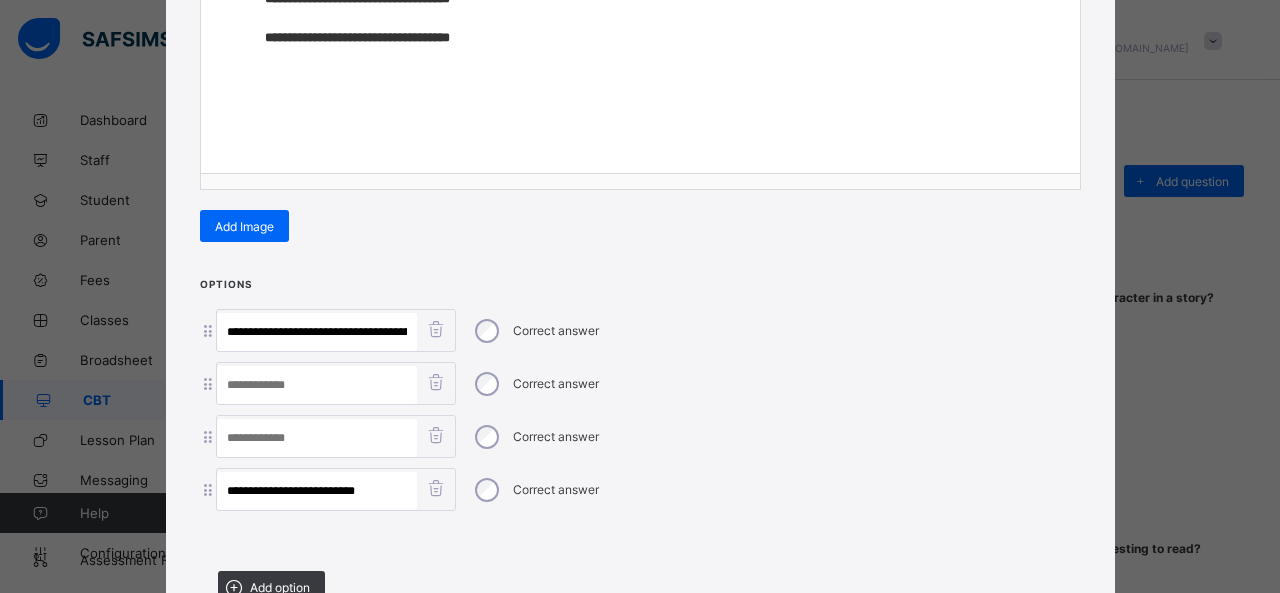 type on "**********" 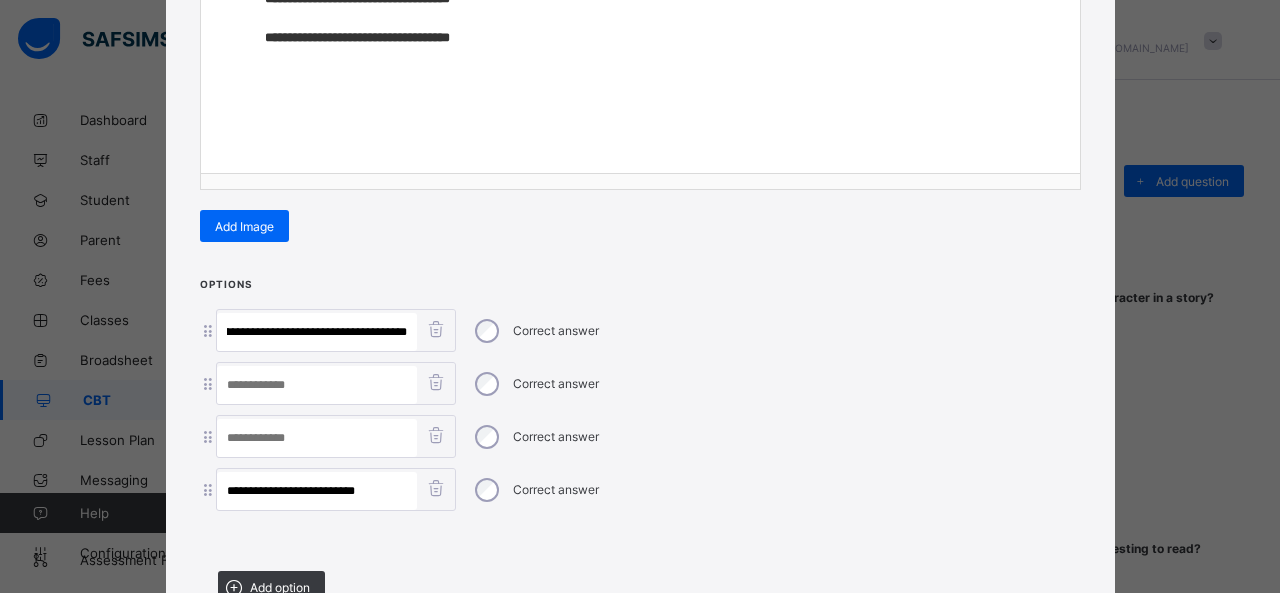 drag, startPoint x: 343, startPoint y: 320, endPoint x: 678, endPoint y: 374, distance: 339.32434 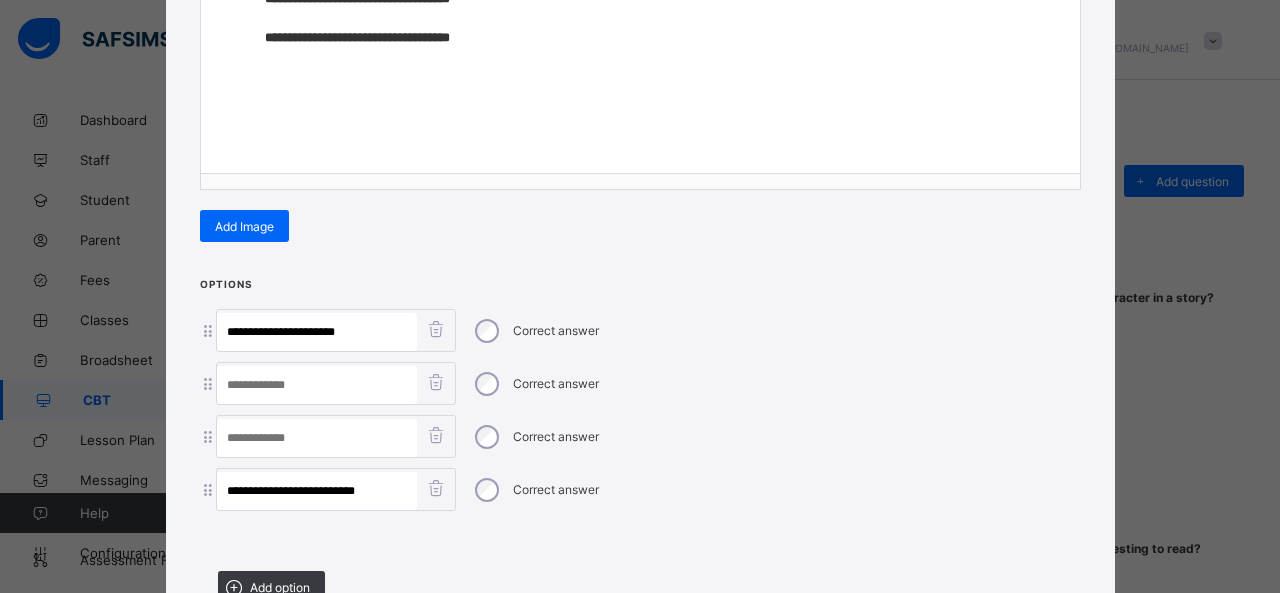 scroll, scrollTop: 0, scrollLeft: 0, axis: both 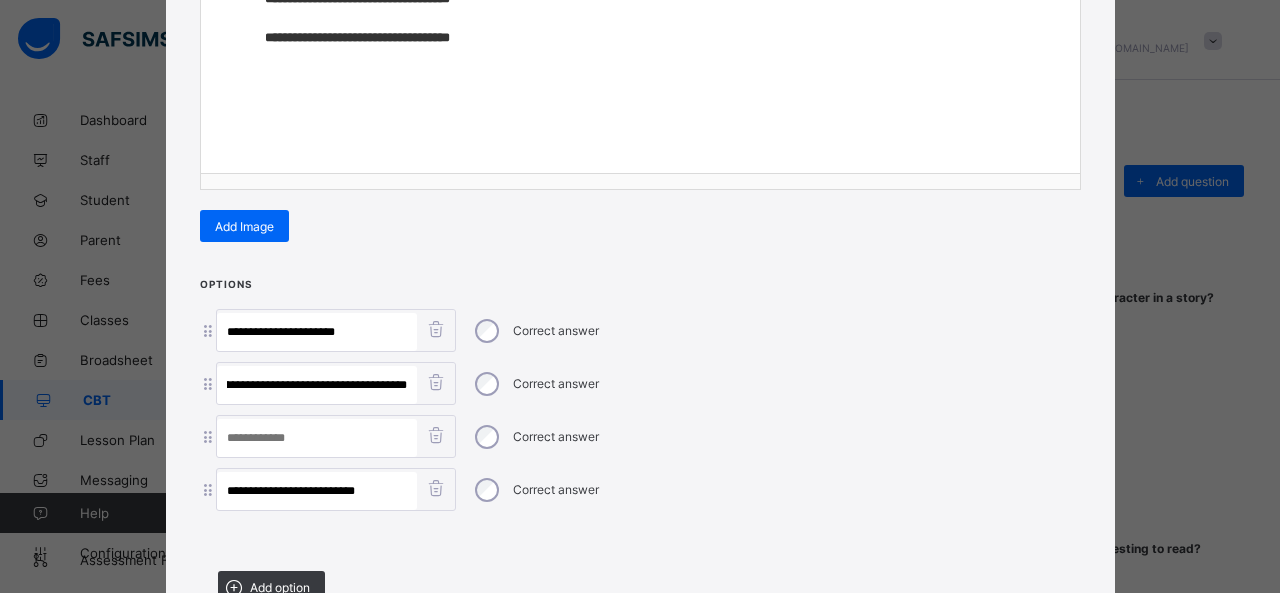 drag, startPoint x: 231, startPoint y: 377, endPoint x: 656, endPoint y: 429, distance: 428.16937 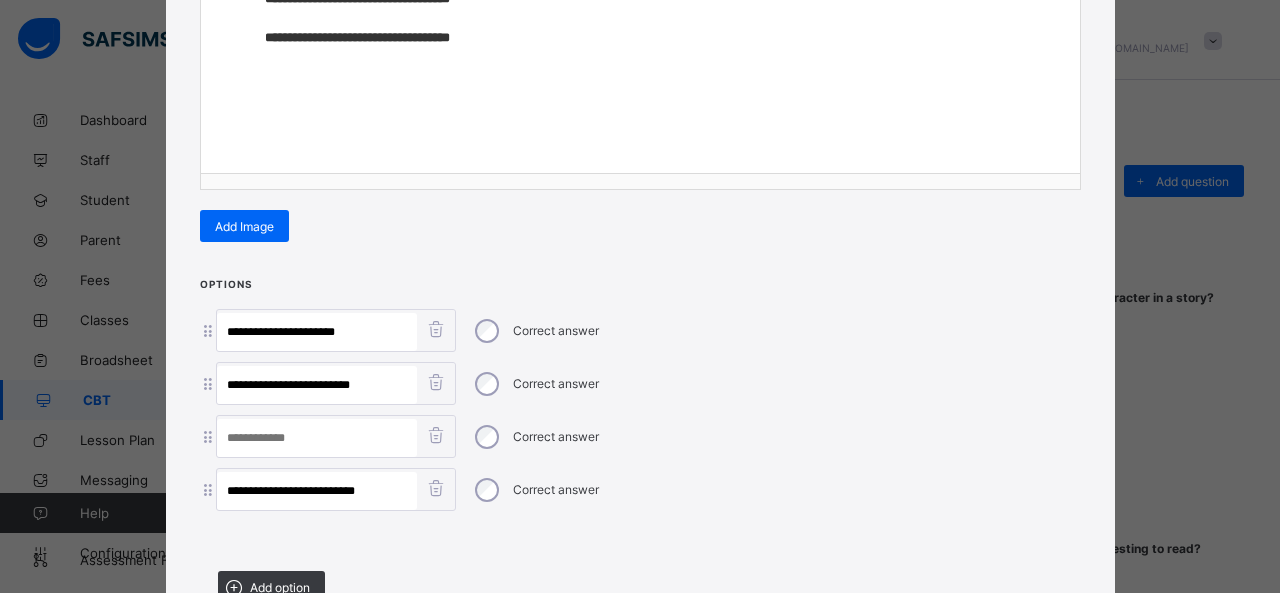 scroll, scrollTop: 0, scrollLeft: 0, axis: both 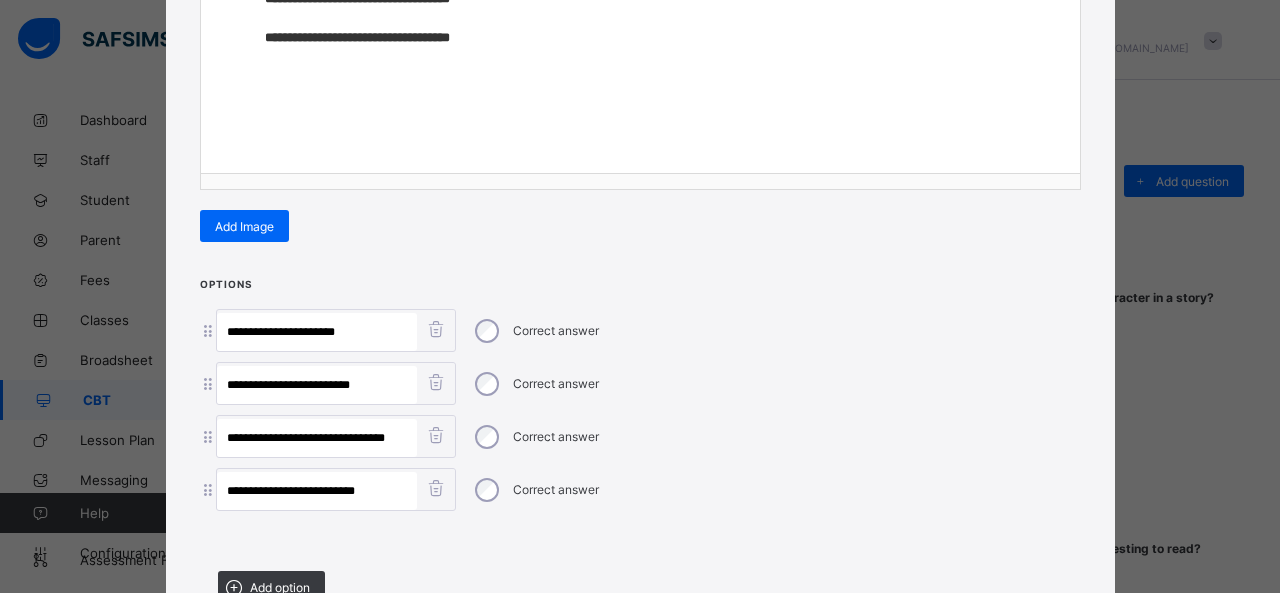 type on "**********" 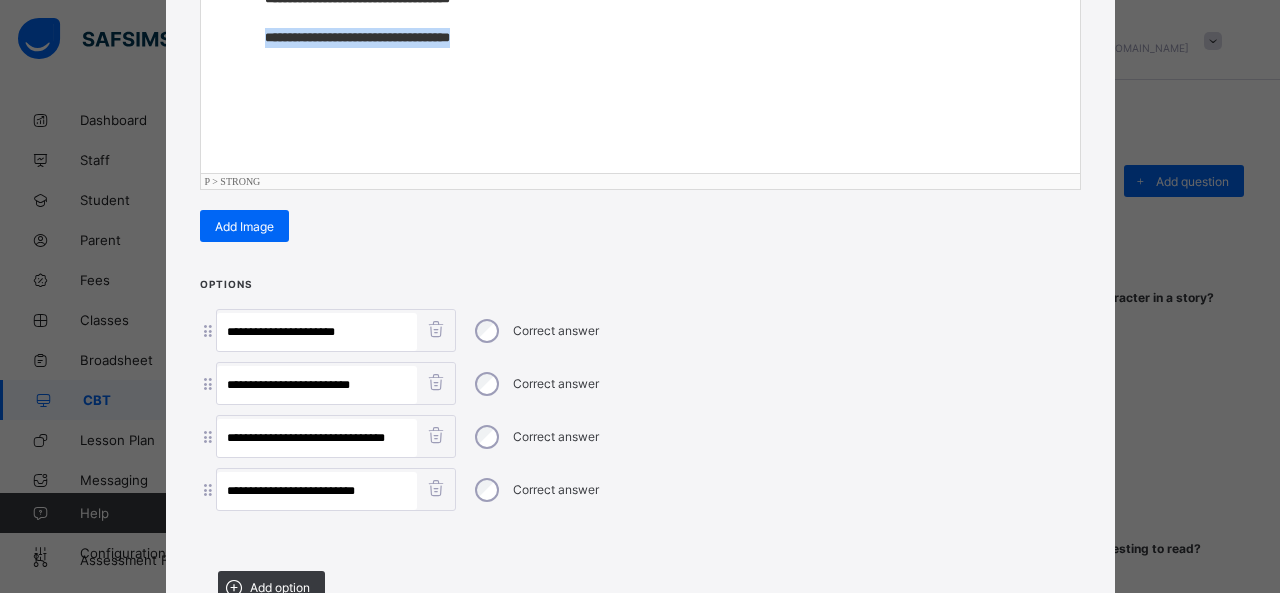 drag, startPoint x: 251, startPoint y: 37, endPoint x: 644, endPoint y: 85, distance: 395.92044 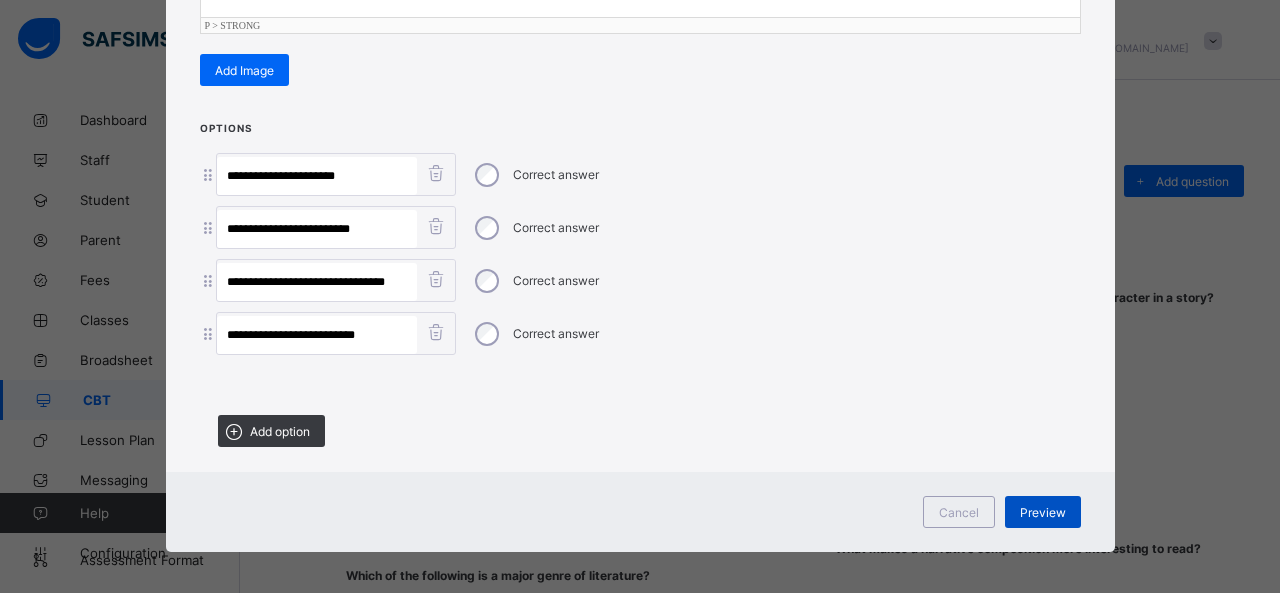 click on "Preview" at bounding box center (1043, 512) 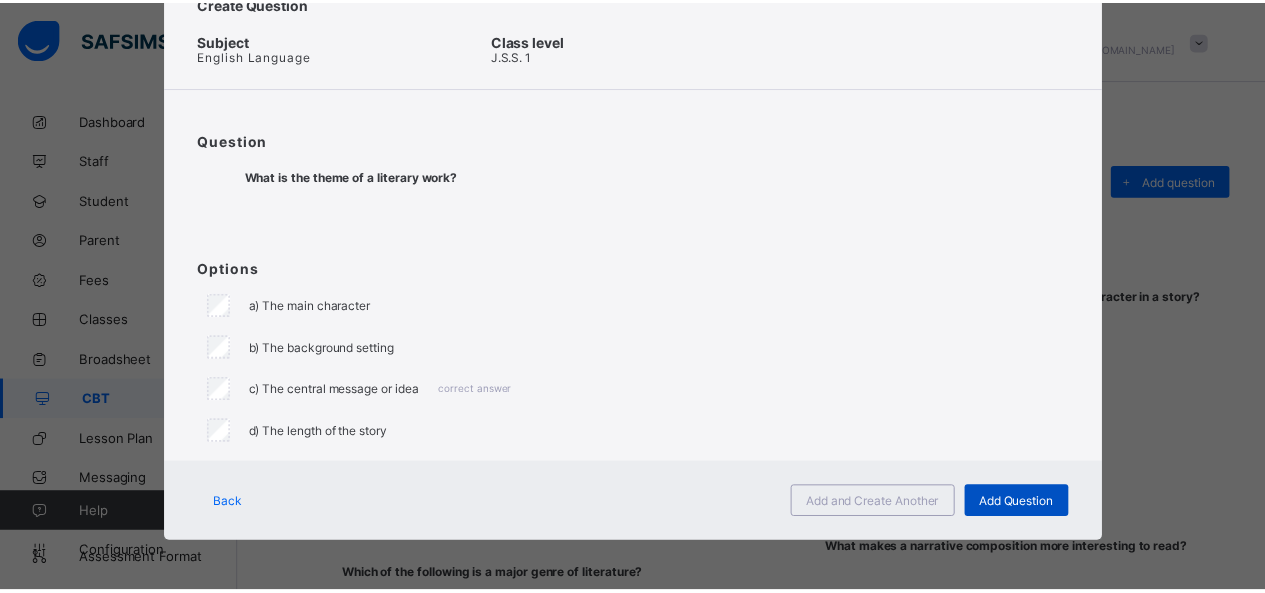 scroll, scrollTop: 74, scrollLeft: 0, axis: vertical 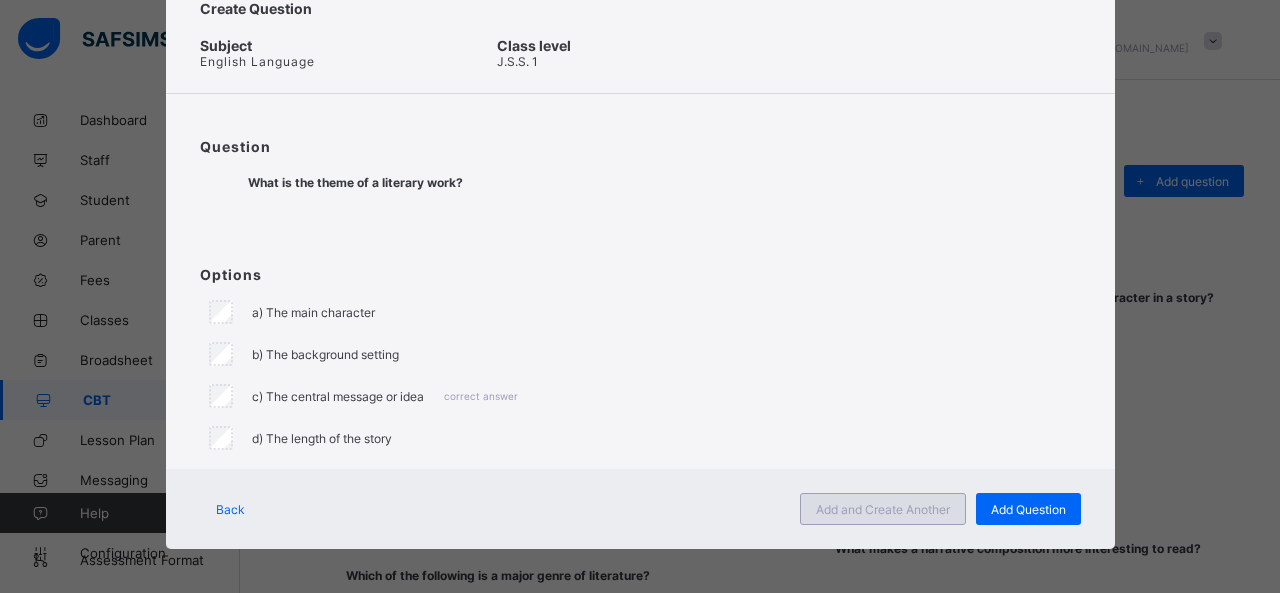 click on "Add and Create Another" at bounding box center (883, 509) 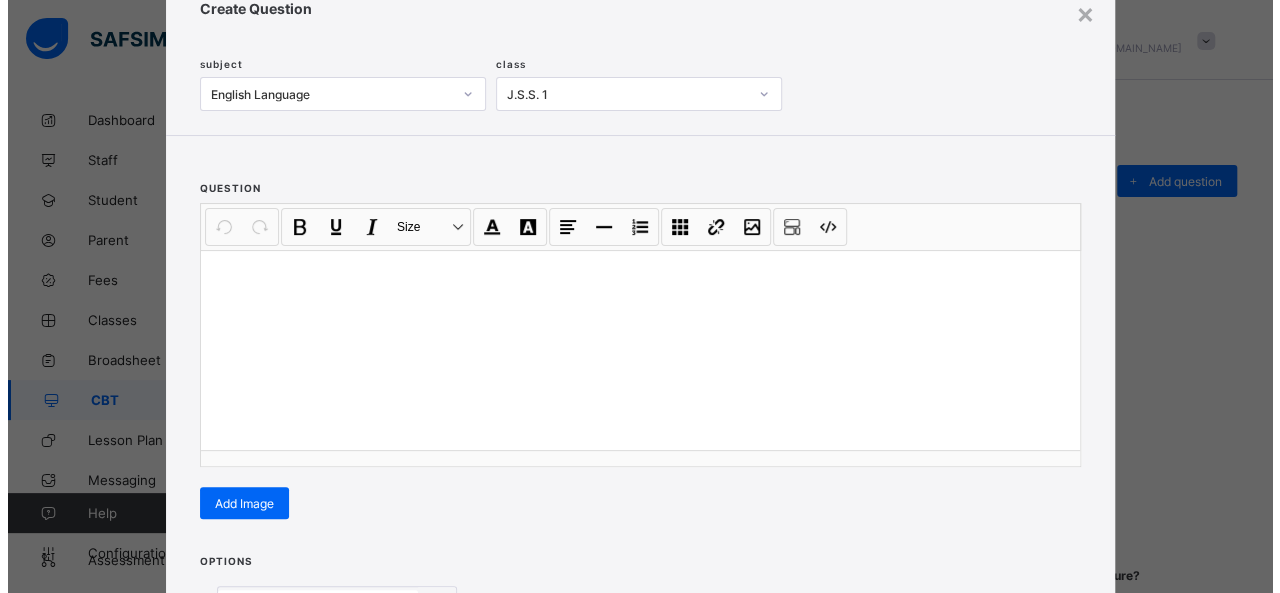 scroll, scrollTop: 128, scrollLeft: 0, axis: vertical 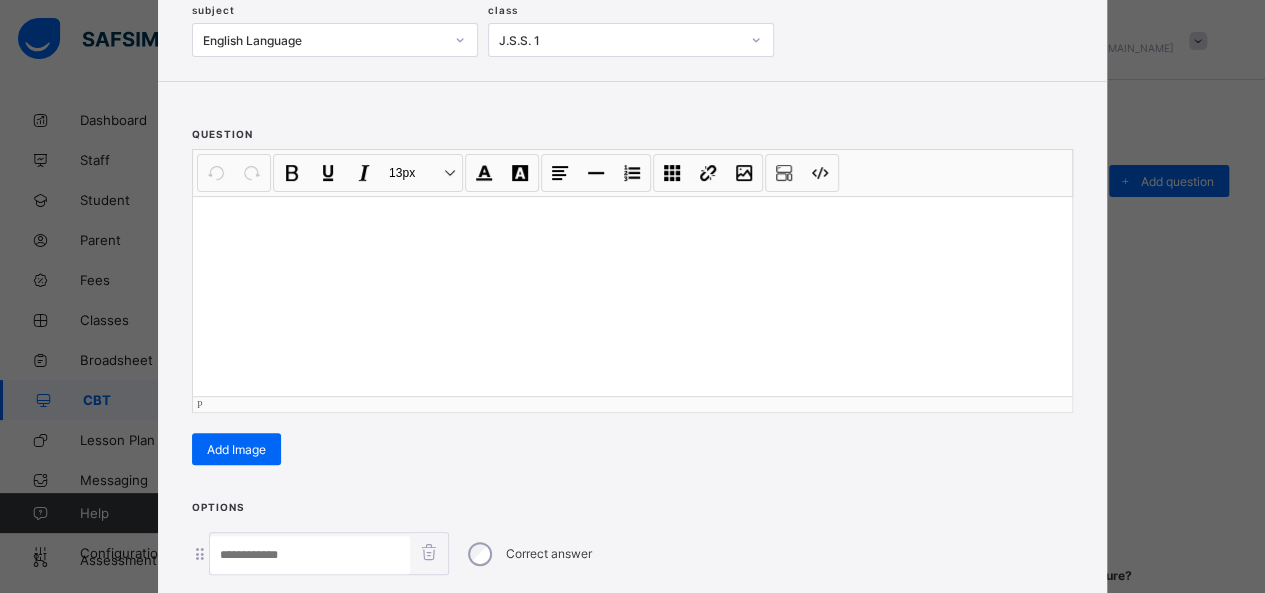 click at bounding box center (632, 296) 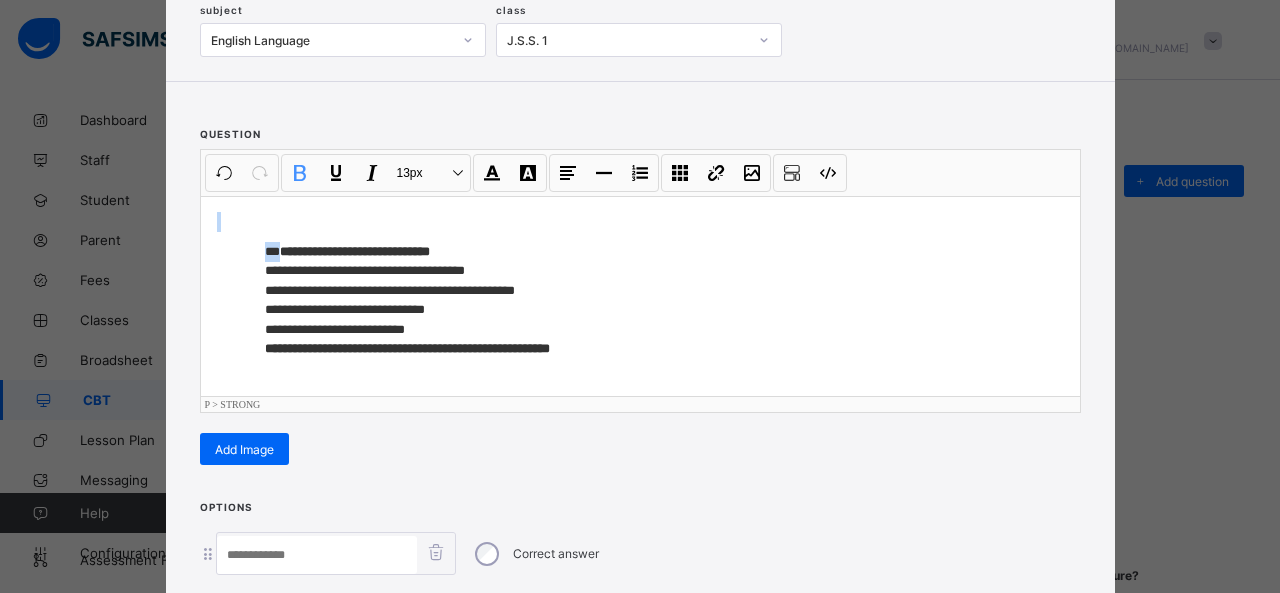 drag, startPoint x: 270, startPoint y: 243, endPoint x: 205, endPoint y: 228, distance: 66.70832 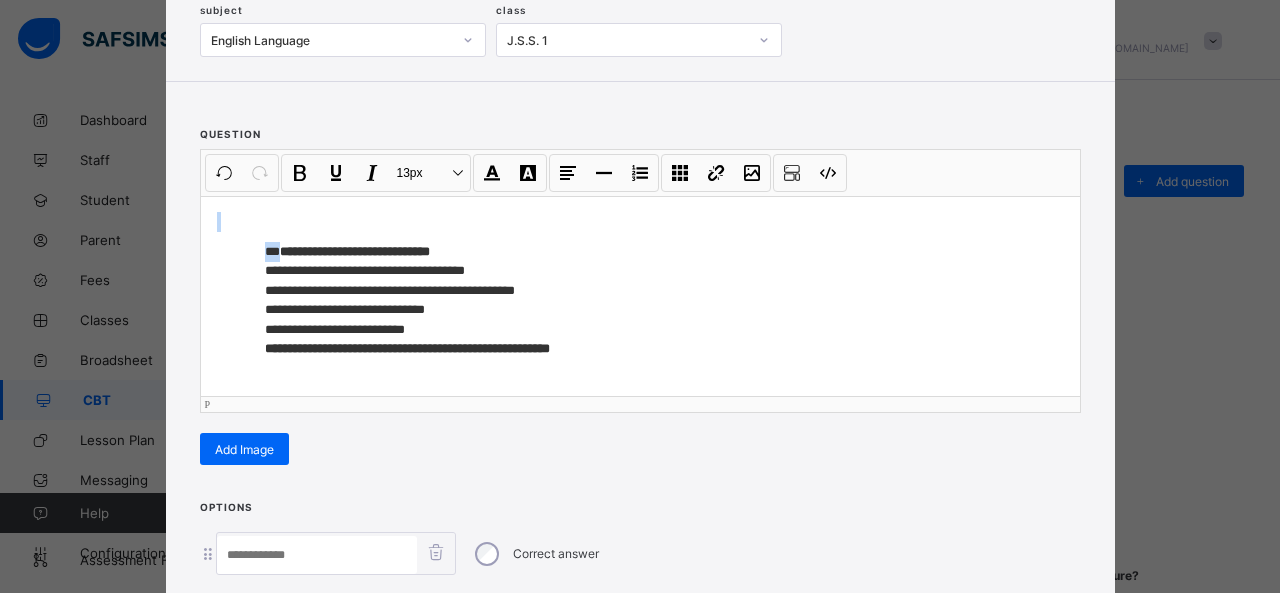 type 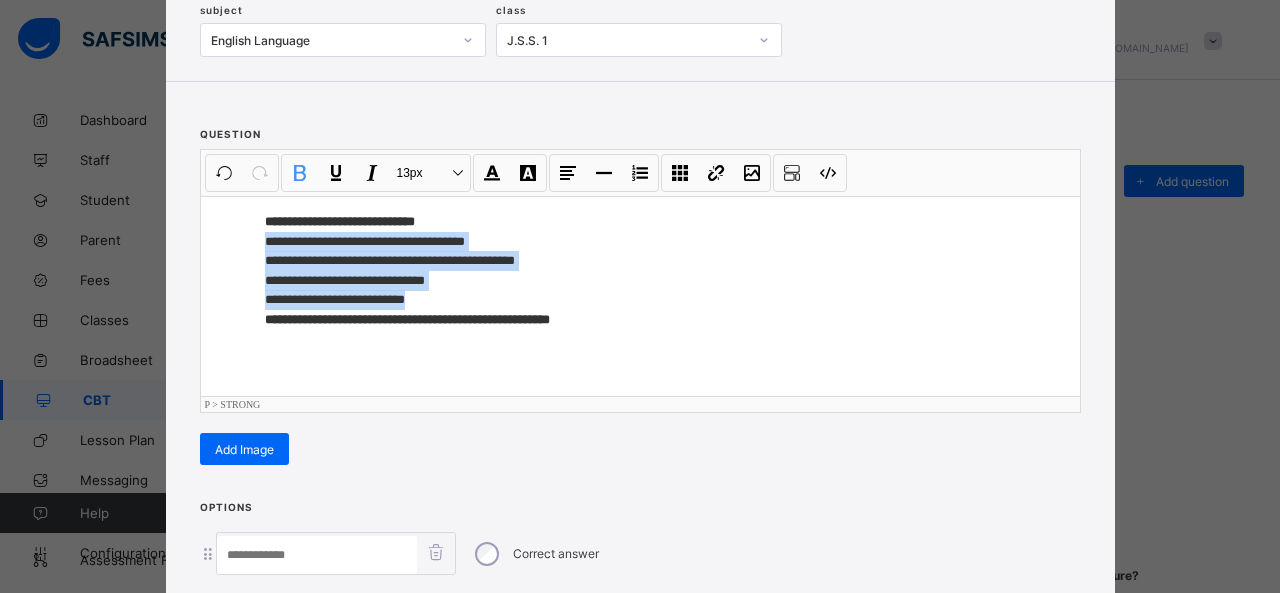 drag, startPoint x: 248, startPoint y: 239, endPoint x: 503, endPoint y: 299, distance: 261.96375 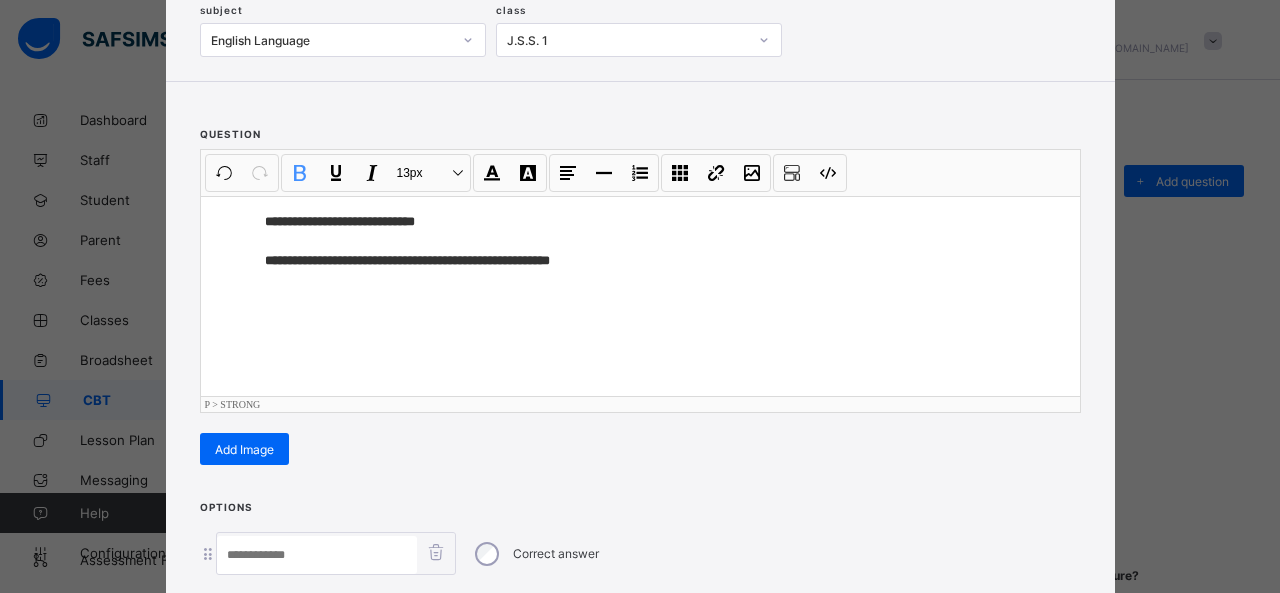 scroll, scrollTop: 351, scrollLeft: 0, axis: vertical 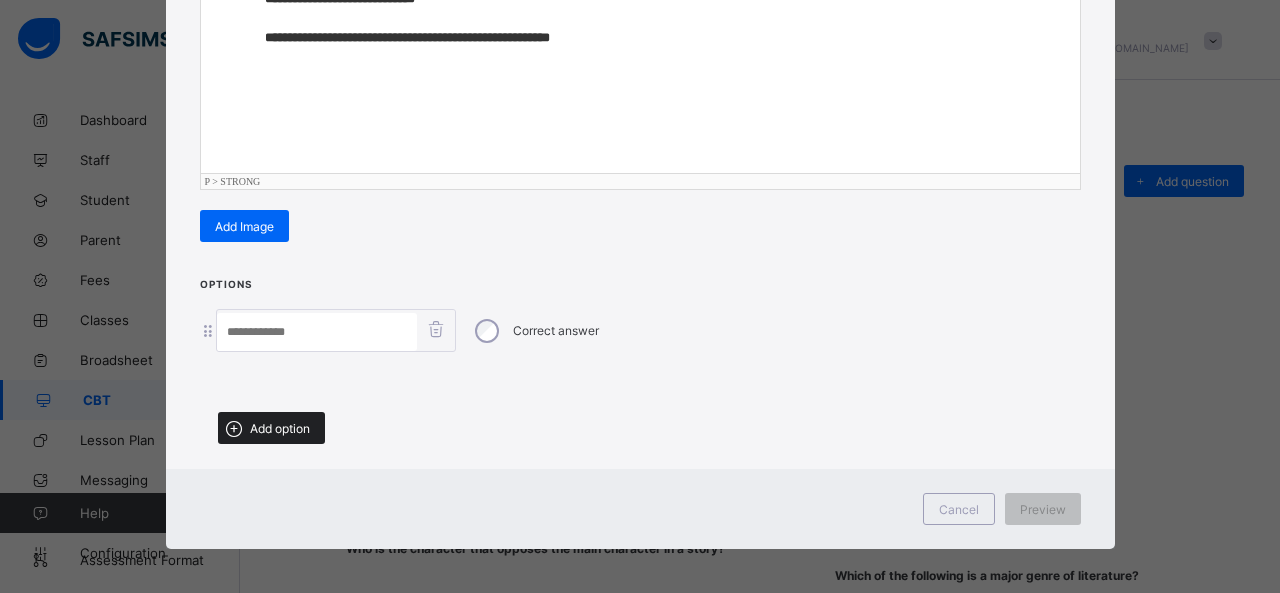 click on "Add option" at bounding box center [271, 428] 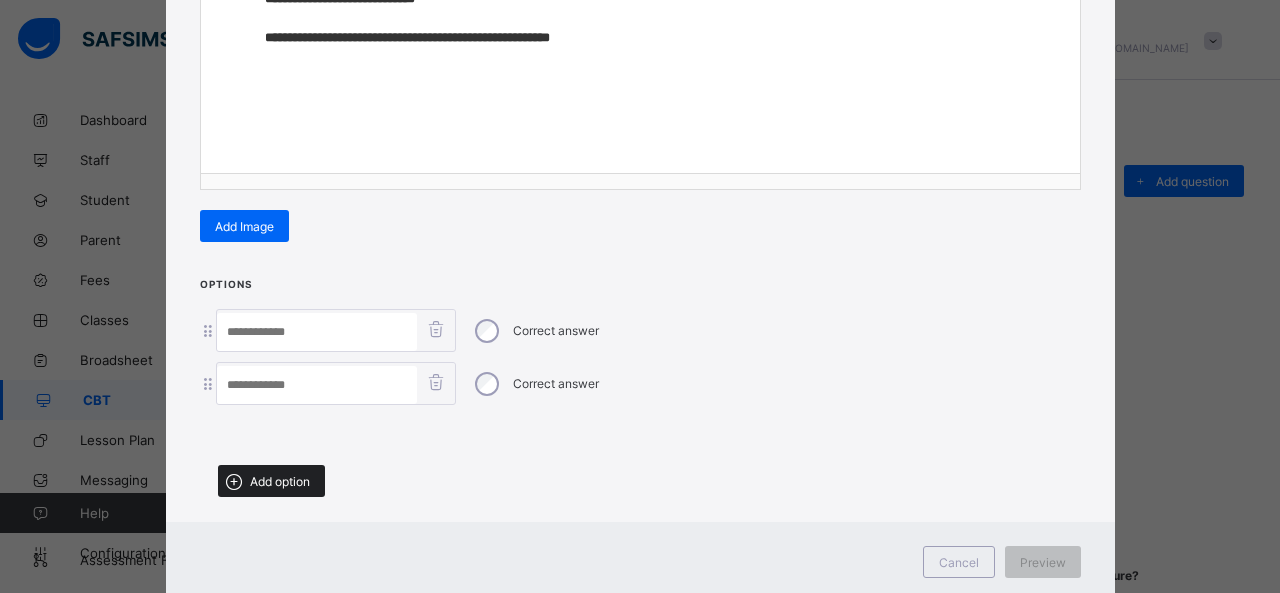 click on "Add option" at bounding box center (280, 481) 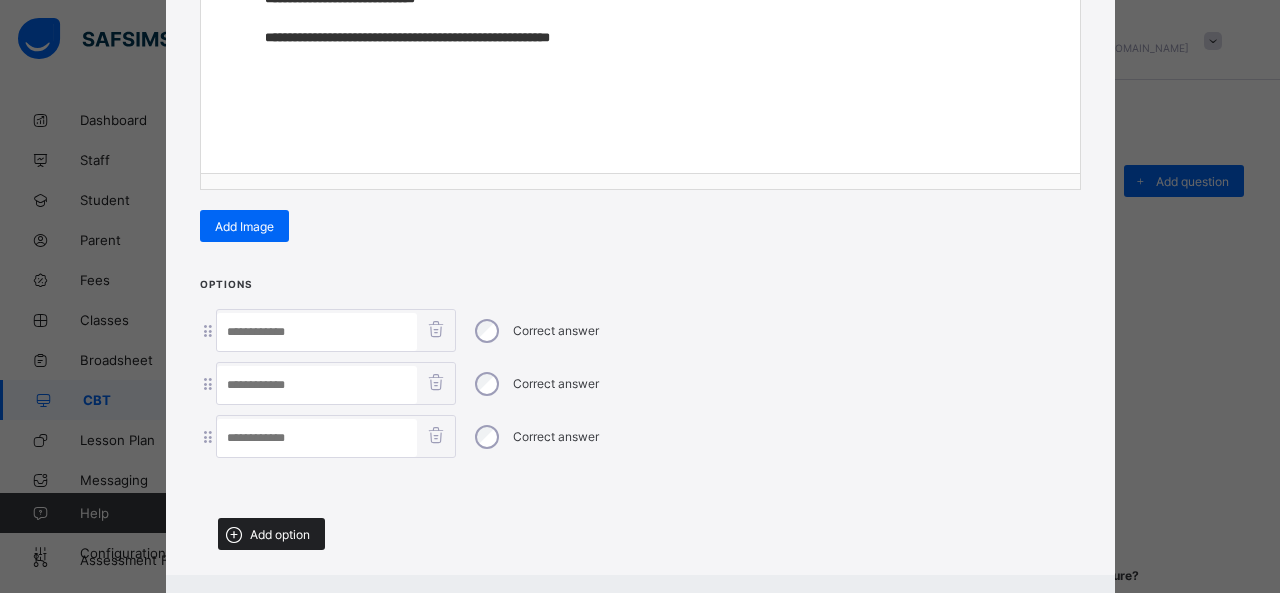 click on "Add option" at bounding box center (271, 534) 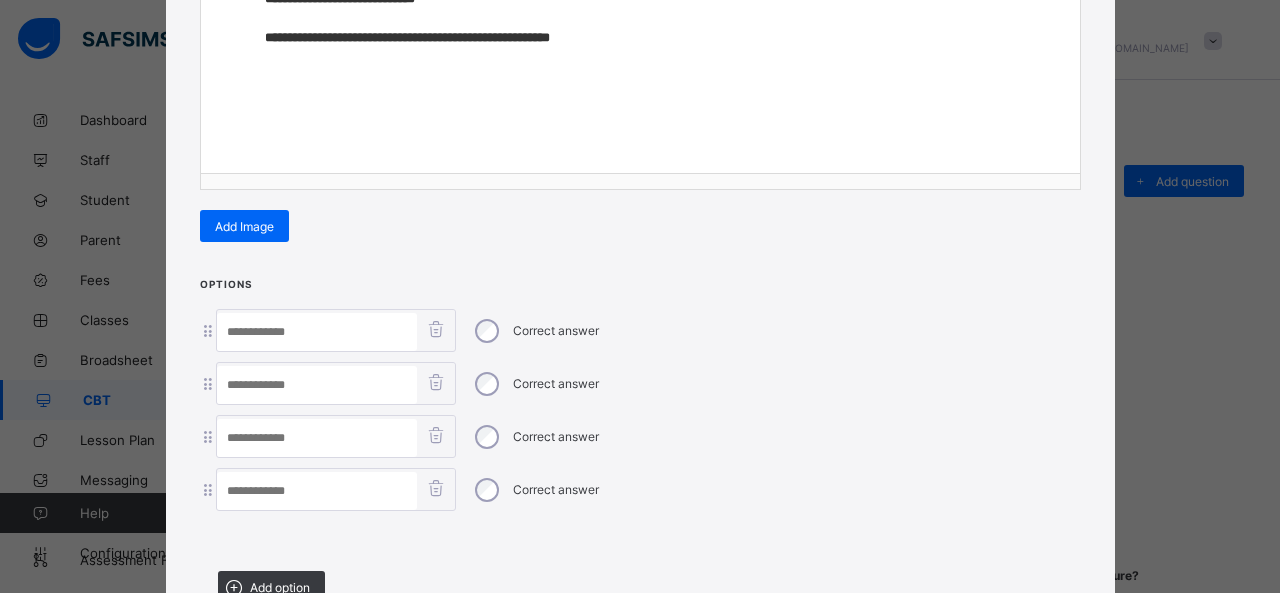 click at bounding box center (317, 332) 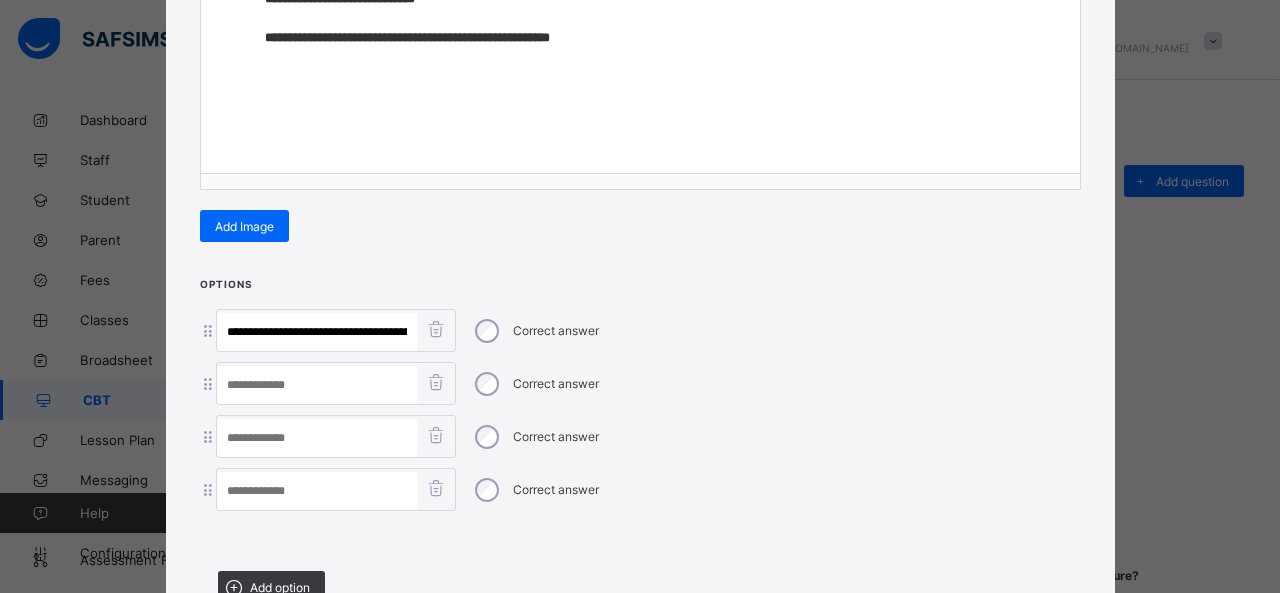 scroll, scrollTop: 0, scrollLeft: 645, axis: horizontal 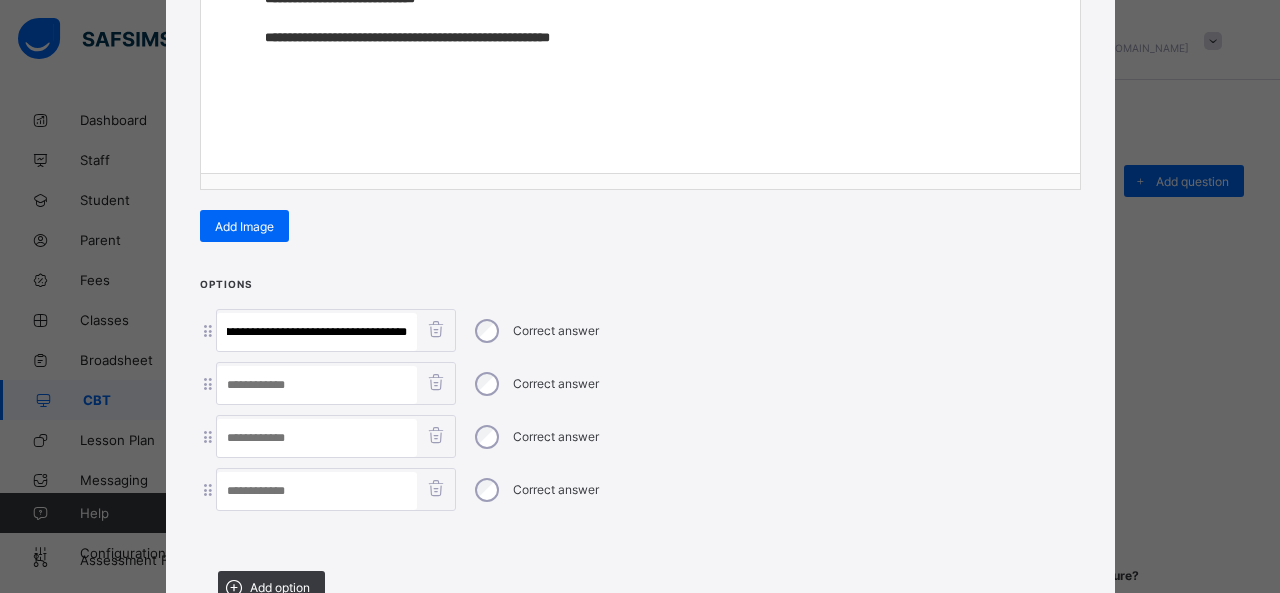 drag, startPoint x: 247, startPoint y: 322, endPoint x: 663, endPoint y: 377, distance: 419.62006 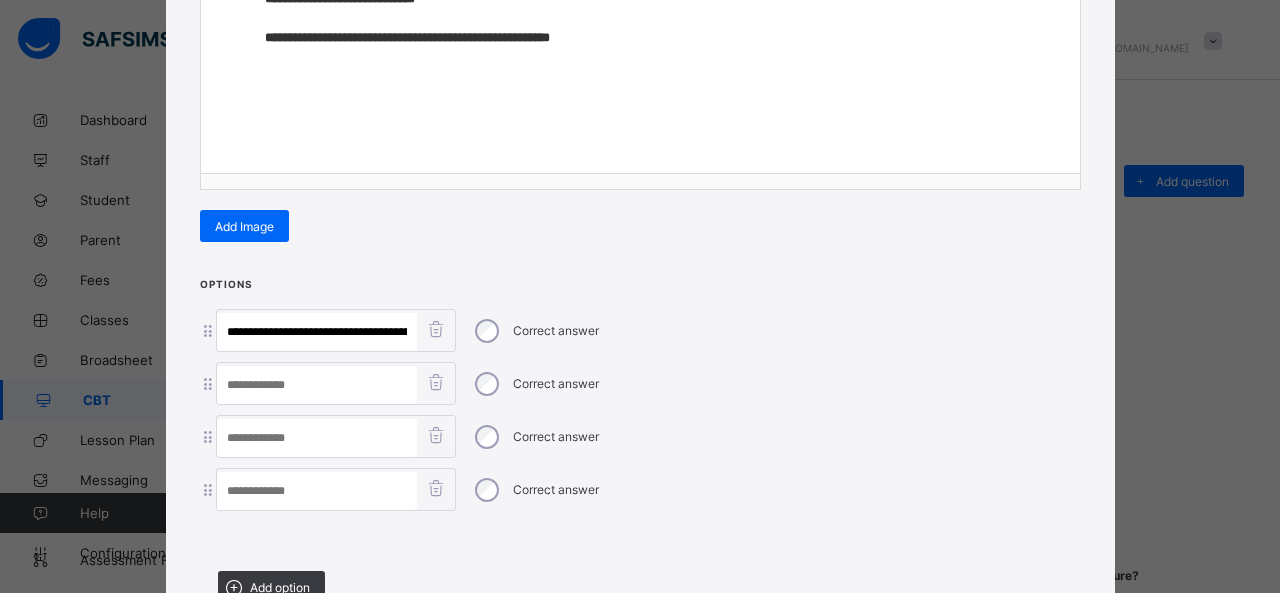 click at bounding box center (317, 491) 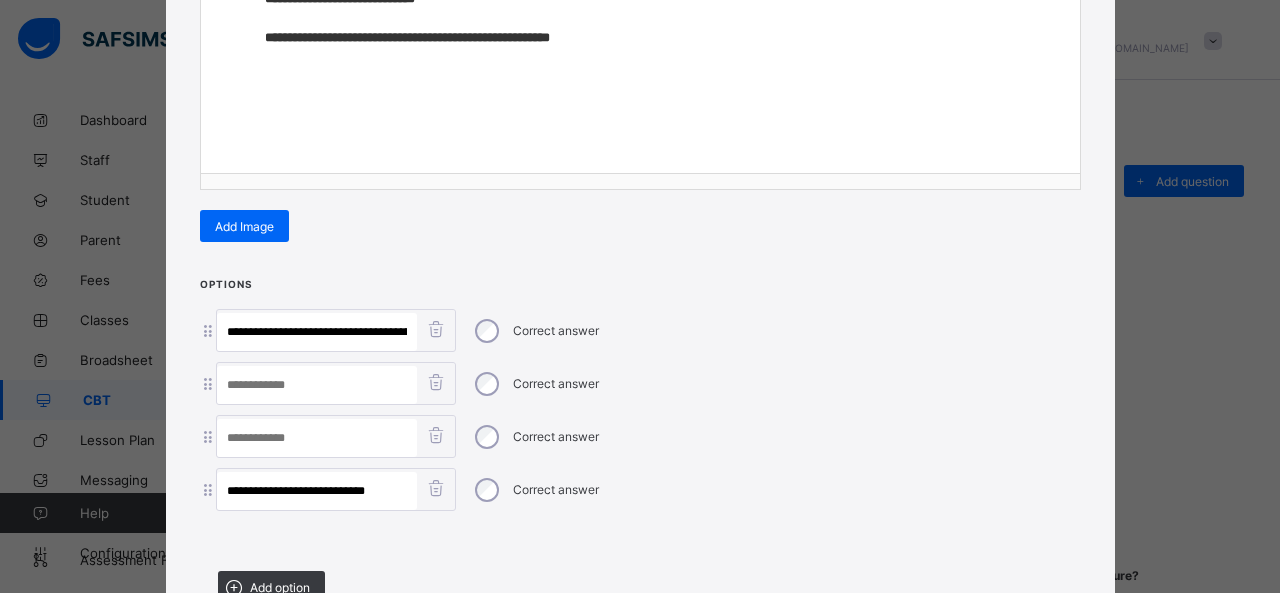 type on "**********" 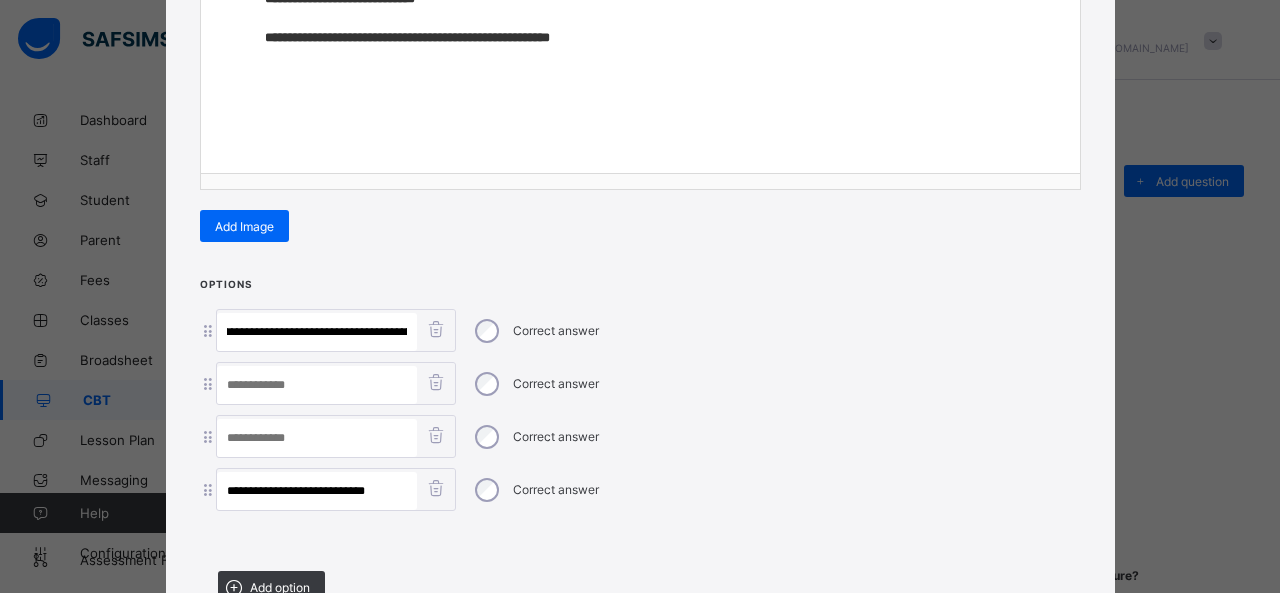 scroll, scrollTop: 0, scrollLeft: 158, axis: horizontal 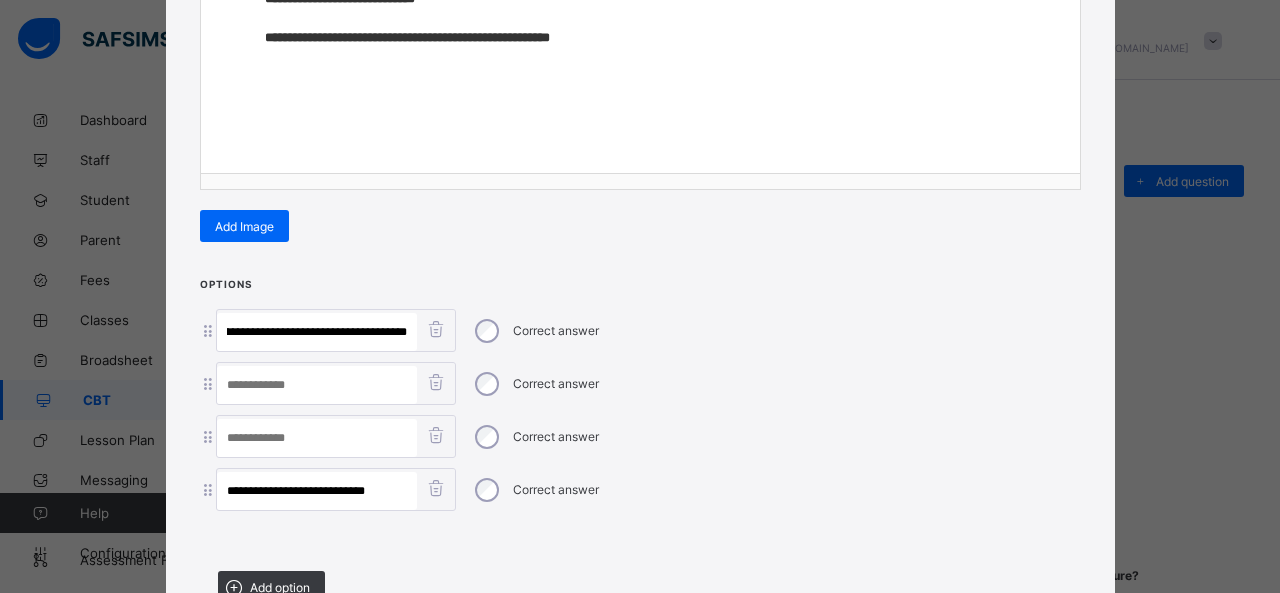drag, startPoint x: 289, startPoint y: 323, endPoint x: 916, endPoint y: 381, distance: 629.6769 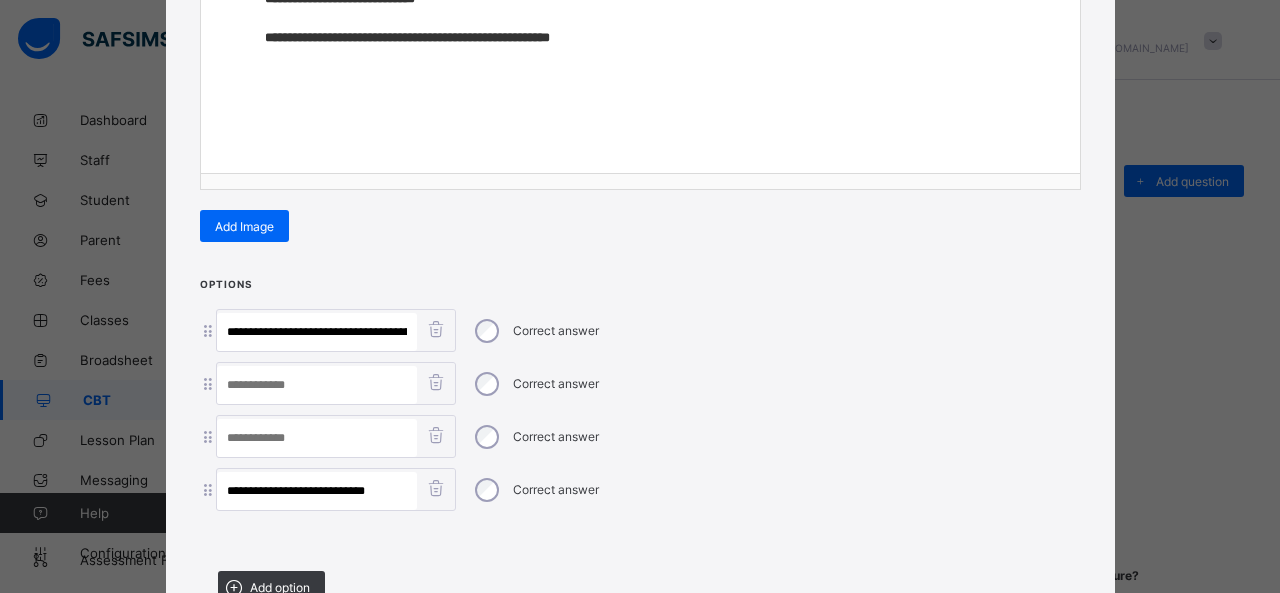 click at bounding box center (317, 385) 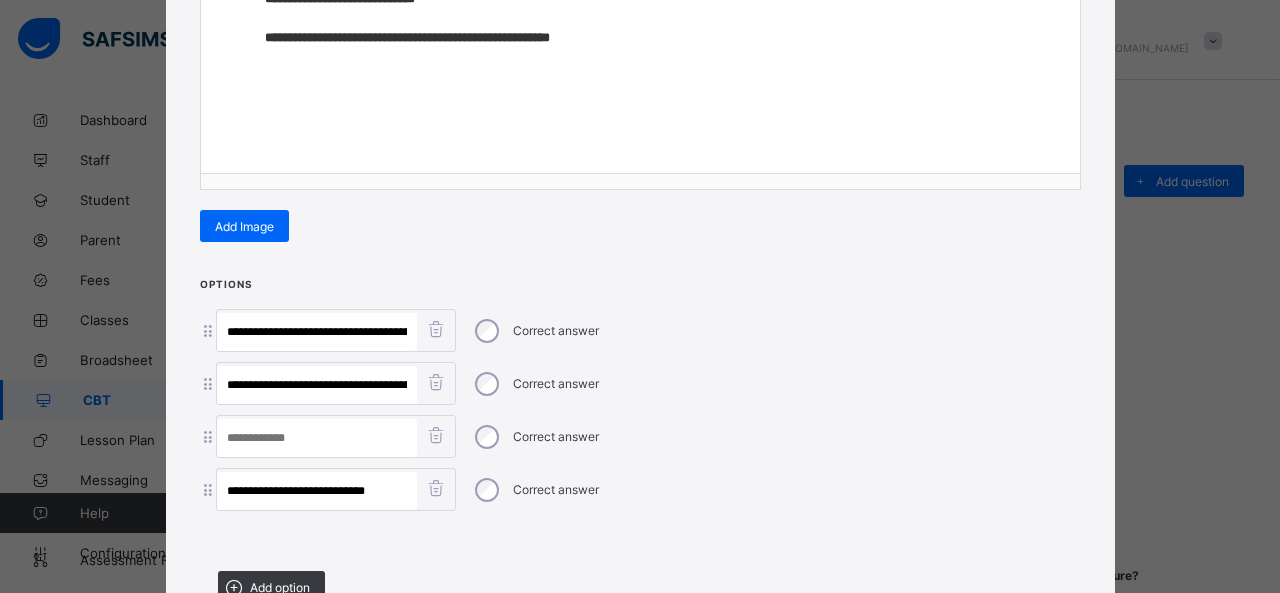 scroll, scrollTop: 0, scrollLeft: 264, axis: horizontal 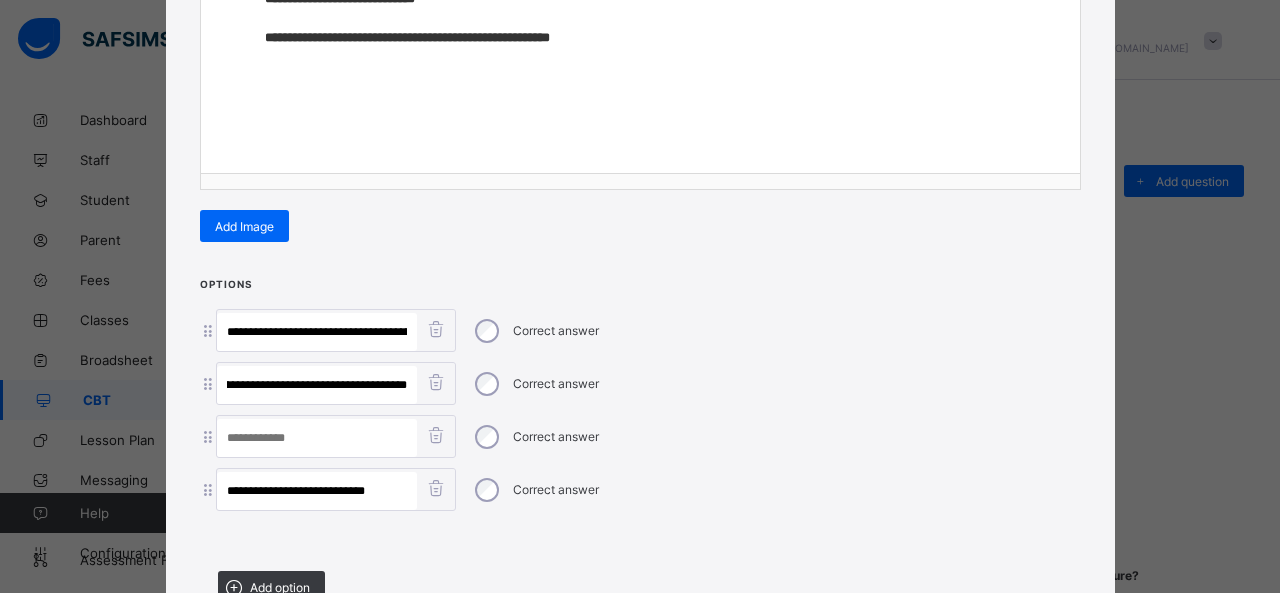 drag, startPoint x: 231, startPoint y: 380, endPoint x: 796, endPoint y: 433, distance: 567.4804 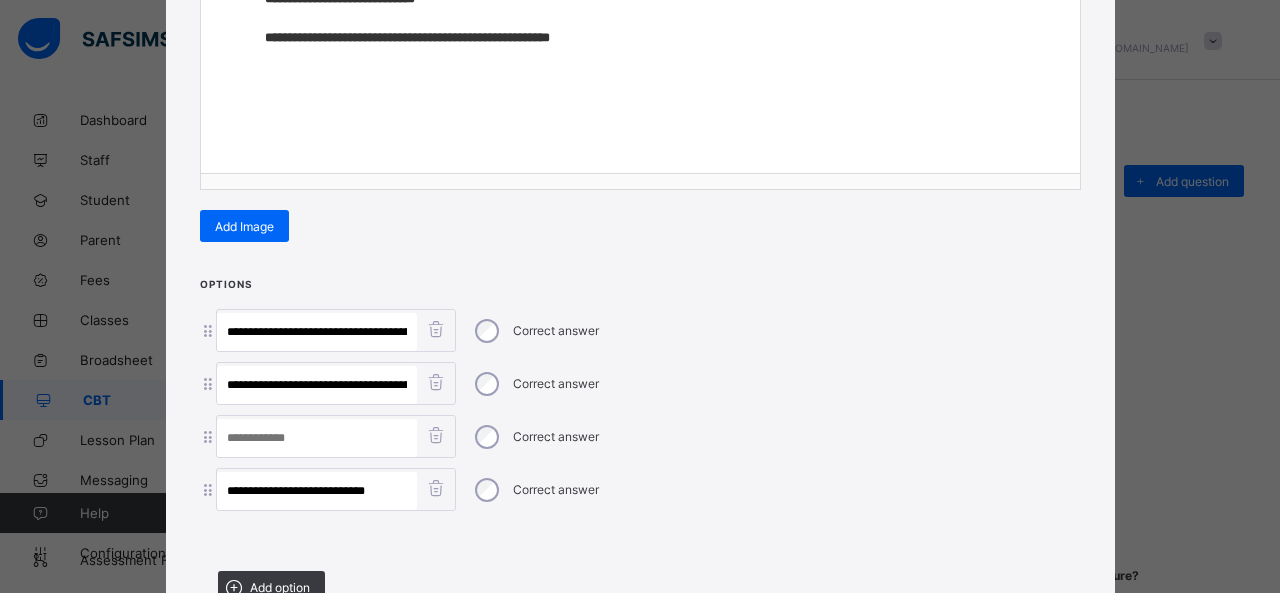 click at bounding box center (317, 438) 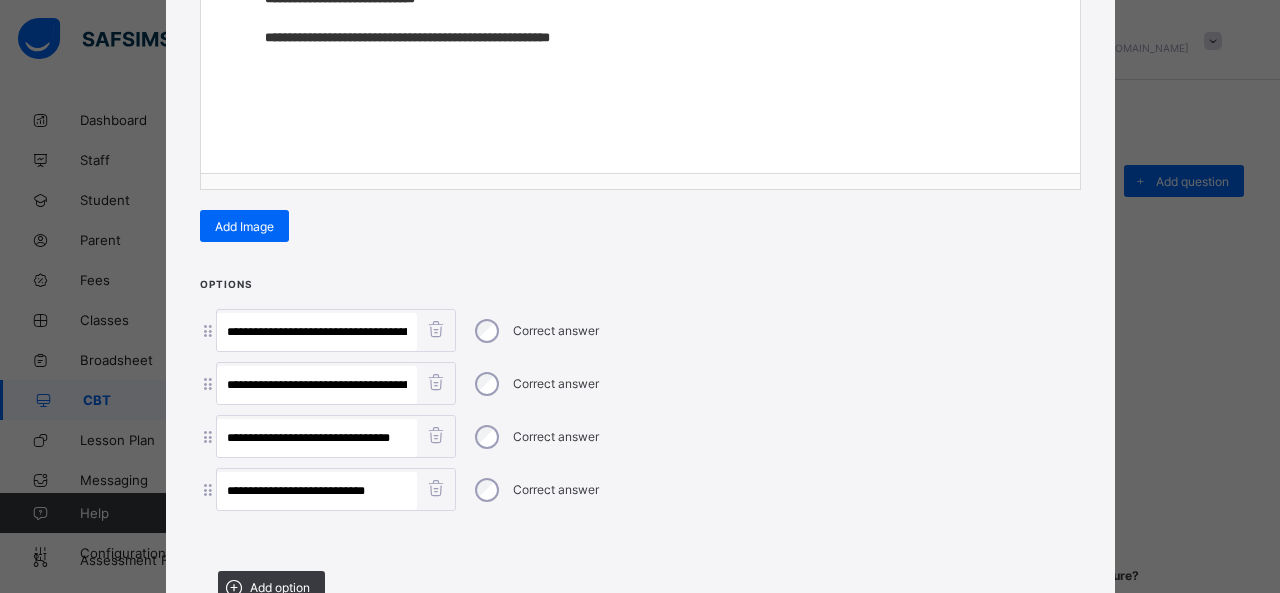 type on "**********" 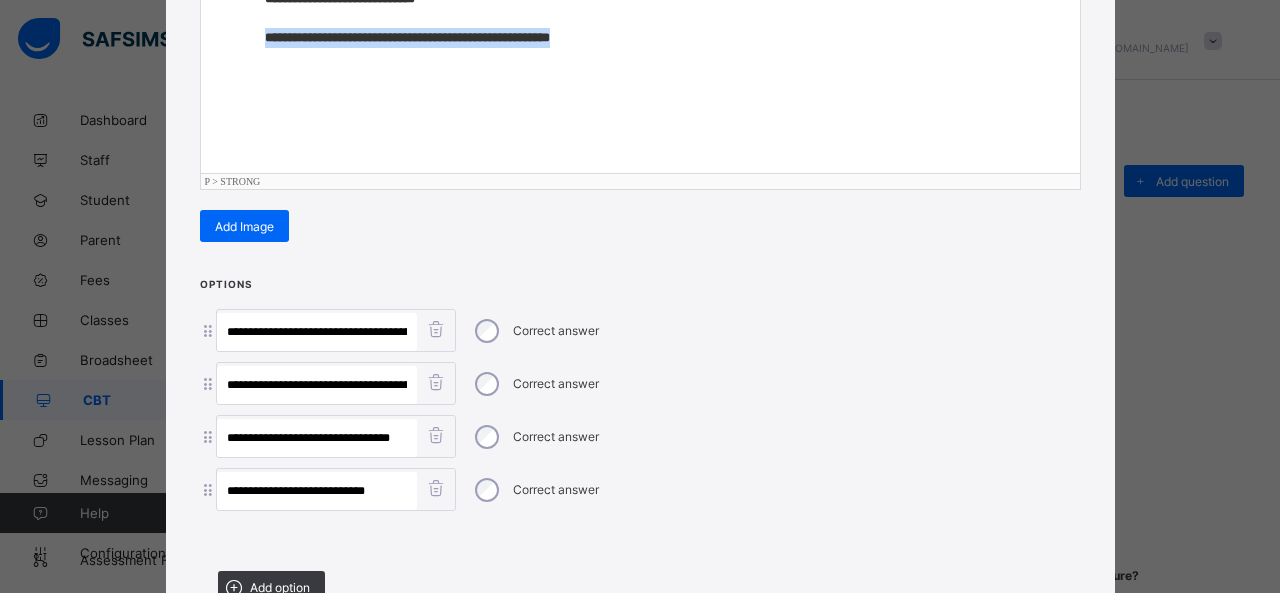 drag, startPoint x: 253, startPoint y: 30, endPoint x: 800, endPoint y: 66, distance: 548.18335 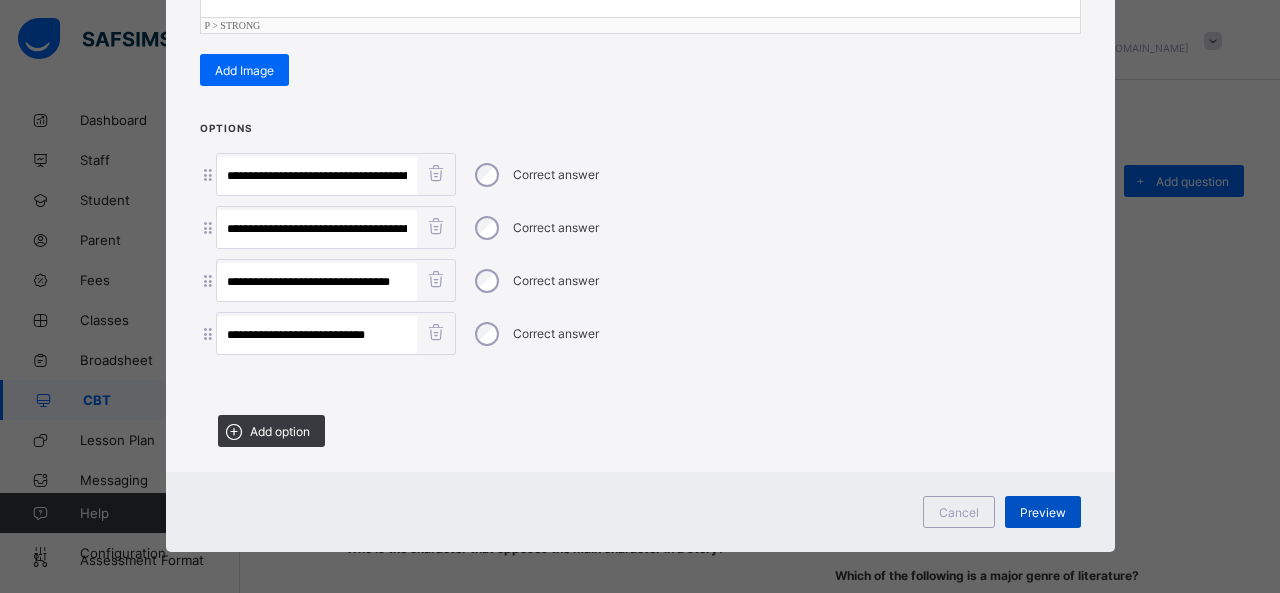 click on "Preview" at bounding box center (1043, 512) 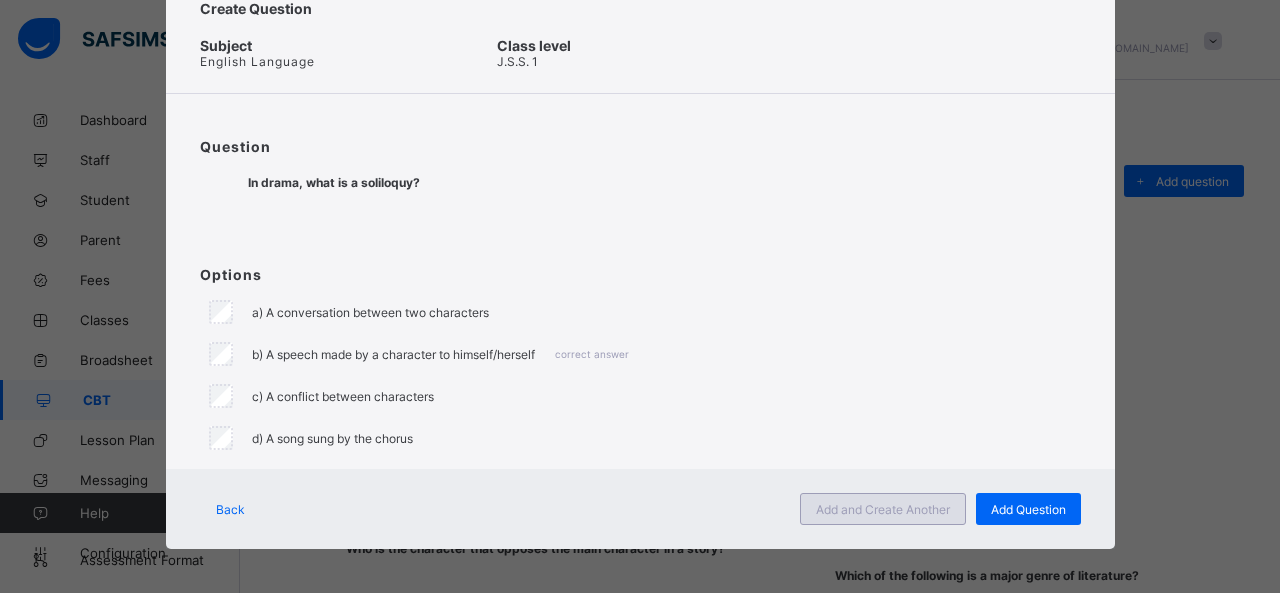 click on "Add and Create Another" at bounding box center (883, 509) 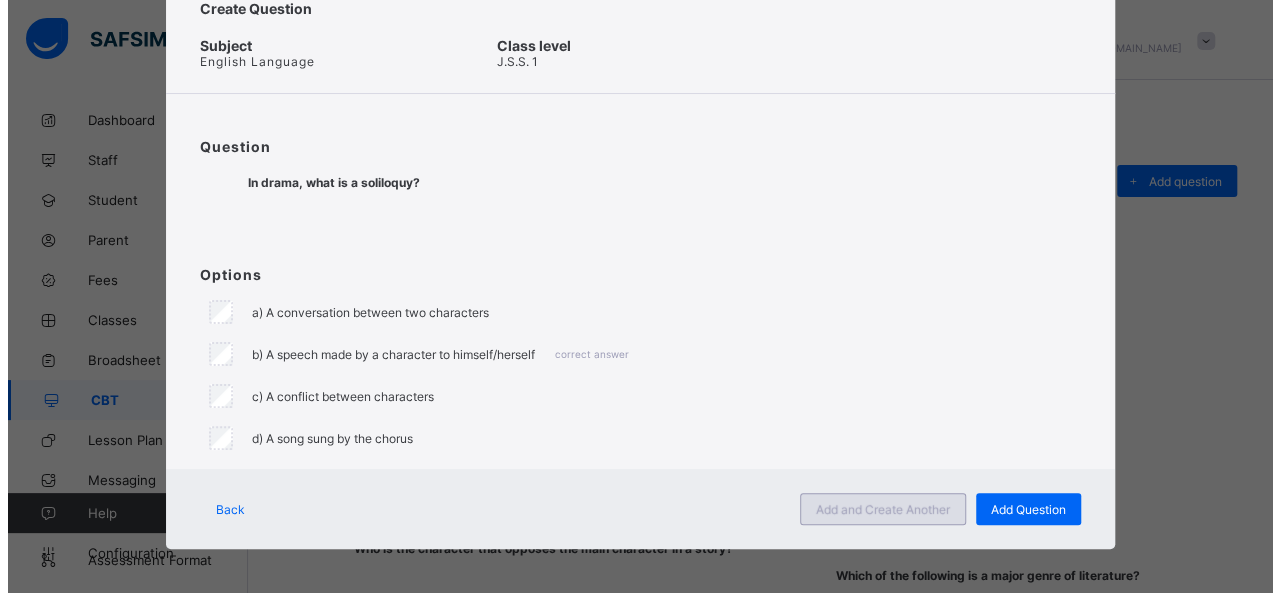 scroll, scrollTop: 128, scrollLeft: 0, axis: vertical 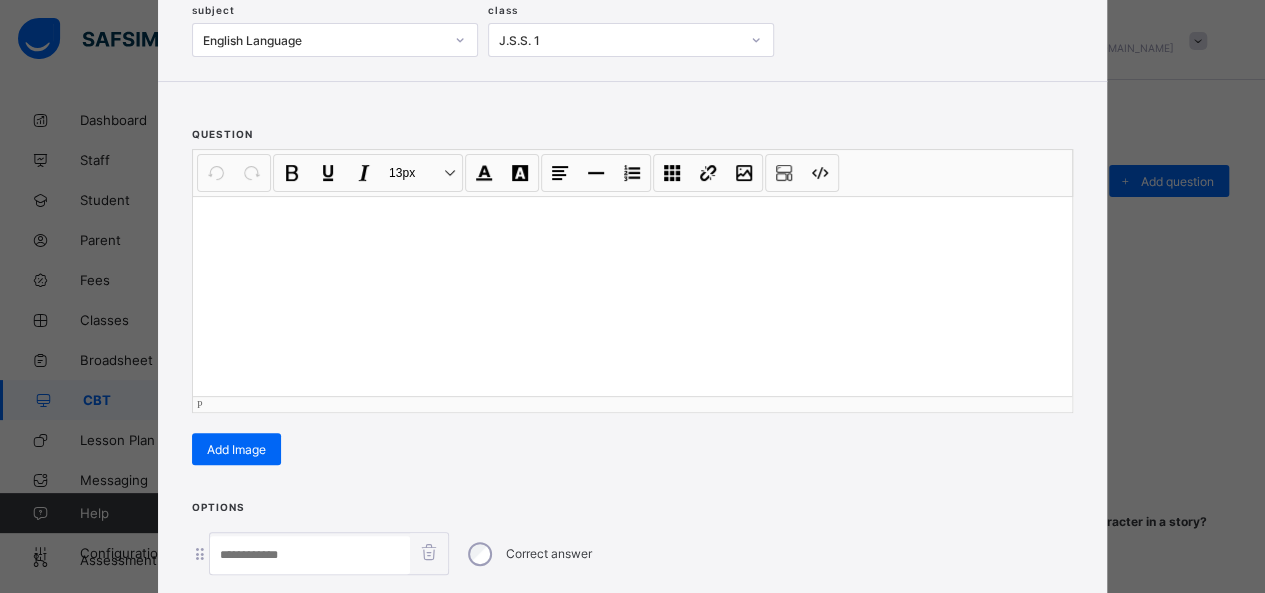 click at bounding box center [632, 296] 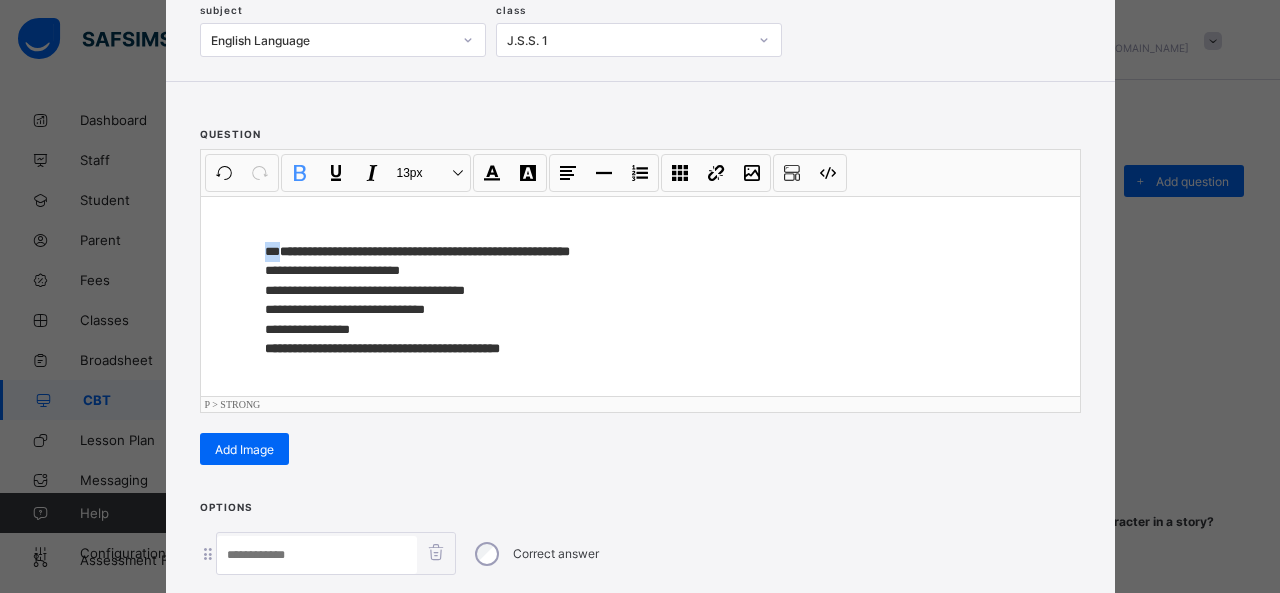 drag, startPoint x: 274, startPoint y: 246, endPoint x: 187, endPoint y: 235, distance: 87.69264 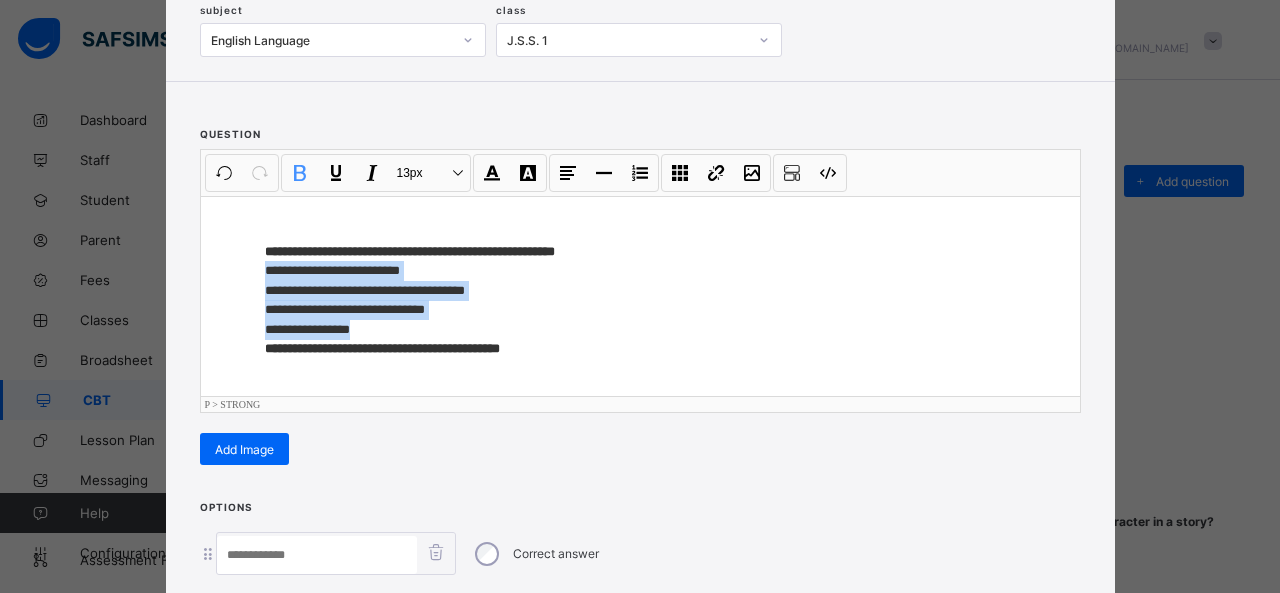 drag, startPoint x: 252, startPoint y: 273, endPoint x: 368, endPoint y: 332, distance: 130.14223 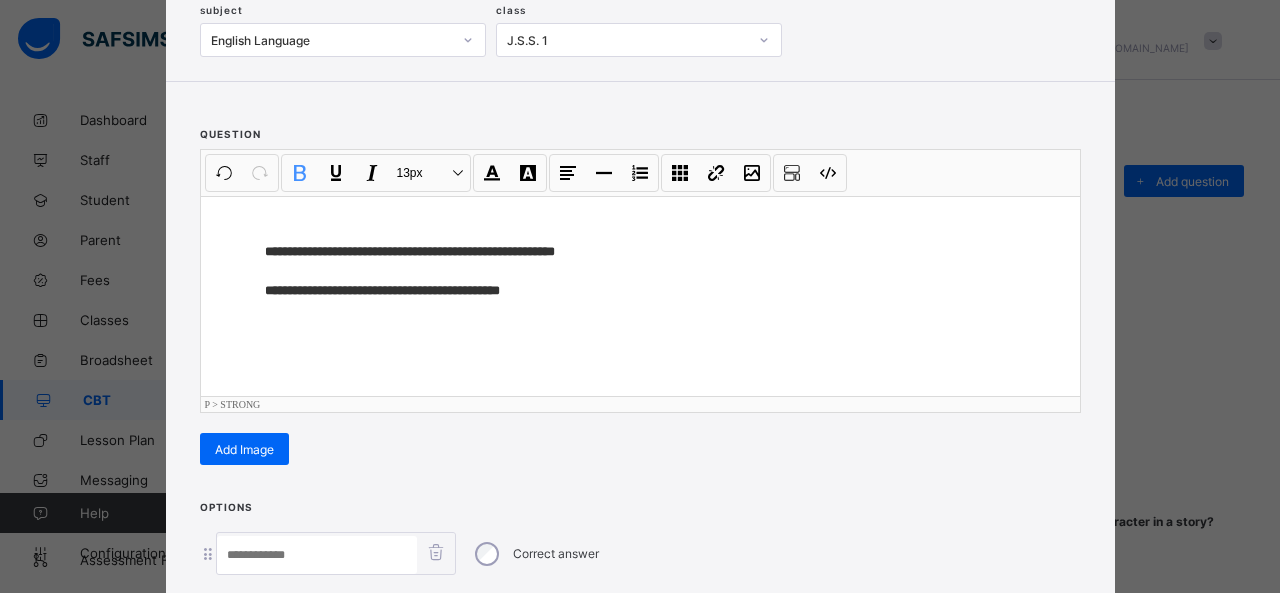 scroll, scrollTop: 351, scrollLeft: 0, axis: vertical 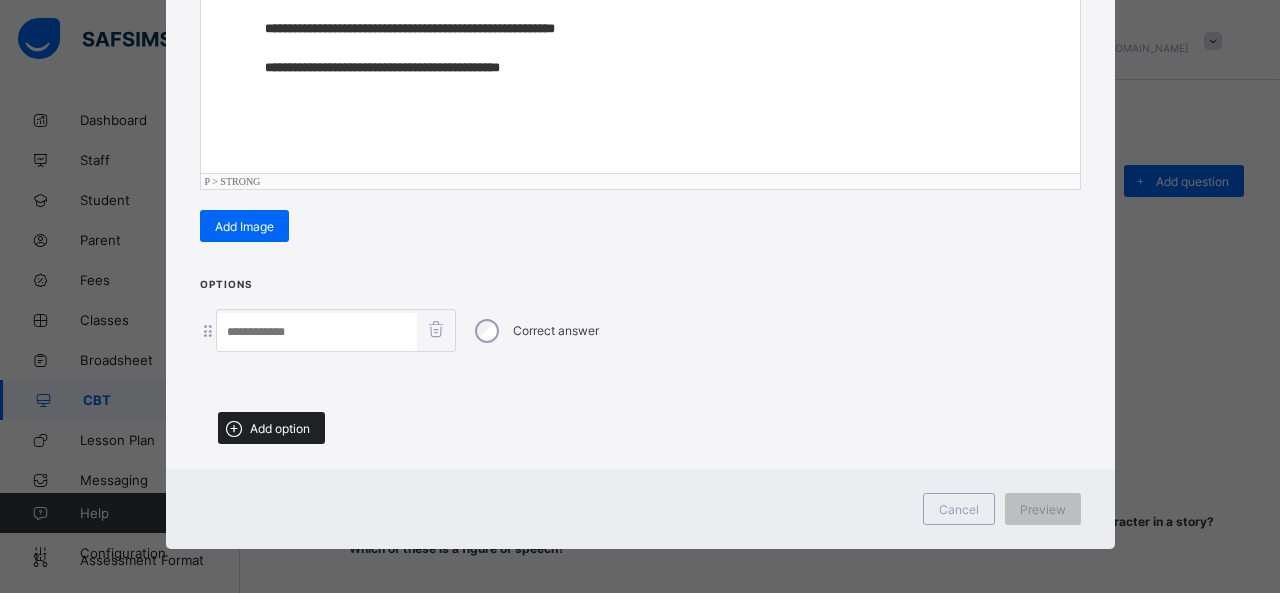 click on "Add option" at bounding box center (271, 428) 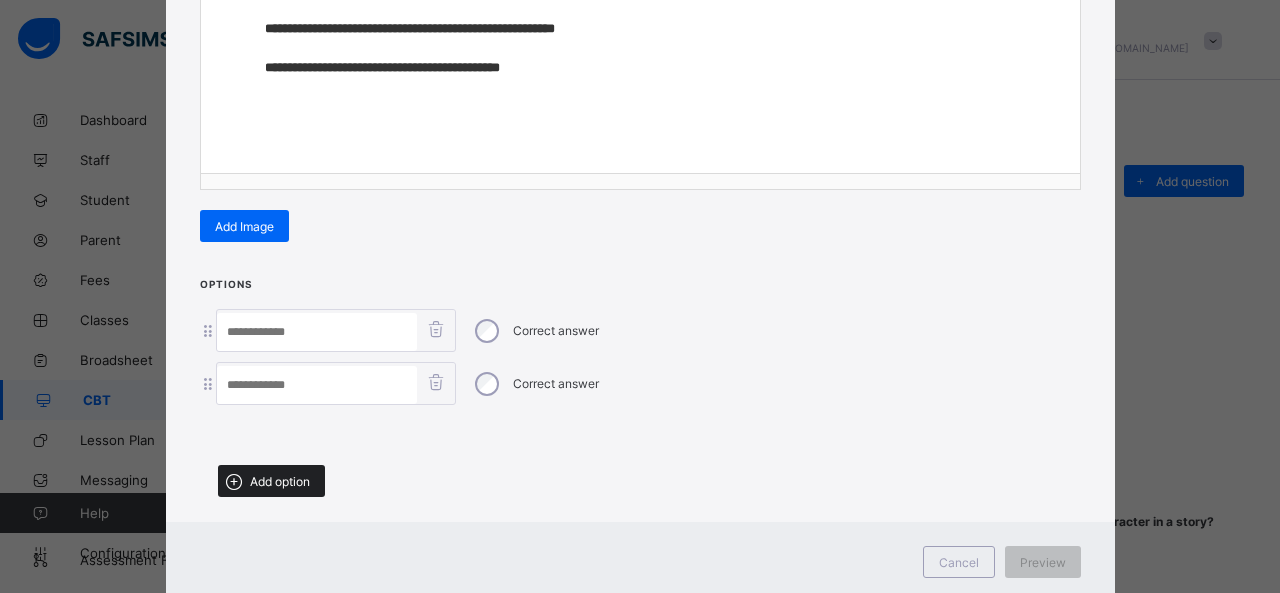 click on "Add option" at bounding box center [271, 481] 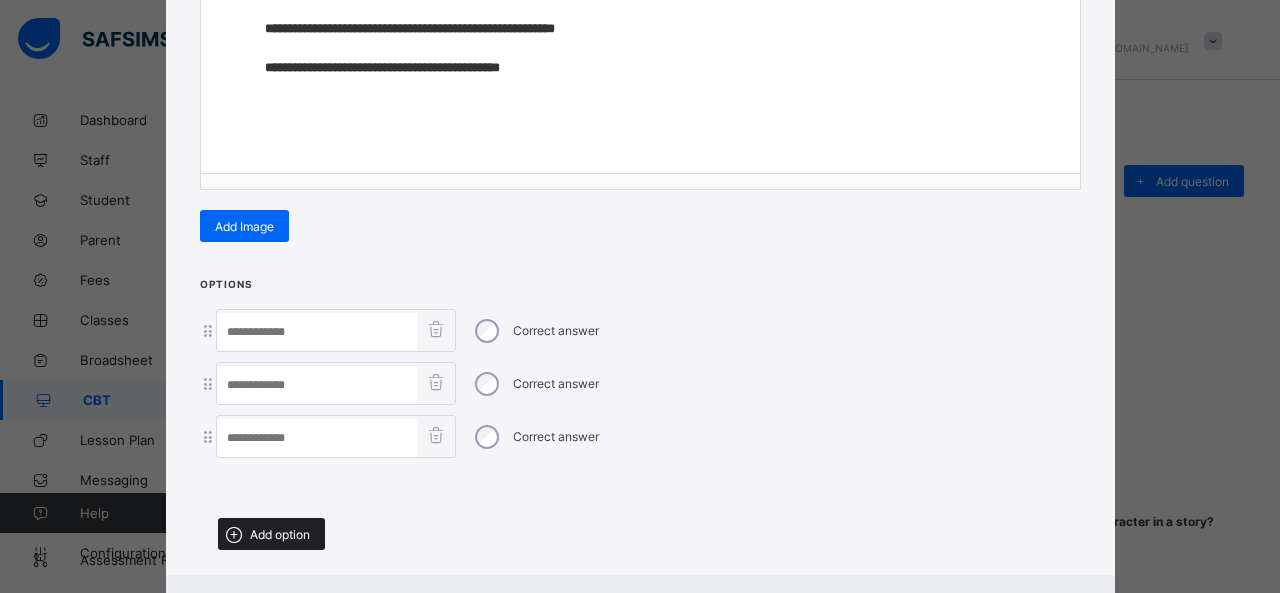 click on "Add option" at bounding box center (271, 534) 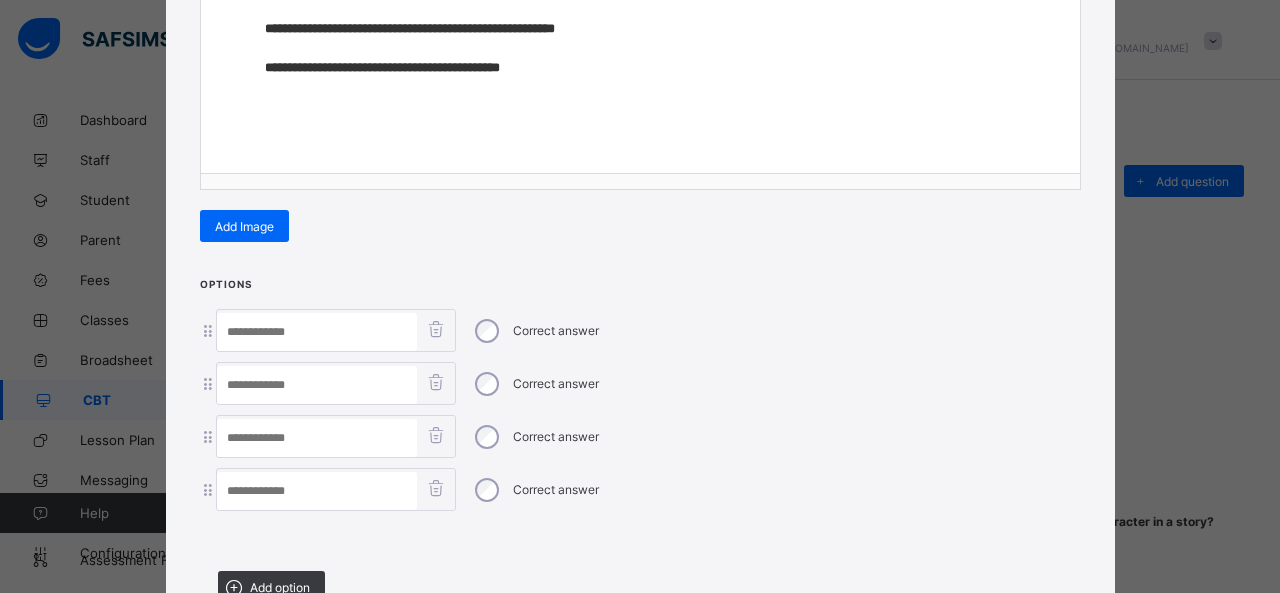 click at bounding box center [317, 332] 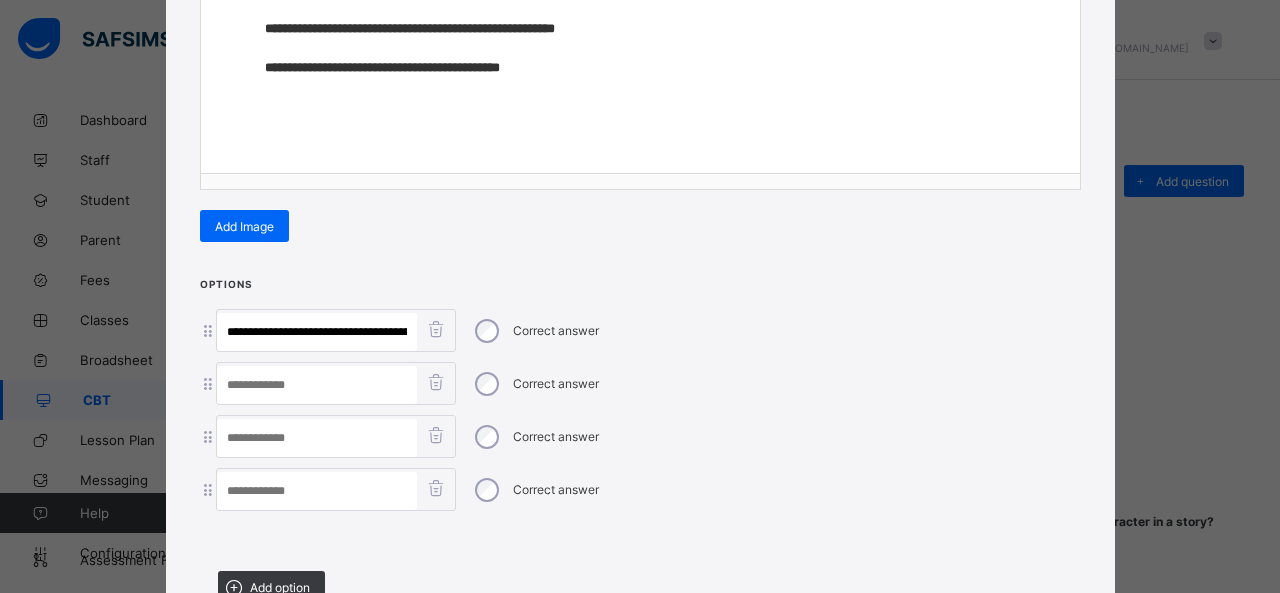scroll, scrollTop: 0, scrollLeft: 440, axis: horizontal 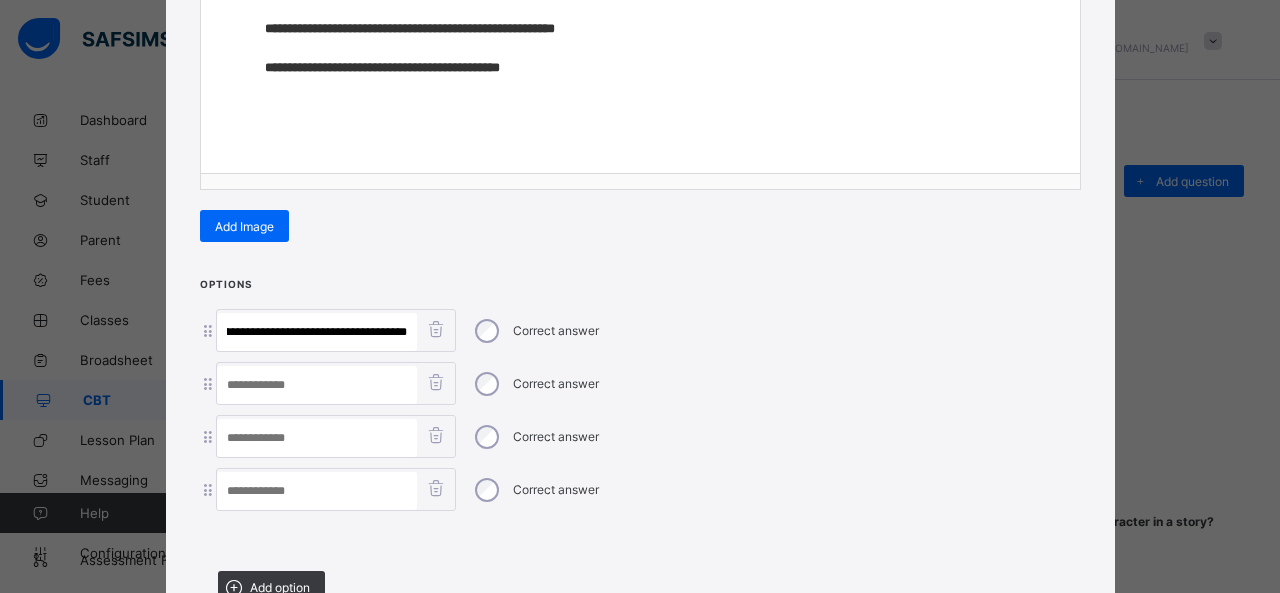 drag, startPoint x: 317, startPoint y: 323, endPoint x: 936, endPoint y: 325, distance: 619.00323 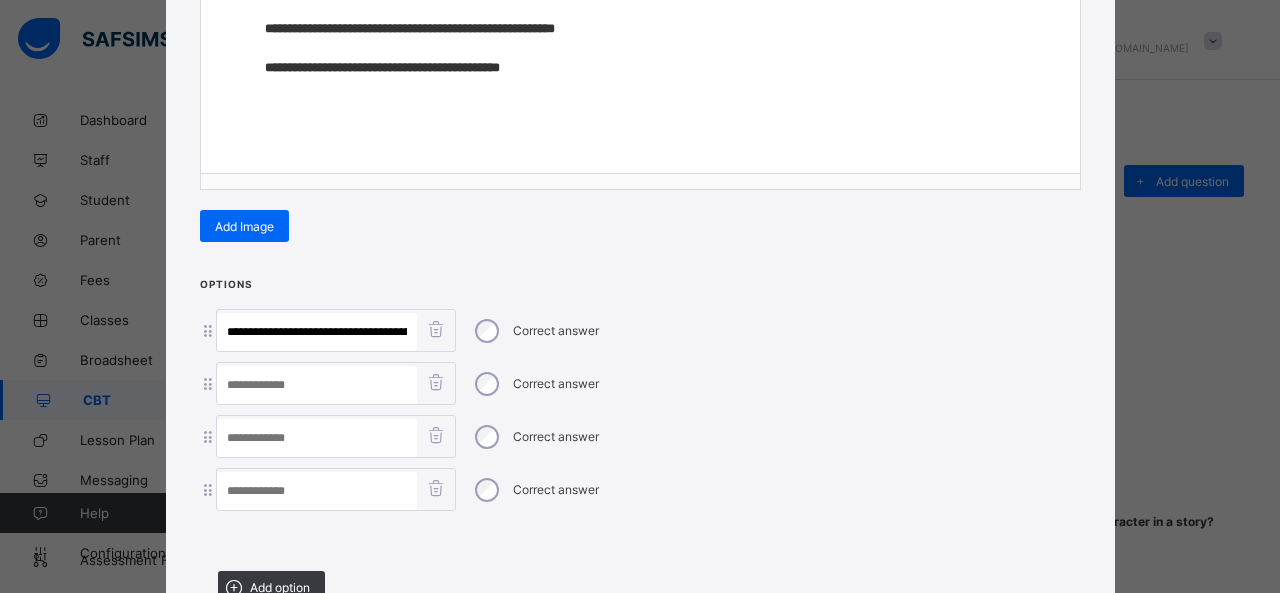 click at bounding box center [317, 491] 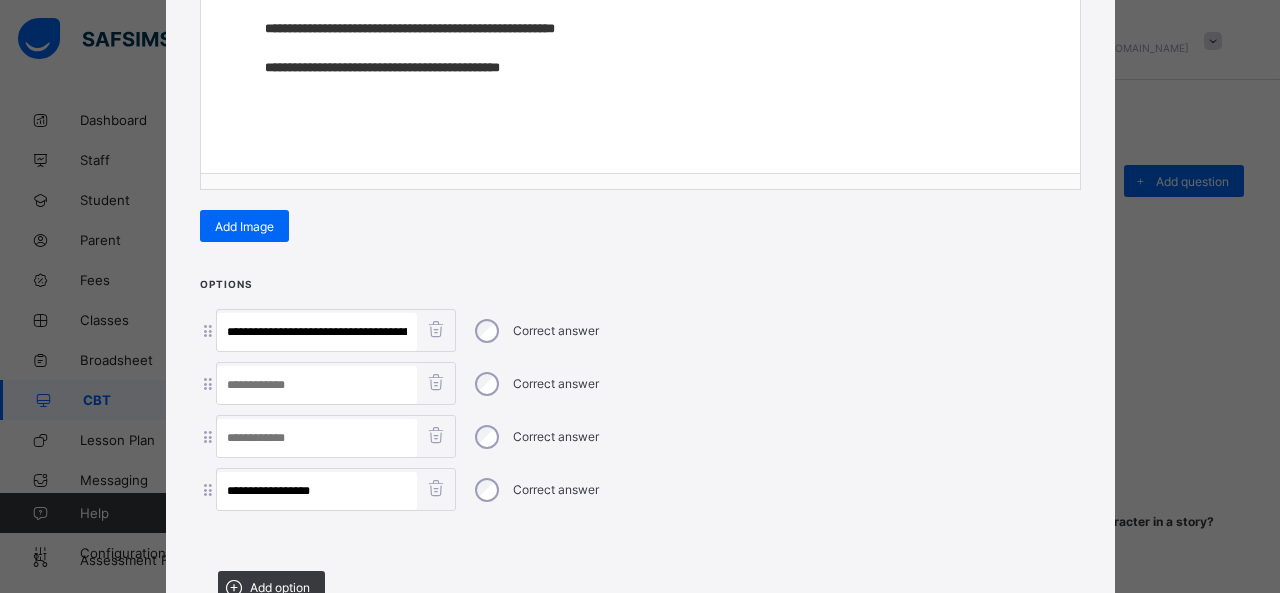 type on "**********" 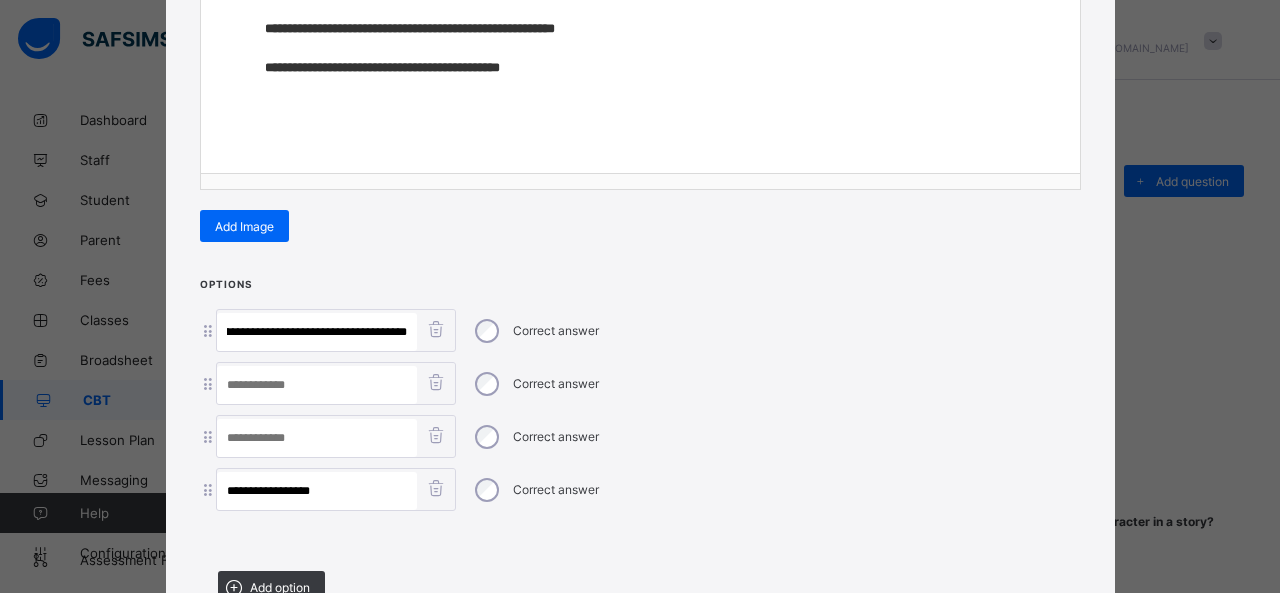 drag, startPoint x: 364, startPoint y: 327, endPoint x: 726, endPoint y: 350, distance: 362.72992 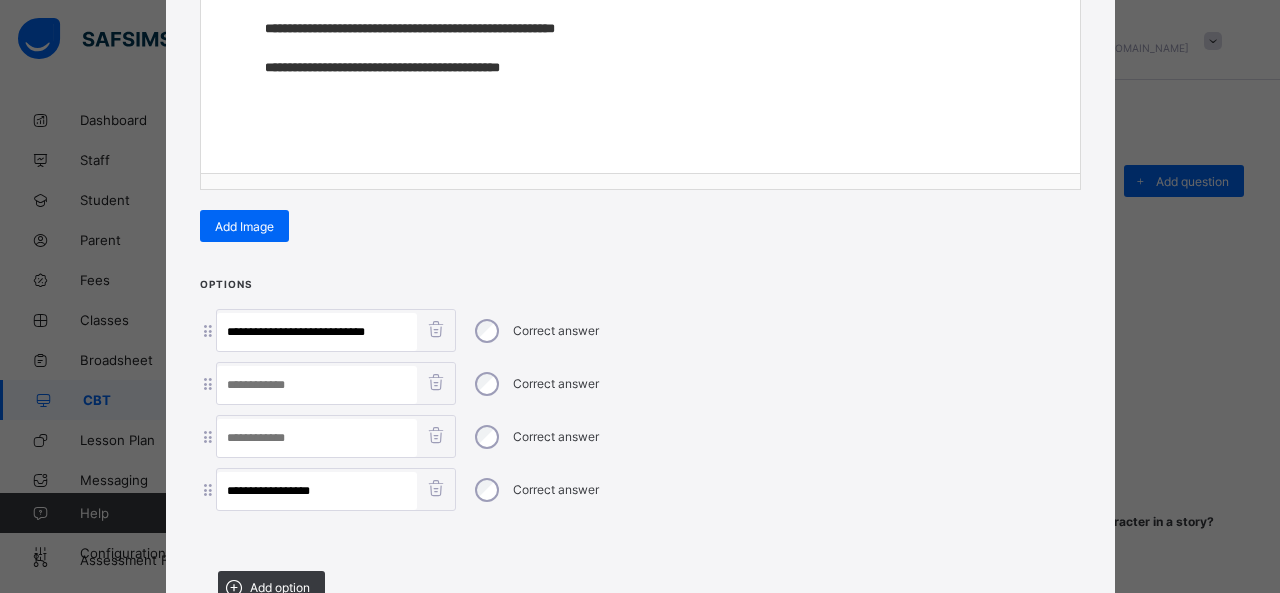 scroll, scrollTop: 0, scrollLeft: 0, axis: both 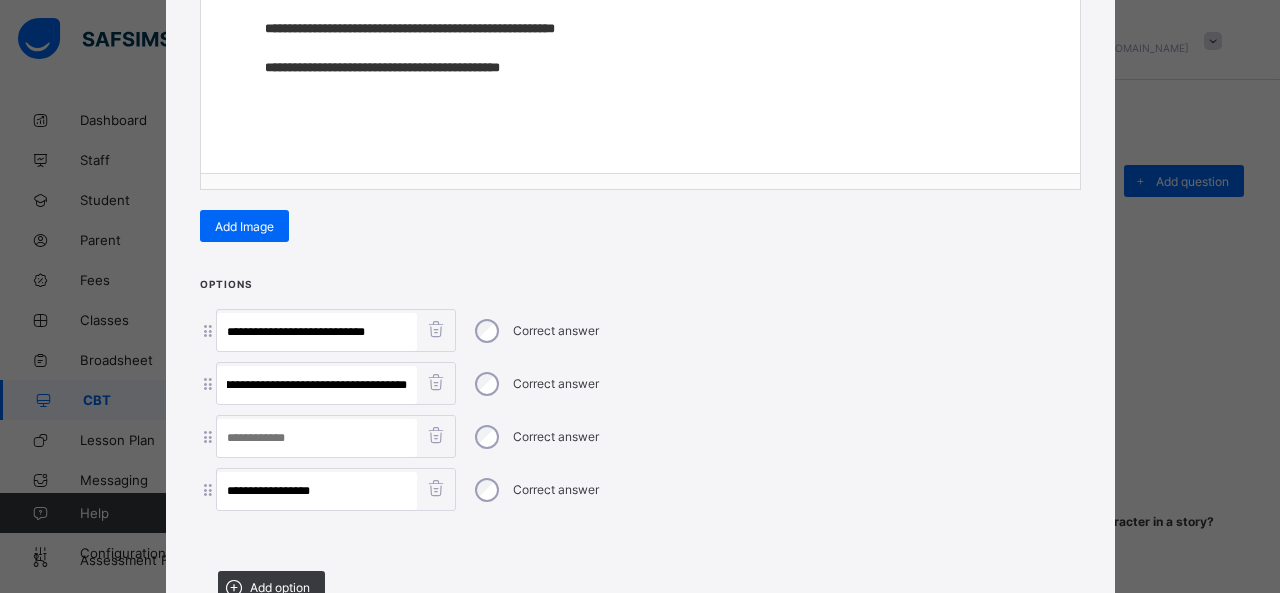 drag, startPoint x: 227, startPoint y: 380, endPoint x: 773, endPoint y: 453, distance: 550.8584 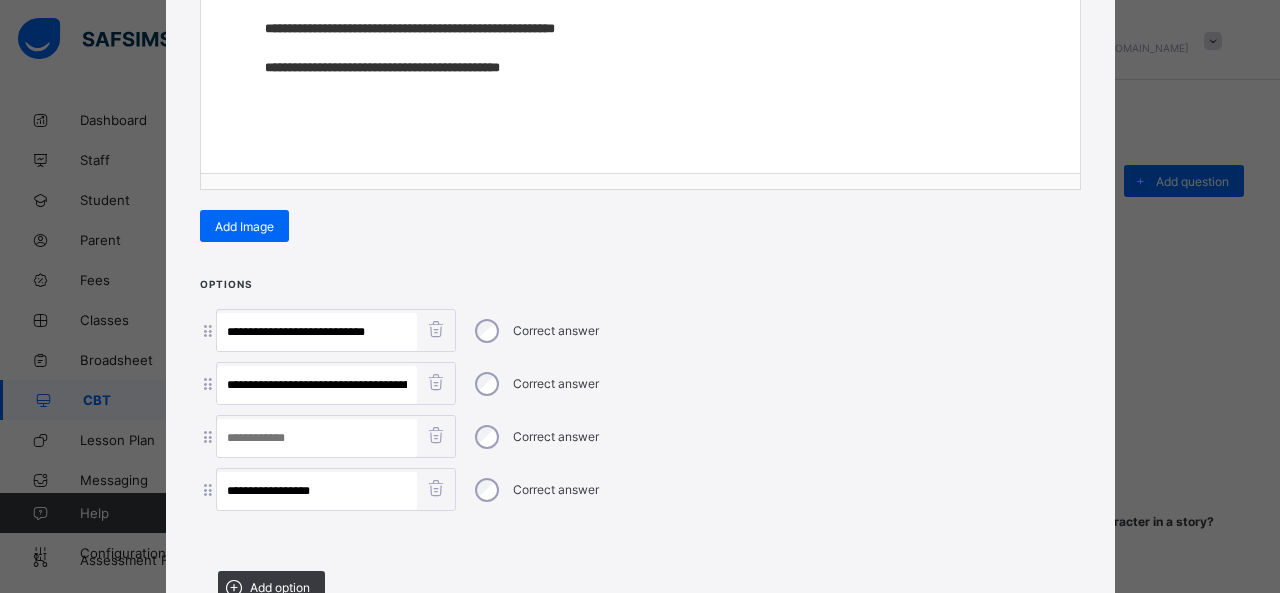 click at bounding box center [317, 438] 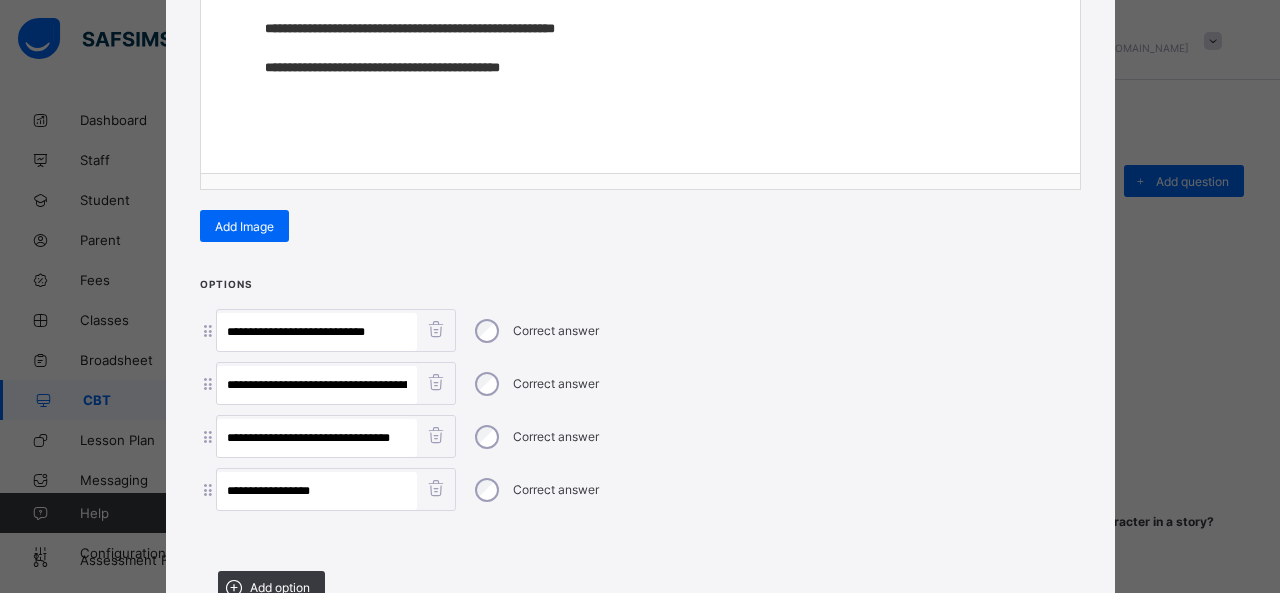 type on "**********" 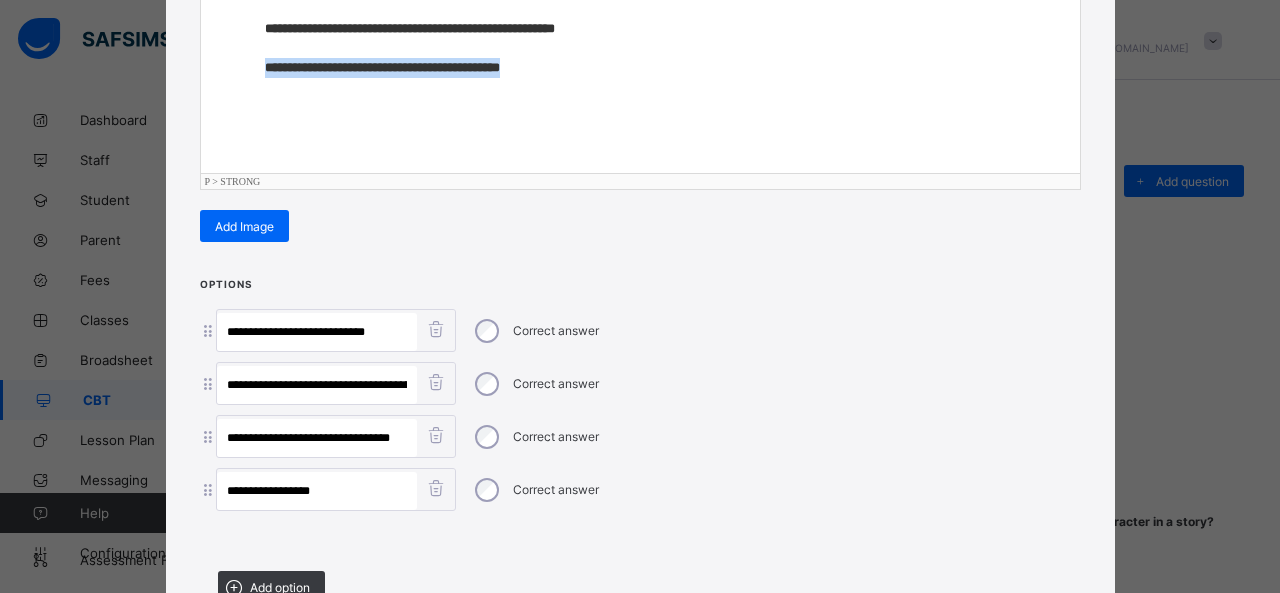 drag, startPoint x: 257, startPoint y: 68, endPoint x: 676, endPoint y: 95, distance: 419.86902 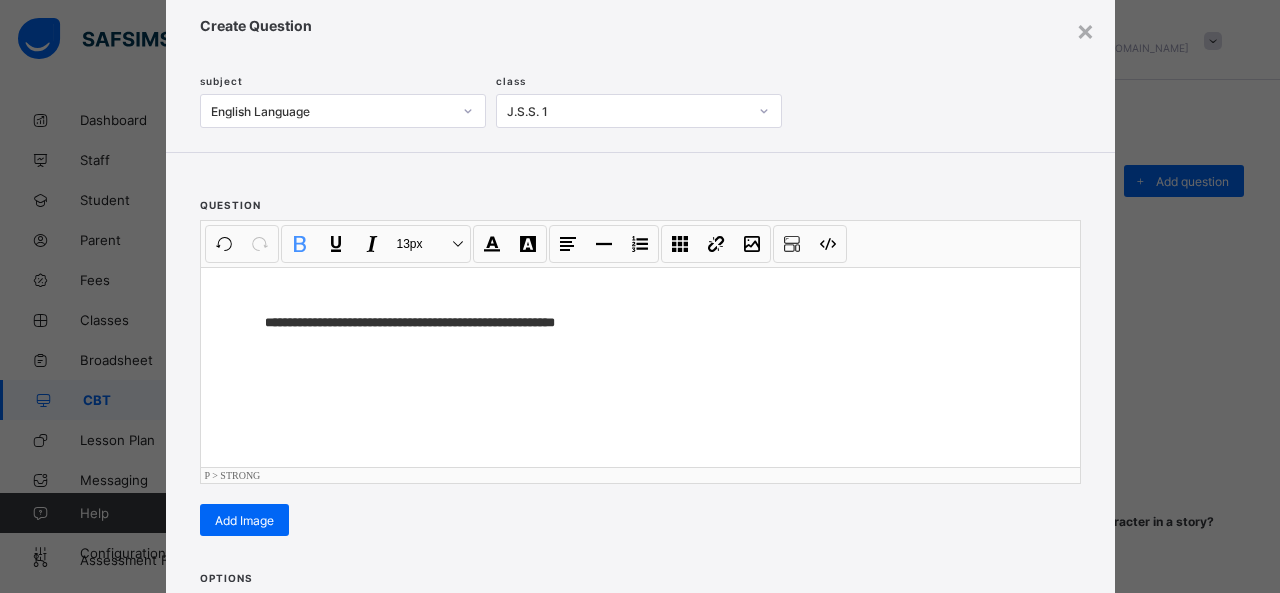 scroll, scrollTop: 0, scrollLeft: 0, axis: both 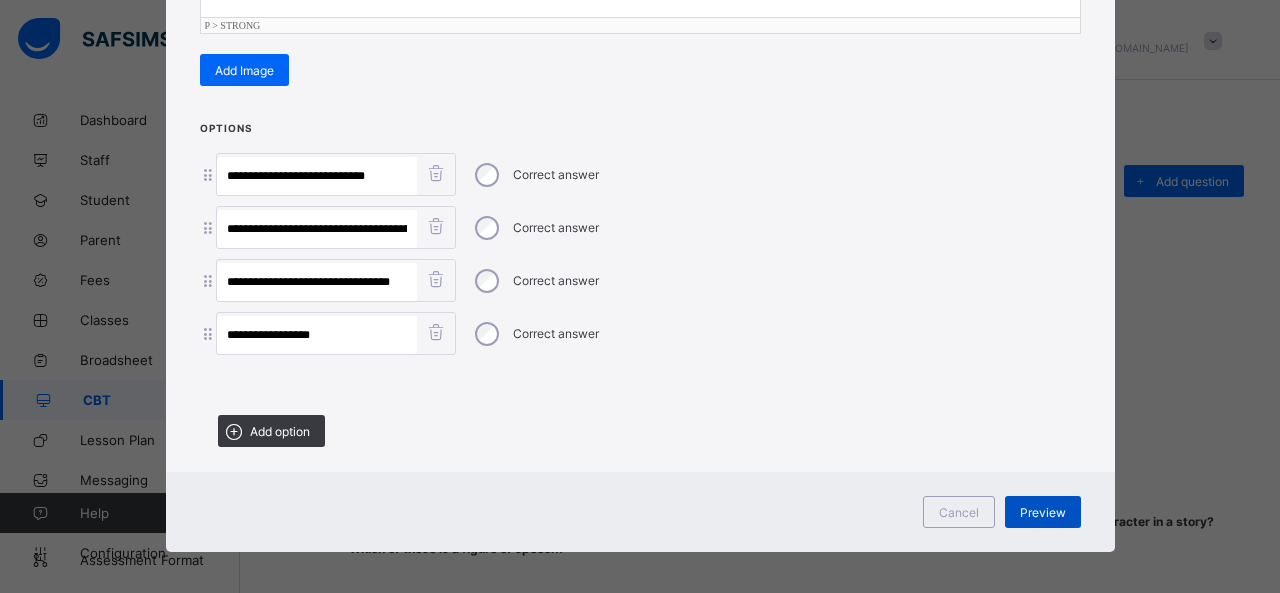 click on "Preview" at bounding box center (1043, 512) 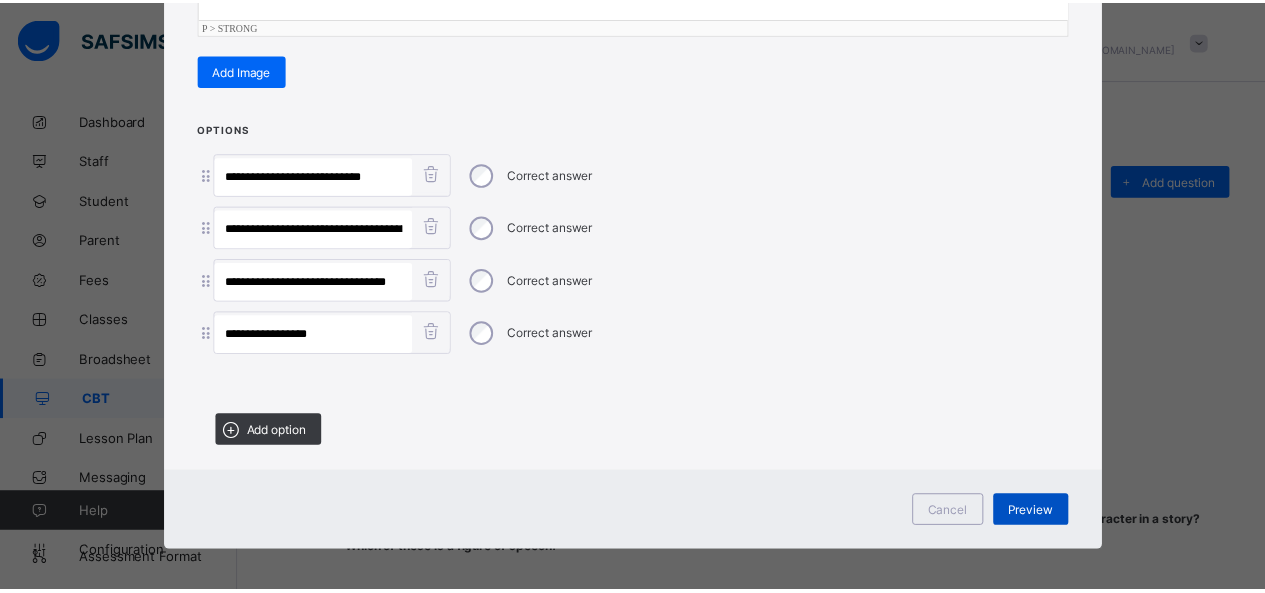 scroll, scrollTop: 100, scrollLeft: 0, axis: vertical 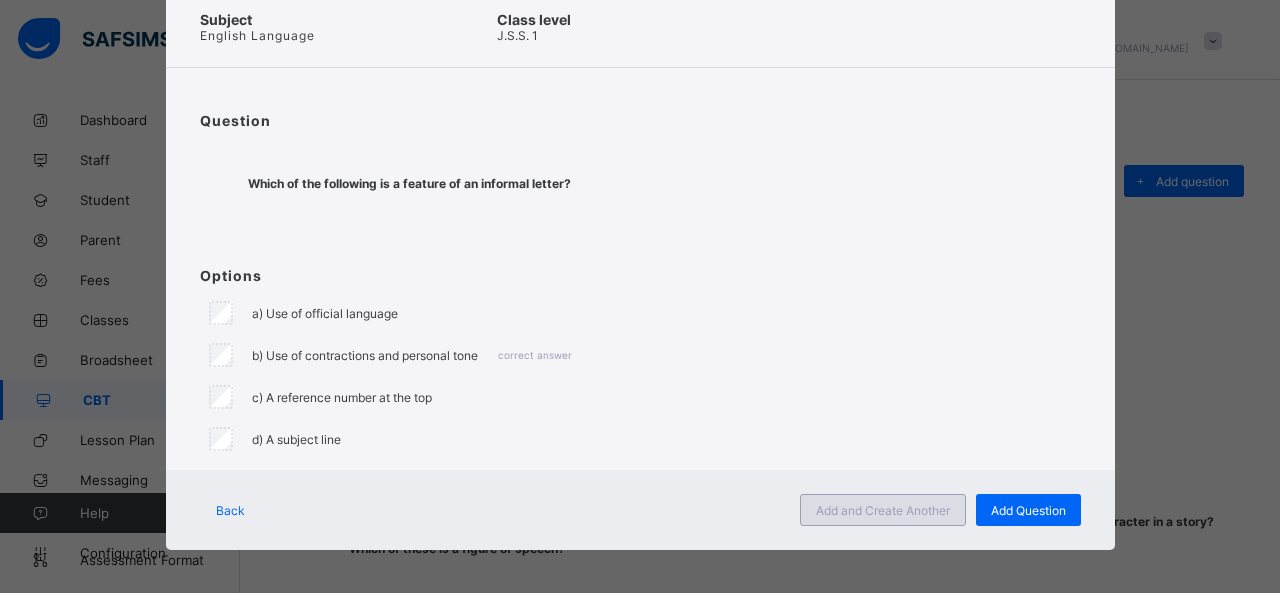 click on "Add and Create Another" at bounding box center (883, 510) 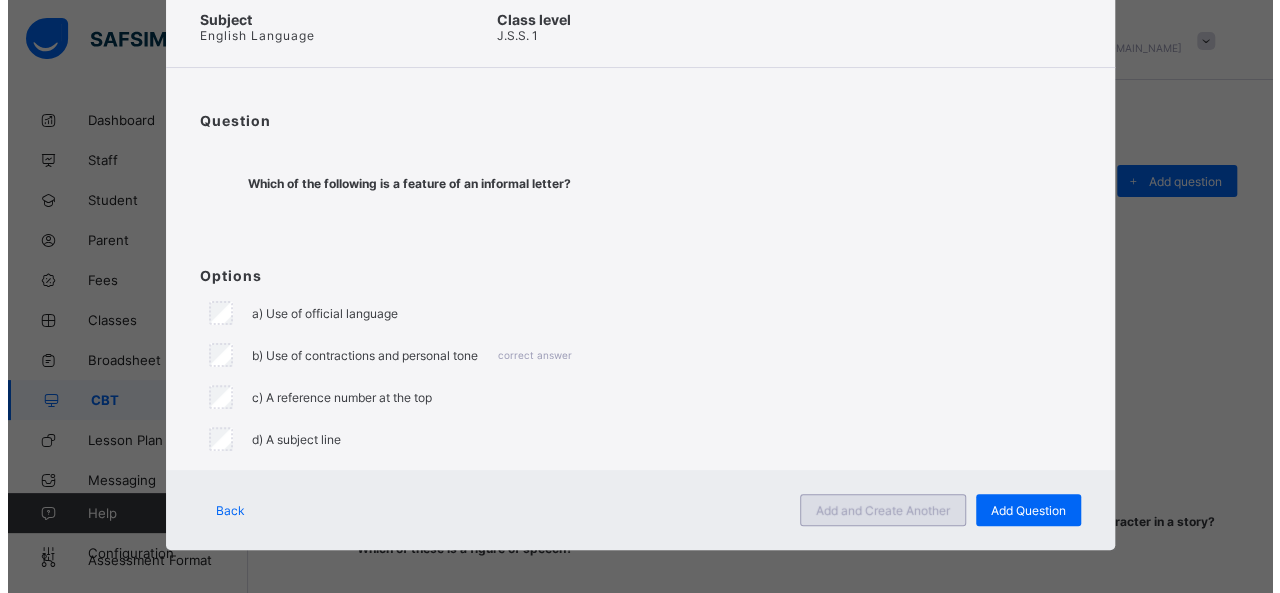 scroll, scrollTop: 128, scrollLeft: 0, axis: vertical 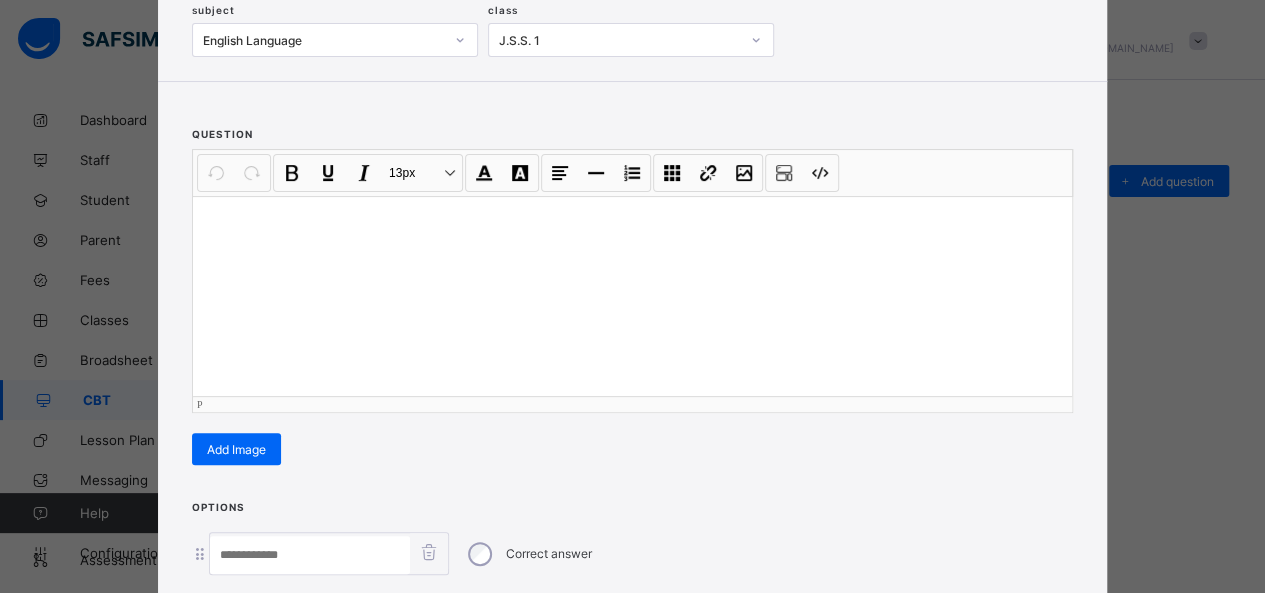 click at bounding box center (632, 296) 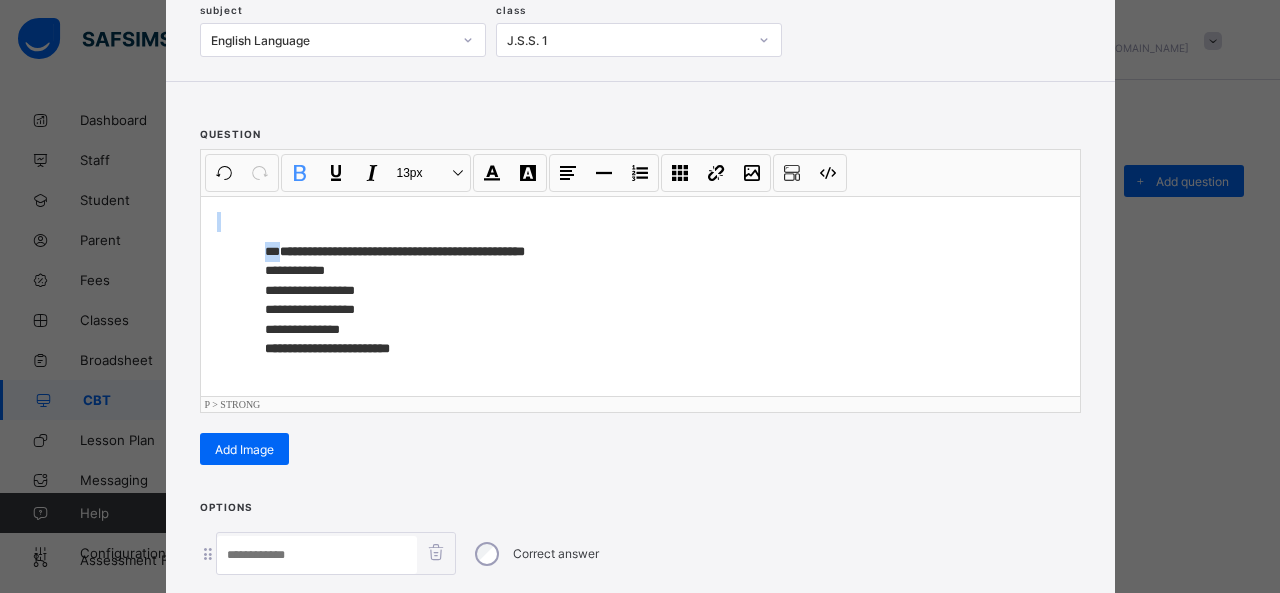 drag, startPoint x: 273, startPoint y: 244, endPoint x: 86, endPoint y: 207, distance: 190.62529 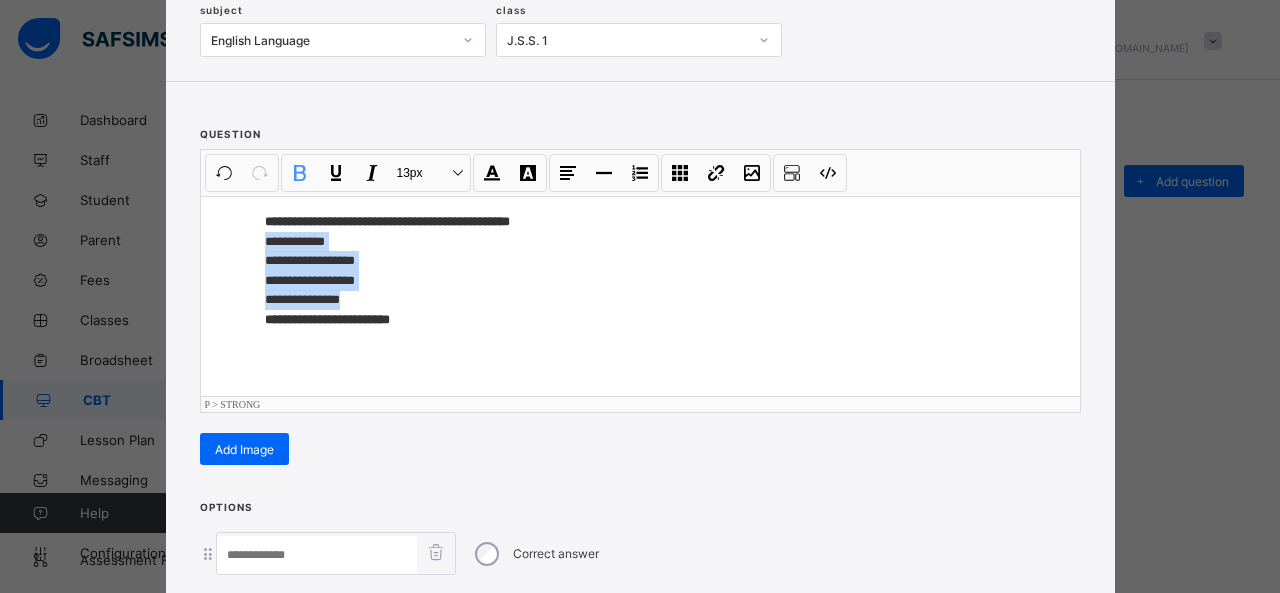 drag, startPoint x: 258, startPoint y: 235, endPoint x: 402, endPoint y: 297, distance: 156.7801 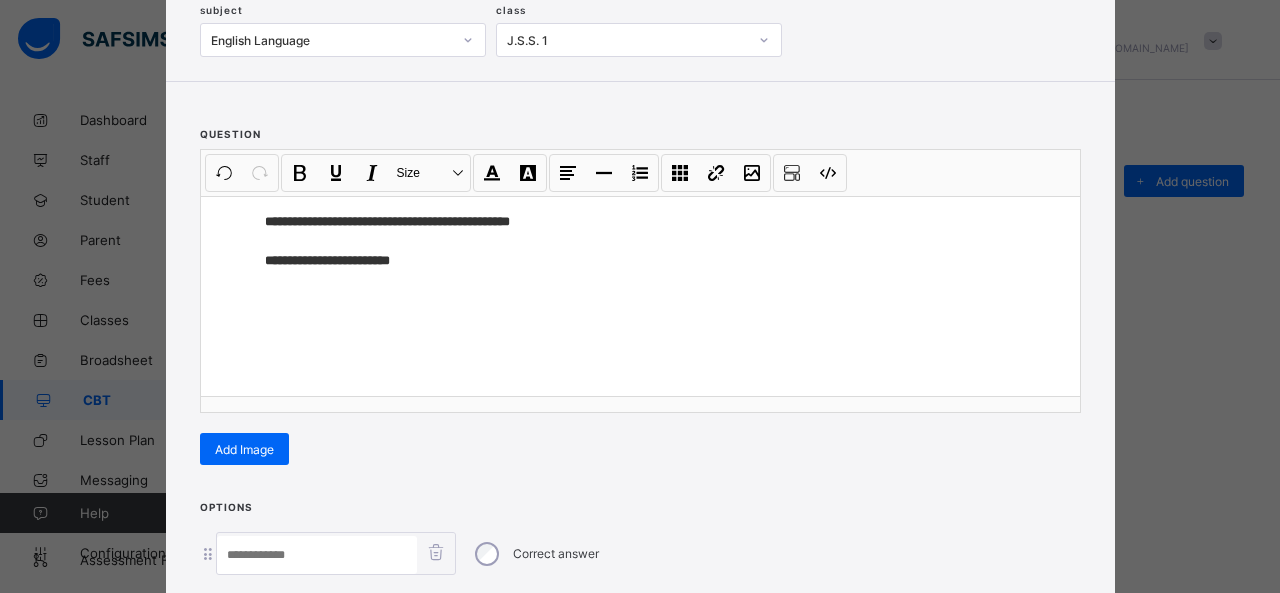 click at bounding box center [317, 555] 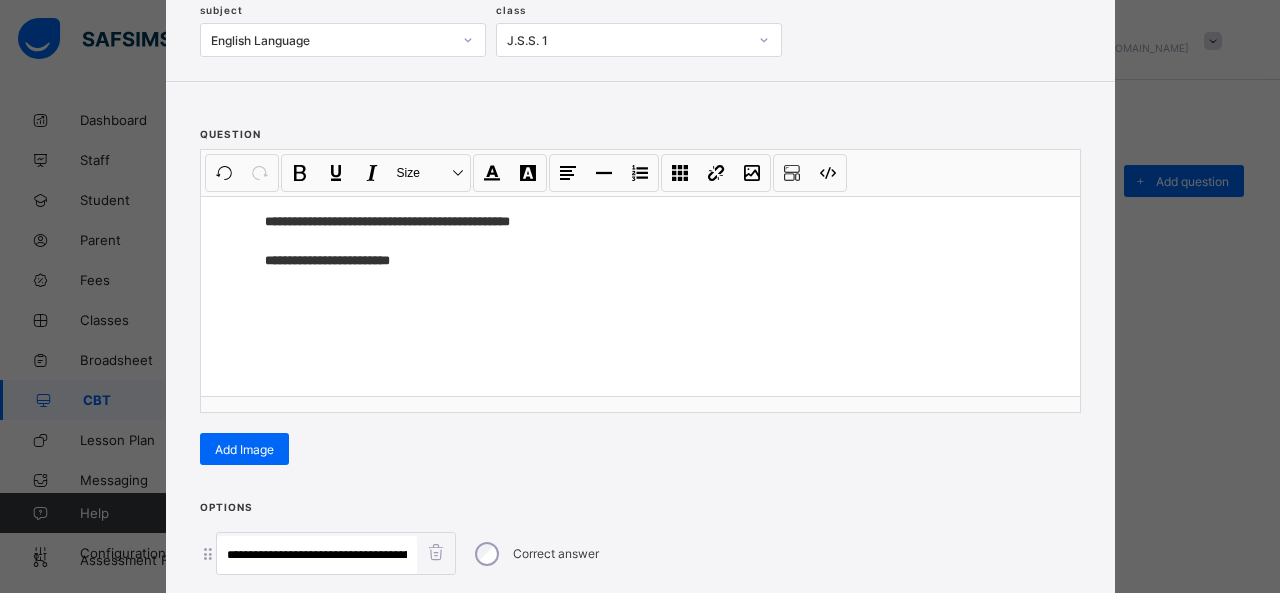 scroll, scrollTop: 0, scrollLeft: 176, axis: horizontal 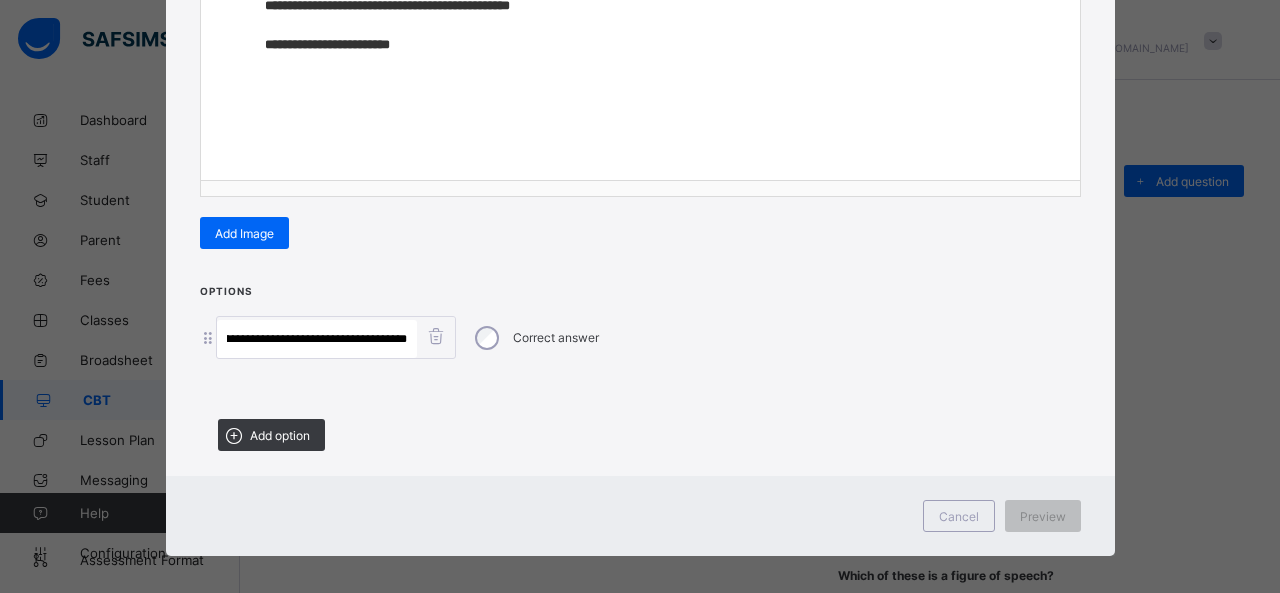 click on "**********" at bounding box center [640, 374] 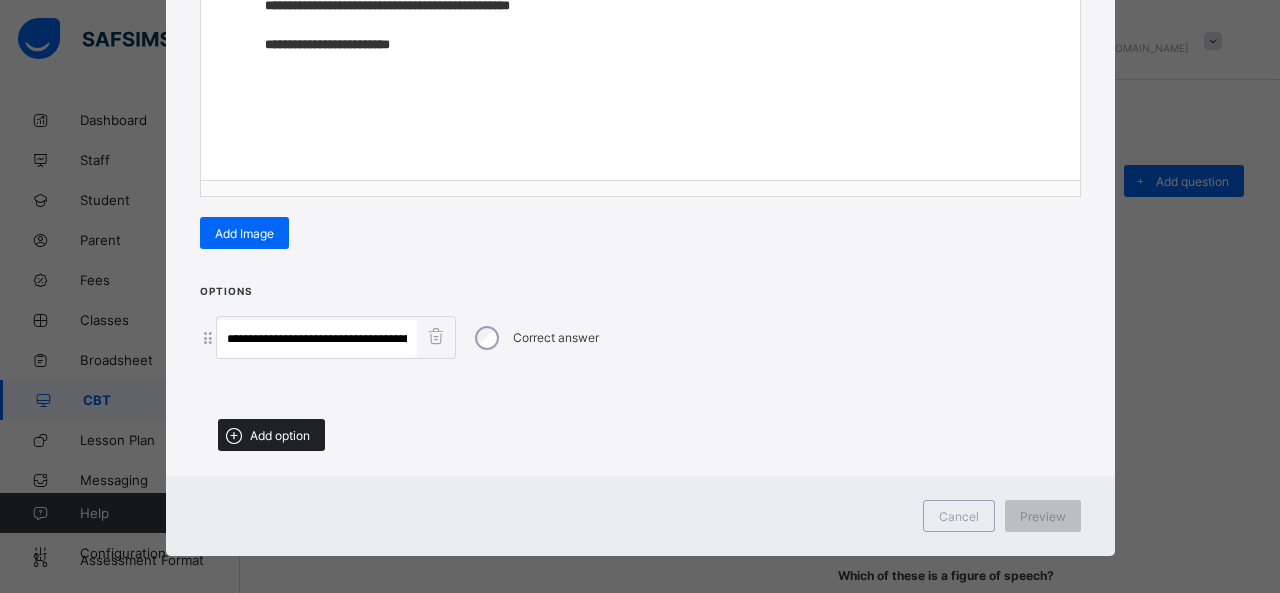 click on "Add option" at bounding box center (271, 435) 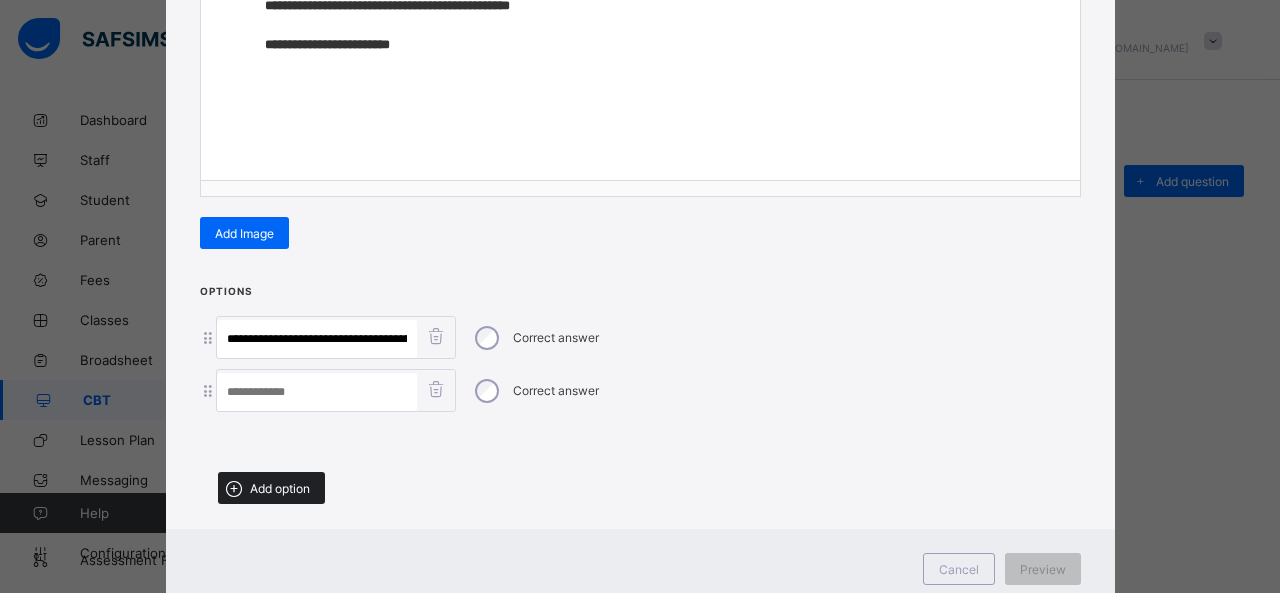 click on "Add option" at bounding box center (271, 488) 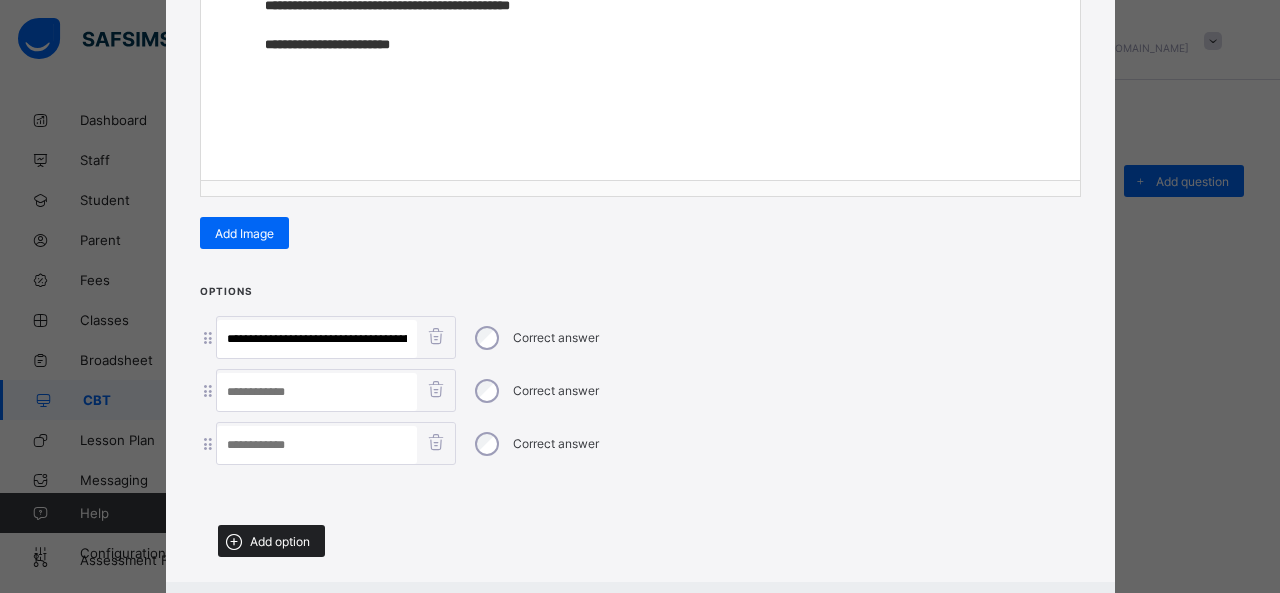 click on "Add option" at bounding box center [271, 541] 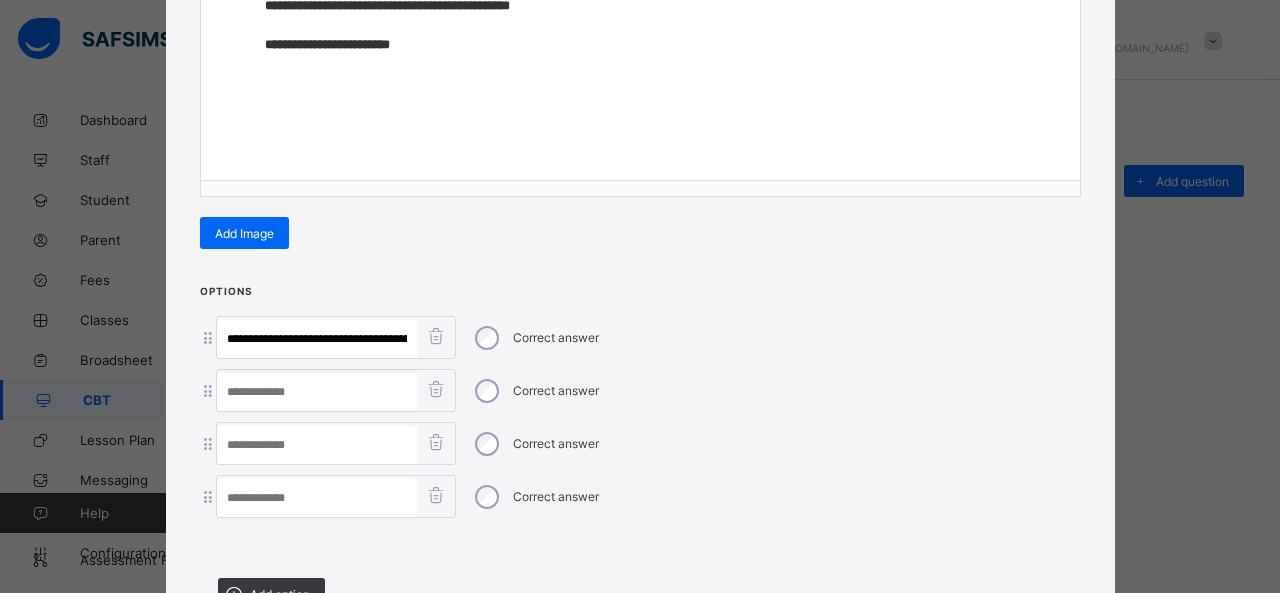 scroll, scrollTop: 0, scrollLeft: 176, axis: horizontal 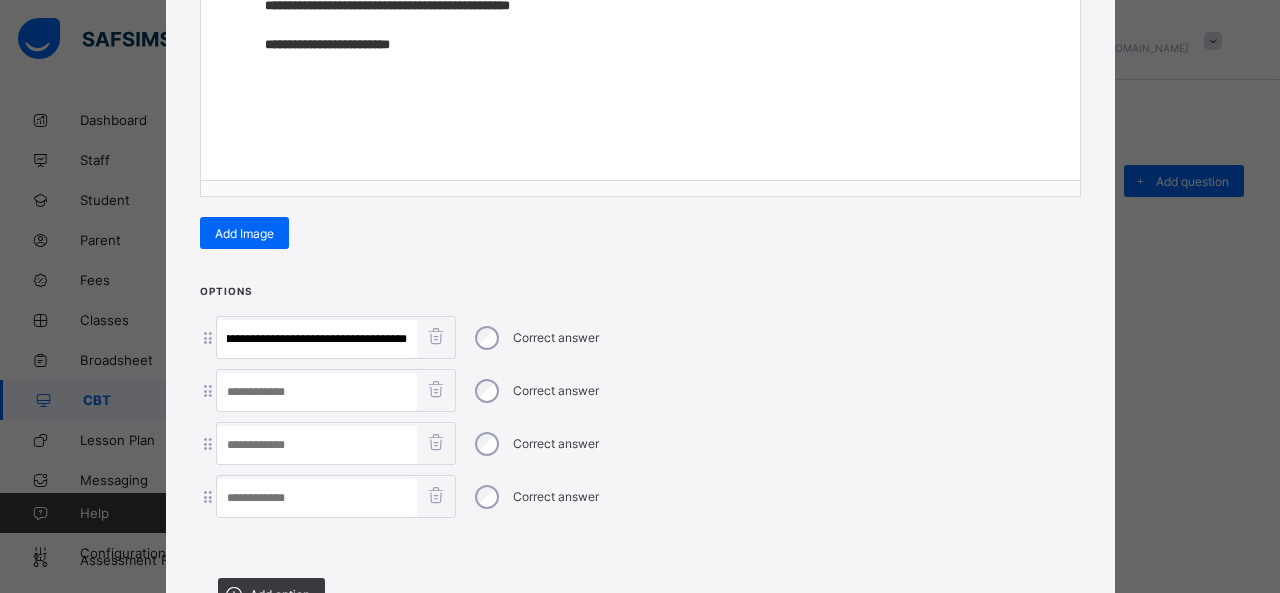 drag, startPoint x: 299, startPoint y: 333, endPoint x: 790, endPoint y: 365, distance: 492.04166 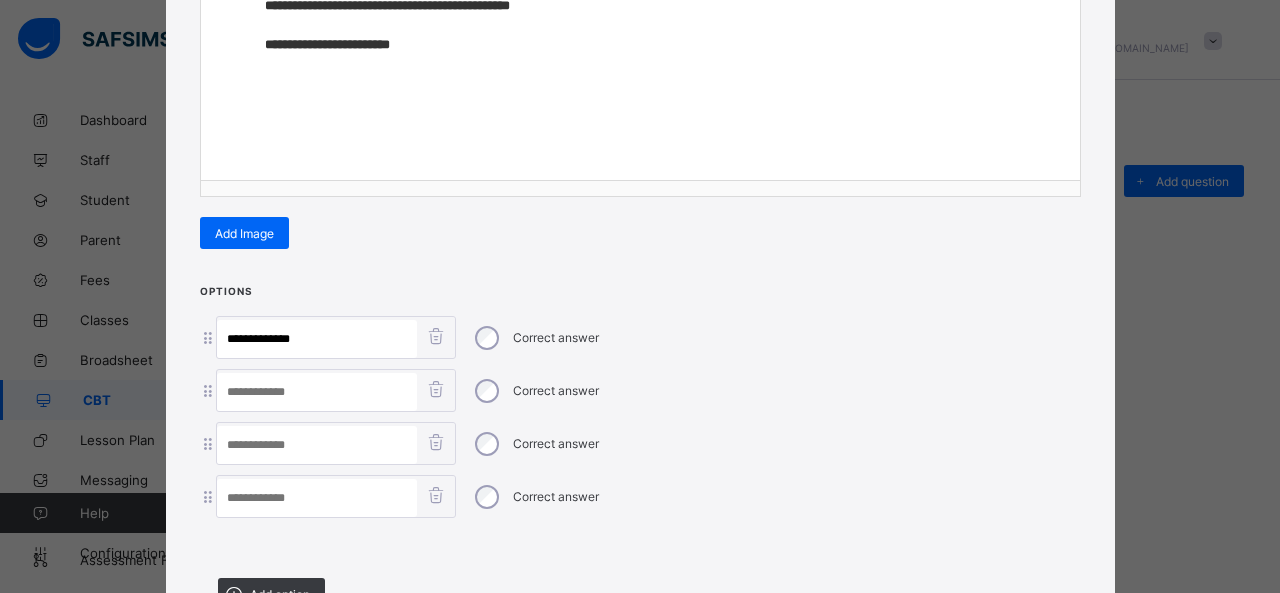 scroll, scrollTop: 0, scrollLeft: 0, axis: both 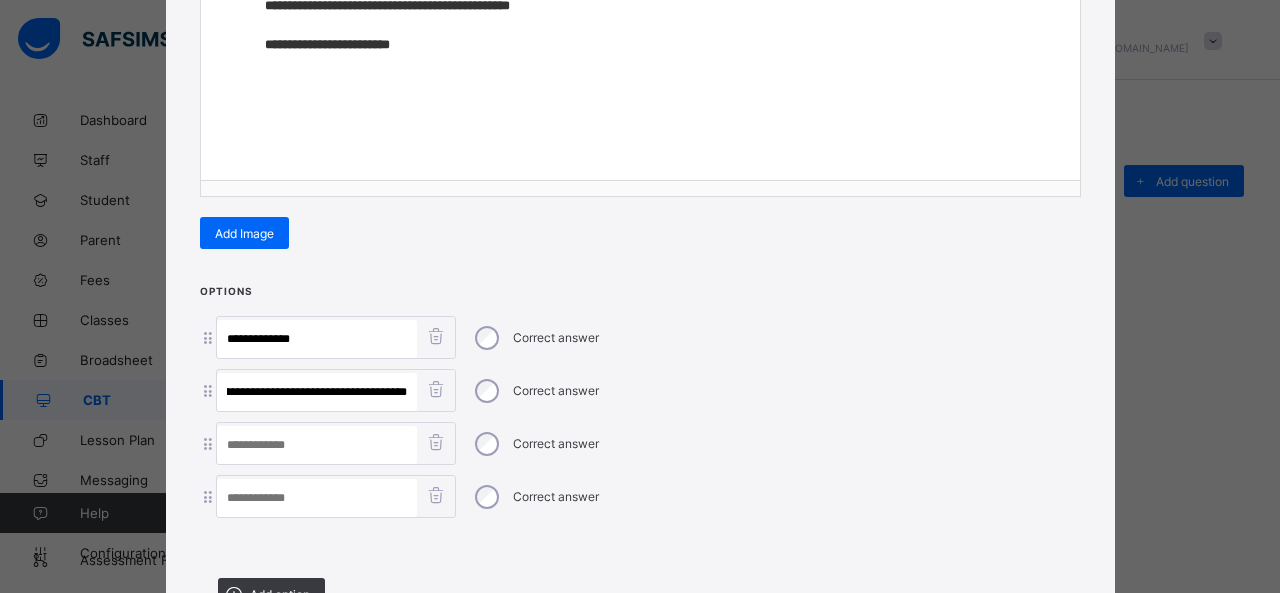 drag, startPoint x: 326, startPoint y: 387, endPoint x: 815, endPoint y: 396, distance: 489.08282 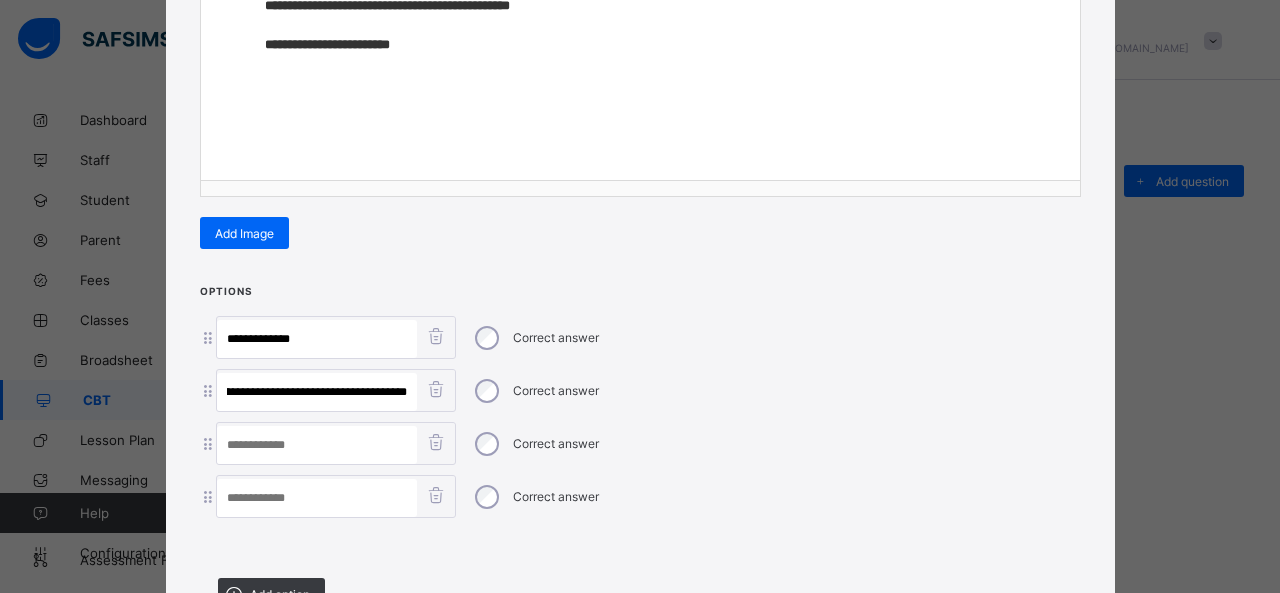 scroll, scrollTop: 0, scrollLeft: 24, axis: horizontal 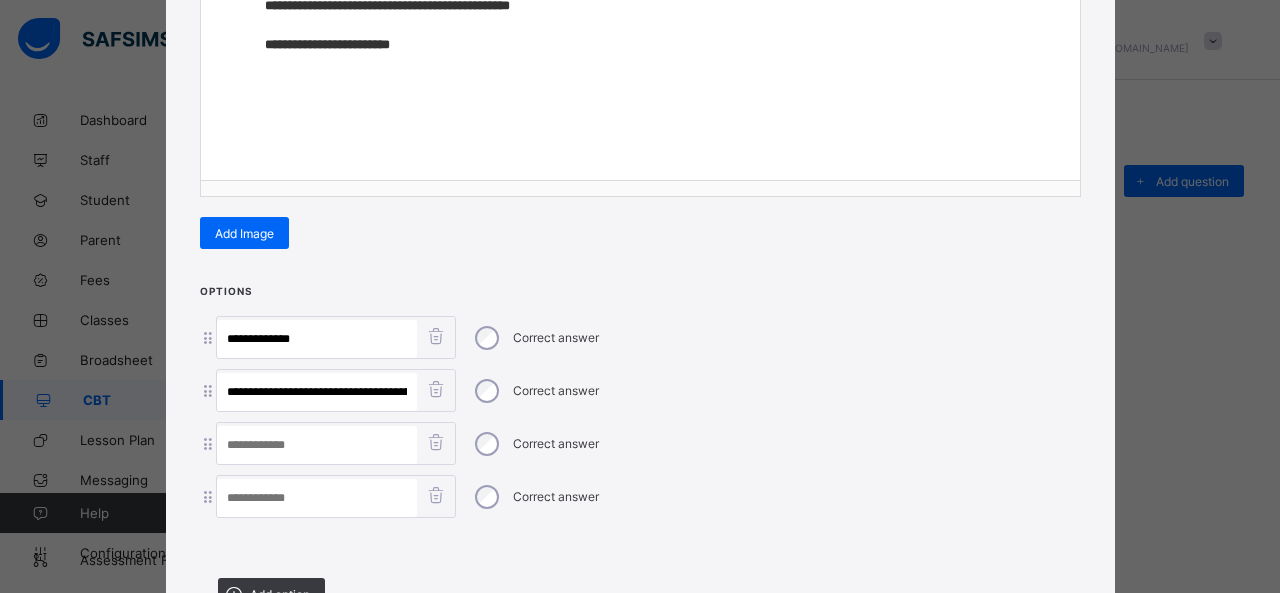 click at bounding box center (317, 498) 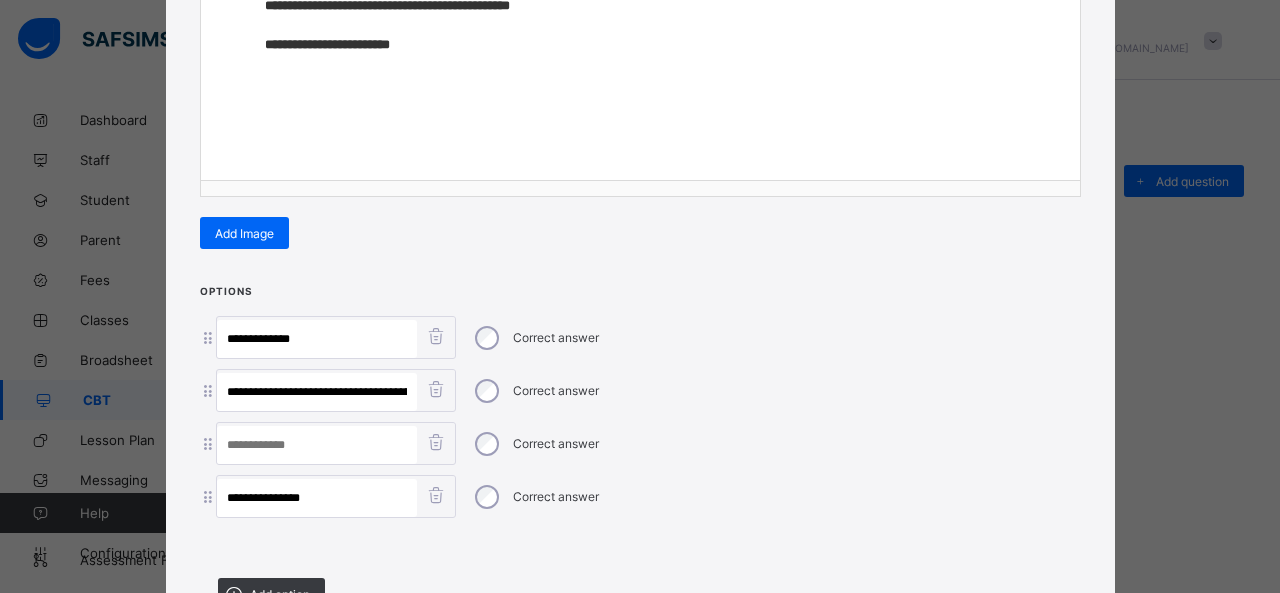 type on "**********" 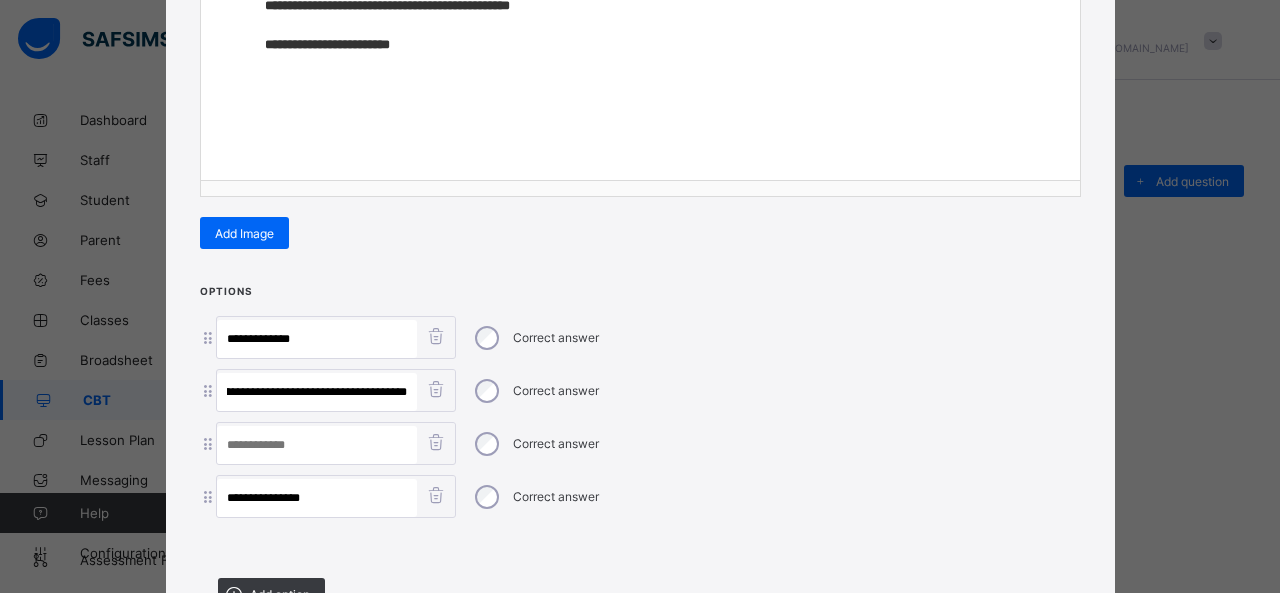 drag, startPoint x: 320, startPoint y: 389, endPoint x: 625, endPoint y: 397, distance: 305.1049 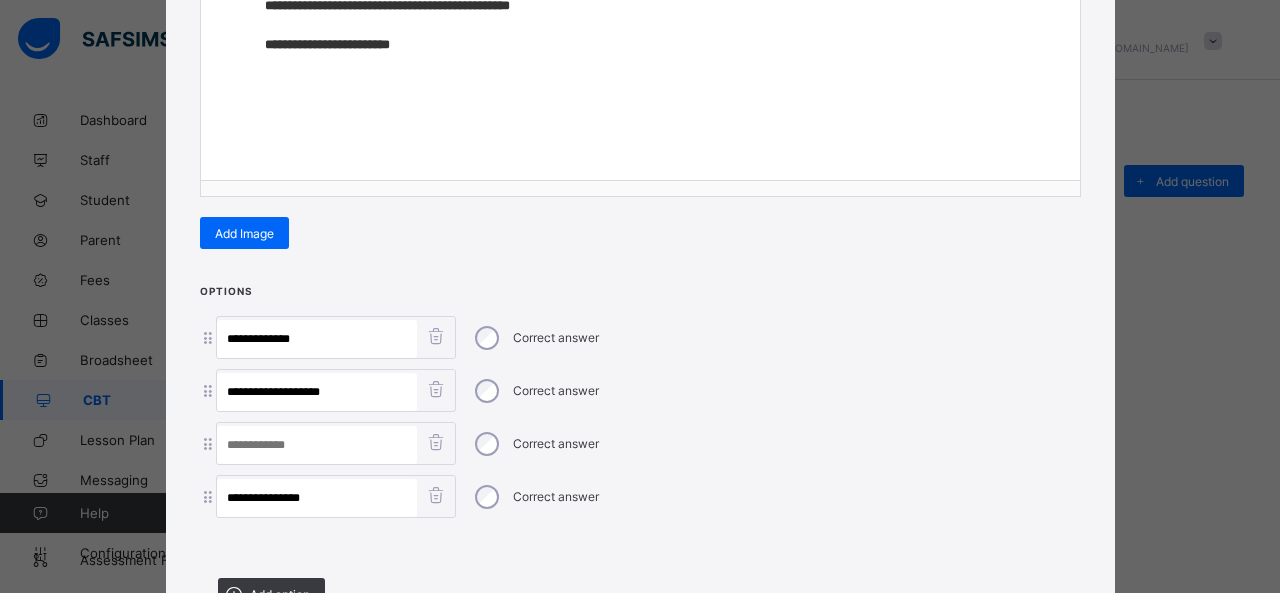 scroll, scrollTop: 0, scrollLeft: 0, axis: both 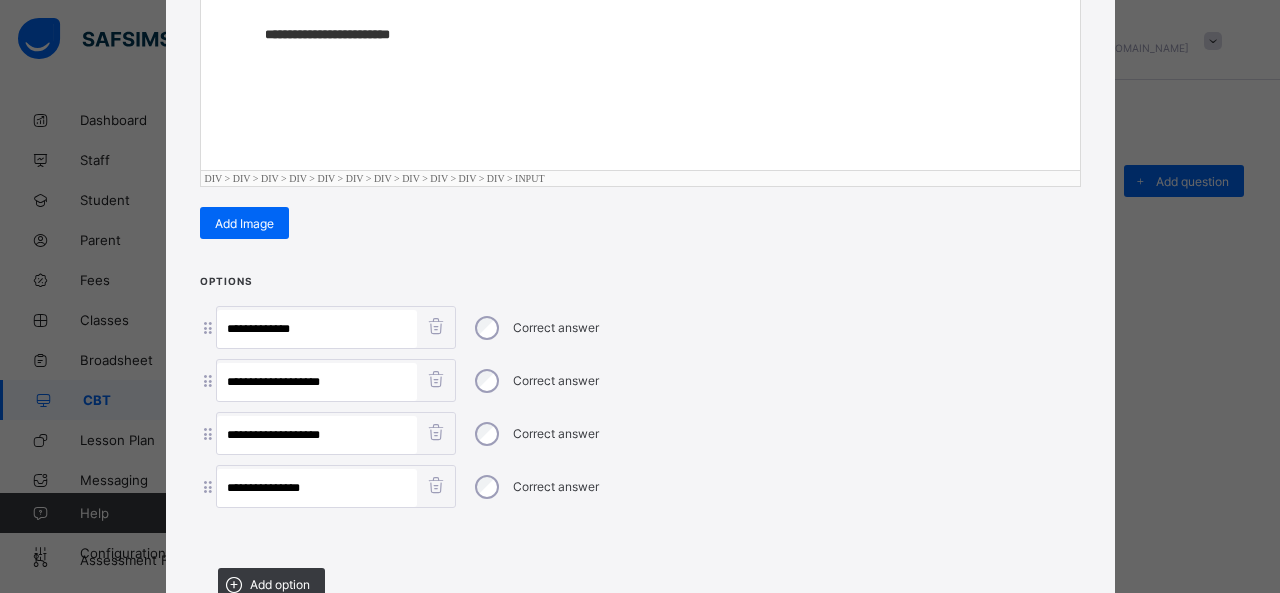 click on "Correct answer" at bounding box center [556, 433] 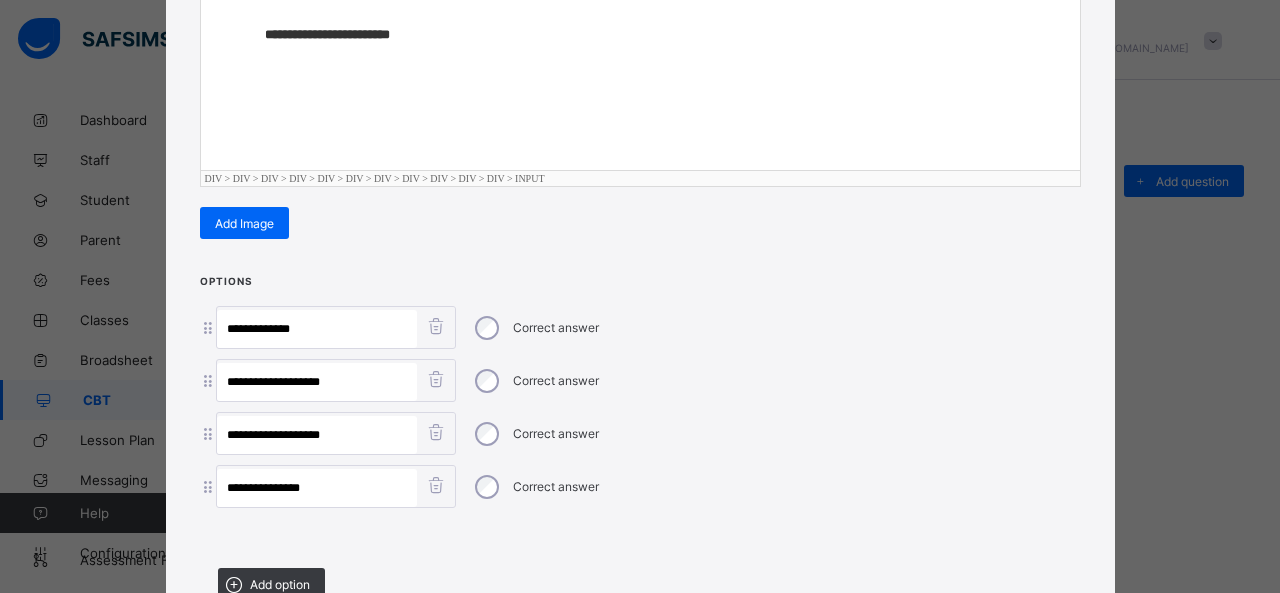 click on "Correct answer" at bounding box center [535, 434] 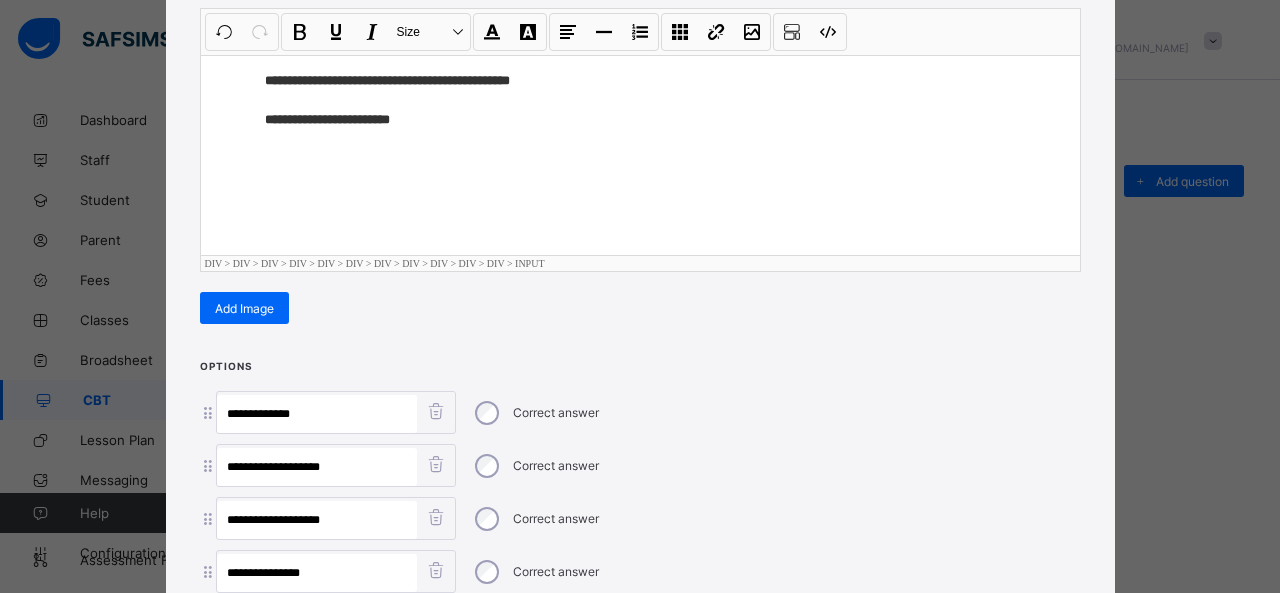 scroll, scrollTop: 268, scrollLeft: 0, axis: vertical 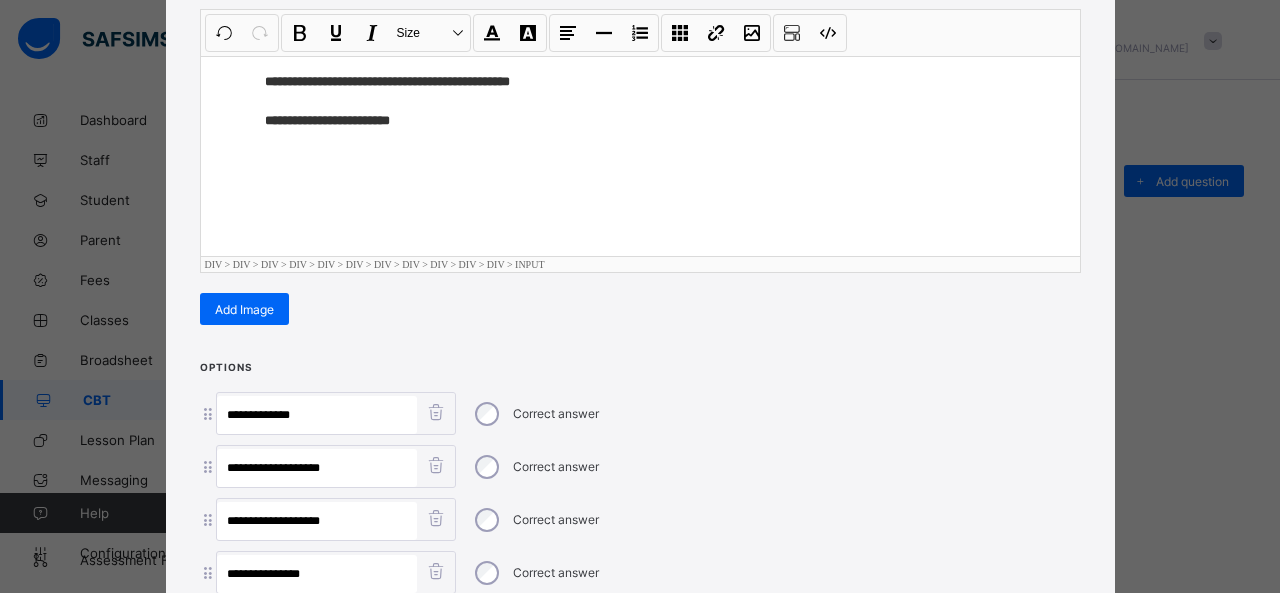 type on "**********" 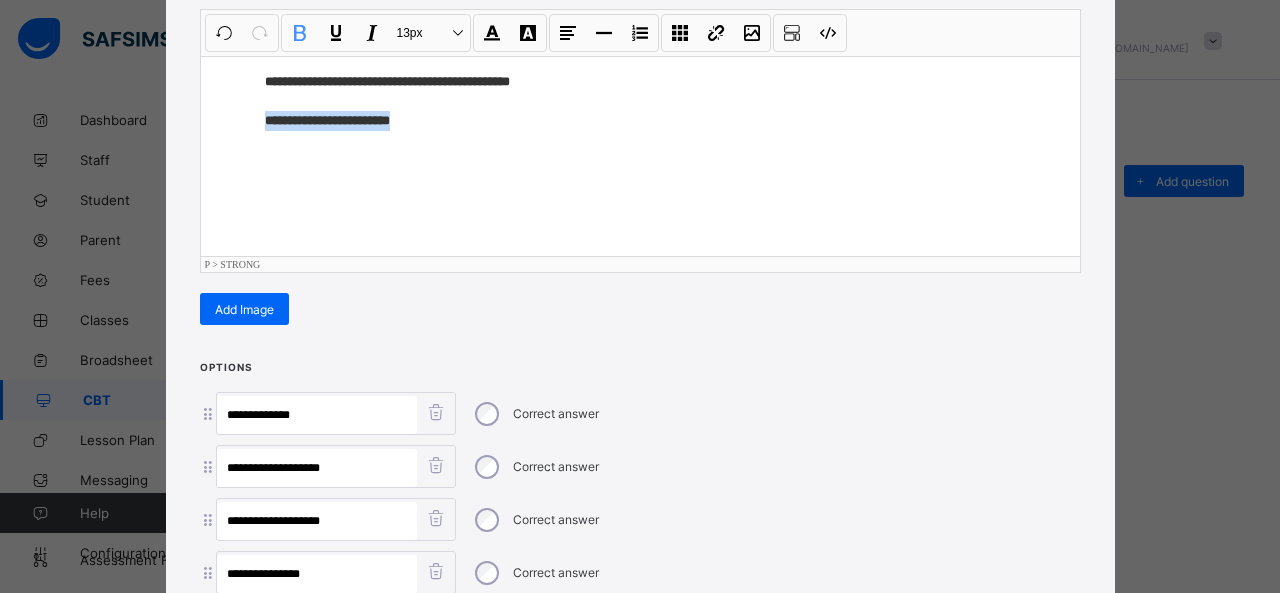 drag, startPoint x: 484, startPoint y: 121, endPoint x: 226, endPoint y: 131, distance: 258.19373 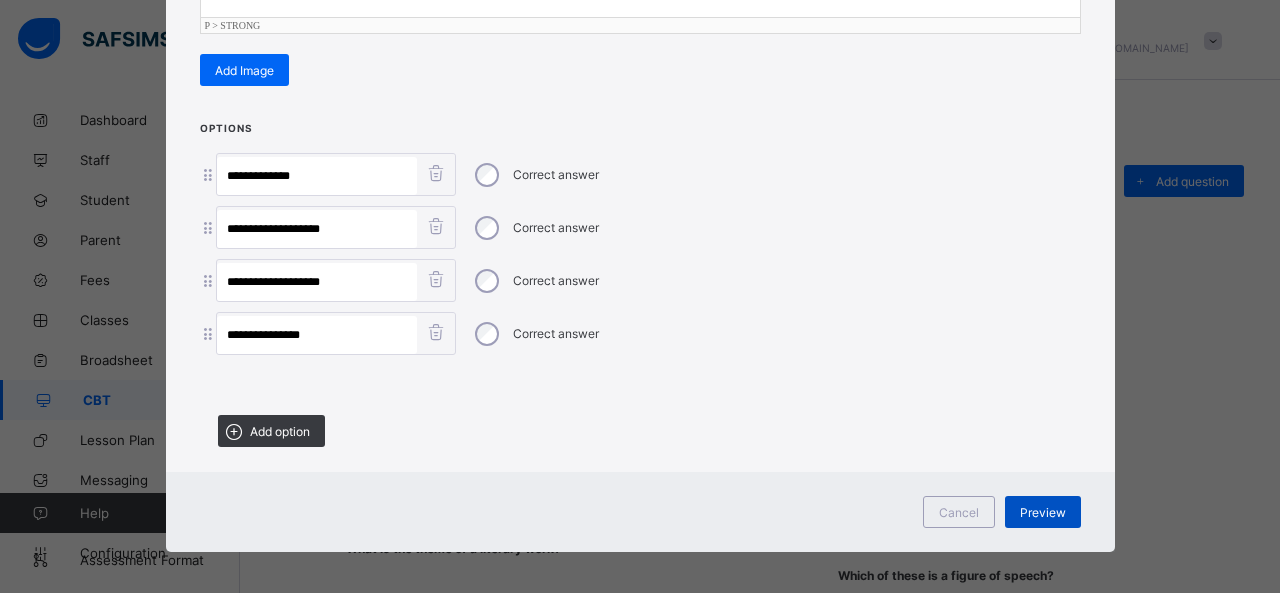 click on "Preview" at bounding box center (1043, 512) 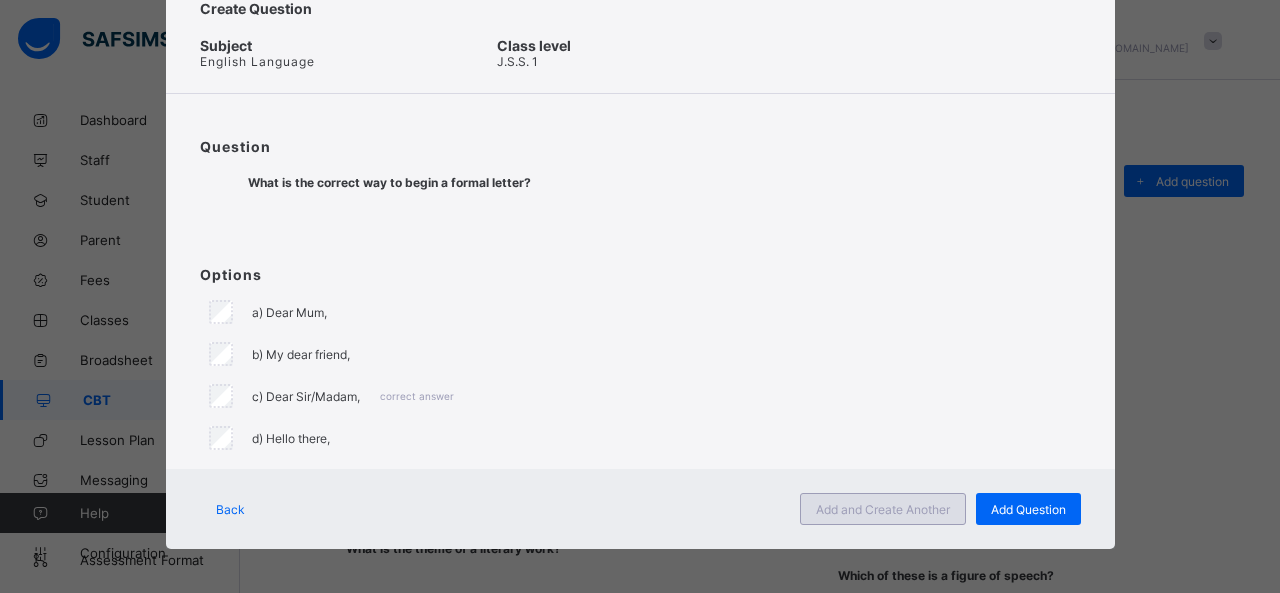 click on "Add and Create Another" at bounding box center (883, 509) 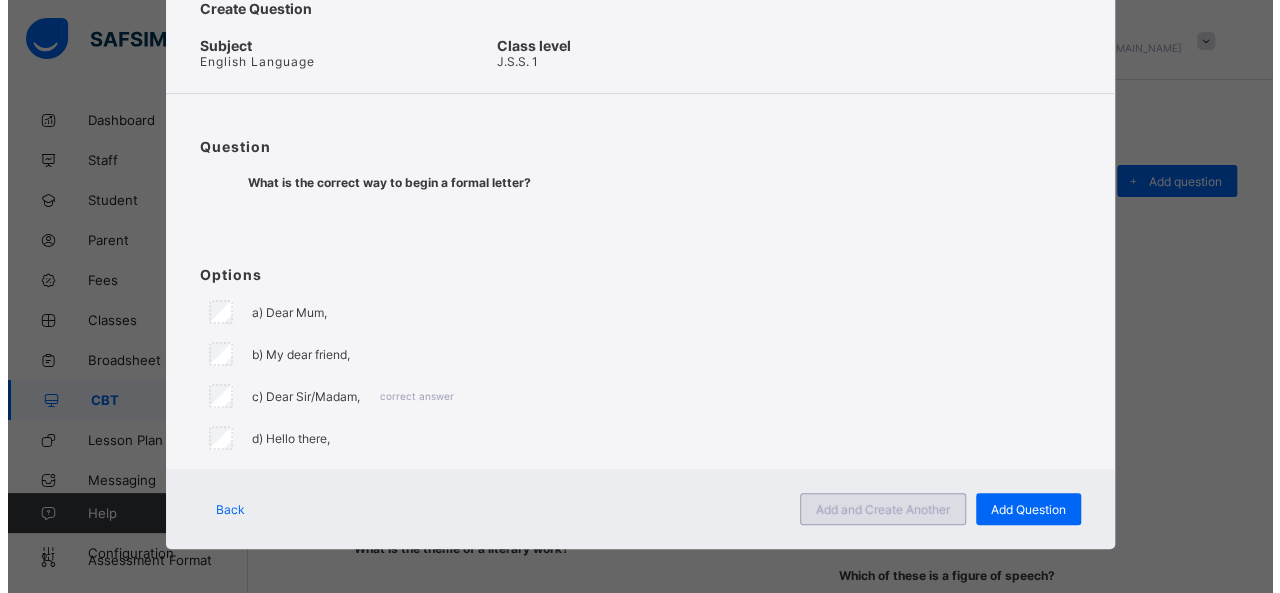 scroll, scrollTop: 128, scrollLeft: 0, axis: vertical 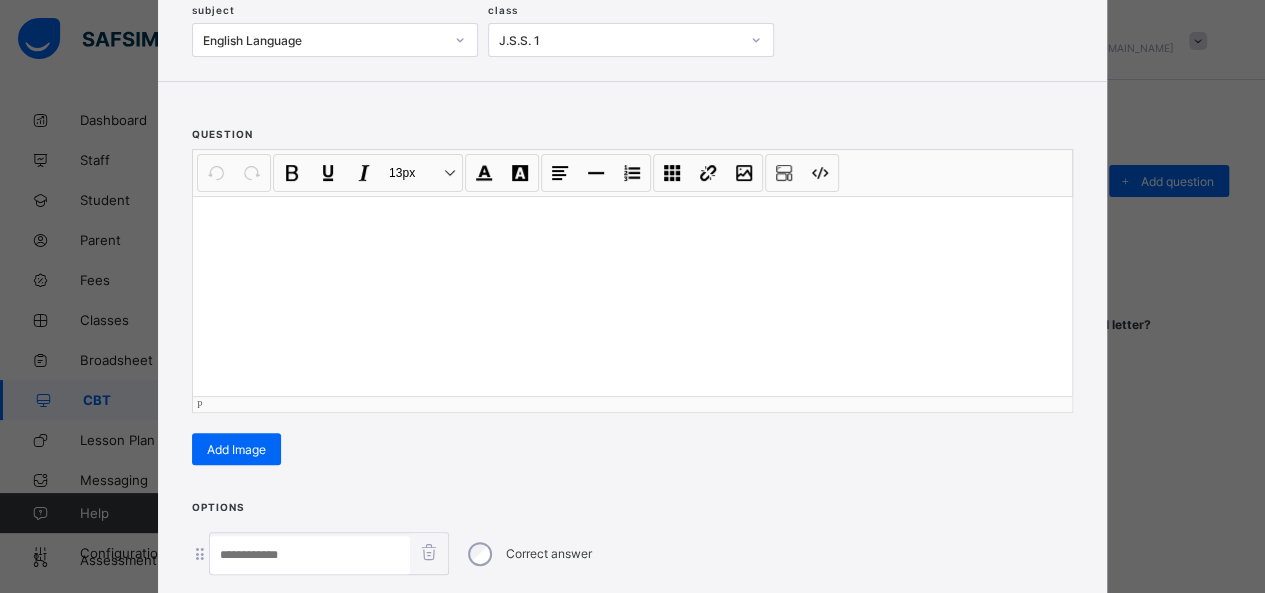 click at bounding box center [632, 296] 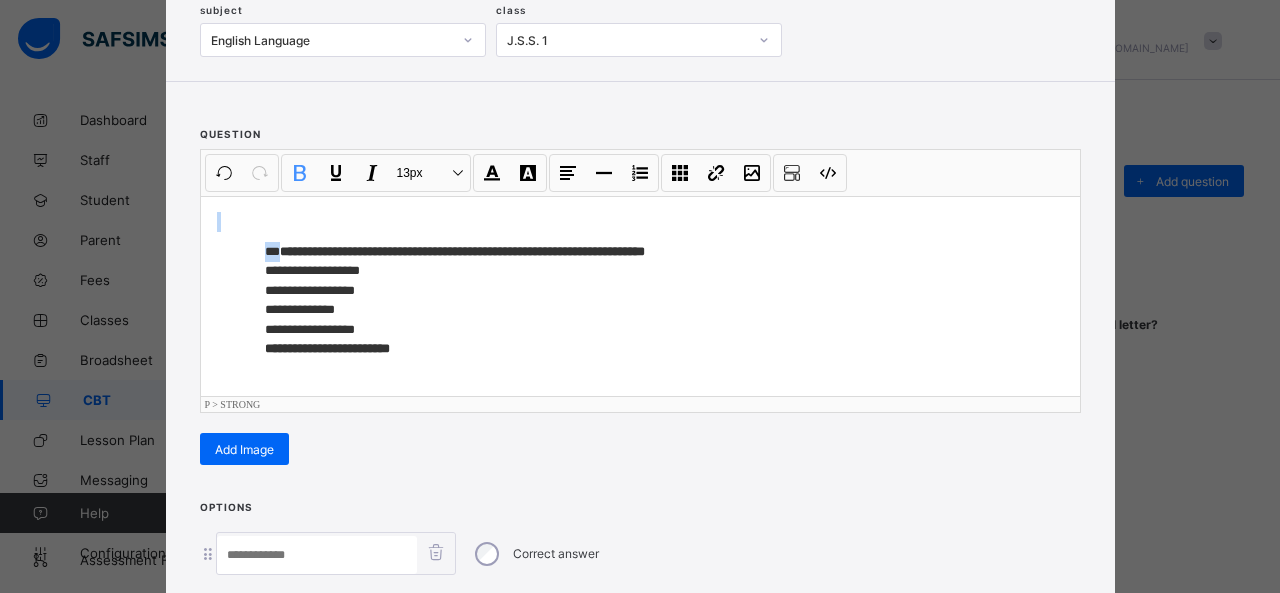 drag, startPoint x: 272, startPoint y: 245, endPoint x: 196, endPoint y: 180, distance: 100.005 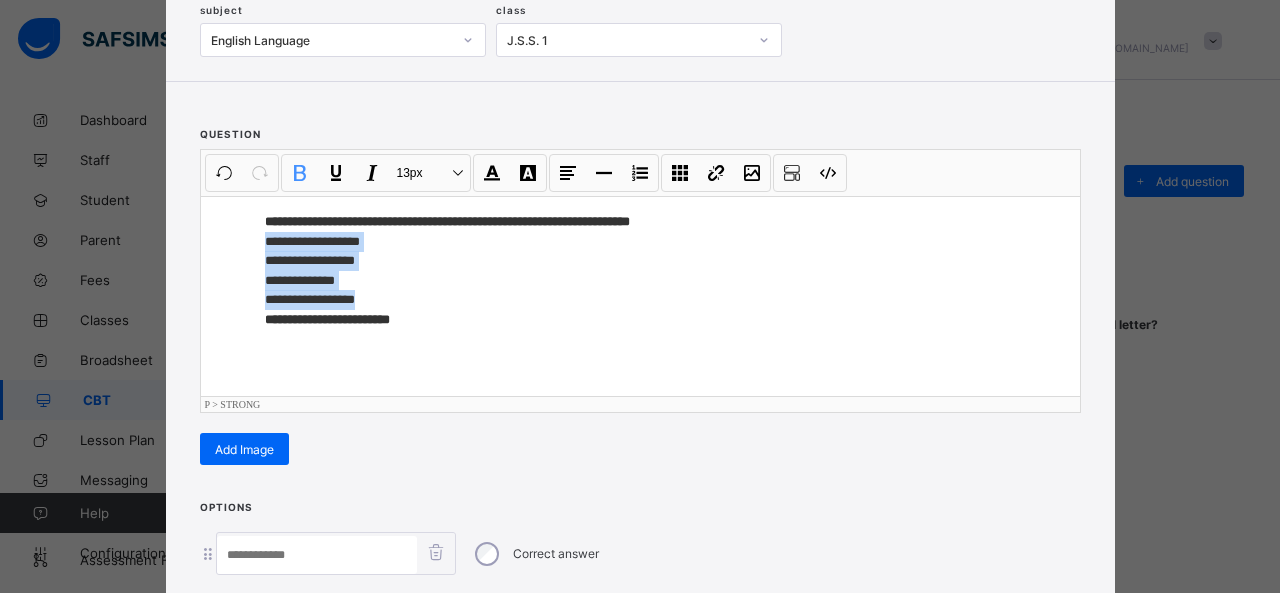 drag, startPoint x: 256, startPoint y: 235, endPoint x: 390, endPoint y: 295, distance: 146.81961 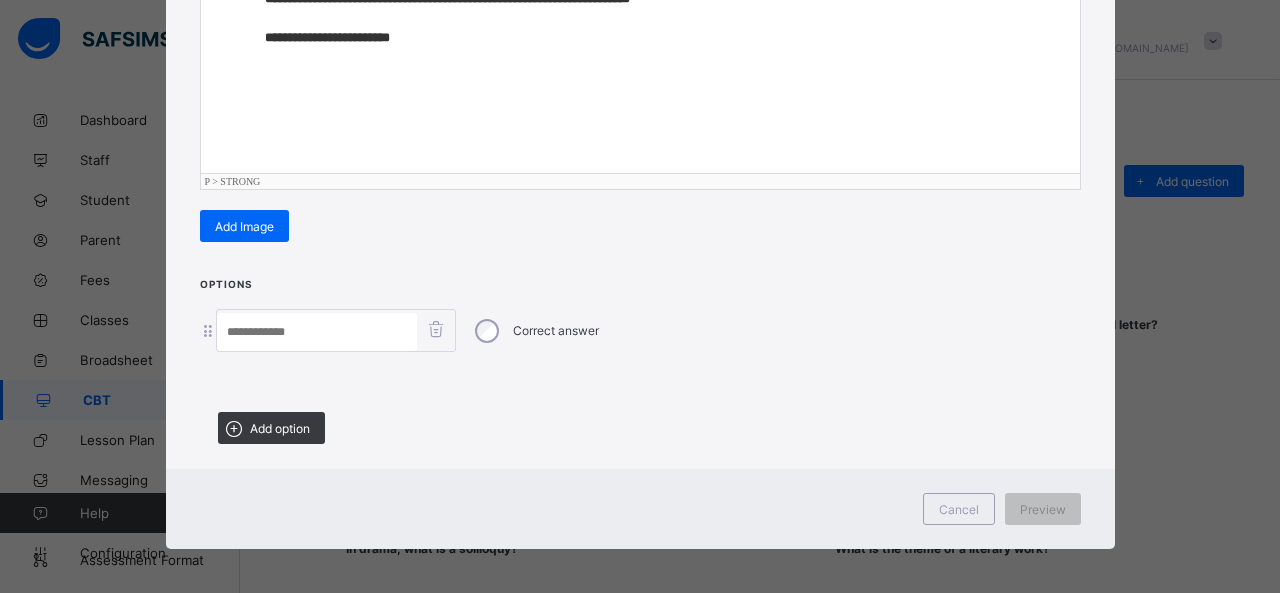 scroll, scrollTop: 348, scrollLeft: 0, axis: vertical 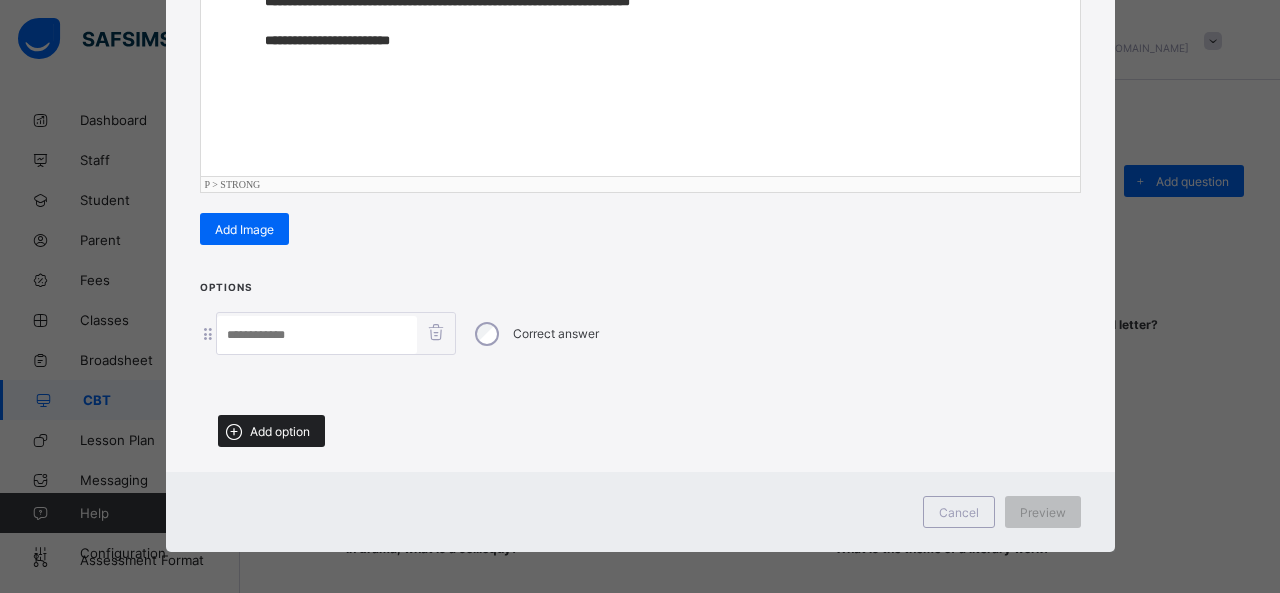 click on "Add option" at bounding box center [280, 431] 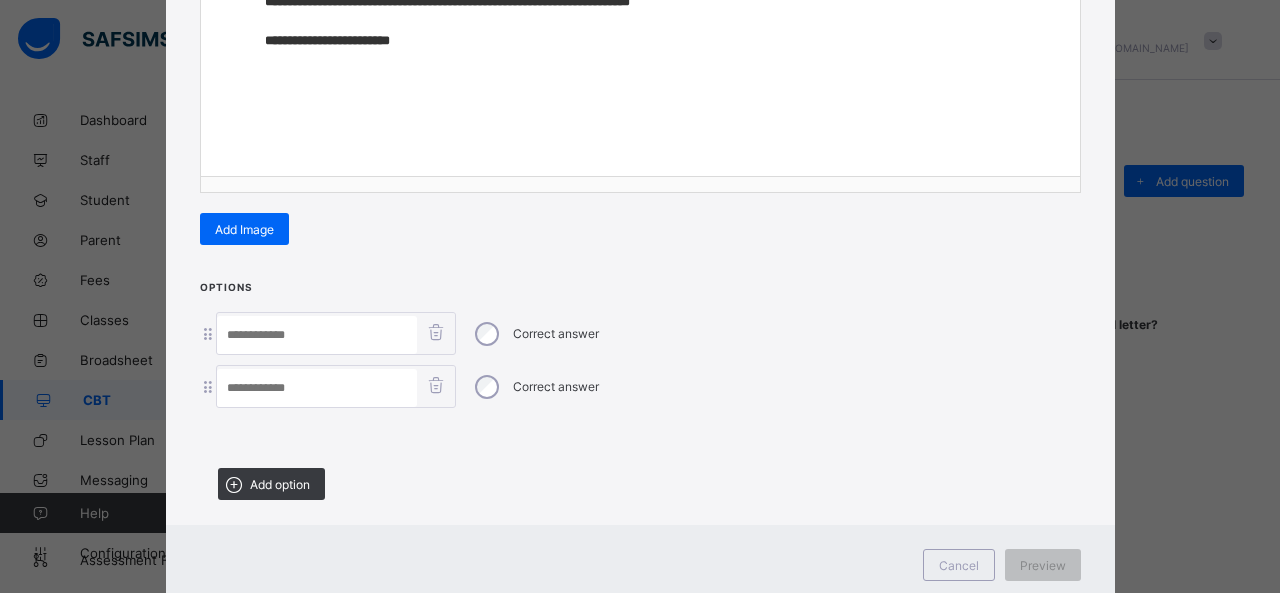 click on "Options Correct answer Correct answer Add option" at bounding box center (640, 397) 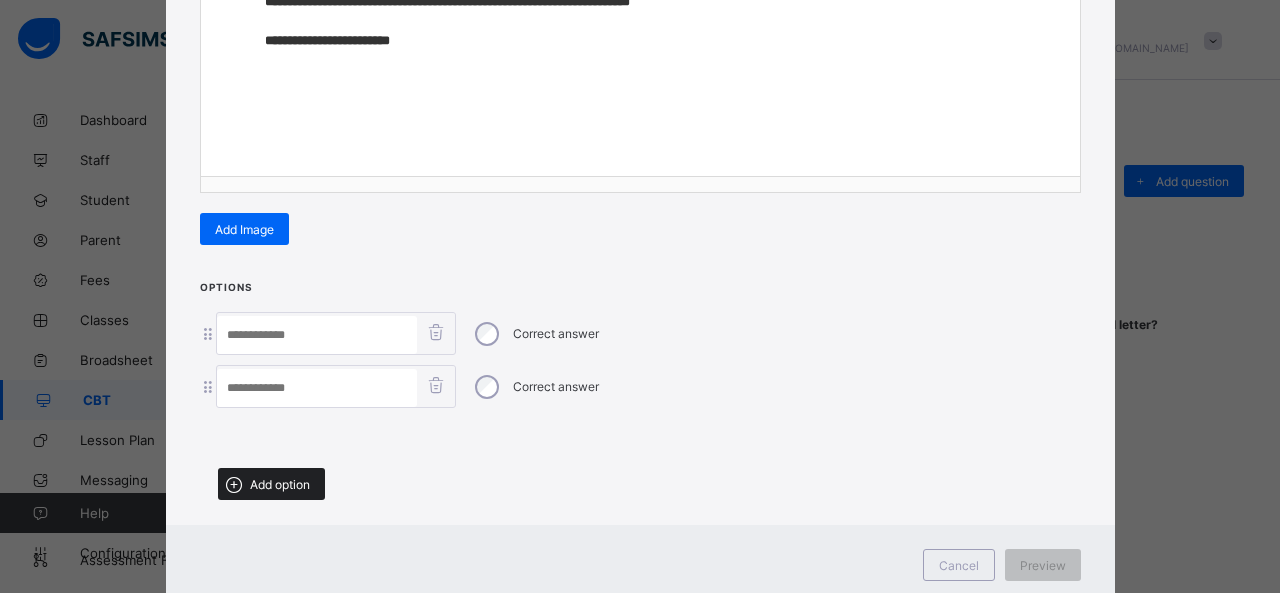 click on "Add option" at bounding box center (271, 484) 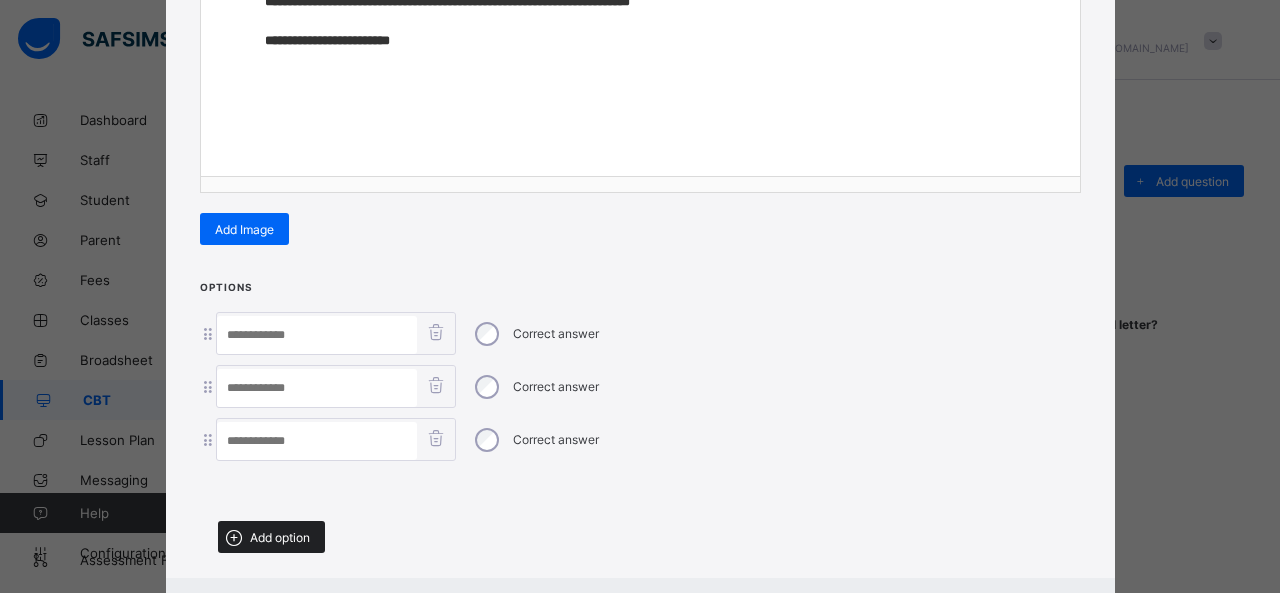 click on "Add option" at bounding box center [271, 537] 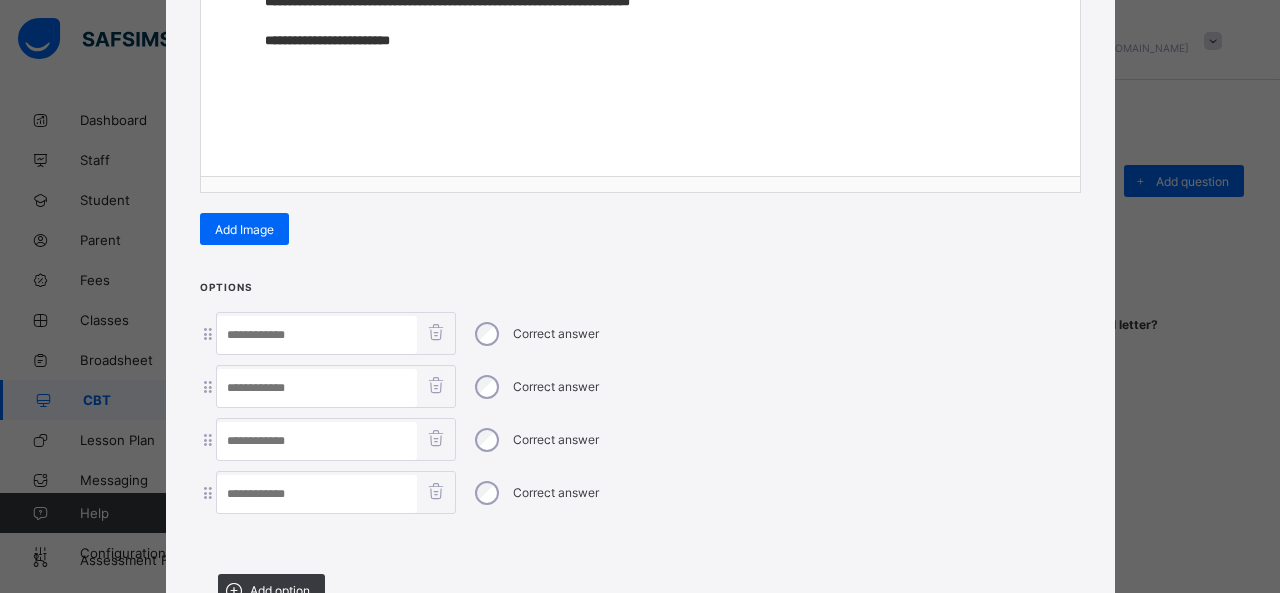 click at bounding box center [317, 335] 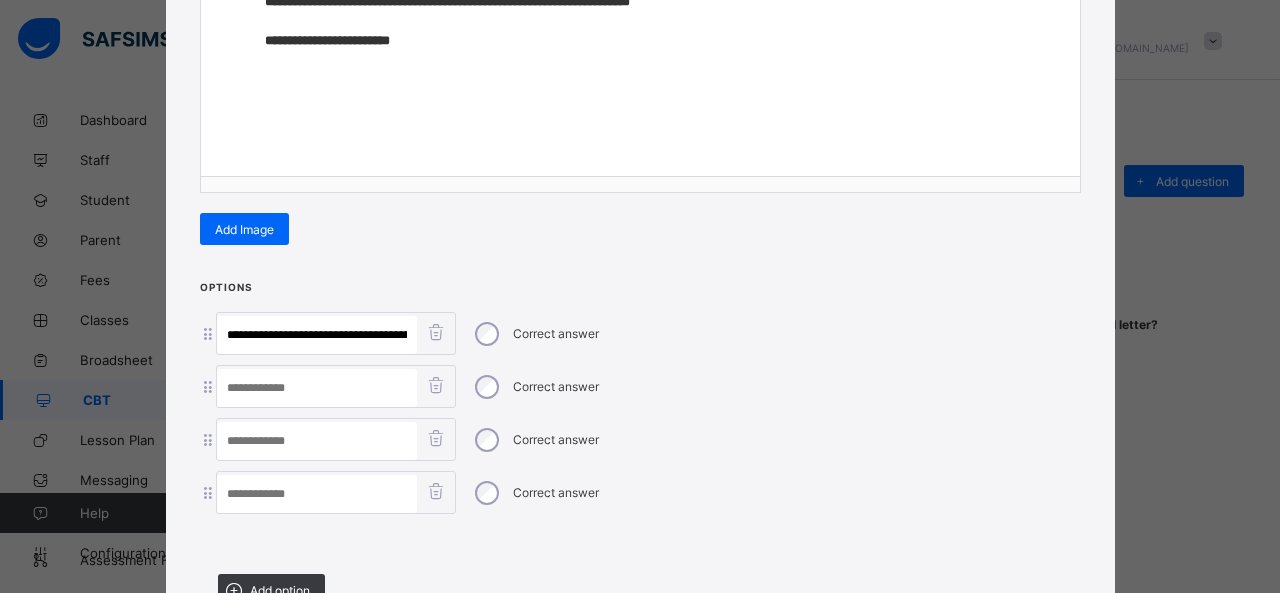 scroll, scrollTop: 0, scrollLeft: 180, axis: horizontal 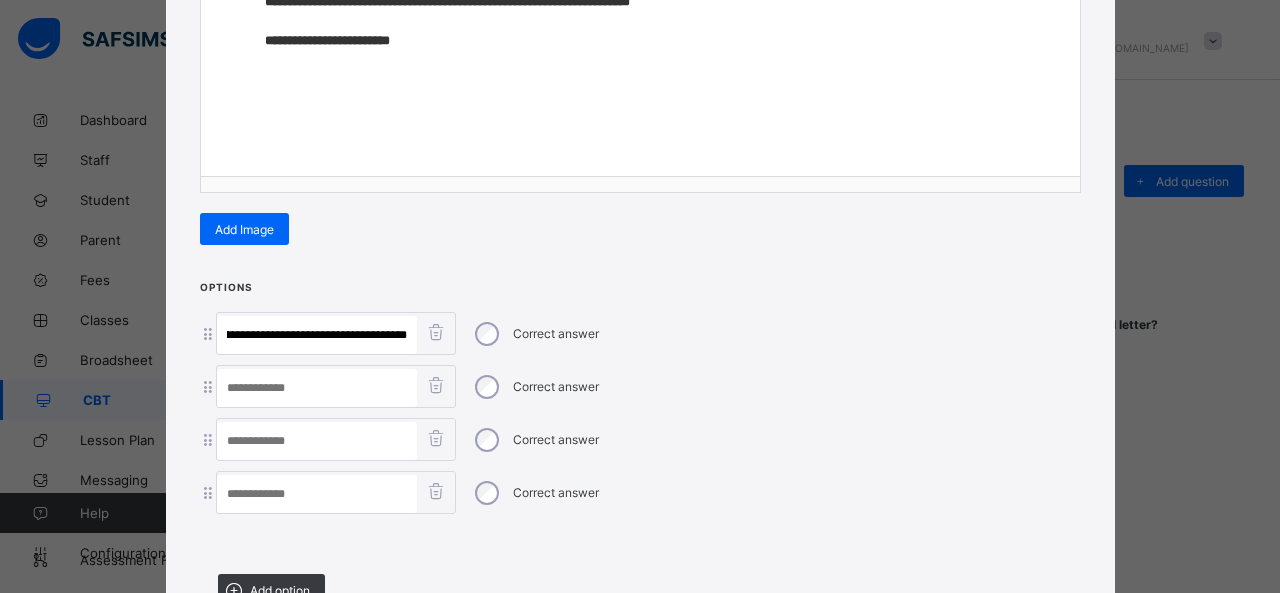 drag, startPoint x: 234, startPoint y: 329, endPoint x: 723, endPoint y: 369, distance: 490.63327 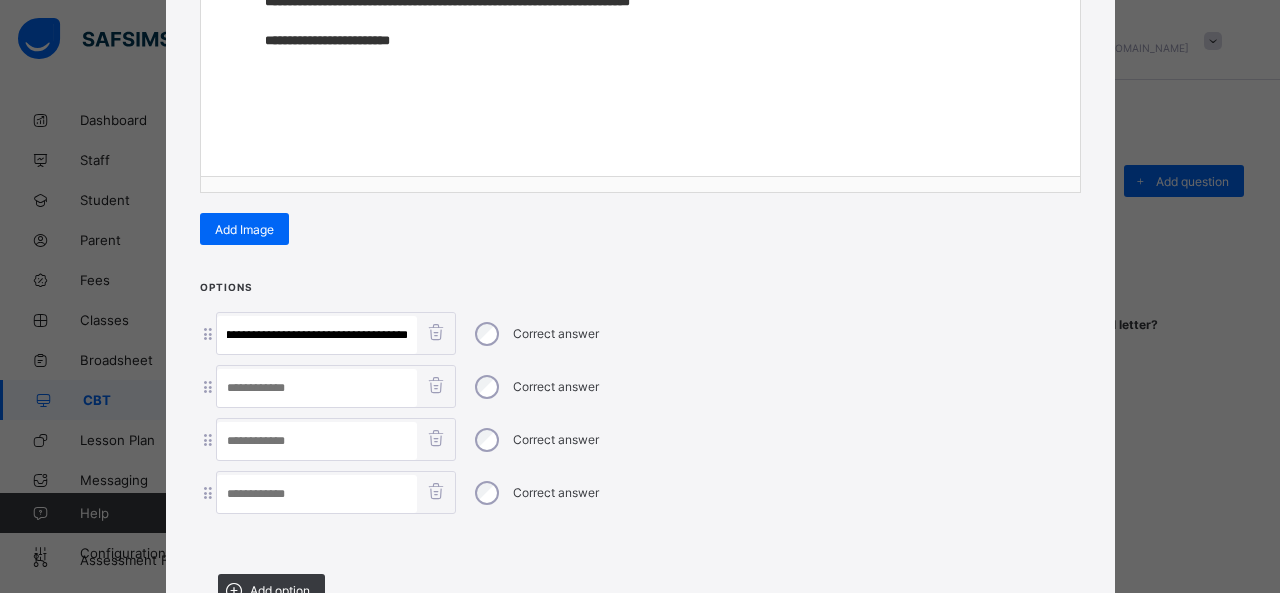 type on "**********" 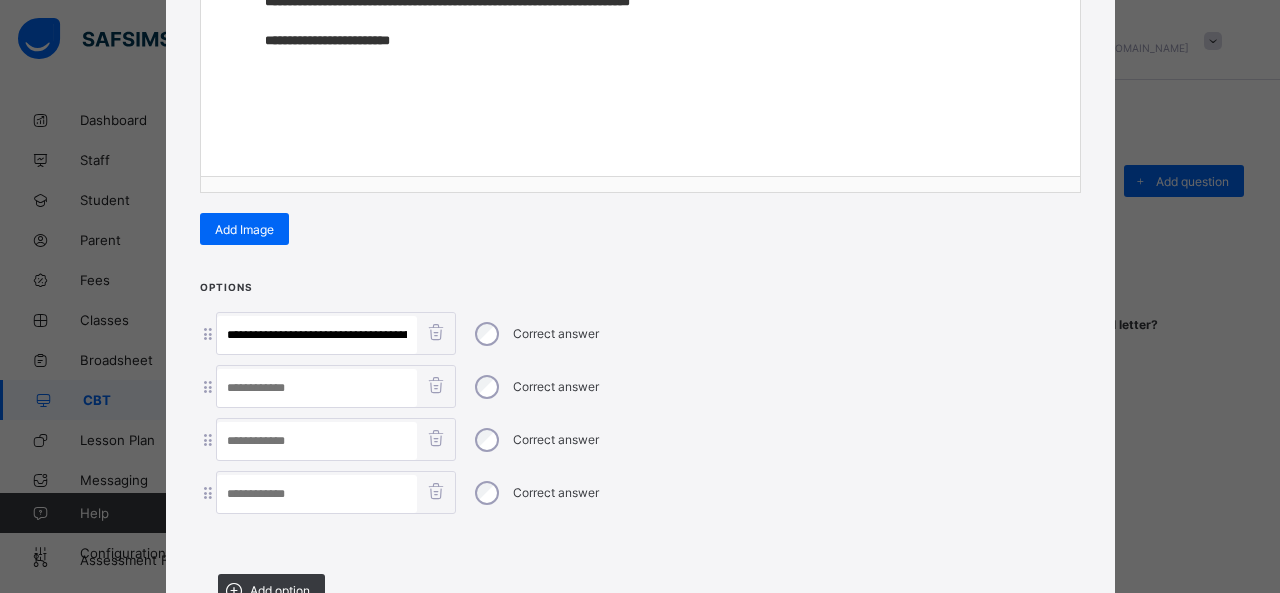 click at bounding box center (317, 441) 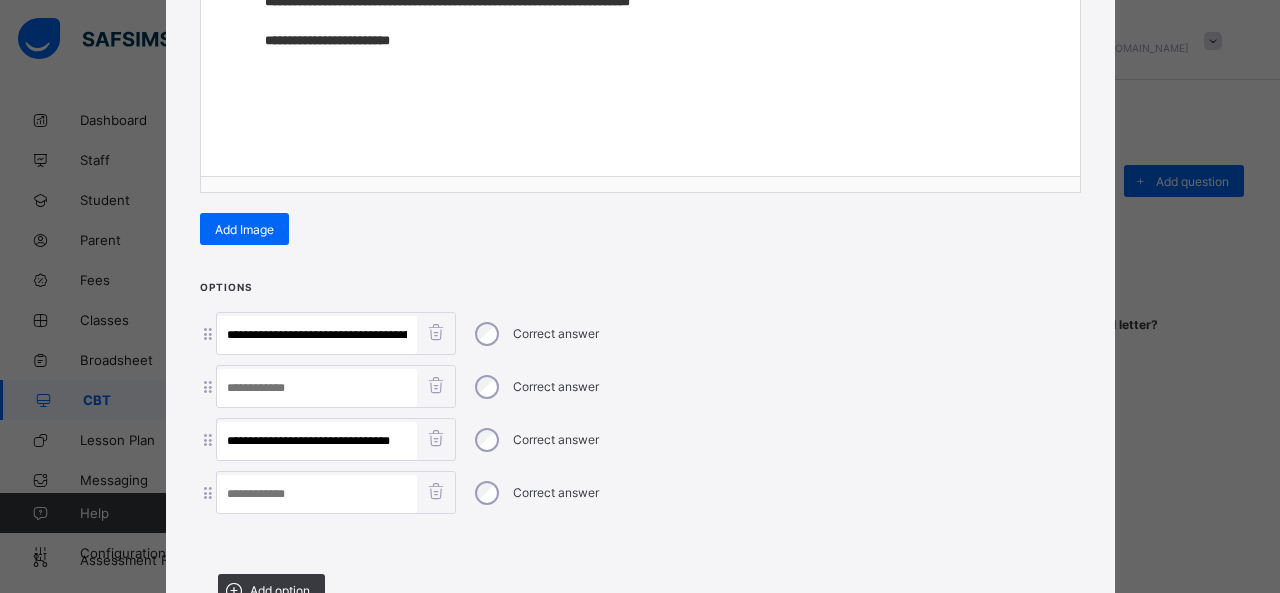 drag, startPoint x: 292, startPoint y: 427, endPoint x: 766, endPoint y: 409, distance: 474.34164 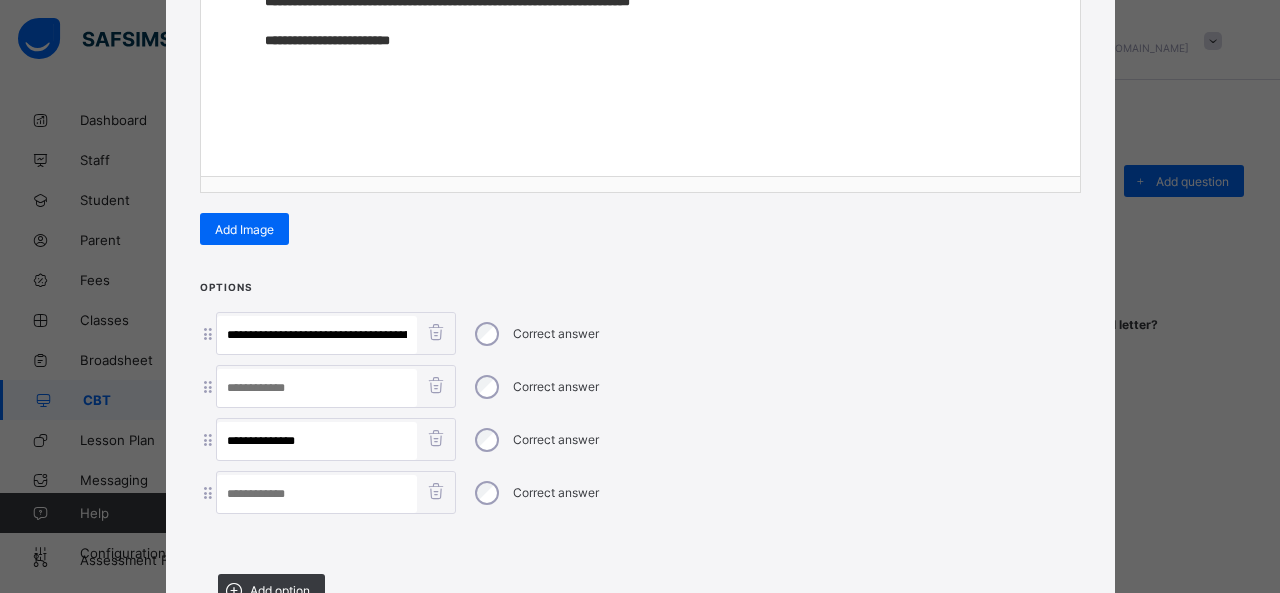 type on "**********" 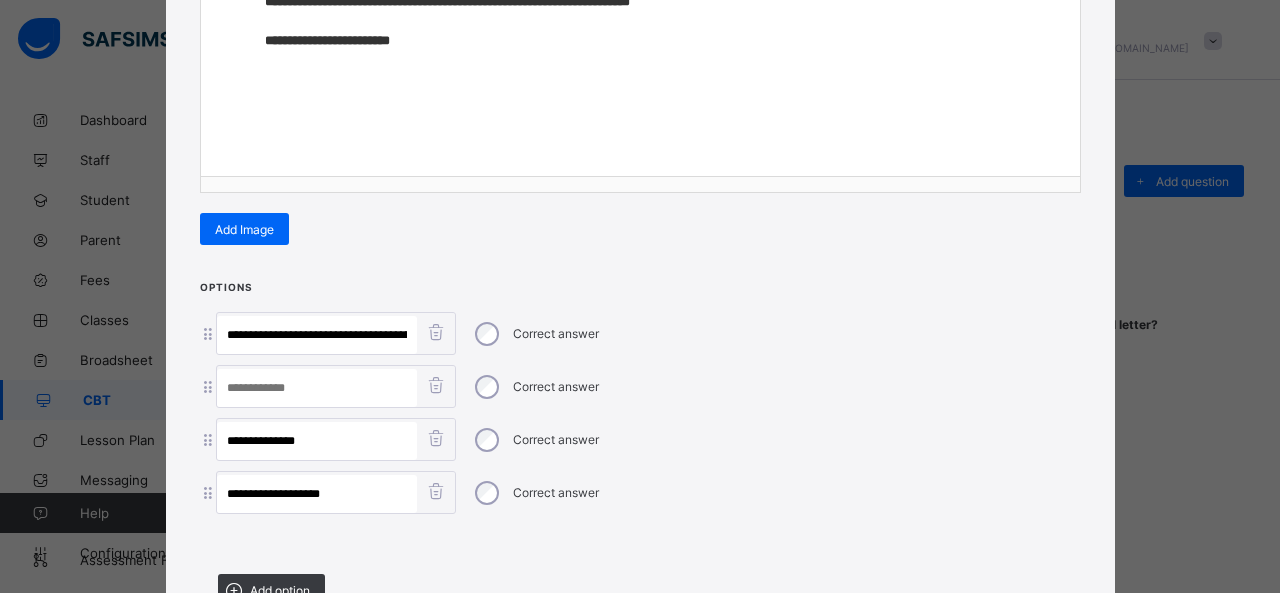type on "**********" 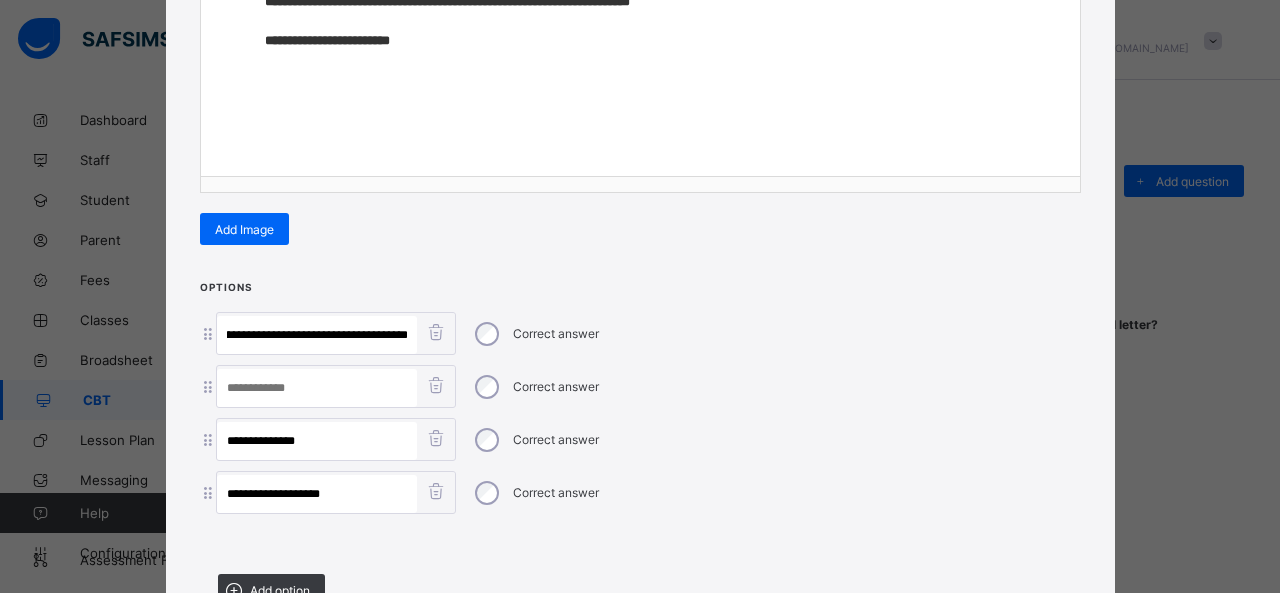 drag, startPoint x: 318, startPoint y: 323, endPoint x: 782, endPoint y: 335, distance: 464.15515 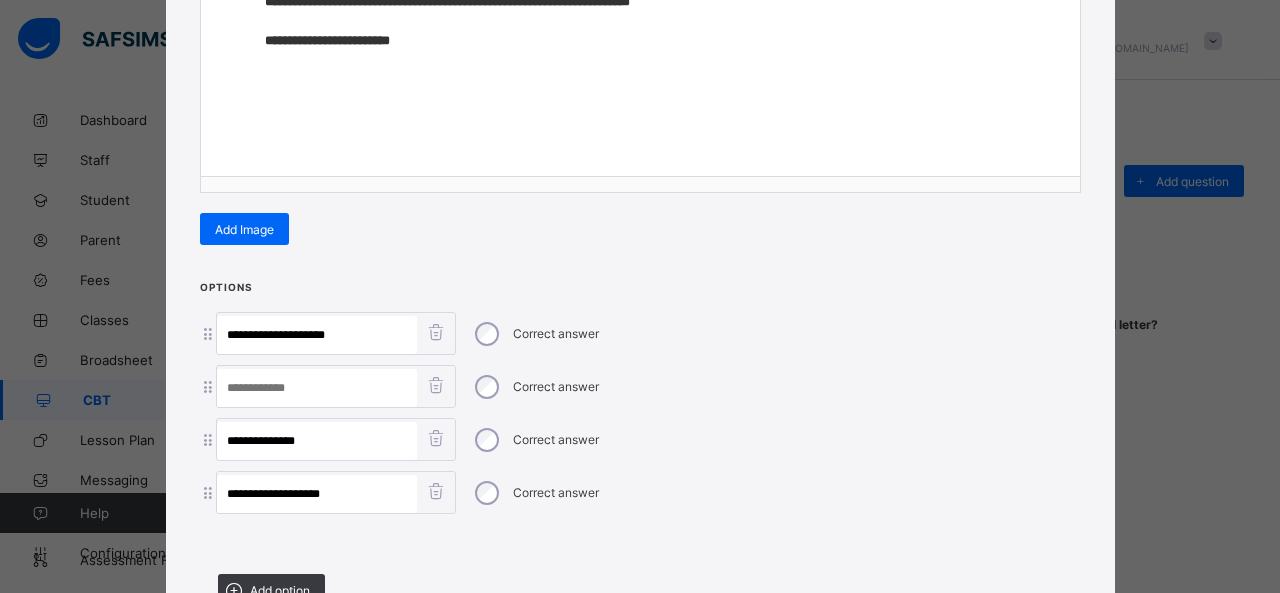 scroll, scrollTop: 0, scrollLeft: 0, axis: both 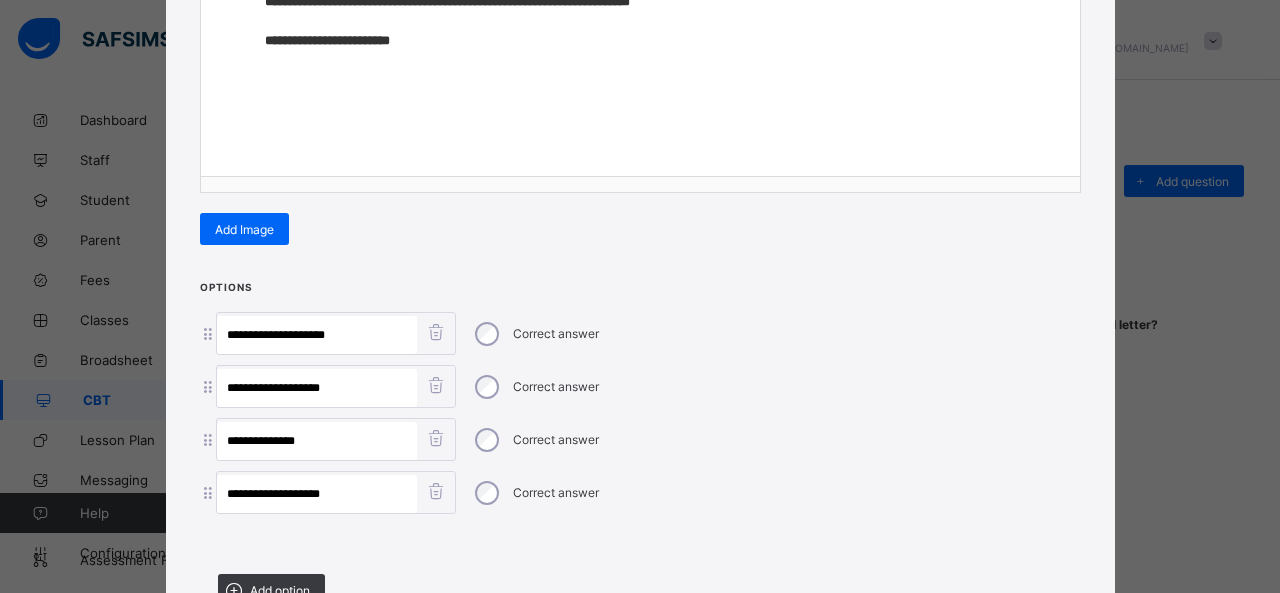 type on "**********" 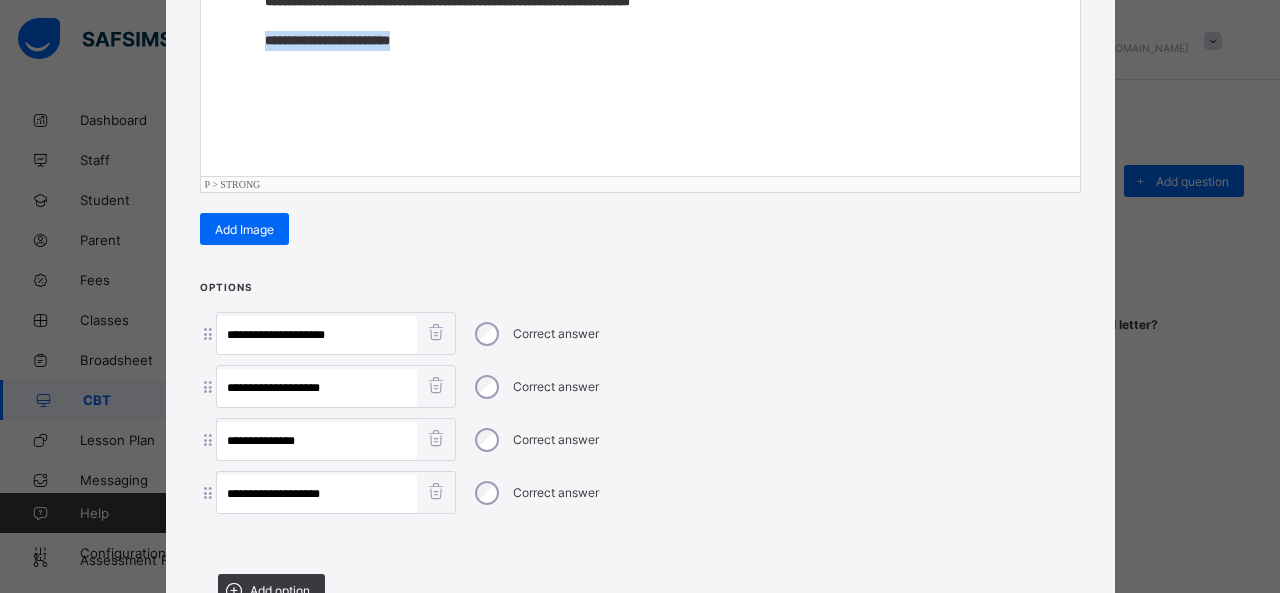drag, startPoint x: 450, startPoint y: 46, endPoint x: 176, endPoint y: 52, distance: 274.06567 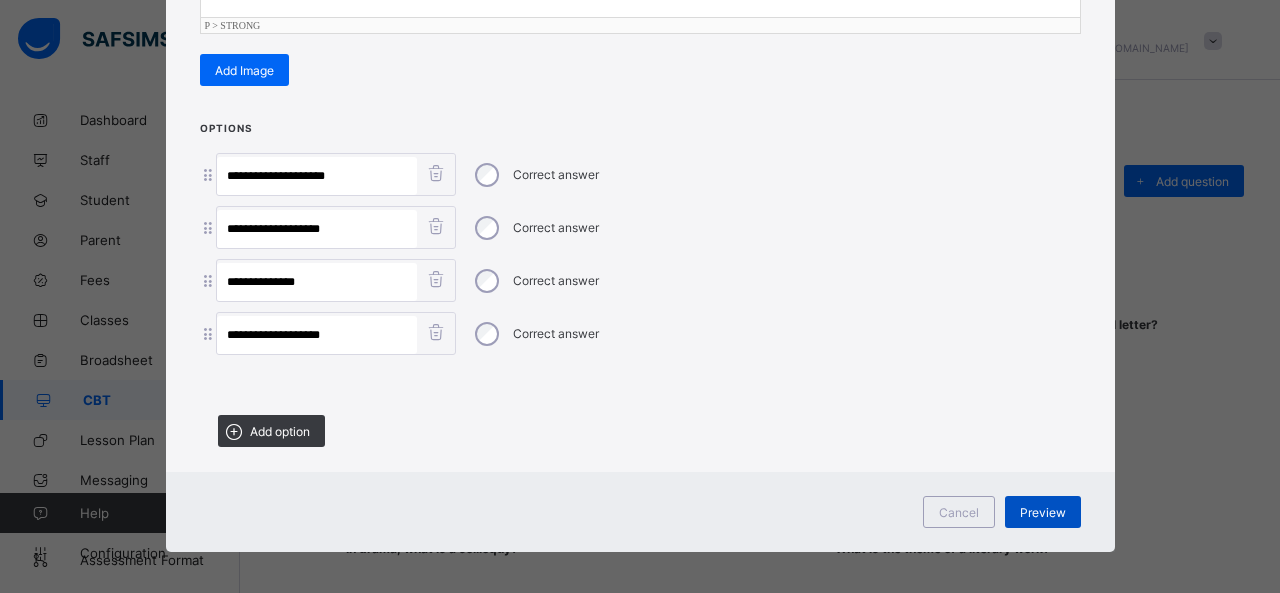 click on "Preview" at bounding box center [1043, 512] 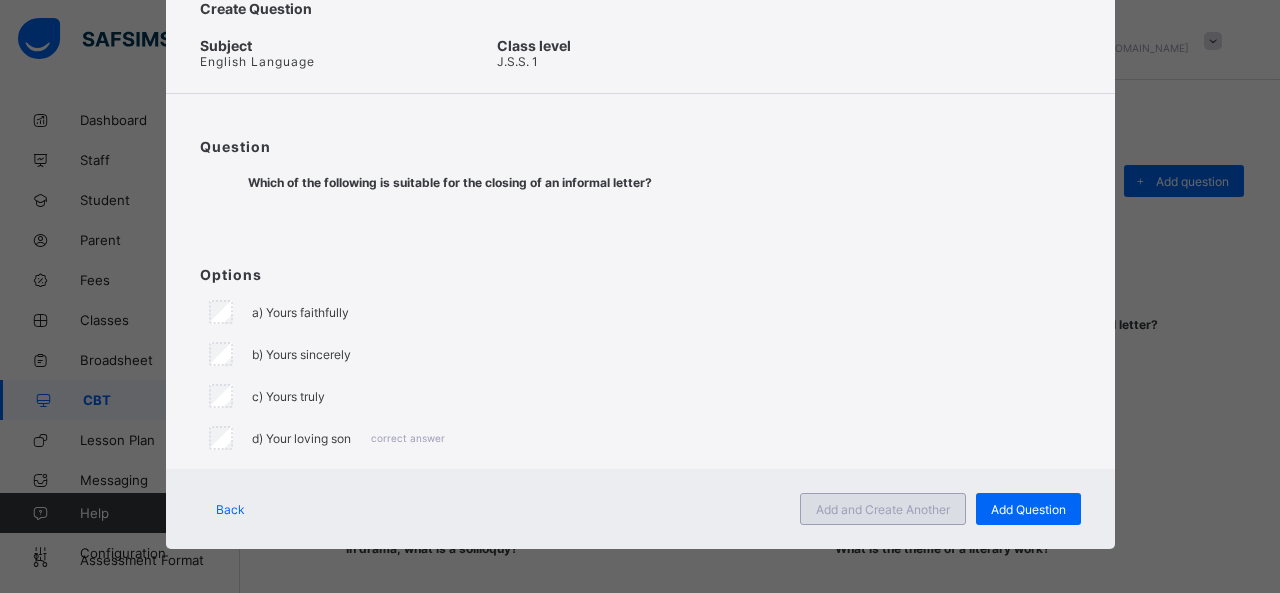click on "Add and Create Another" at bounding box center (883, 509) 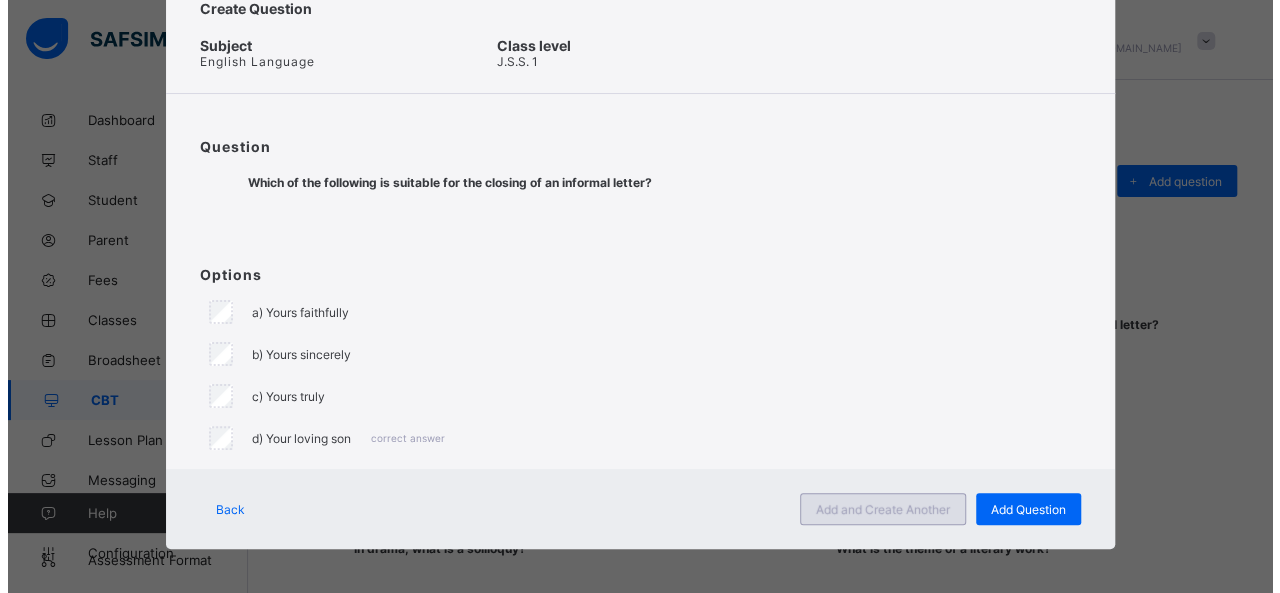 scroll, scrollTop: 128, scrollLeft: 0, axis: vertical 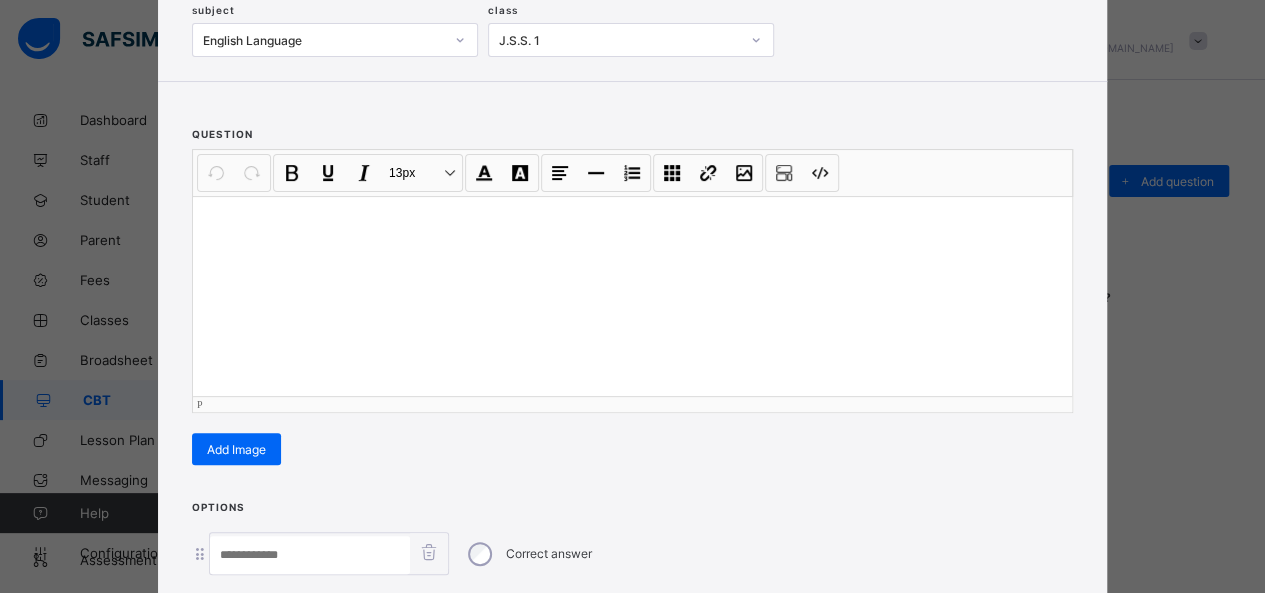 click at bounding box center (632, 296) 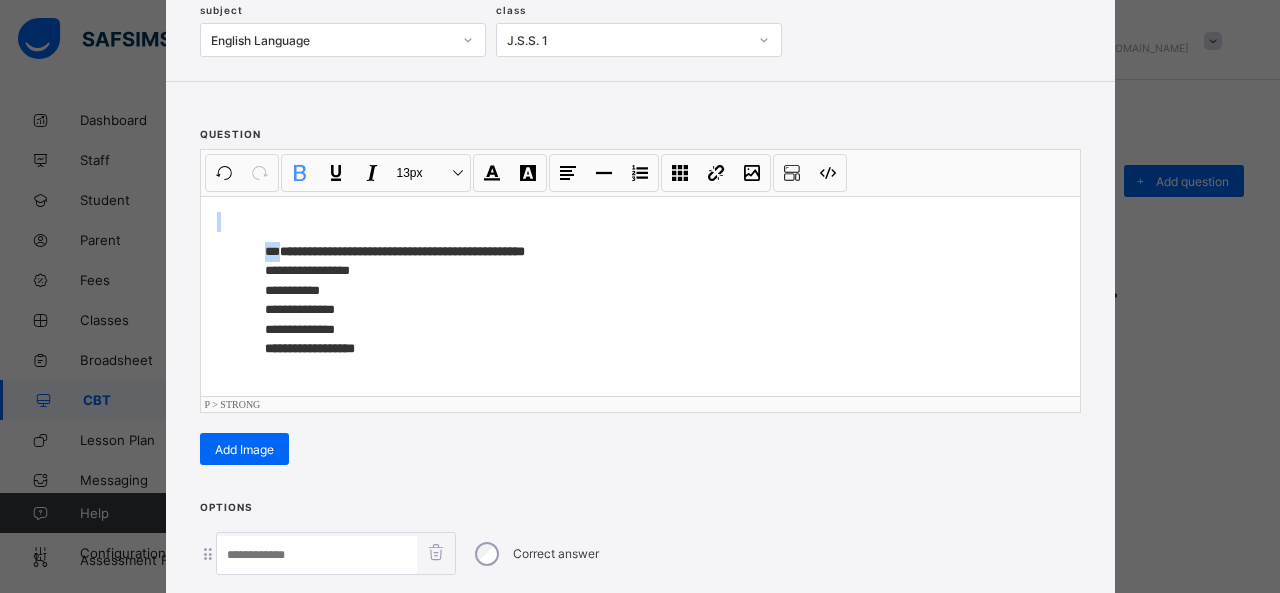 drag, startPoint x: 273, startPoint y: 245, endPoint x: 172, endPoint y: 196, distance: 112.25863 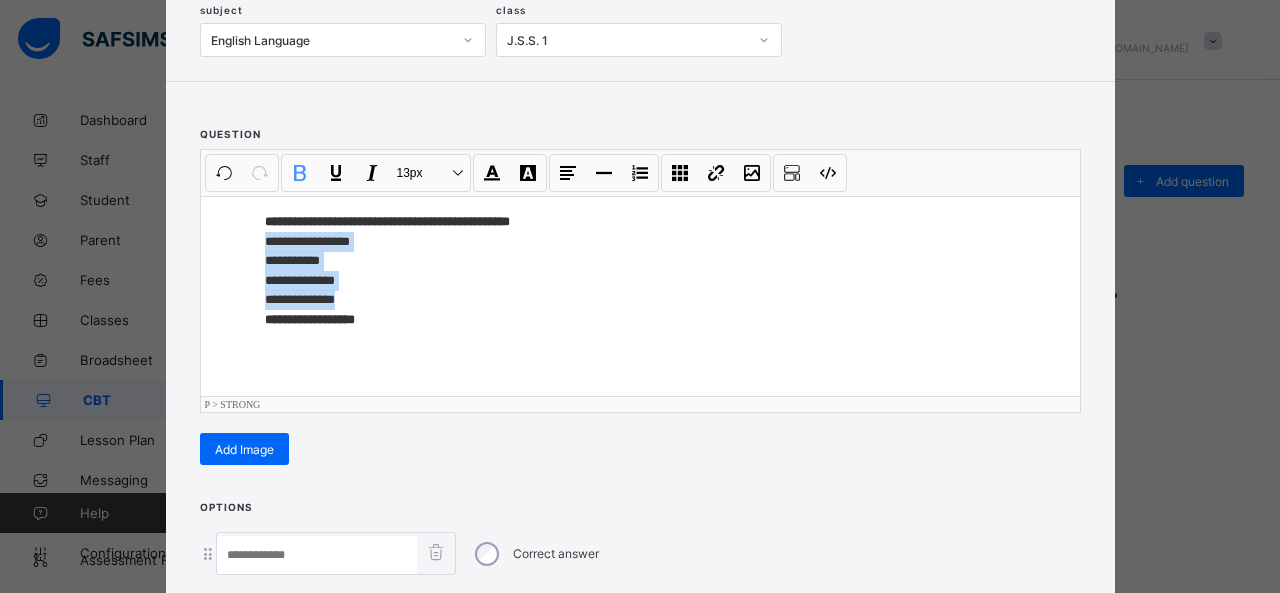 drag, startPoint x: 252, startPoint y: 235, endPoint x: 342, endPoint y: 299, distance: 110.4355 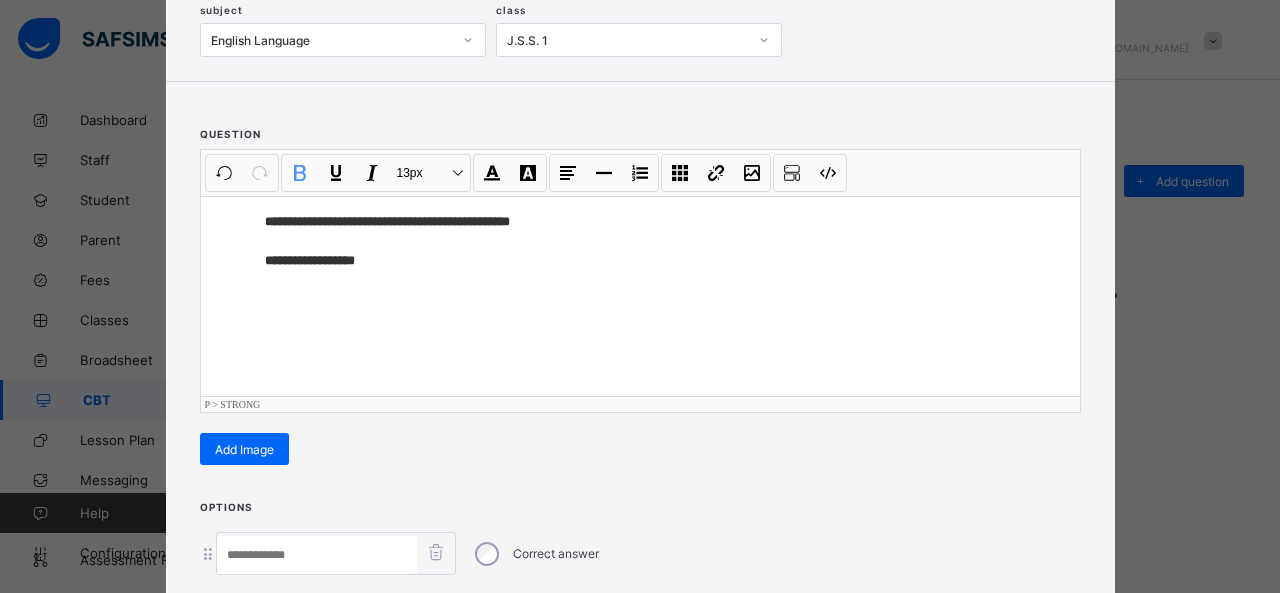 scroll, scrollTop: 351, scrollLeft: 0, axis: vertical 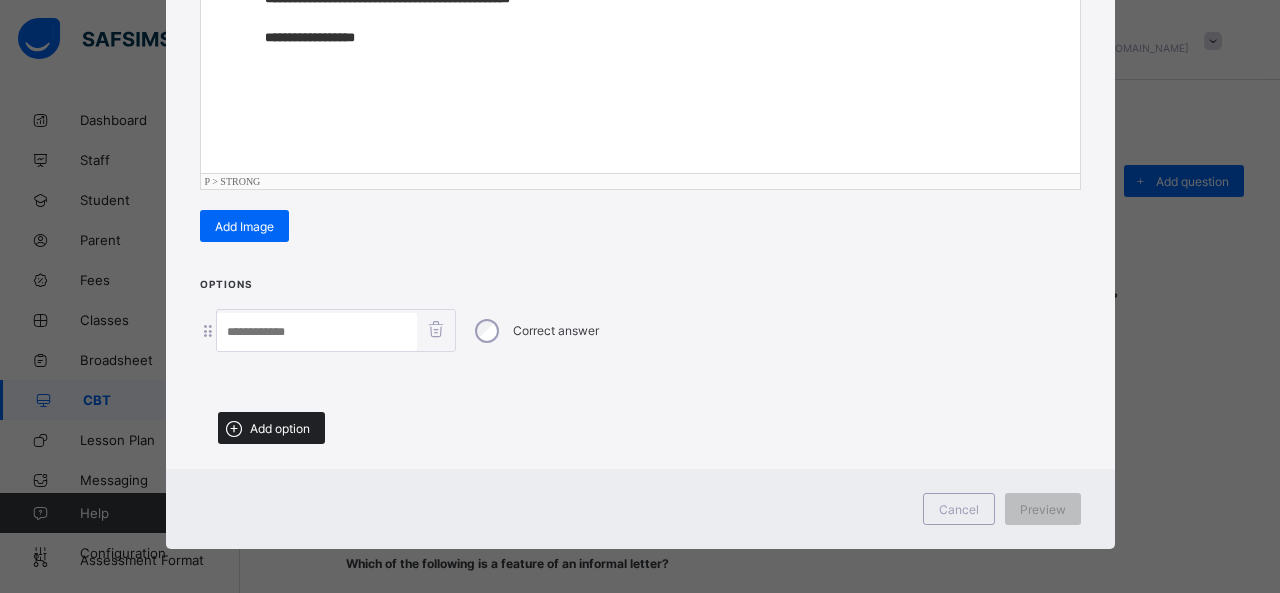 click on "Add option" at bounding box center (280, 428) 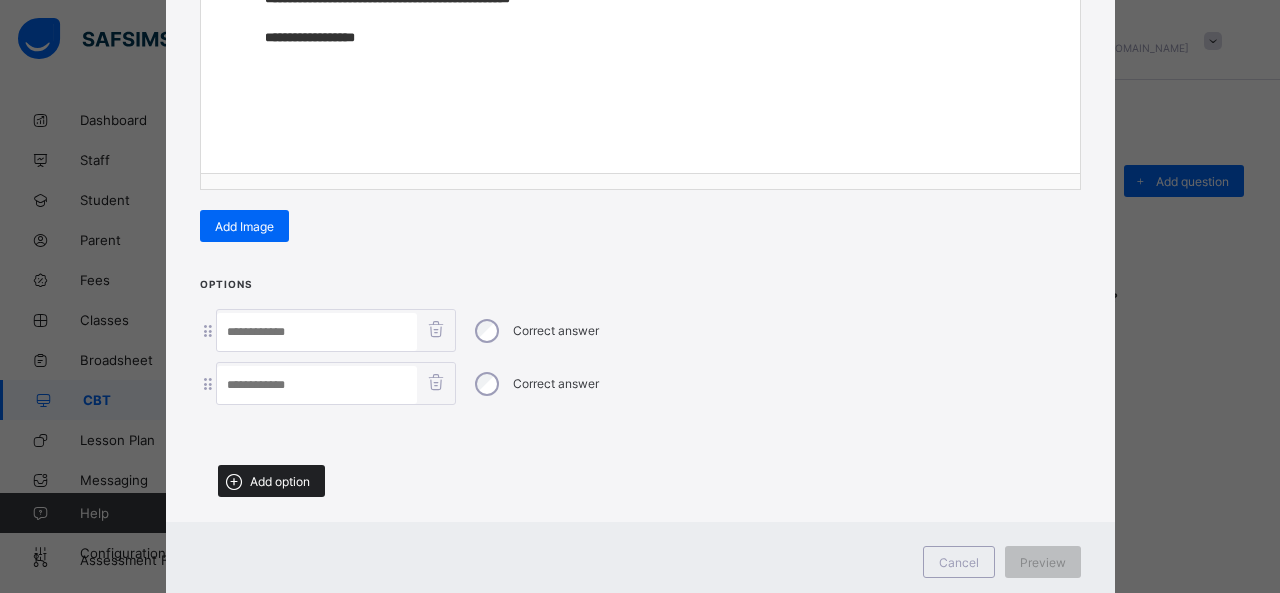 click on "Add option" at bounding box center (280, 481) 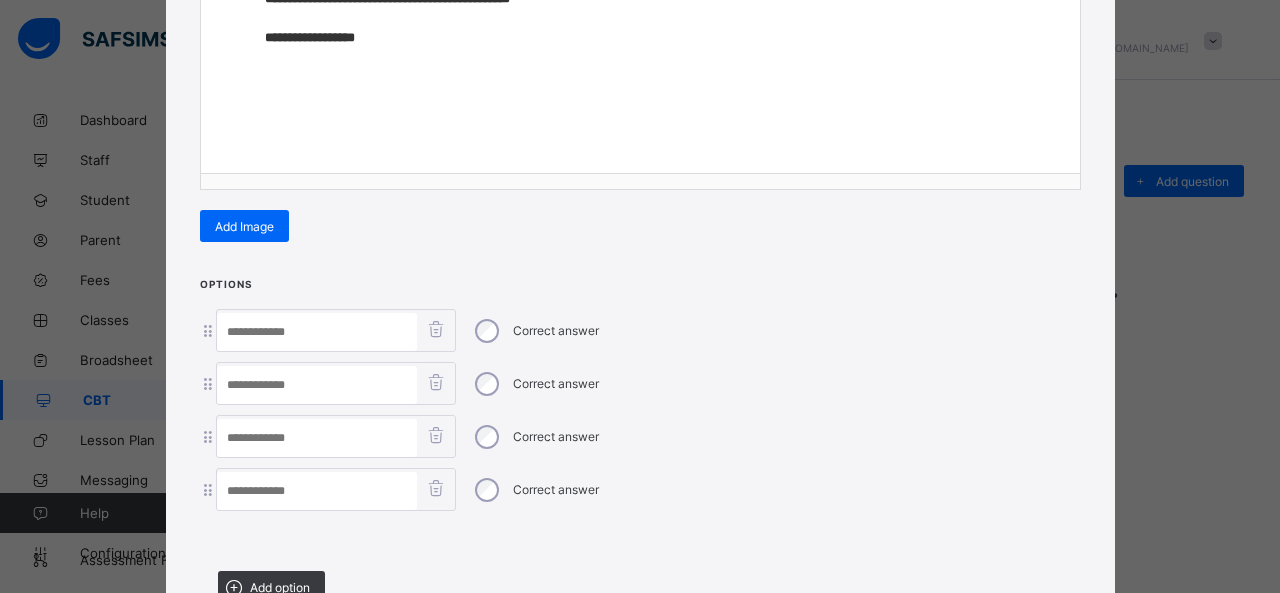 click at bounding box center (317, 332) 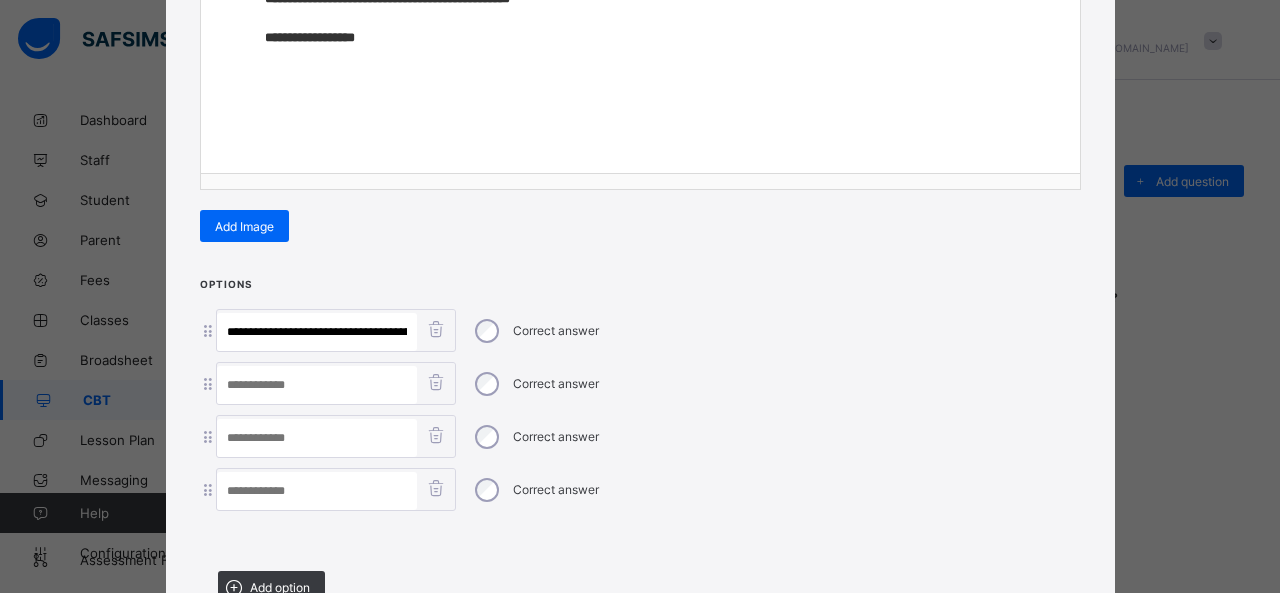 scroll, scrollTop: 0, scrollLeft: 138, axis: horizontal 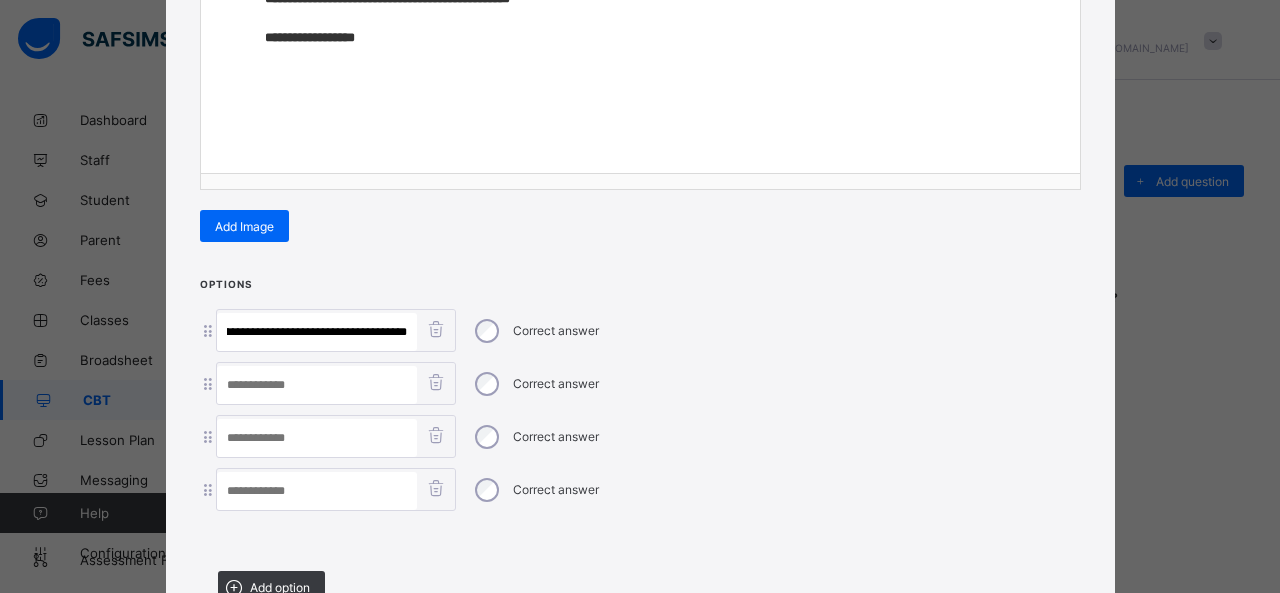 drag, startPoint x: 243, startPoint y: 325, endPoint x: 544, endPoint y: 360, distance: 303.02805 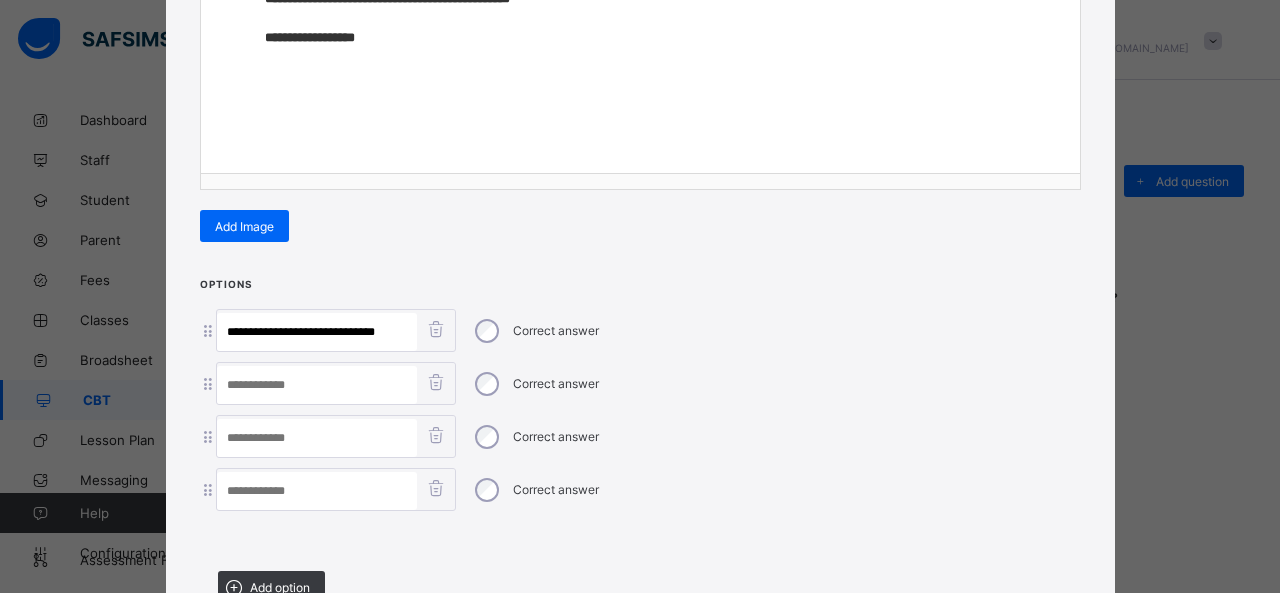 scroll, scrollTop: 0, scrollLeft: 0, axis: both 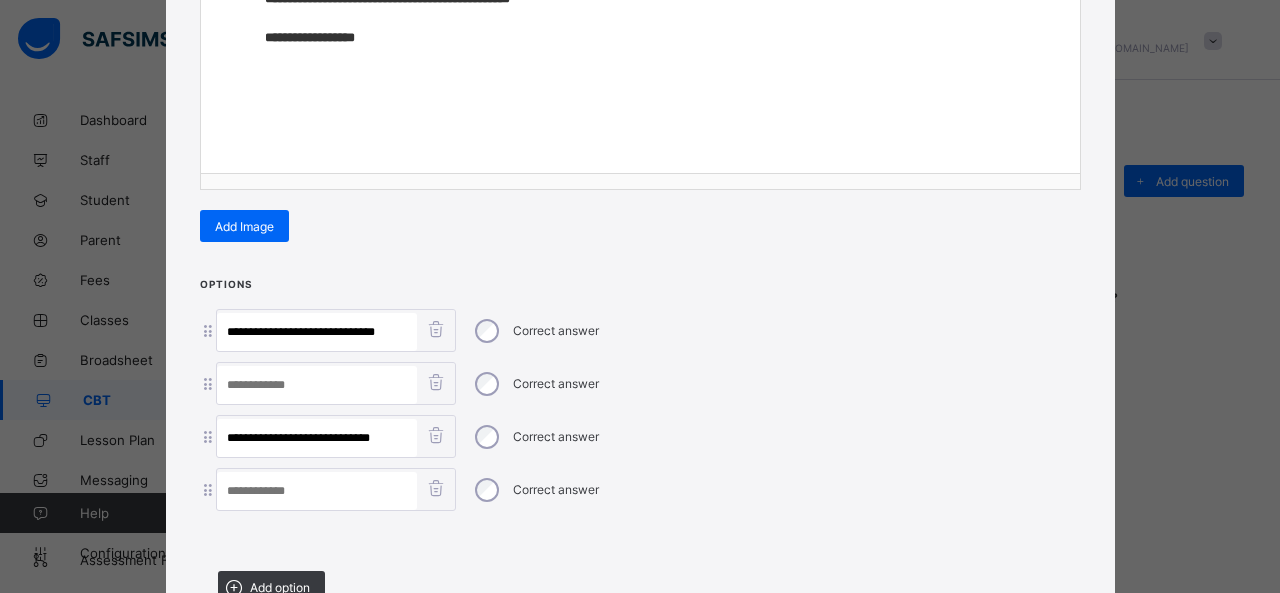 click on "**********" at bounding box center [640, 436] 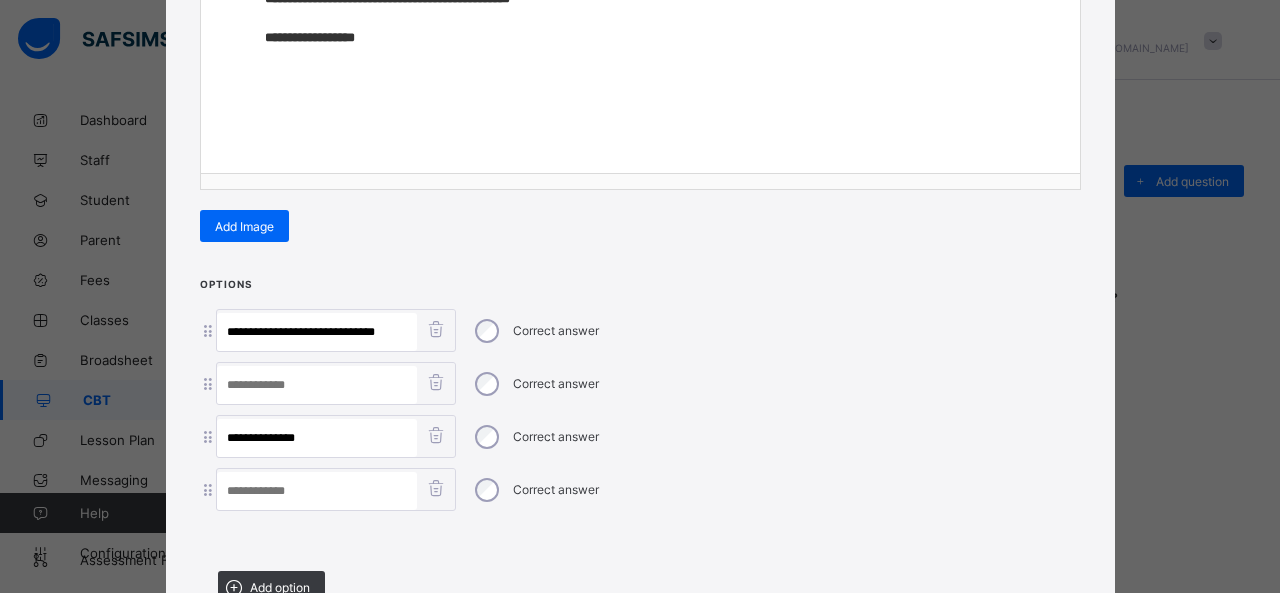 type on "**********" 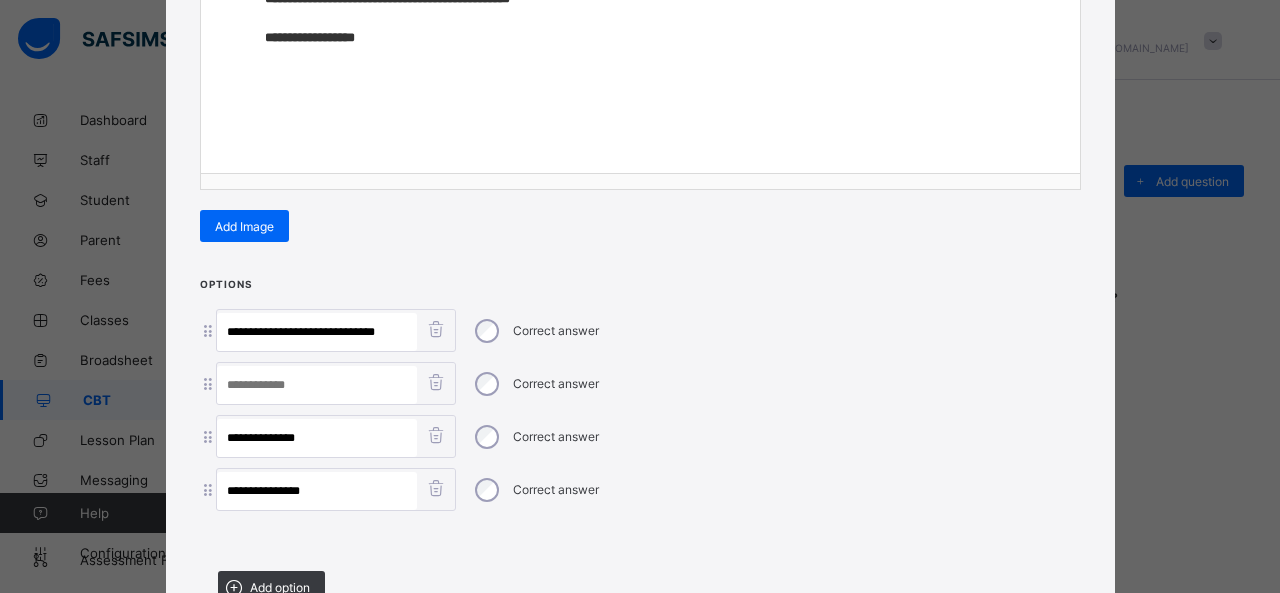 type on "**********" 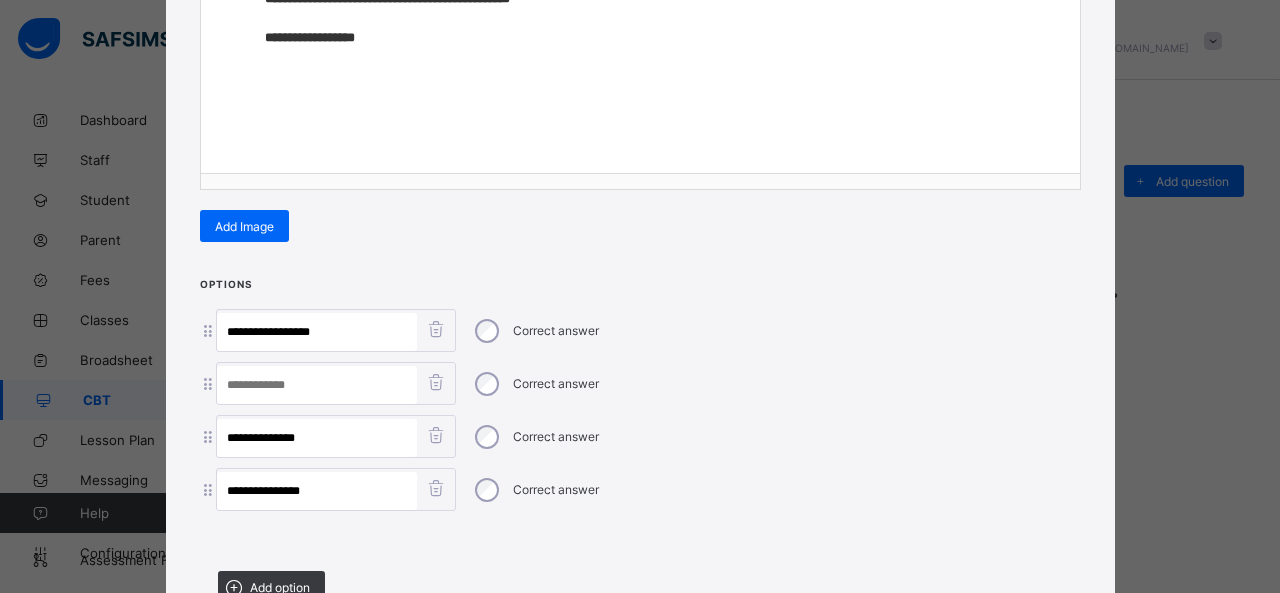 type on "**********" 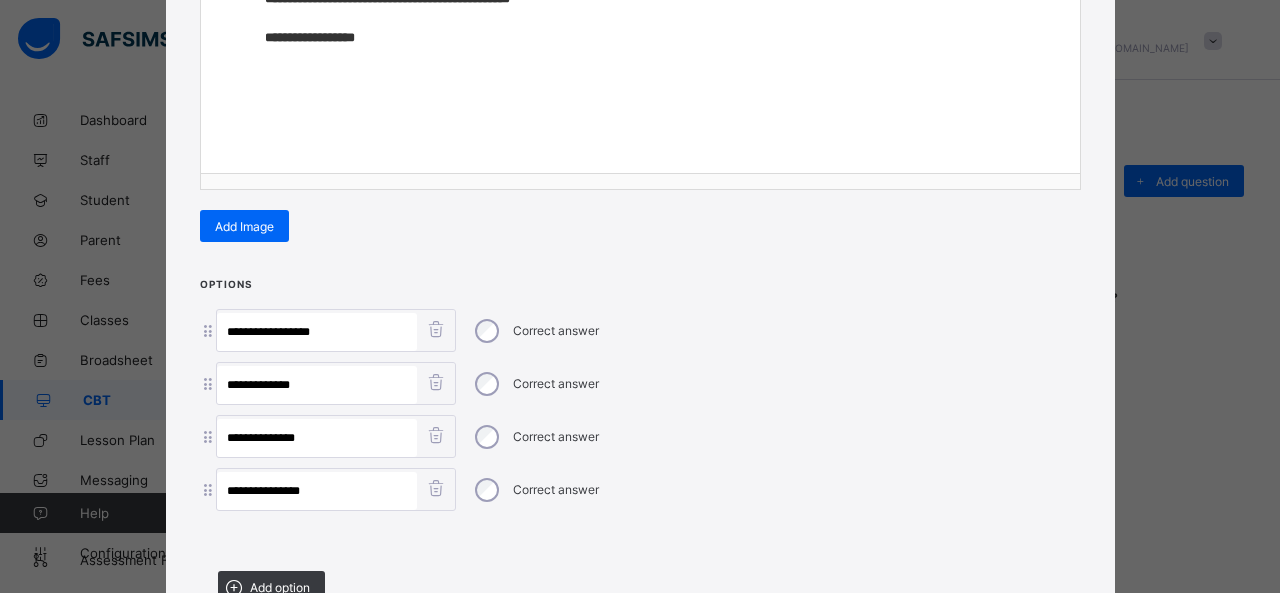 type on "**********" 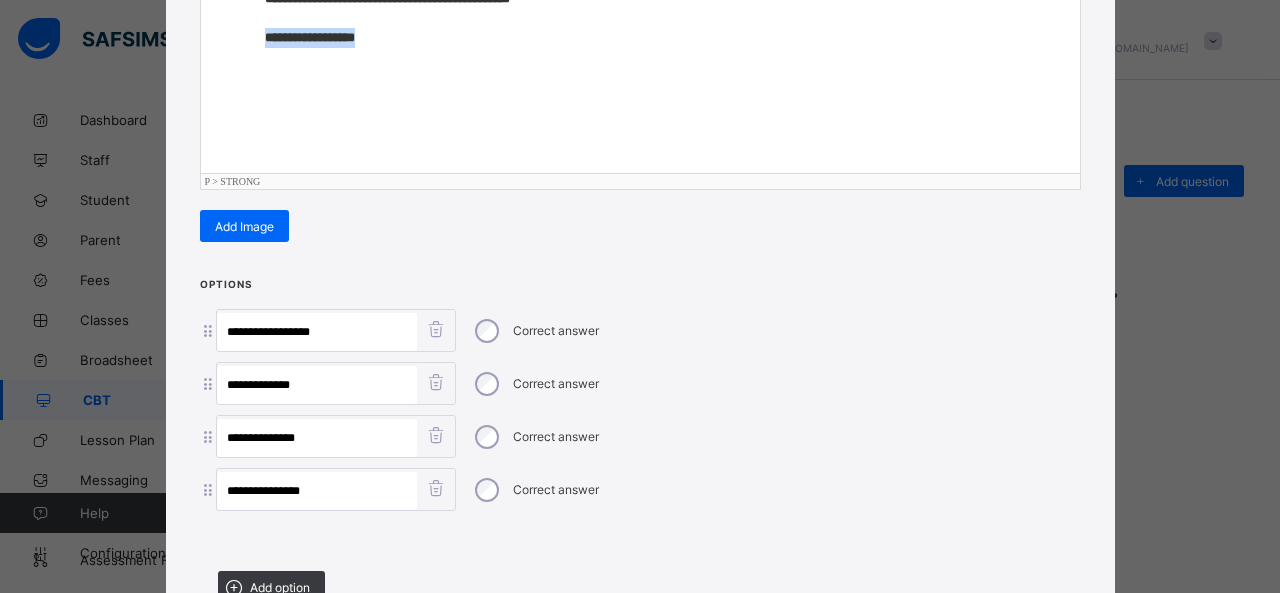 drag, startPoint x: 417, startPoint y: 32, endPoint x: 194, endPoint y: 39, distance: 223.10983 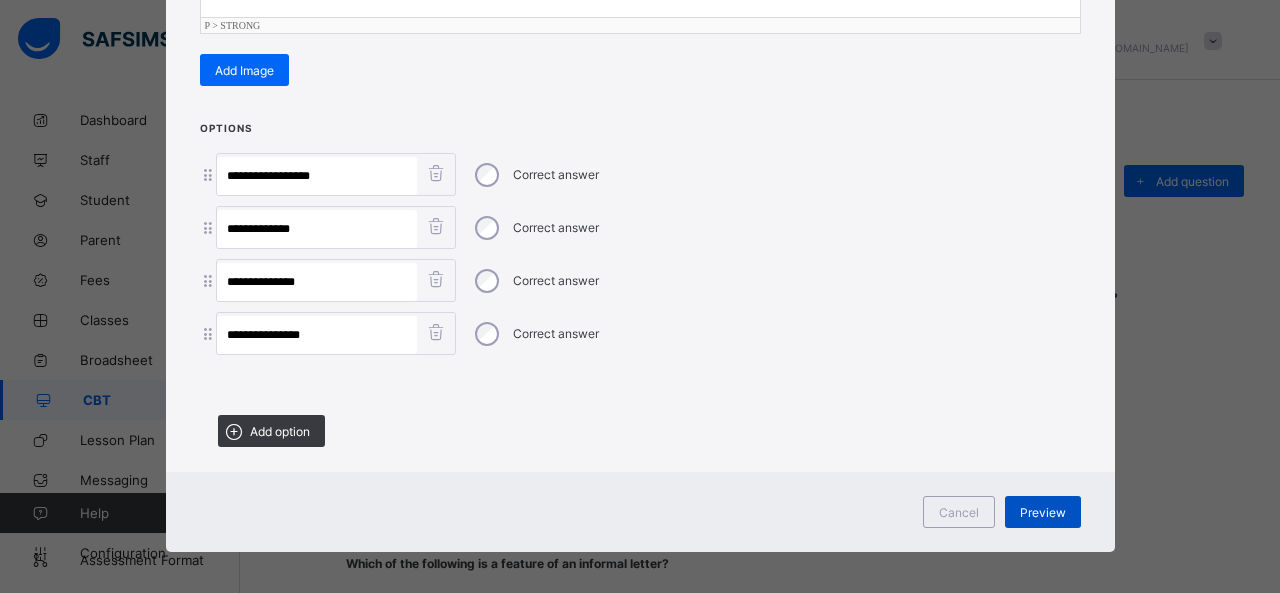 click on "Preview" at bounding box center [1043, 512] 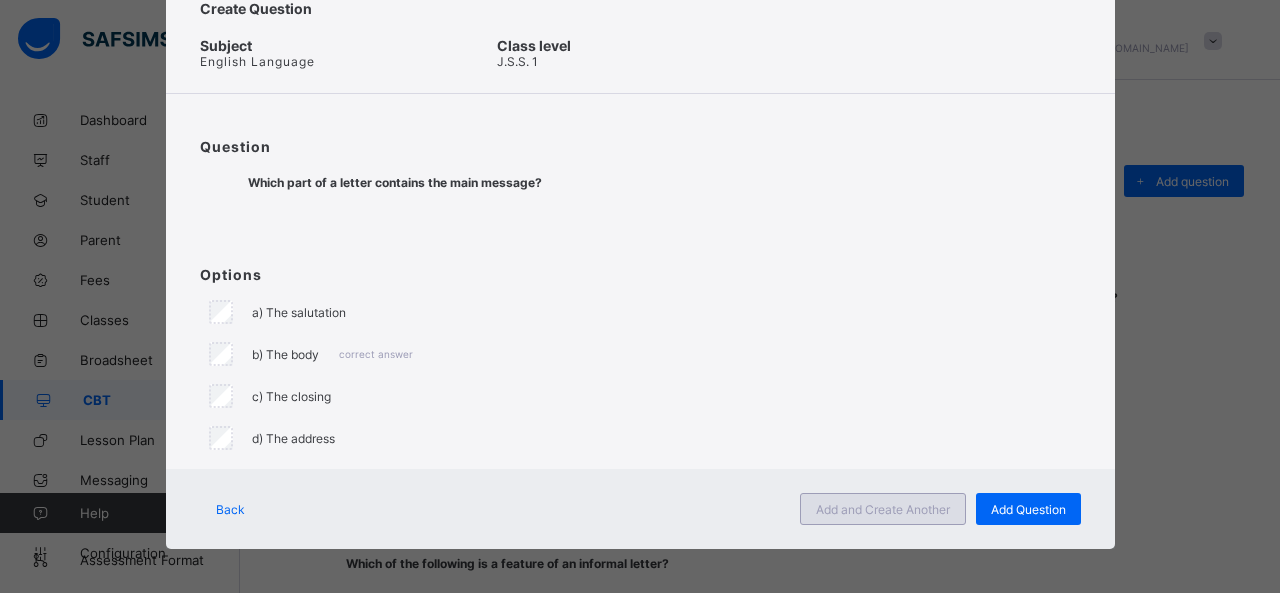 click on "Add and Create Another" at bounding box center [883, 509] 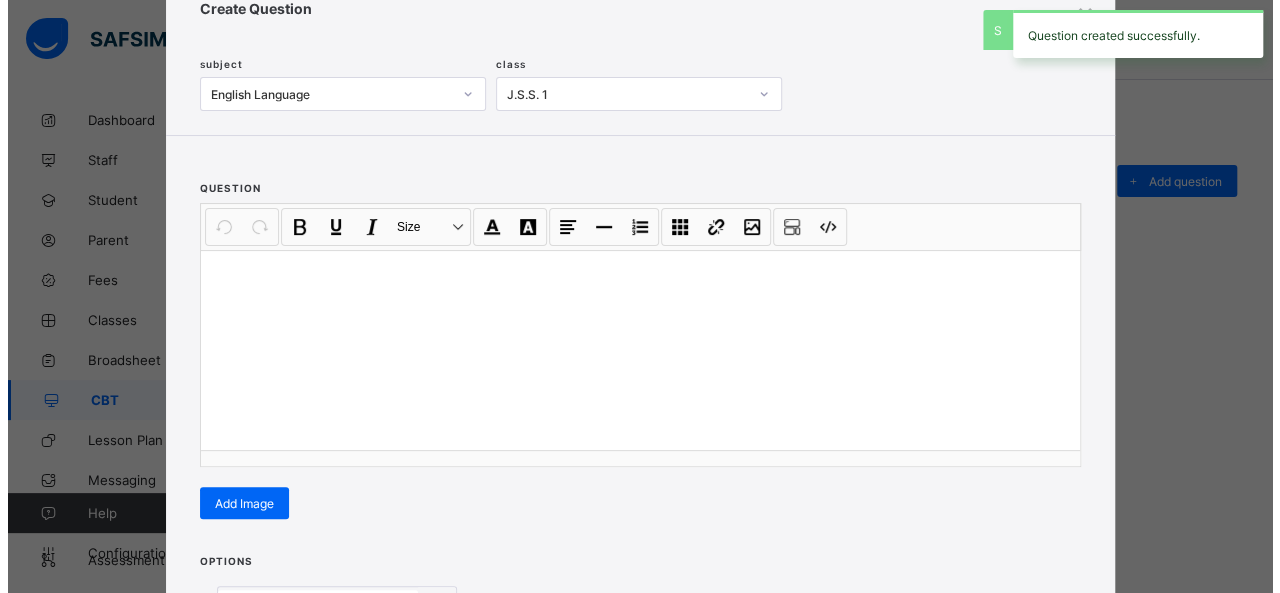 scroll, scrollTop: 128, scrollLeft: 0, axis: vertical 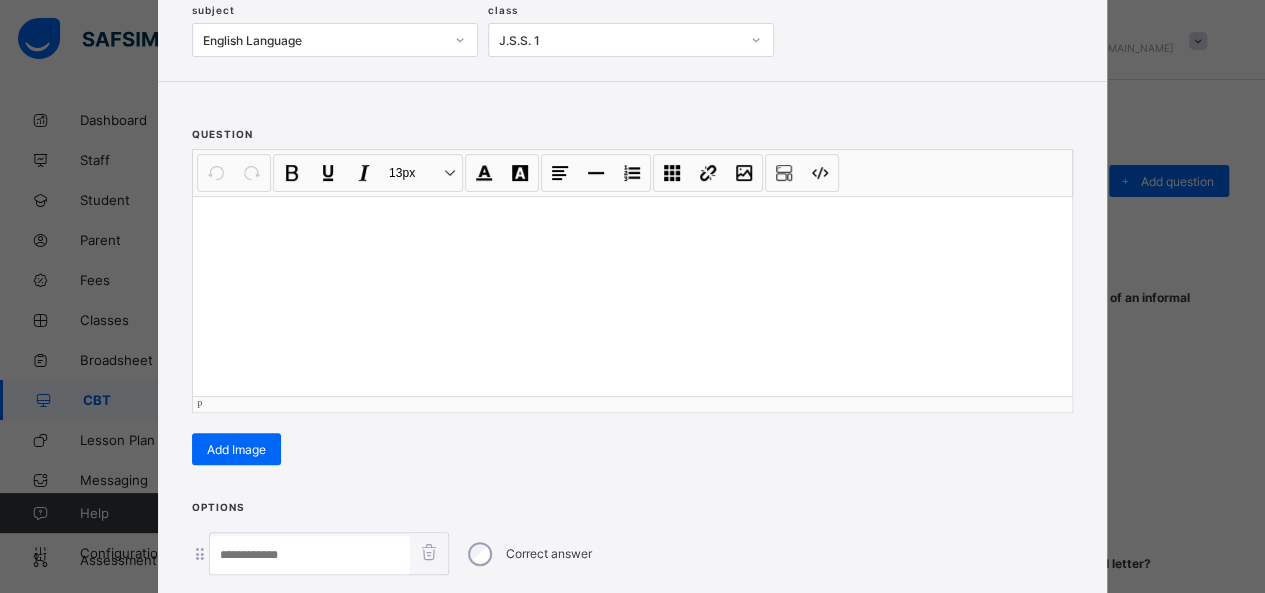 click at bounding box center (632, 296) 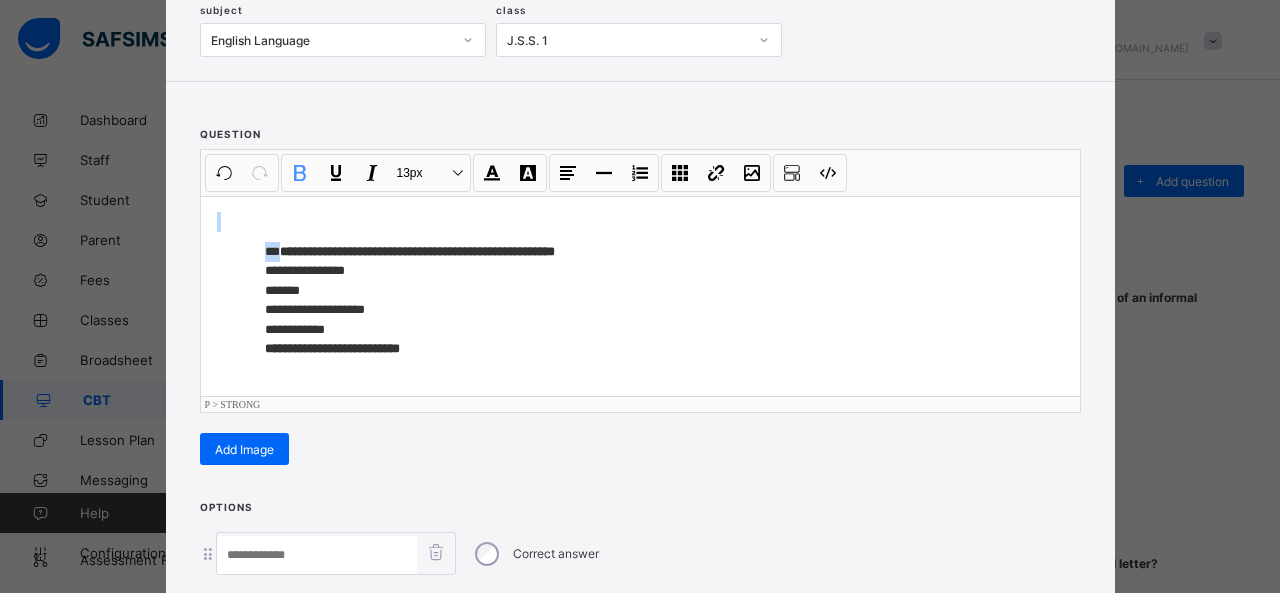 drag, startPoint x: 271, startPoint y: 243, endPoint x: 215, endPoint y: 219, distance: 60.926186 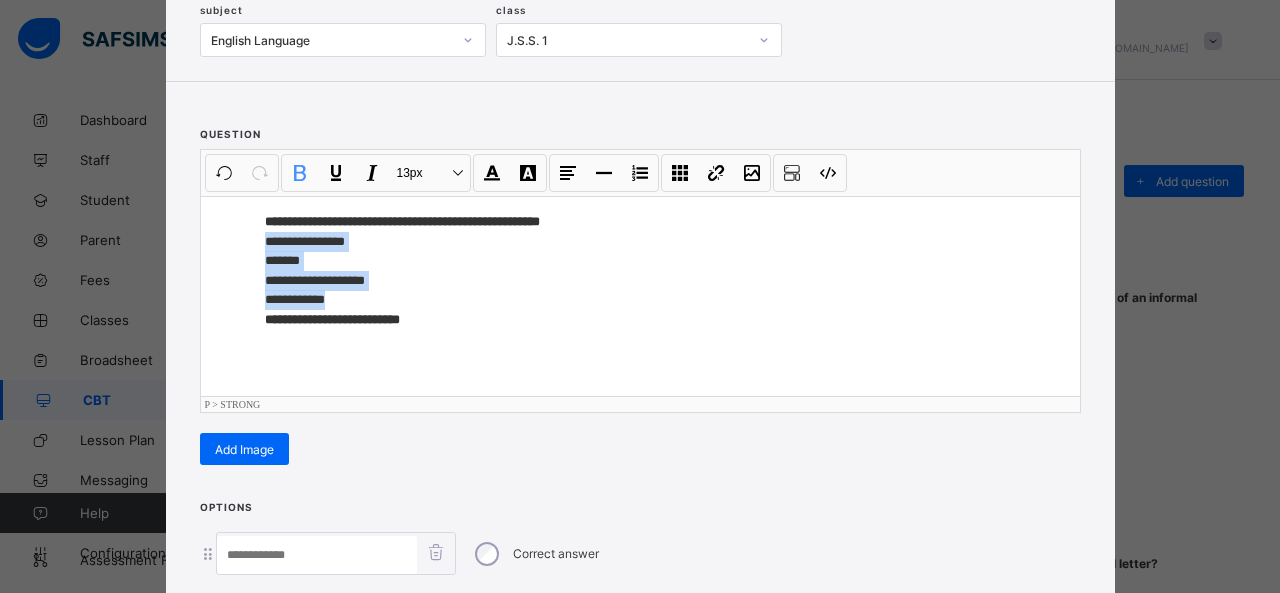 drag, startPoint x: 255, startPoint y: 241, endPoint x: 426, endPoint y: 295, distance: 179.32373 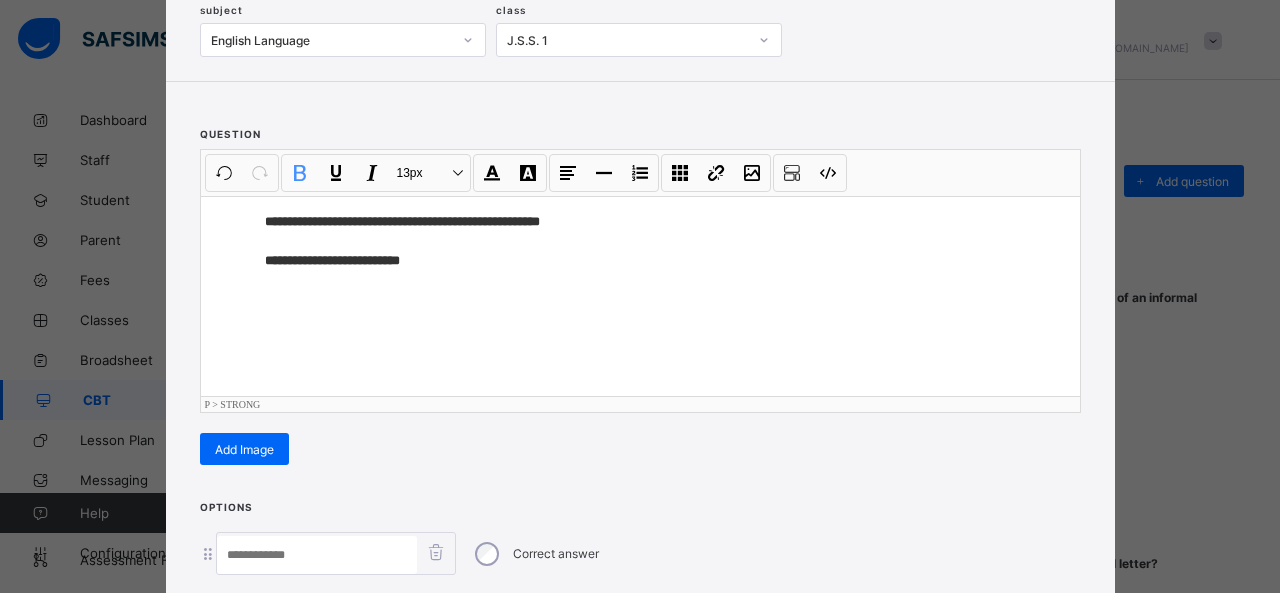 click at bounding box center (317, 555) 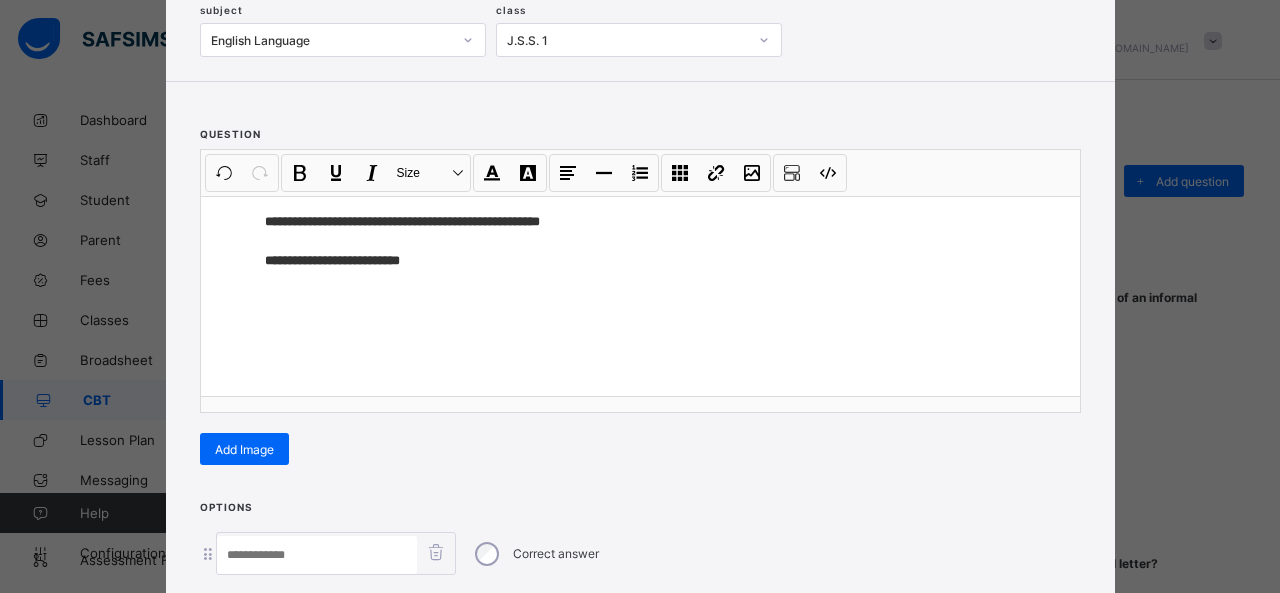 type on "*" 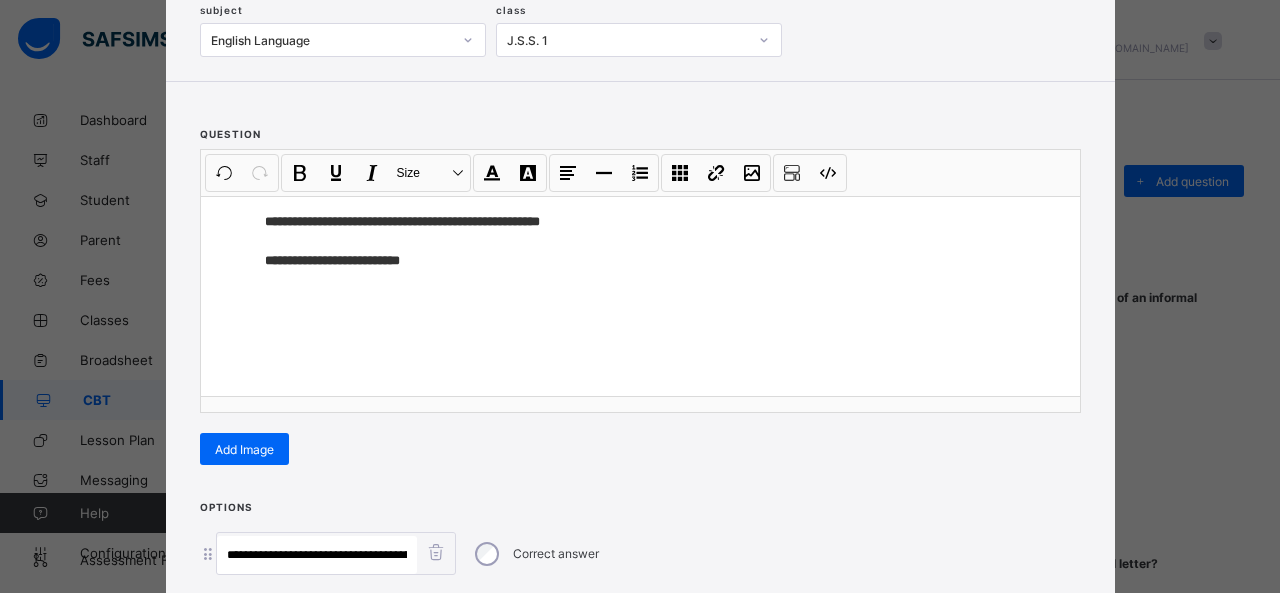 scroll, scrollTop: 0, scrollLeft: 140, axis: horizontal 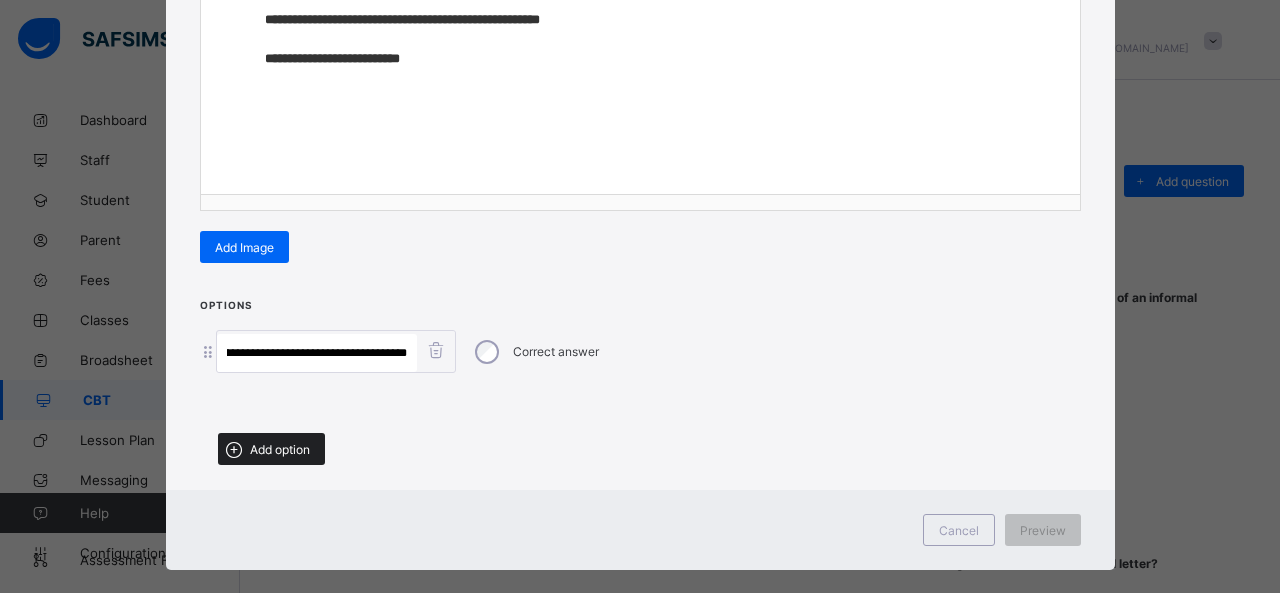 click on "Add option" at bounding box center [280, 449] 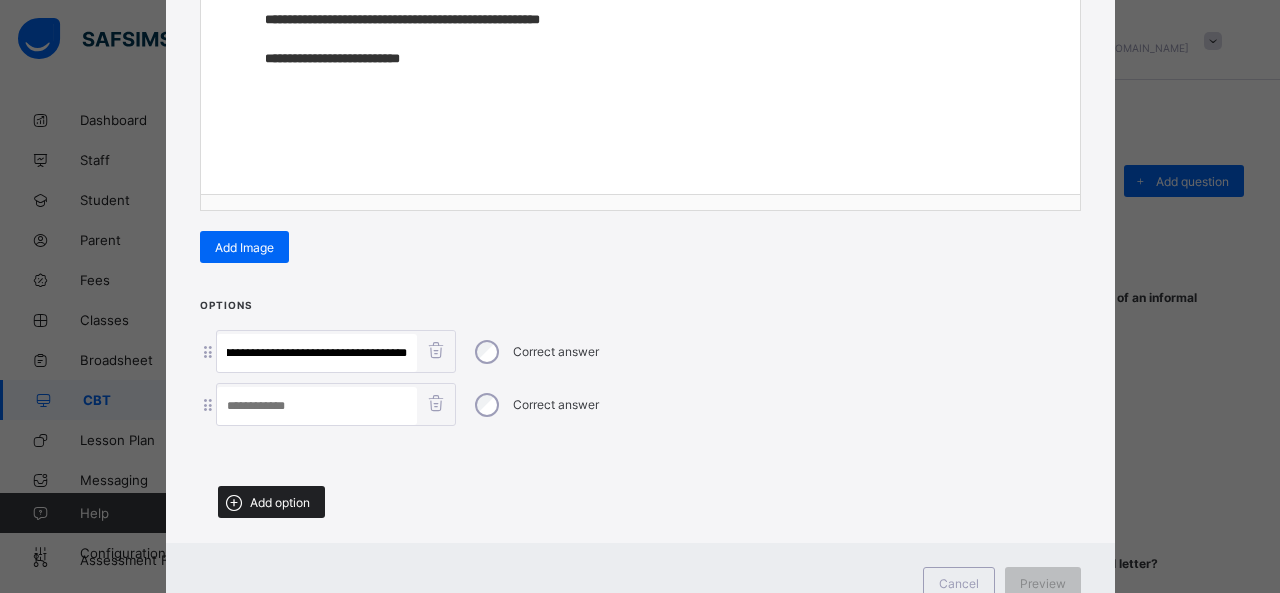 scroll, scrollTop: 0, scrollLeft: 0, axis: both 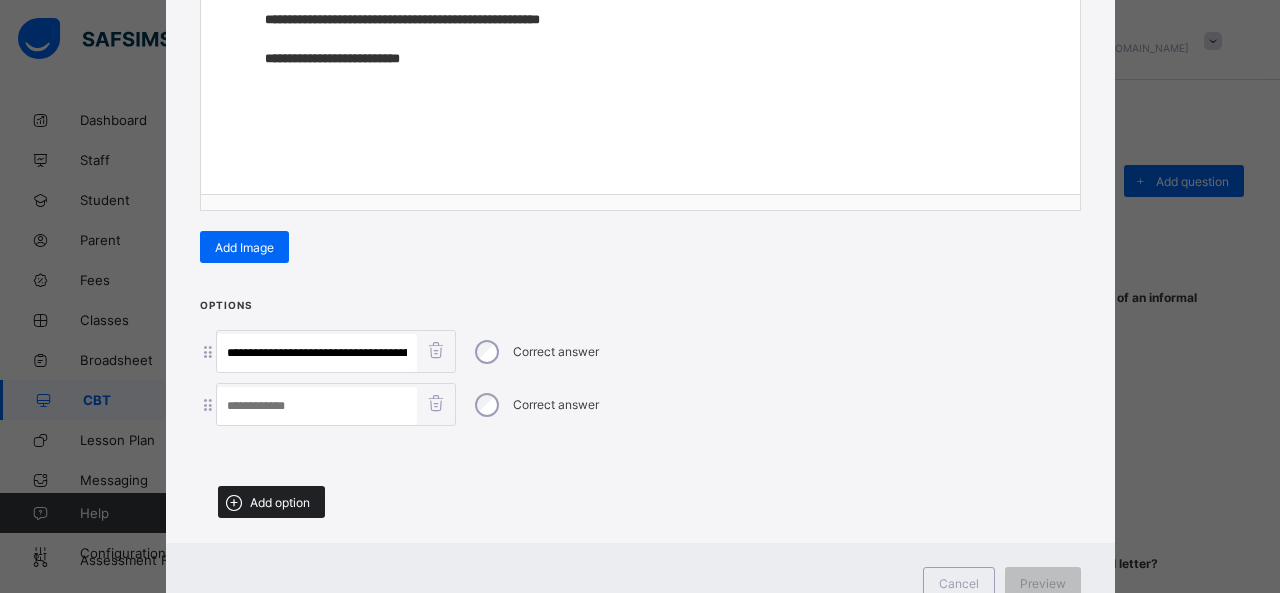 click on "Add option" at bounding box center [271, 502] 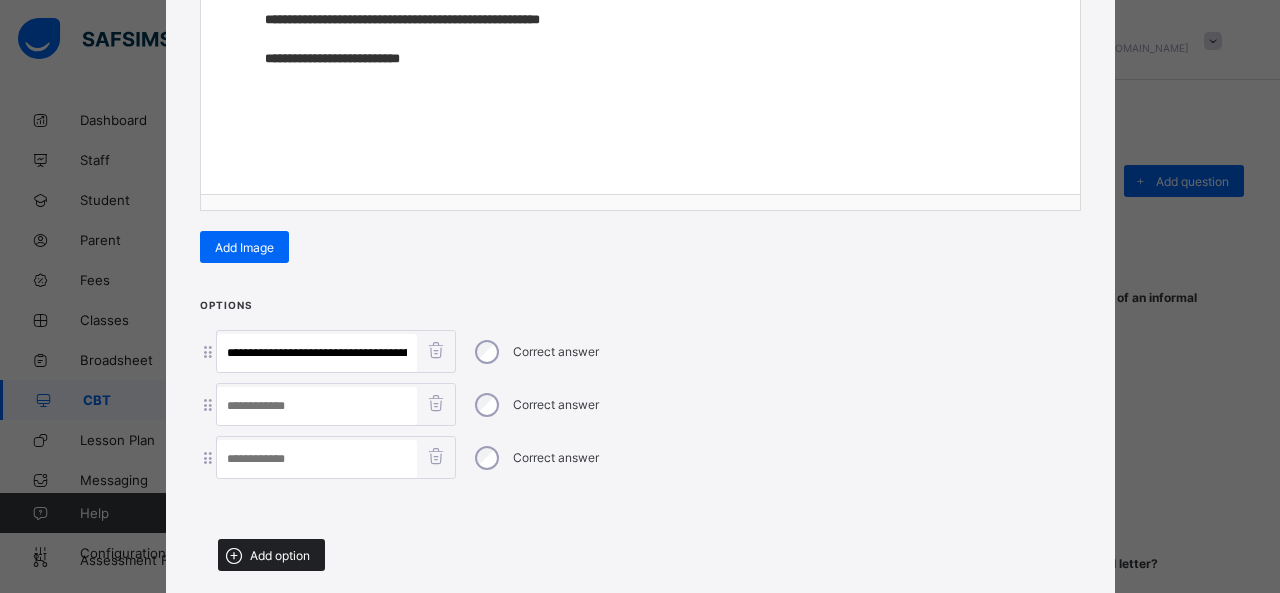 click on "Add option" at bounding box center (280, 555) 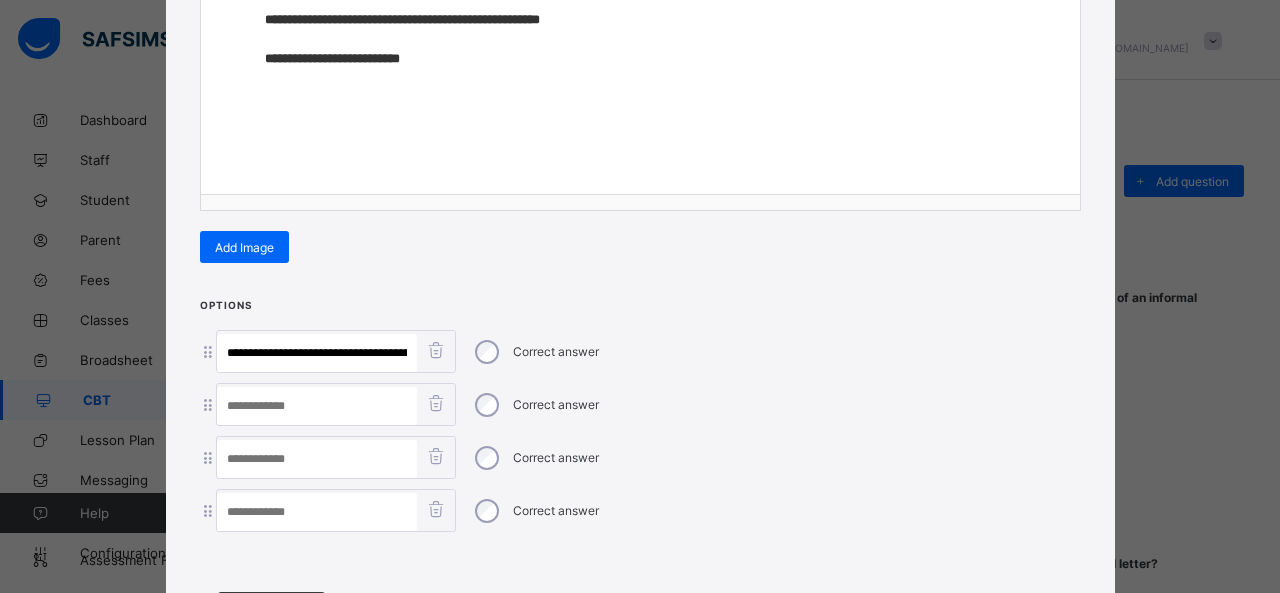 scroll, scrollTop: 0, scrollLeft: 140, axis: horizontal 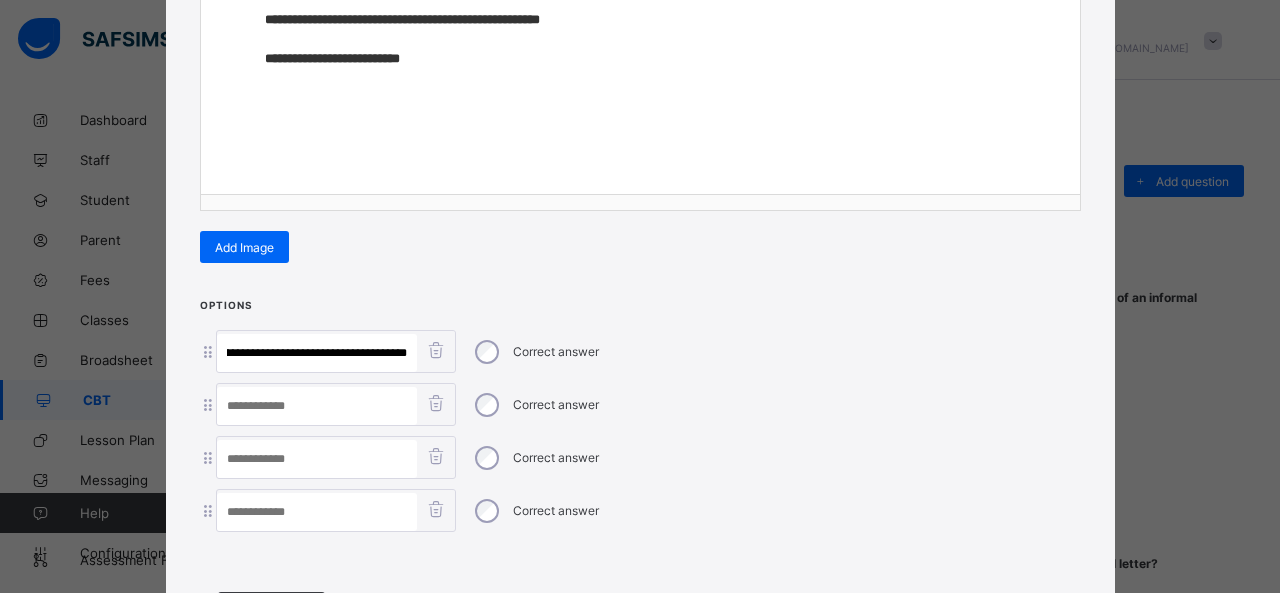 drag, startPoint x: 319, startPoint y: 345, endPoint x: 809, endPoint y: 384, distance: 491.5496 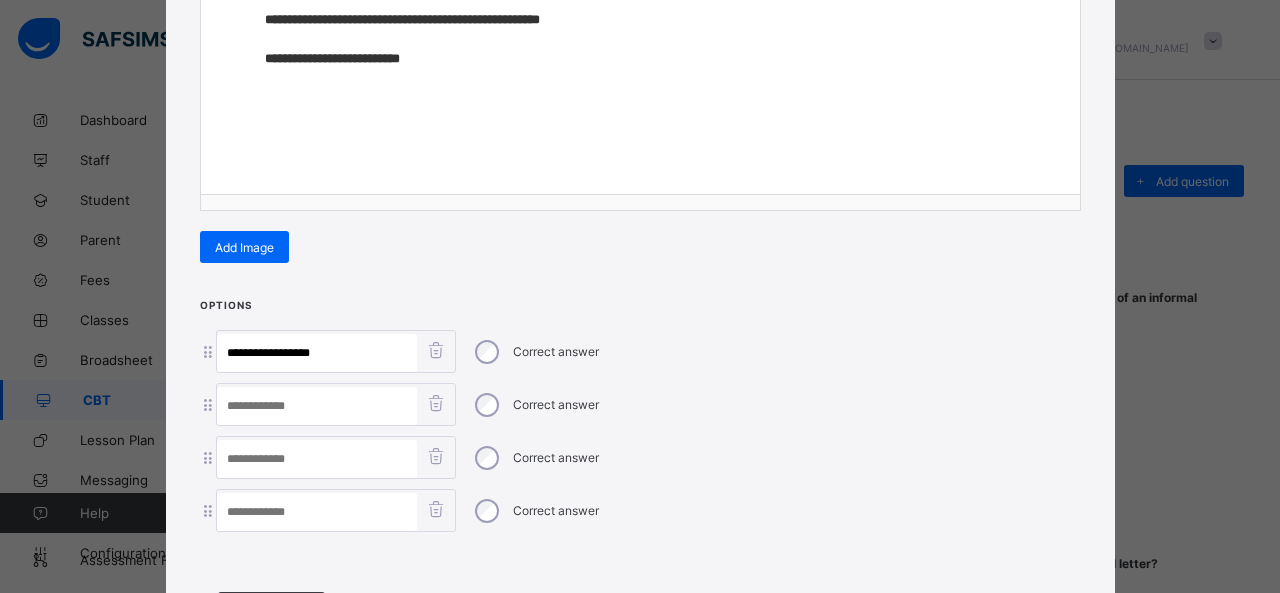 scroll, scrollTop: 0, scrollLeft: 0, axis: both 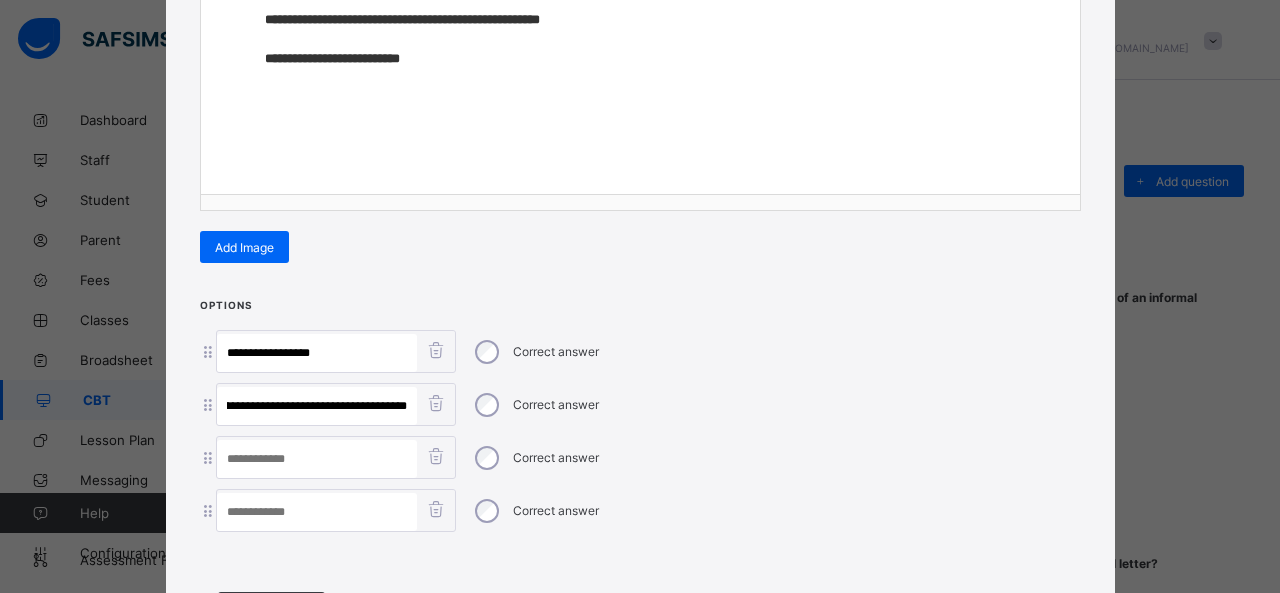 drag, startPoint x: 338, startPoint y: 397, endPoint x: 774, endPoint y: 439, distance: 438.01825 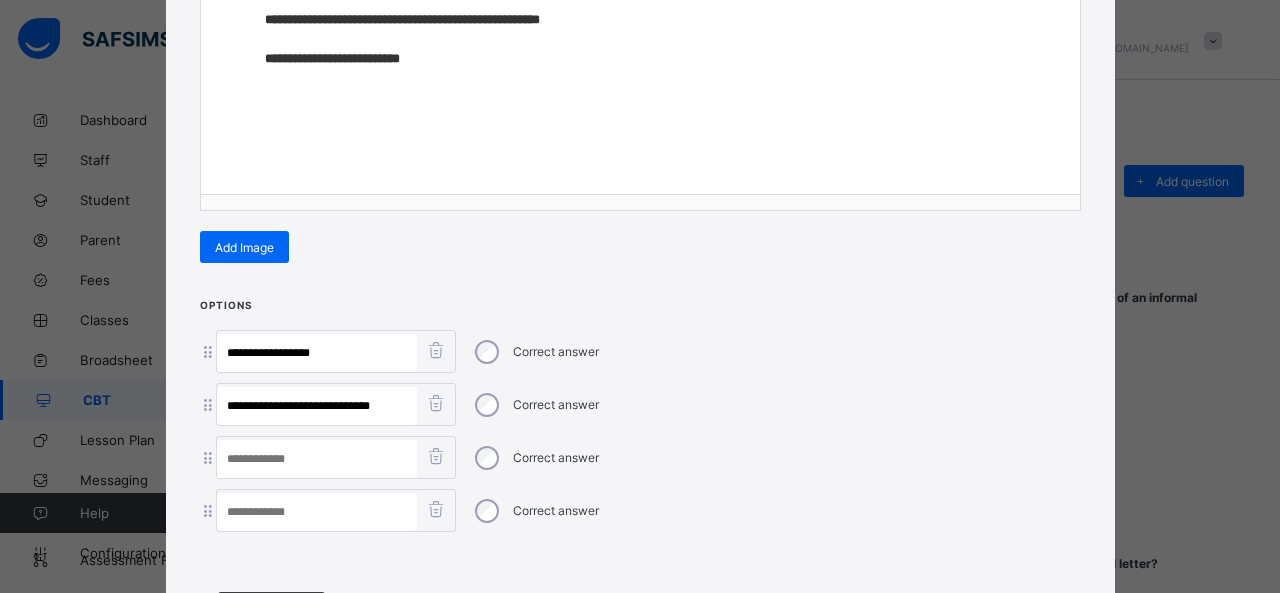 scroll, scrollTop: 0, scrollLeft: 0, axis: both 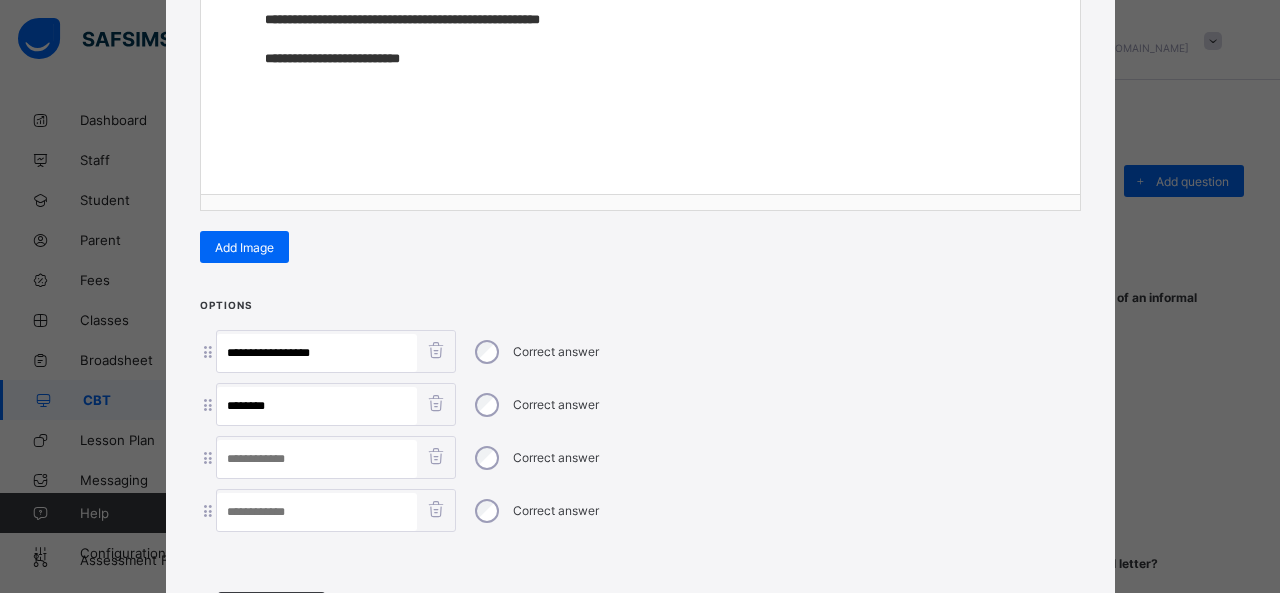 type on "*******" 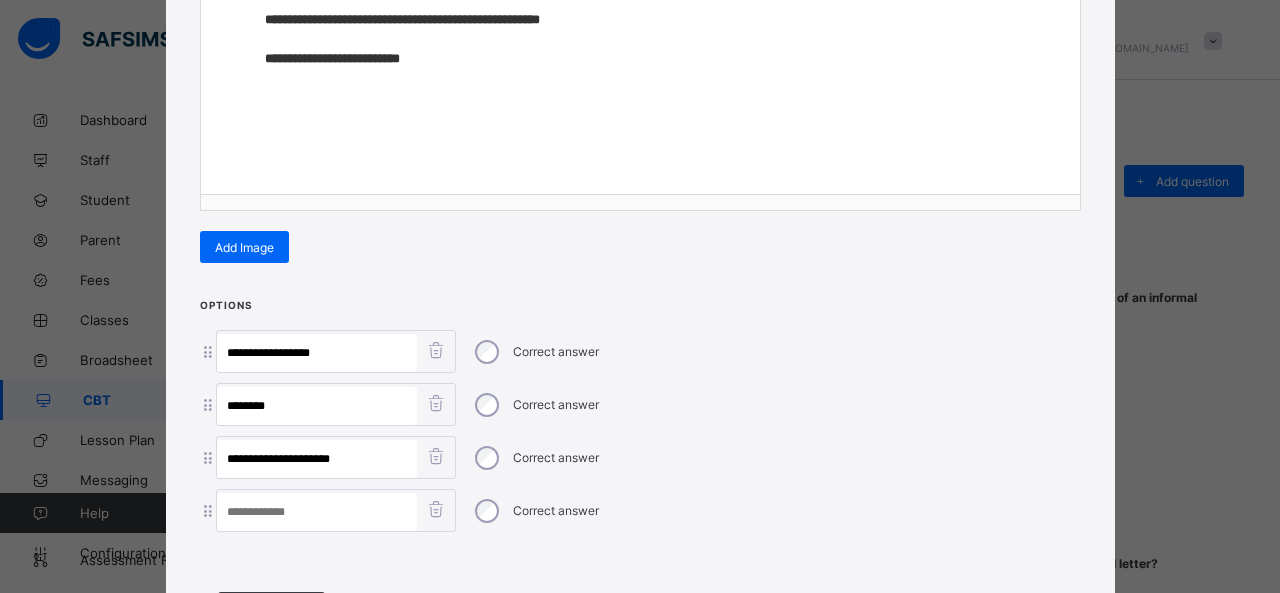 type on "**********" 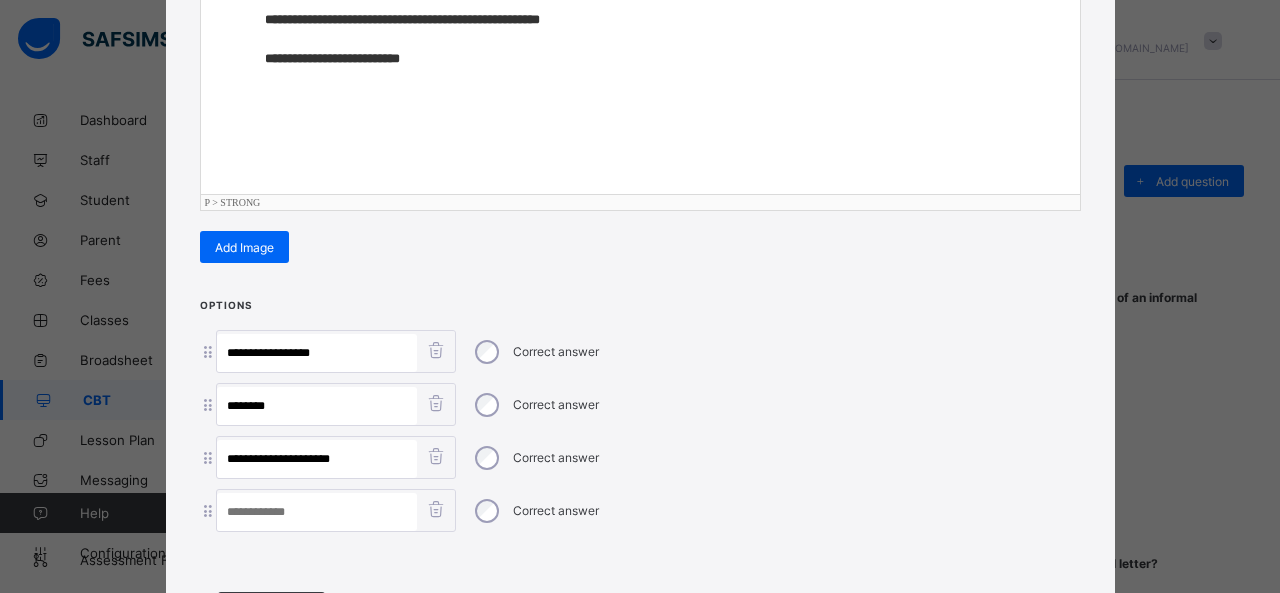 click on "**********" at bounding box center (640, 94) 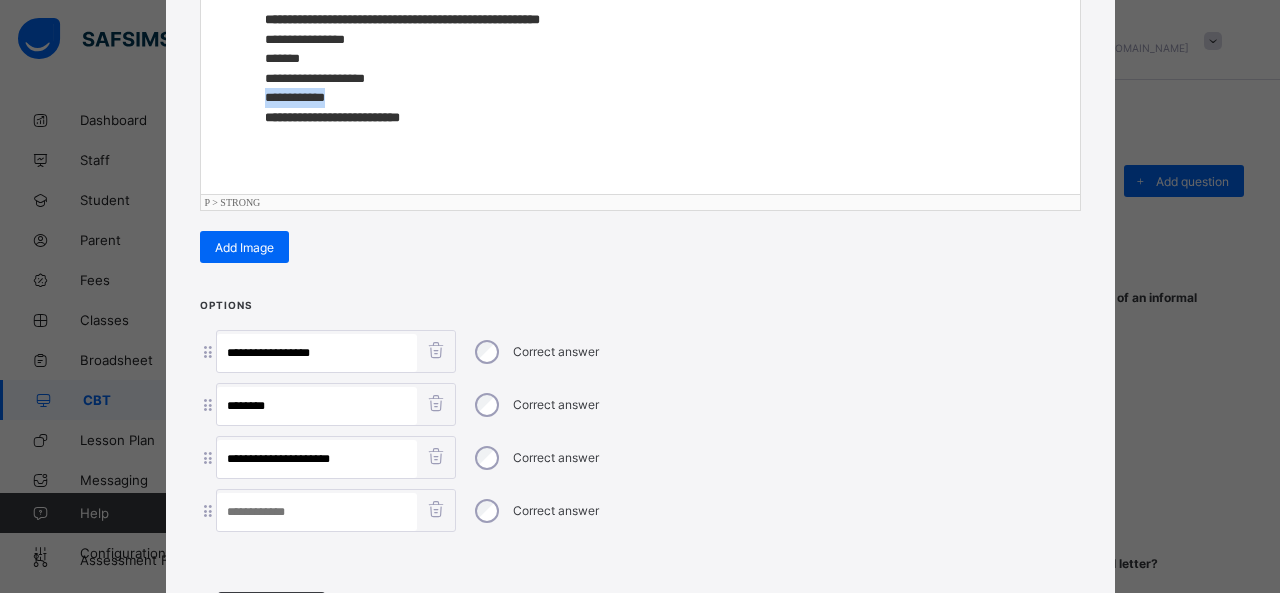 drag, startPoint x: 254, startPoint y: 91, endPoint x: 356, endPoint y: 91, distance: 102 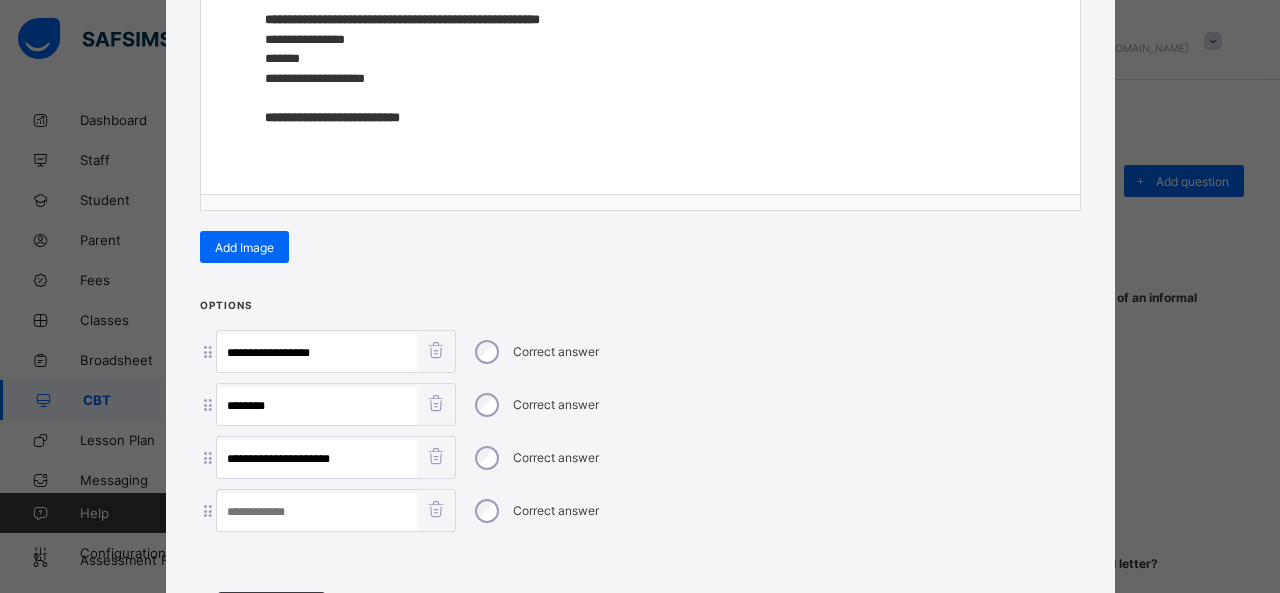 click at bounding box center [317, 512] 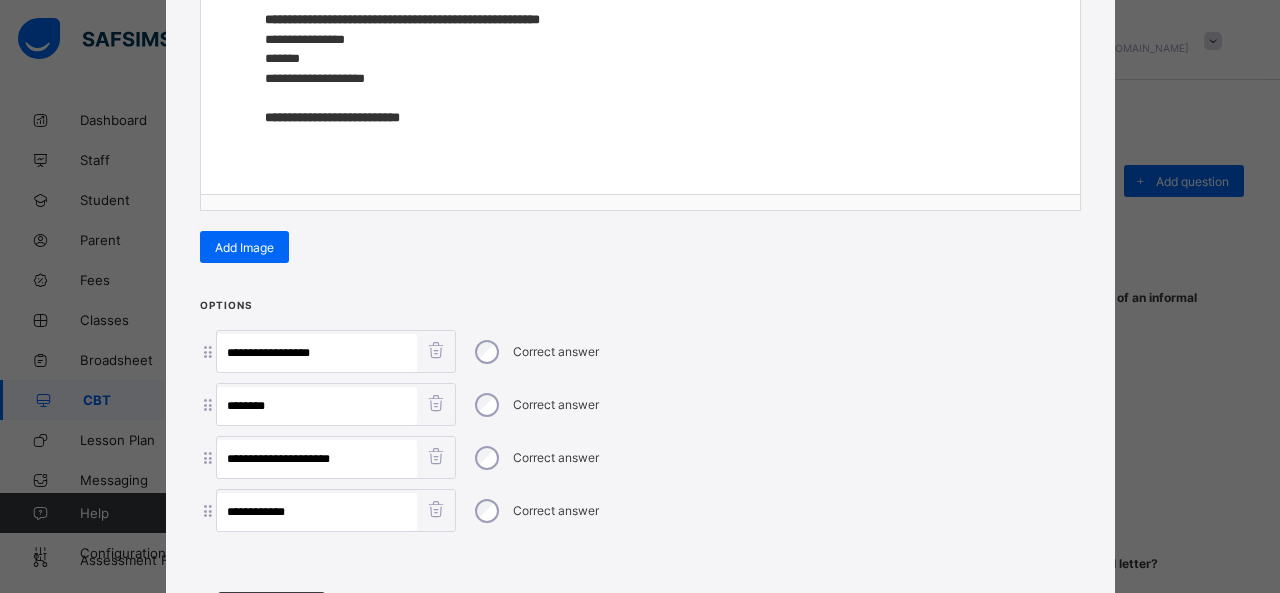 type on "**********" 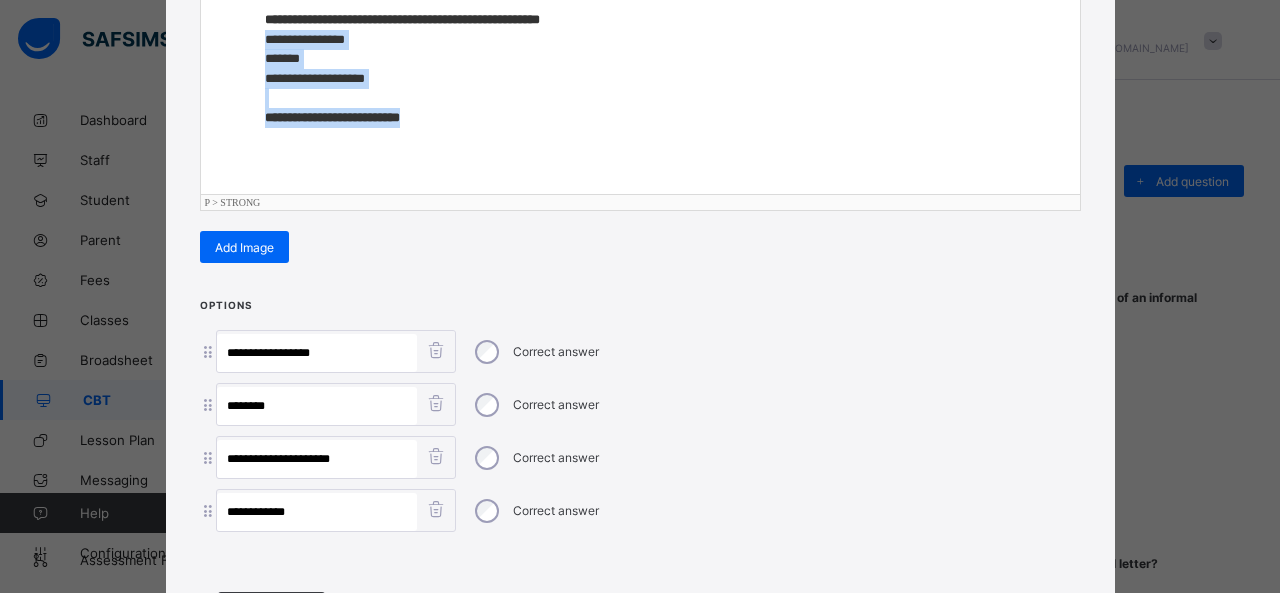 drag, startPoint x: 472, startPoint y: 116, endPoint x: 259, endPoint y: 41, distance: 225.81851 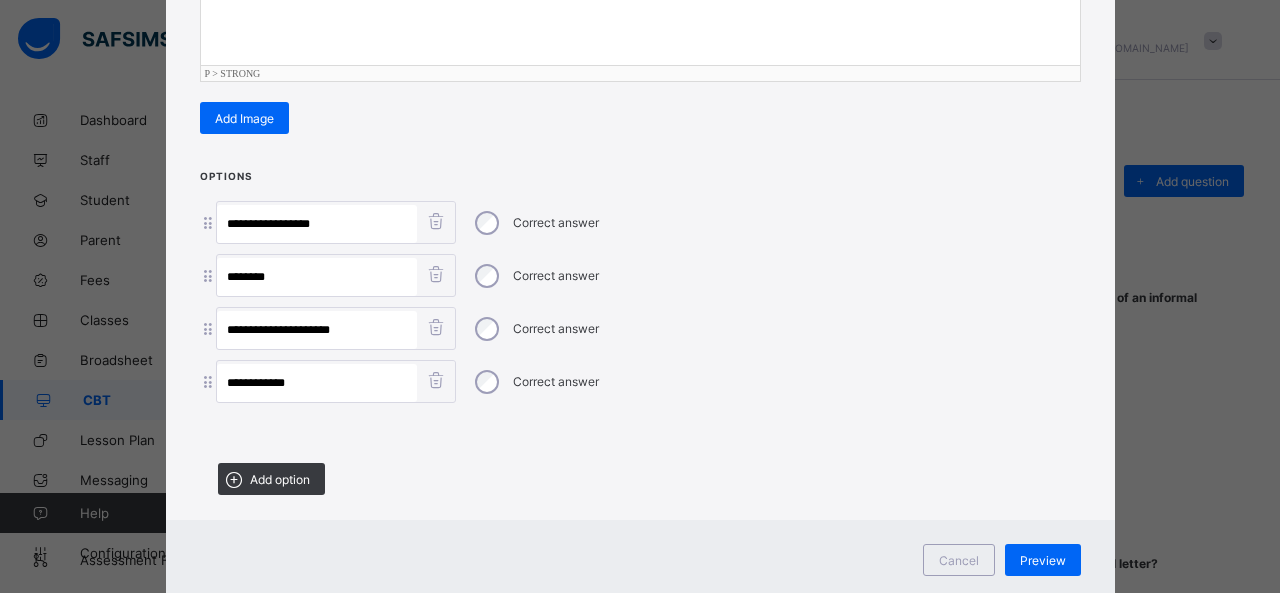 scroll, scrollTop: 507, scrollLeft: 0, axis: vertical 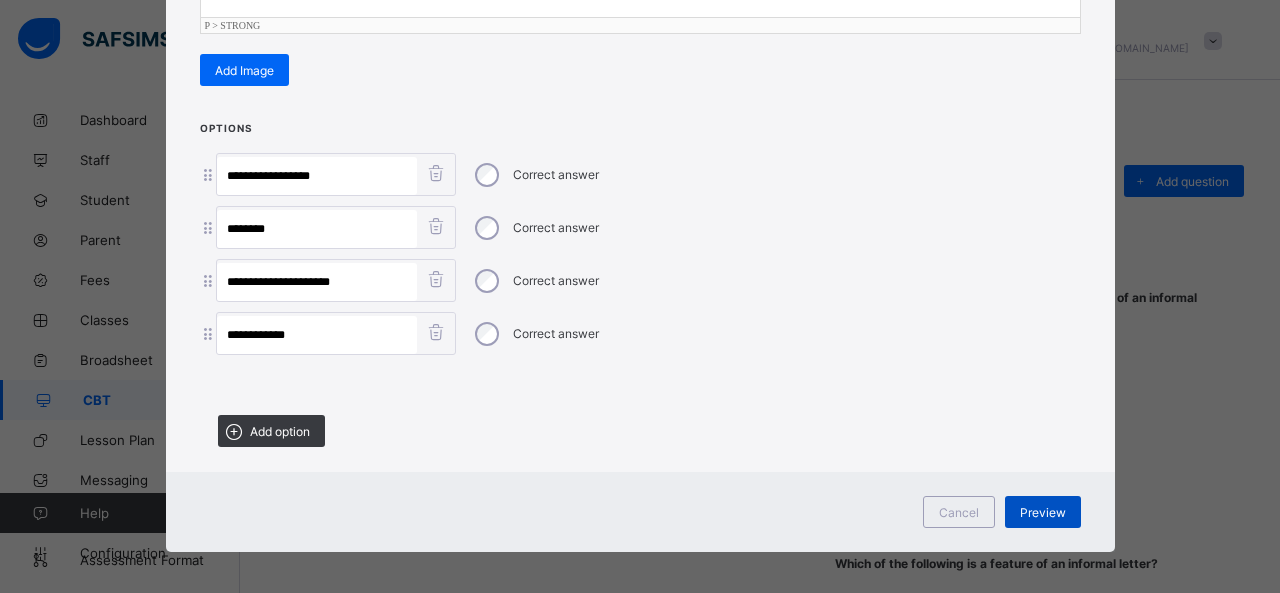 click on "Preview" at bounding box center (1043, 512) 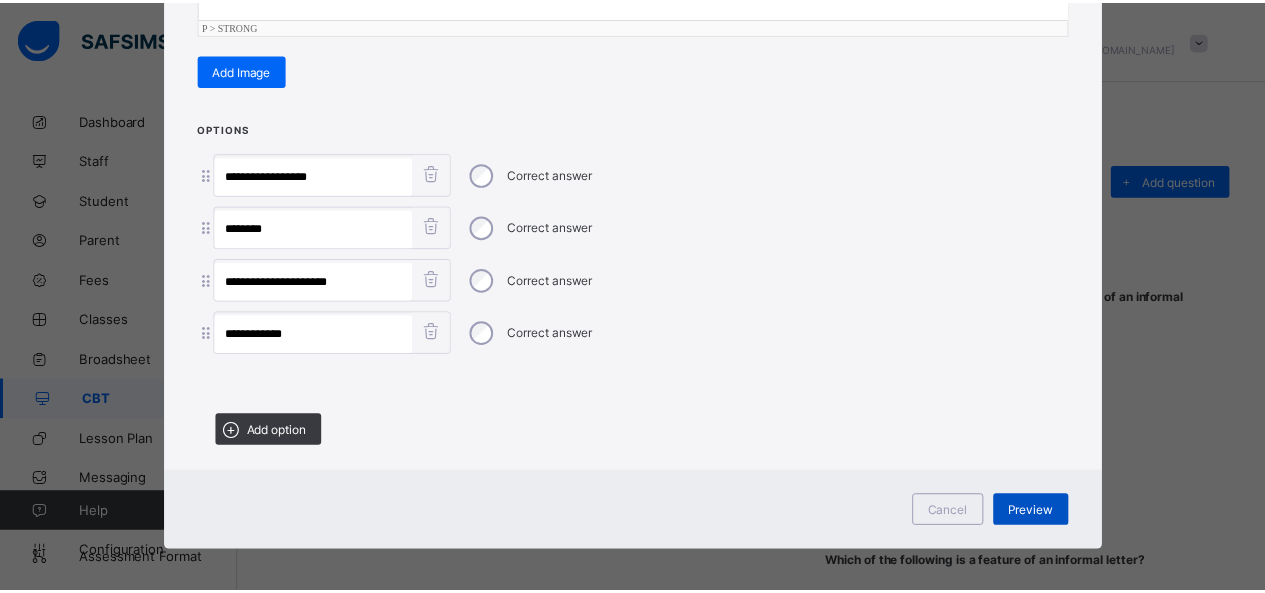 scroll, scrollTop: 60, scrollLeft: 0, axis: vertical 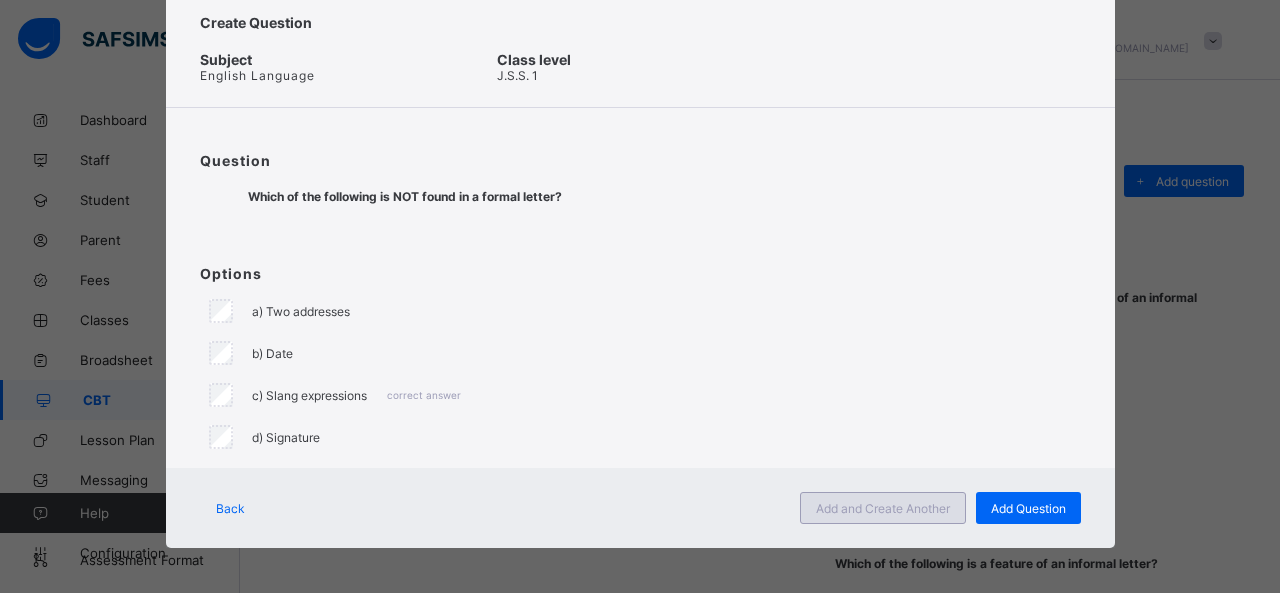 click on "Add and Create Another" at bounding box center (883, 508) 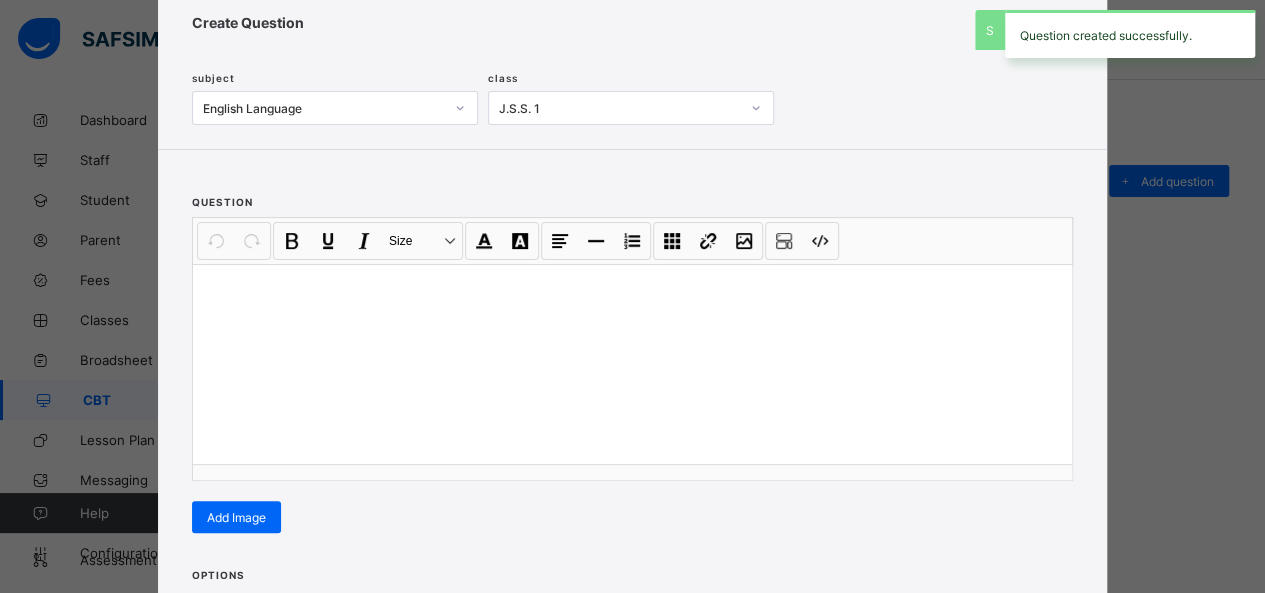 scroll, scrollTop: 128, scrollLeft: 0, axis: vertical 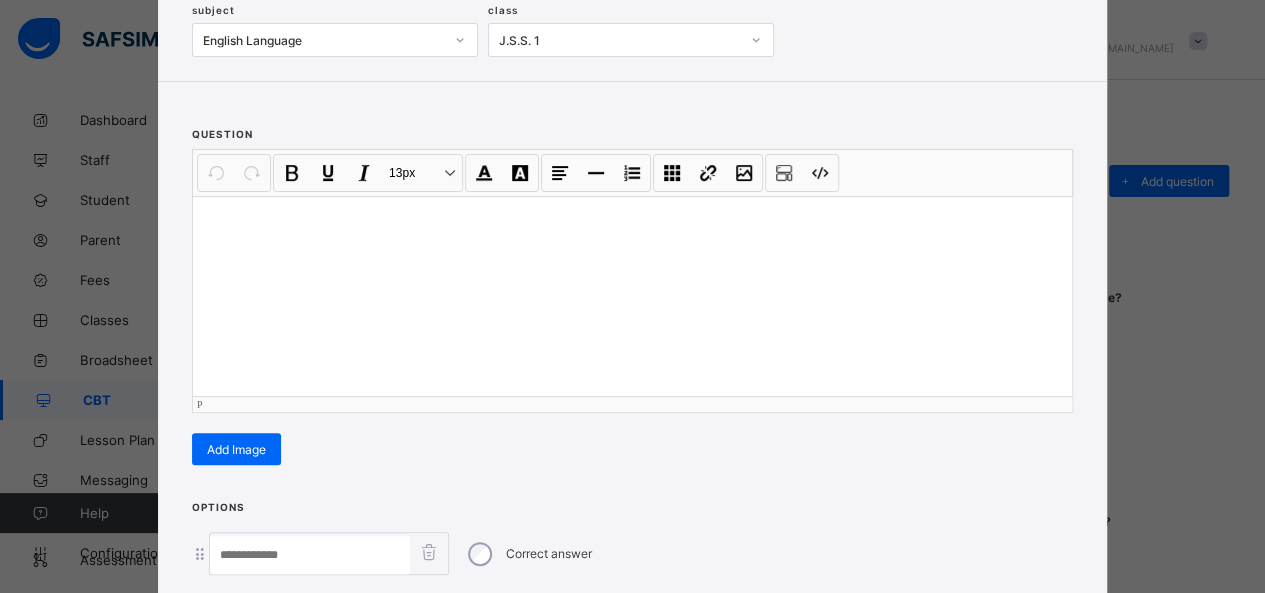 click at bounding box center (632, 296) 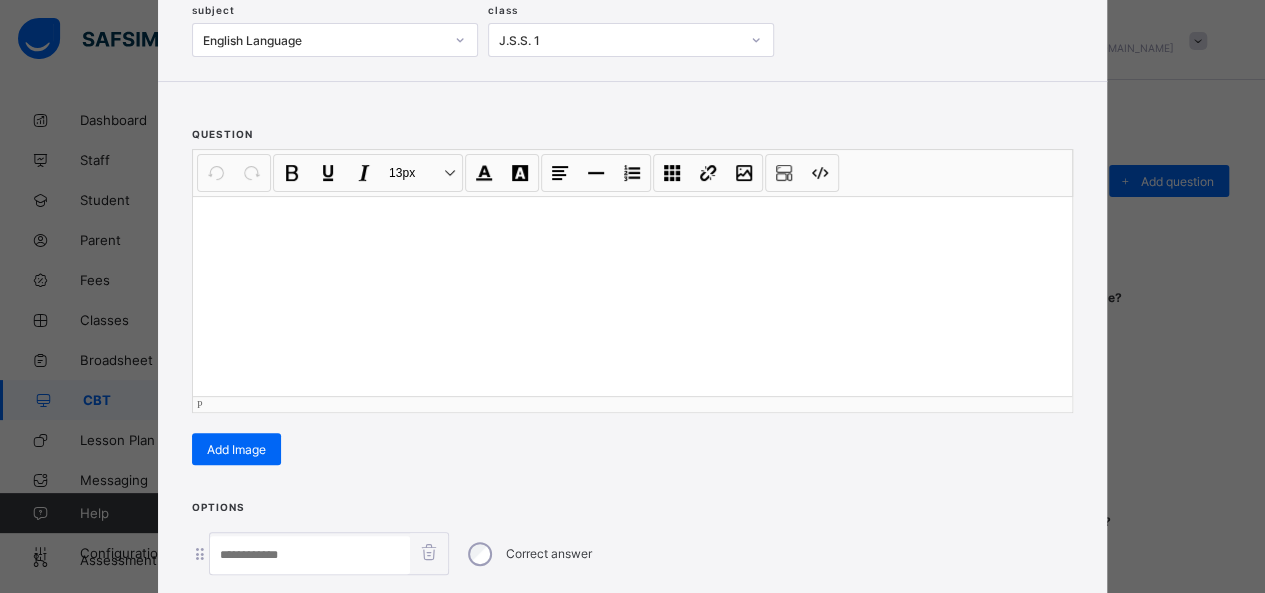click on "Undo CTRL+ Z Redo CTRL+ Y  / CTRL+SHIFT+ Z Bold CTRL+ B Underline CTRL+ U Italic CTRL+ I 13px Size Font Color Highlight Color Align Horizontal line List Table Link Image Show blocks Code view" at bounding box center [632, 173] 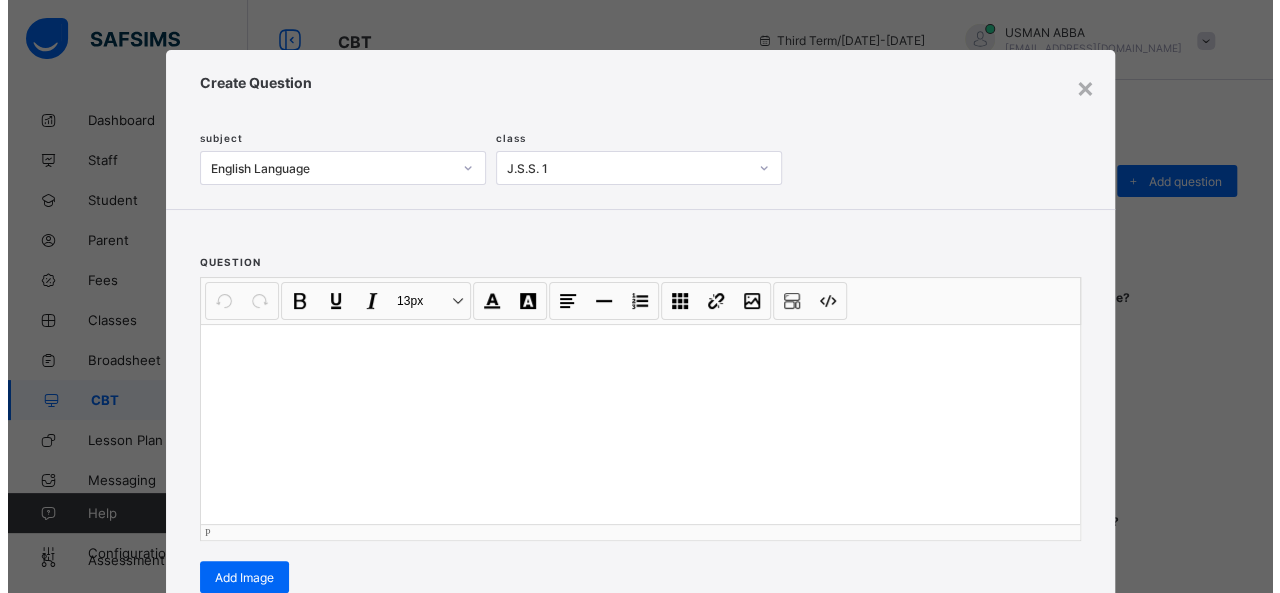 scroll, scrollTop: 1, scrollLeft: 0, axis: vertical 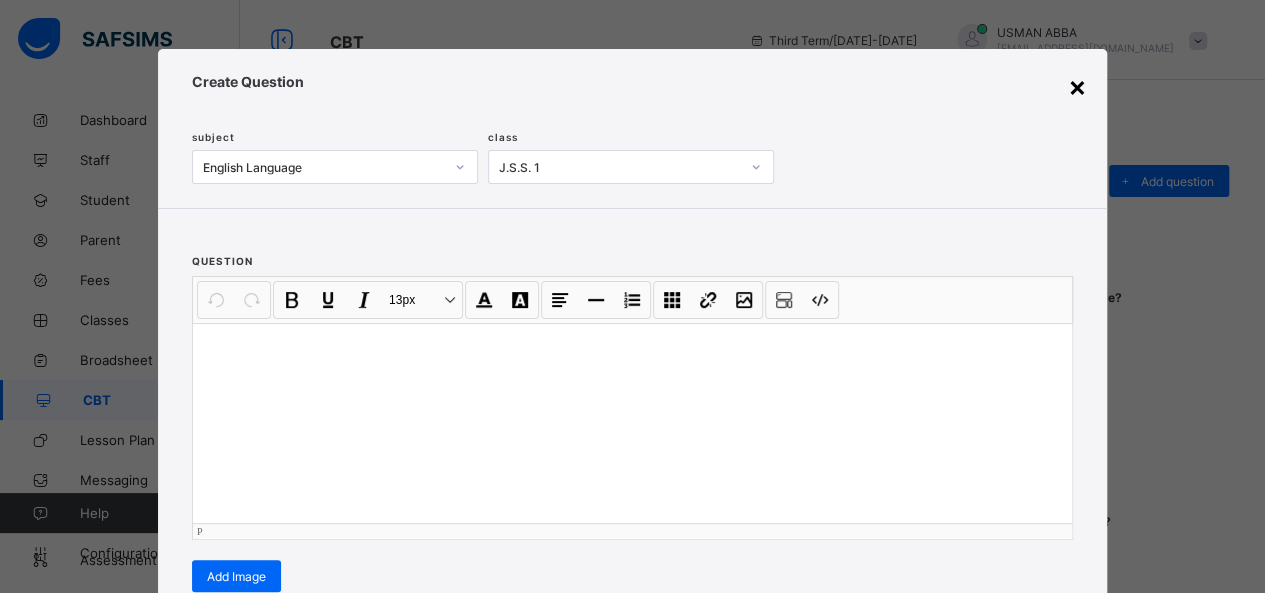 click on "×" at bounding box center [1077, 86] 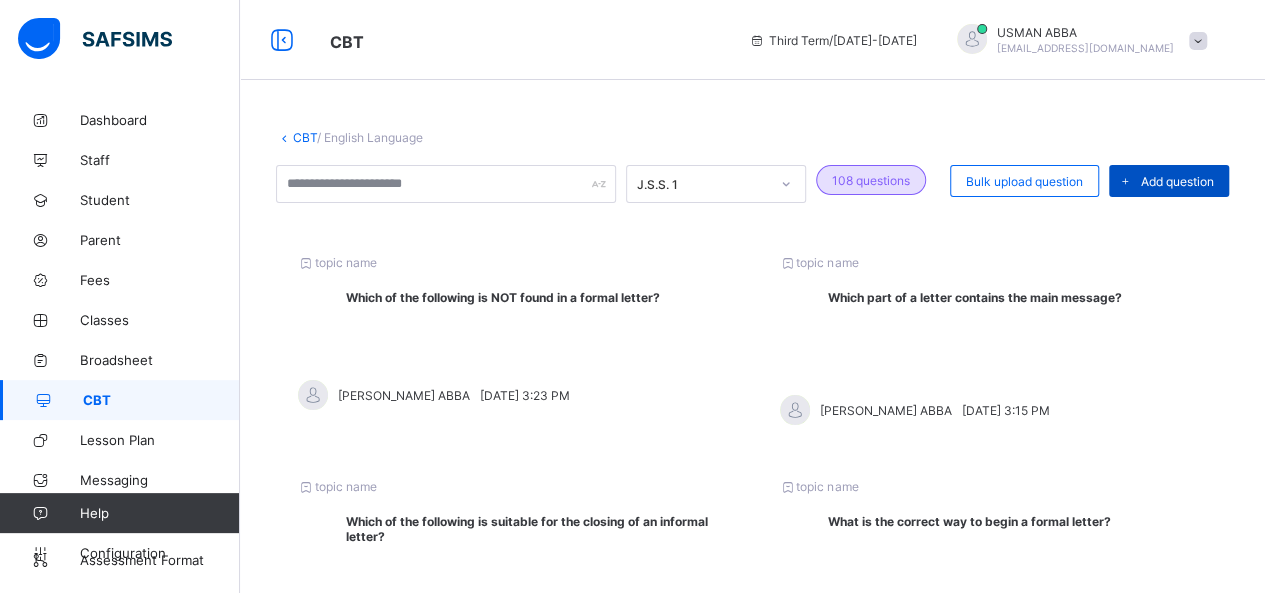 click on "Add question" at bounding box center (1169, 181) 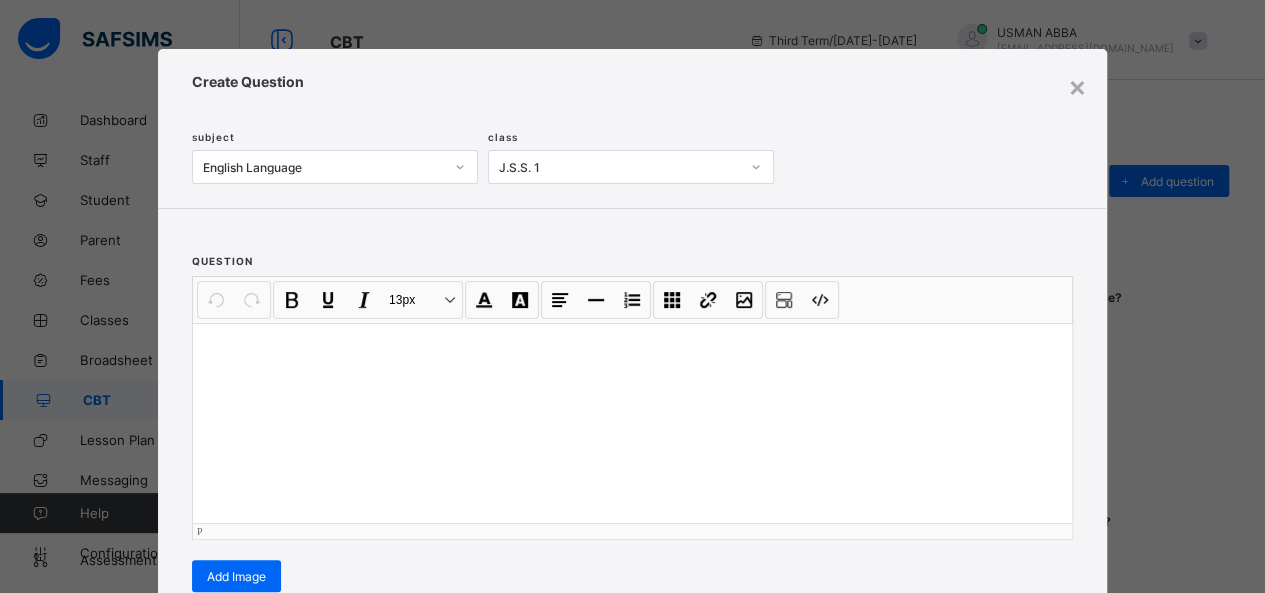 click at bounding box center (632, 423) 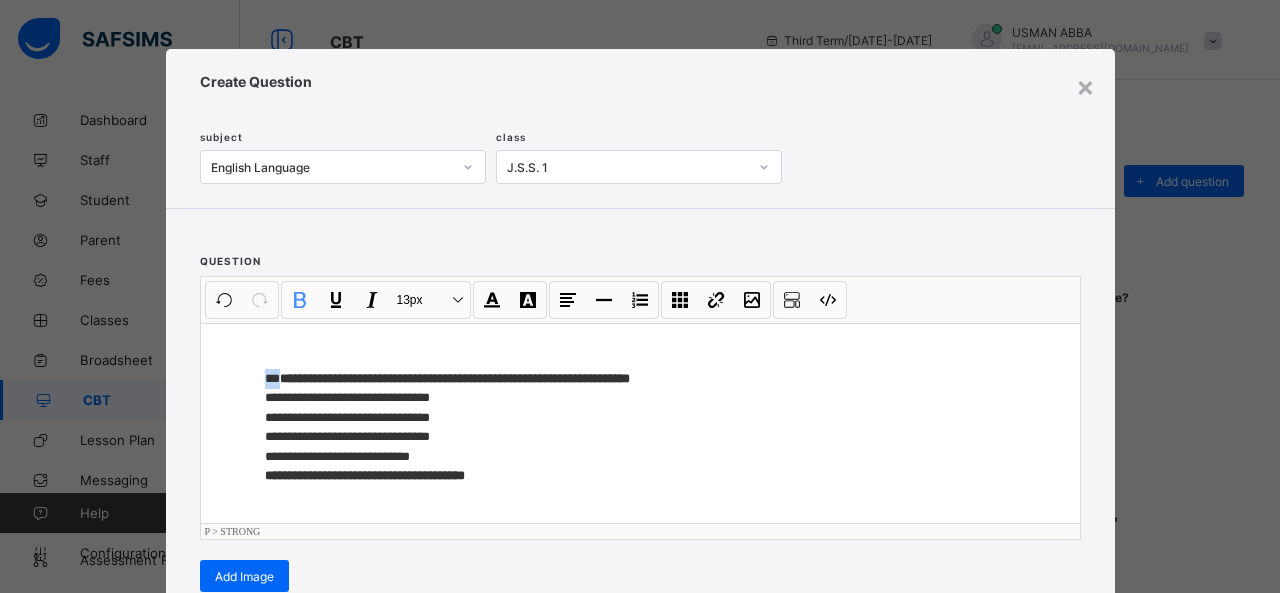 drag, startPoint x: 274, startPoint y: 375, endPoint x: 210, endPoint y: 353, distance: 67.6757 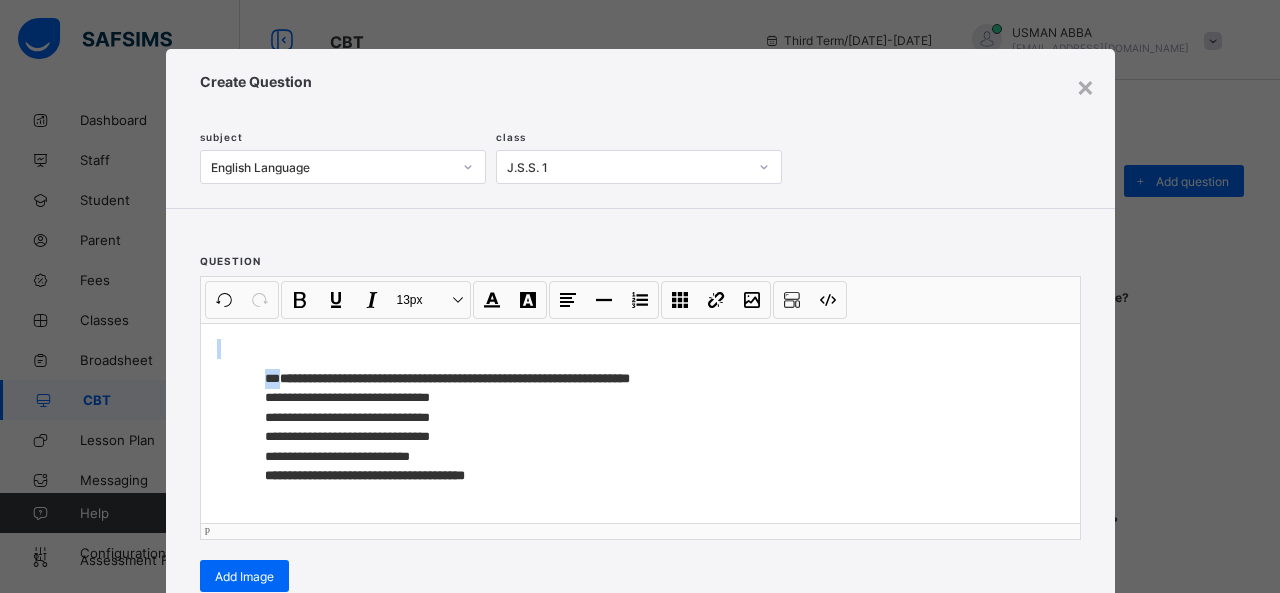 type 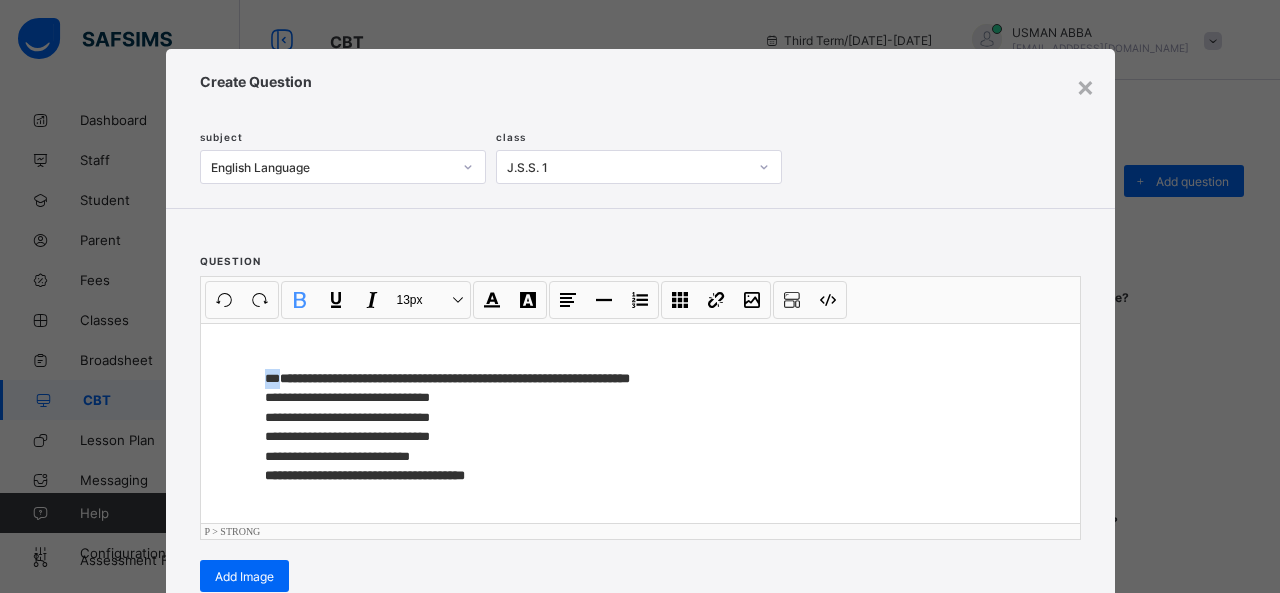 drag, startPoint x: 271, startPoint y: 367, endPoint x: 241, endPoint y: 367, distance: 30 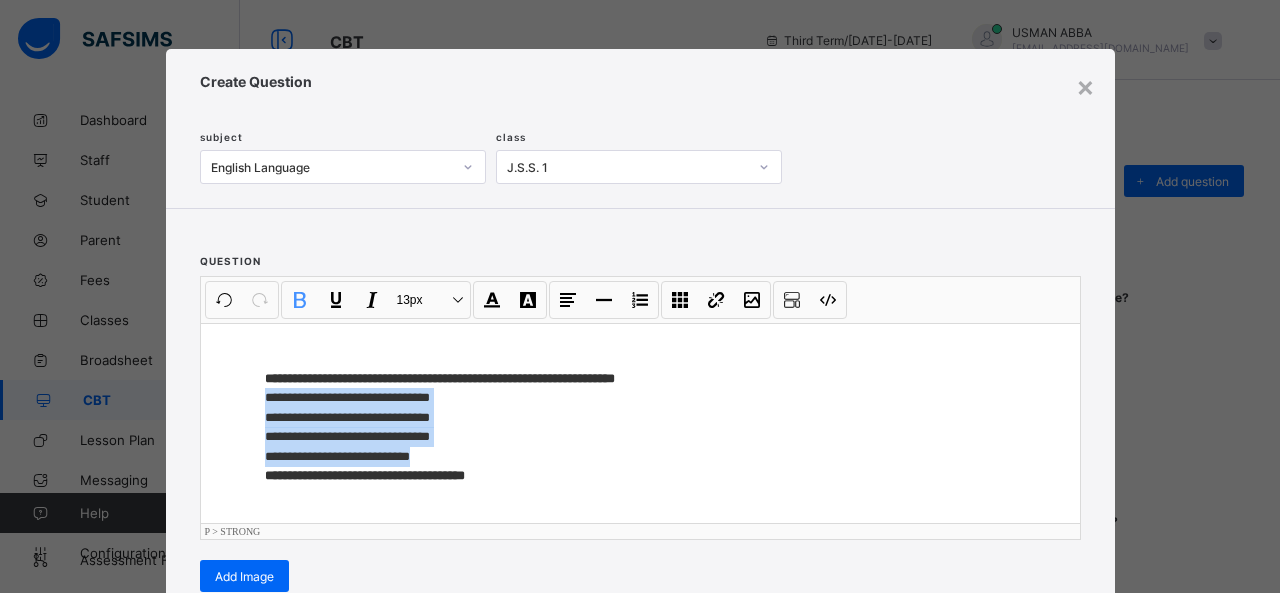 drag, startPoint x: 252, startPoint y: 391, endPoint x: 472, endPoint y: 447, distance: 227.01541 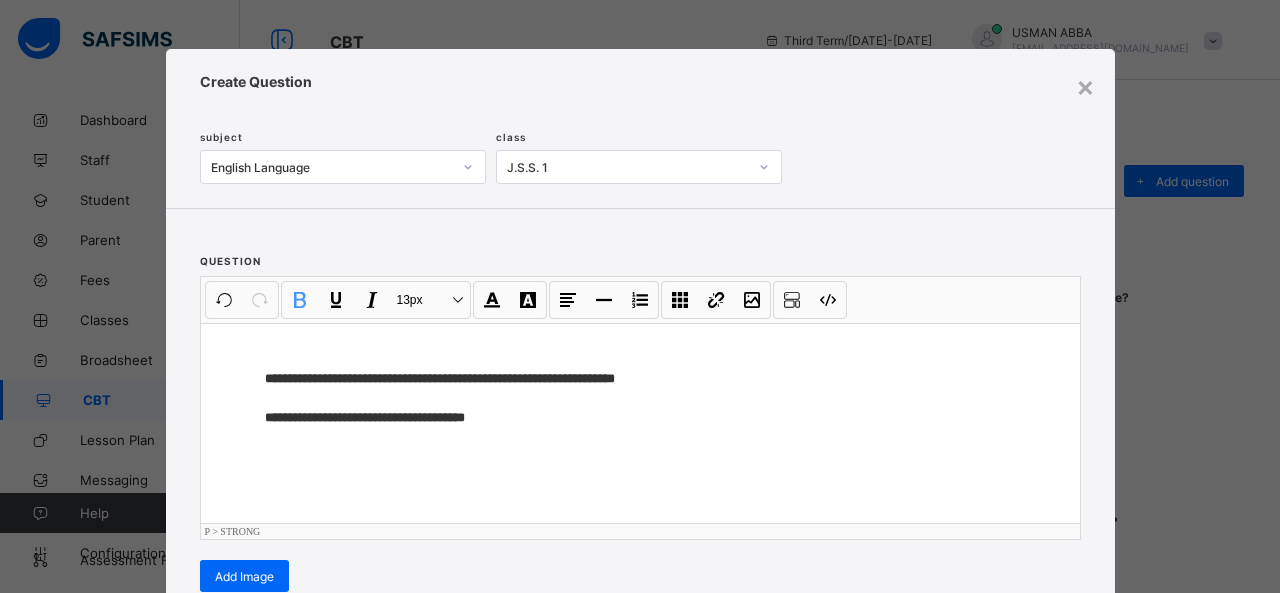scroll, scrollTop: 351, scrollLeft: 0, axis: vertical 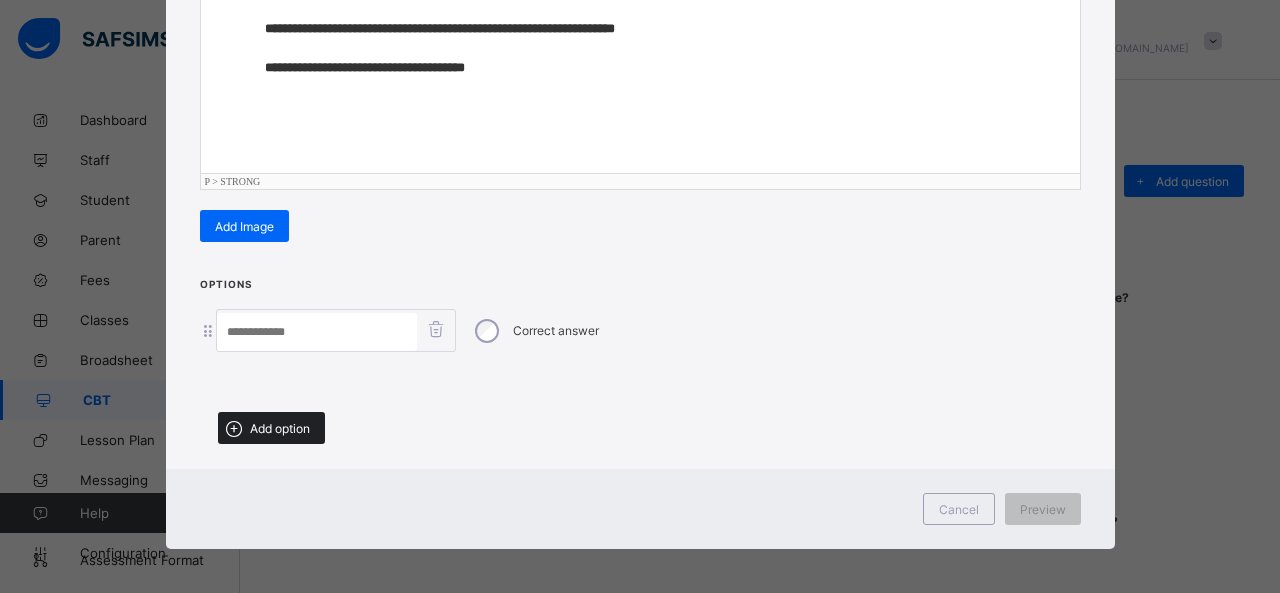 click on "Add option" at bounding box center [280, 428] 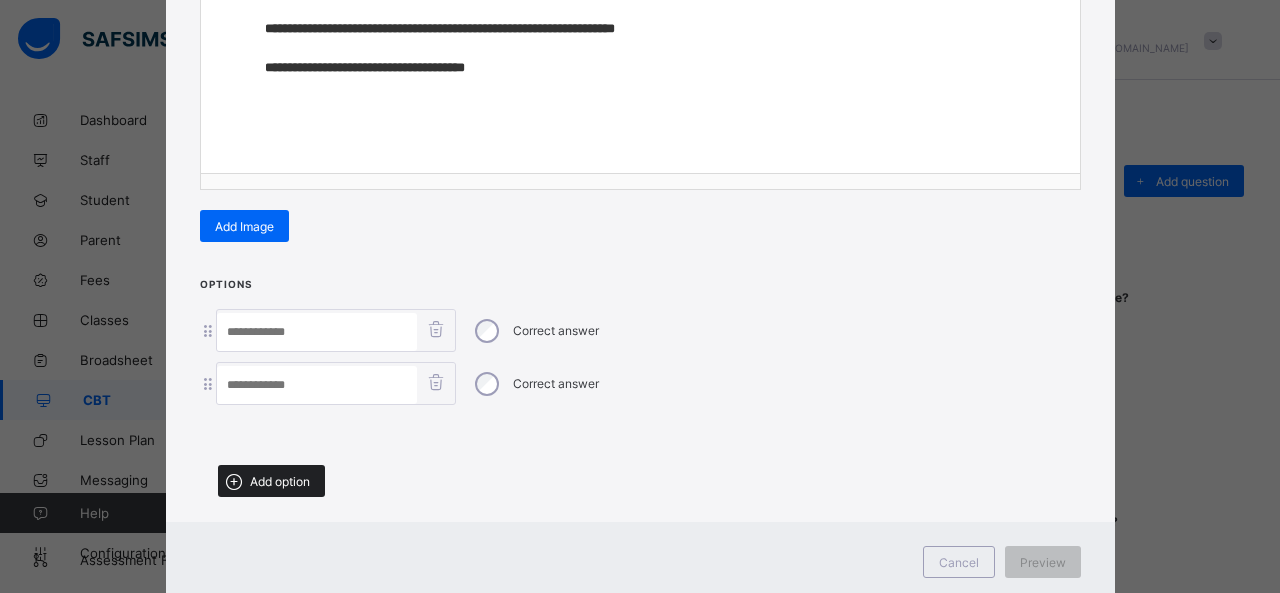 click on "Add option" at bounding box center [271, 481] 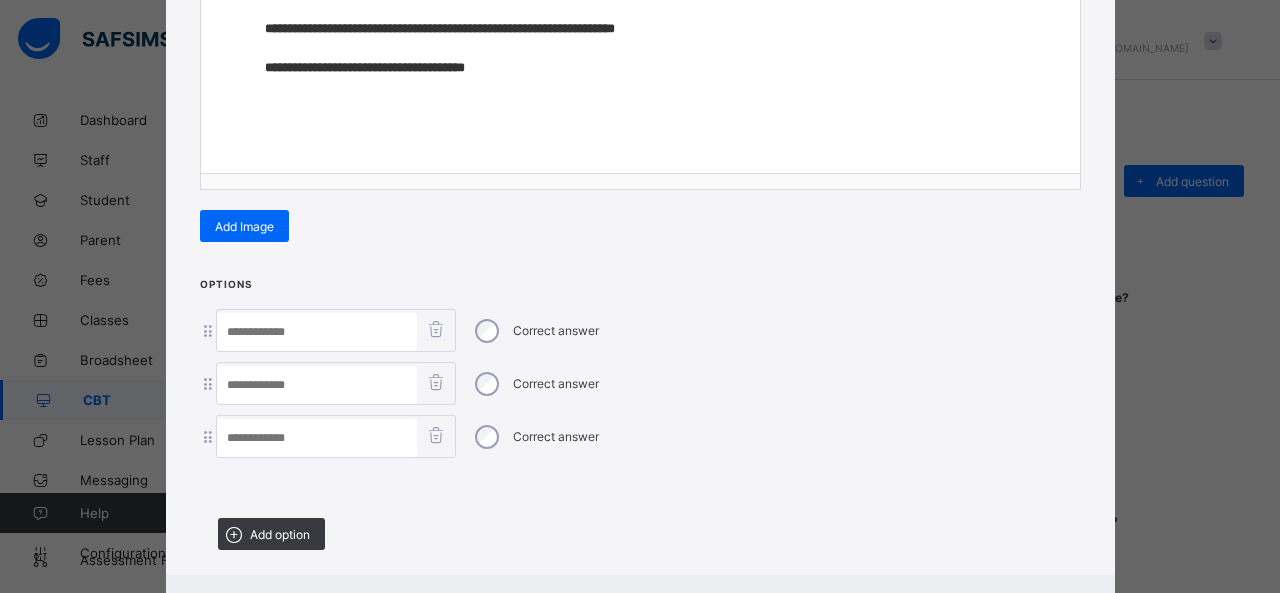 click on "Options Correct answer Correct answer Correct answer Add option" at bounding box center [640, 420] 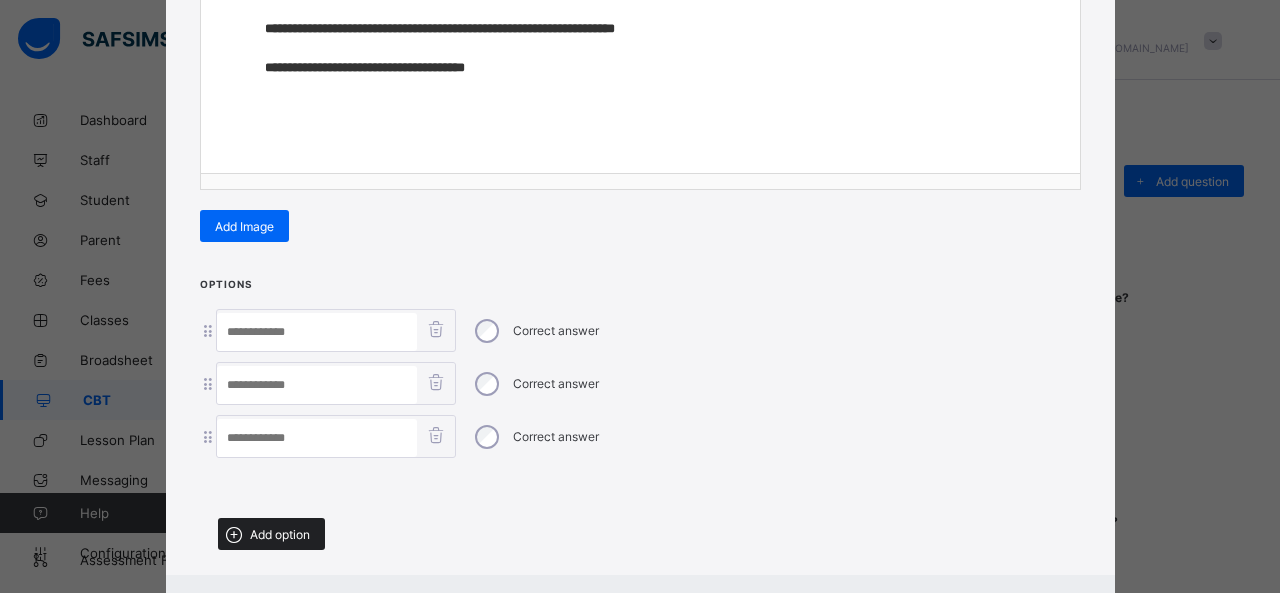 click on "Add option" at bounding box center (280, 534) 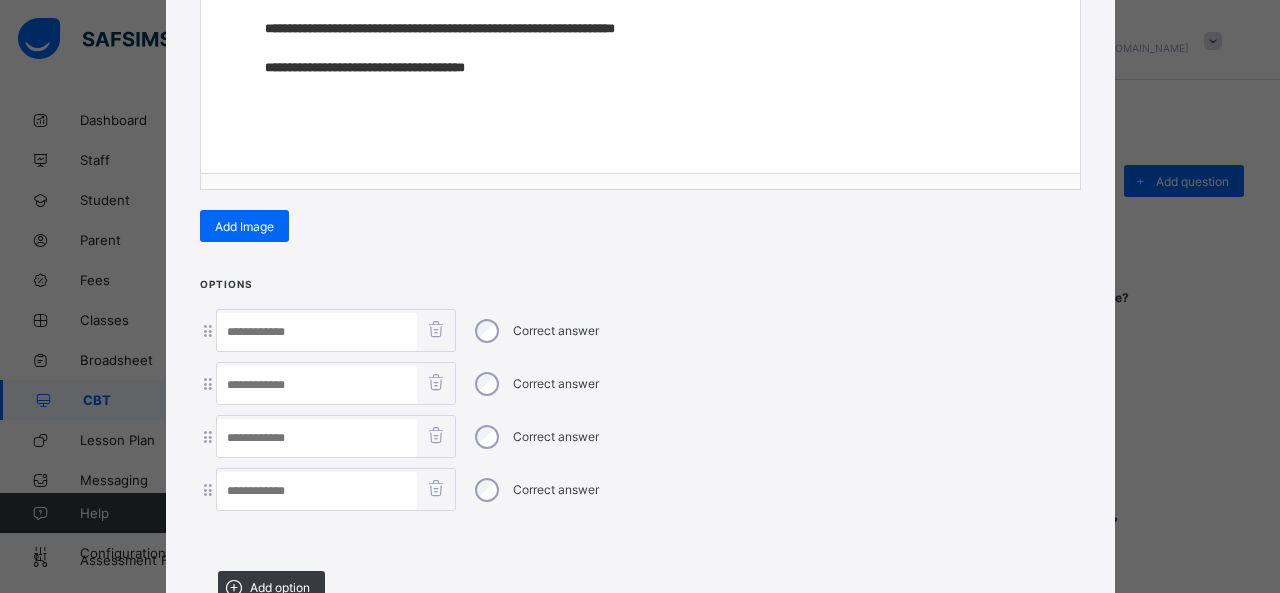 click at bounding box center [317, 332] 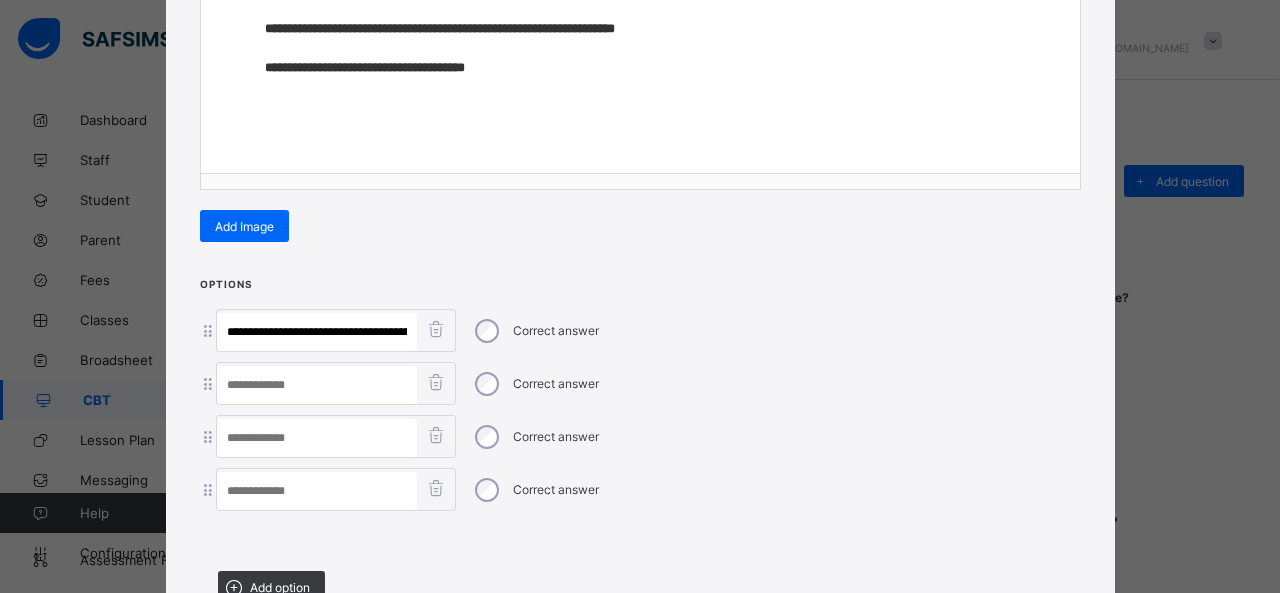 scroll, scrollTop: 0, scrollLeft: 512, axis: horizontal 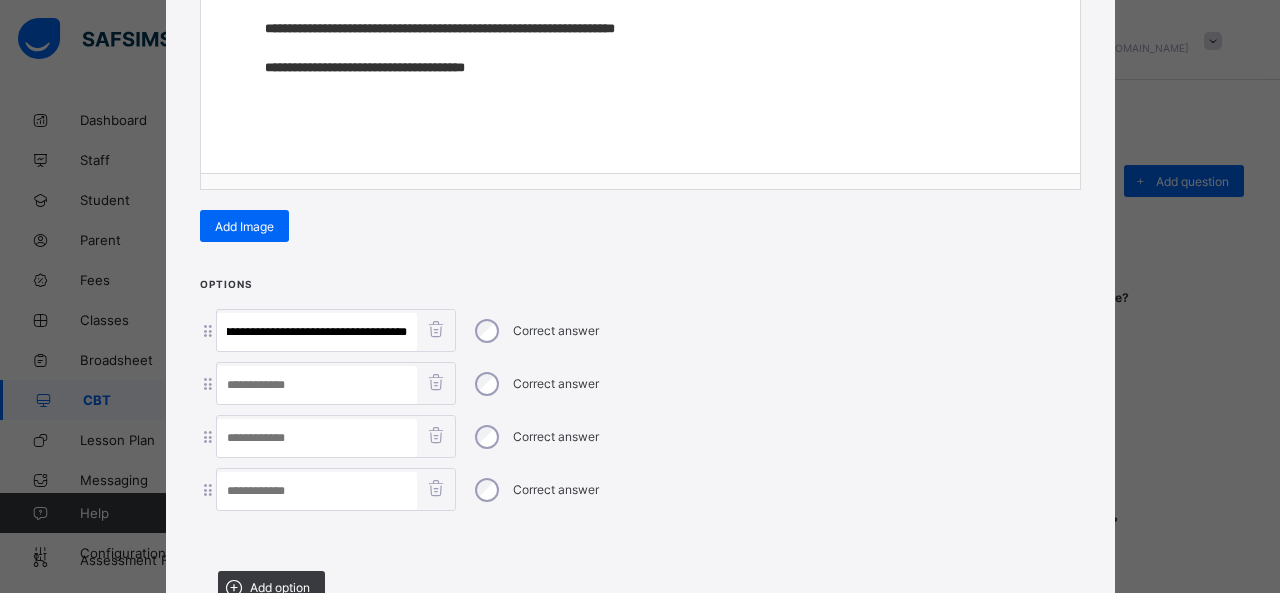 drag, startPoint x: 246, startPoint y: 323, endPoint x: 554, endPoint y: 346, distance: 308.85757 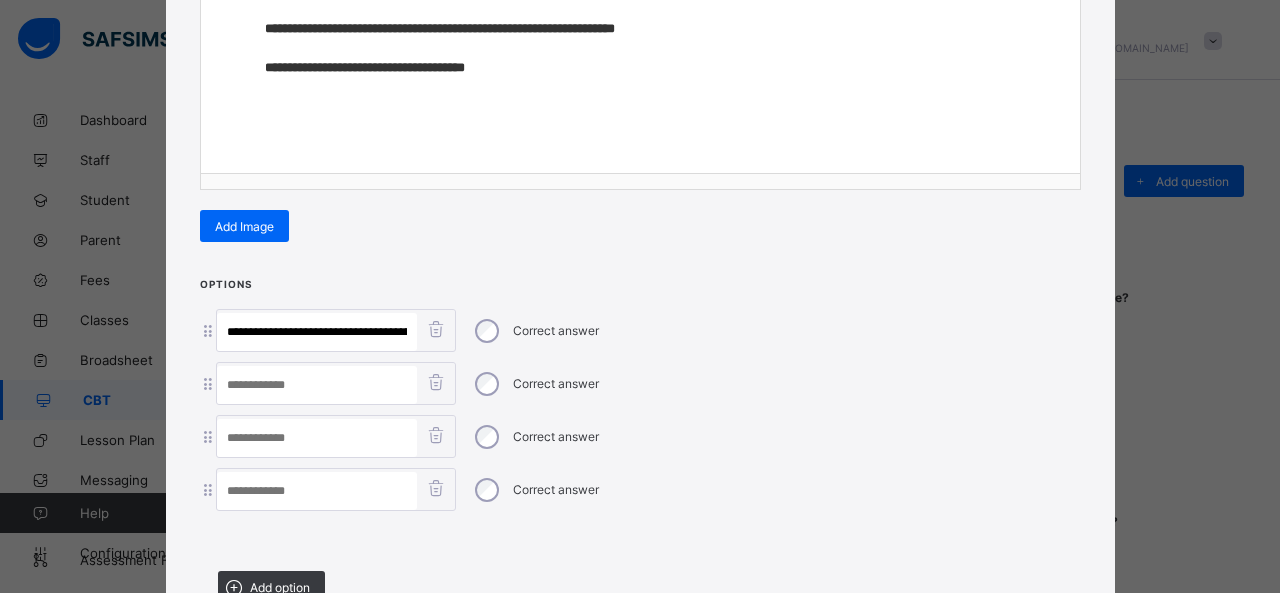 click at bounding box center [317, 491] 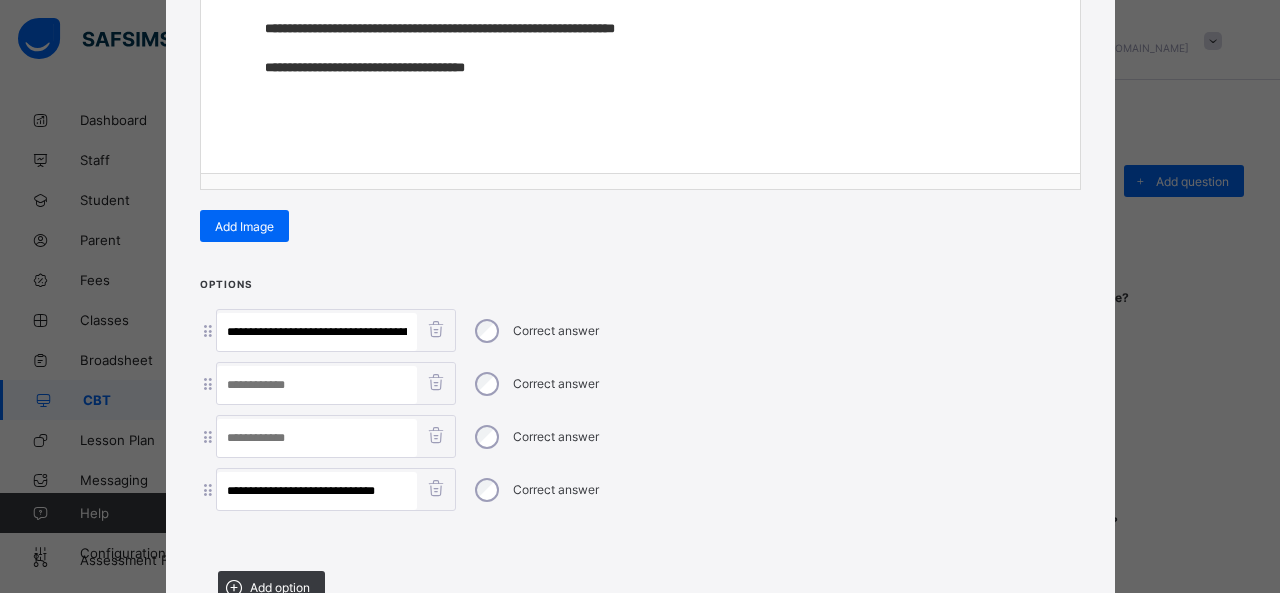type on "**********" 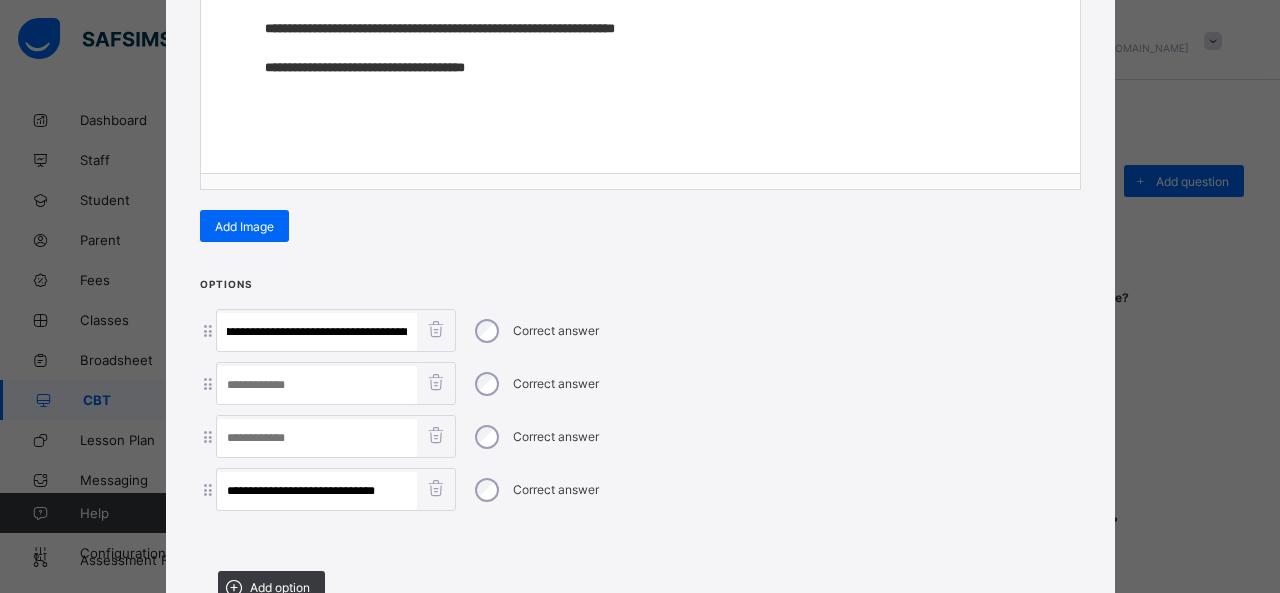 scroll, scrollTop: 0, scrollLeft: 354, axis: horizontal 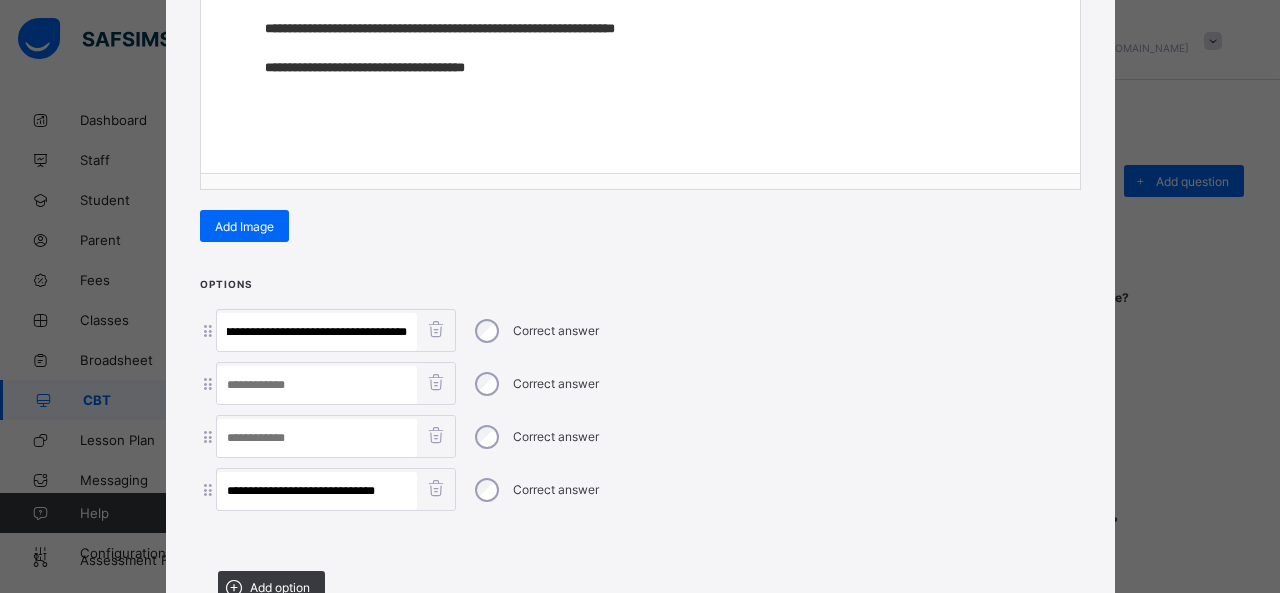 drag, startPoint x: 315, startPoint y: 324, endPoint x: 831, endPoint y: 366, distance: 517.7065 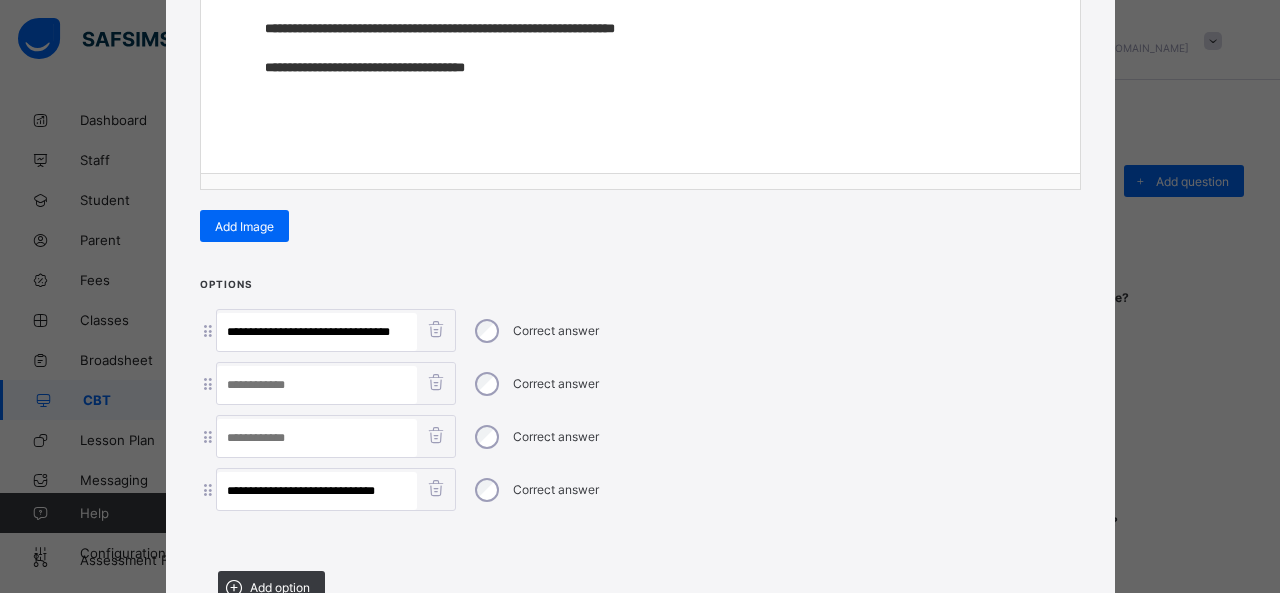 scroll, scrollTop: 0, scrollLeft: 0, axis: both 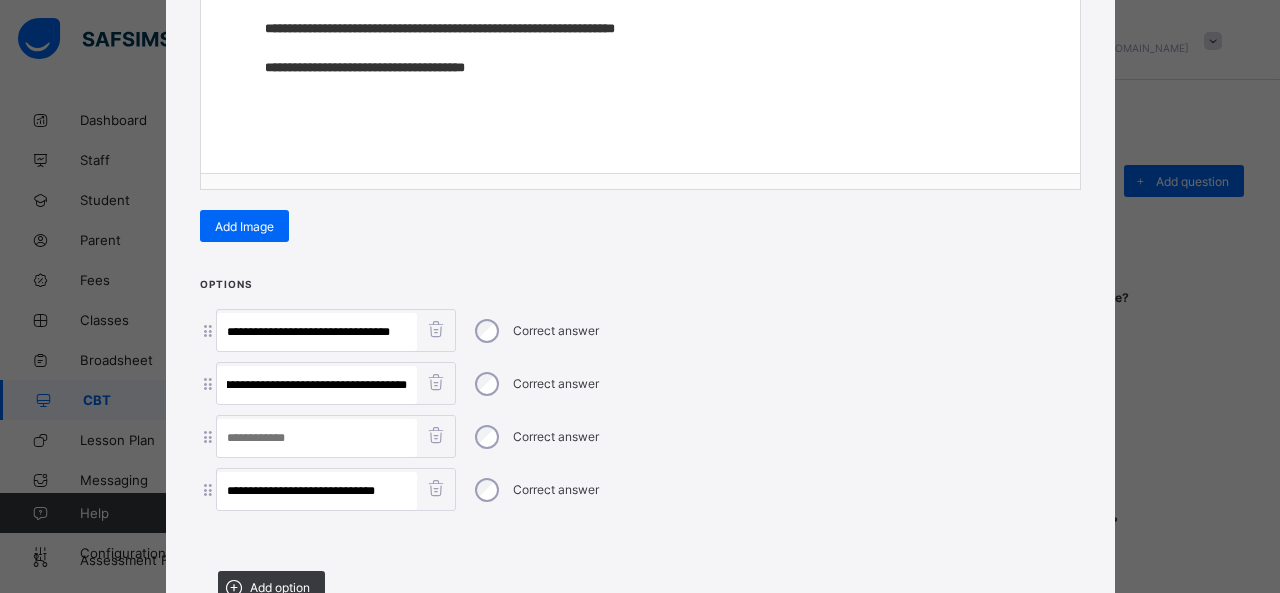 drag, startPoint x: 225, startPoint y: 380, endPoint x: 676, endPoint y: 443, distance: 455.37897 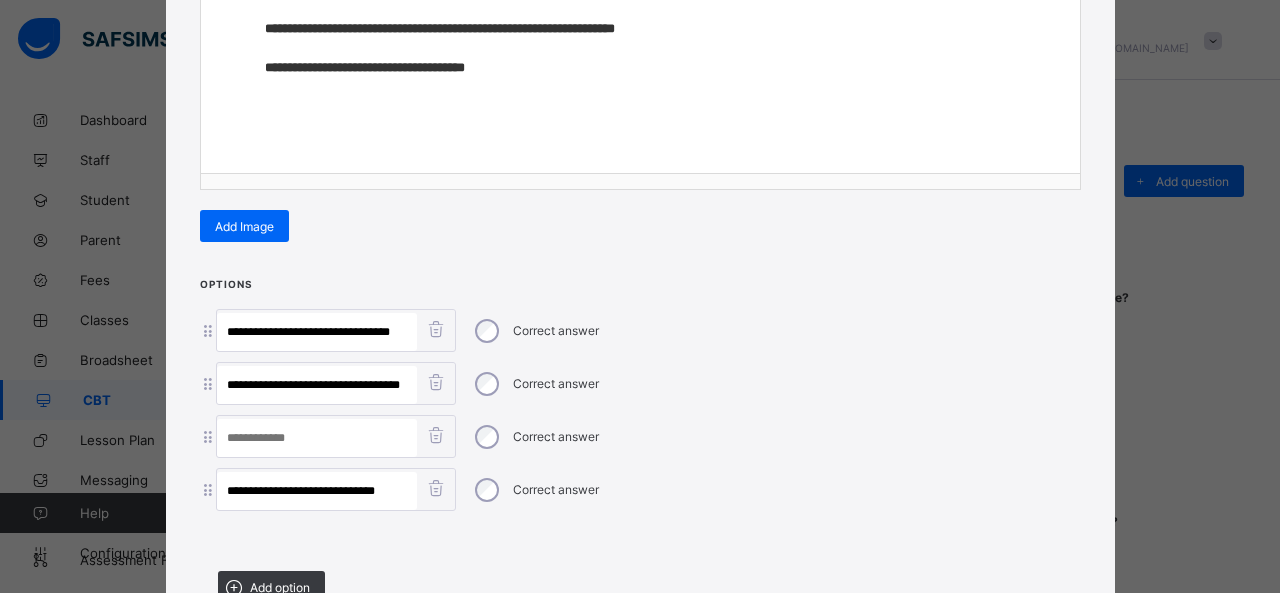 scroll, scrollTop: 0, scrollLeft: 2, axis: horizontal 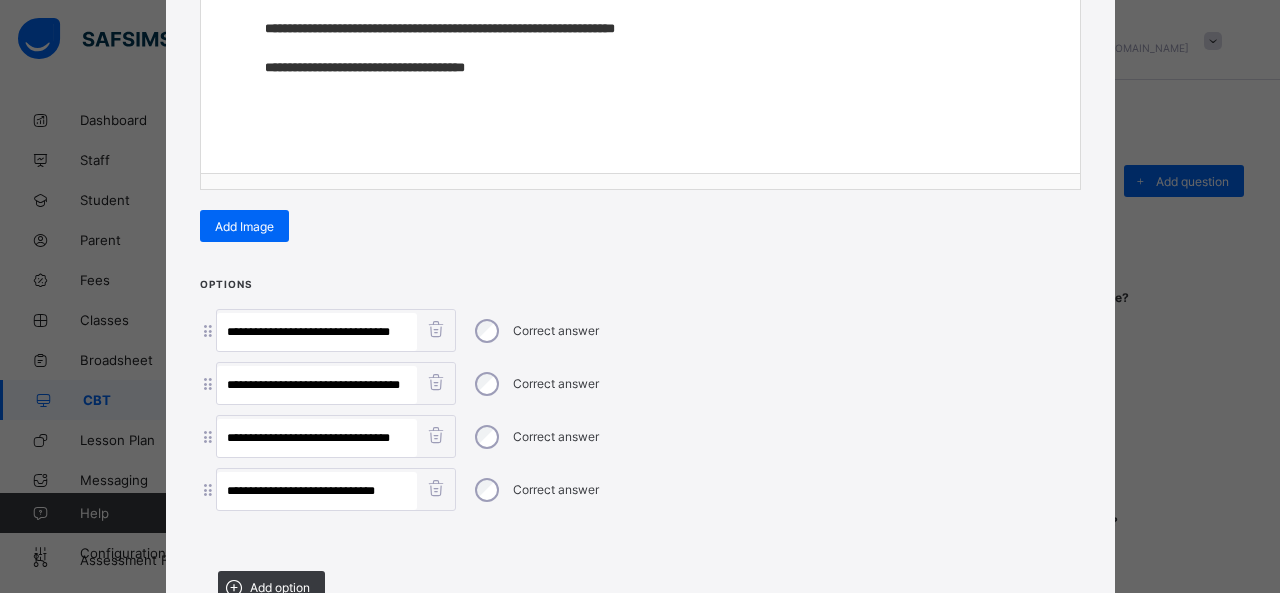type on "**********" 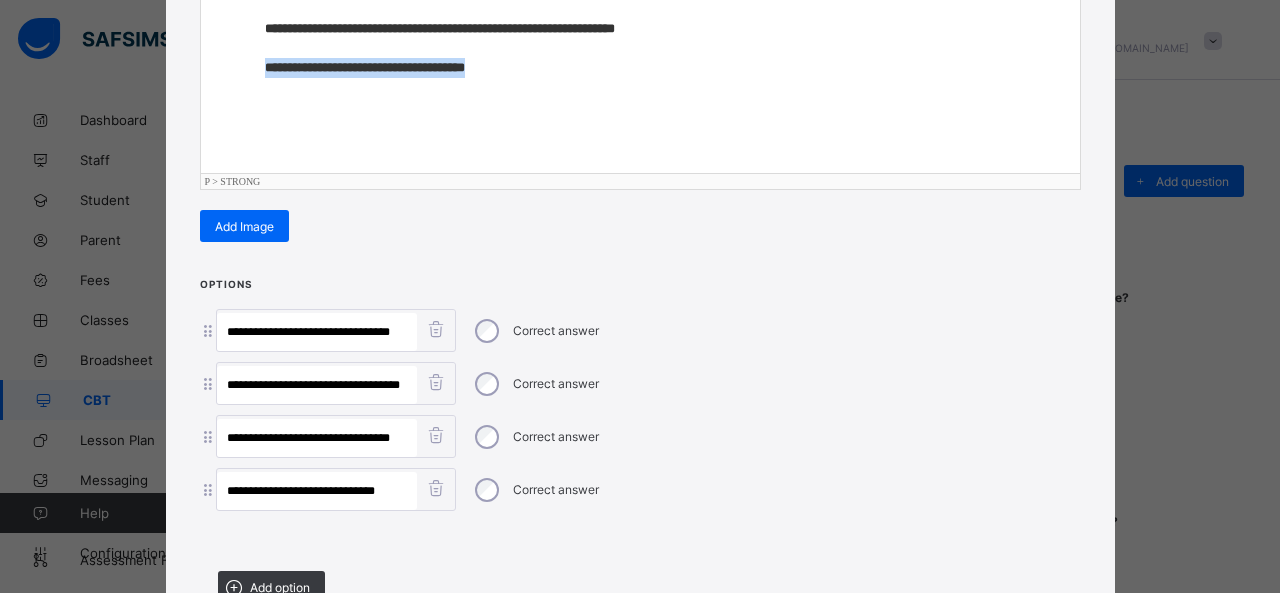 drag, startPoint x: 246, startPoint y: 73, endPoint x: 616, endPoint y: 72, distance: 370.00134 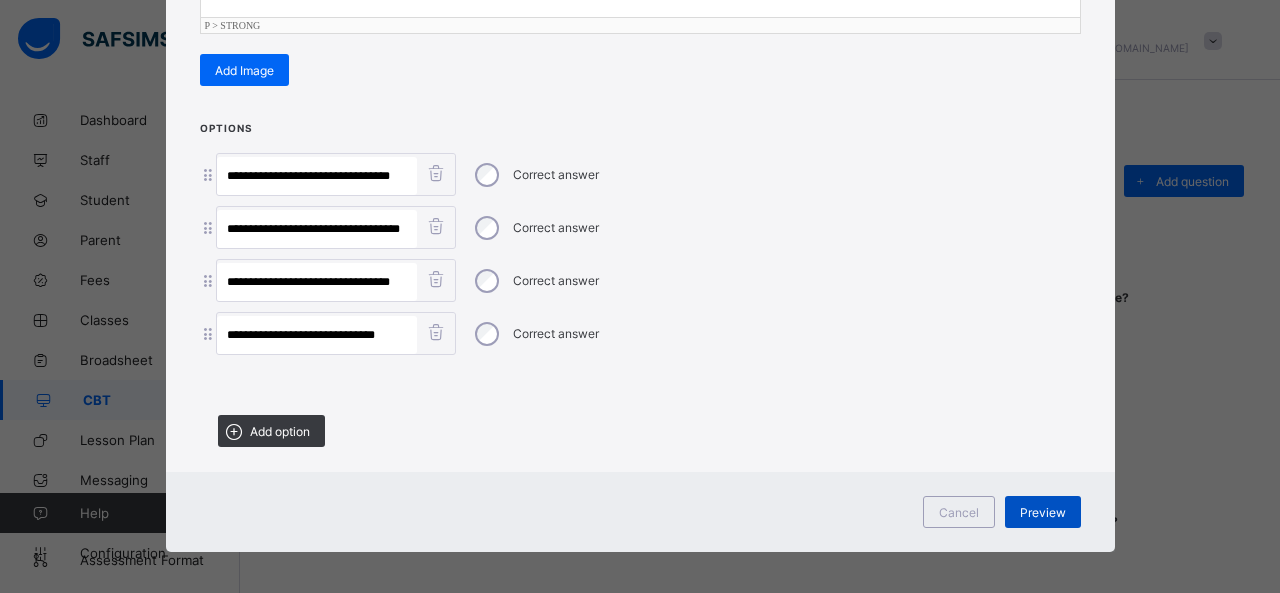 click on "Preview" at bounding box center (1043, 512) 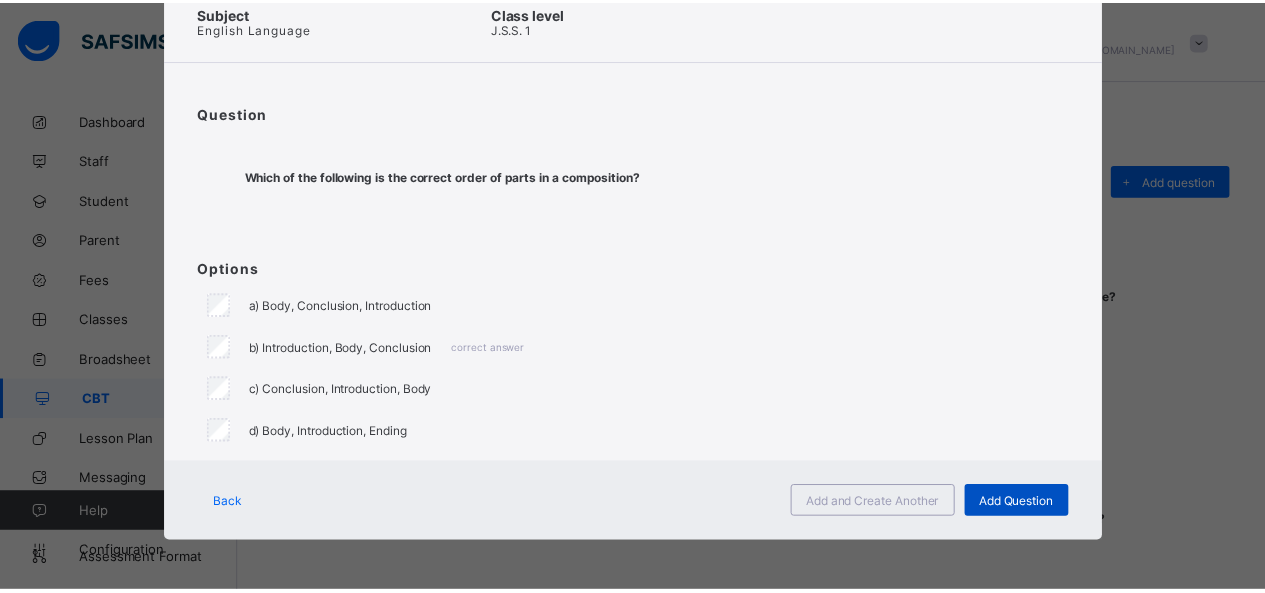 scroll, scrollTop: 100, scrollLeft: 0, axis: vertical 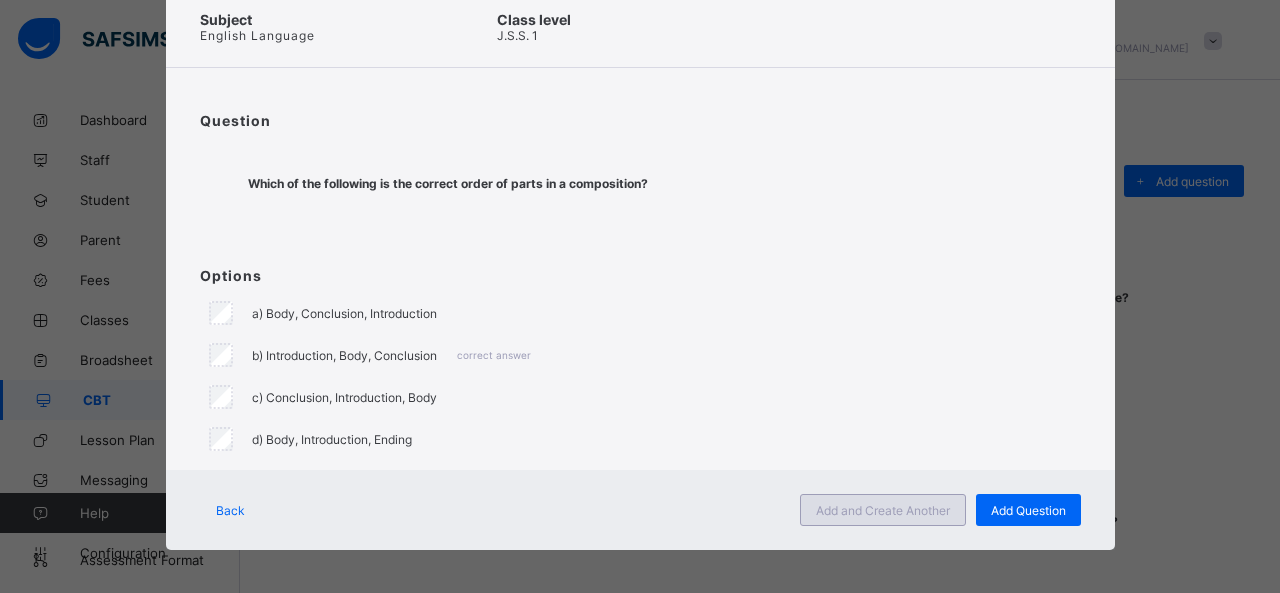 click on "Add and Create Another" at bounding box center (883, 510) 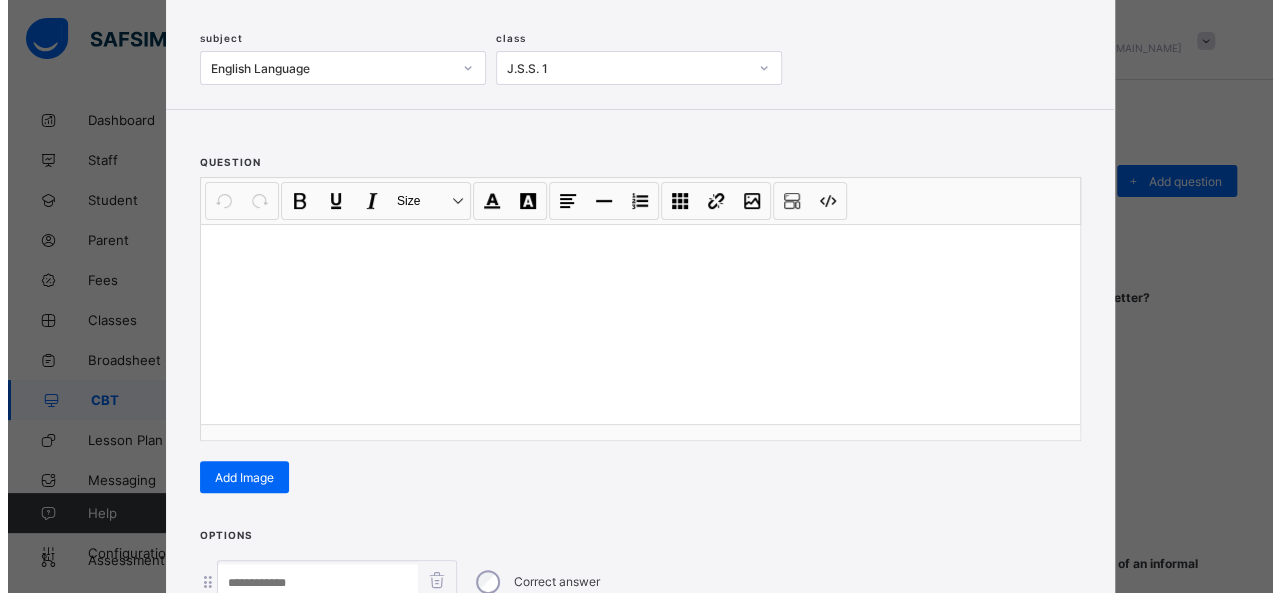 scroll, scrollTop: 128, scrollLeft: 0, axis: vertical 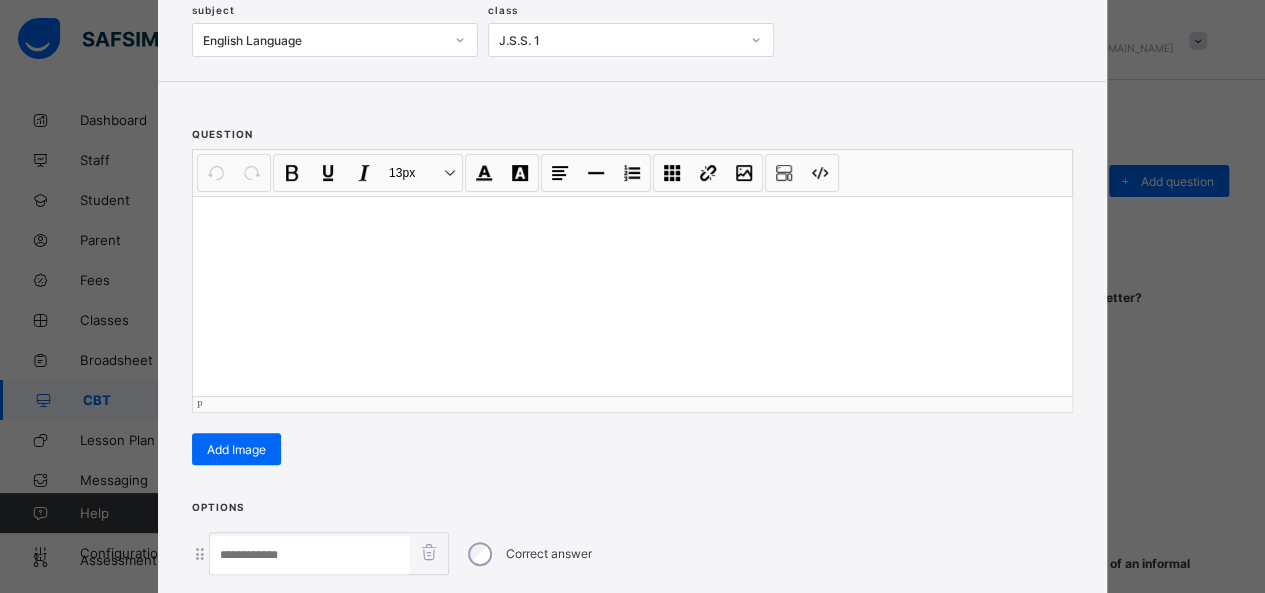 click at bounding box center [632, 296] 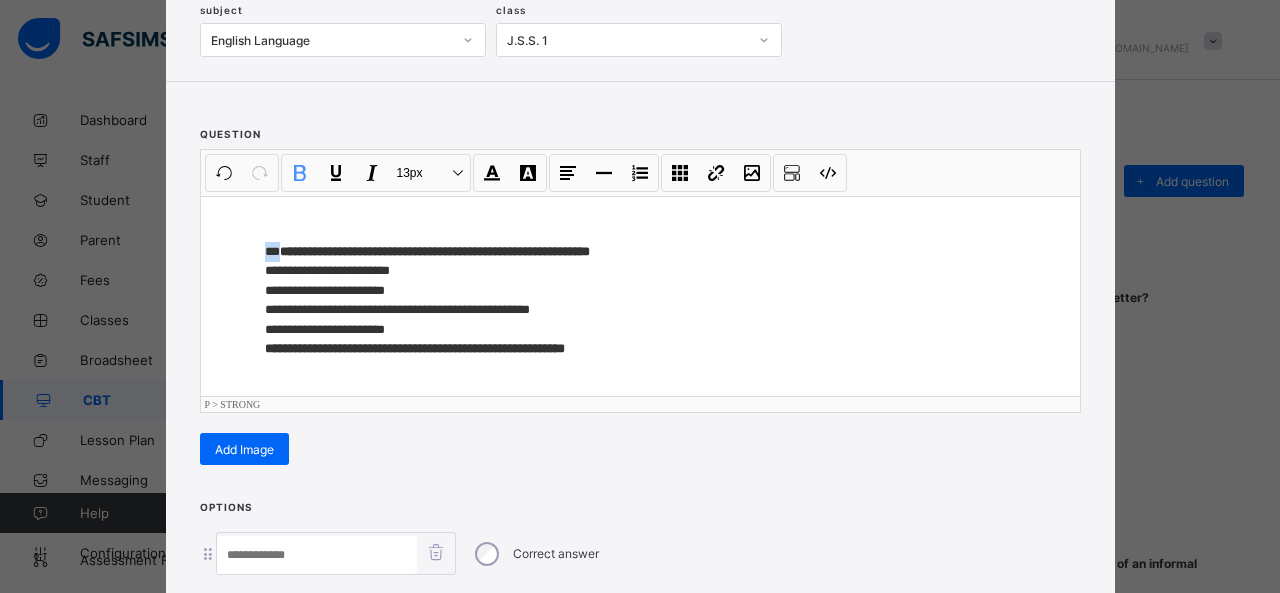 drag, startPoint x: 274, startPoint y: 251, endPoint x: 228, endPoint y: 251, distance: 46 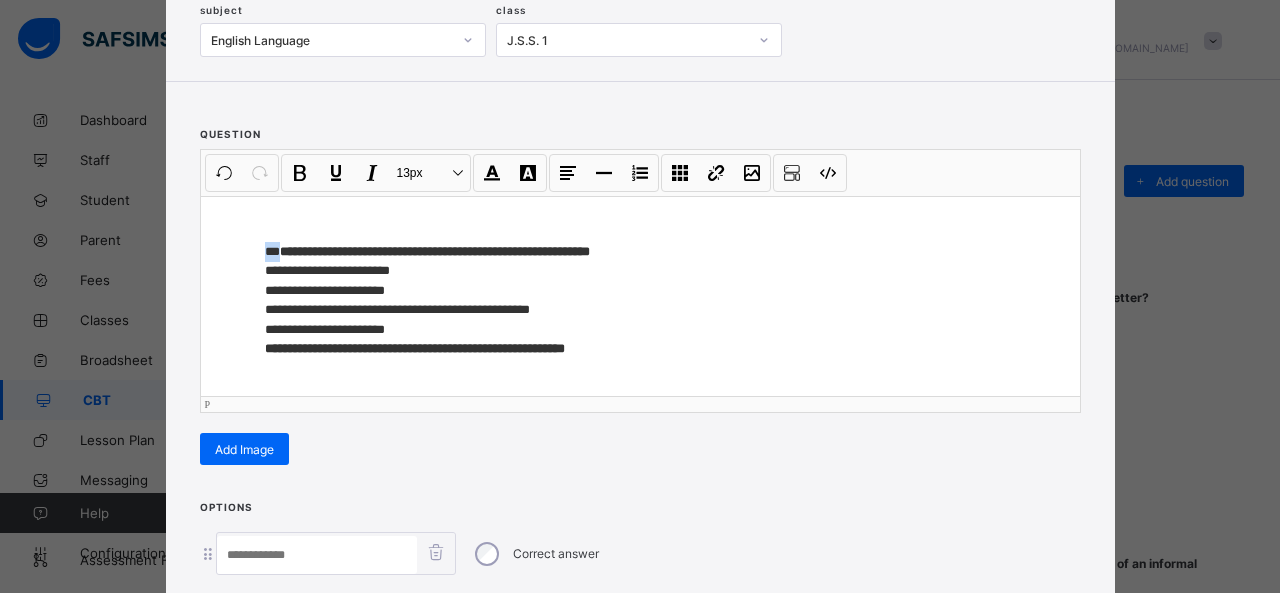 type 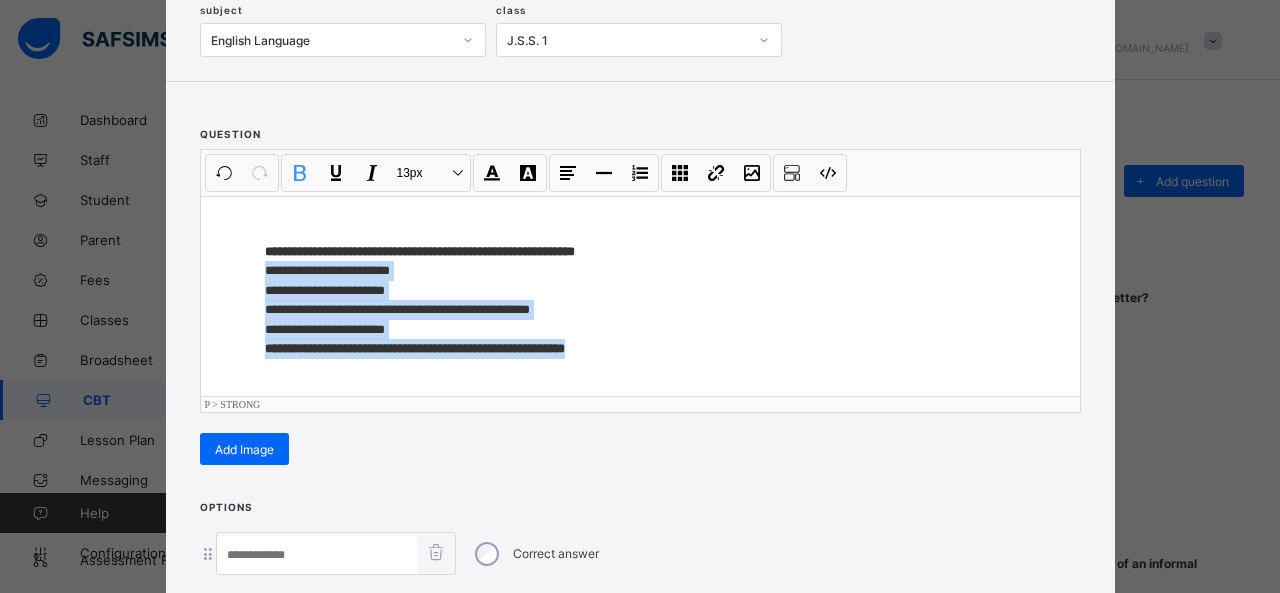 drag, startPoint x: 244, startPoint y: 265, endPoint x: 633, endPoint y: 359, distance: 400.1962 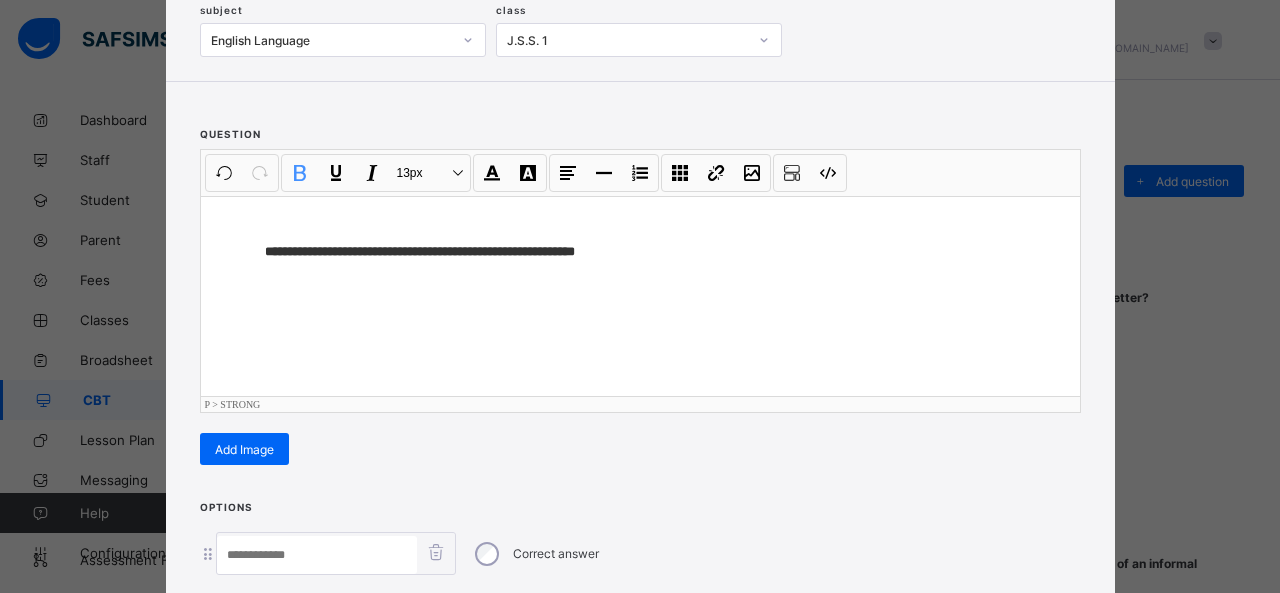 scroll, scrollTop: 351, scrollLeft: 0, axis: vertical 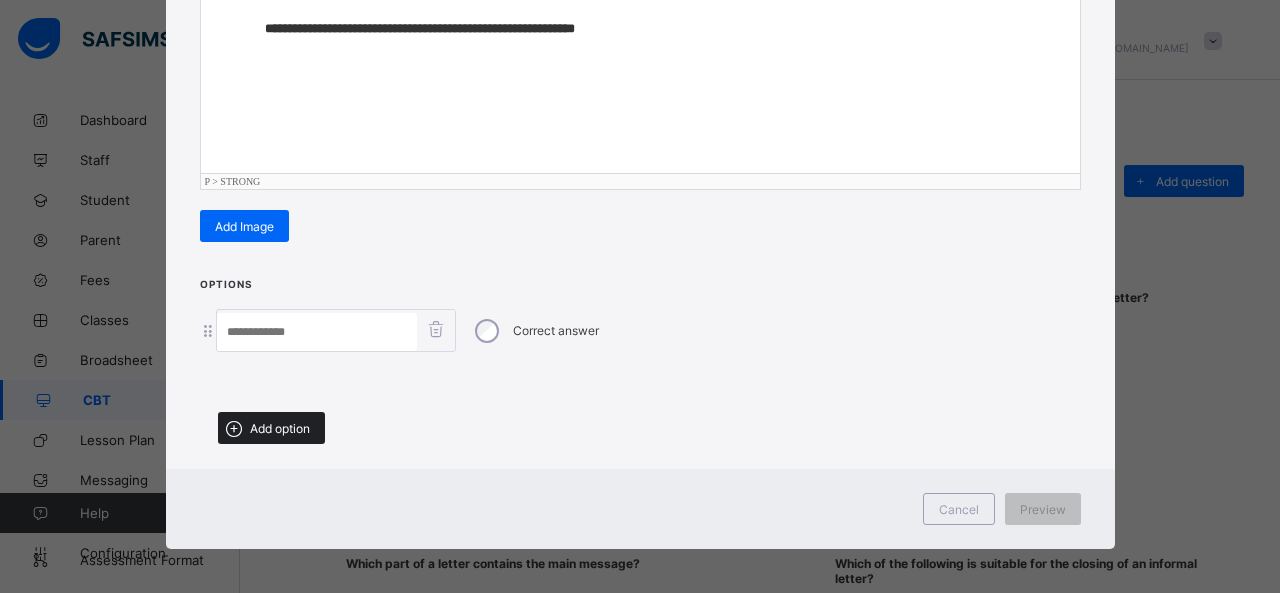 click on "Add option" at bounding box center [271, 428] 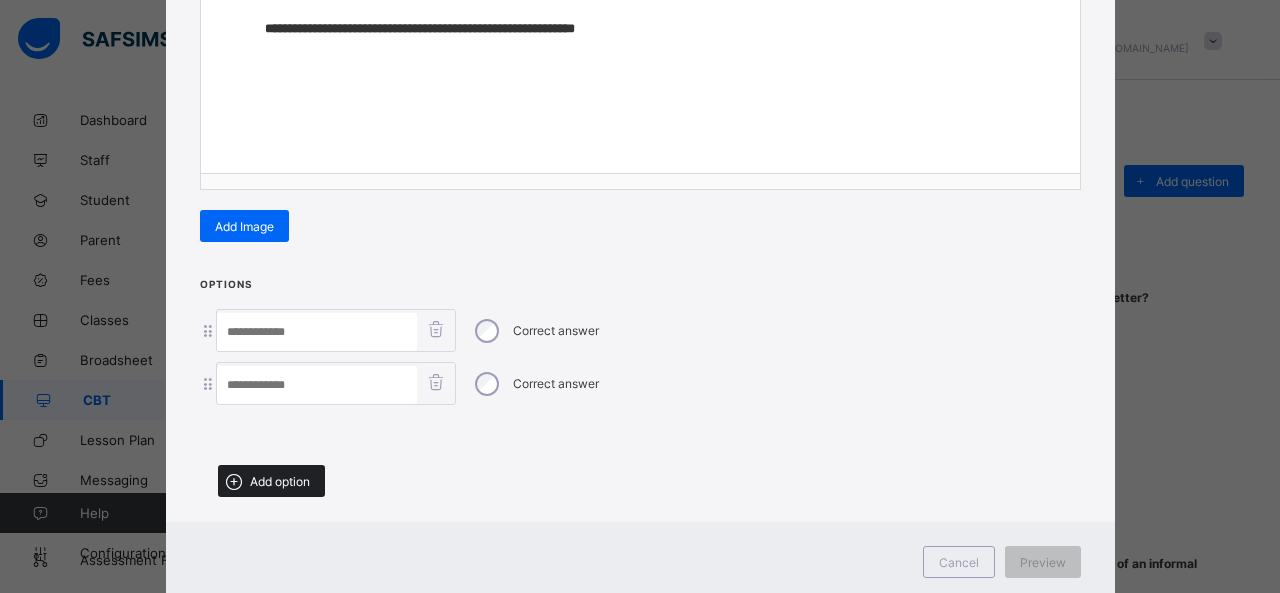 click on "Add option" at bounding box center [280, 481] 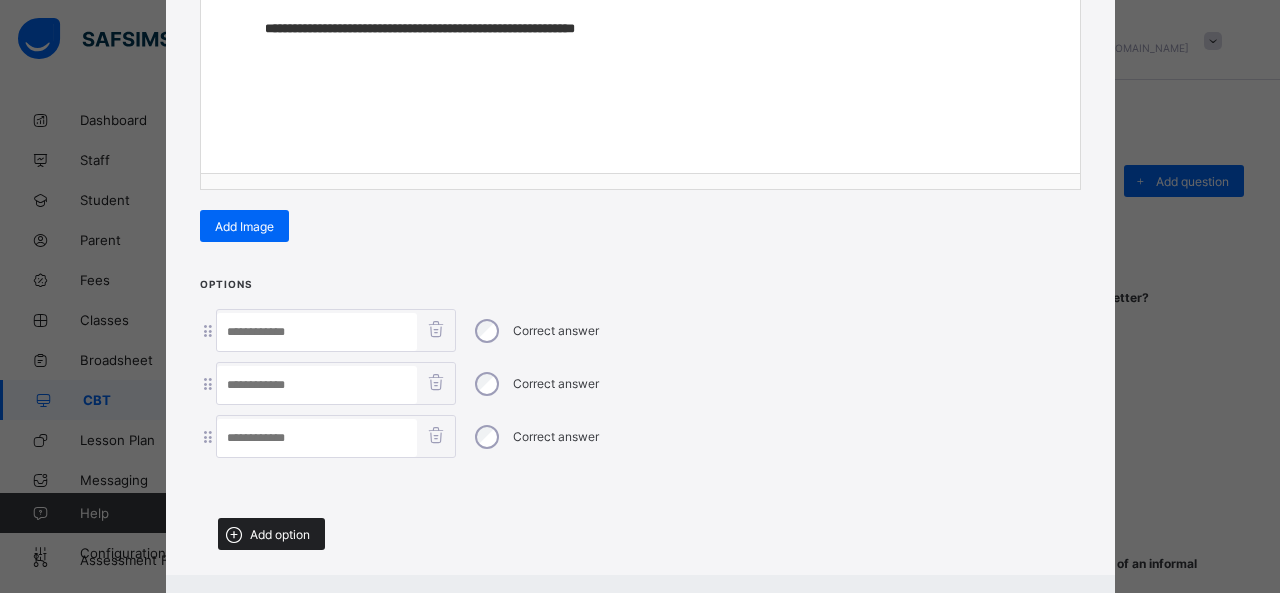 click on "Add option" at bounding box center (271, 534) 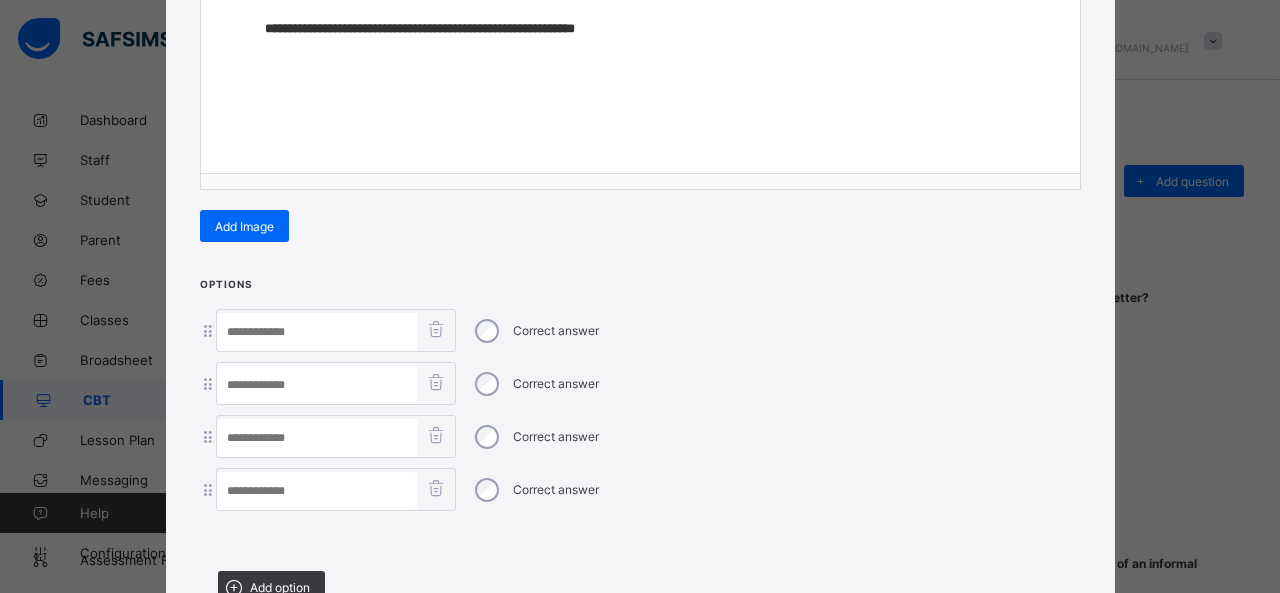 click at bounding box center [317, 332] 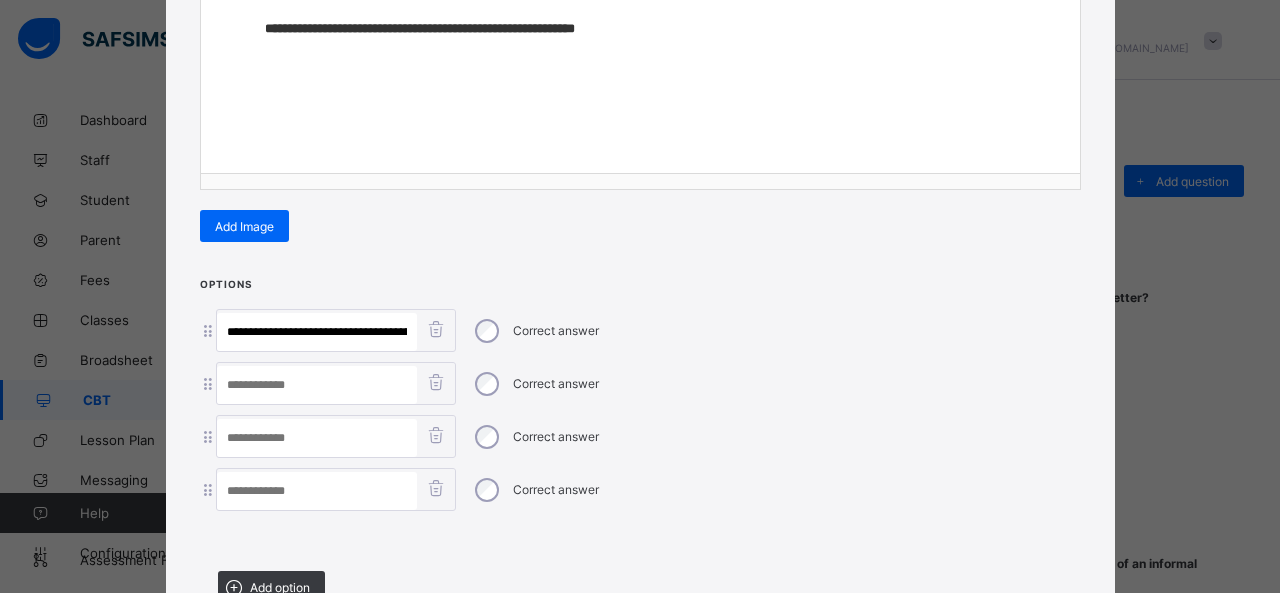 scroll, scrollTop: 0, scrollLeft: 794, axis: horizontal 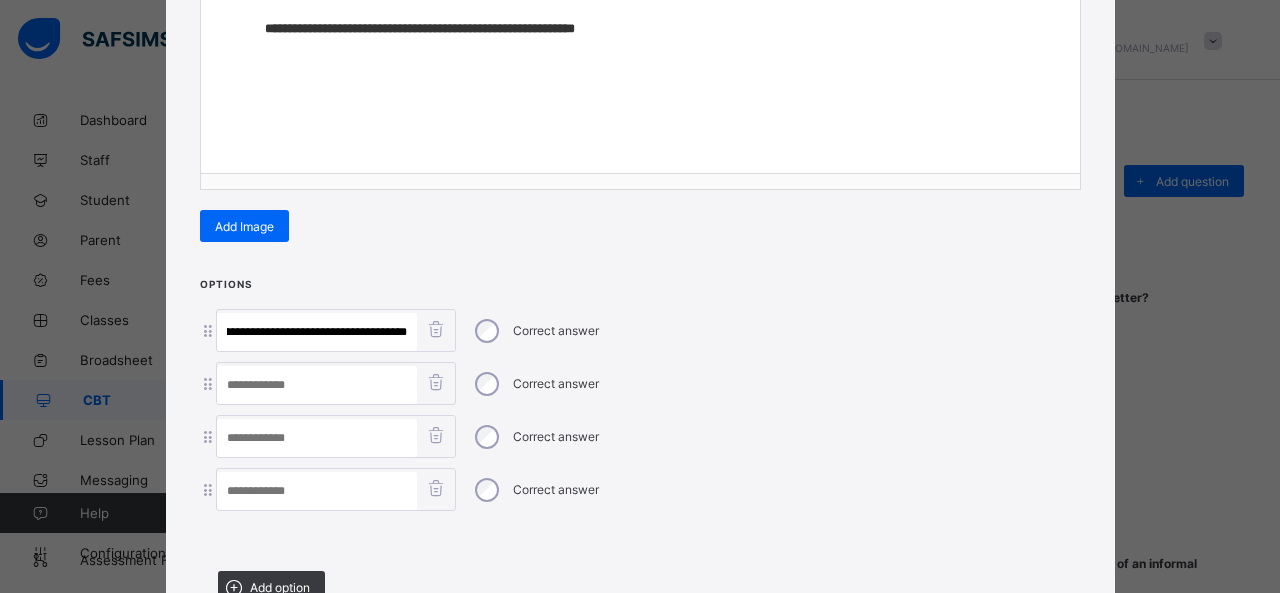 click on "**********" at bounding box center (317, 332) 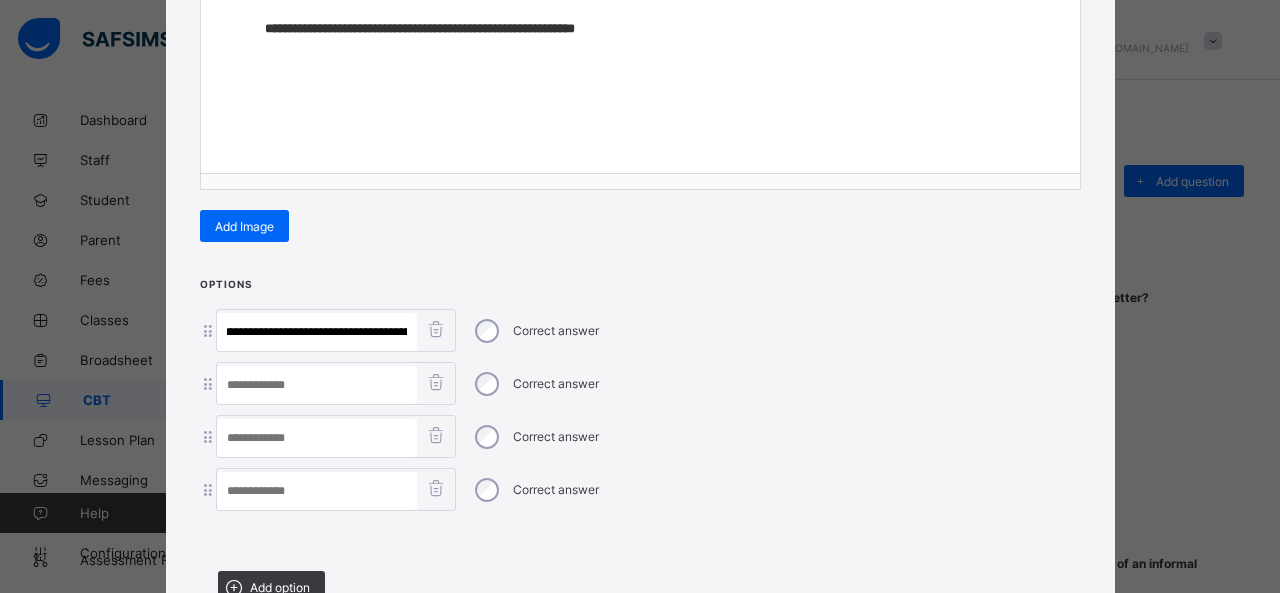 scroll, scrollTop: 0, scrollLeft: 794, axis: horizontal 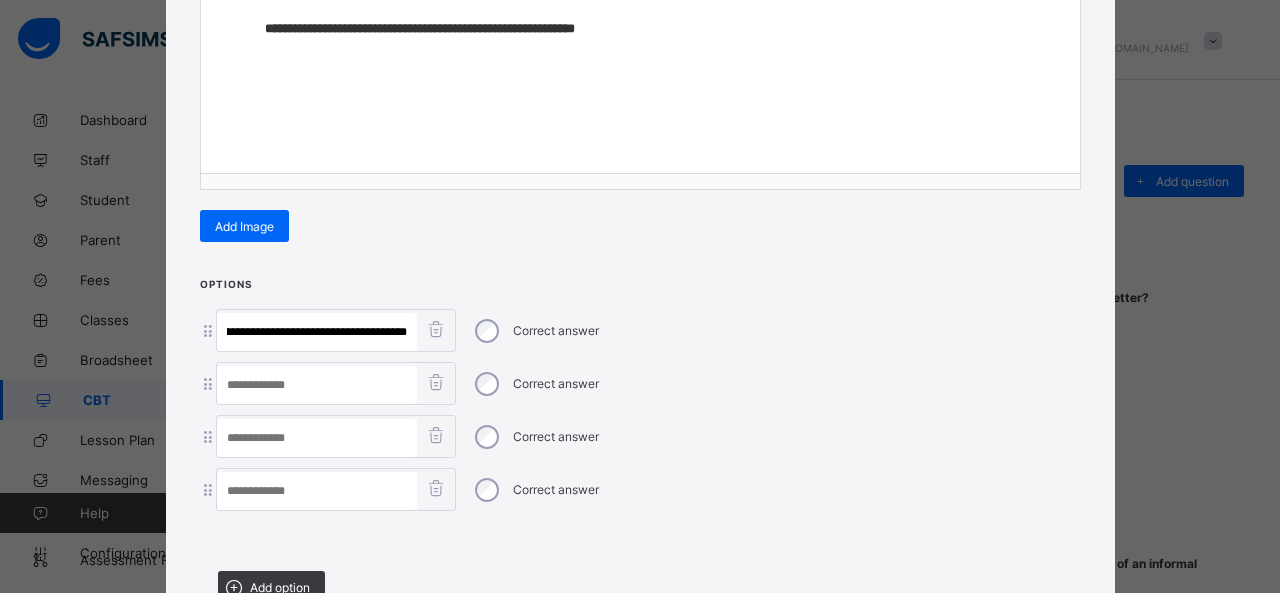 drag, startPoint x: 346, startPoint y: 322, endPoint x: 944, endPoint y: 404, distance: 603.5959 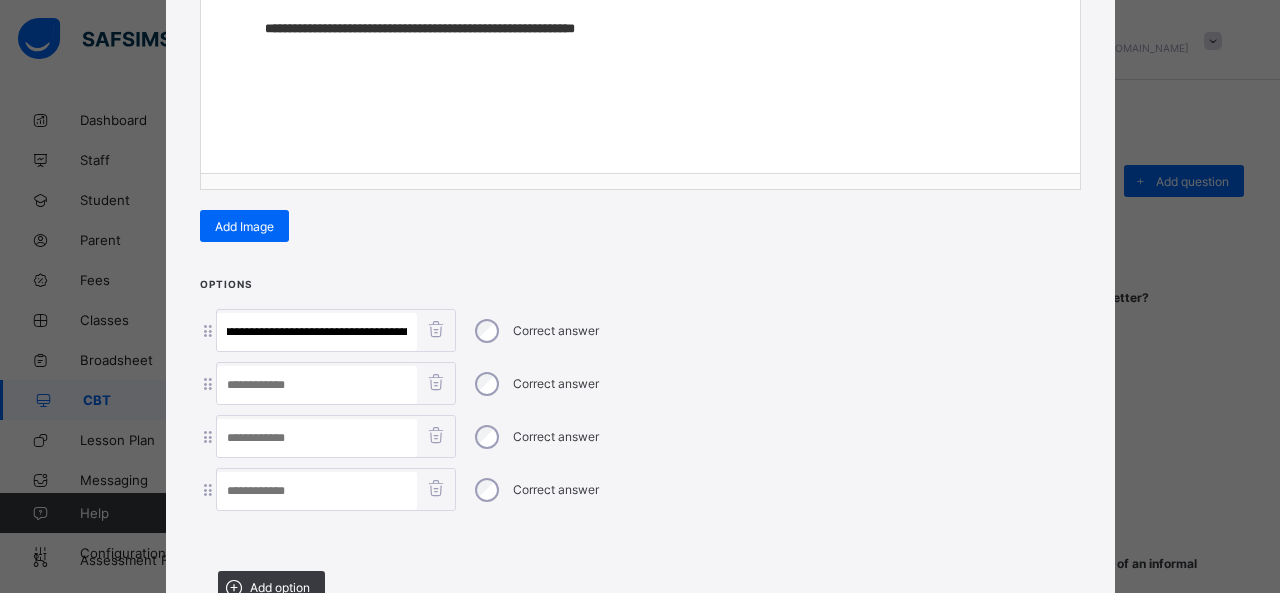 click on "**********" at bounding box center [317, 332] 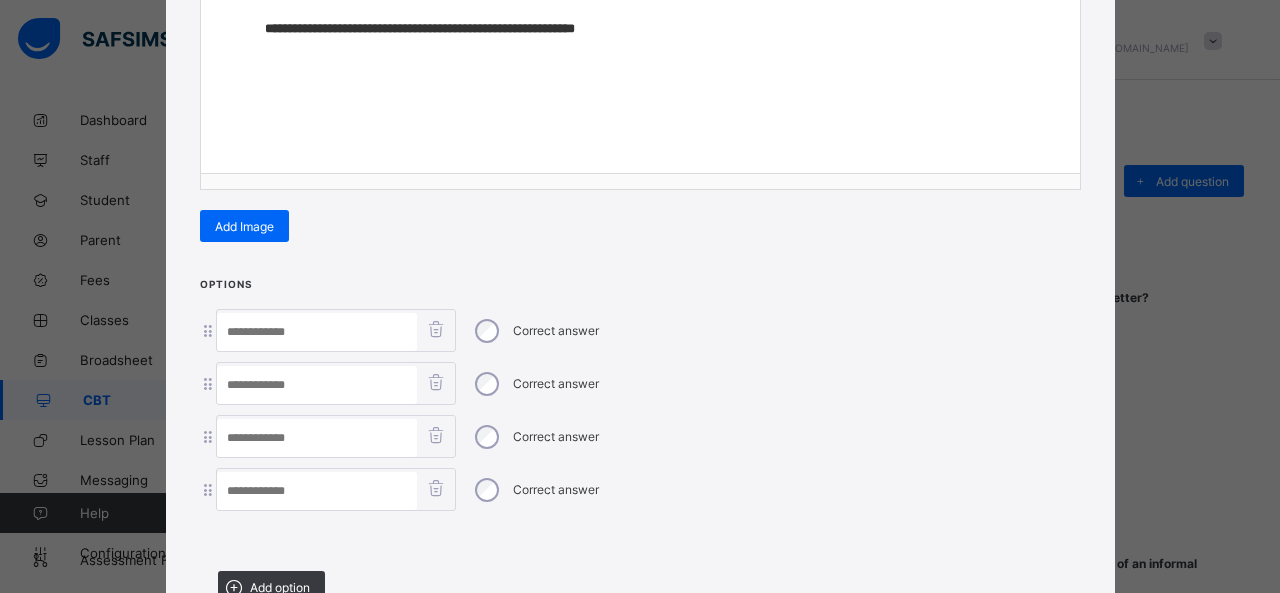 scroll, scrollTop: 0, scrollLeft: 0, axis: both 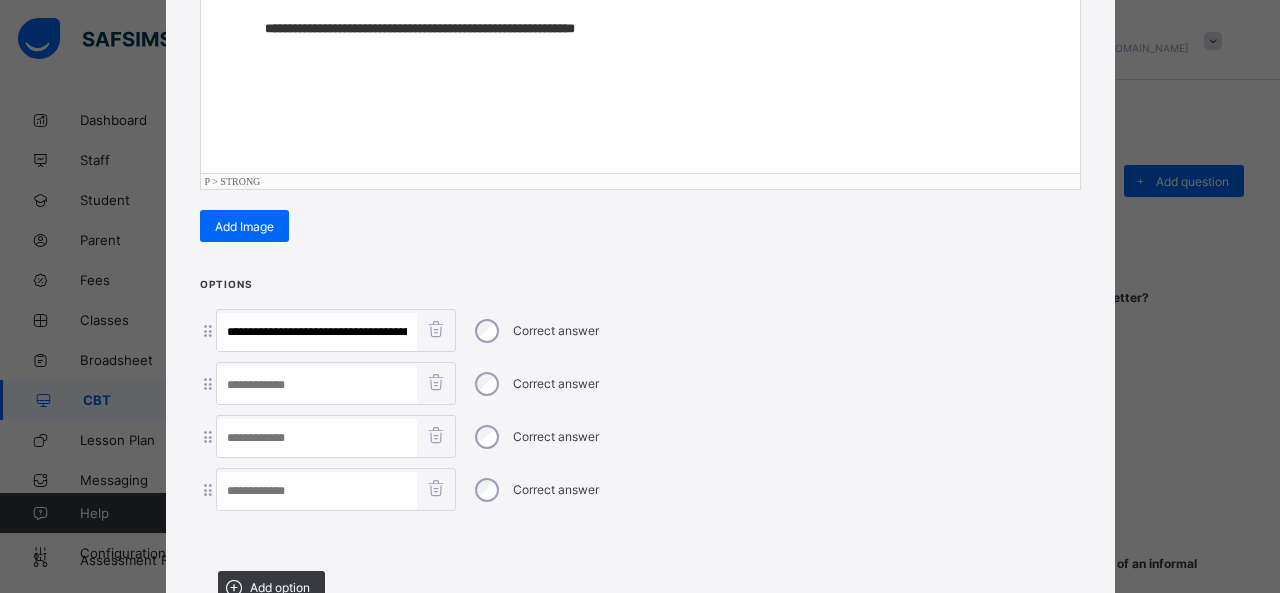 click on "**********" at bounding box center (640, 73) 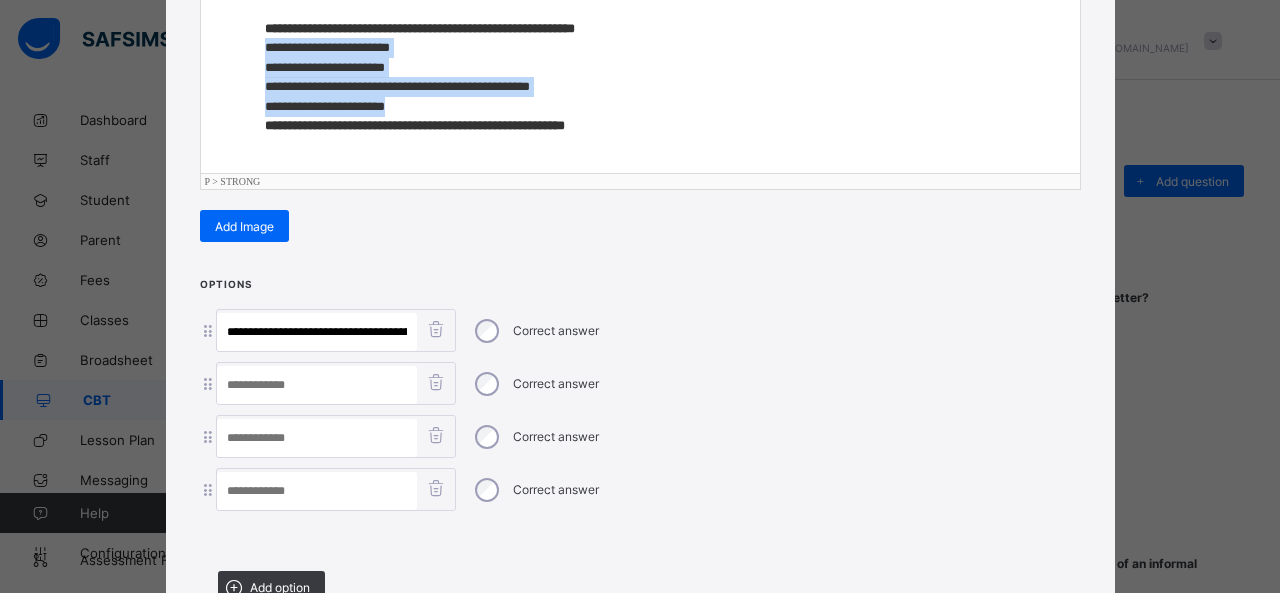 drag, startPoint x: 254, startPoint y: 47, endPoint x: 398, endPoint y: 103, distance: 154.50566 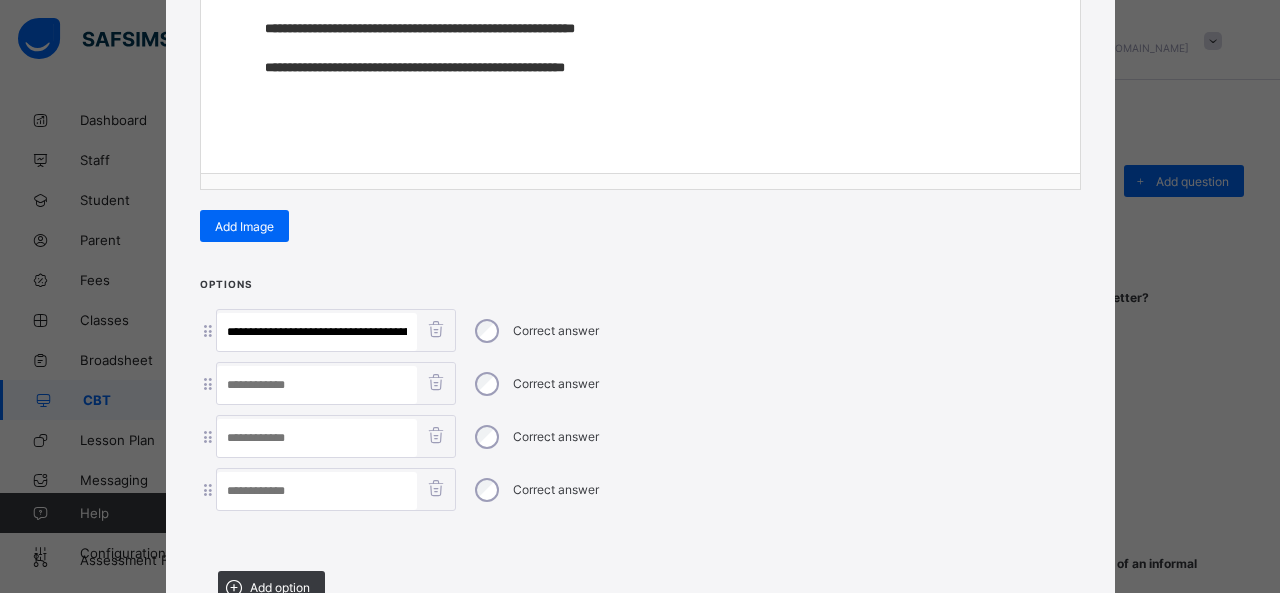 click on "**********" at bounding box center [317, 332] 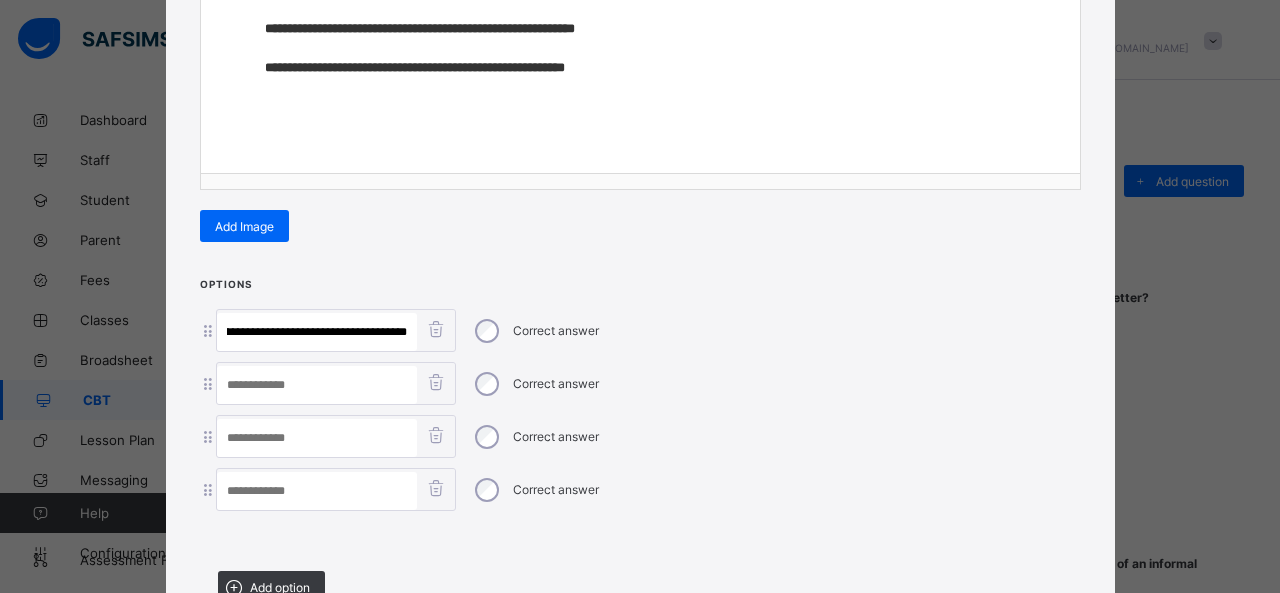 drag, startPoint x: 267, startPoint y: 325, endPoint x: 784, endPoint y: 349, distance: 517.55676 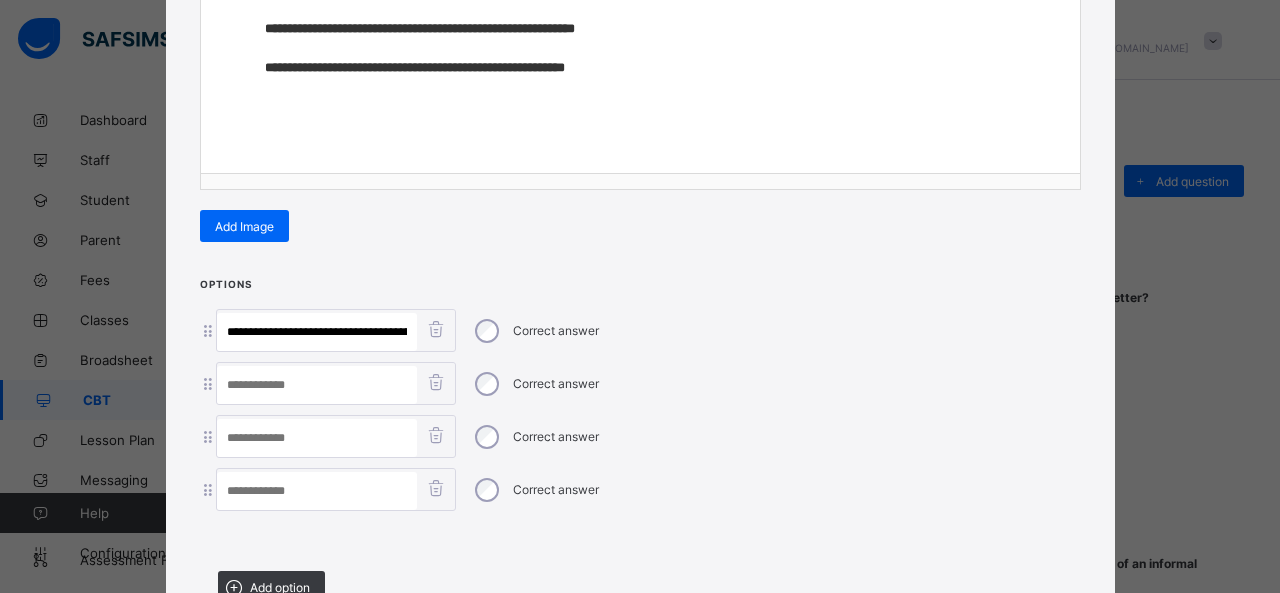 click at bounding box center [317, 491] 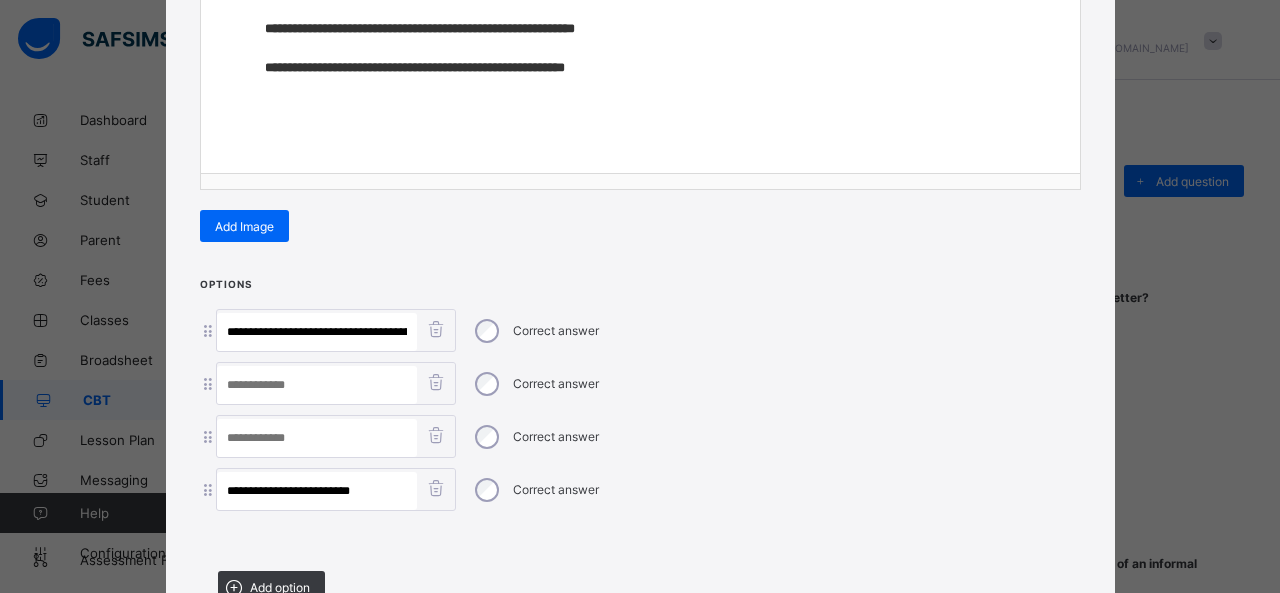 type on "**********" 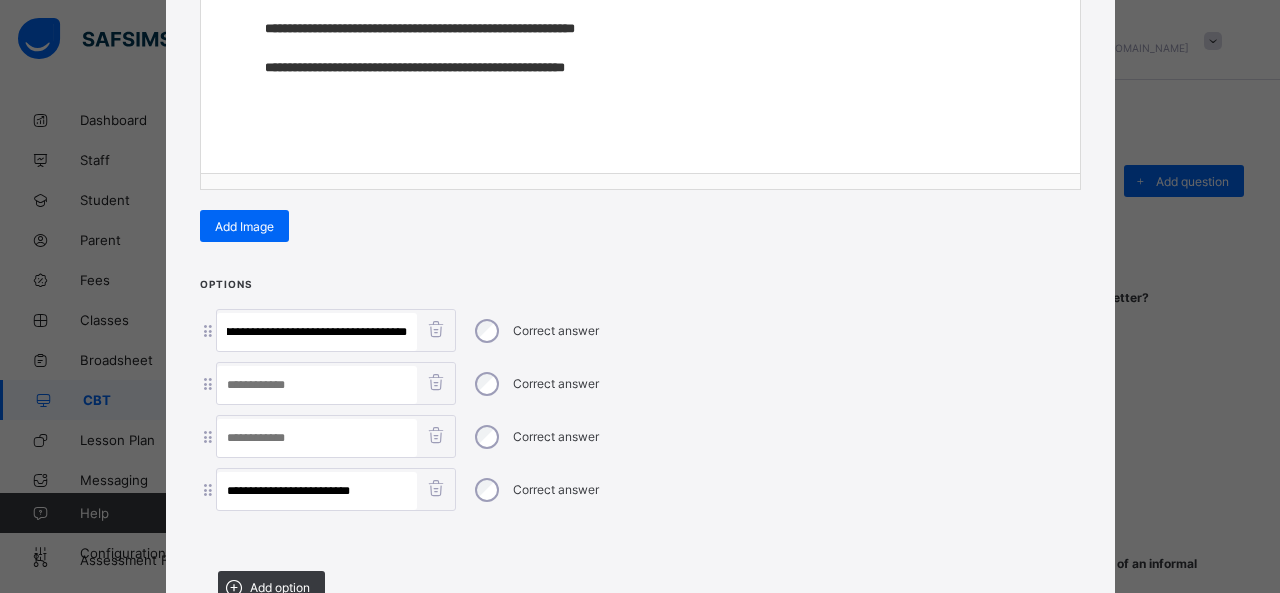 drag, startPoint x: 341, startPoint y: 325, endPoint x: 966, endPoint y: 365, distance: 626.2787 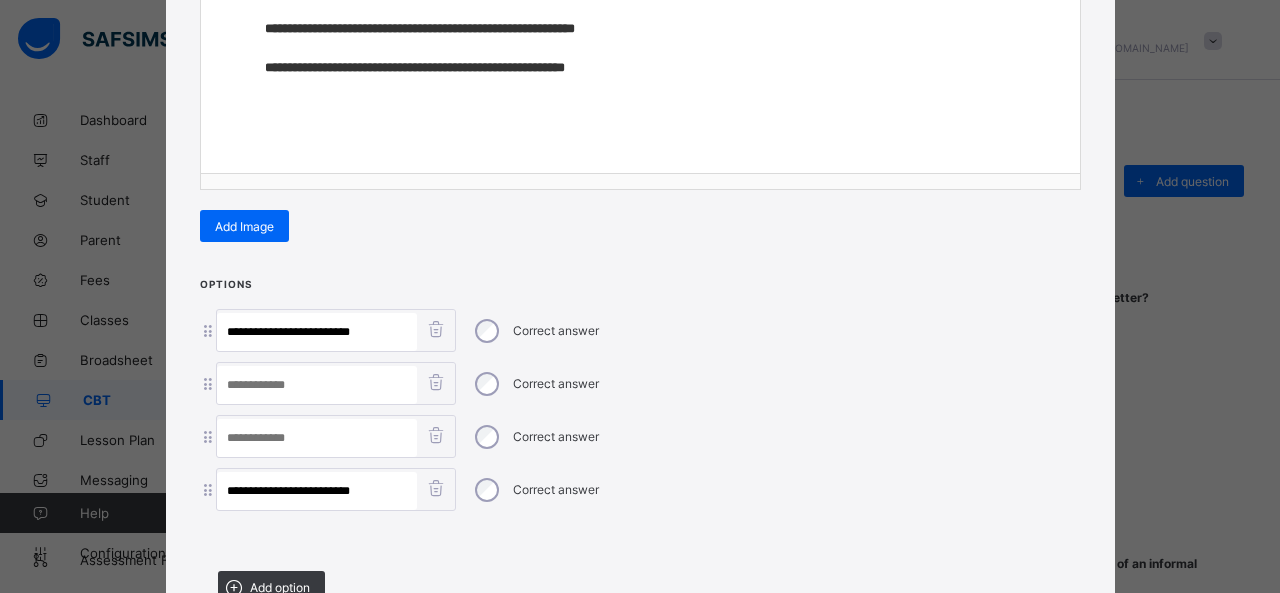 scroll, scrollTop: 0, scrollLeft: 0, axis: both 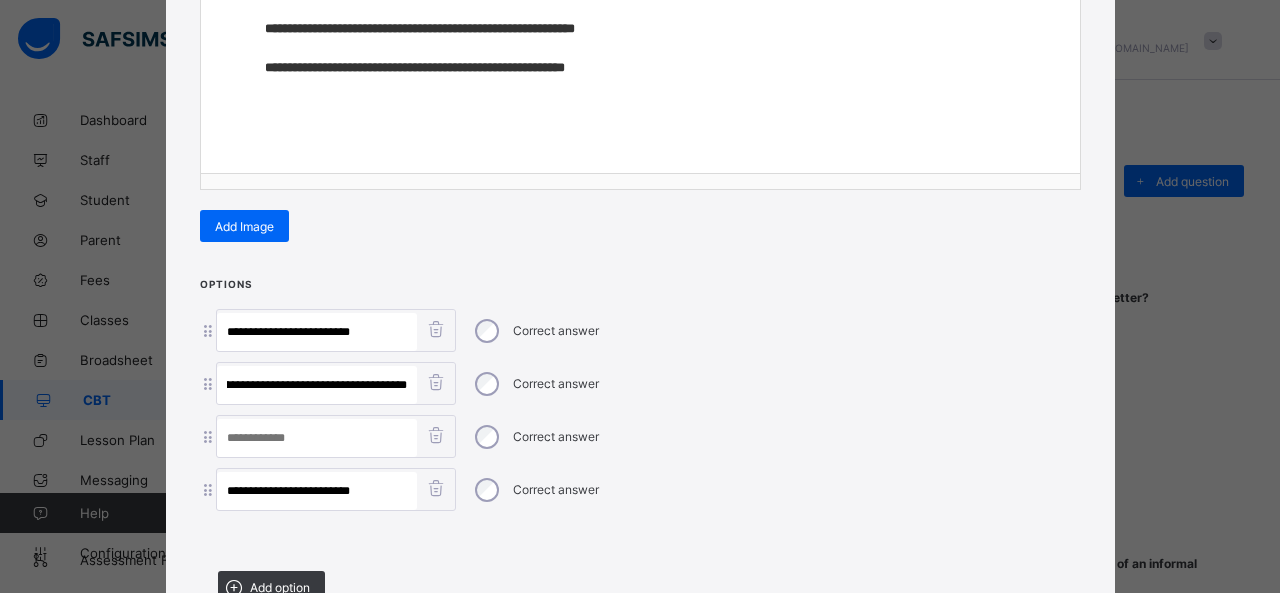 click on "**********" at bounding box center (317, 385) 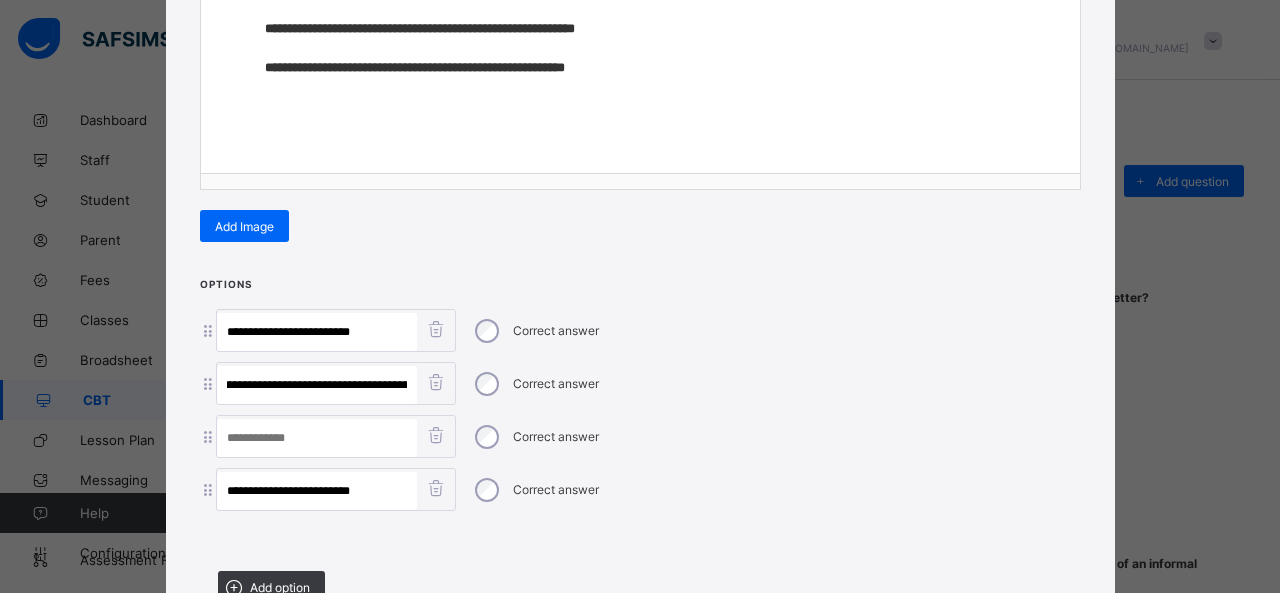 scroll, scrollTop: 0, scrollLeft: 224, axis: horizontal 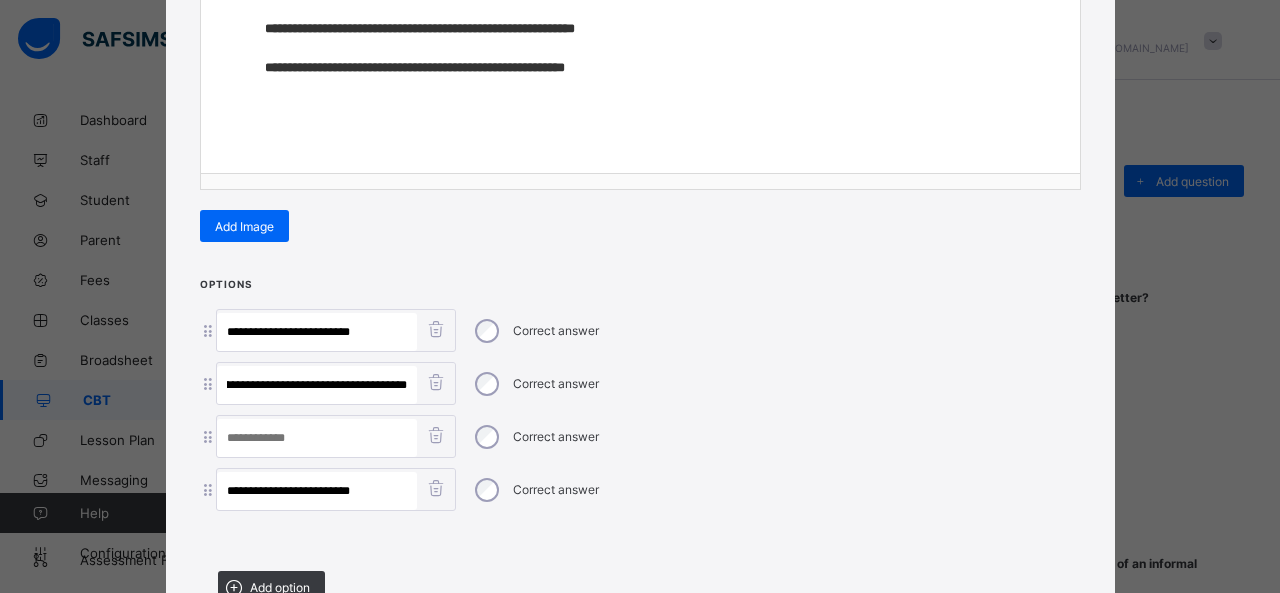 drag, startPoint x: 289, startPoint y: 379, endPoint x: 1114, endPoint y: 418, distance: 825.9213 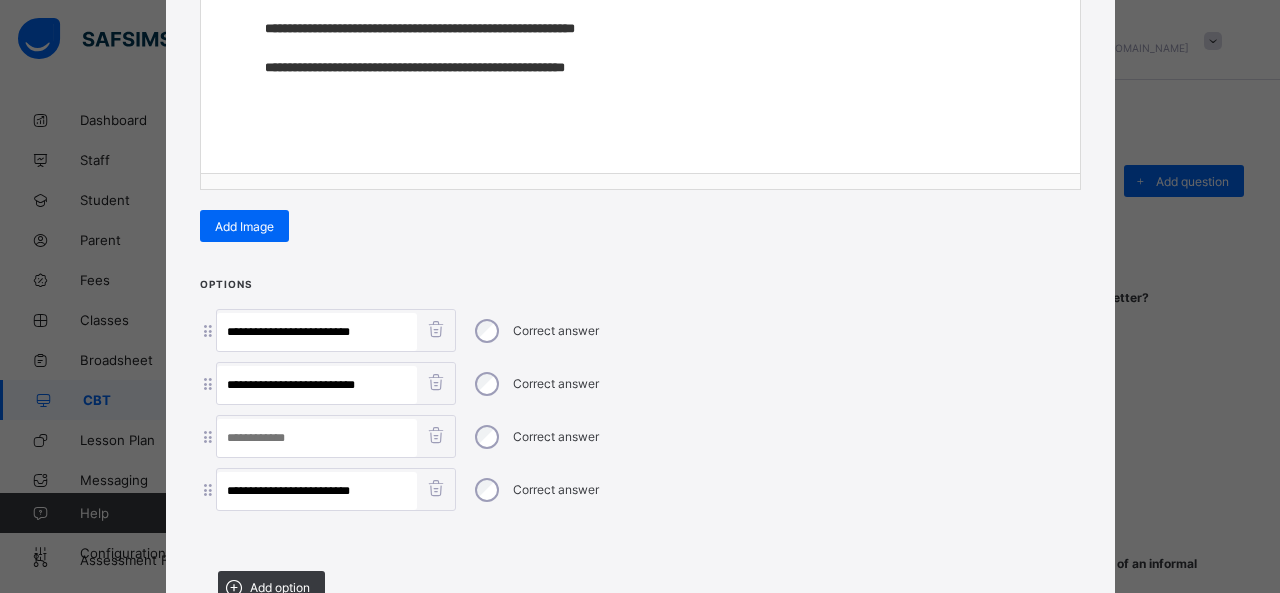 scroll, scrollTop: 0, scrollLeft: 0, axis: both 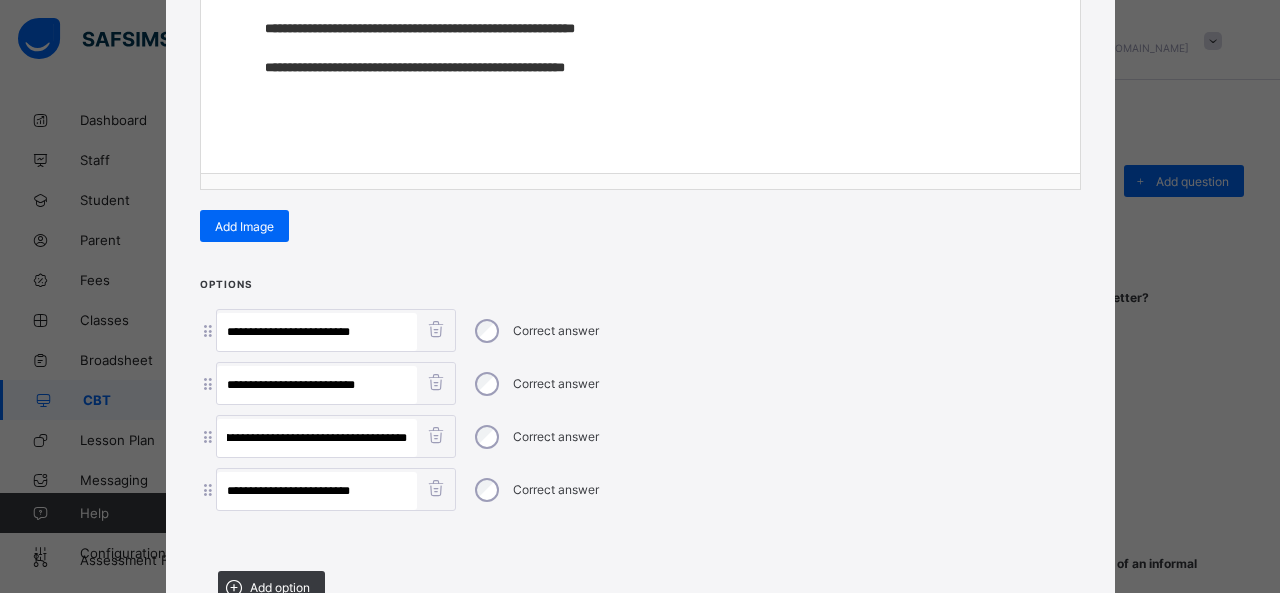 type on "**********" 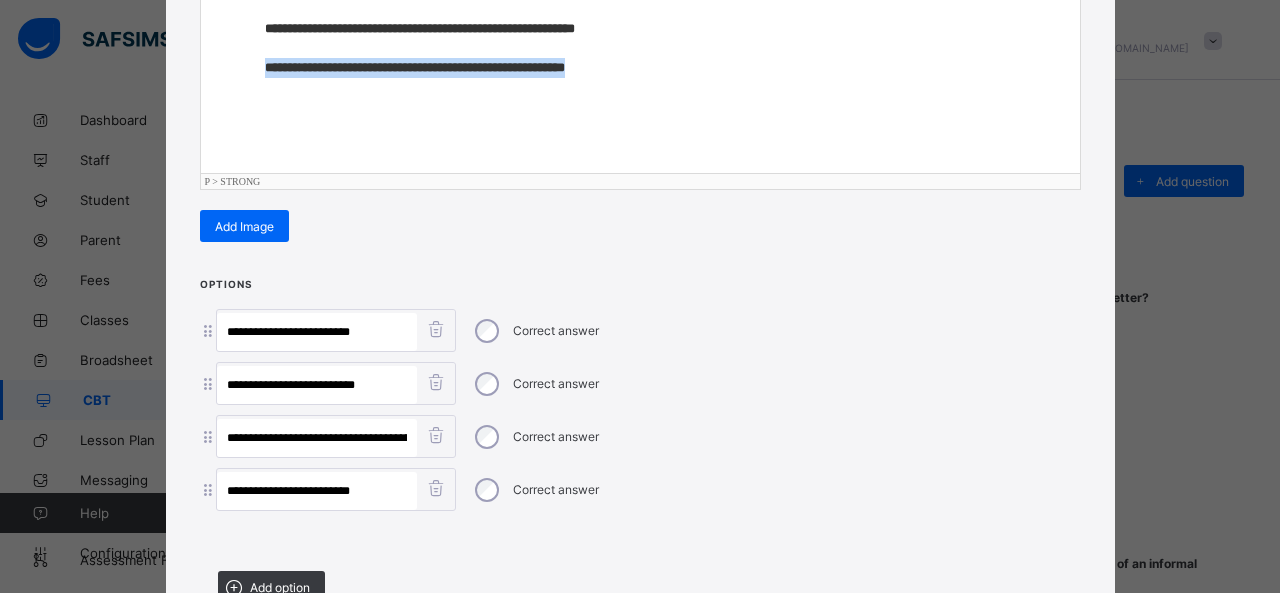drag, startPoint x: 617, startPoint y: 63, endPoint x: 65, endPoint y: 80, distance: 552.2617 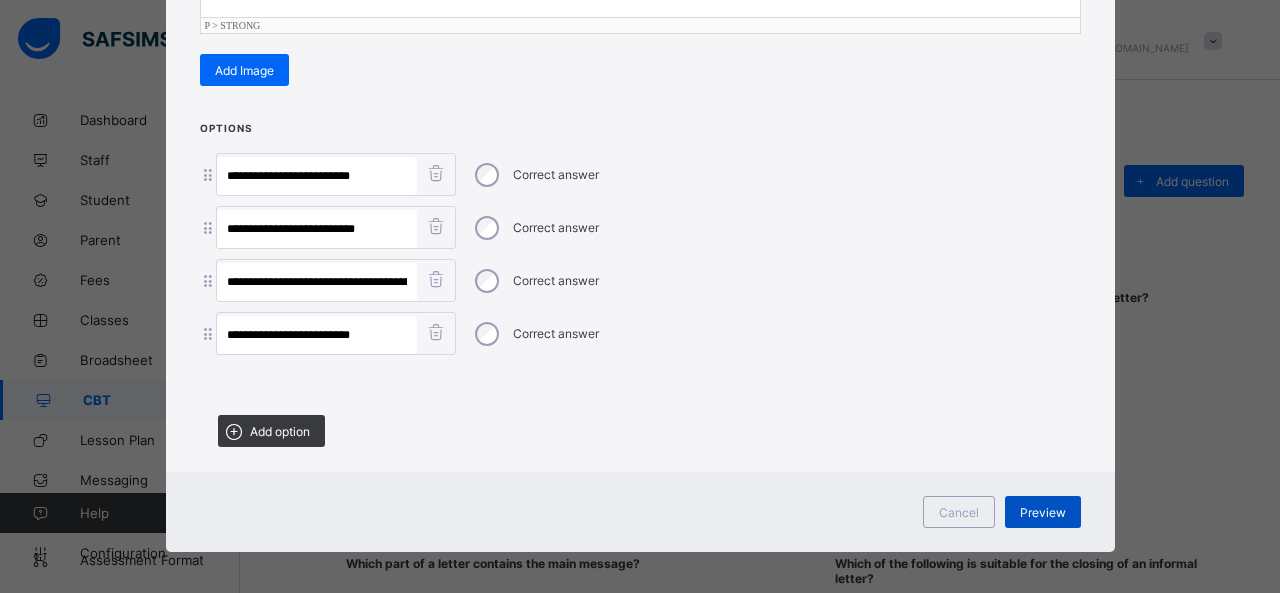 click on "Preview" at bounding box center (1043, 512) 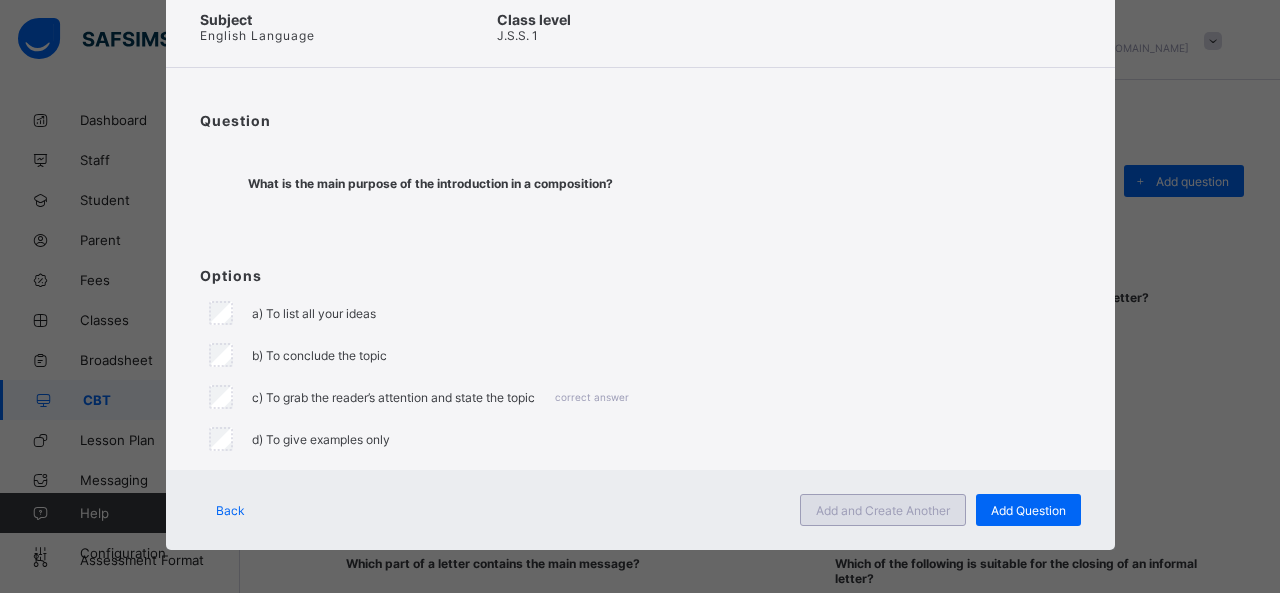 click on "Add and Create Another" at bounding box center (883, 510) 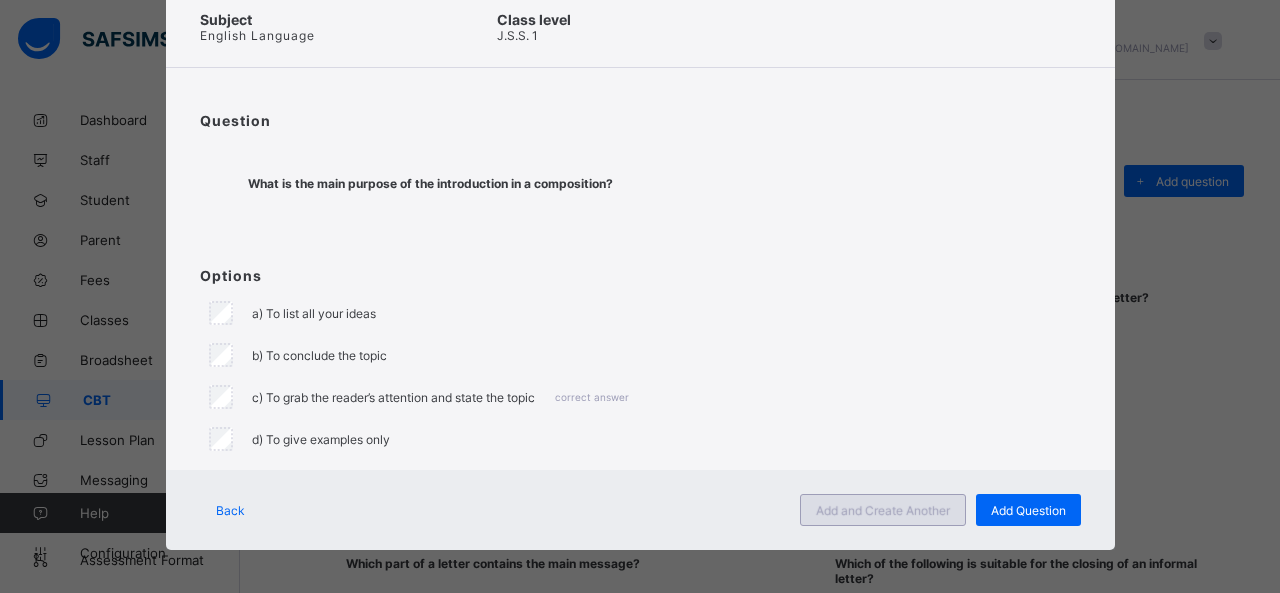 scroll, scrollTop: 128, scrollLeft: 0, axis: vertical 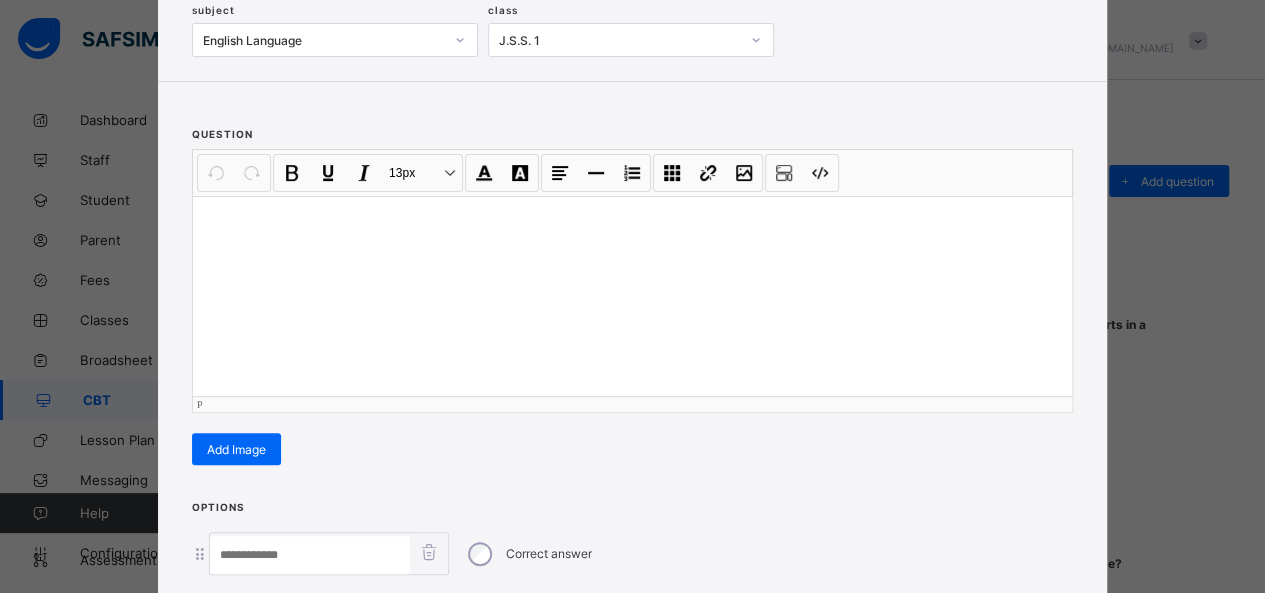 click at bounding box center [632, 296] 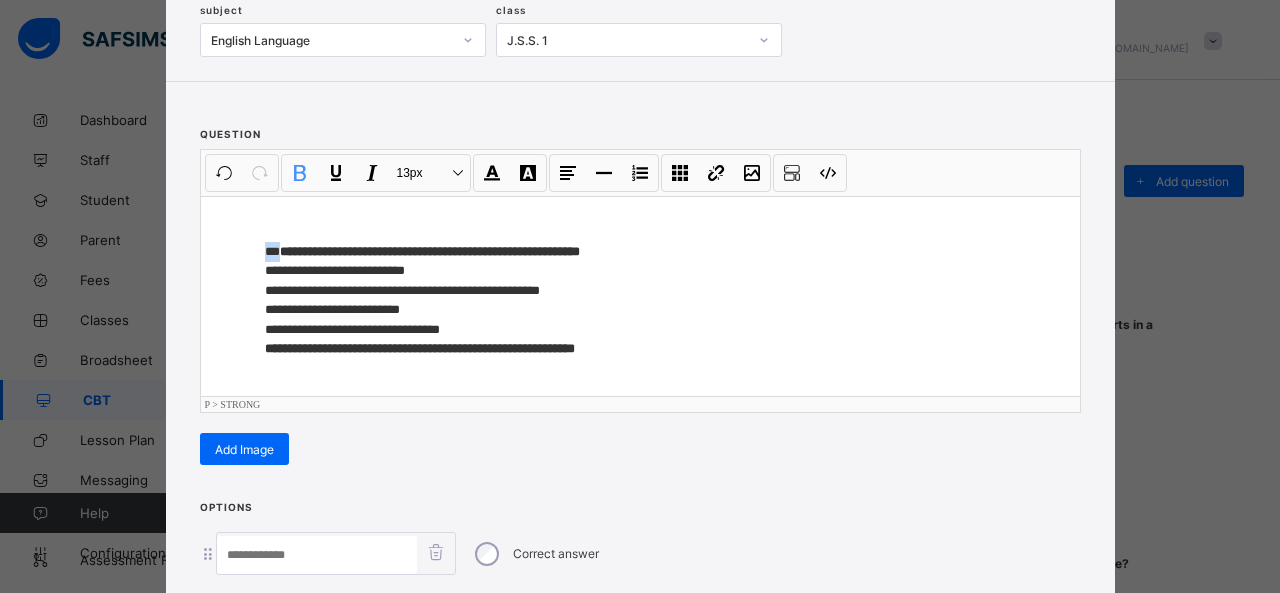 drag, startPoint x: 273, startPoint y: 243, endPoint x: 215, endPoint y: 238, distance: 58.21512 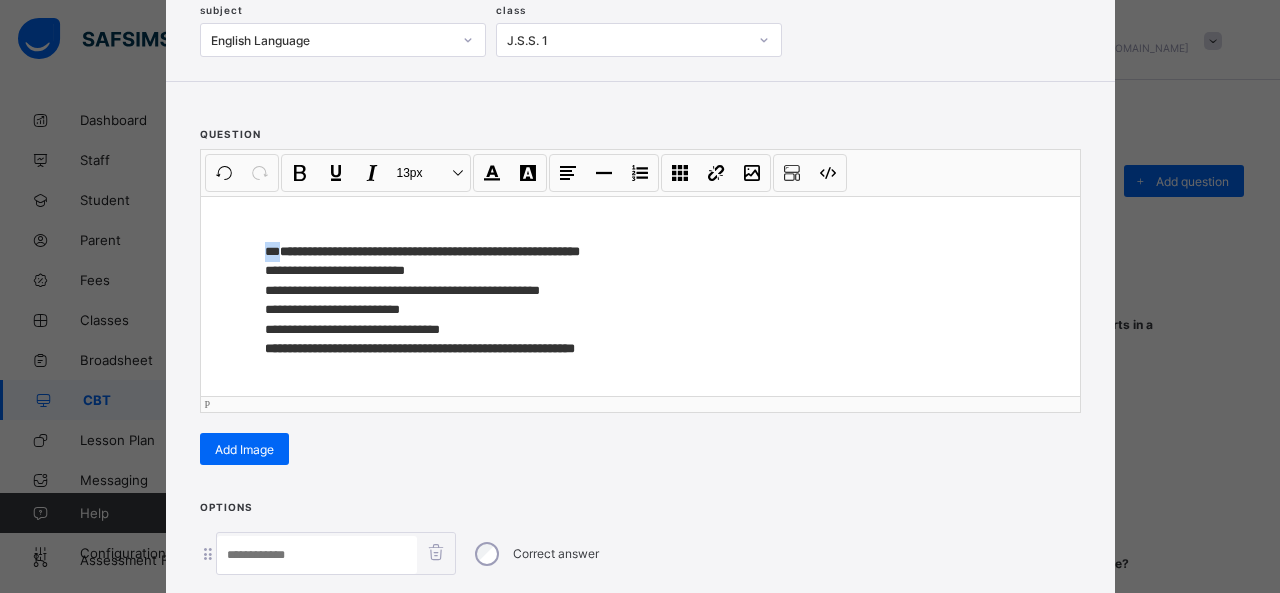 type 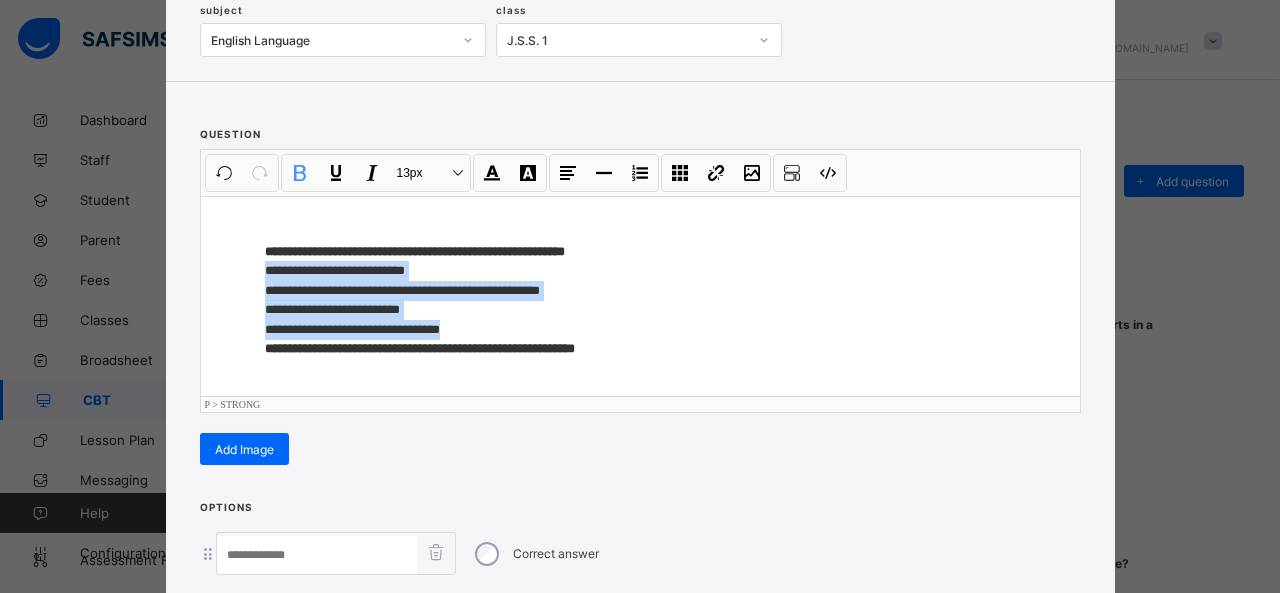 drag, startPoint x: 242, startPoint y: 264, endPoint x: 474, endPoint y: 329, distance: 240.9336 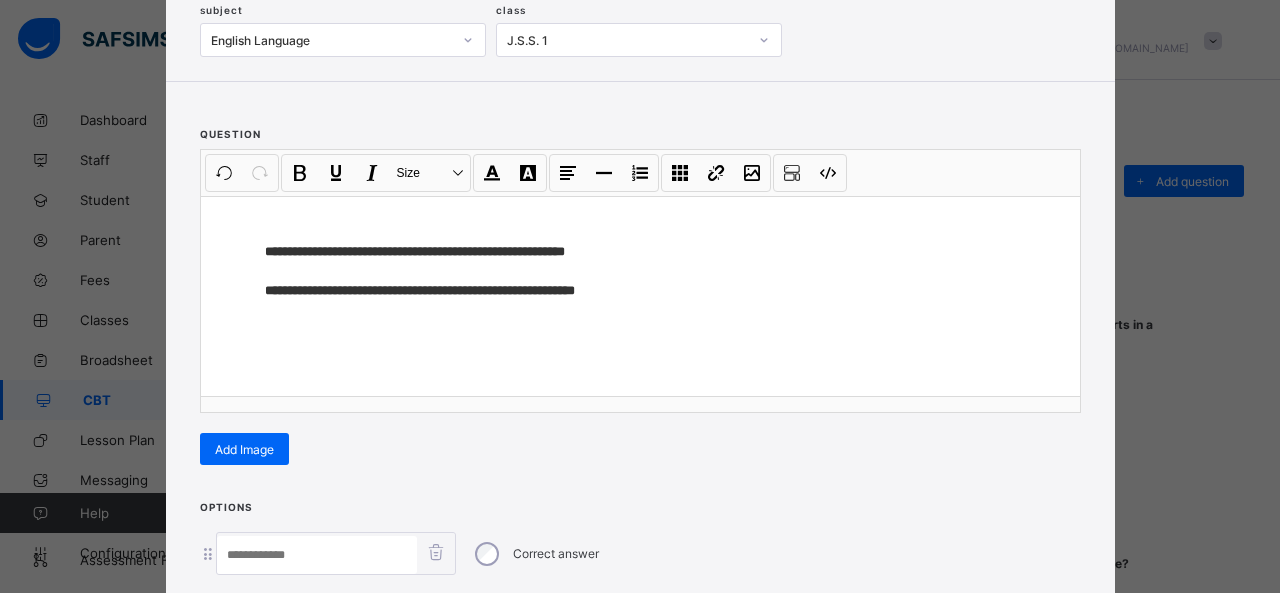 click at bounding box center (317, 555) 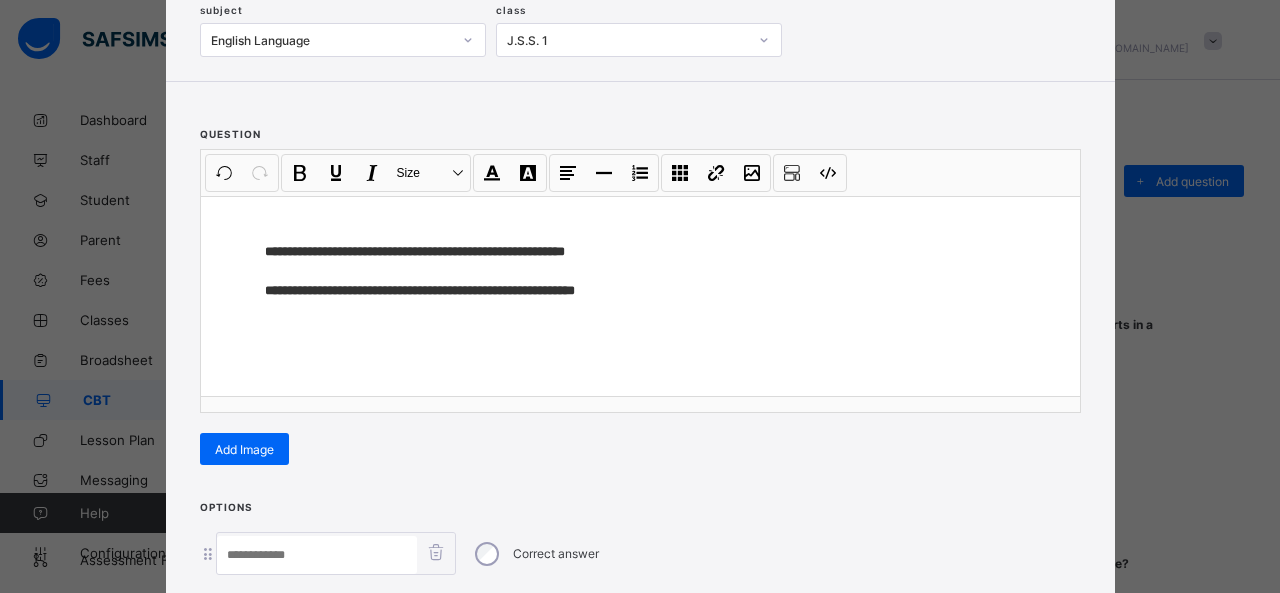 paste on "**********" 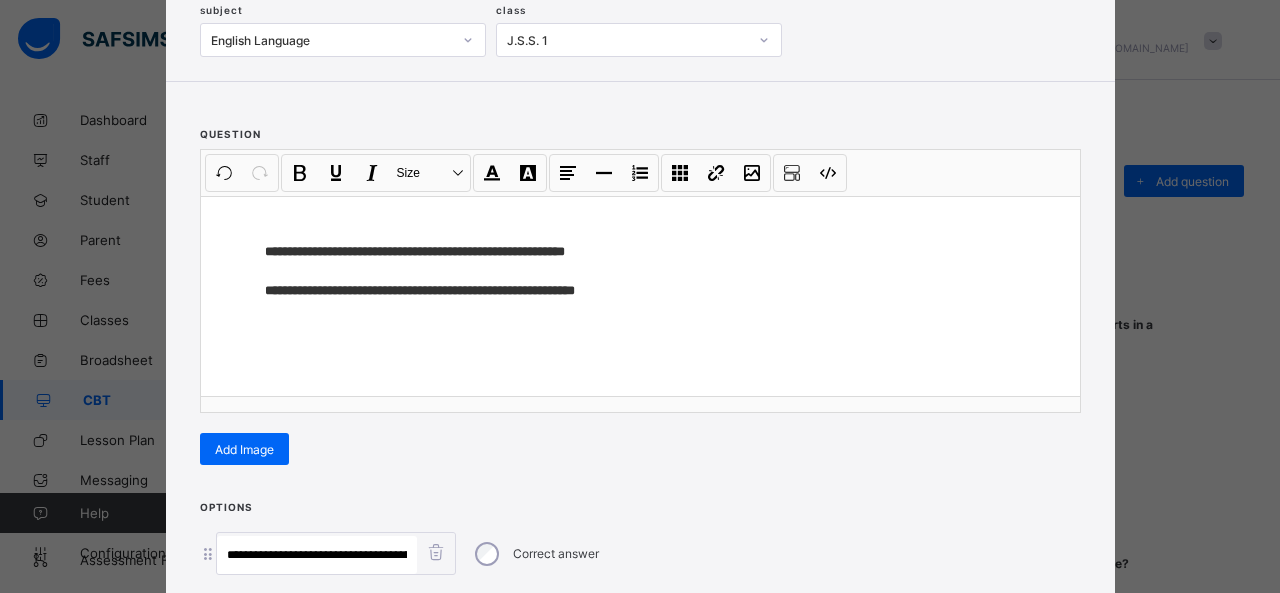 scroll, scrollTop: 0, scrollLeft: 596, axis: horizontal 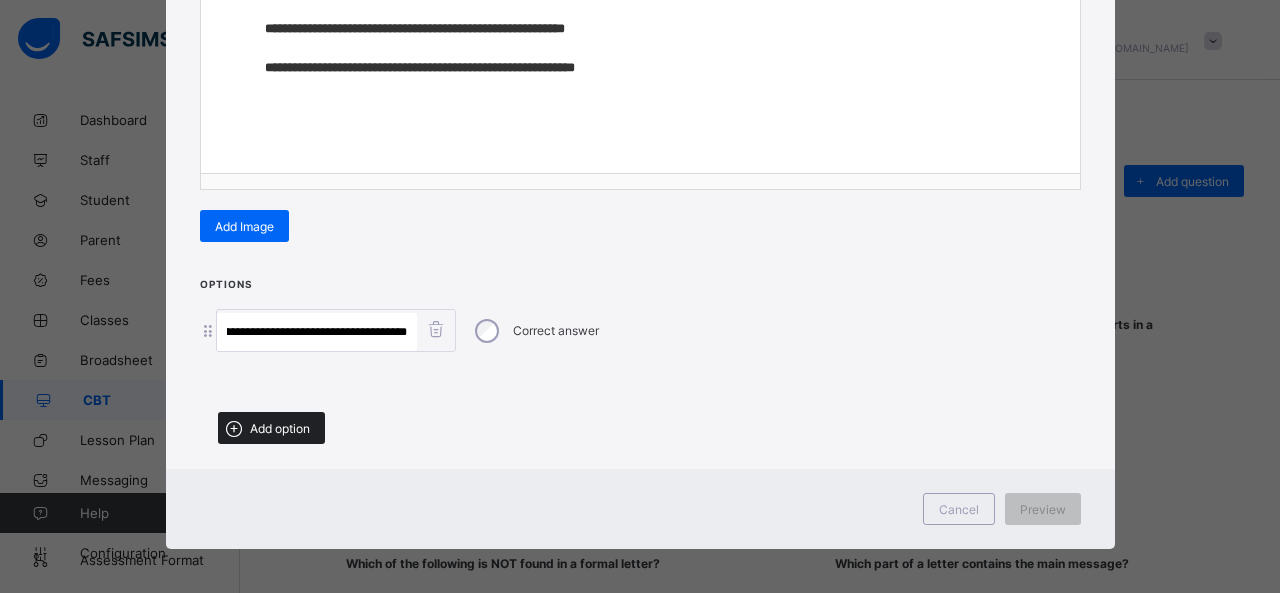 click on "Add option" at bounding box center [280, 428] 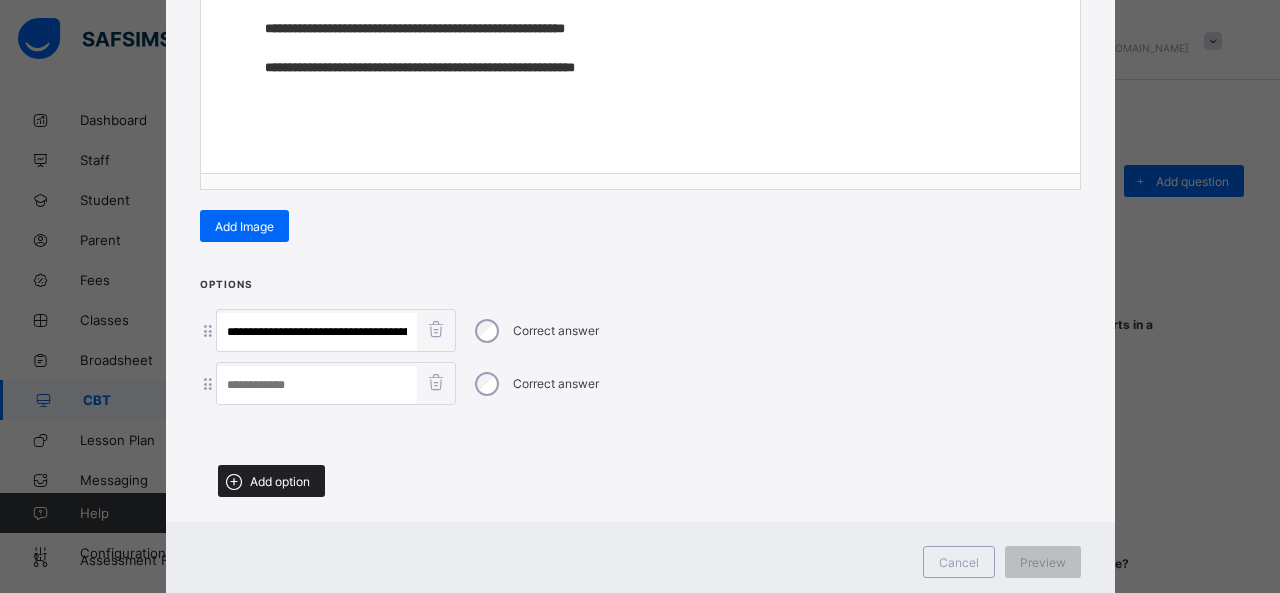 click on "Add option" at bounding box center (280, 481) 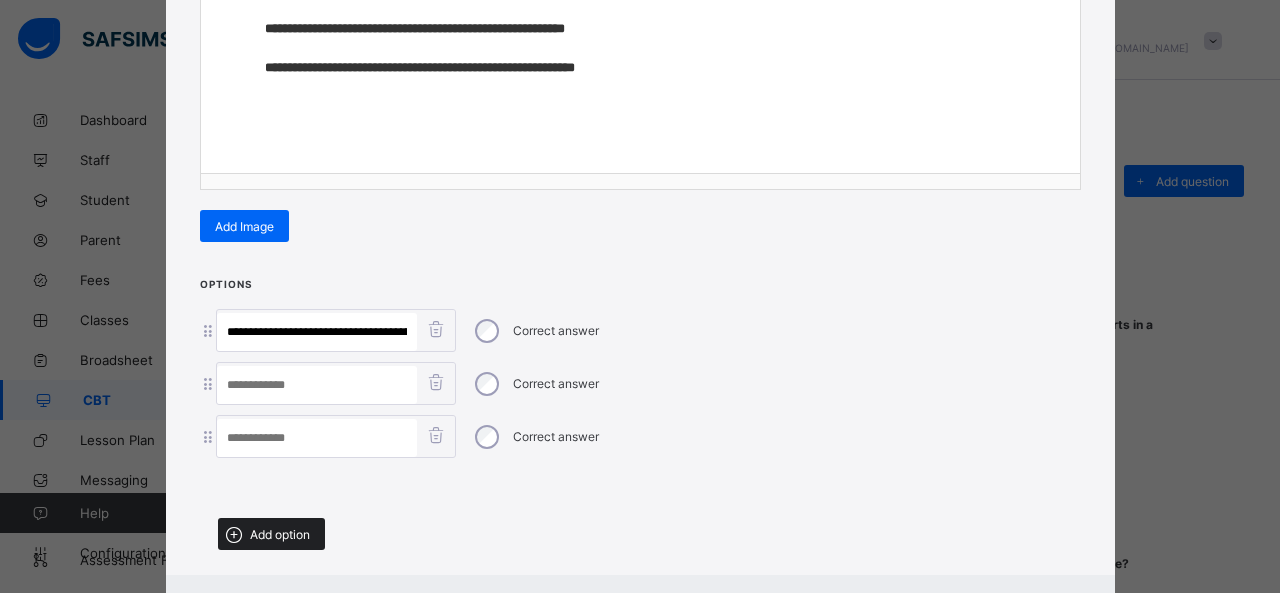 click on "Add option" at bounding box center [271, 534] 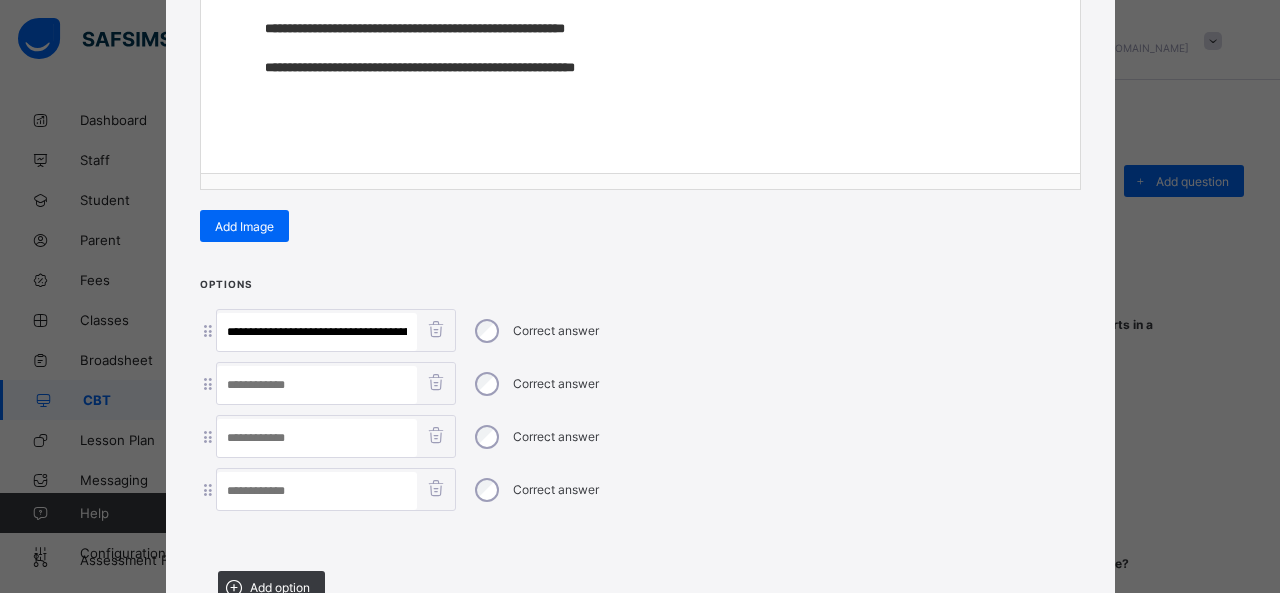 scroll, scrollTop: 0, scrollLeft: 596, axis: horizontal 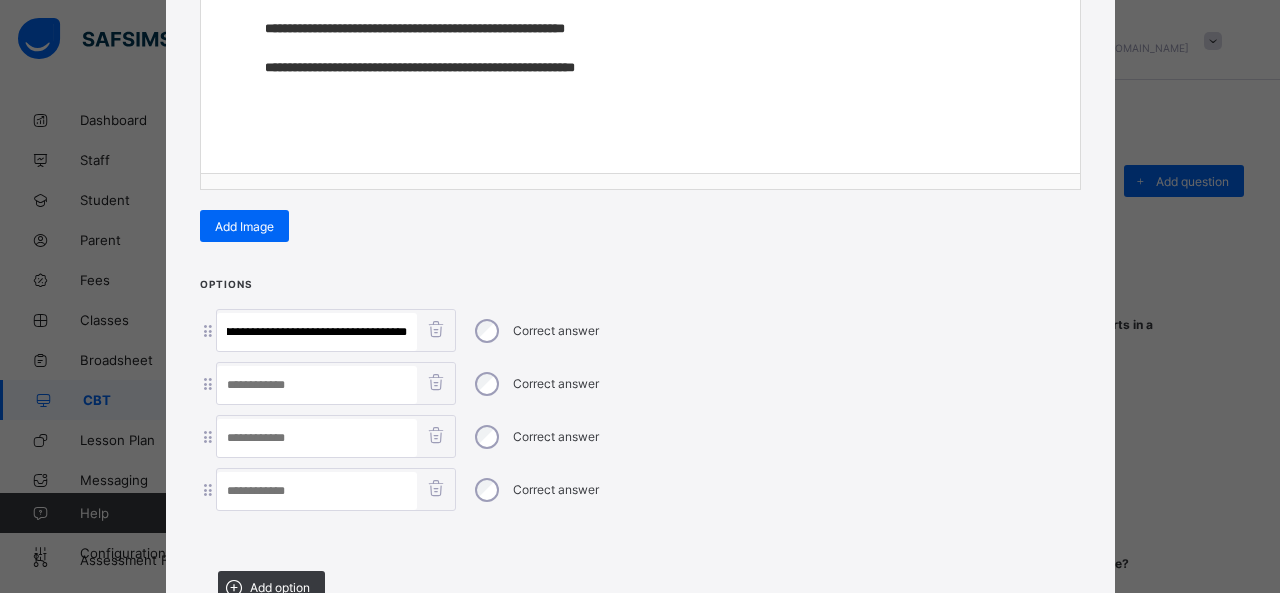 drag, startPoint x: 378, startPoint y: 325, endPoint x: 924, endPoint y: 349, distance: 546.5272 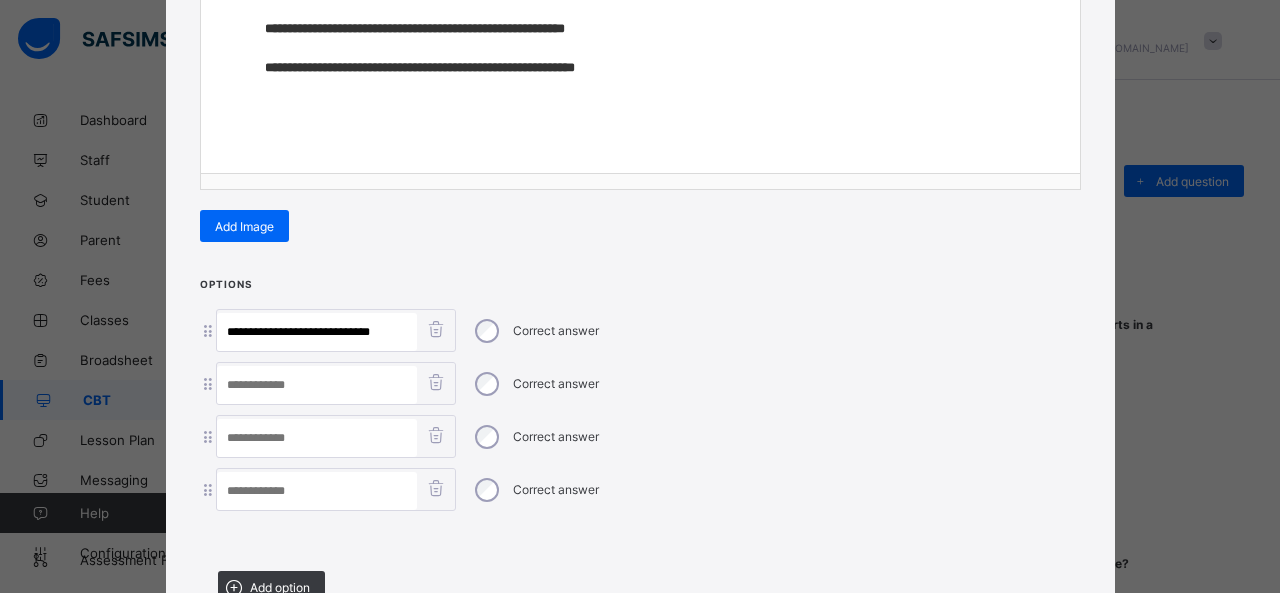scroll, scrollTop: 0, scrollLeft: 0, axis: both 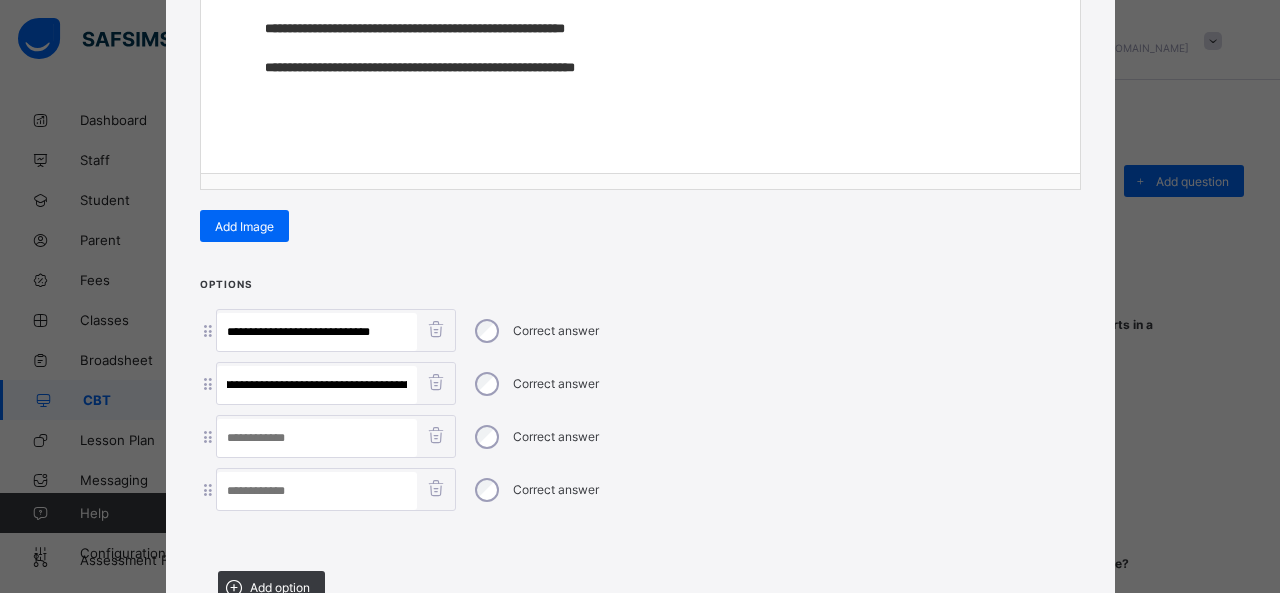 drag, startPoint x: 298, startPoint y: 379, endPoint x: 1120, endPoint y: 441, distance: 824.3349 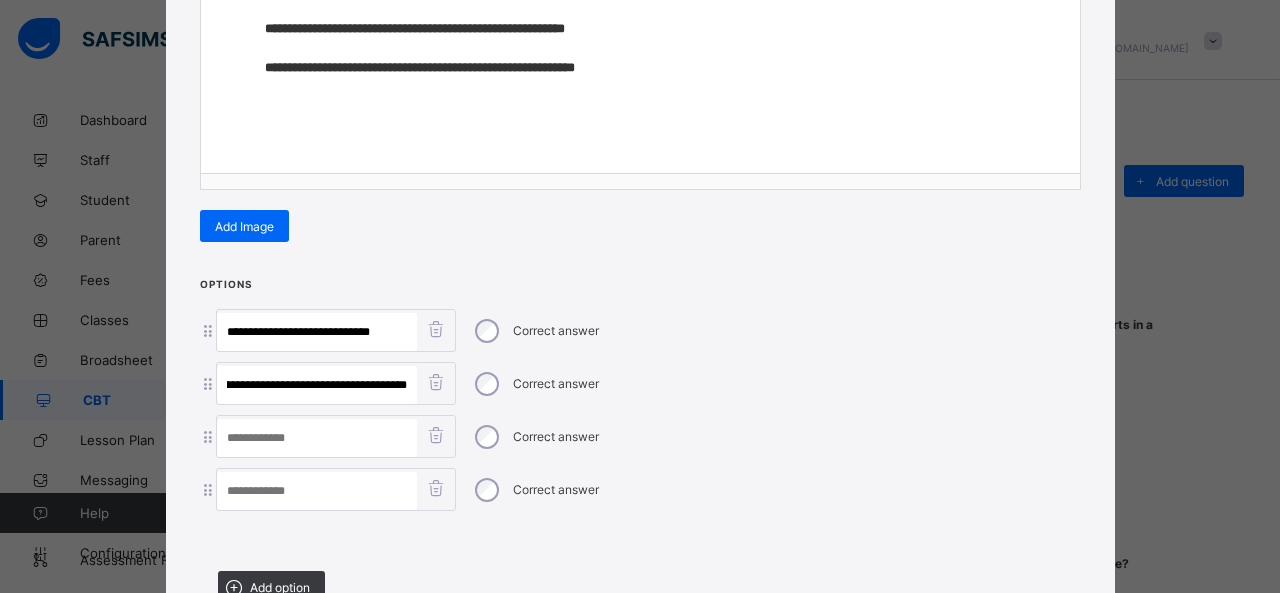 scroll, scrollTop: 0, scrollLeft: 110, axis: horizontal 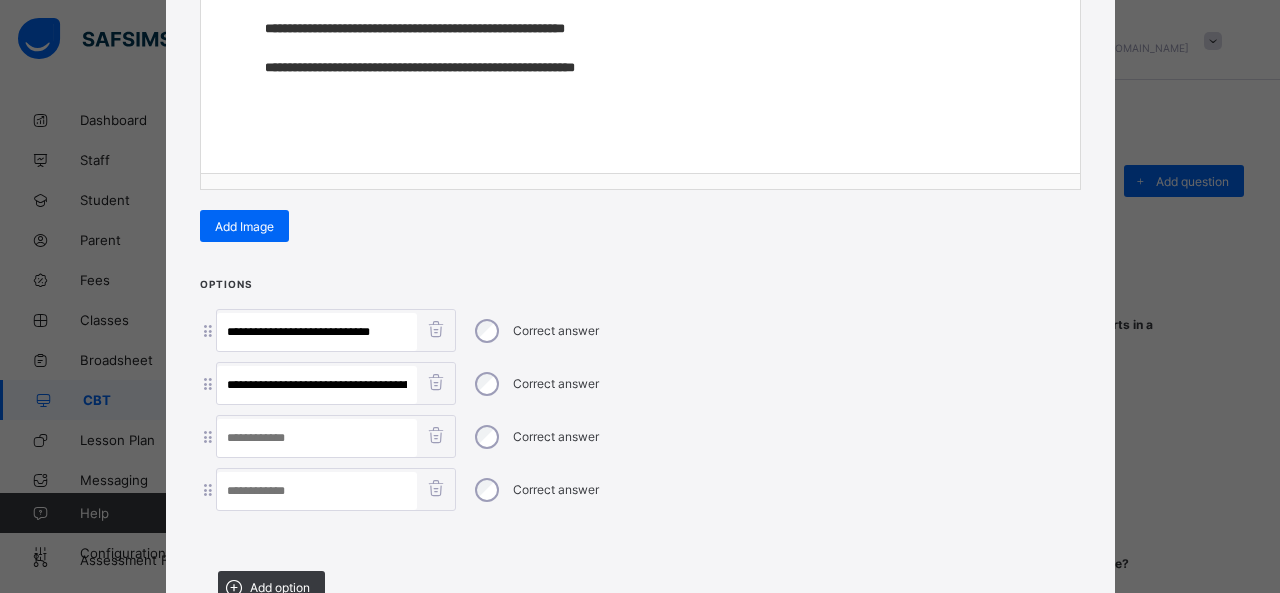 click at bounding box center [317, 438] 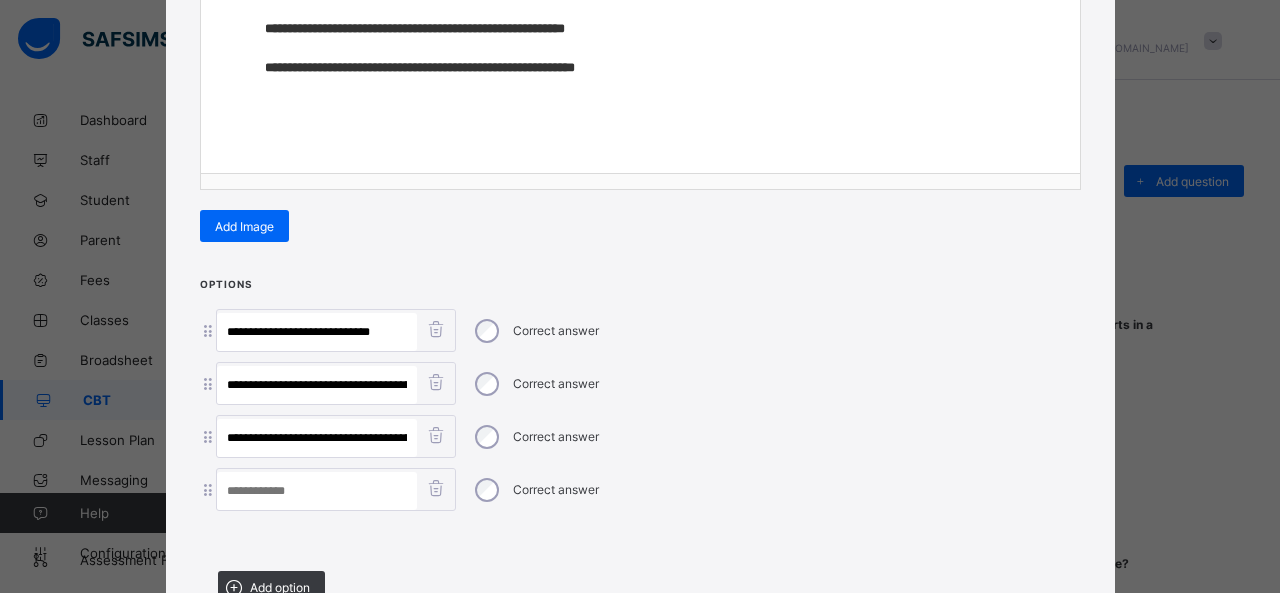 scroll, scrollTop: 0, scrollLeft: 149, axis: horizontal 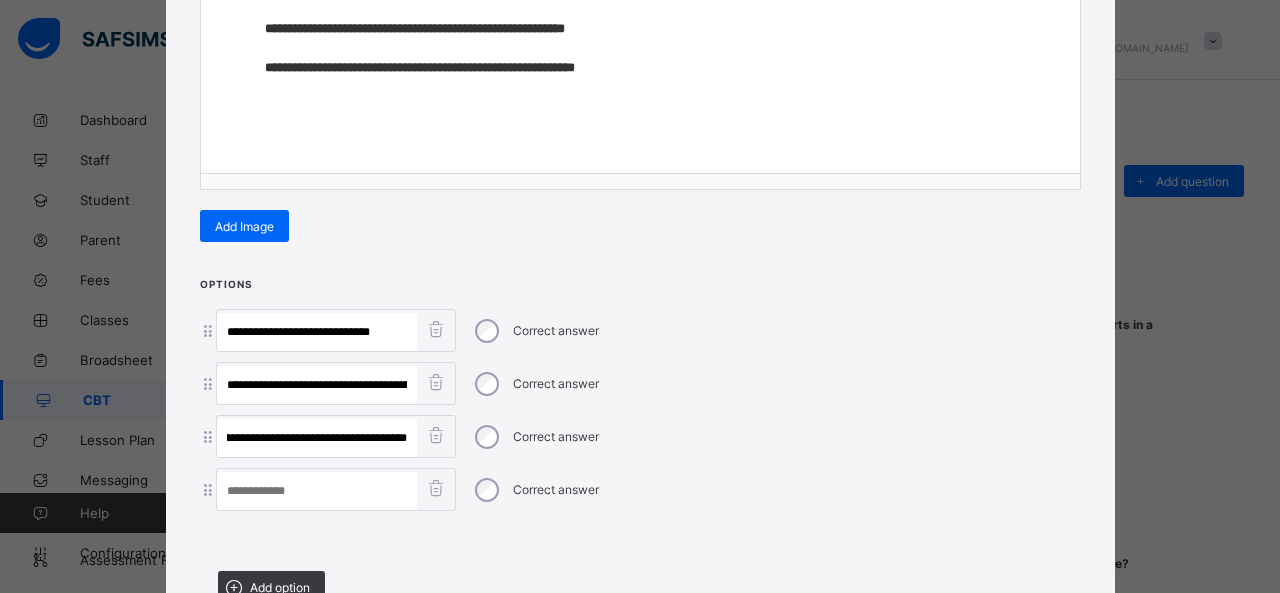 click on "**********" at bounding box center [317, 438] 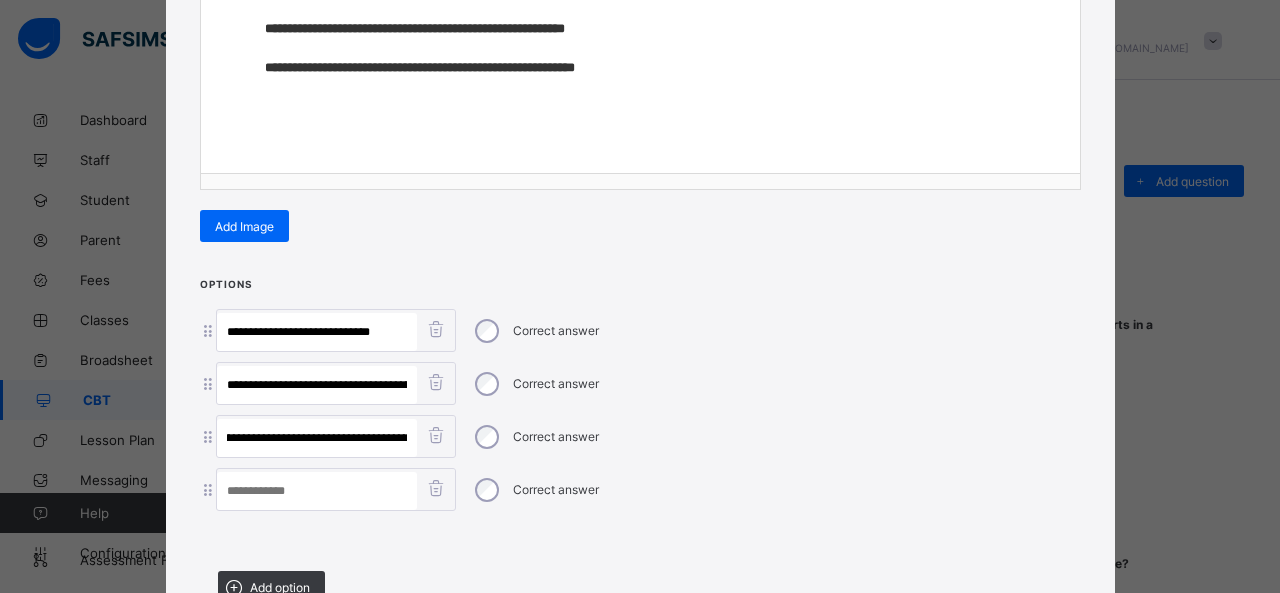 scroll, scrollTop: 0, scrollLeft: 149, axis: horizontal 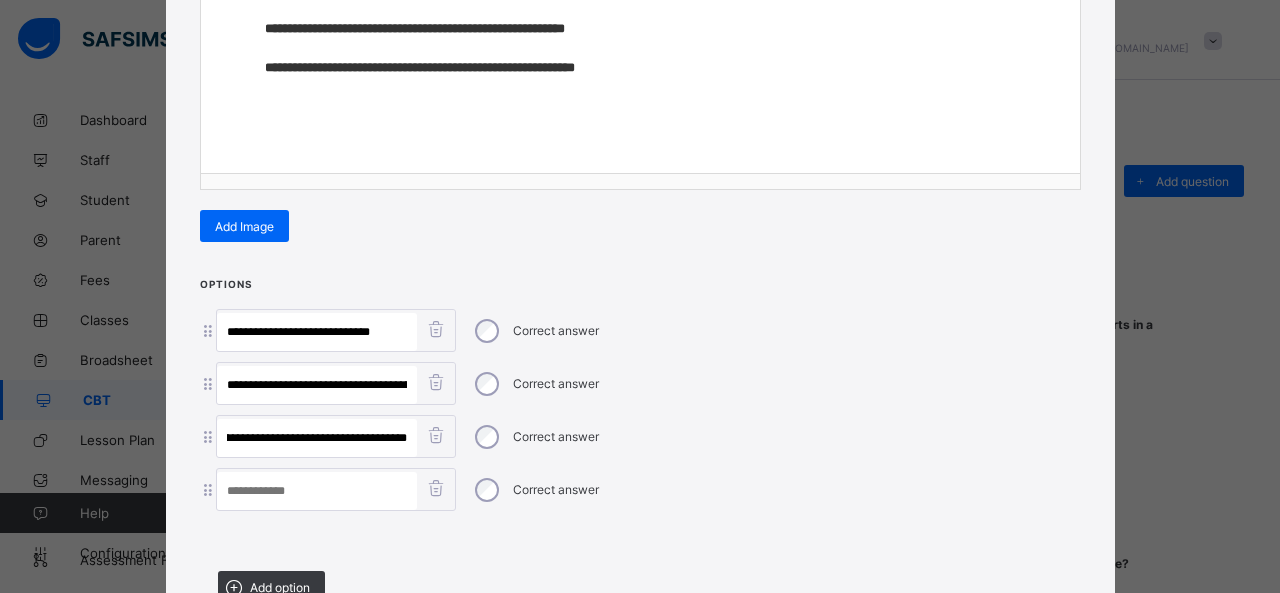 drag, startPoint x: 280, startPoint y: 431, endPoint x: 911, endPoint y: 483, distance: 633.139 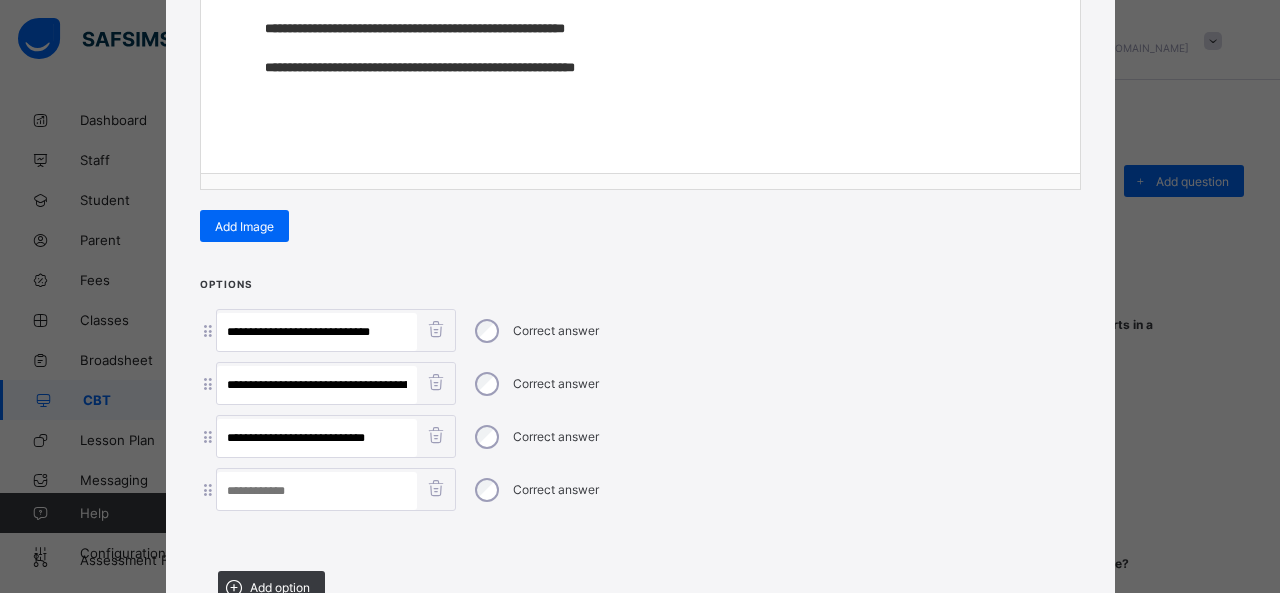scroll, scrollTop: 0, scrollLeft: 0, axis: both 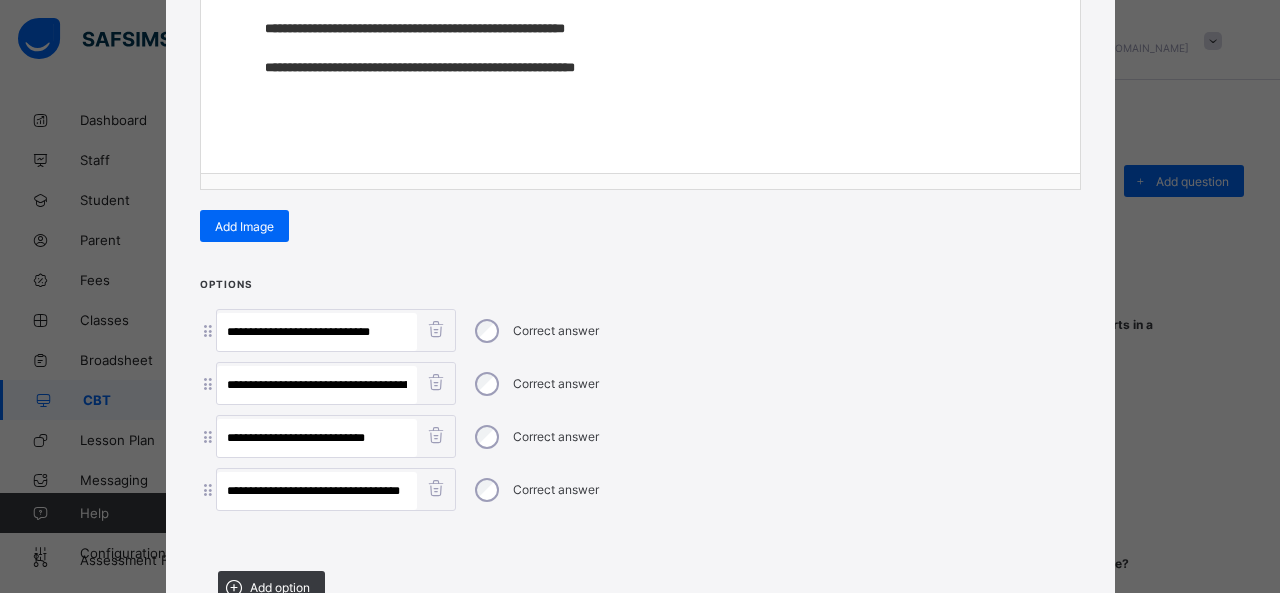 click on "**********" at bounding box center (317, 491) 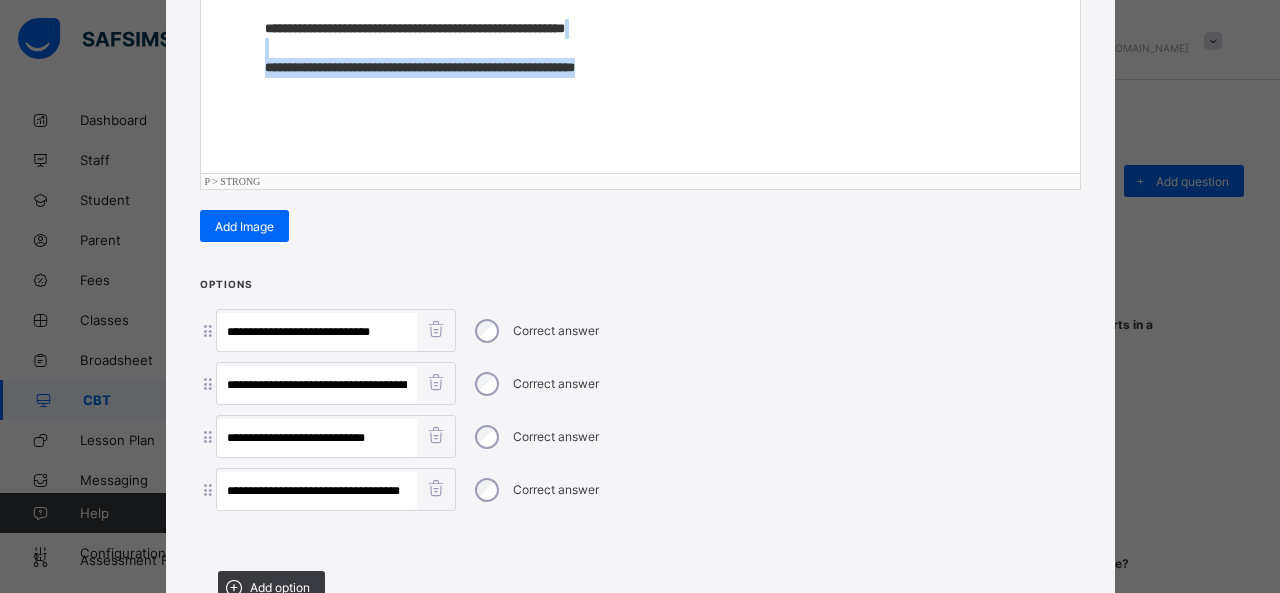 drag, startPoint x: 646, startPoint y: 63, endPoint x: 242, endPoint y: 52, distance: 404.14972 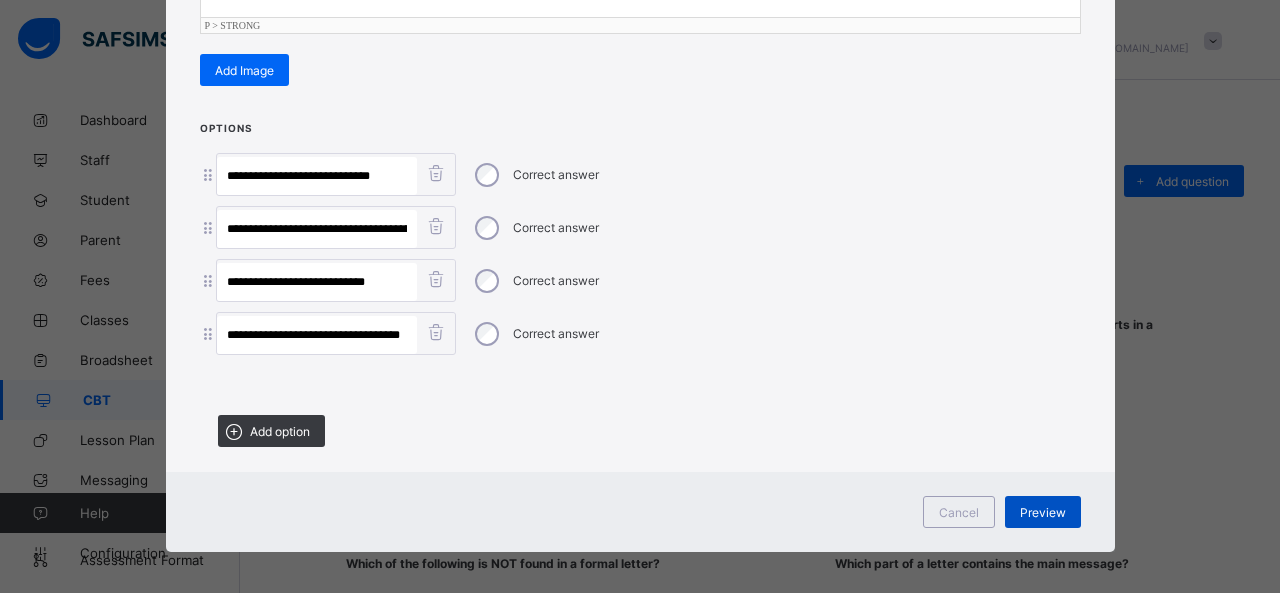 click on "Preview" at bounding box center [1043, 512] 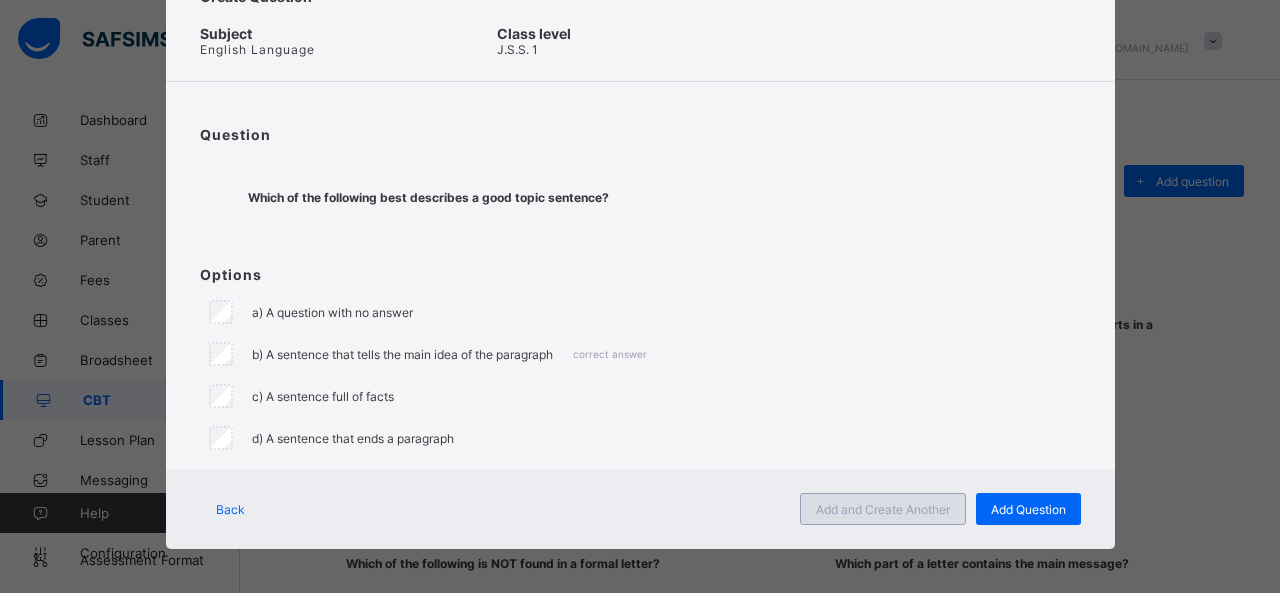 click on "Add and Create Another" at bounding box center (883, 509) 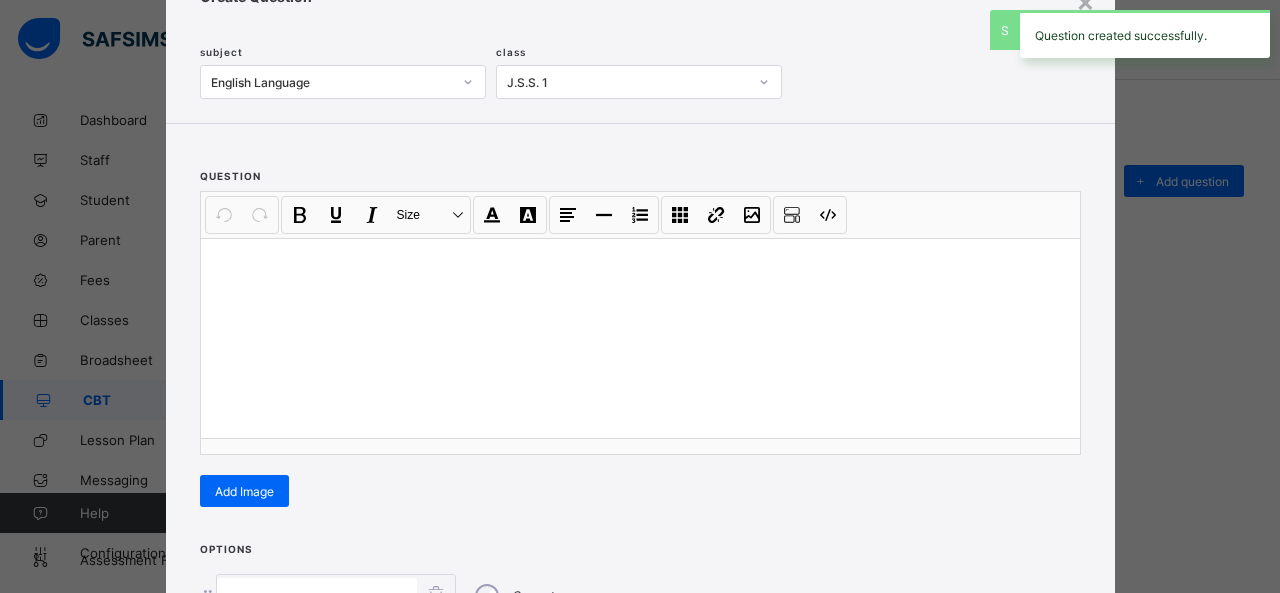 scroll, scrollTop: 128, scrollLeft: 0, axis: vertical 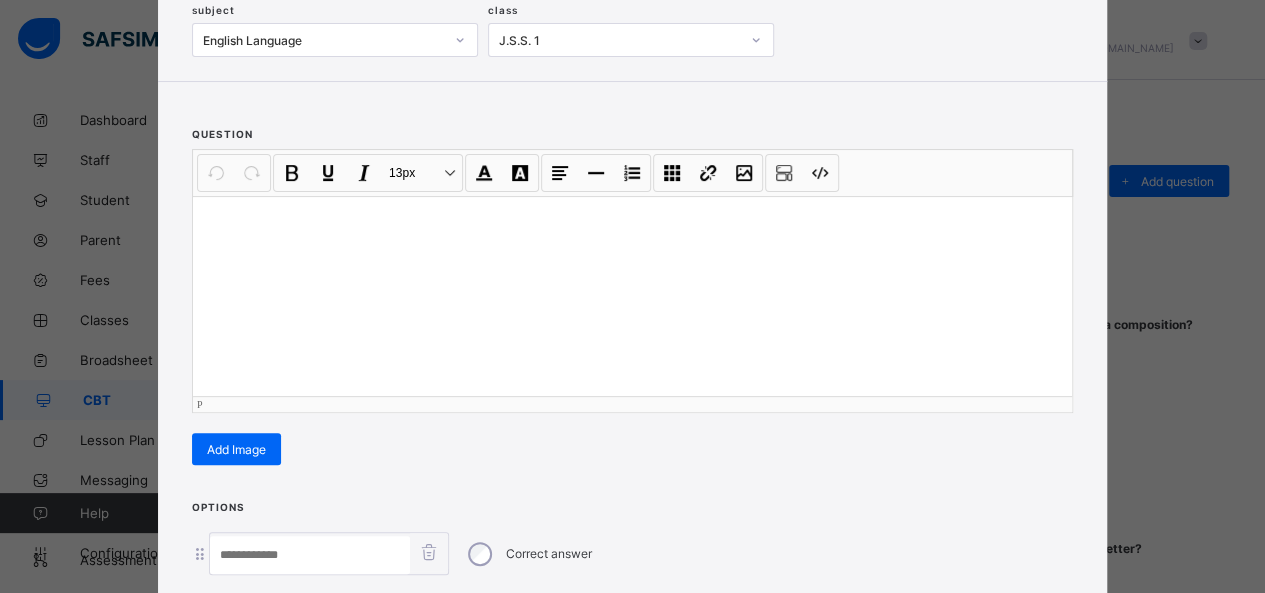 click at bounding box center (632, 296) 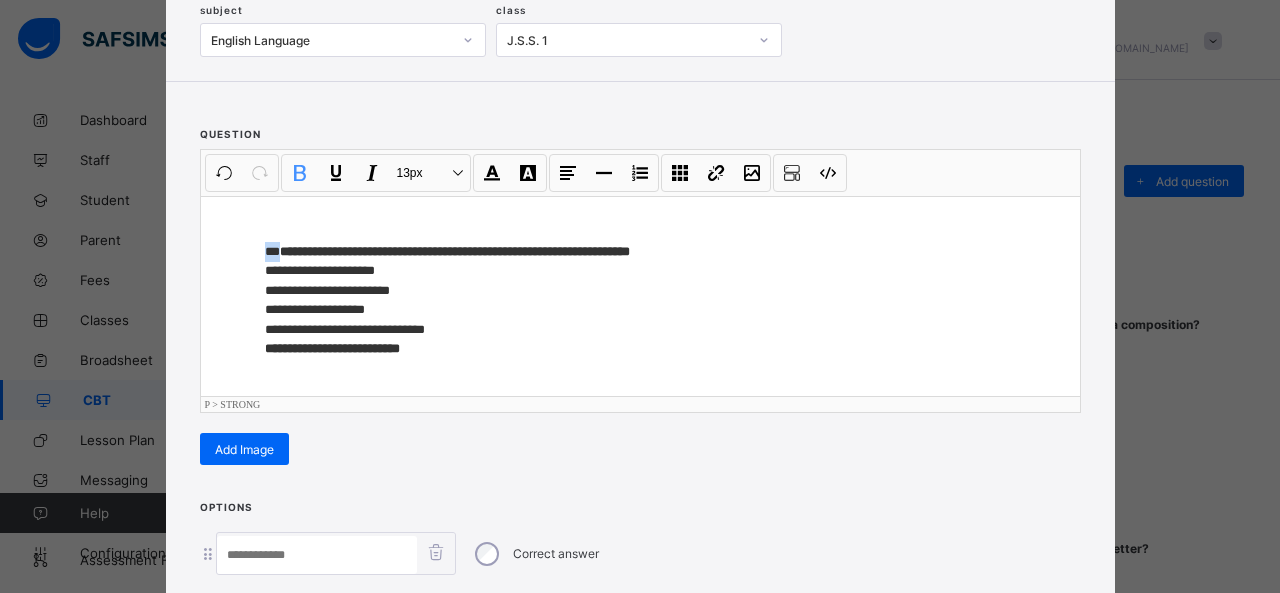 drag, startPoint x: 272, startPoint y: 246, endPoint x: 216, endPoint y: 254, distance: 56.568542 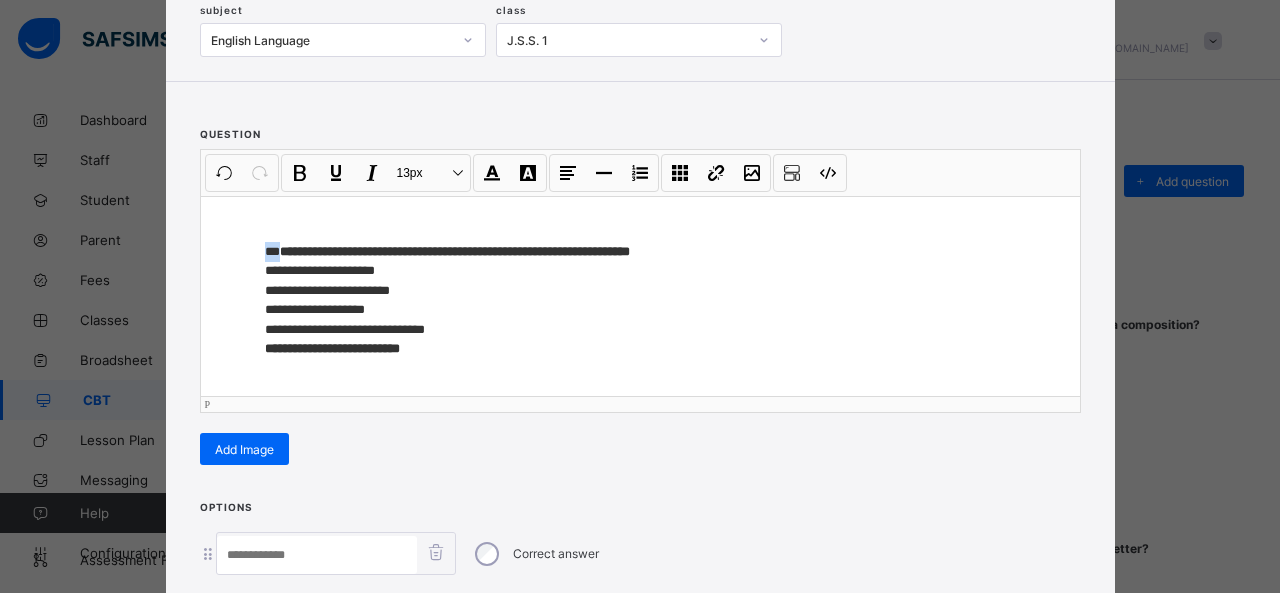 type 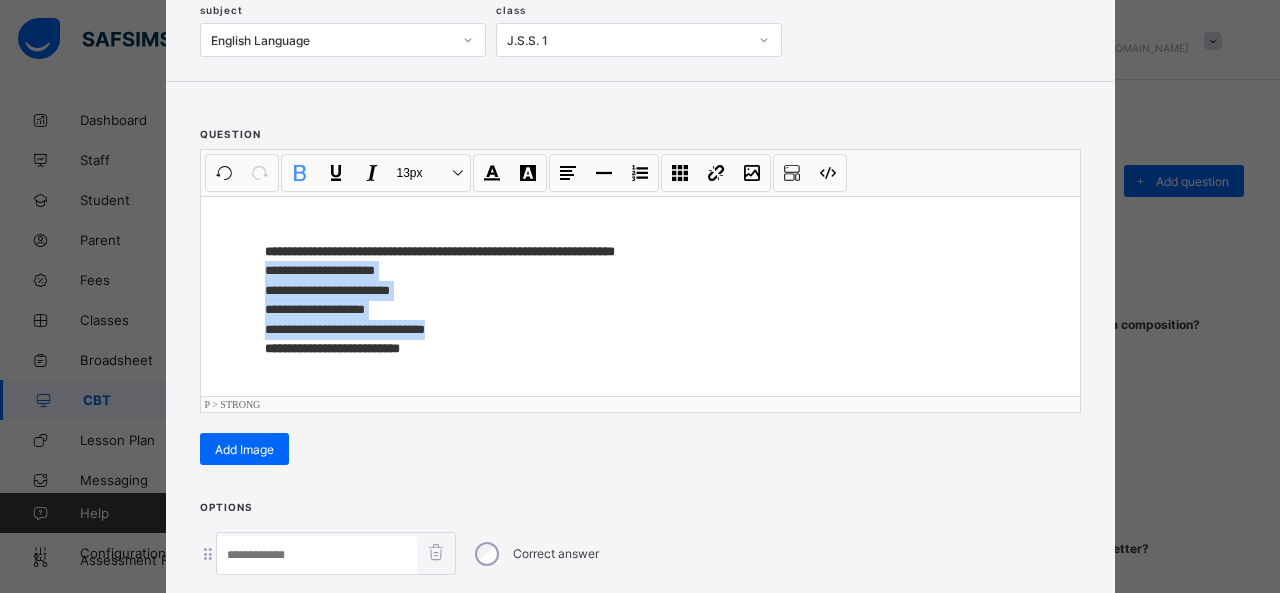 drag, startPoint x: 244, startPoint y: 266, endPoint x: 466, endPoint y: 330, distance: 231.04112 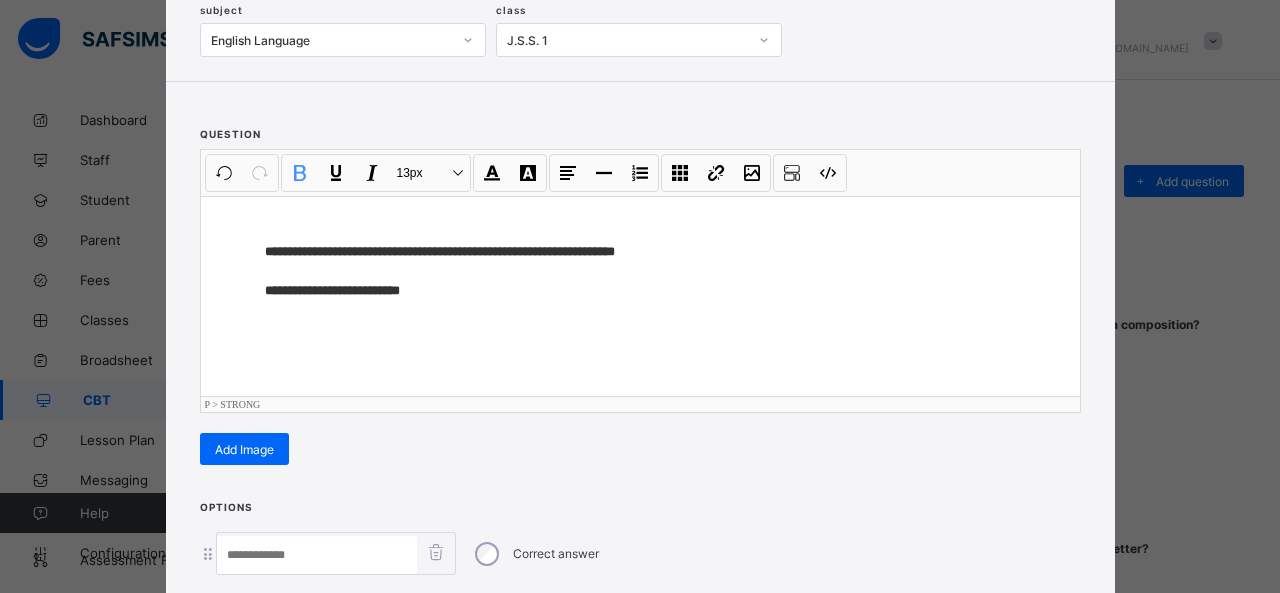 scroll, scrollTop: 351, scrollLeft: 0, axis: vertical 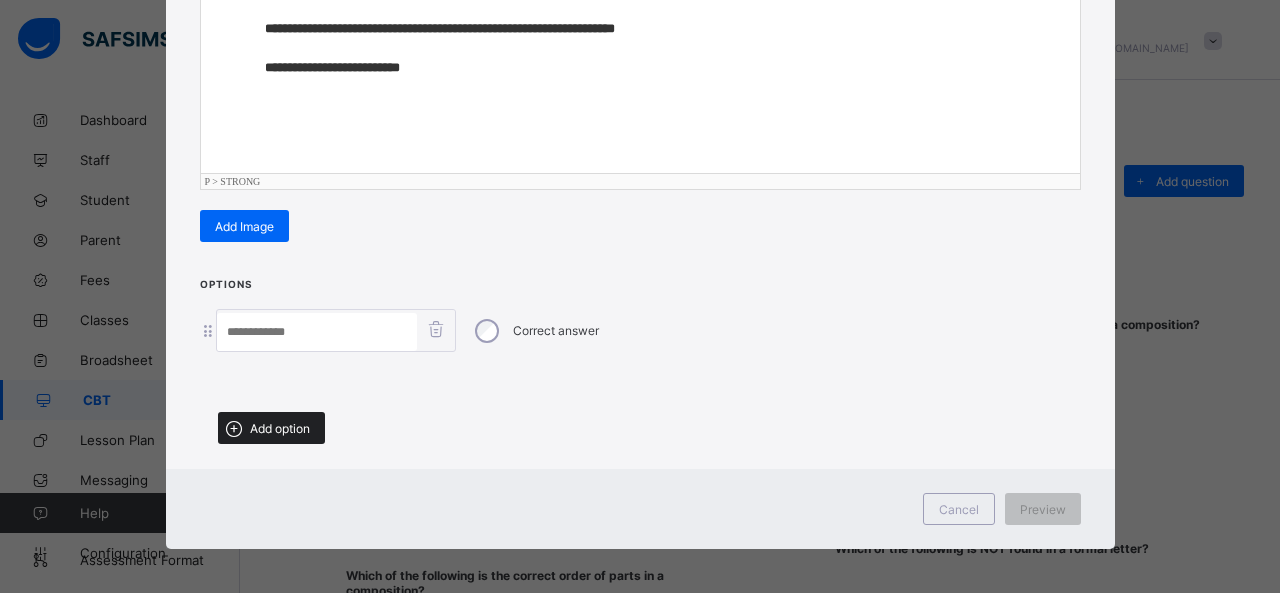 click on "Add option" at bounding box center (271, 428) 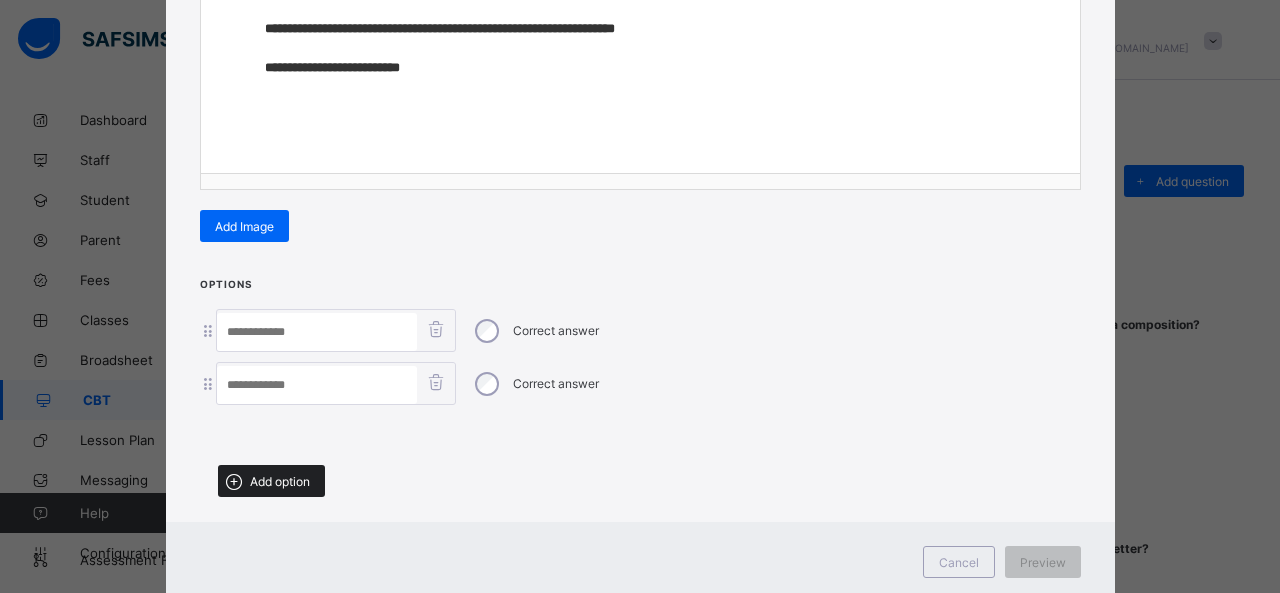 click on "Add option" at bounding box center (280, 481) 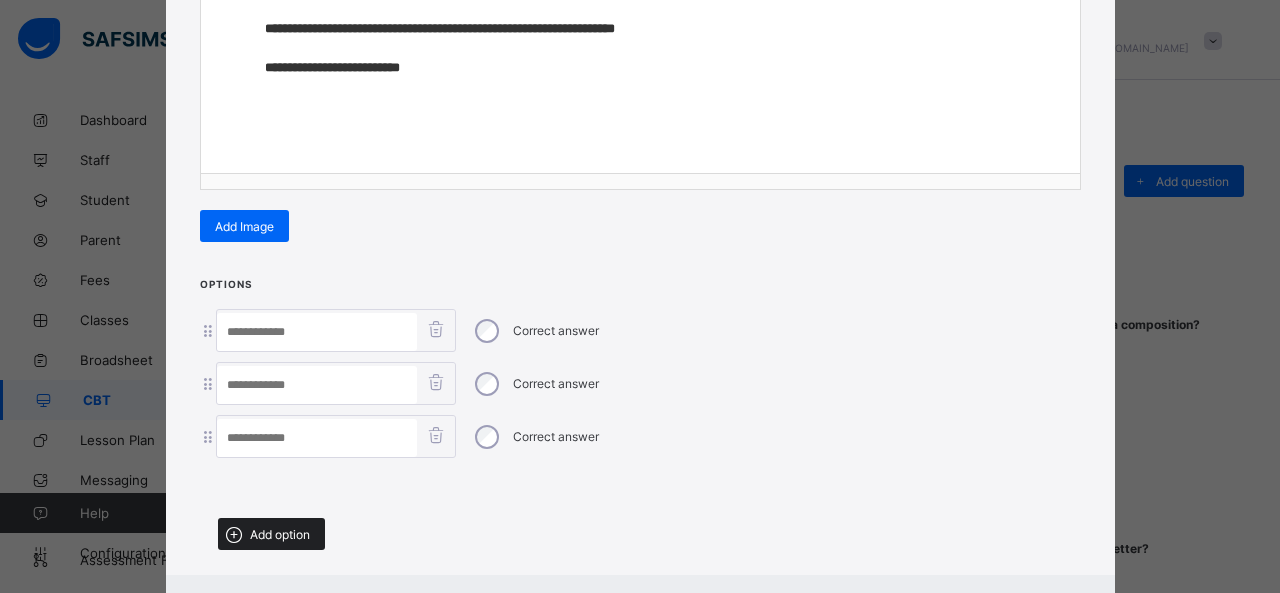 click on "Add option" at bounding box center (280, 534) 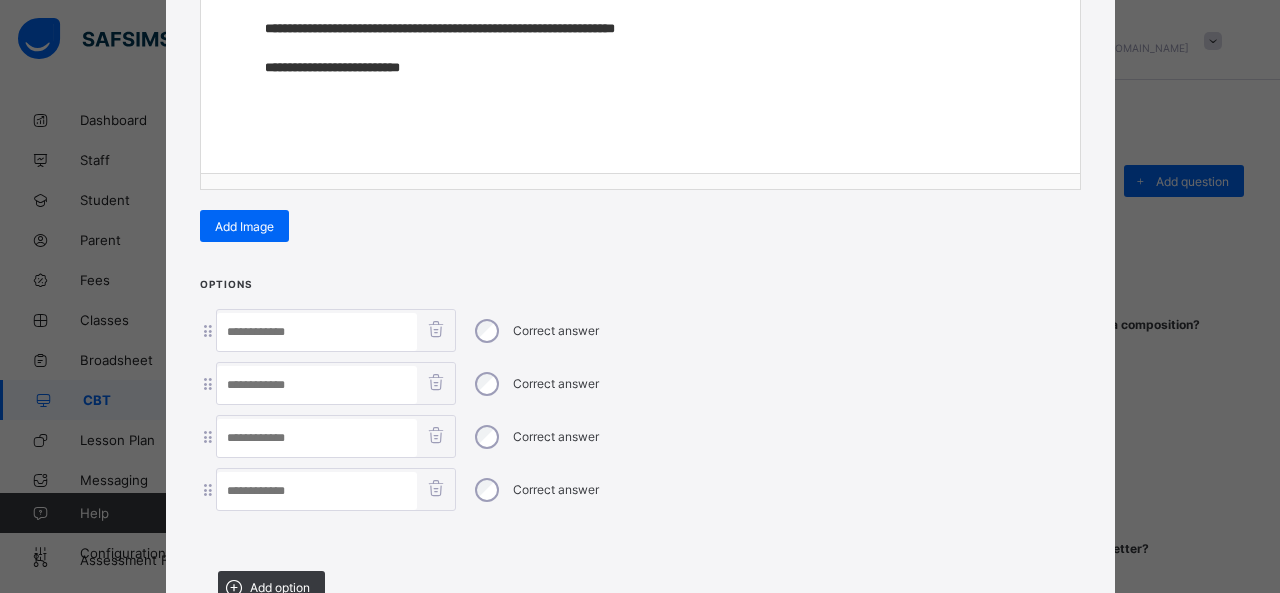 click at bounding box center (317, 332) 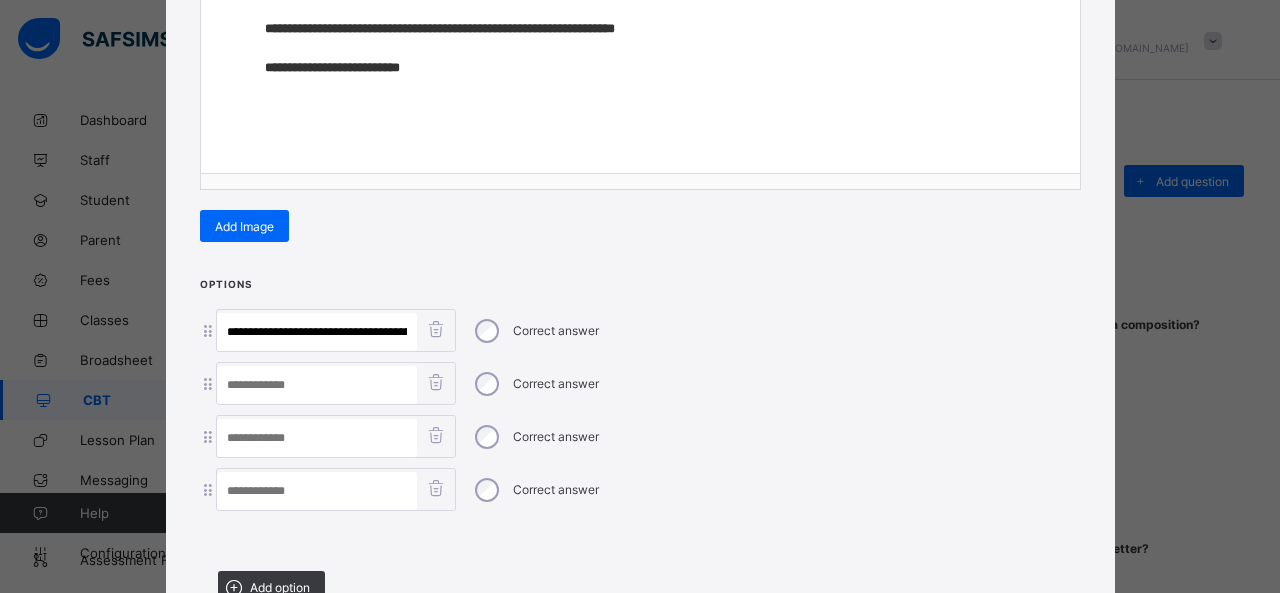 scroll, scrollTop: 0, scrollLeft: 366, axis: horizontal 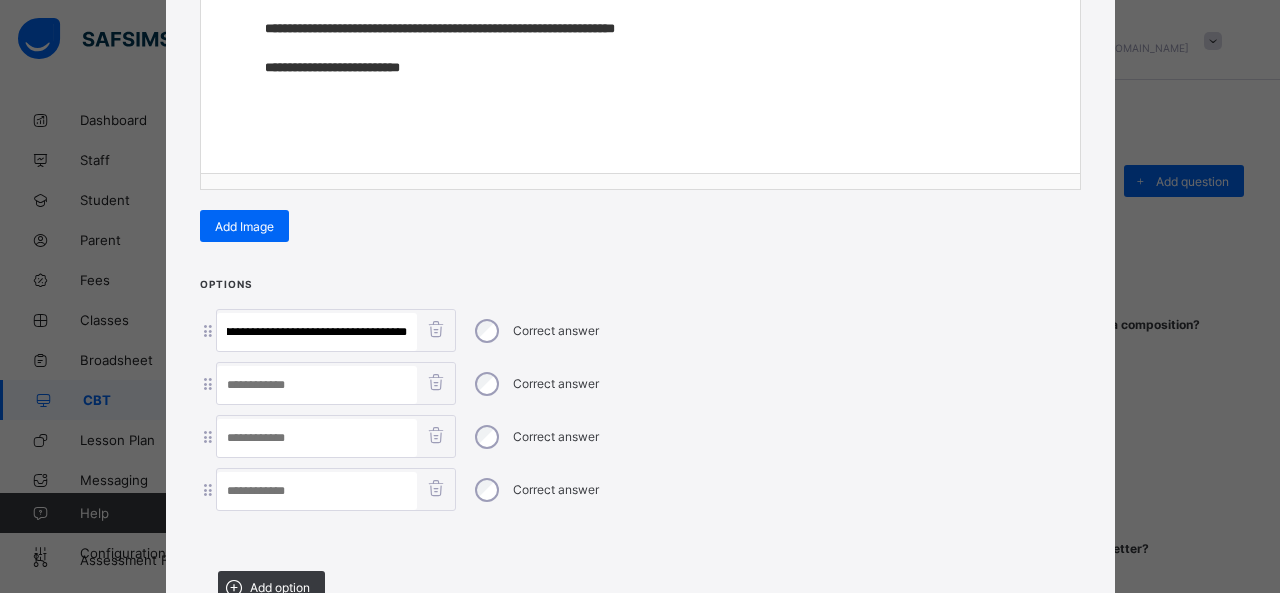 click on "**********" at bounding box center (317, 332) 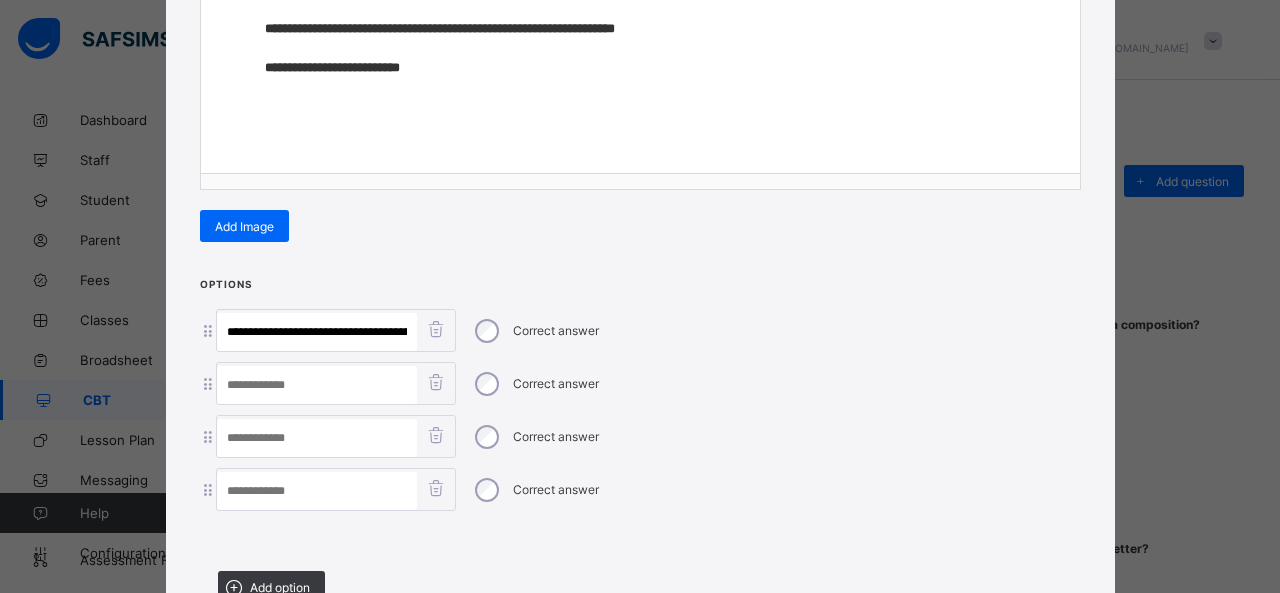 click at bounding box center [317, 491] 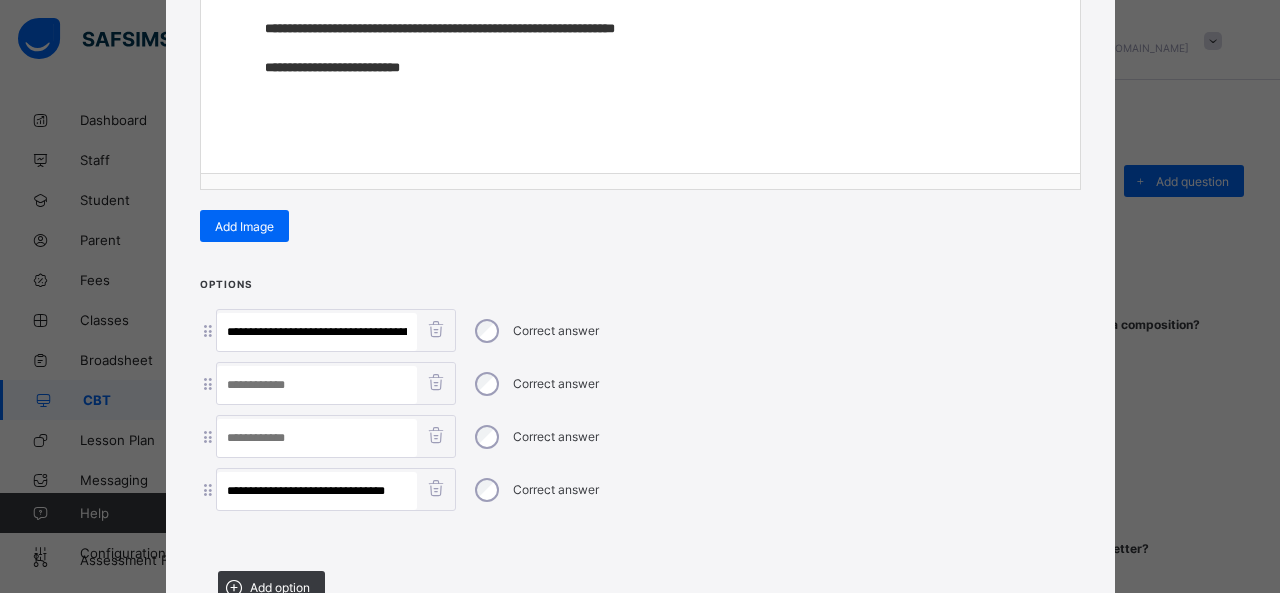 scroll, scrollTop: 0, scrollLeft: 2, axis: horizontal 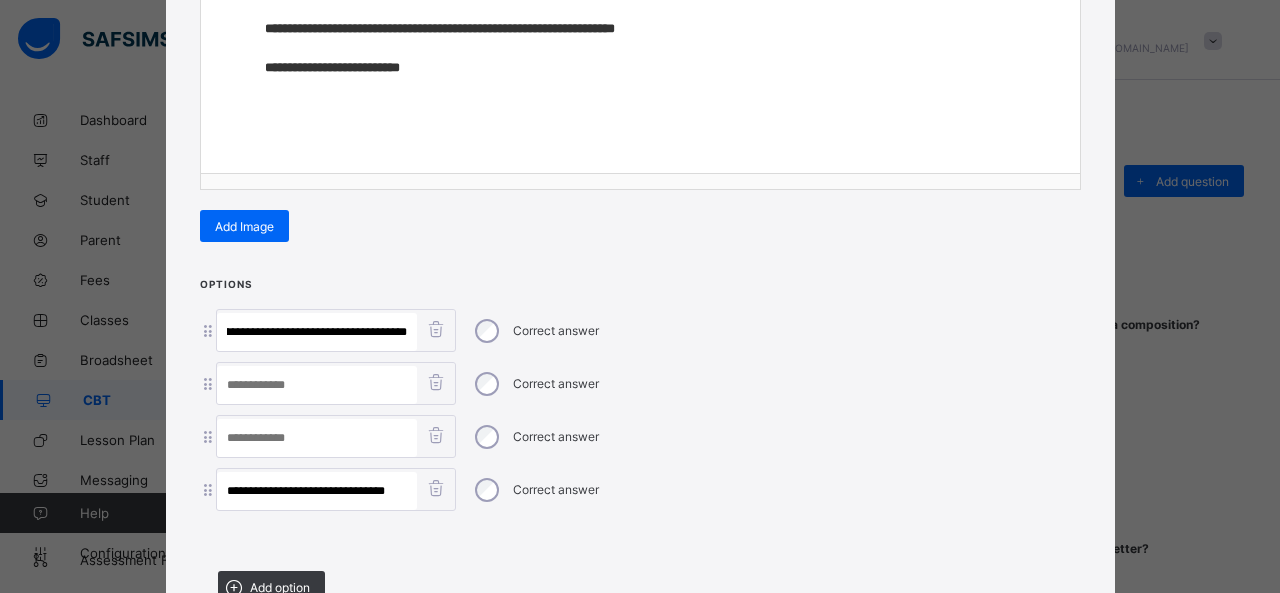drag, startPoint x: 343, startPoint y: 325, endPoint x: 1087, endPoint y: 303, distance: 744.3252 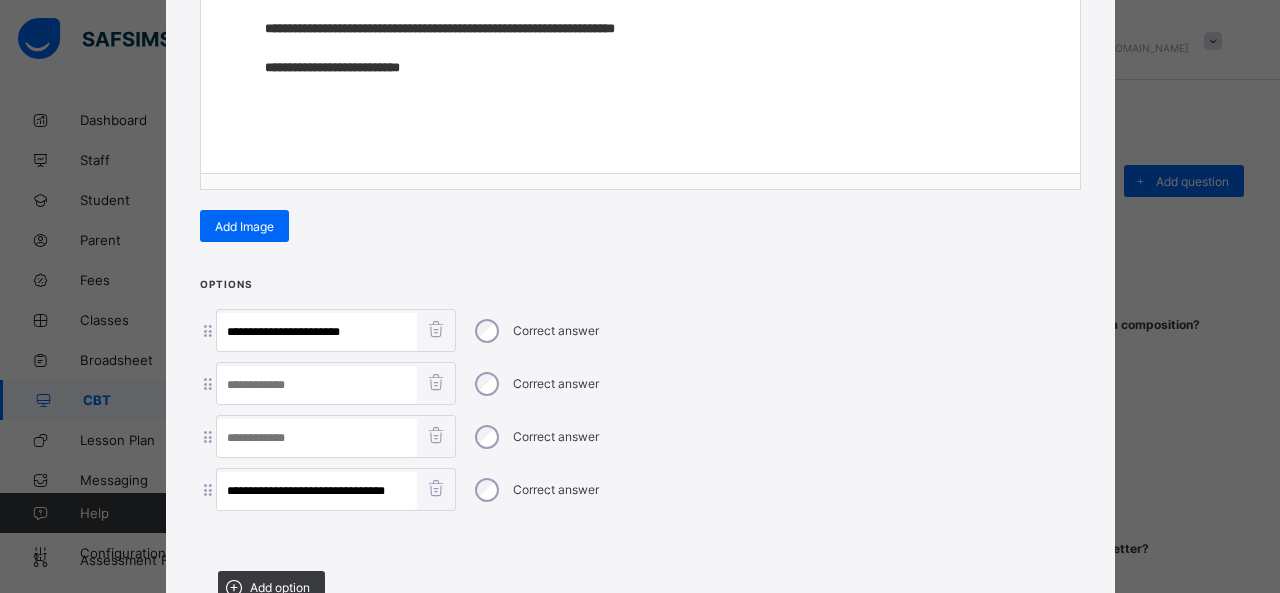 scroll, scrollTop: 0, scrollLeft: 0, axis: both 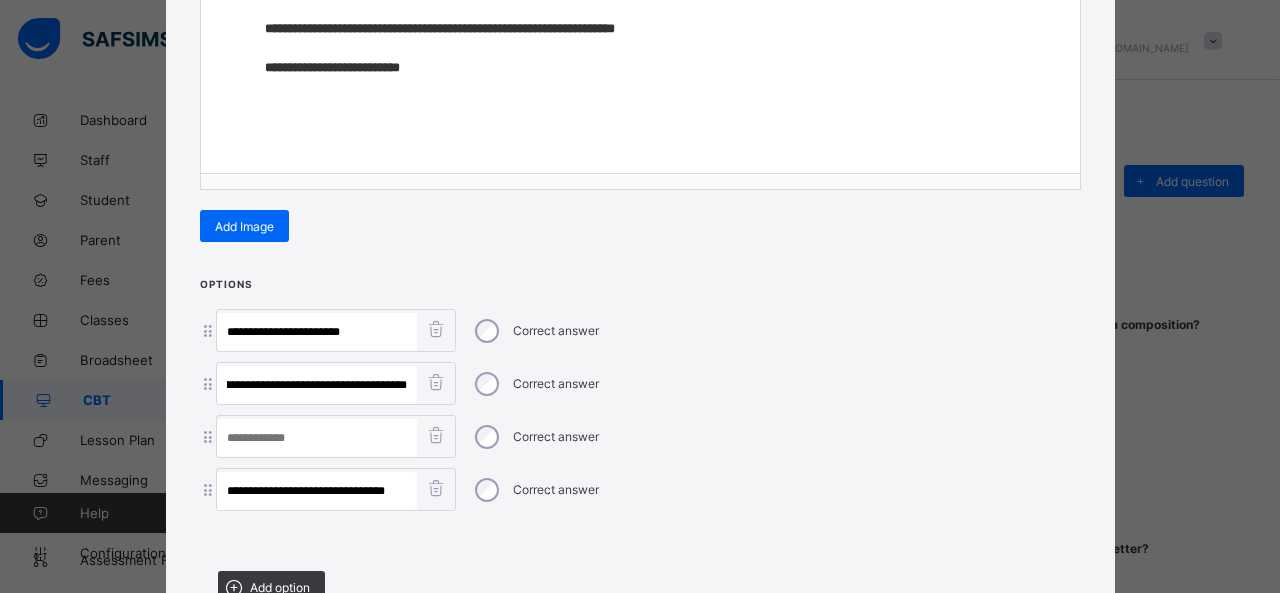 drag, startPoint x: 300, startPoint y: 377, endPoint x: 783, endPoint y: 411, distance: 484.19522 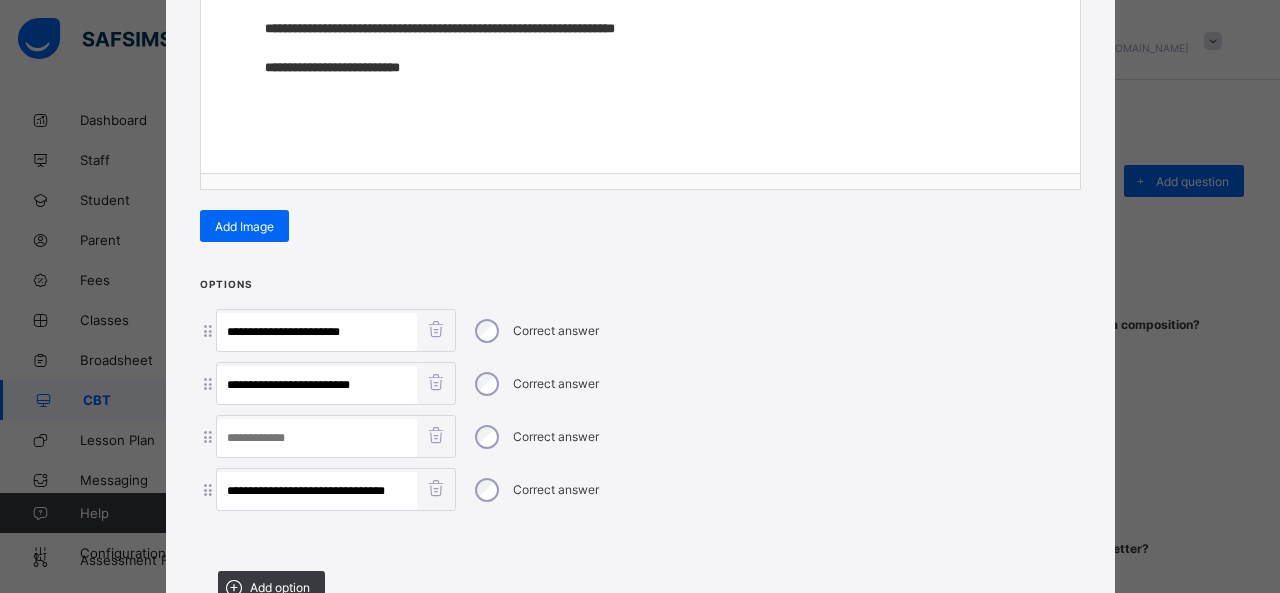 scroll, scrollTop: 0, scrollLeft: 0, axis: both 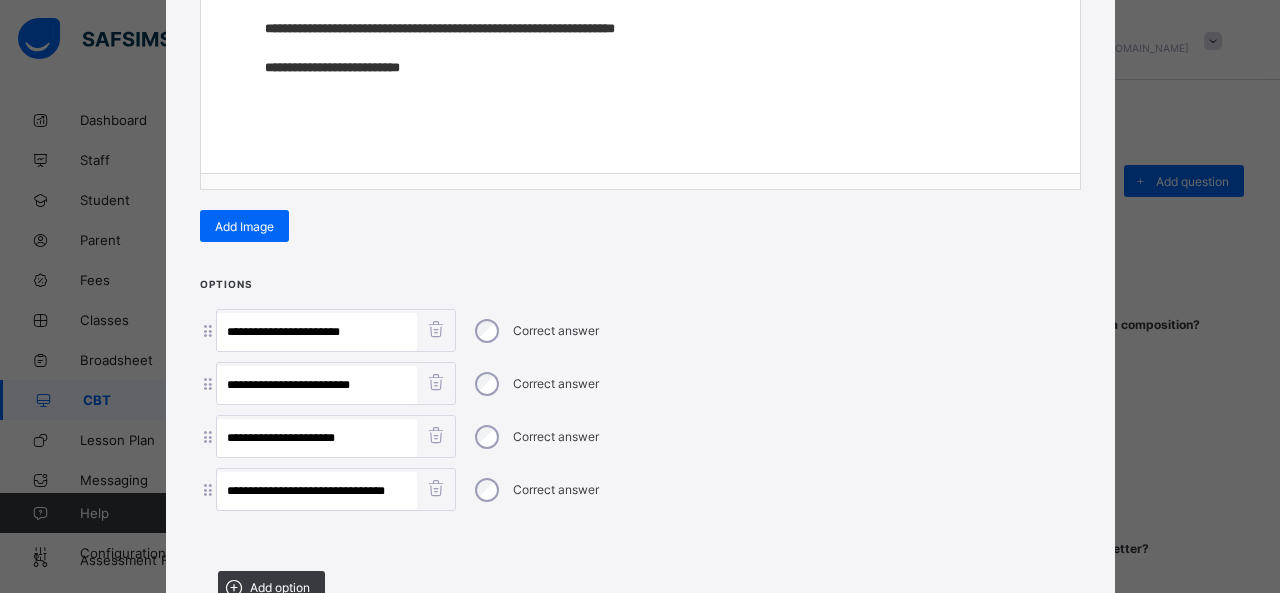 type on "**********" 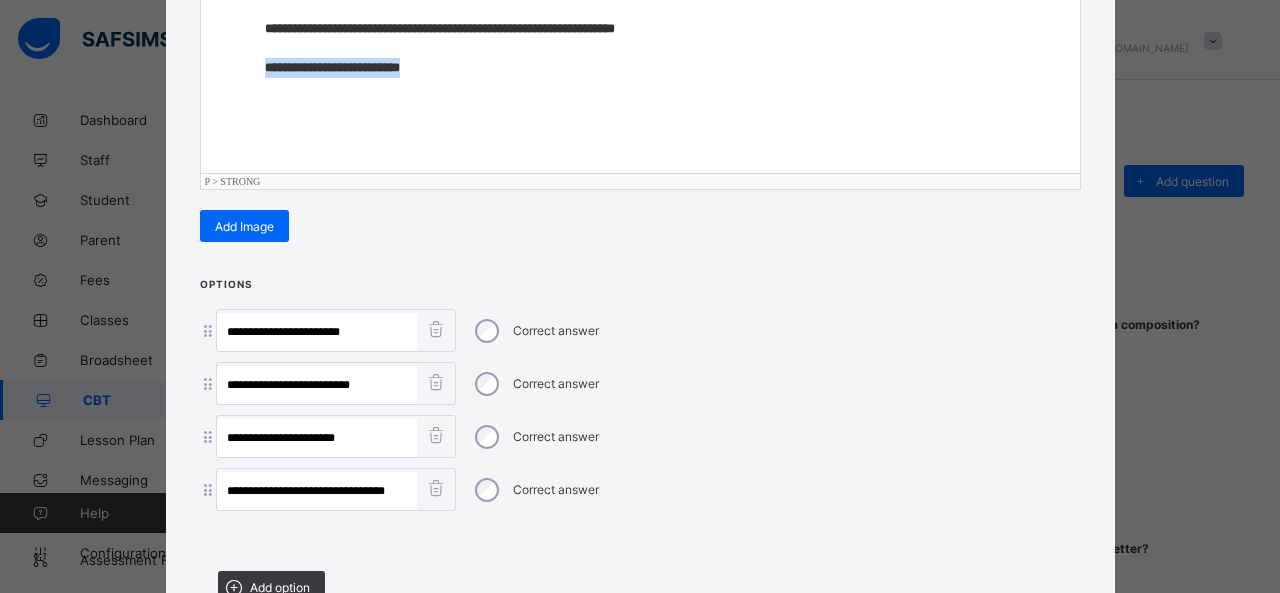 drag, startPoint x: 446, startPoint y: 67, endPoint x: 163, endPoint y: 89, distance: 283.85382 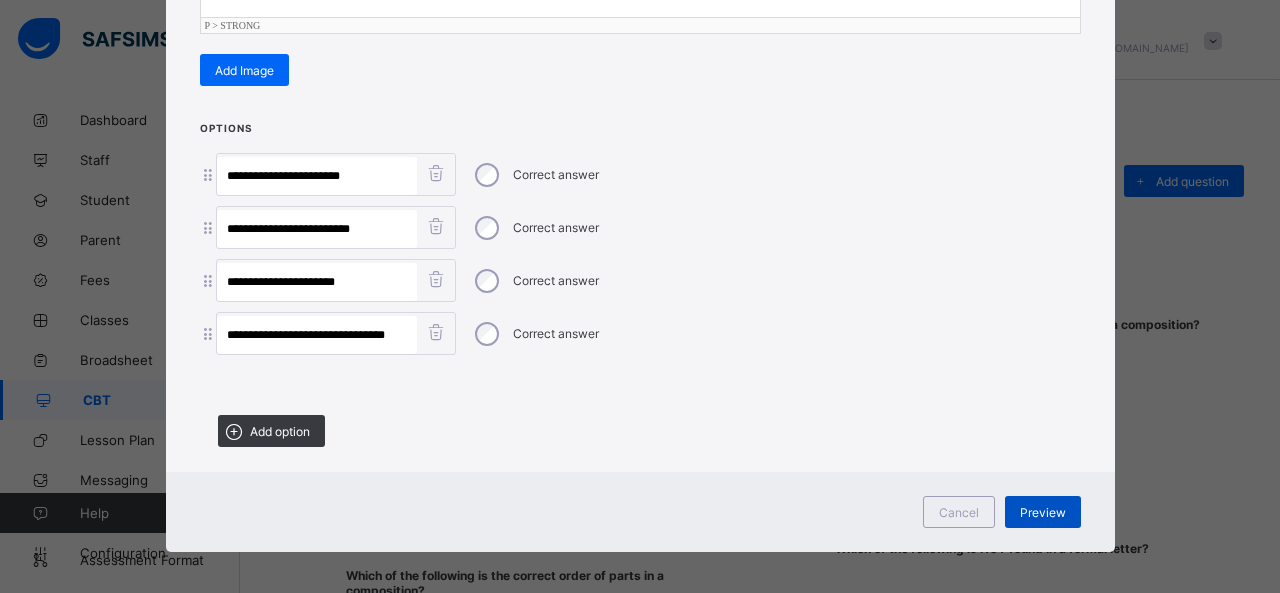 click on "Preview" at bounding box center [1043, 512] 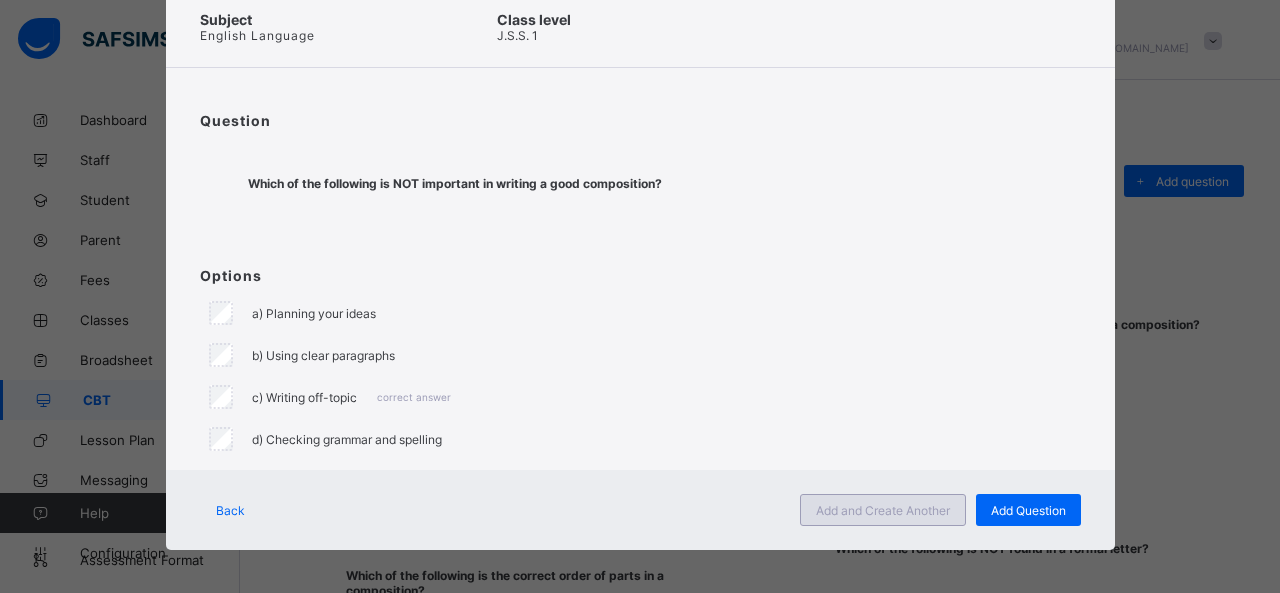 click on "Add and Create Another" at bounding box center (883, 510) 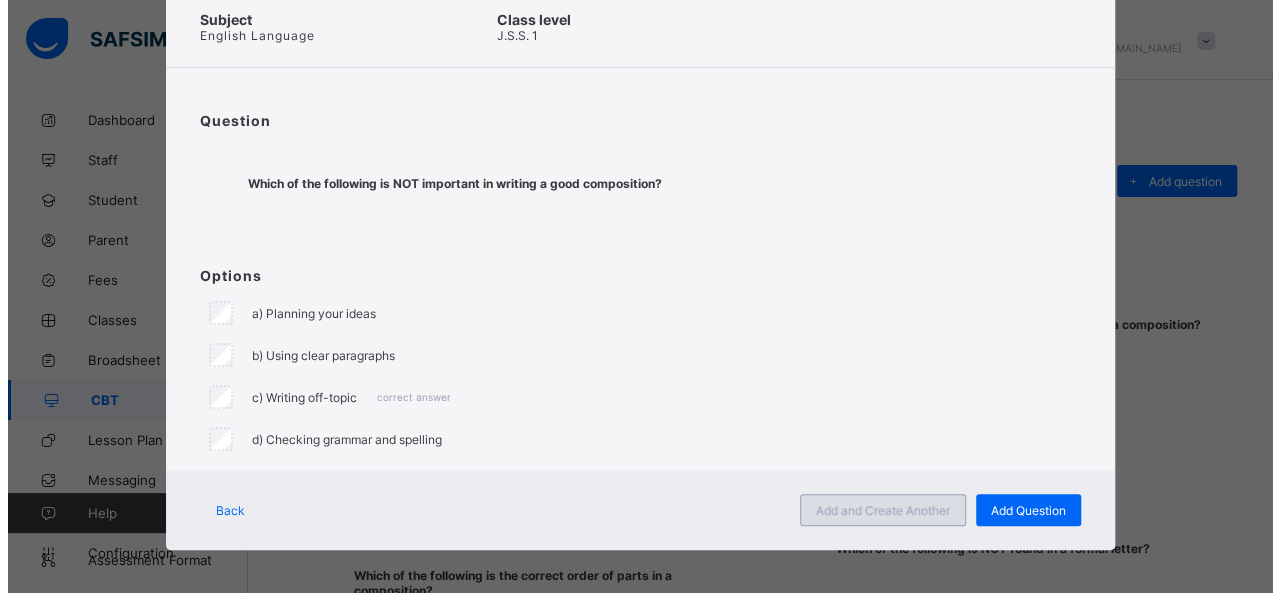 scroll, scrollTop: 128, scrollLeft: 0, axis: vertical 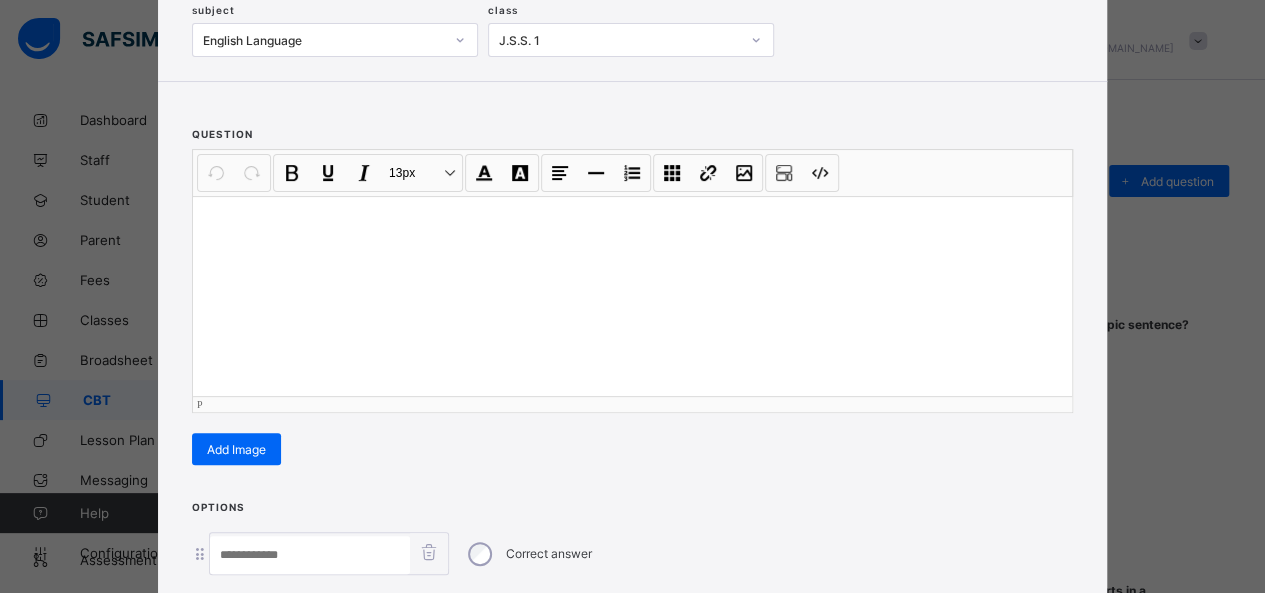 click at bounding box center [632, 296] 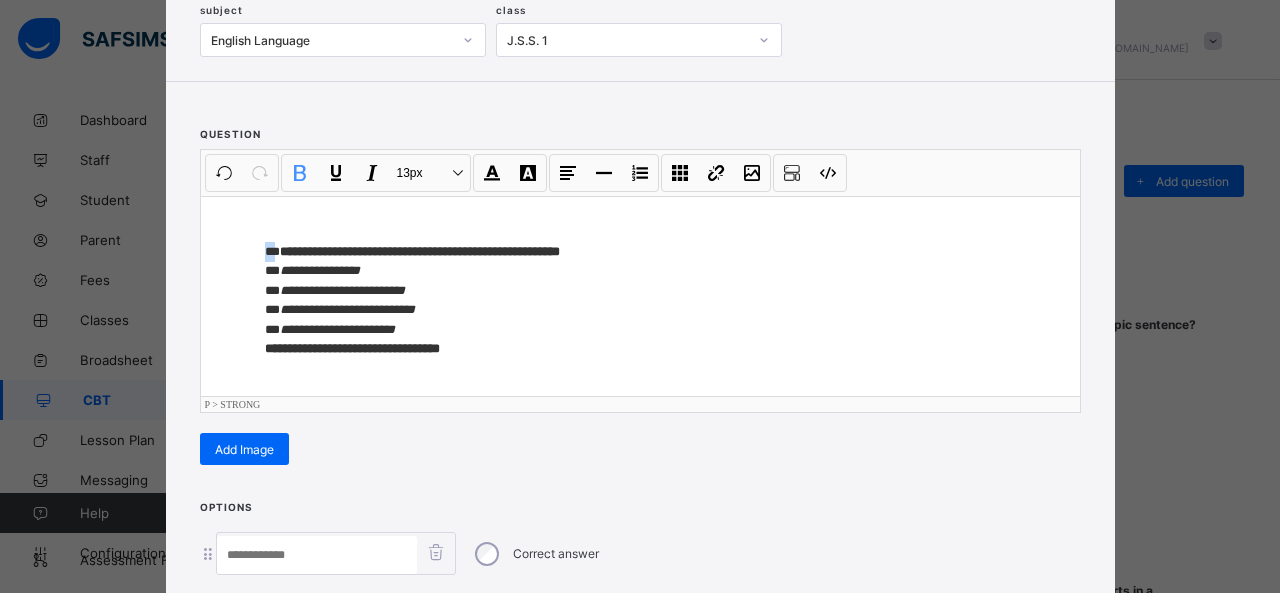 drag, startPoint x: 270, startPoint y: 245, endPoint x: 206, endPoint y: 247, distance: 64.03124 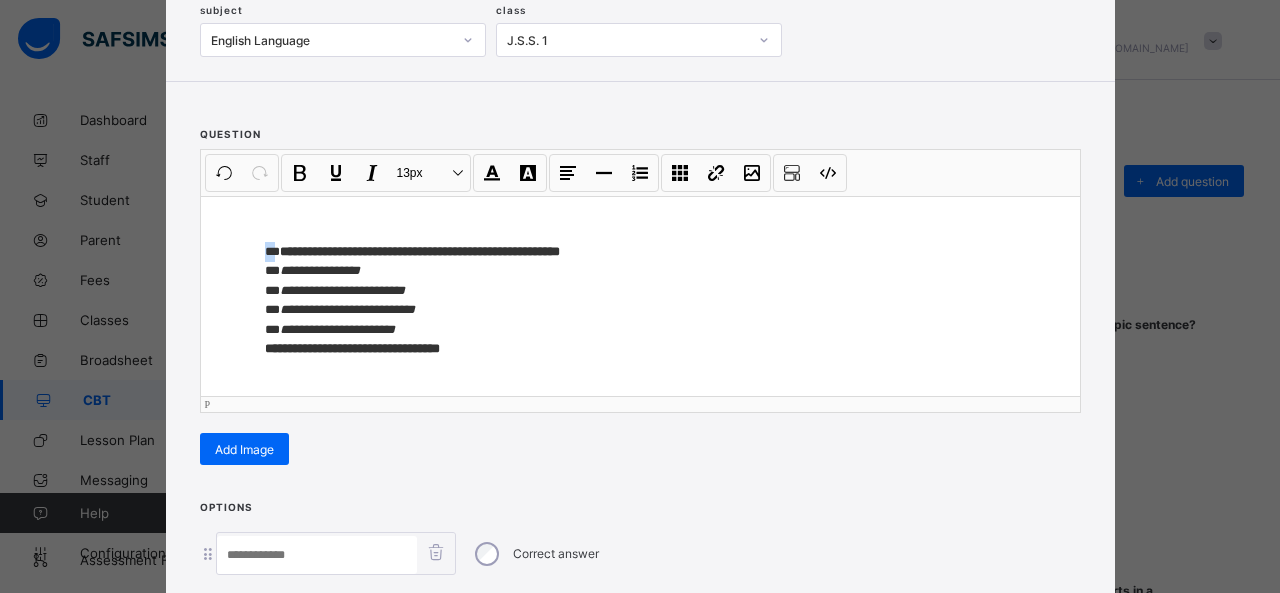 type 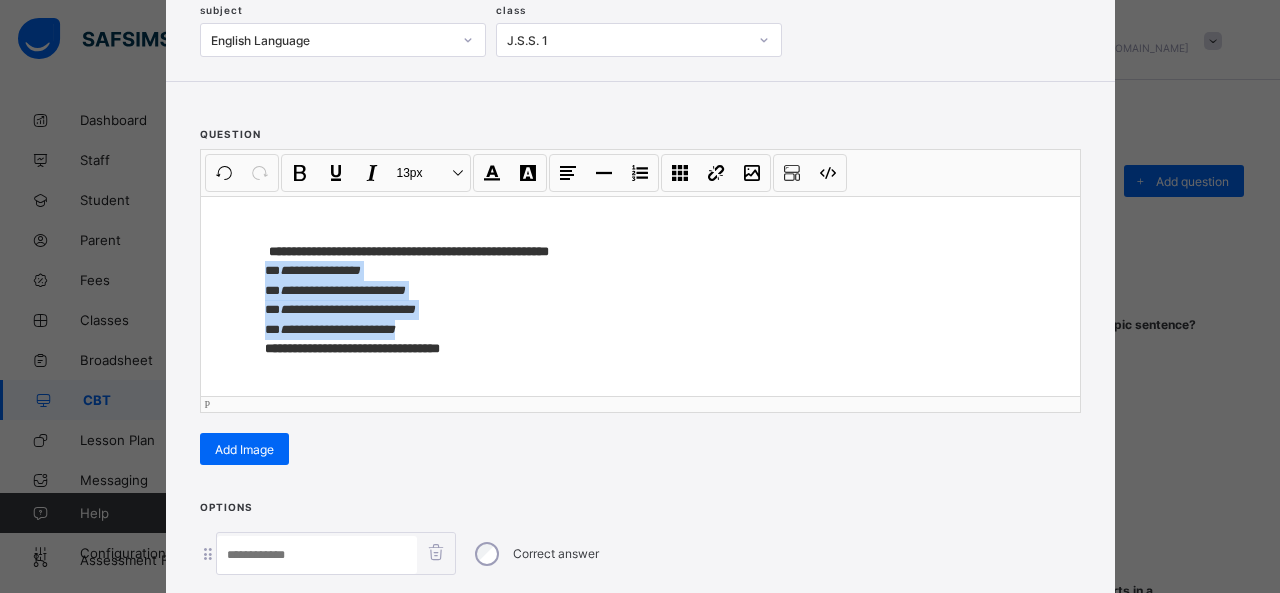 drag, startPoint x: 256, startPoint y: 273, endPoint x: 454, endPoint y: 327, distance: 205.23158 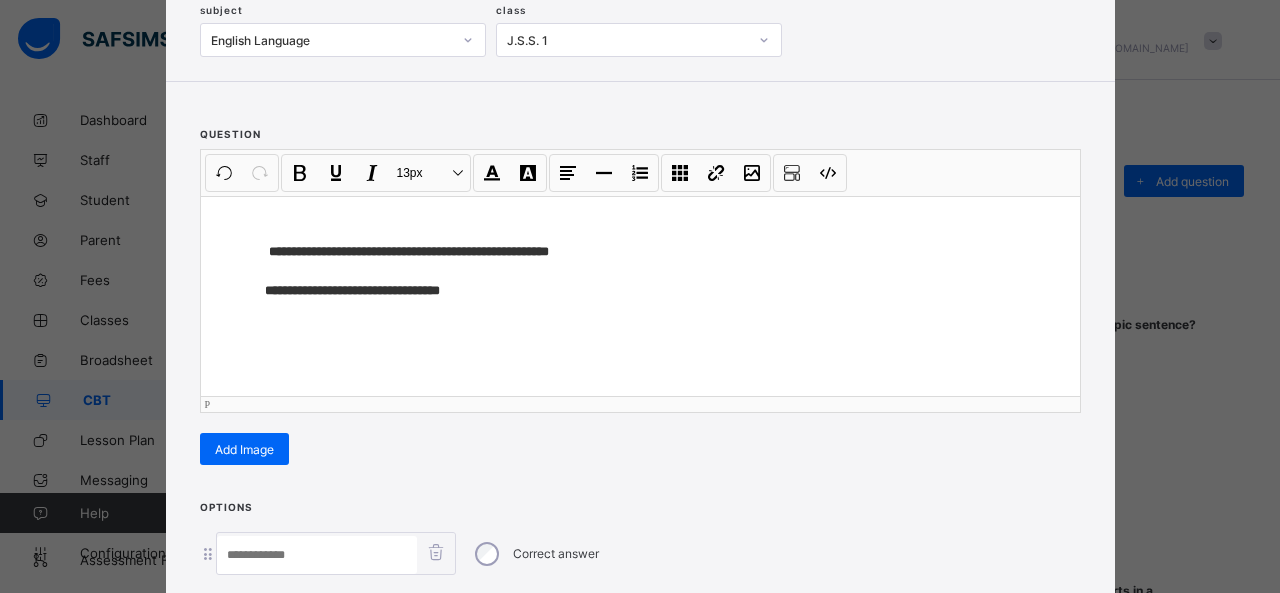 scroll, scrollTop: 351, scrollLeft: 0, axis: vertical 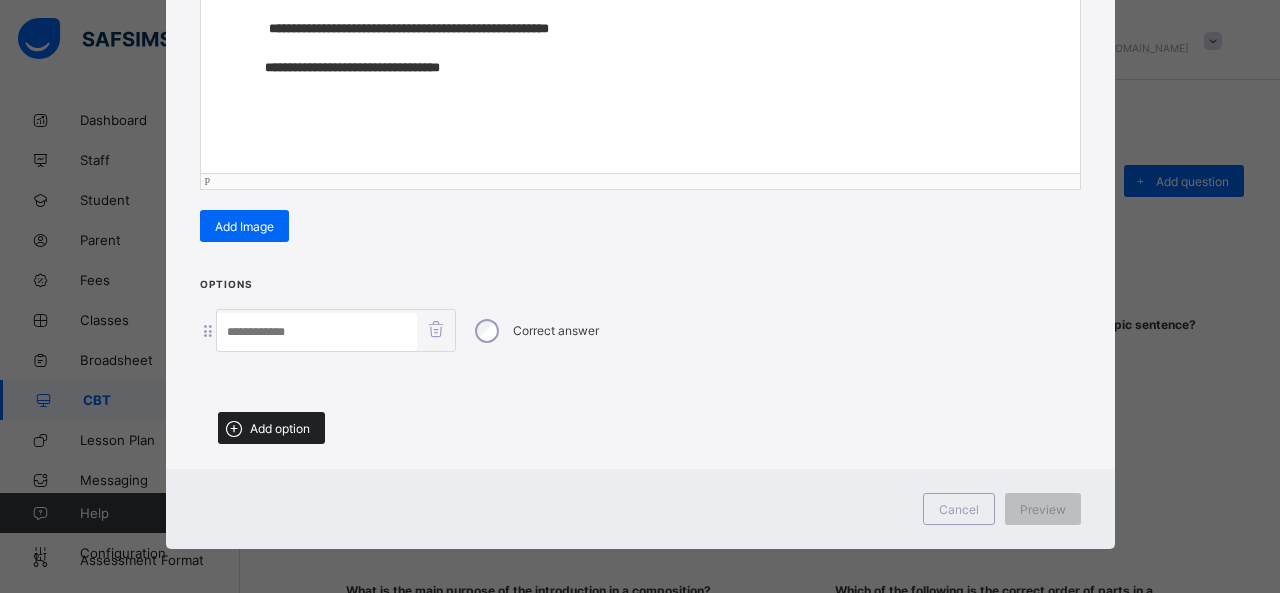 click on "Add option" at bounding box center (271, 428) 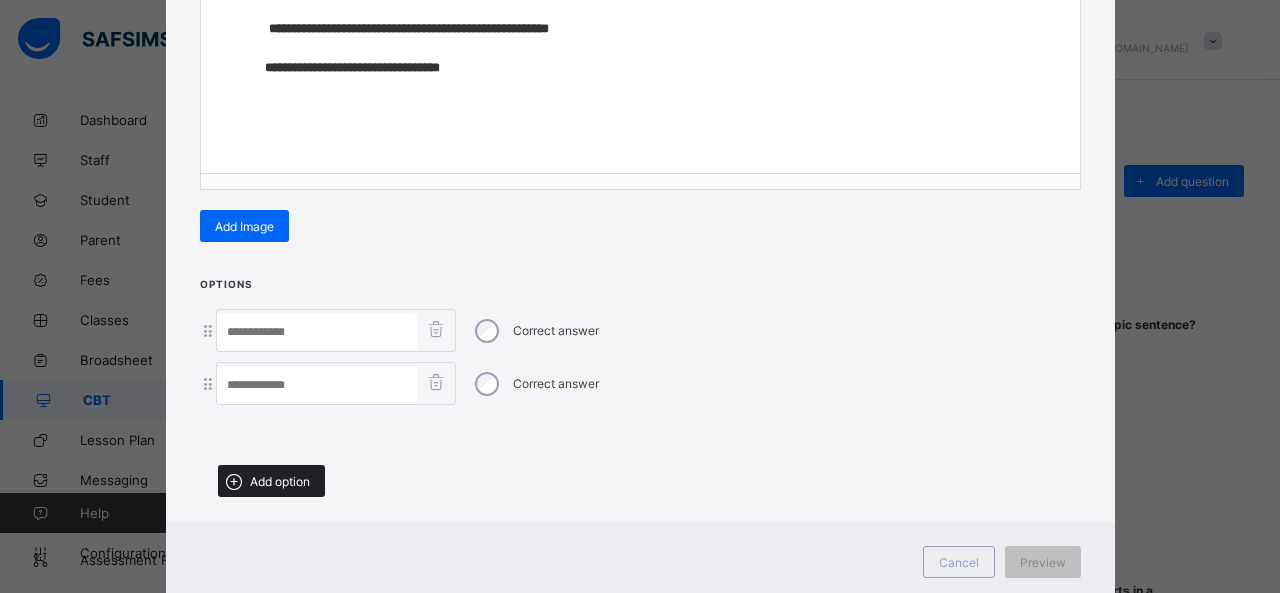 click on "Add option" at bounding box center [280, 481] 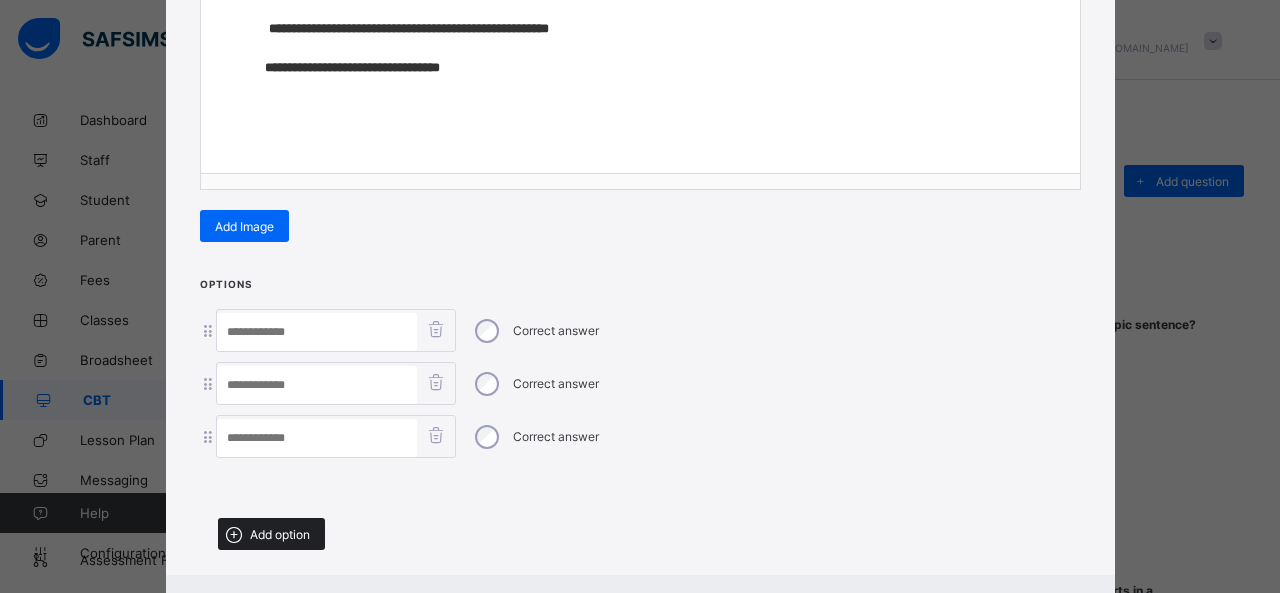 click on "Add option" at bounding box center [280, 534] 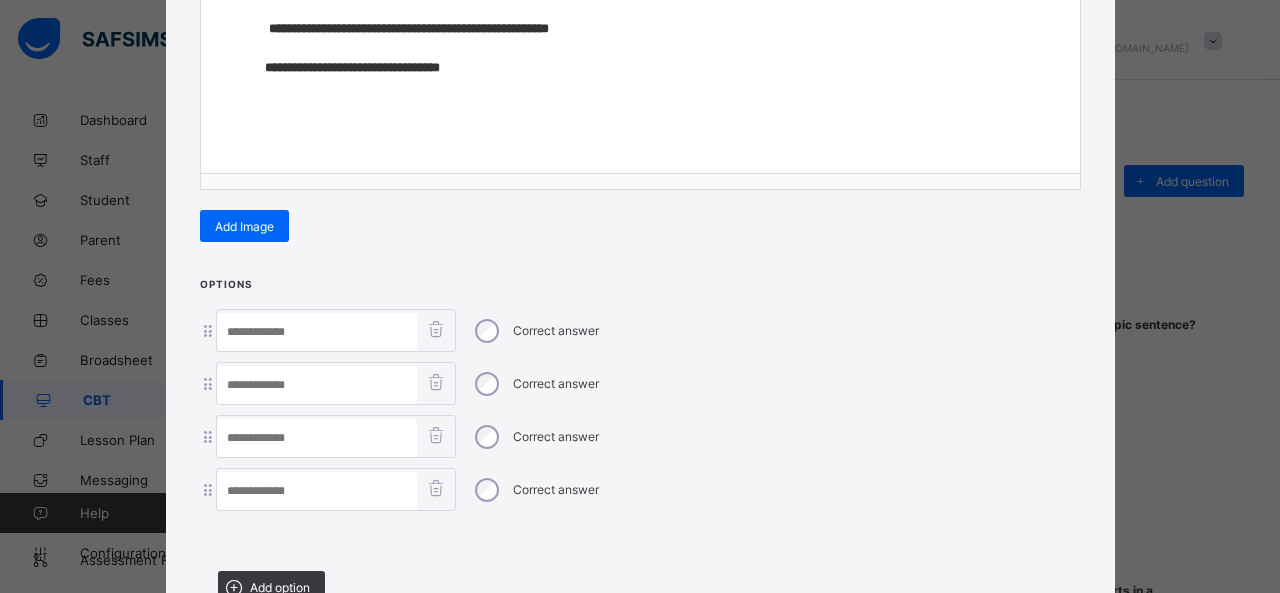 click at bounding box center [317, 332] 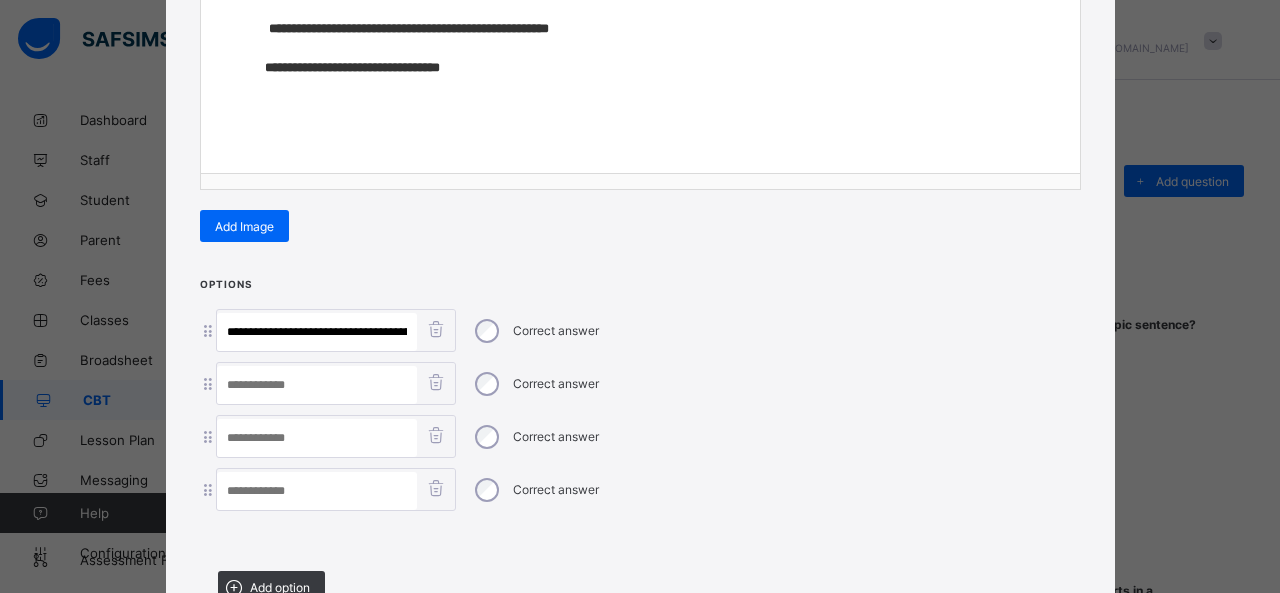 scroll, scrollTop: 0, scrollLeft: 368, axis: horizontal 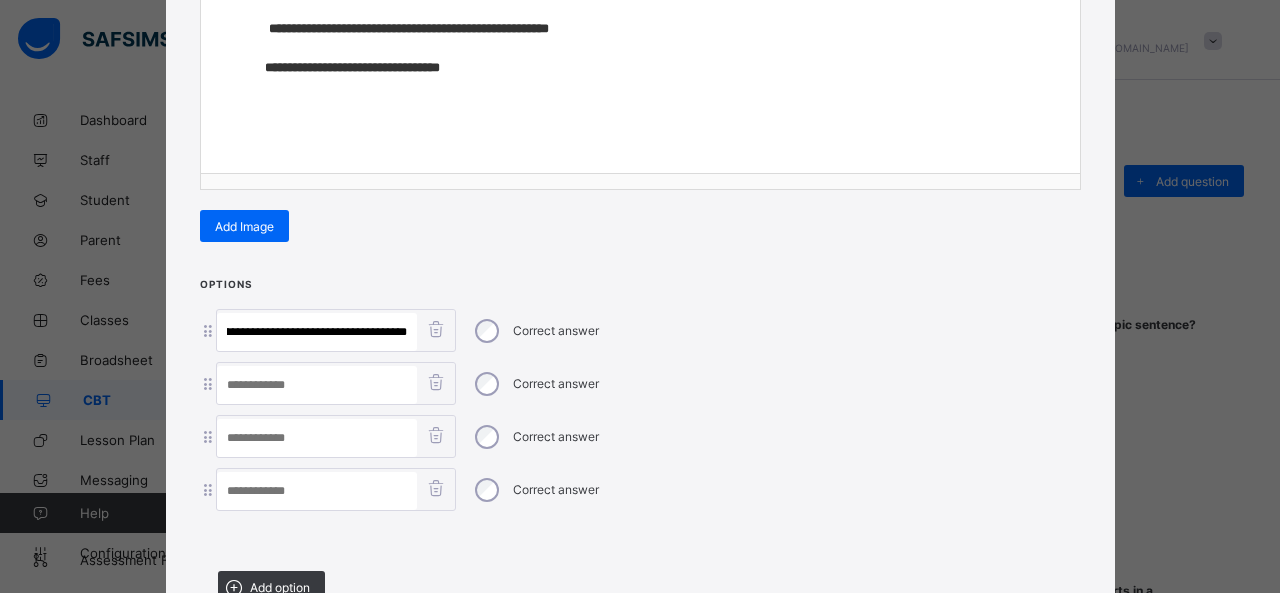 drag, startPoint x: 272, startPoint y: 327, endPoint x: 528, endPoint y: 341, distance: 256.38254 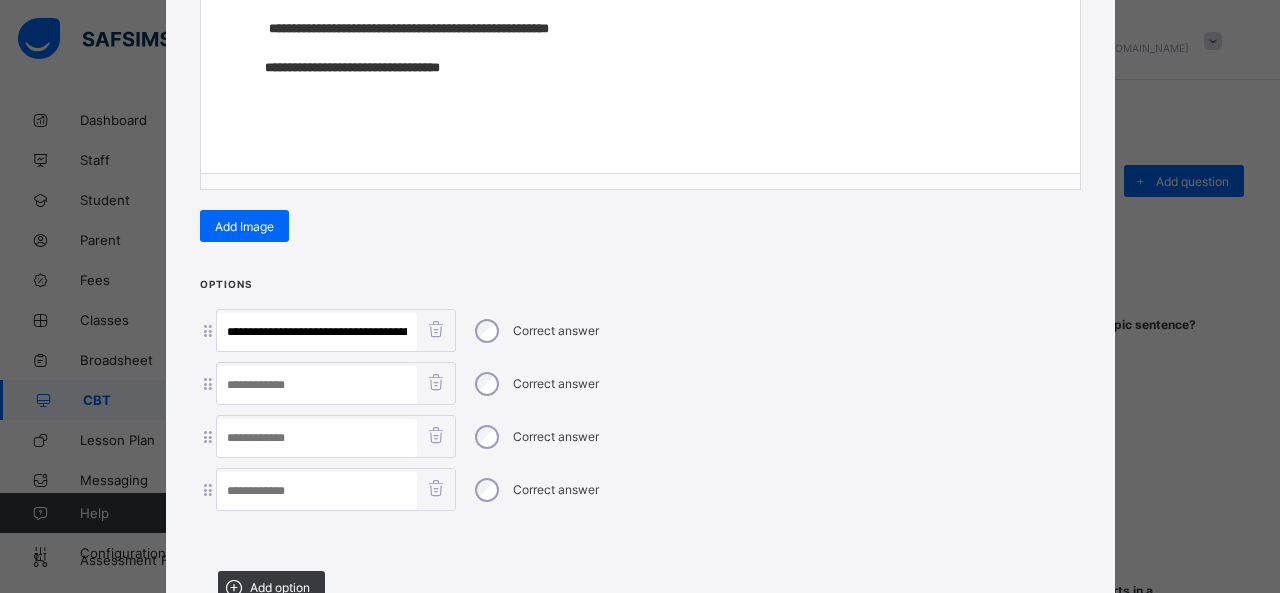 click at bounding box center (317, 491) 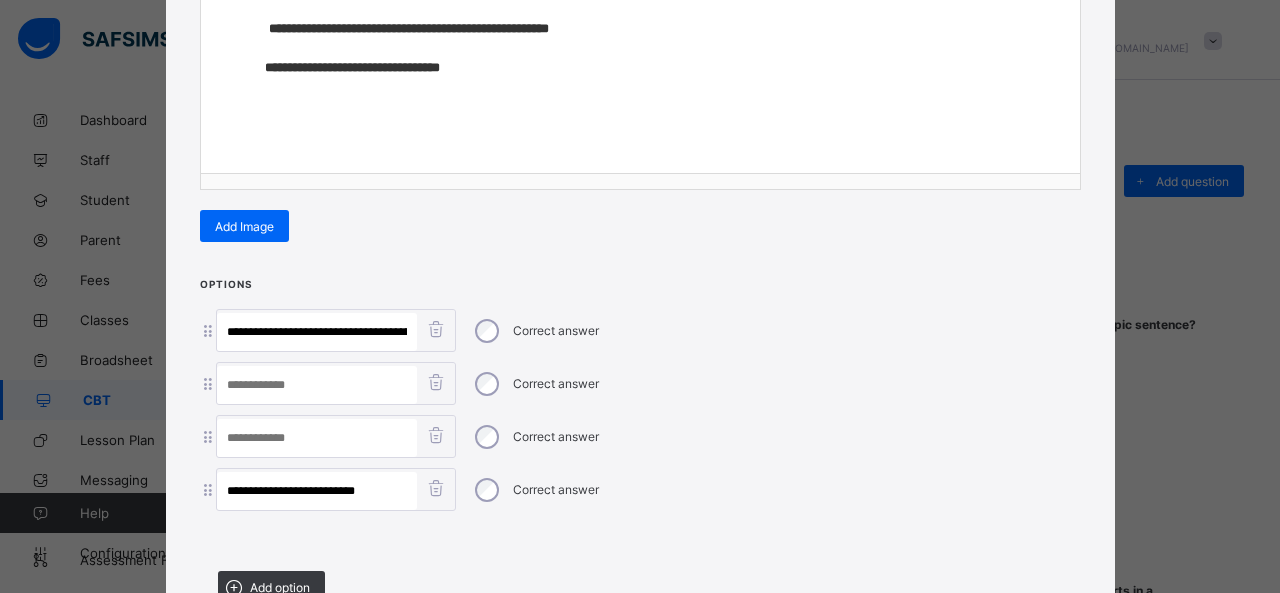 type on "**********" 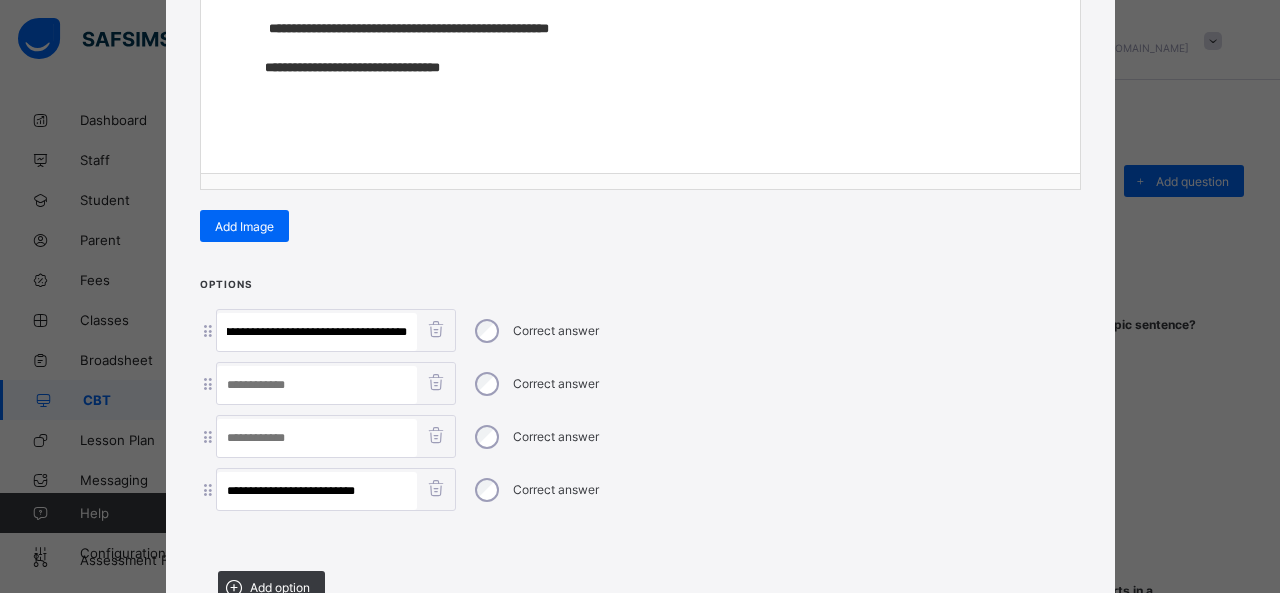 drag, startPoint x: 328, startPoint y: 326, endPoint x: 852, endPoint y: 342, distance: 524.2442 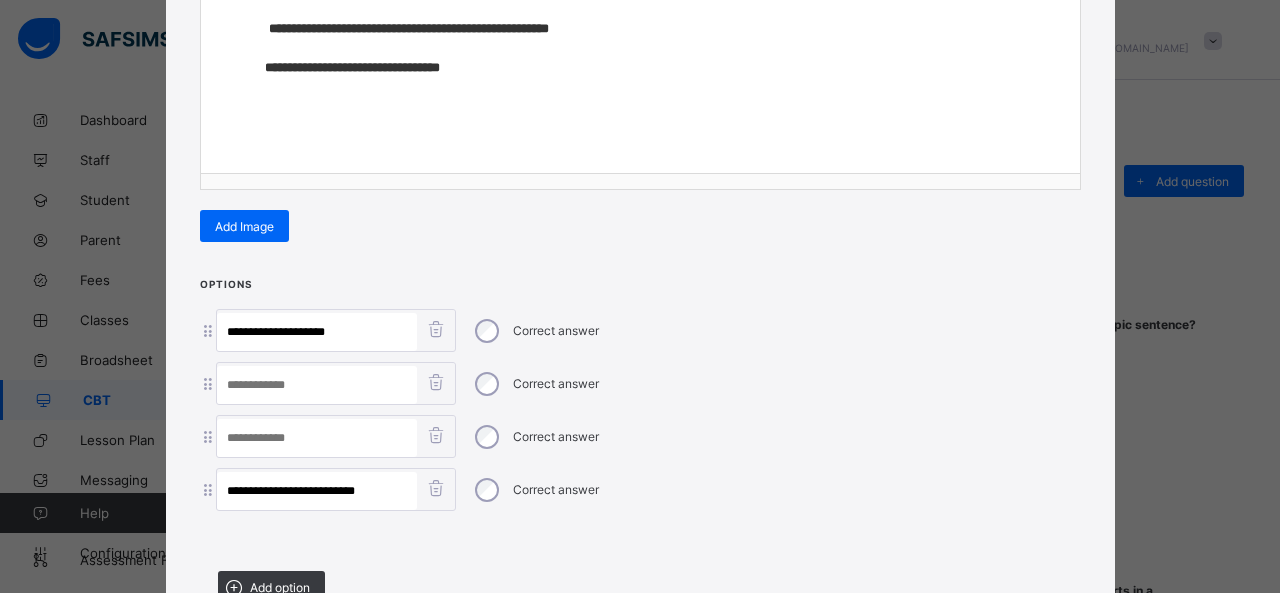 scroll, scrollTop: 0, scrollLeft: 0, axis: both 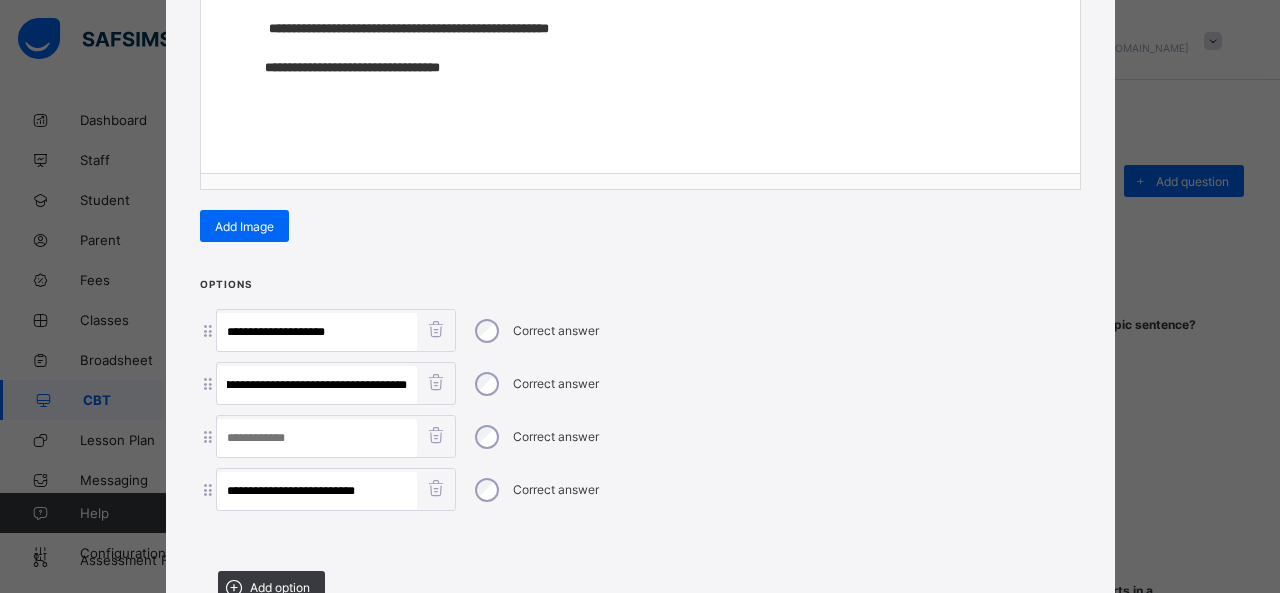 drag, startPoint x: 232, startPoint y: 381, endPoint x: 690, endPoint y: 386, distance: 458.02728 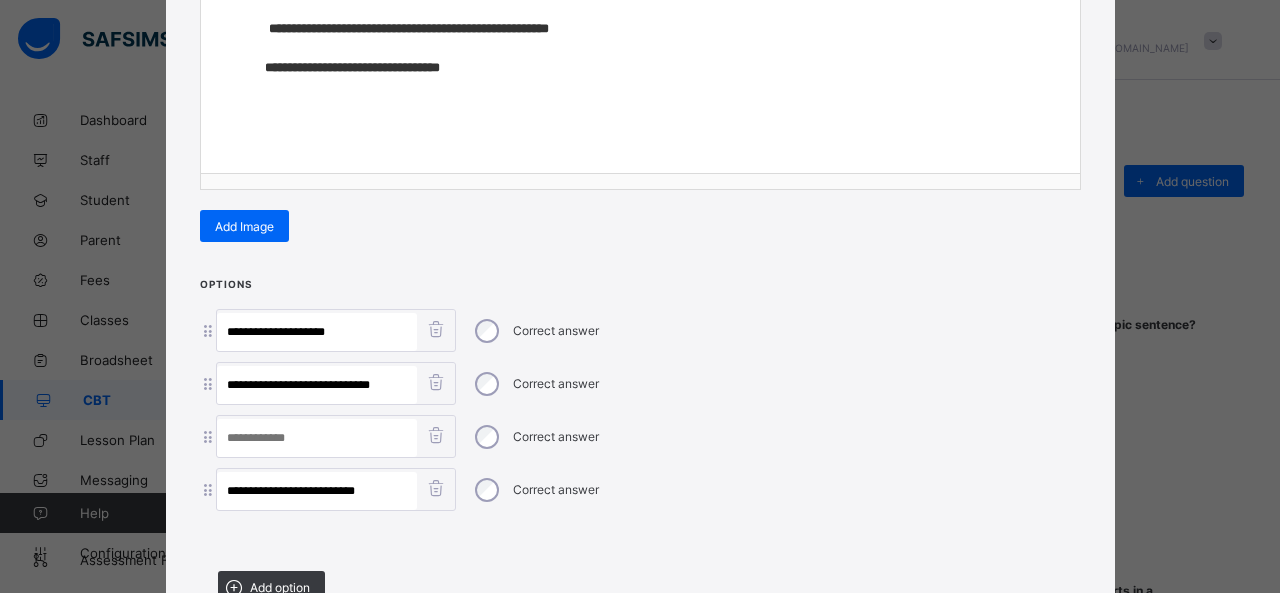 scroll, scrollTop: 0, scrollLeft: 0, axis: both 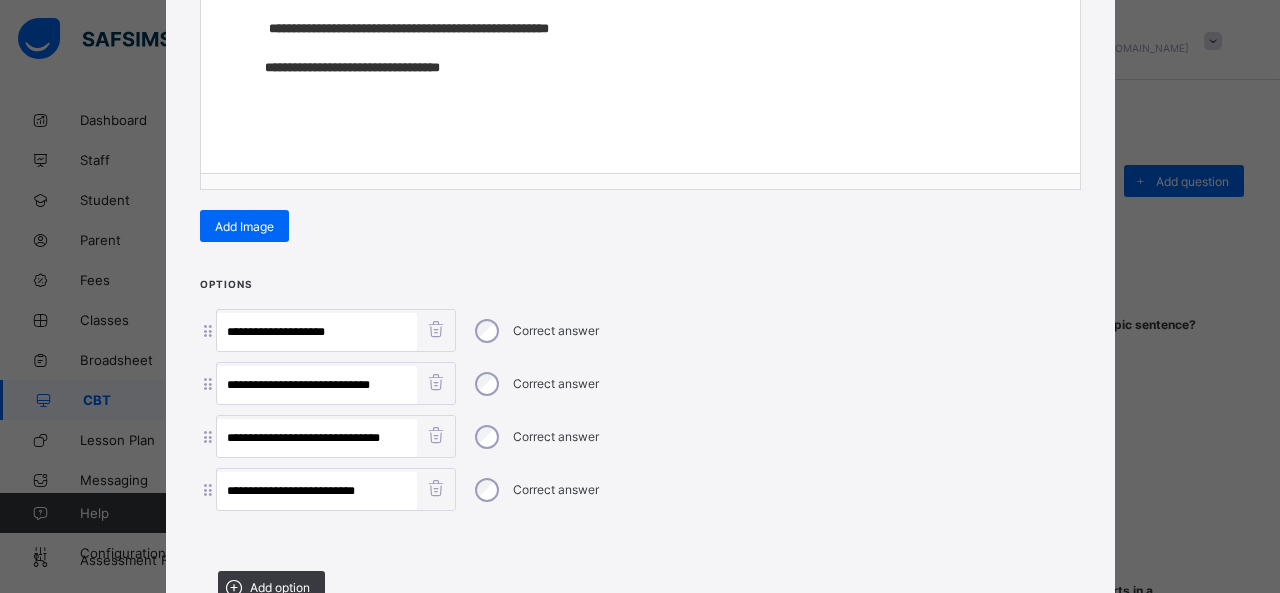 type on "**********" 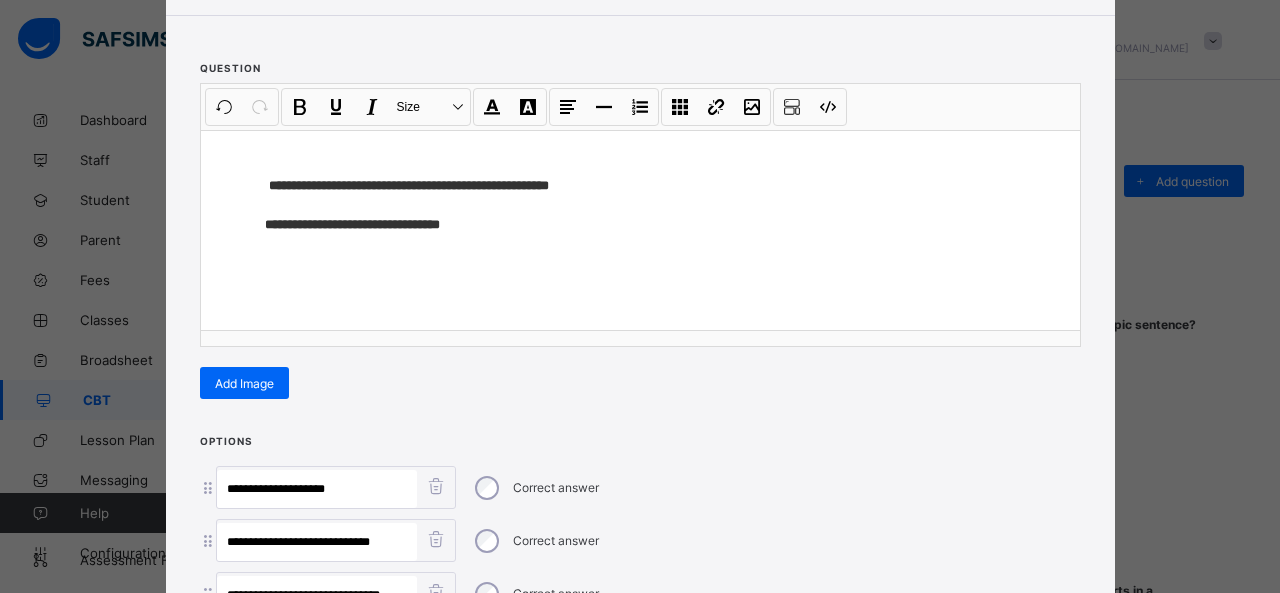 scroll, scrollTop: 0, scrollLeft: 0, axis: both 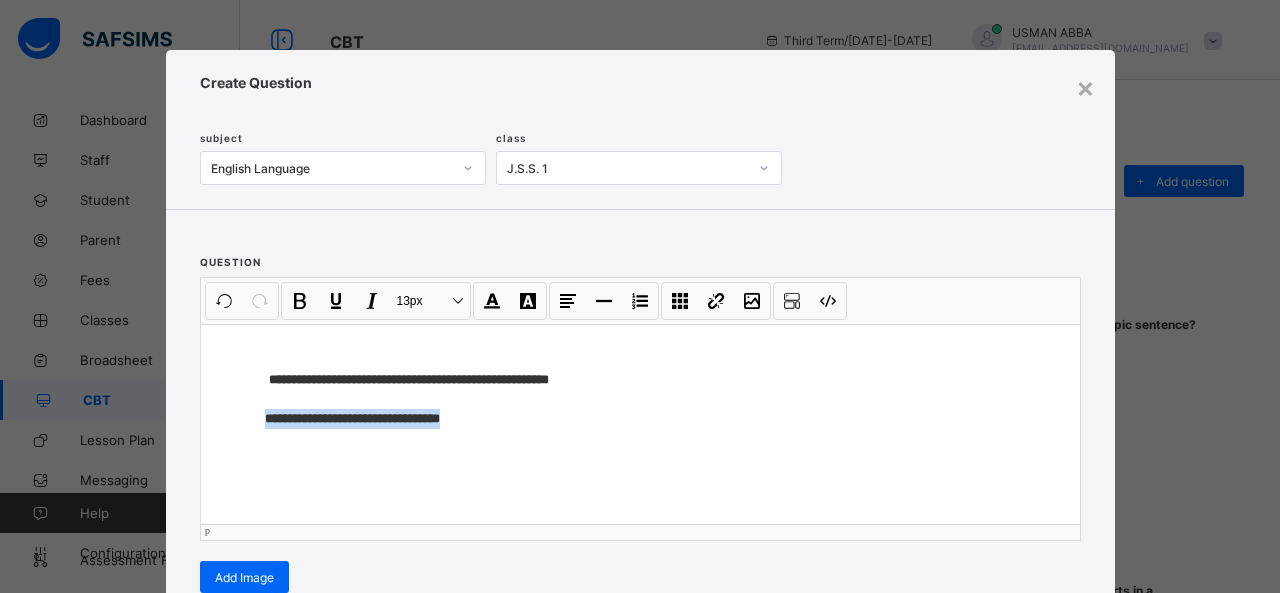 drag, startPoint x: 460, startPoint y: 419, endPoint x: 230, endPoint y: 415, distance: 230.03477 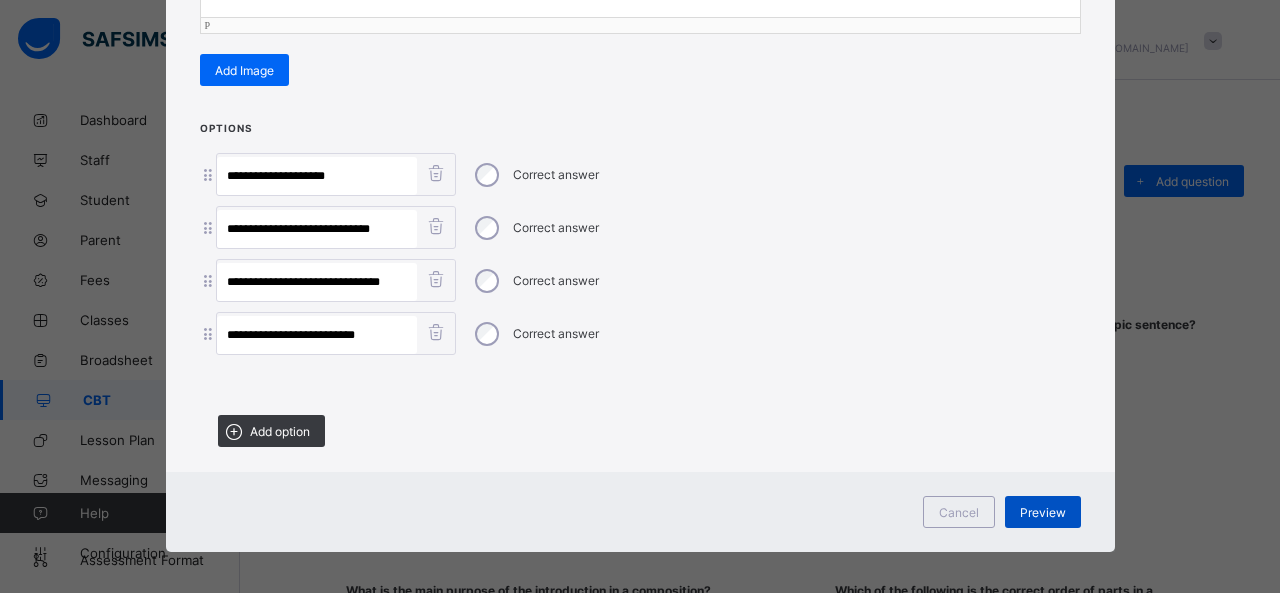 click on "Preview" at bounding box center [1043, 512] 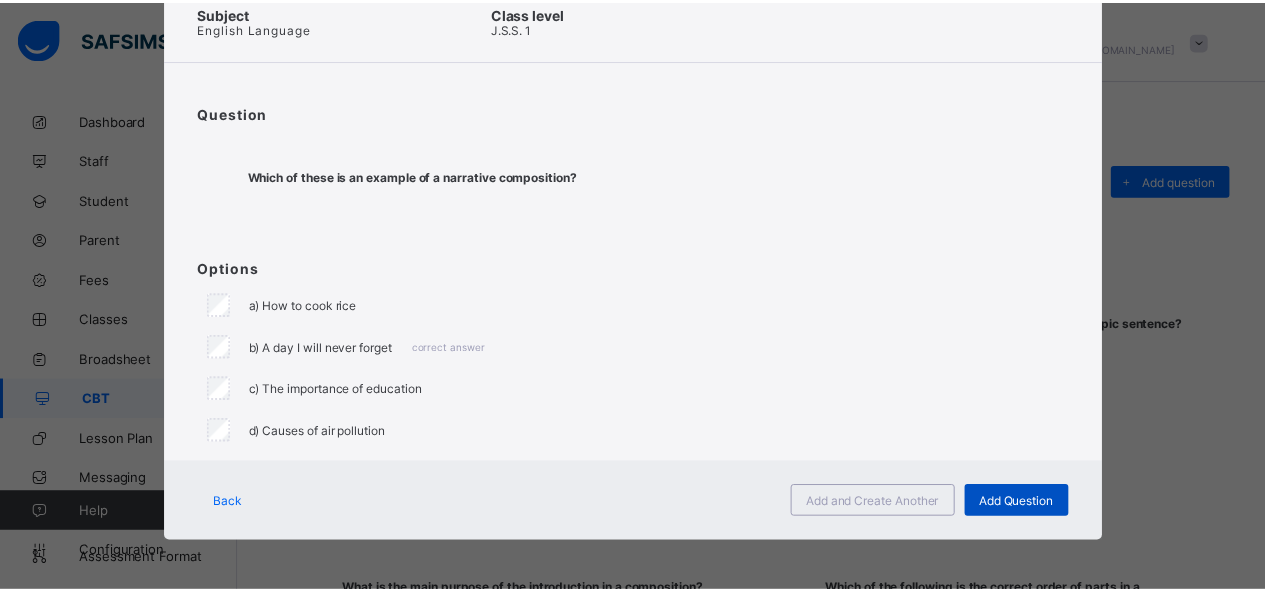 scroll, scrollTop: 100, scrollLeft: 0, axis: vertical 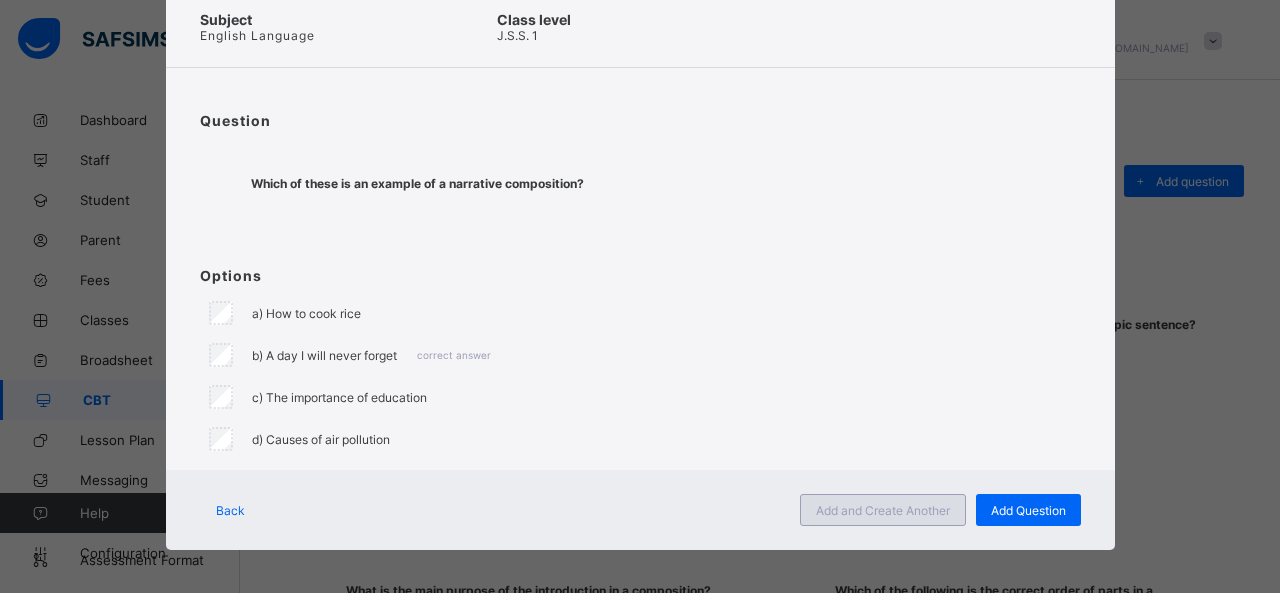 click on "Add and Create Another" at bounding box center [883, 510] 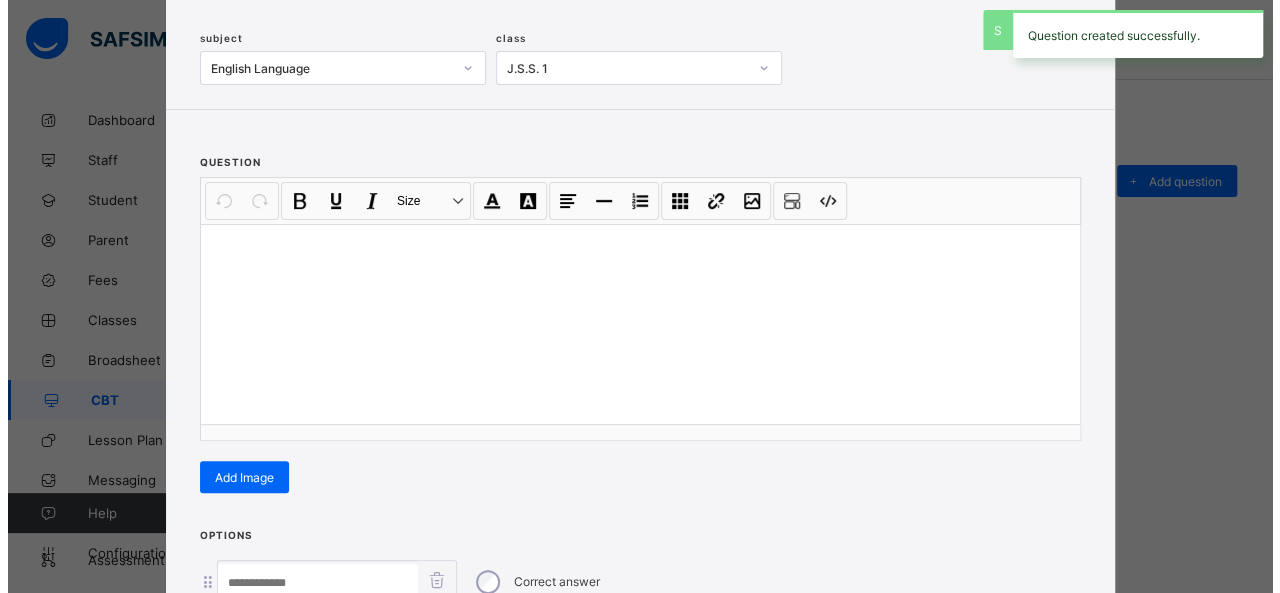 scroll, scrollTop: 128, scrollLeft: 0, axis: vertical 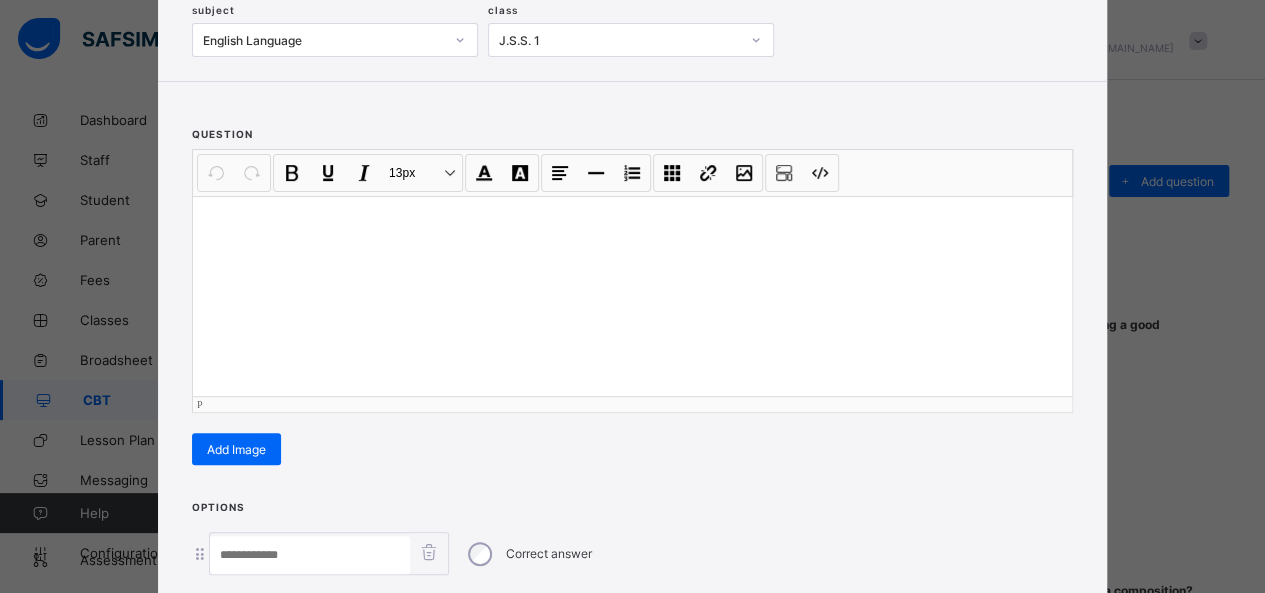 click at bounding box center [632, 296] 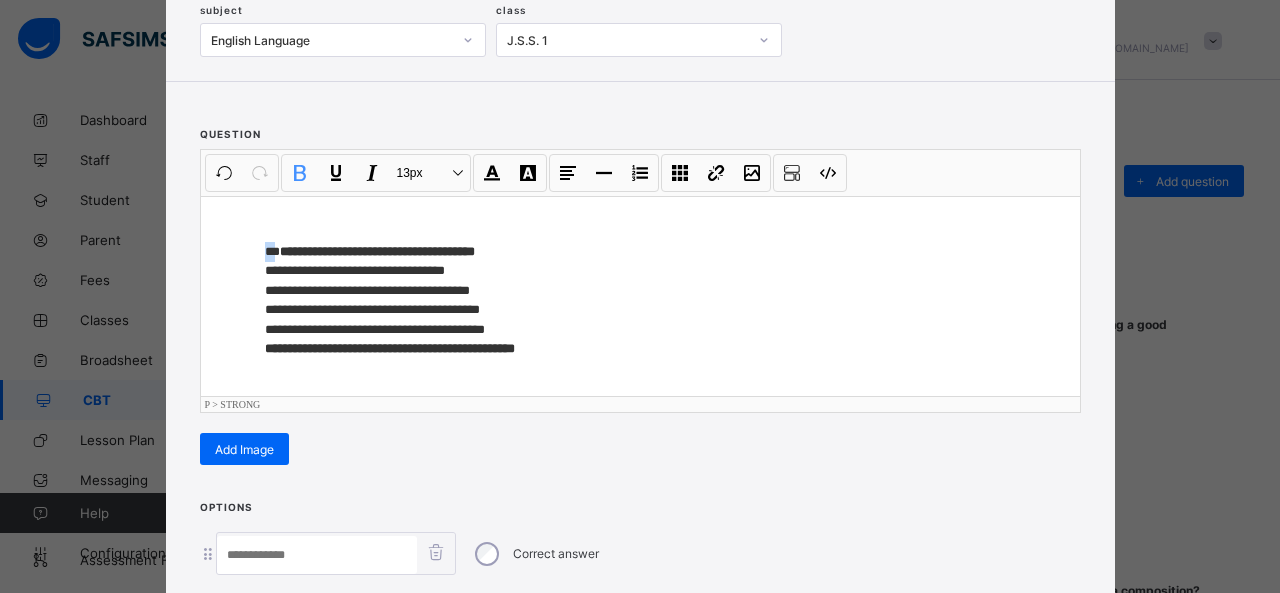 click on "**********" at bounding box center (665, 300) 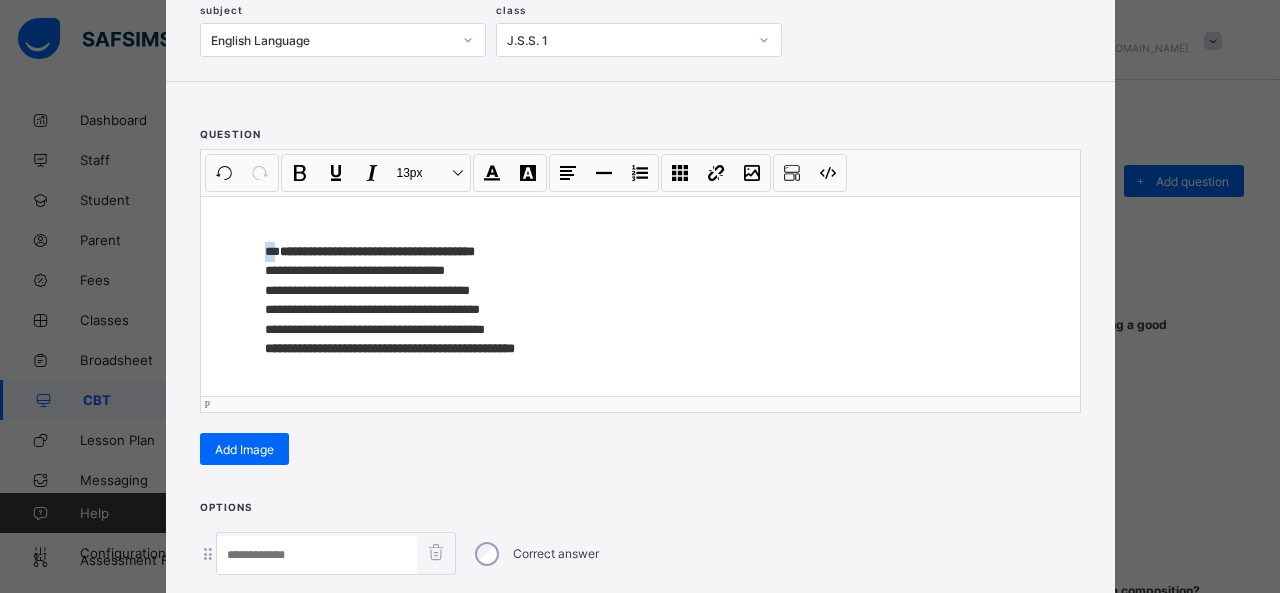 type 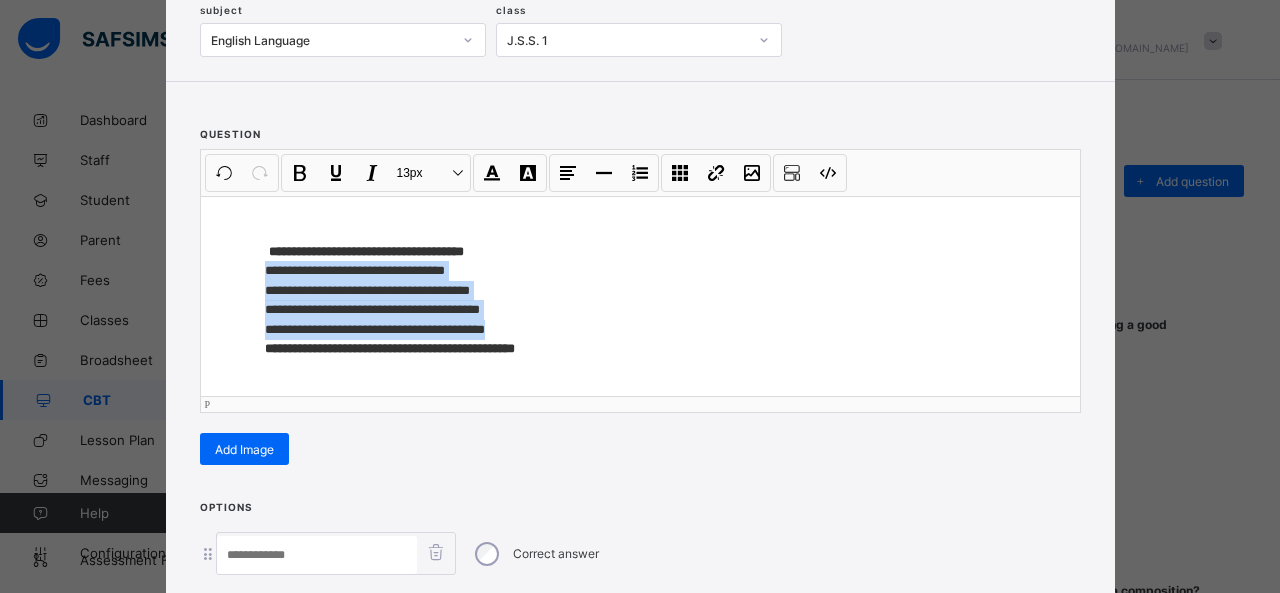 drag, startPoint x: 257, startPoint y: 268, endPoint x: 542, endPoint y: 330, distance: 291.6659 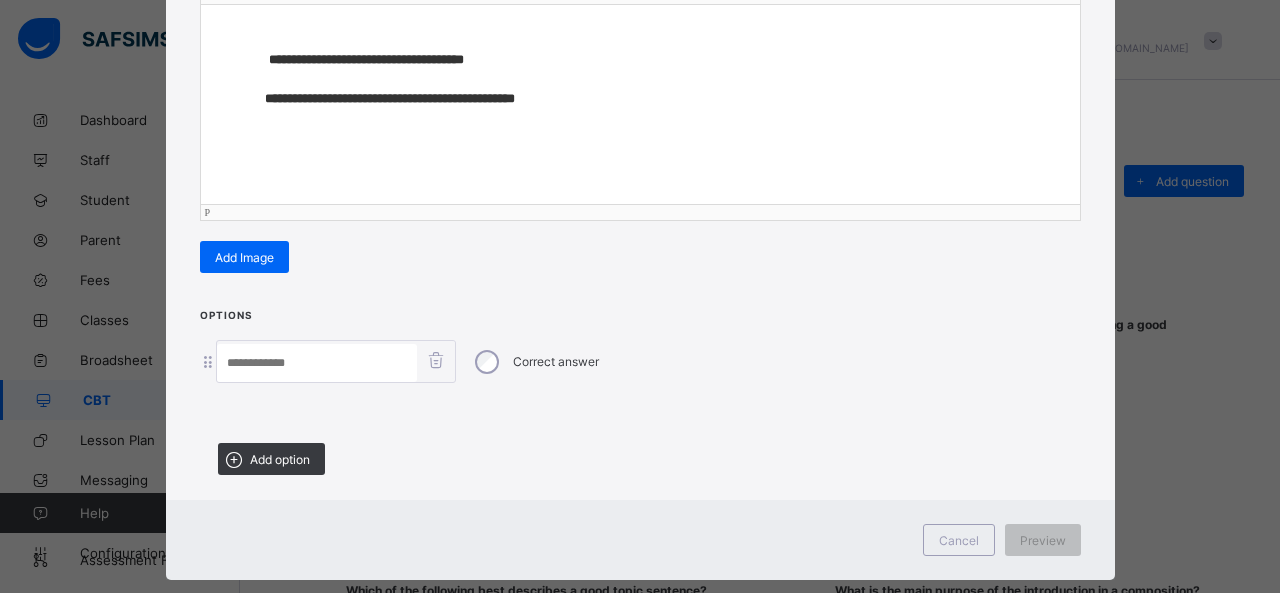 scroll, scrollTop: 351, scrollLeft: 0, axis: vertical 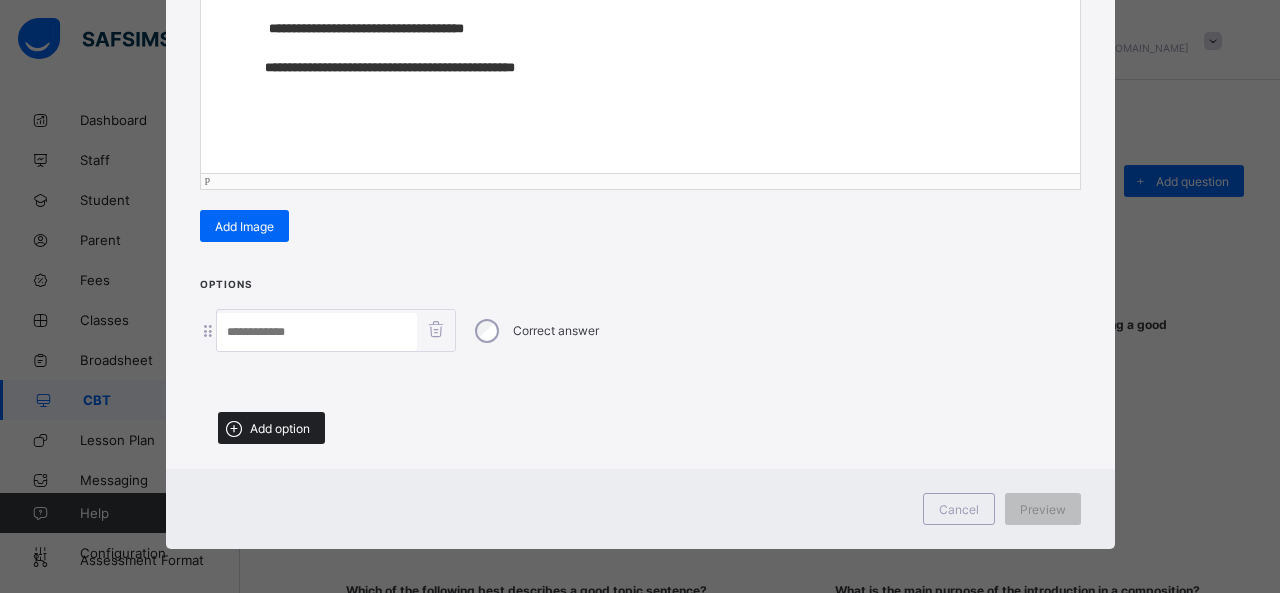 click on "Add option" at bounding box center [271, 428] 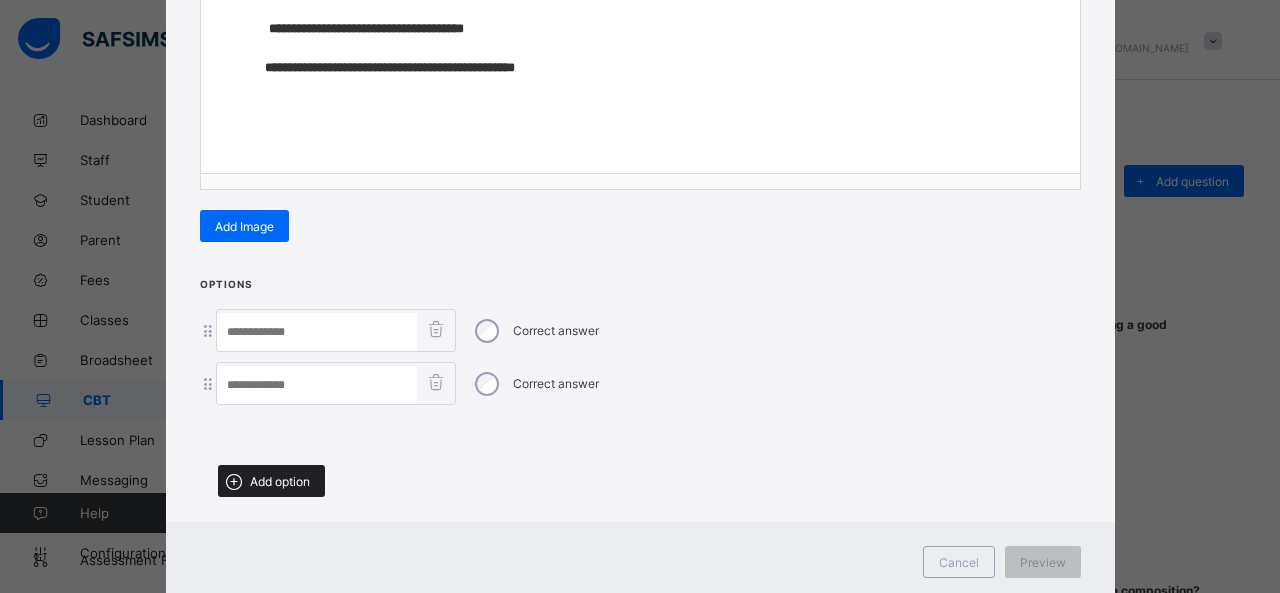 click on "Add option" at bounding box center [271, 481] 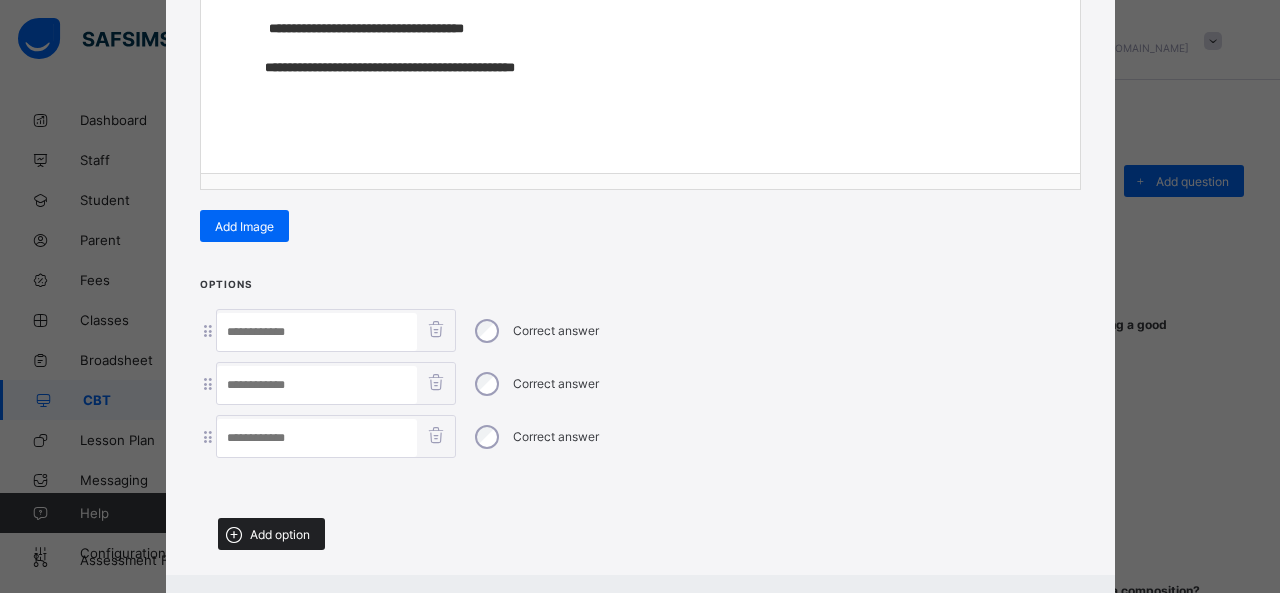 click on "Add option" at bounding box center (271, 534) 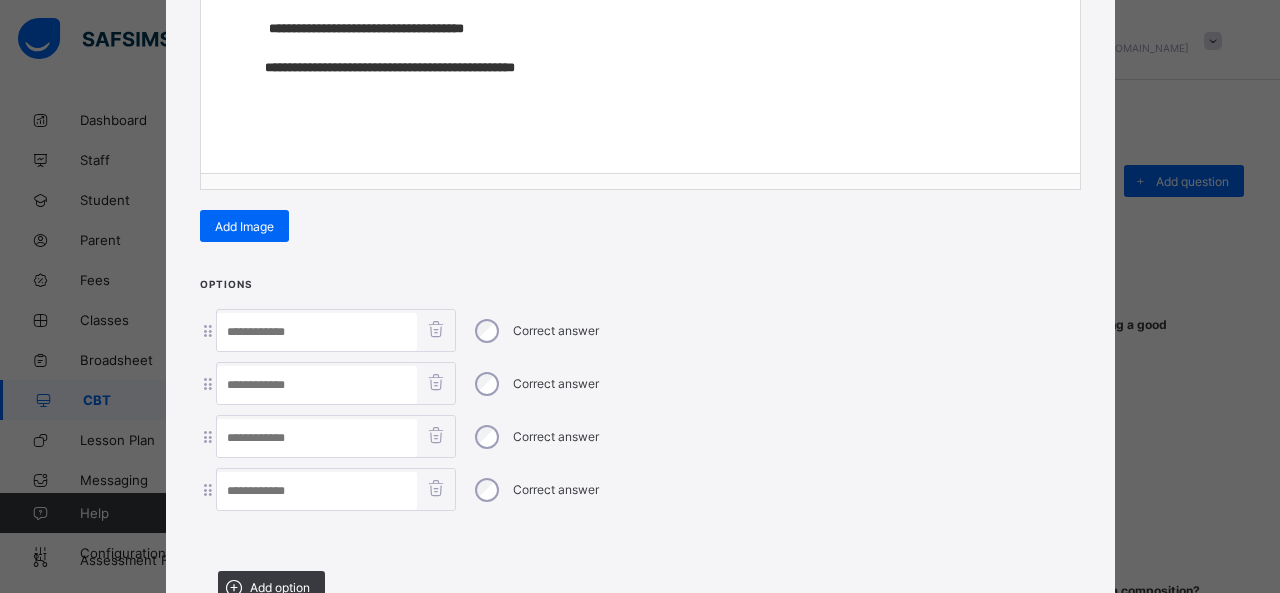 click at bounding box center (317, 332) 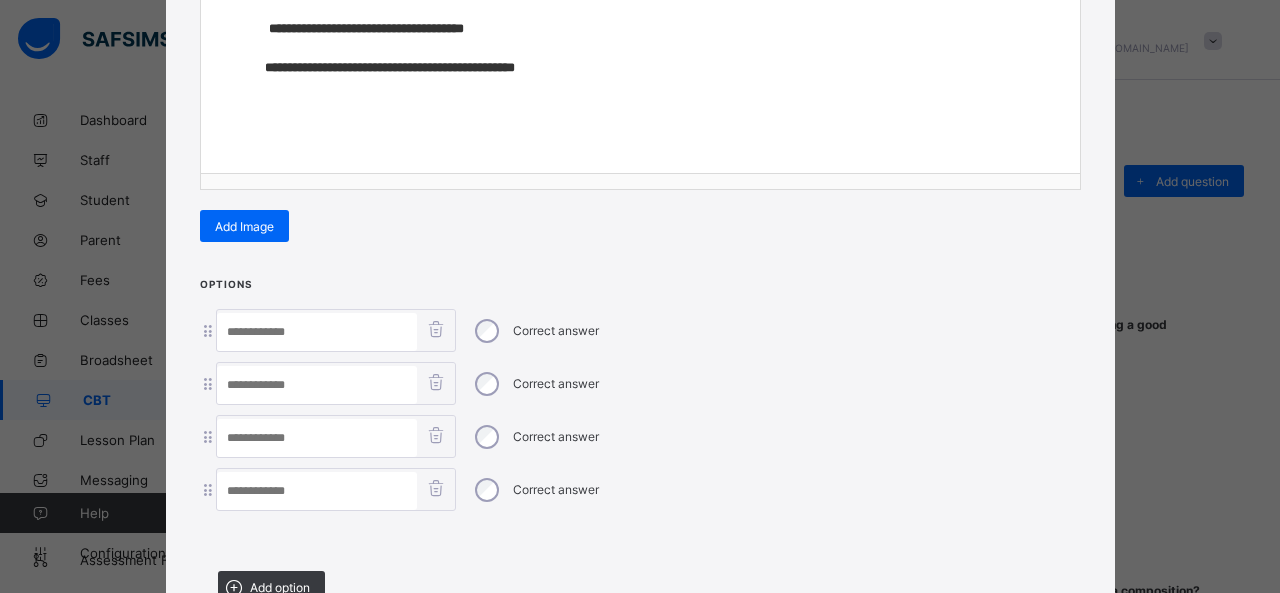 paste on "**********" 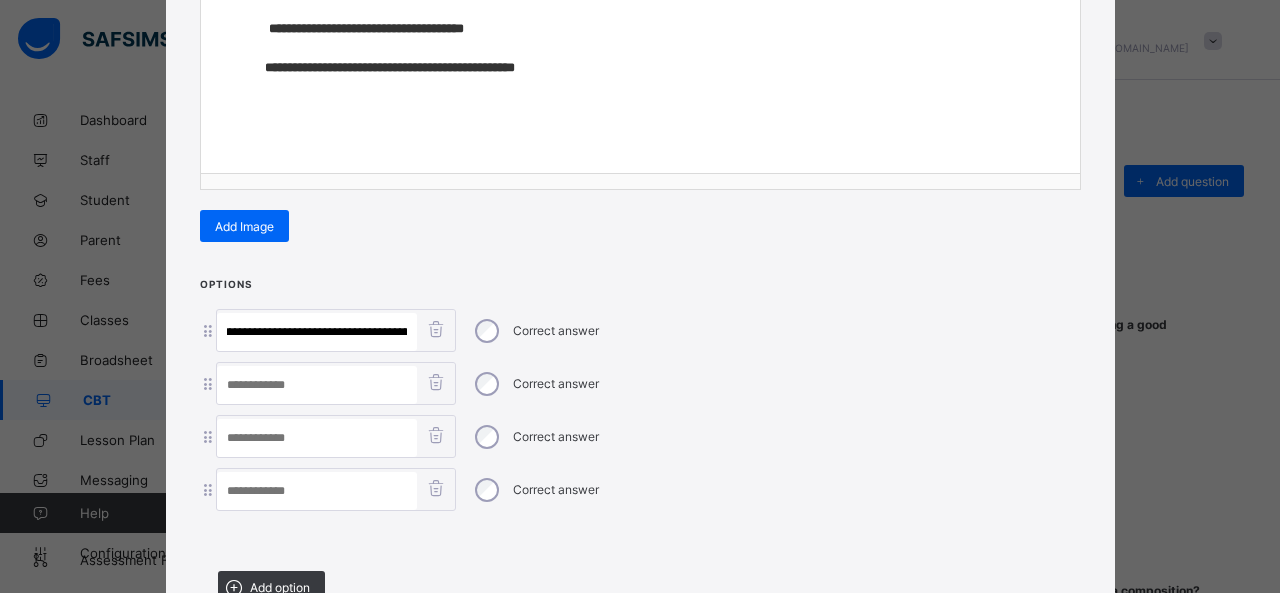 scroll, scrollTop: 0, scrollLeft: 610, axis: horizontal 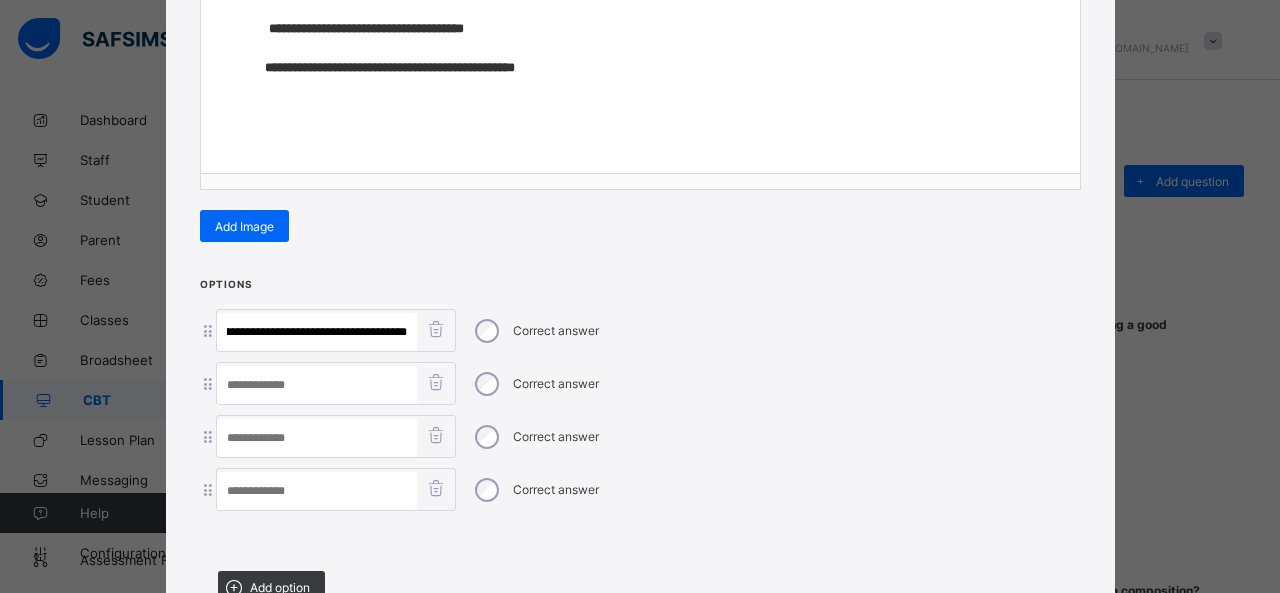drag, startPoint x: 280, startPoint y: 327, endPoint x: 741, endPoint y: 359, distance: 462.10928 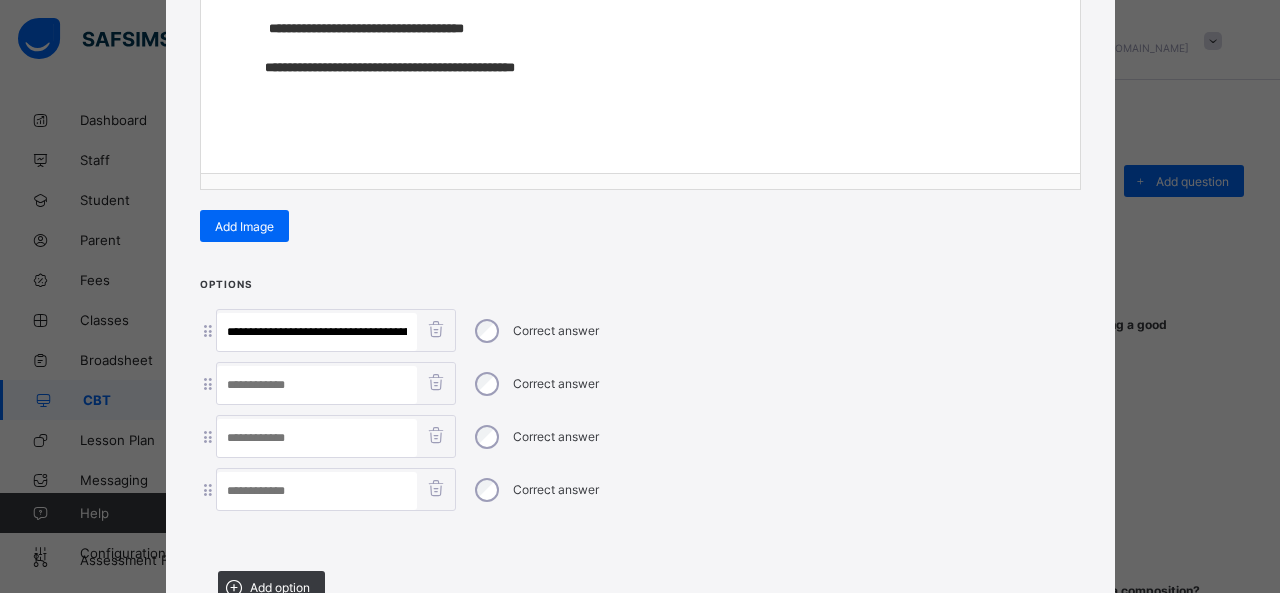click at bounding box center (317, 491) 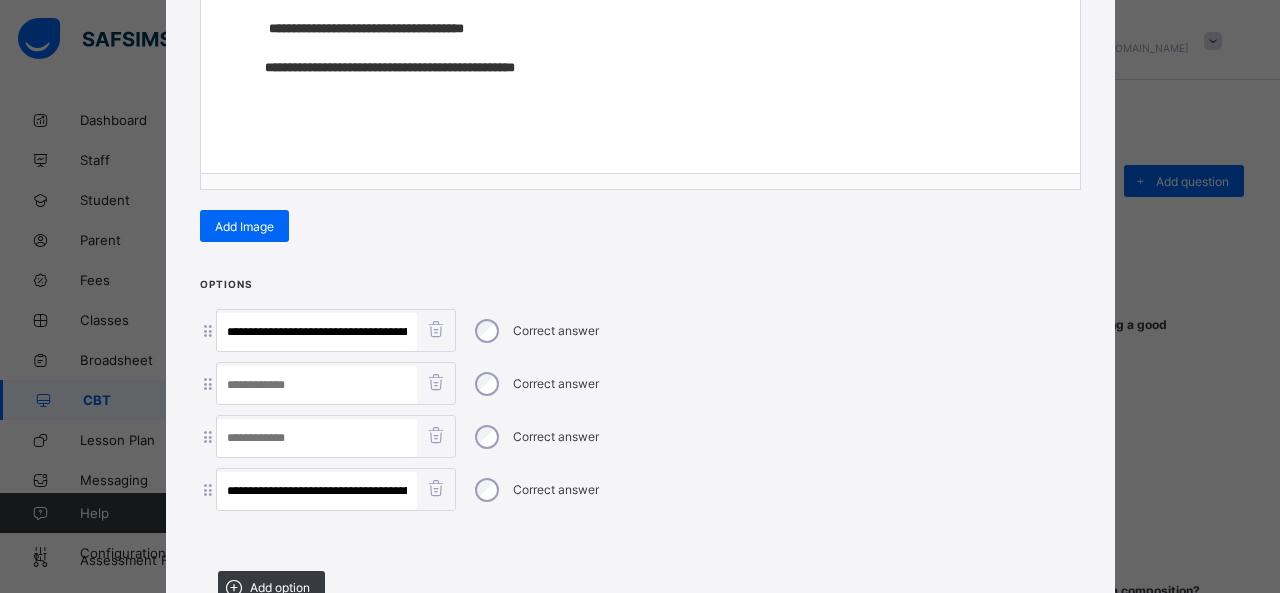 scroll, scrollTop: 0, scrollLeft: 57, axis: horizontal 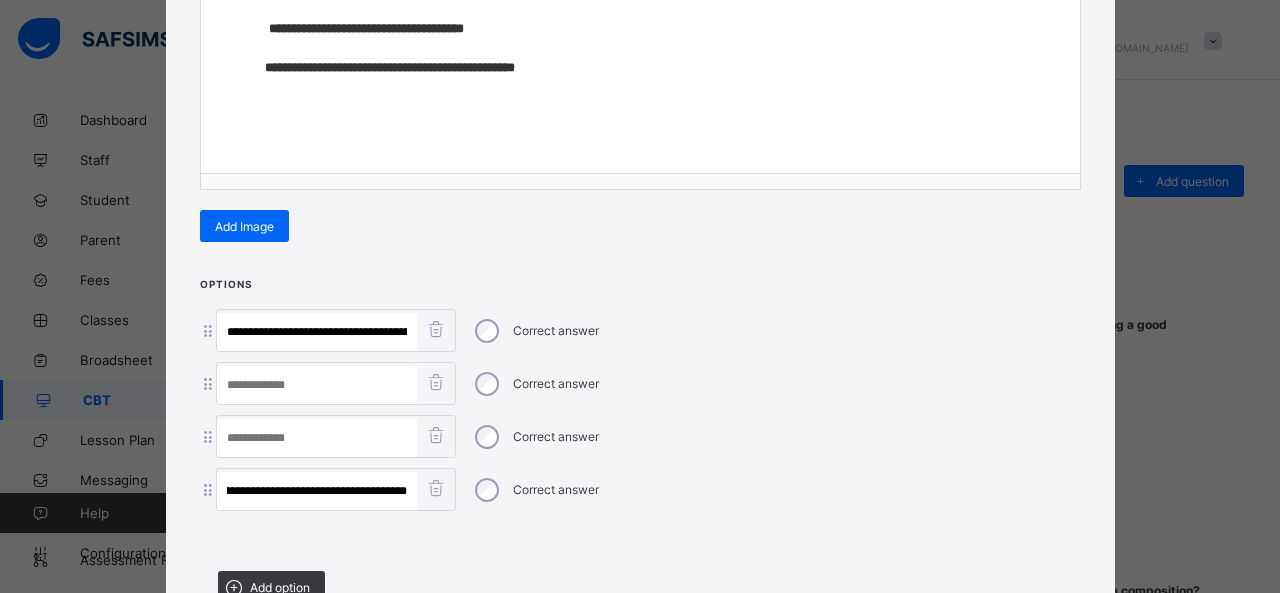 type on "**********" 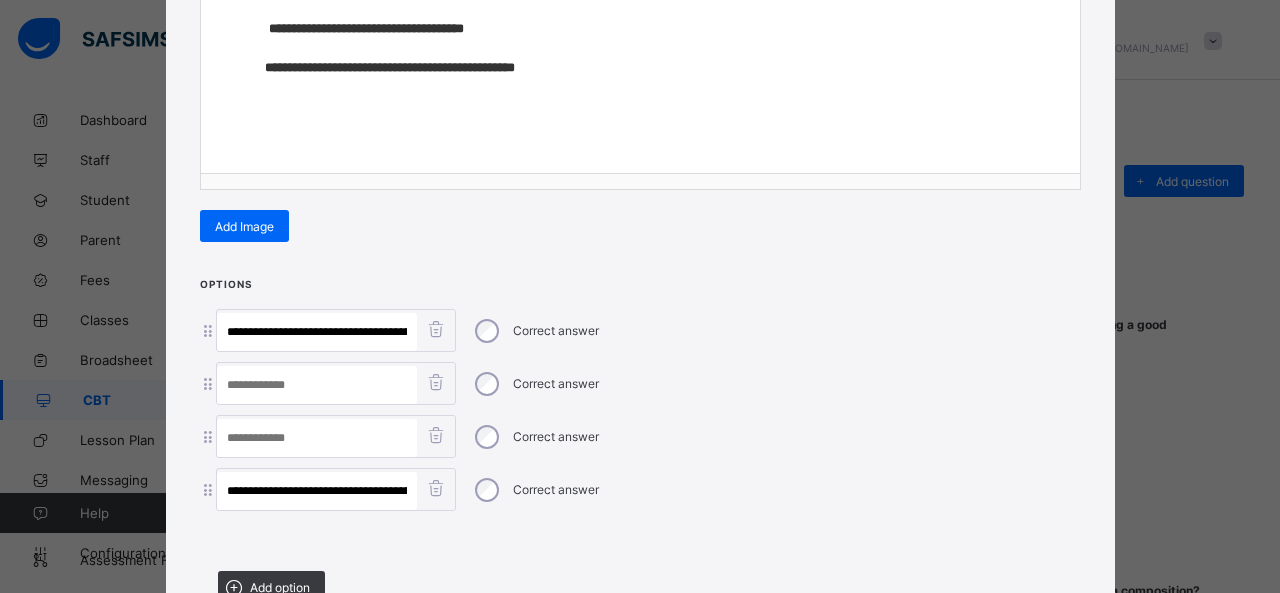 click on "**********" at bounding box center [317, 332] 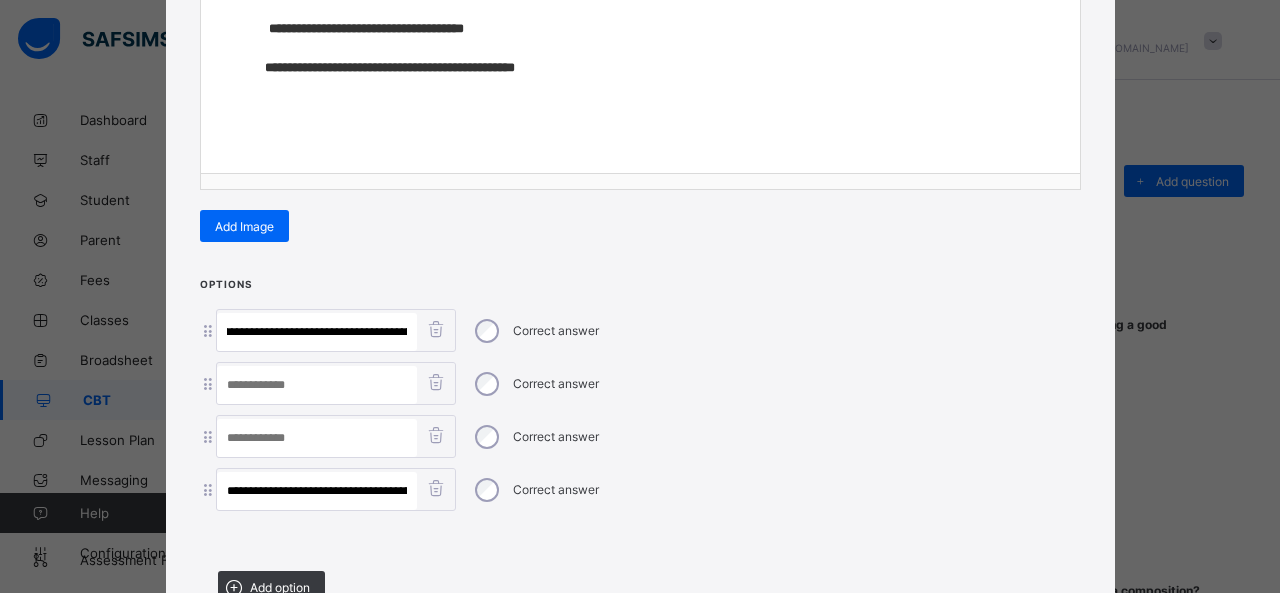 scroll, scrollTop: 0, scrollLeft: 0, axis: both 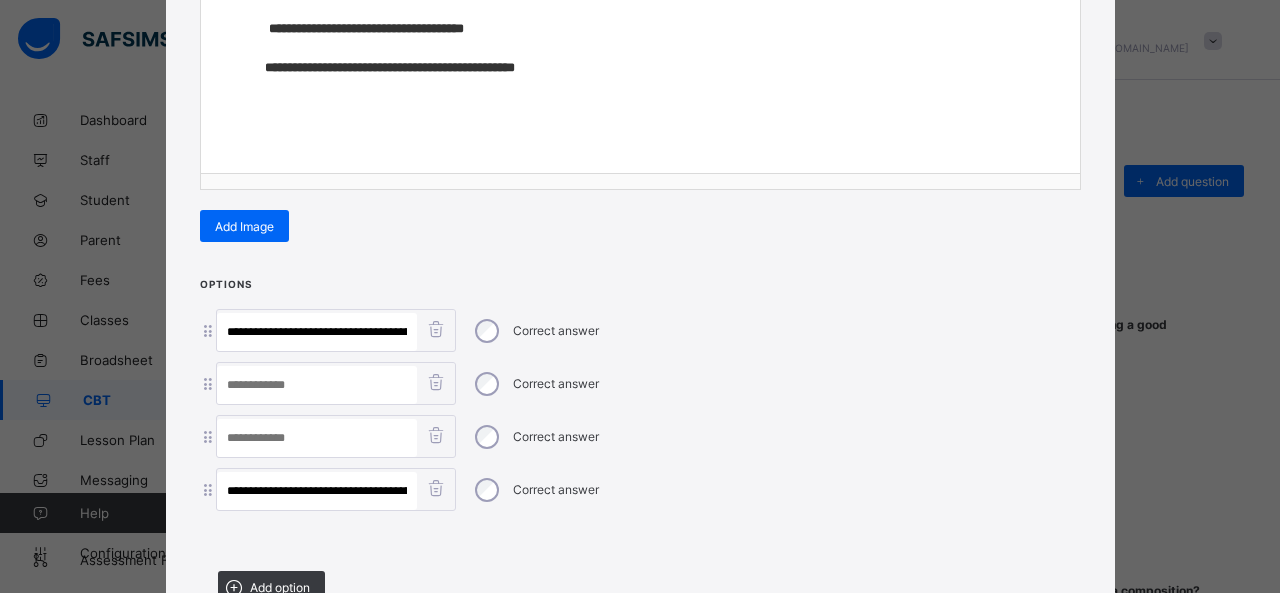 click on "**********" at bounding box center (317, 332) 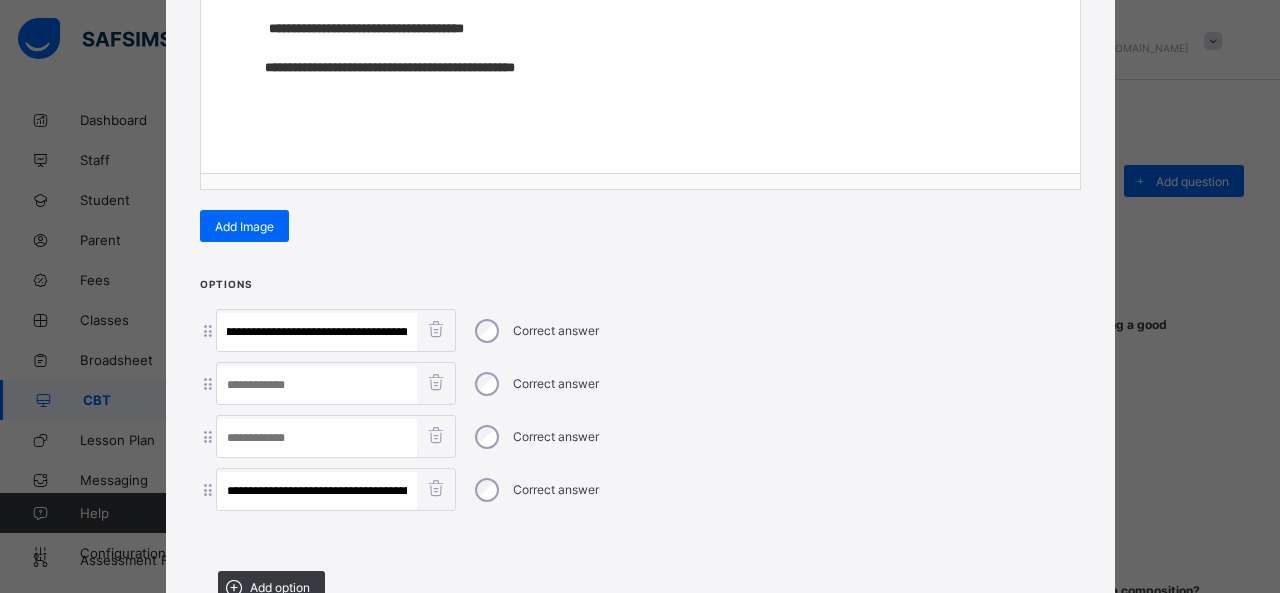 scroll, scrollTop: 0, scrollLeft: 101, axis: horizontal 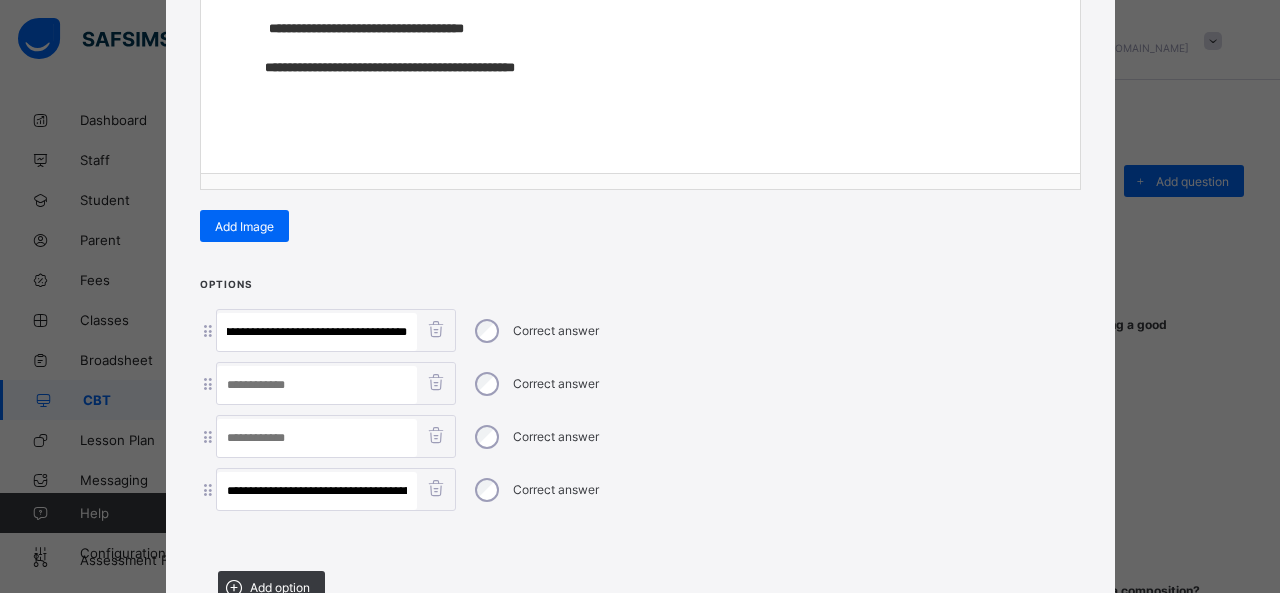 drag, startPoint x: 316, startPoint y: 326, endPoint x: 687, endPoint y: 355, distance: 372.13168 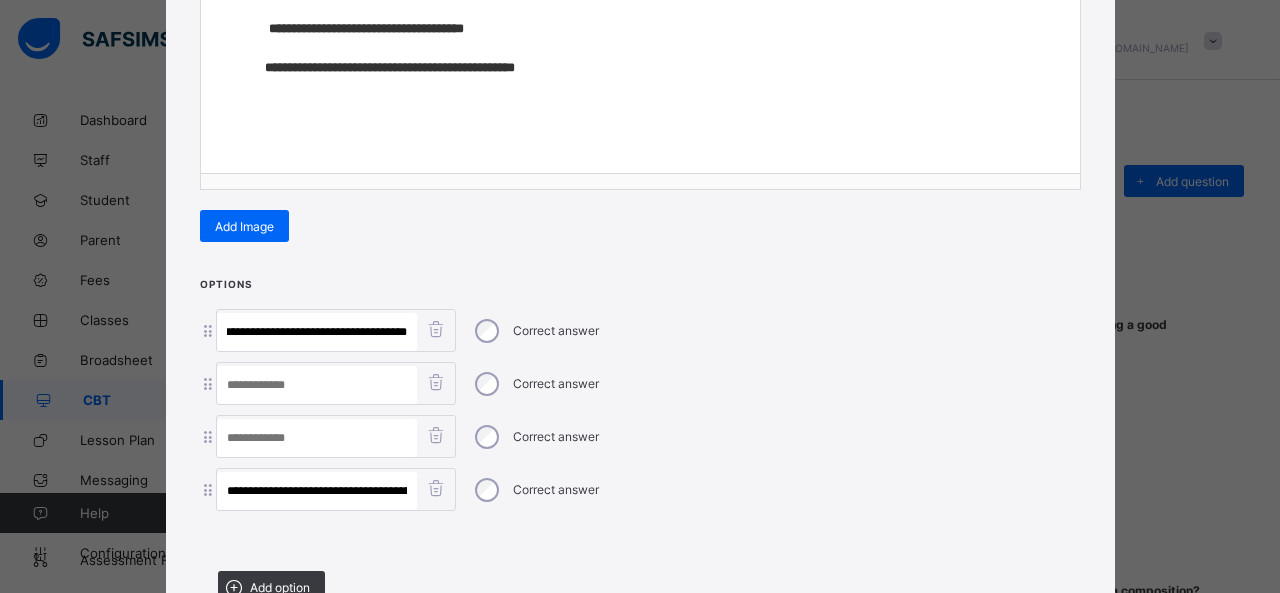 scroll, scrollTop: 0, scrollLeft: 17, axis: horizontal 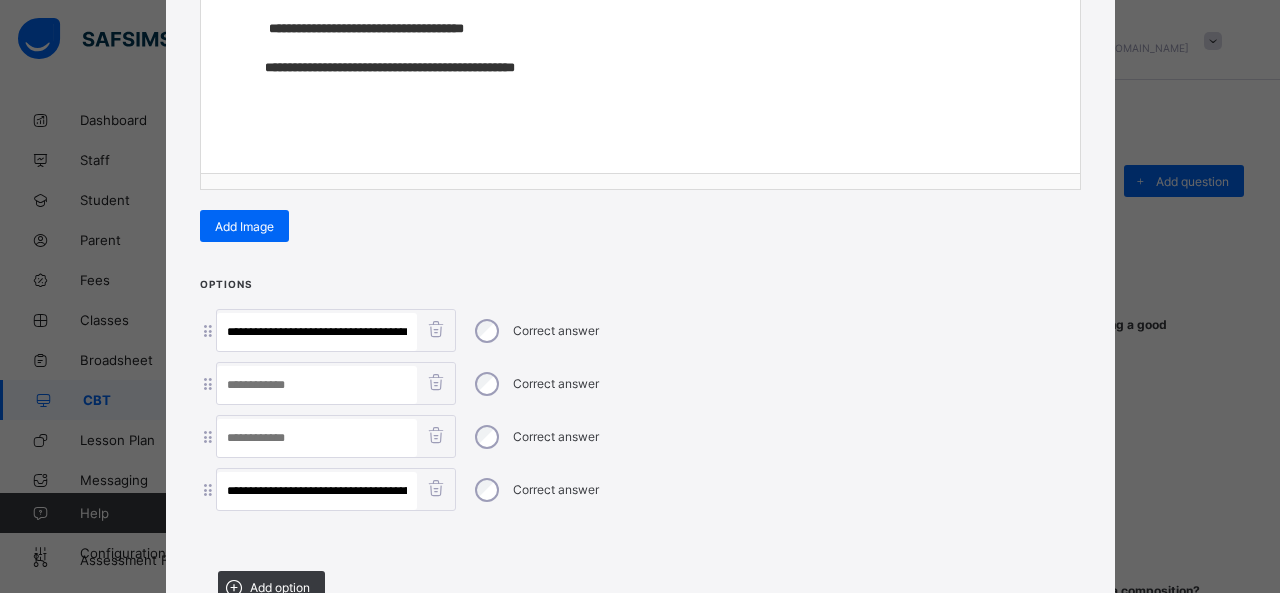 click at bounding box center (317, 385) 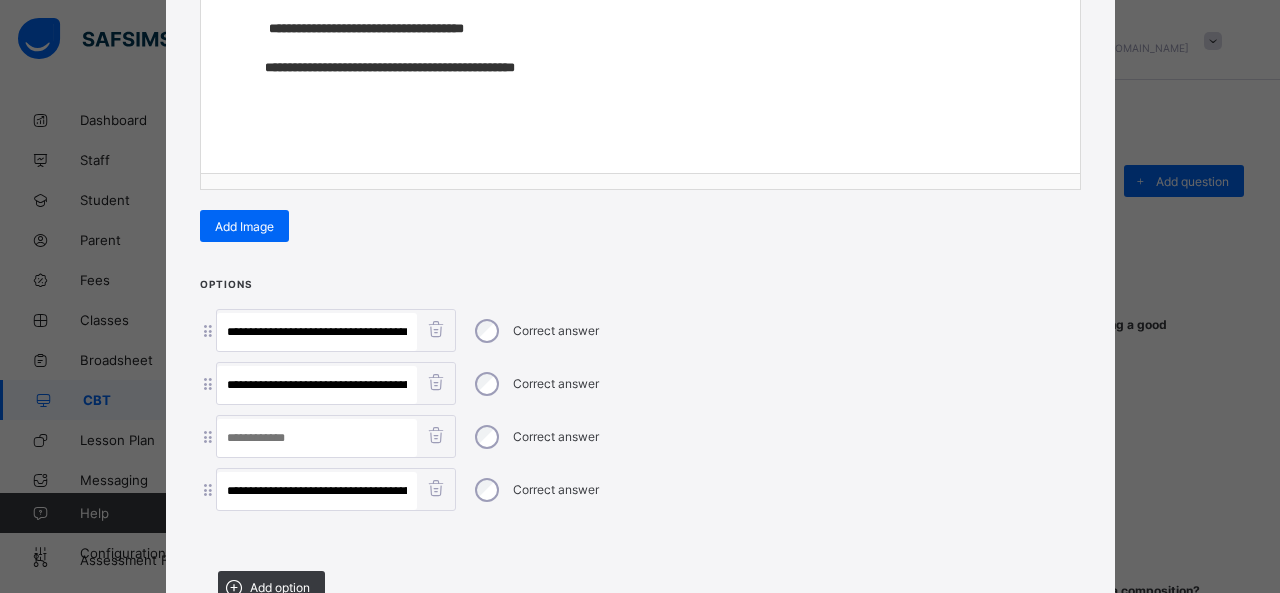 scroll, scrollTop: 0, scrollLeft: 290, axis: horizontal 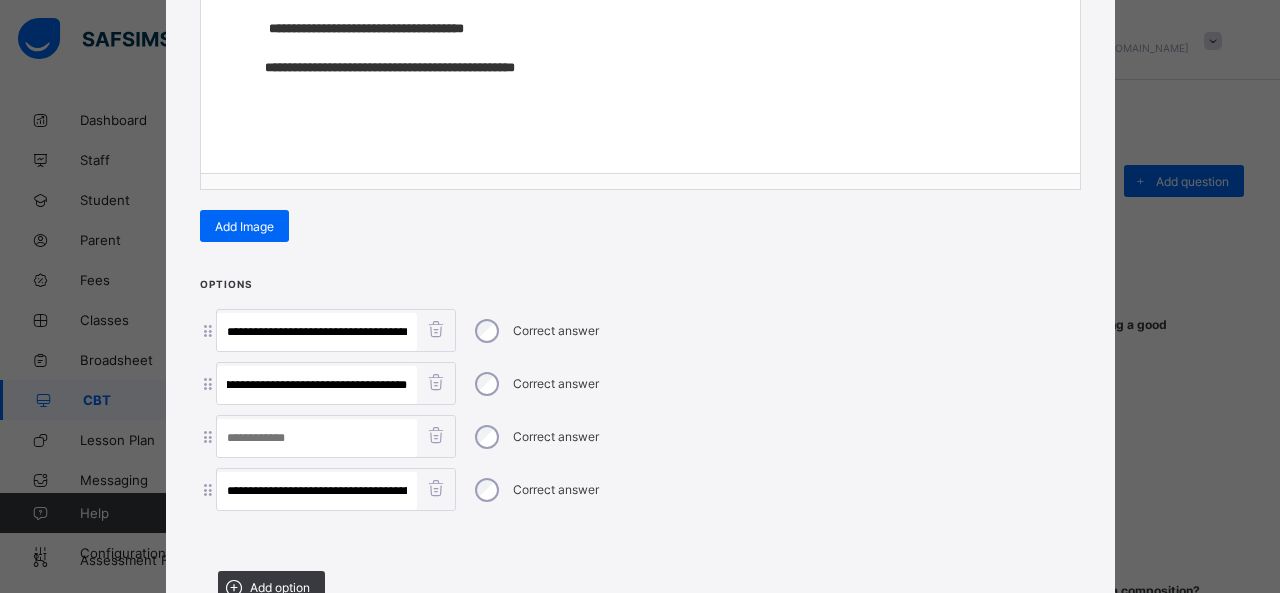 click on "**********" at bounding box center [317, 385] 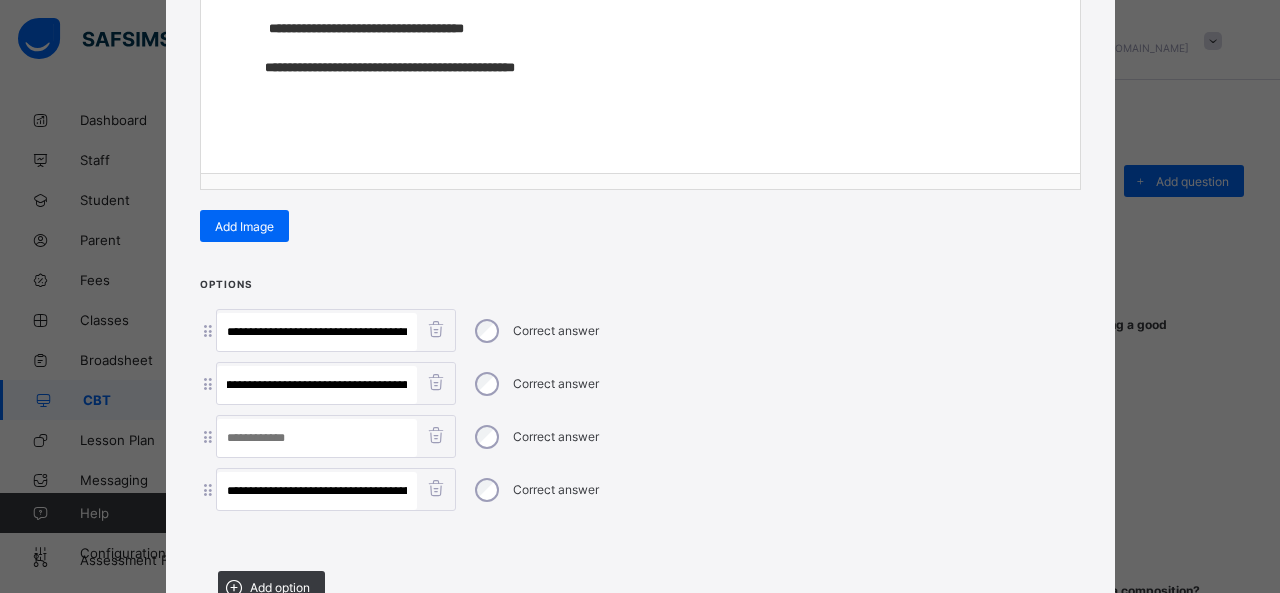 scroll, scrollTop: 0, scrollLeft: 160, axis: horizontal 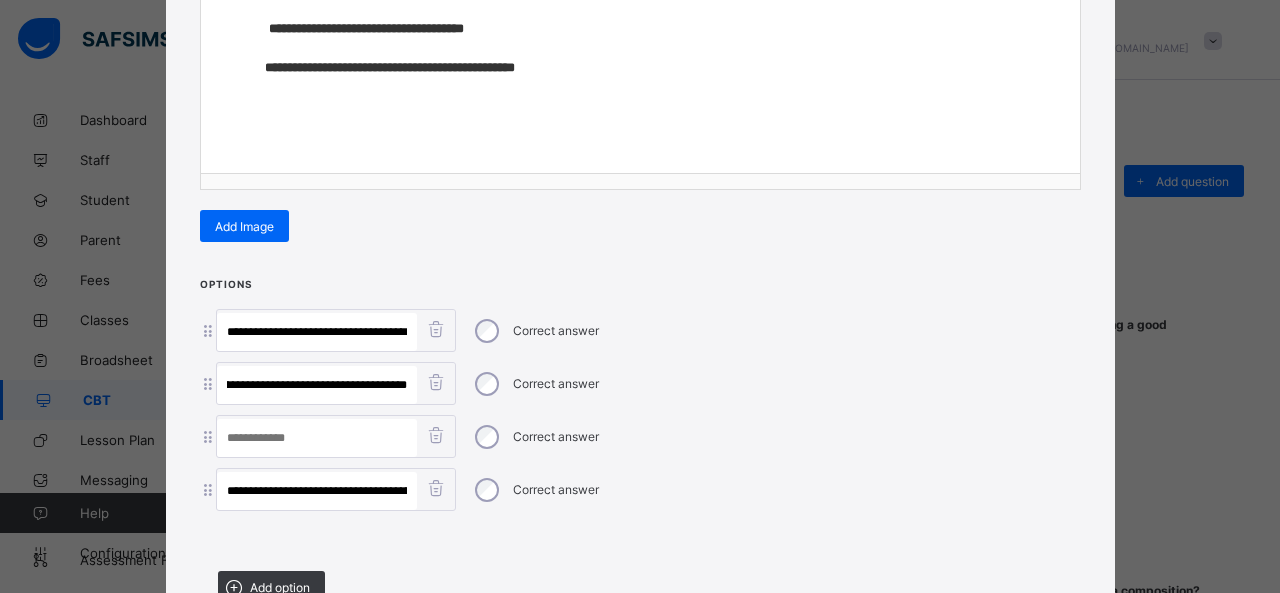 drag, startPoint x: 294, startPoint y: 379, endPoint x: 738, endPoint y: 437, distance: 447.77228 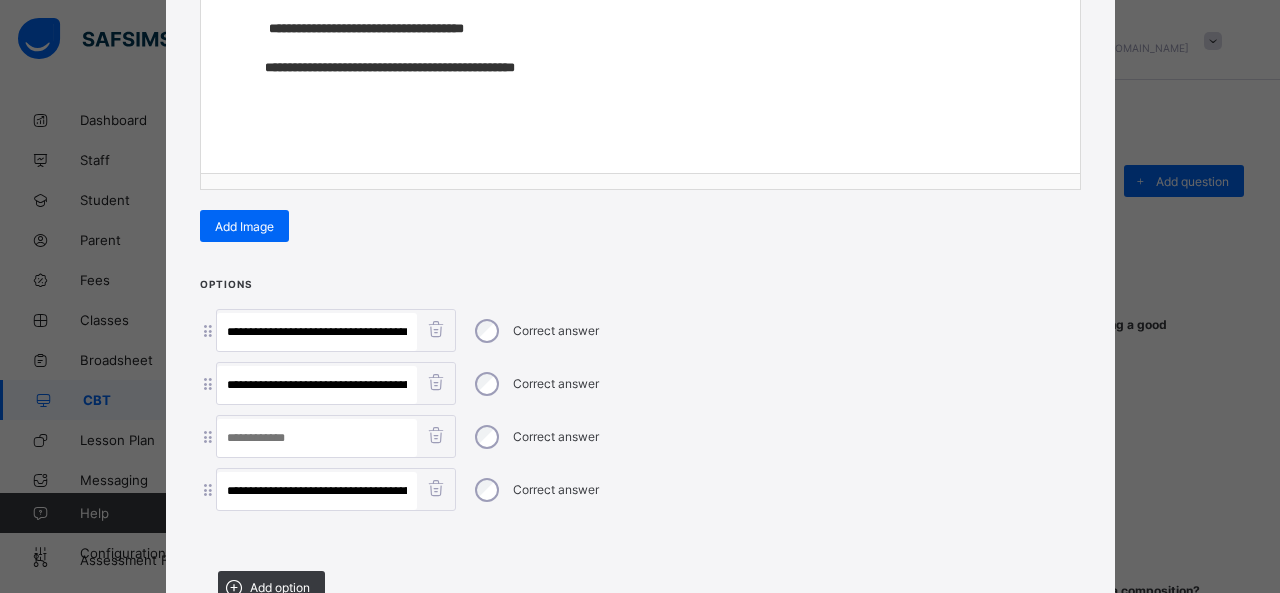 click at bounding box center (317, 438) 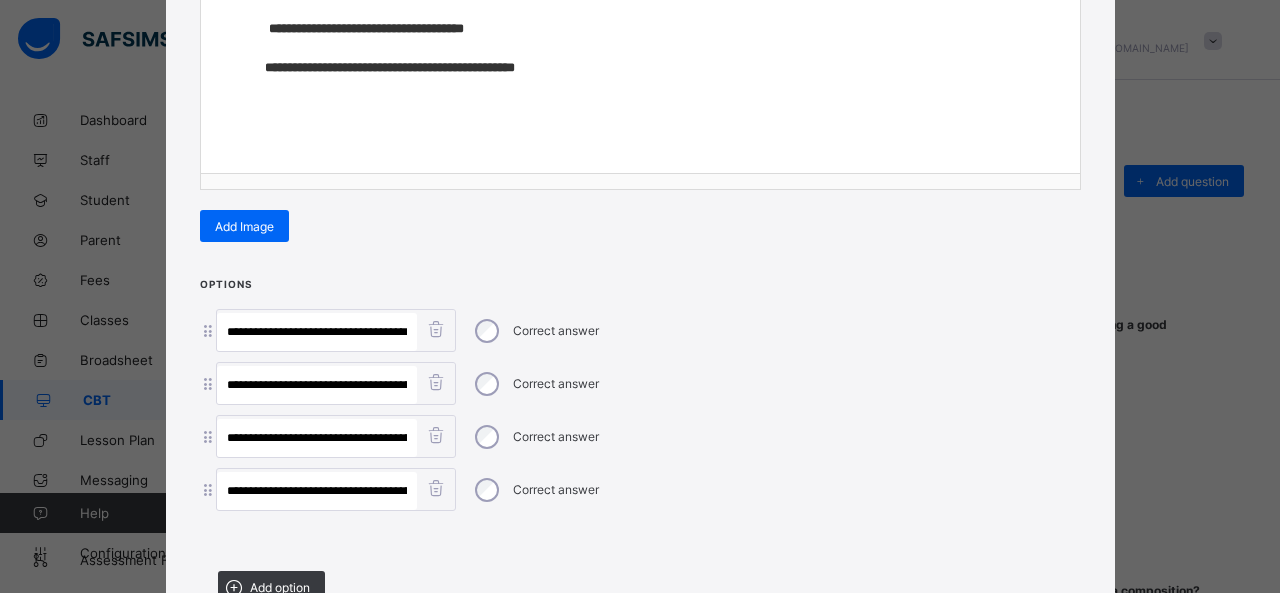 scroll, scrollTop: 0, scrollLeft: 56, axis: horizontal 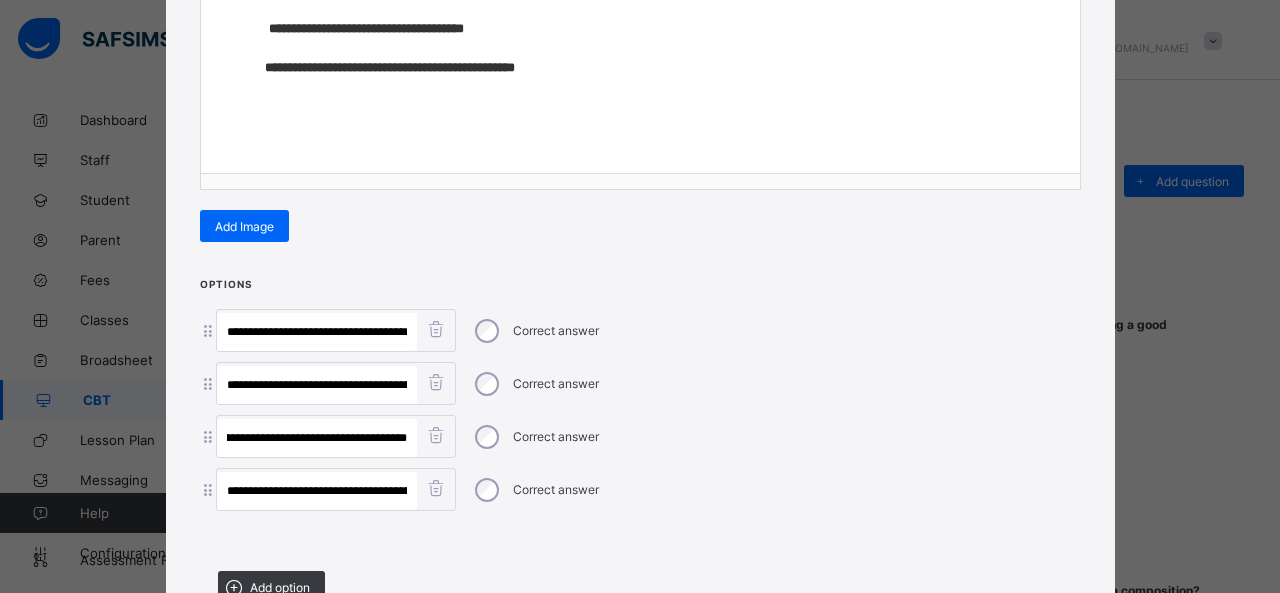 type on "**********" 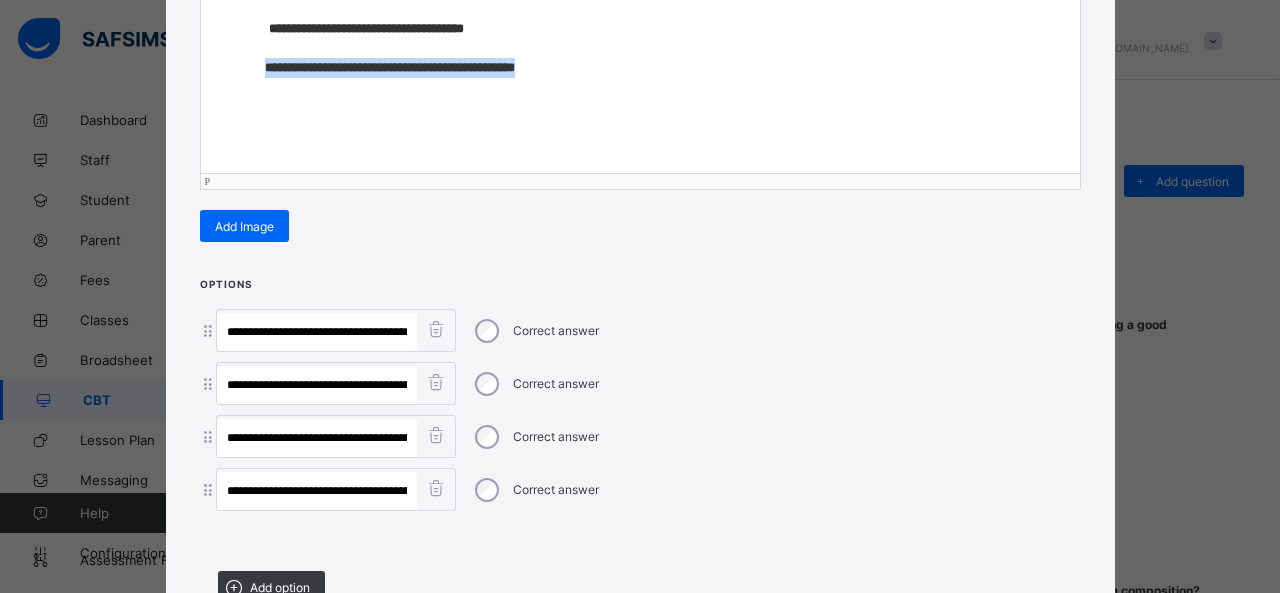 drag, startPoint x: 247, startPoint y: 56, endPoint x: 644, endPoint y: 67, distance: 397.15237 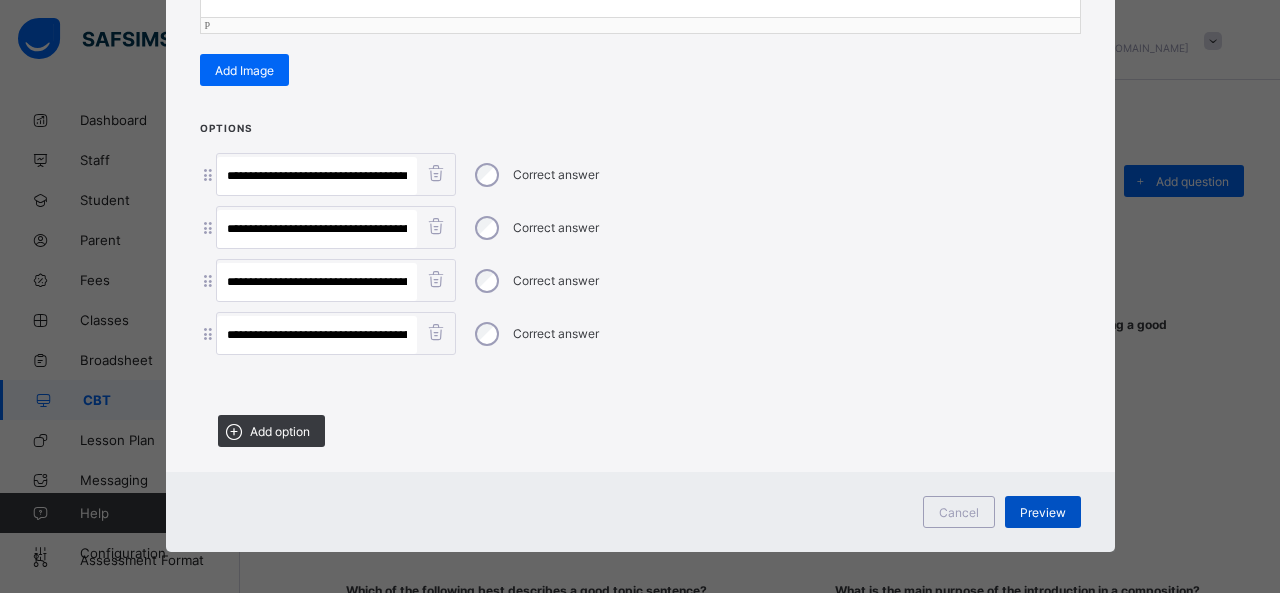 click on "Preview" at bounding box center [1043, 512] 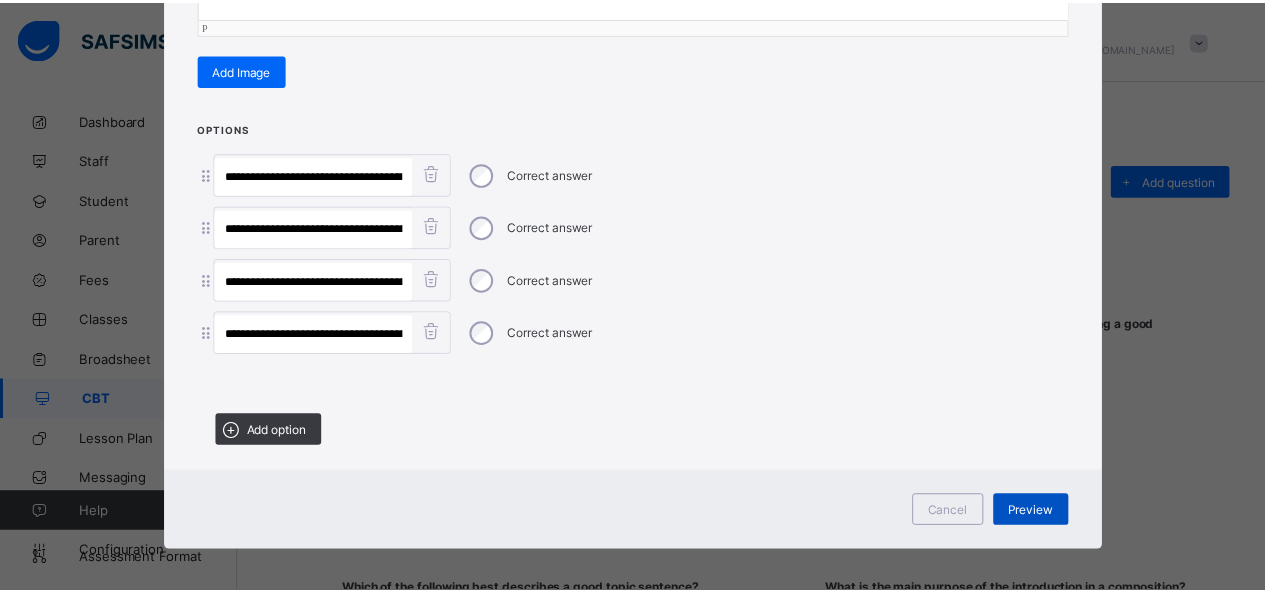 scroll, scrollTop: 100, scrollLeft: 0, axis: vertical 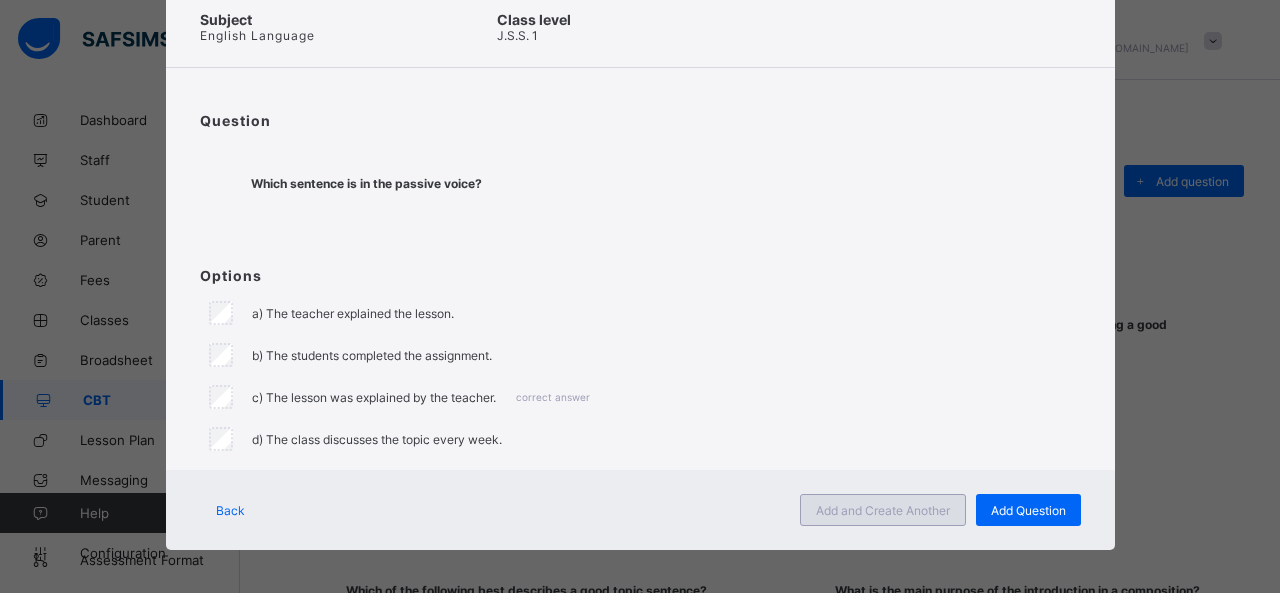 click on "Add and Create Another" at bounding box center [883, 510] 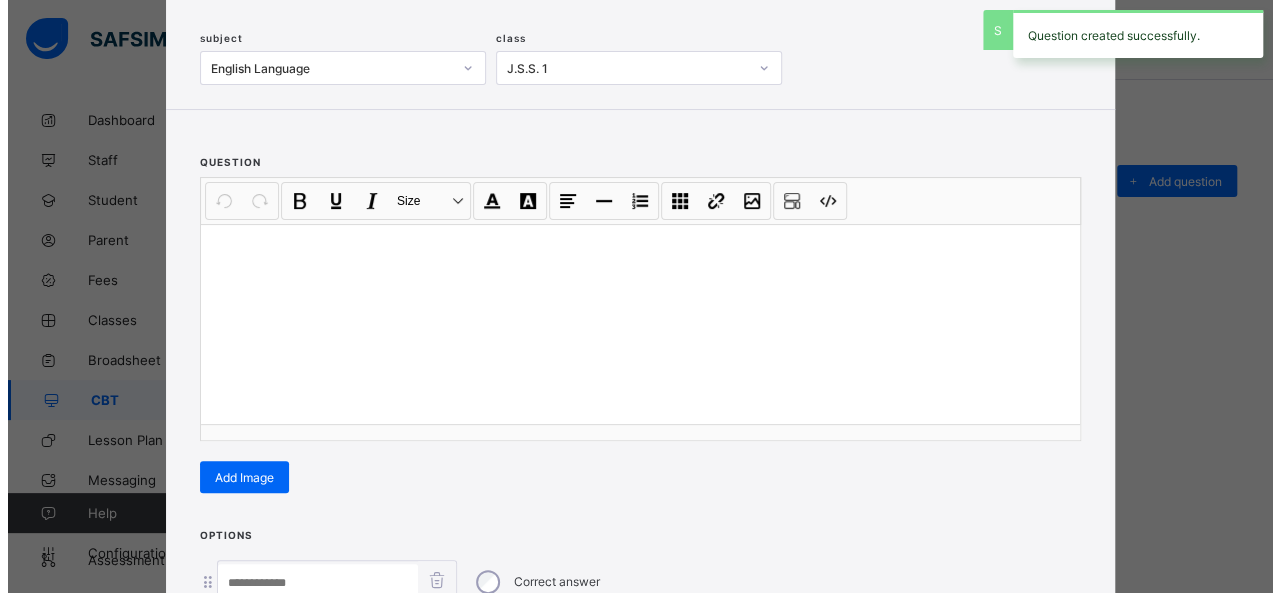 scroll, scrollTop: 128, scrollLeft: 0, axis: vertical 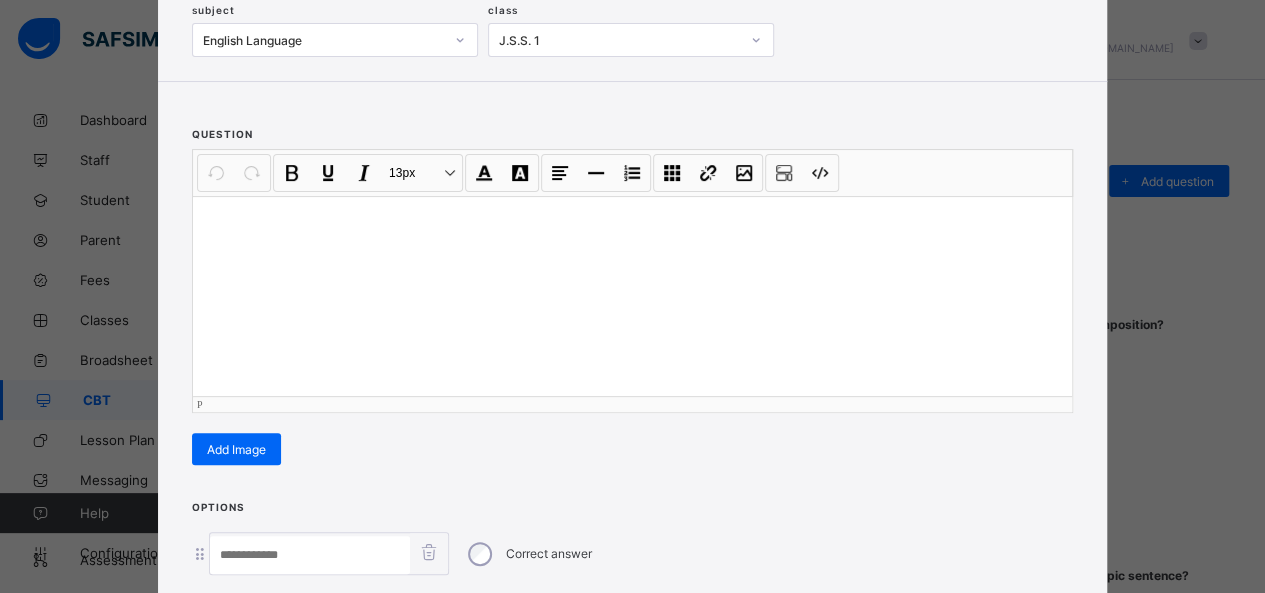 click at bounding box center [632, 296] 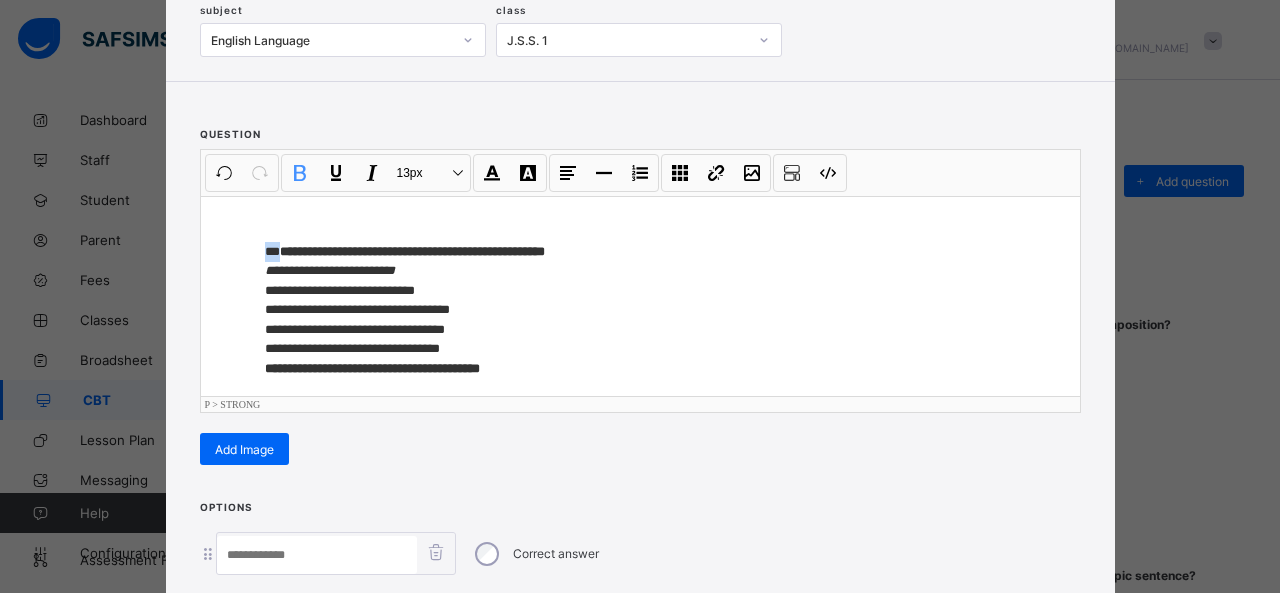 drag, startPoint x: 272, startPoint y: 247, endPoint x: 213, endPoint y: 248, distance: 59.008472 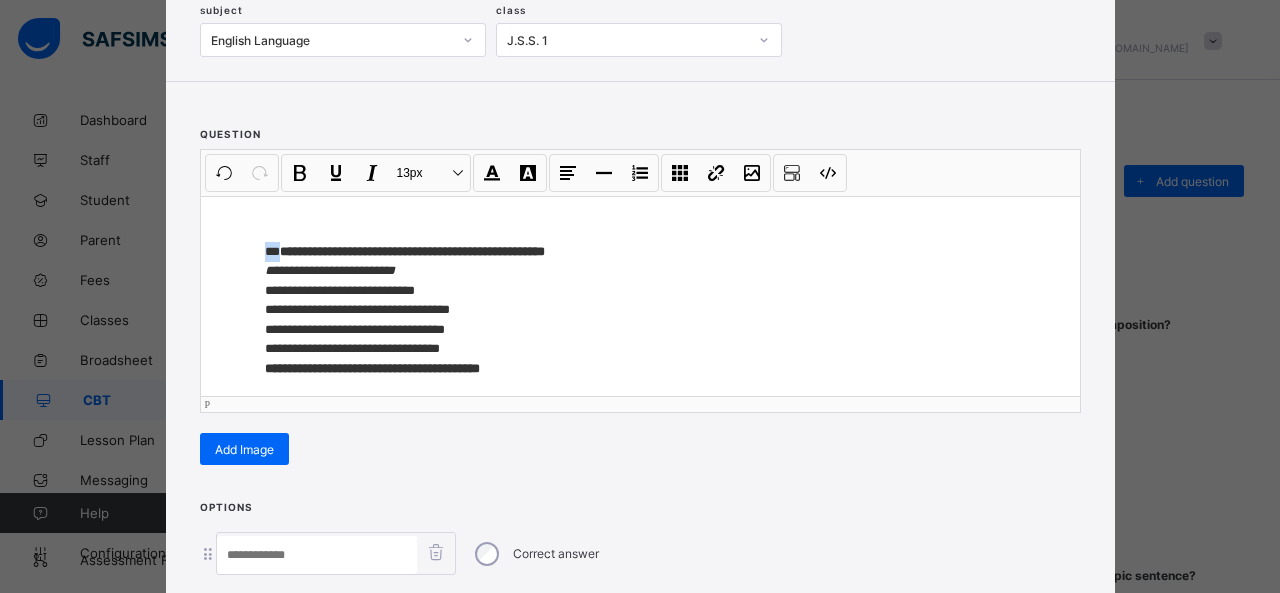 type 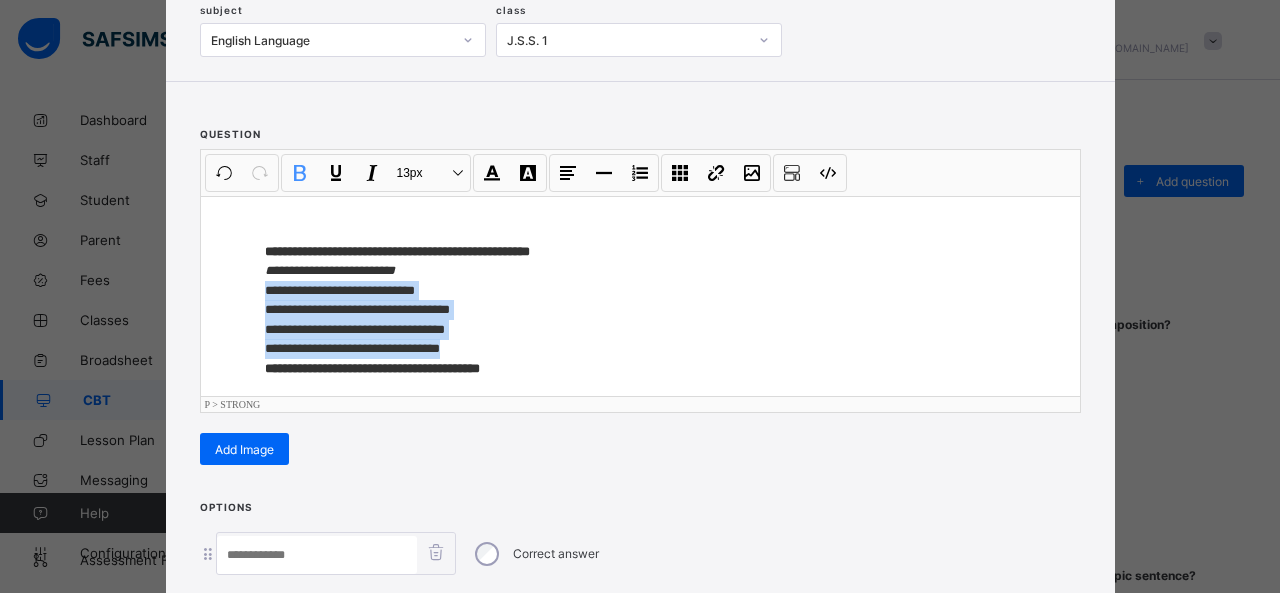 drag, startPoint x: 256, startPoint y: 289, endPoint x: 463, endPoint y: 337, distance: 212.49236 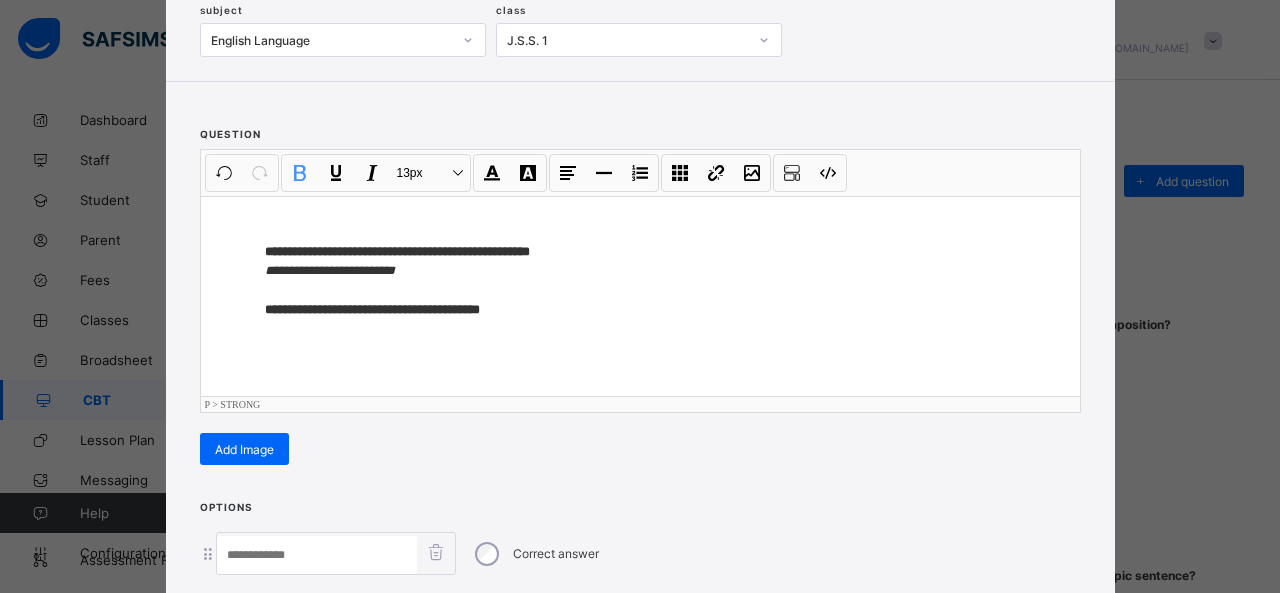 scroll, scrollTop: 351, scrollLeft: 0, axis: vertical 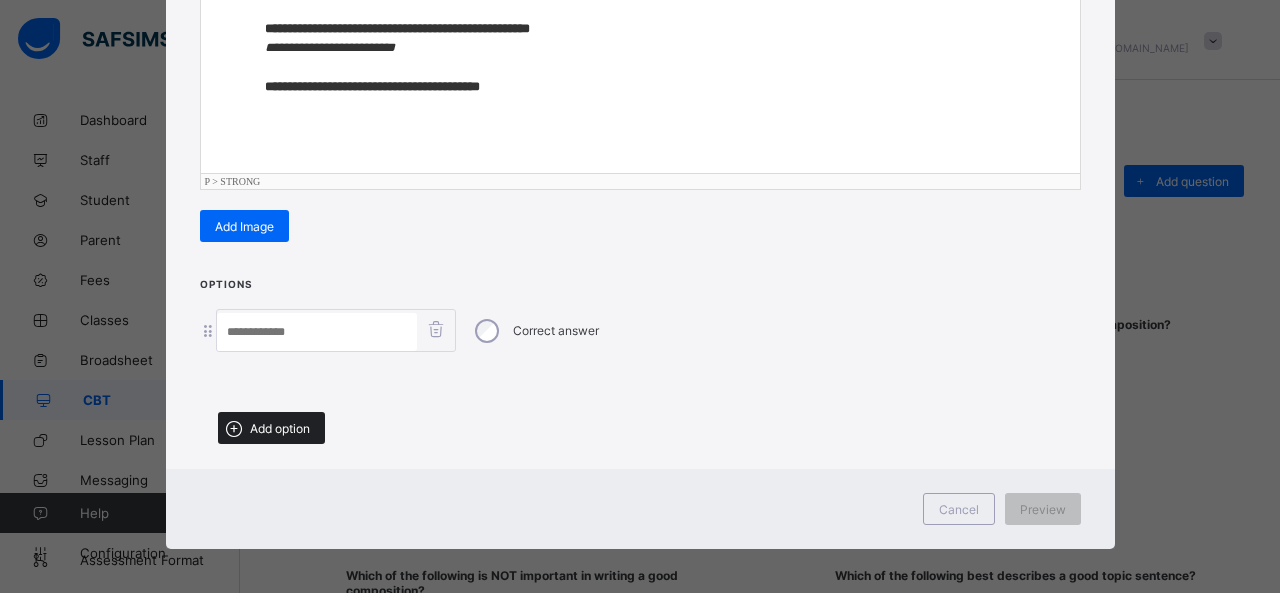 click on "Add option" at bounding box center [280, 428] 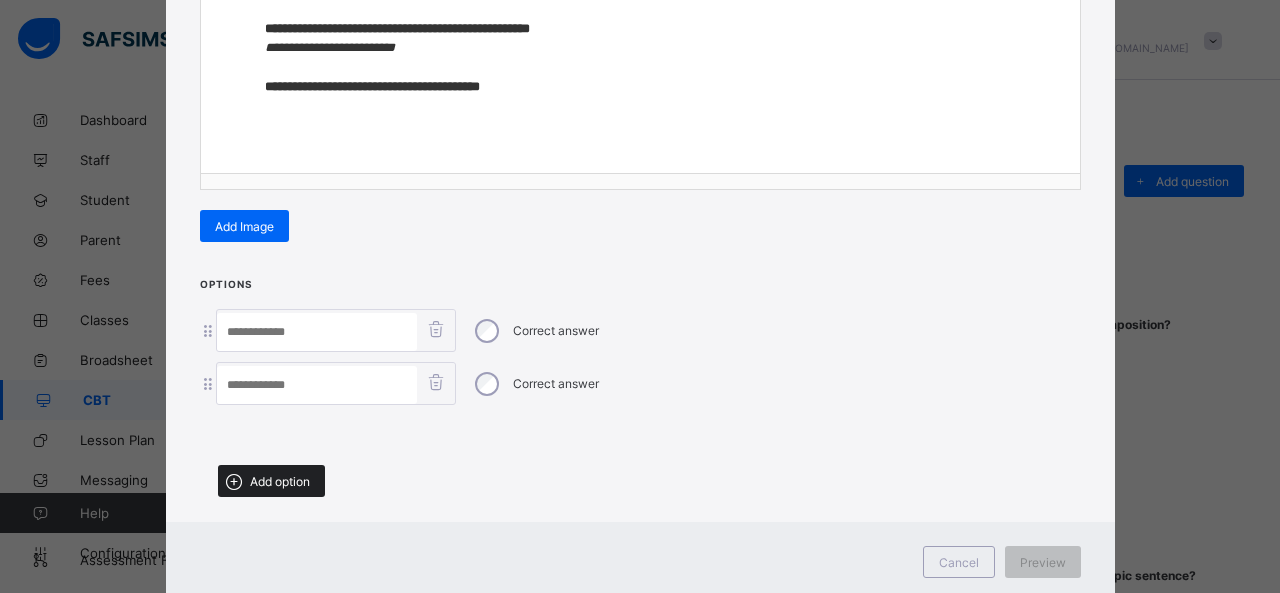 click on "Add option" at bounding box center [280, 481] 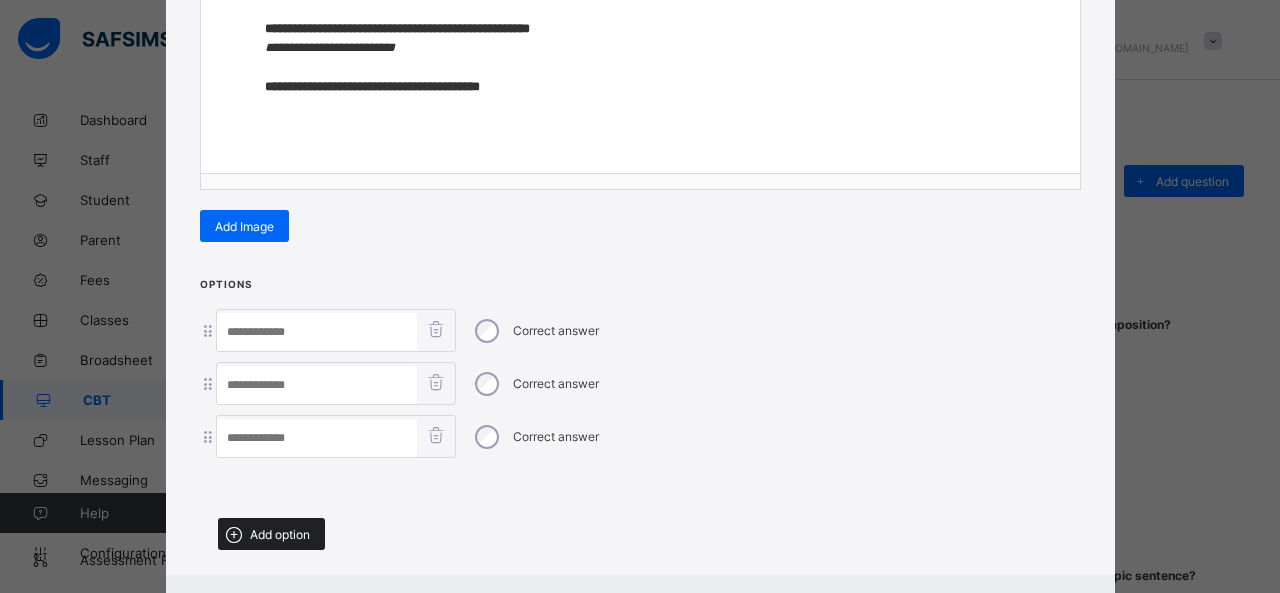 click at bounding box center (234, 534) 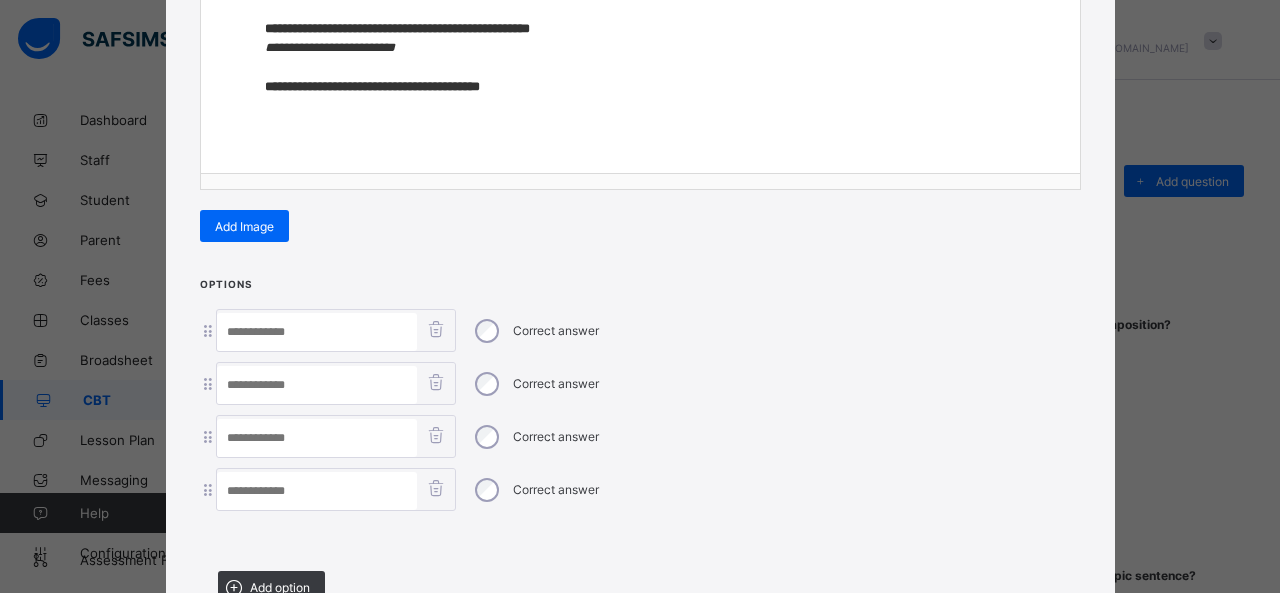 click at bounding box center (317, 332) 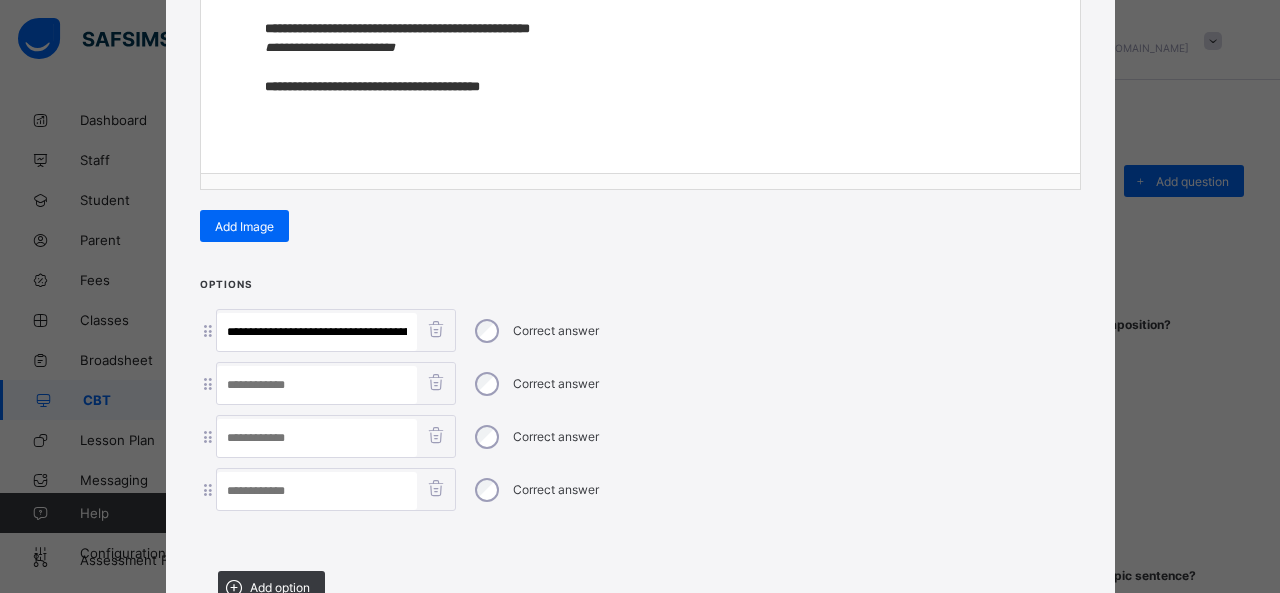 scroll, scrollTop: 0, scrollLeft: 594, axis: horizontal 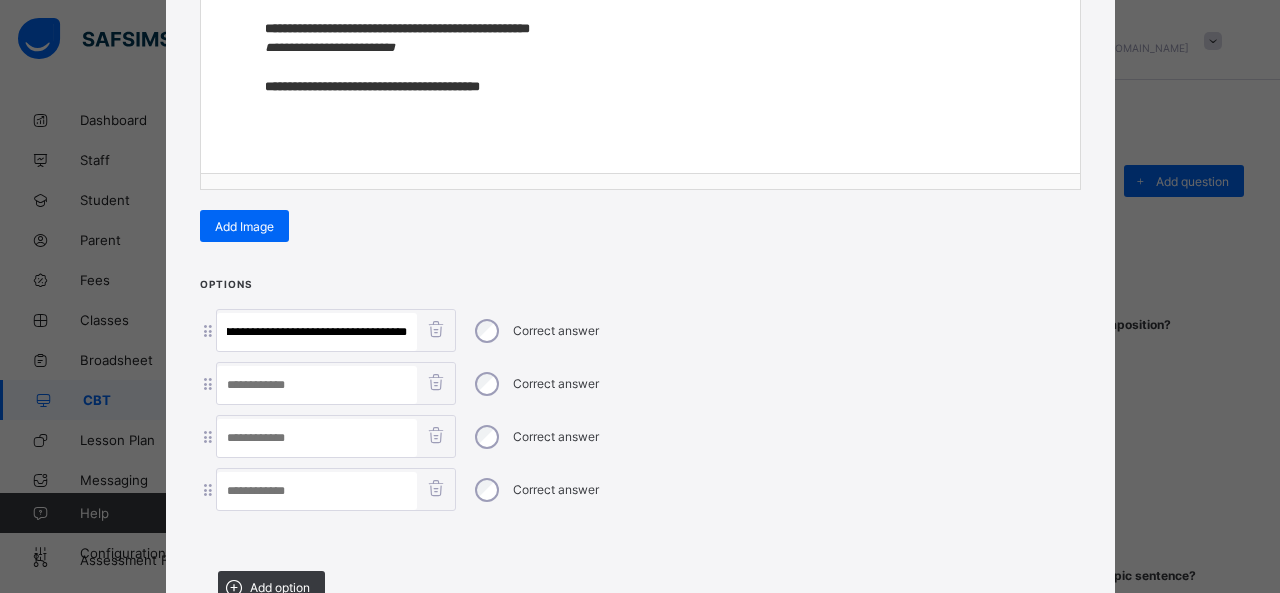 drag, startPoint x: 389, startPoint y: 325, endPoint x: 883, endPoint y: 381, distance: 497.16397 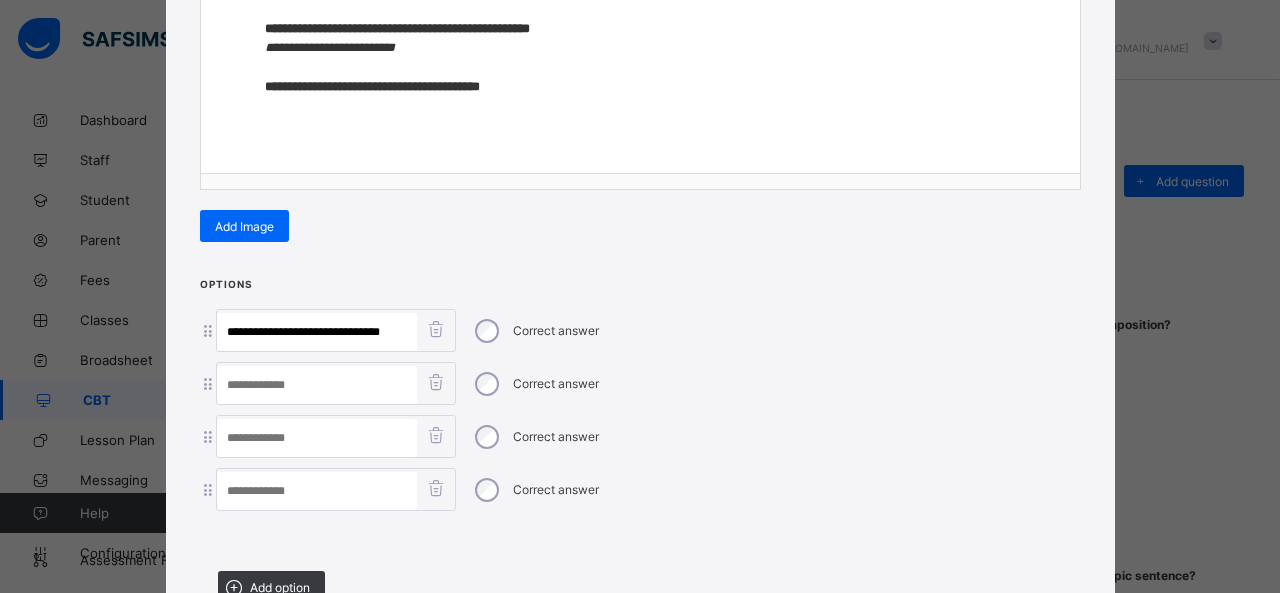 scroll, scrollTop: 0, scrollLeft: 0, axis: both 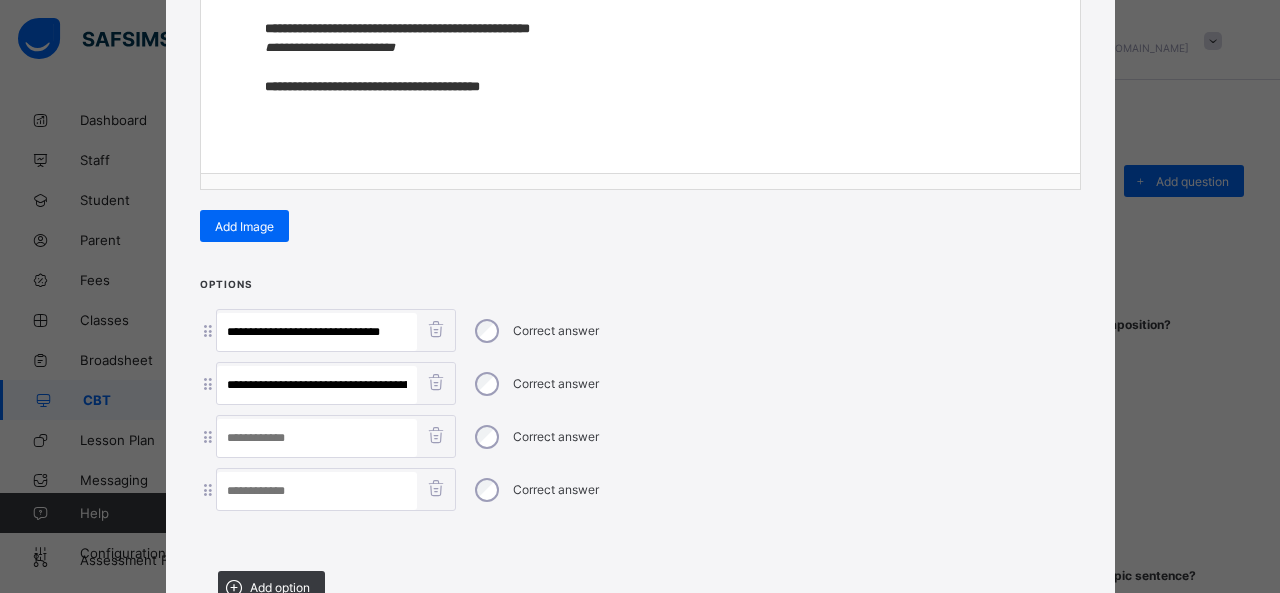click at bounding box center (317, 438) 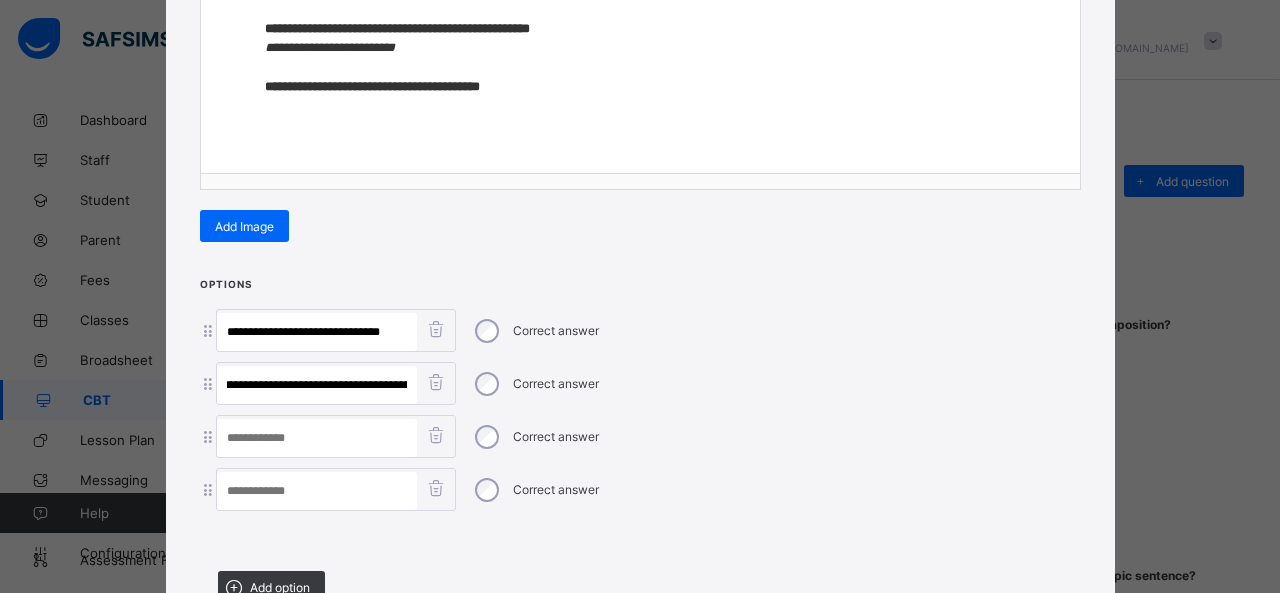 scroll, scrollTop: 0, scrollLeft: 105, axis: horizontal 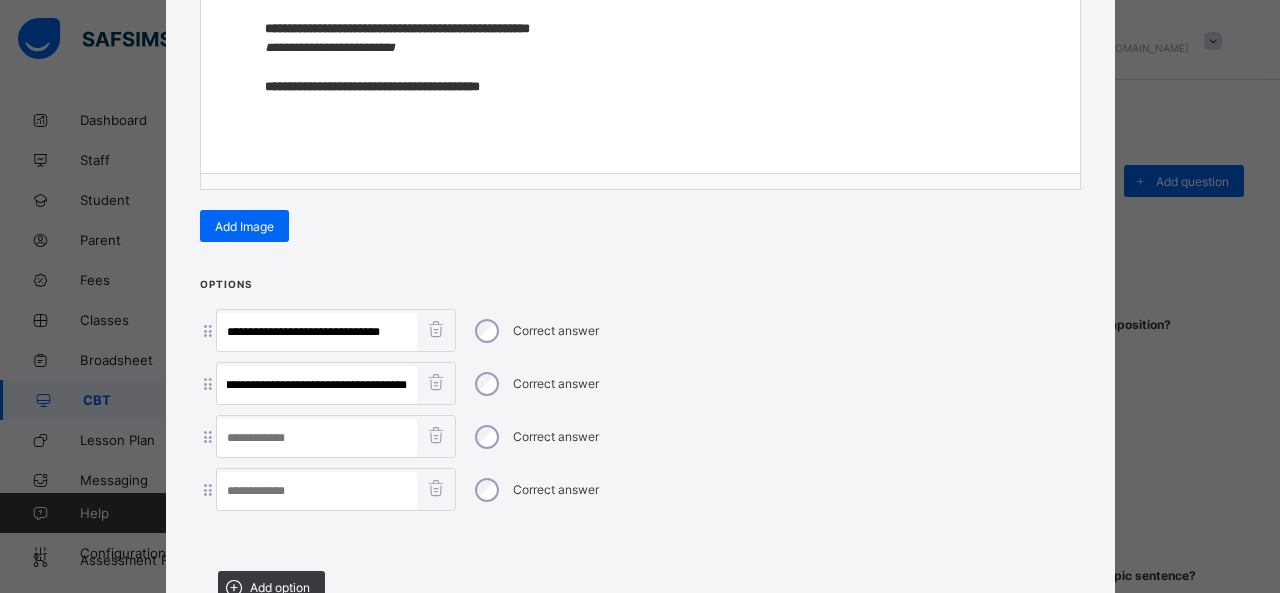 type on "**********" 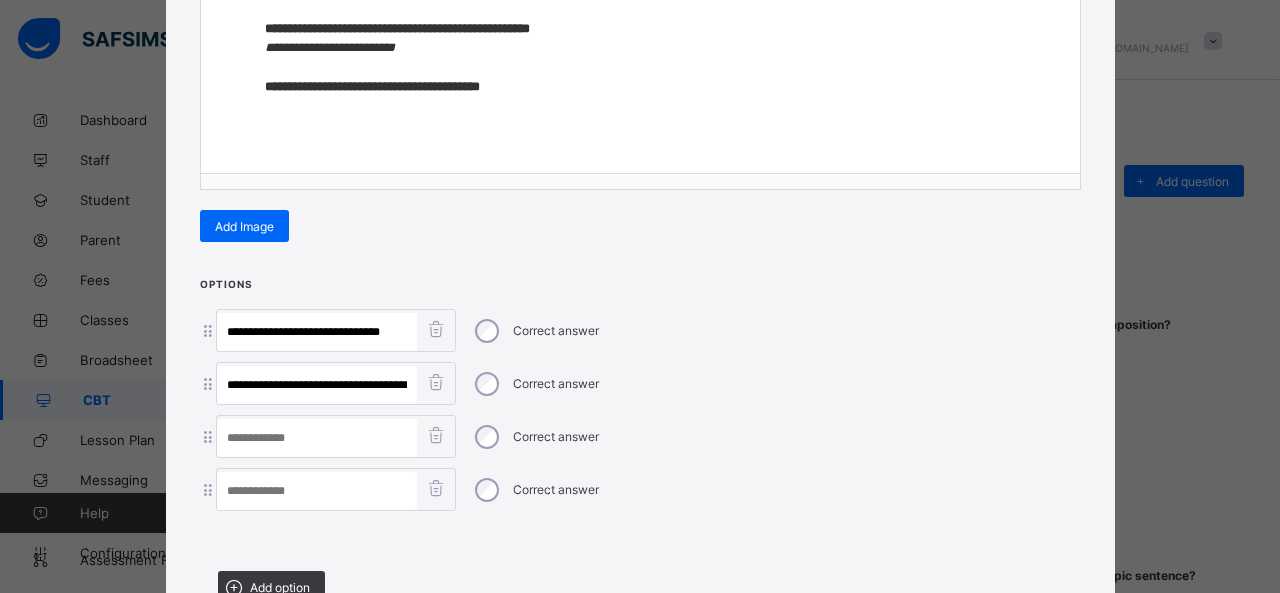 click at bounding box center (317, 438) 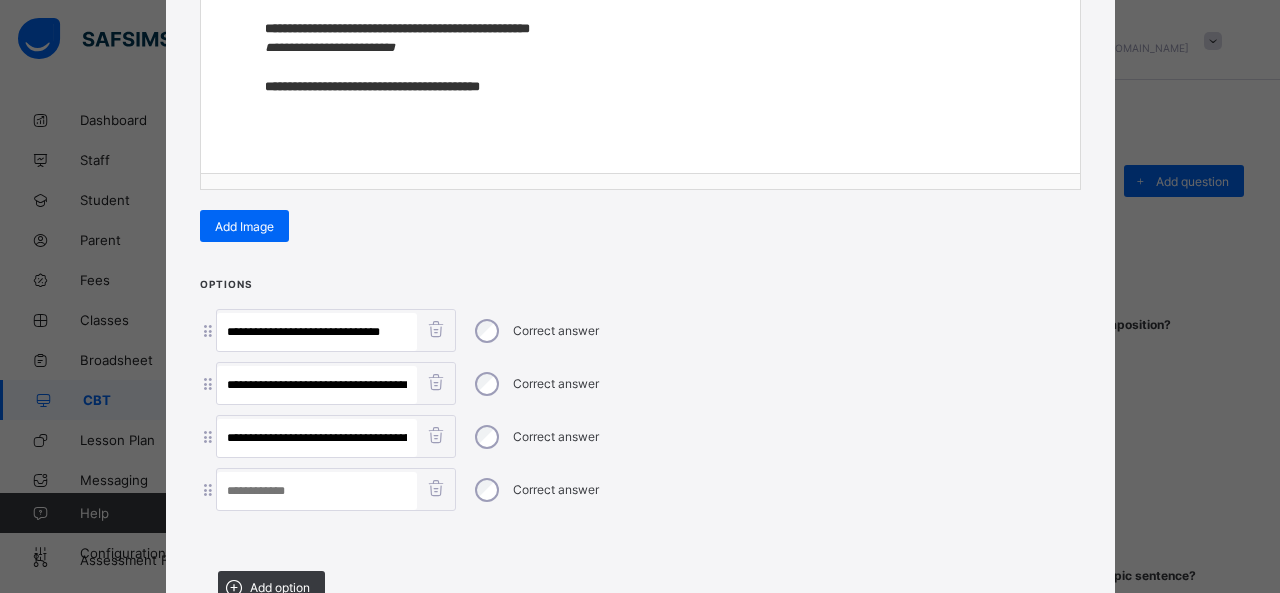 scroll, scrollTop: 0, scrollLeft: 214, axis: horizontal 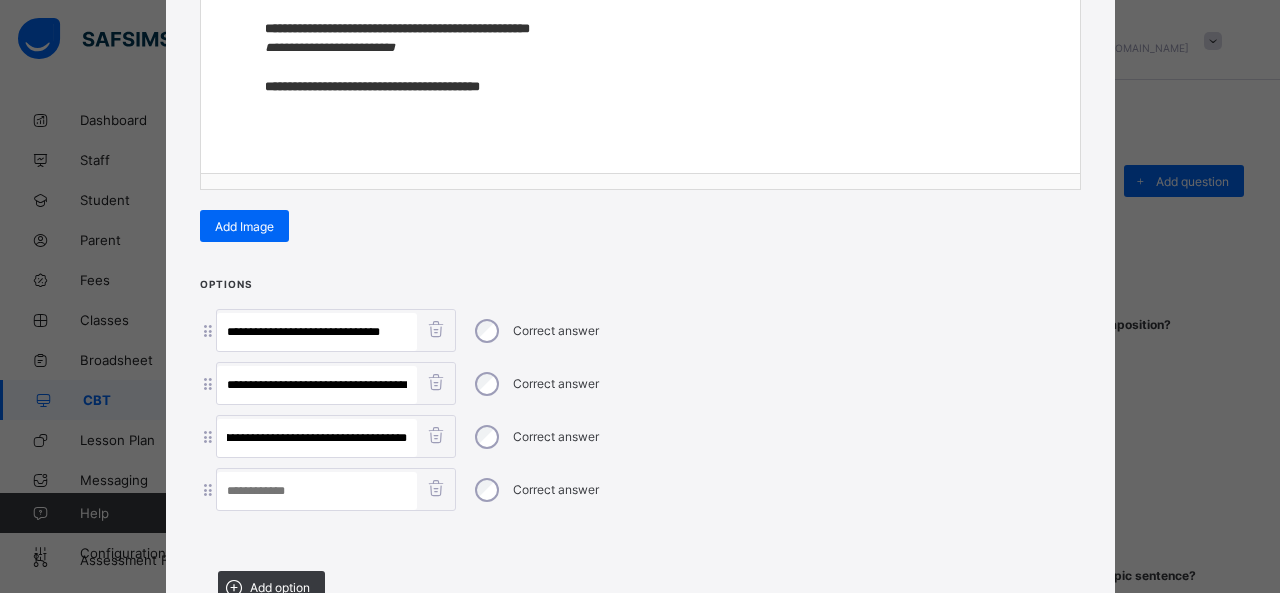 drag, startPoint x: 326, startPoint y: 423, endPoint x: 928, endPoint y: 477, distance: 604.41705 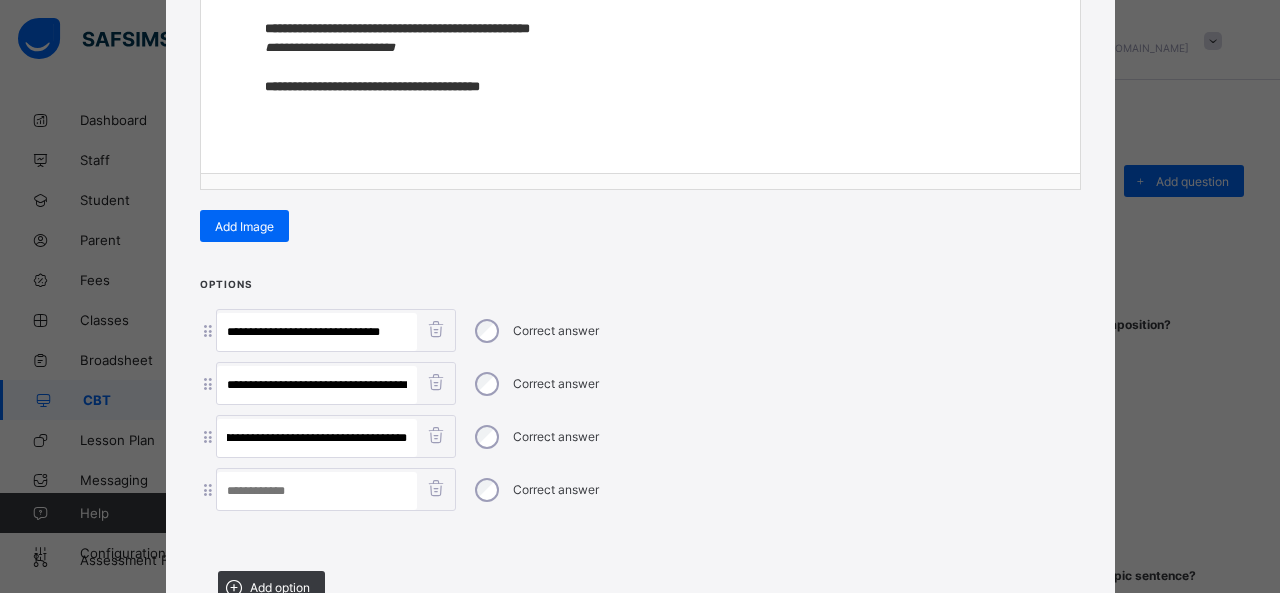 scroll, scrollTop: 0, scrollLeft: 24, axis: horizontal 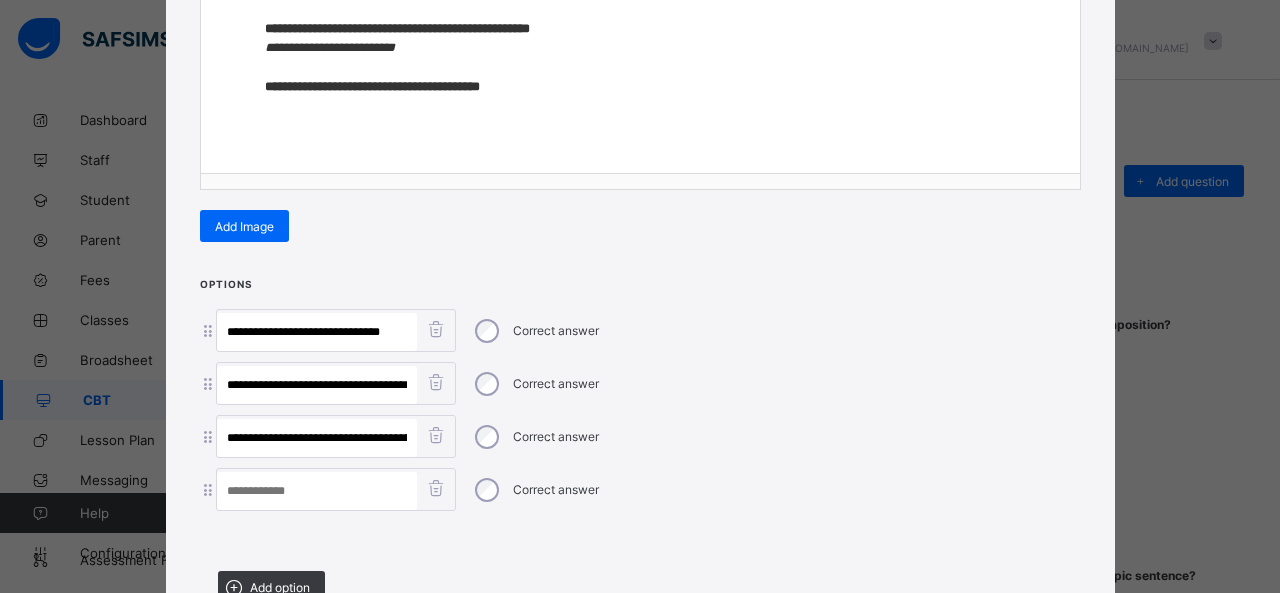 click at bounding box center (317, 491) 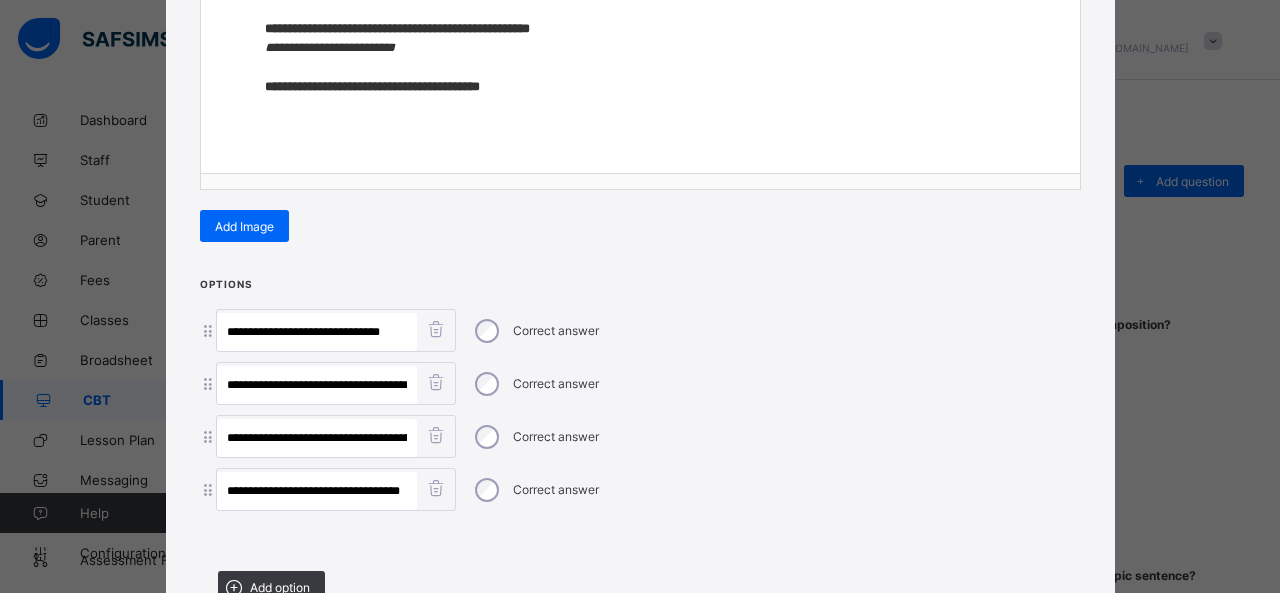 scroll, scrollTop: 0, scrollLeft: 10, axis: horizontal 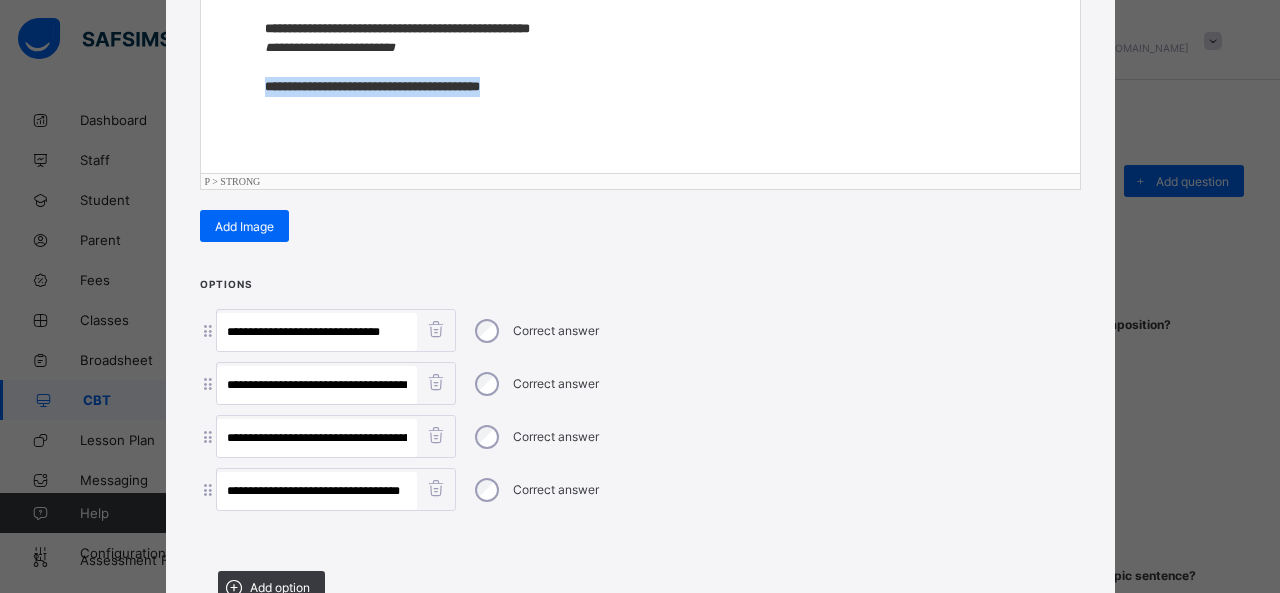 drag, startPoint x: 240, startPoint y: 83, endPoint x: 742, endPoint y: 113, distance: 502.89563 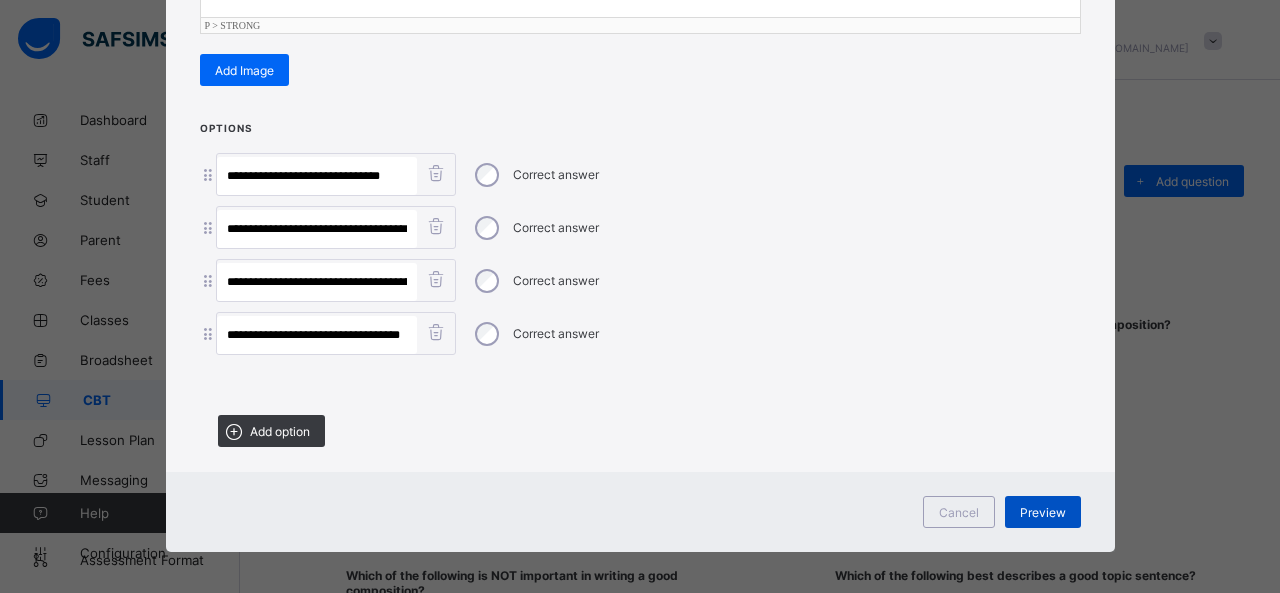 click on "Preview" at bounding box center (1043, 512) 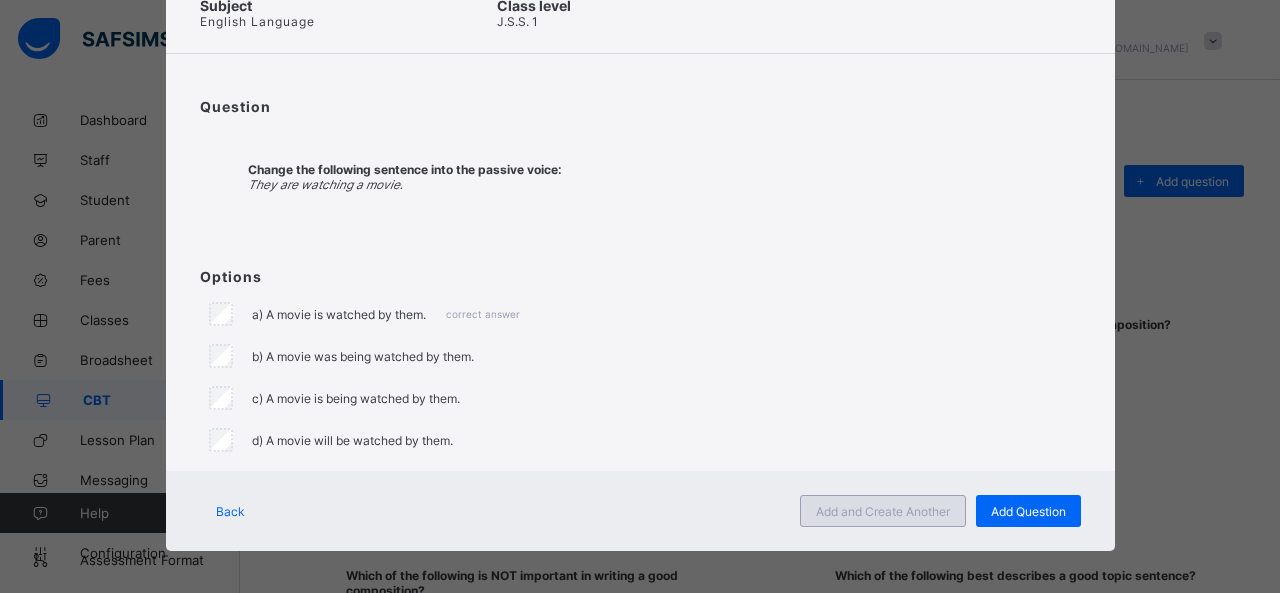 click on "Add and Create Another" at bounding box center (883, 511) 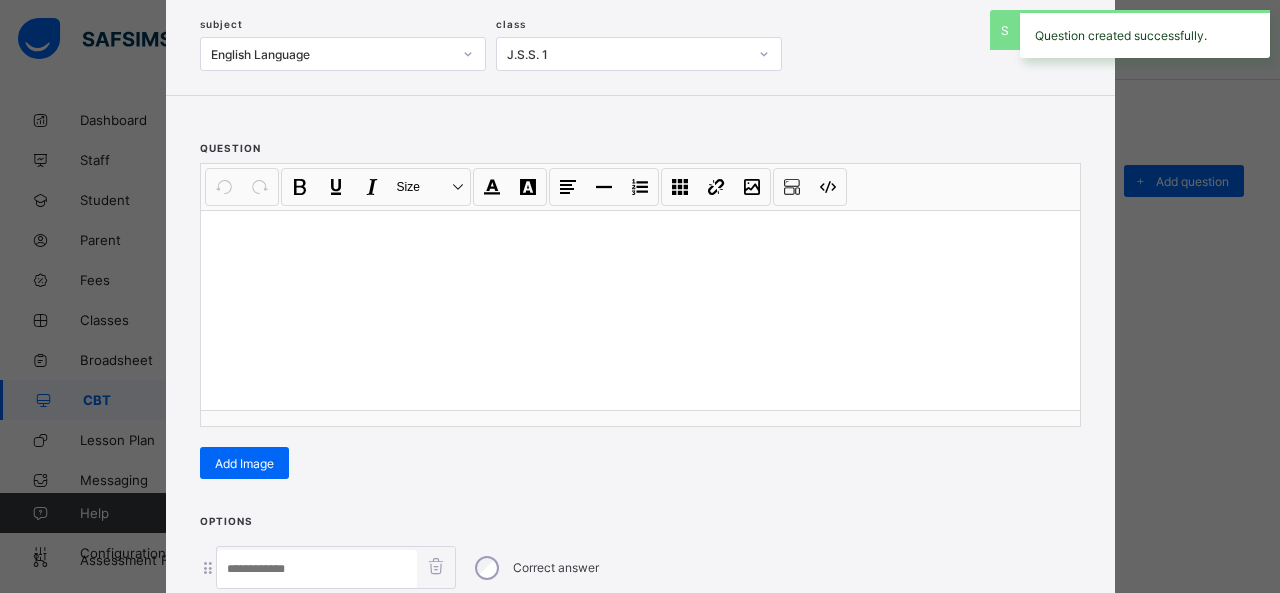 scroll, scrollTop: 128, scrollLeft: 0, axis: vertical 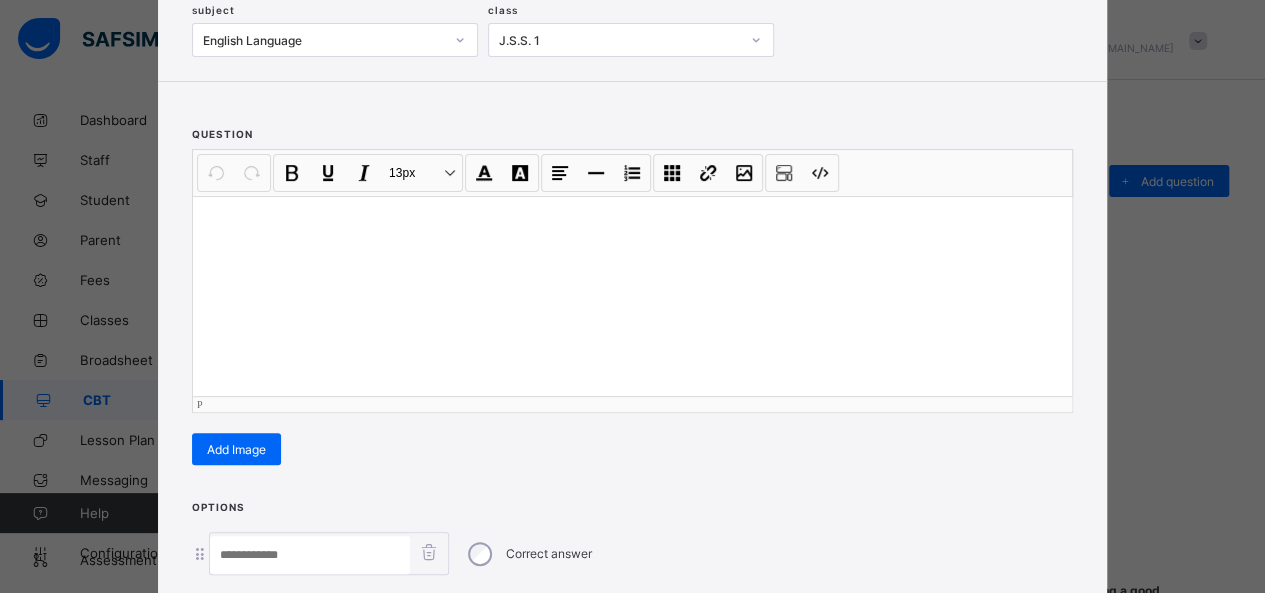 click at bounding box center (632, 296) 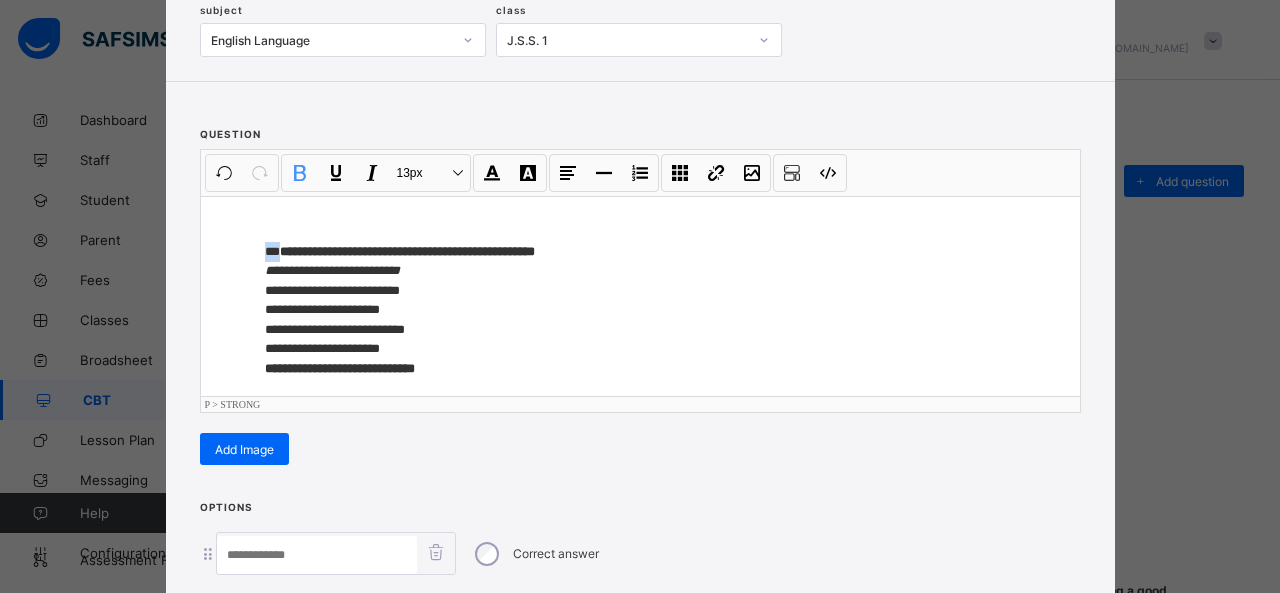 drag, startPoint x: 270, startPoint y: 247, endPoint x: 187, endPoint y: 231, distance: 84.5281 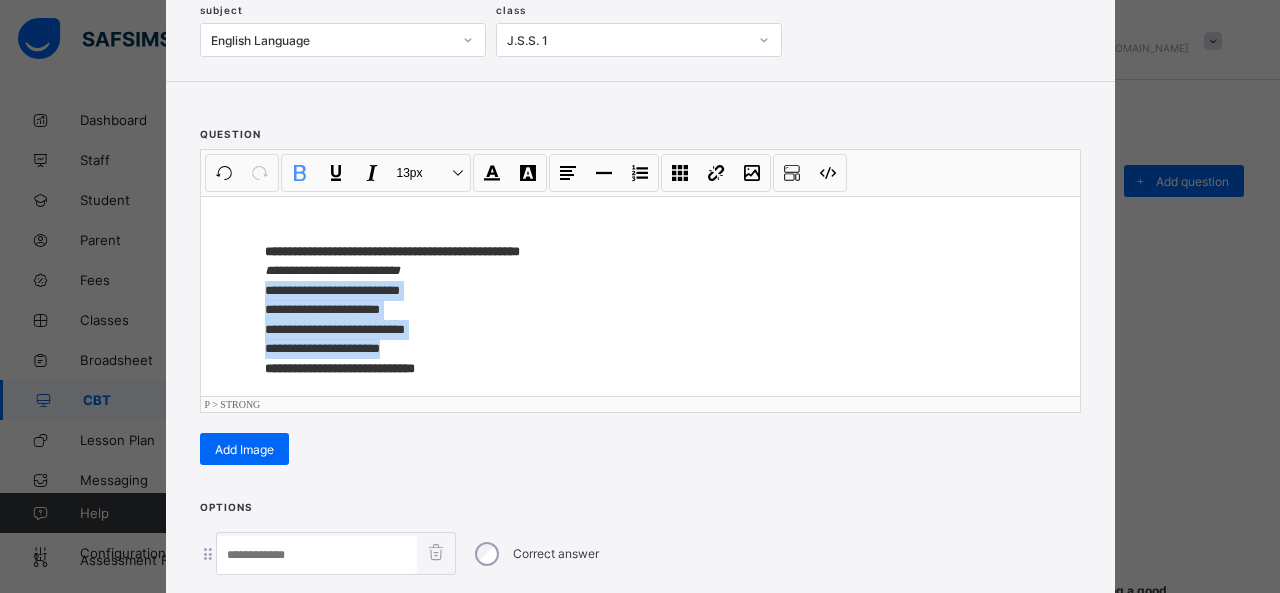 drag, startPoint x: 256, startPoint y: 292, endPoint x: 404, endPoint y: 343, distance: 156.54073 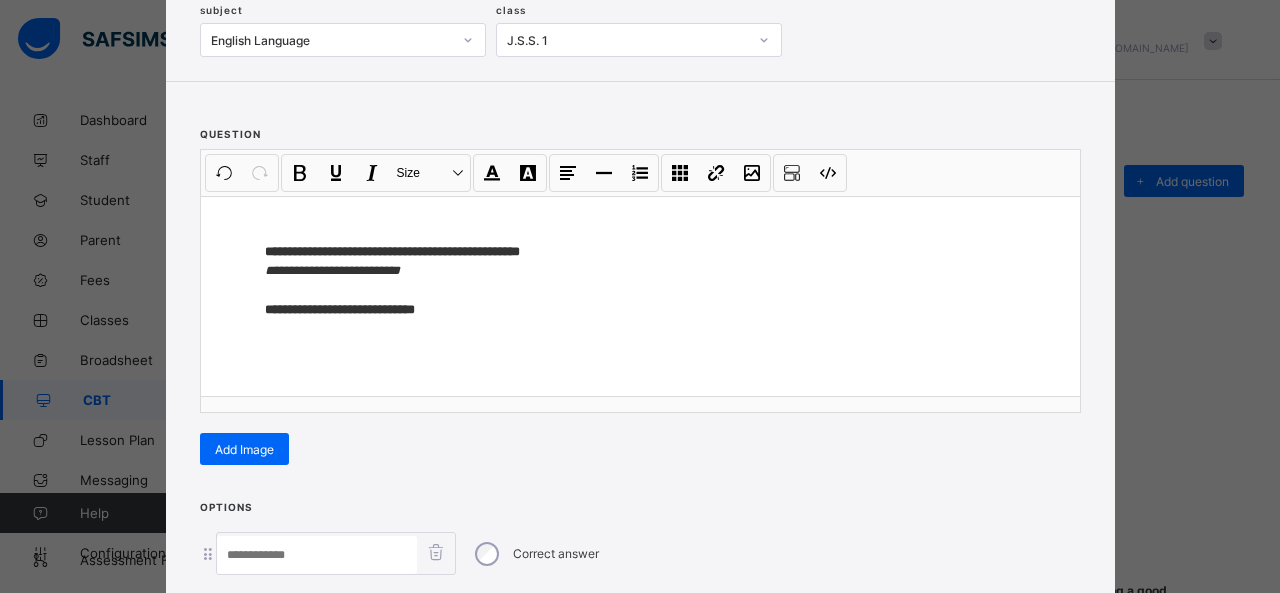 click at bounding box center [317, 555] 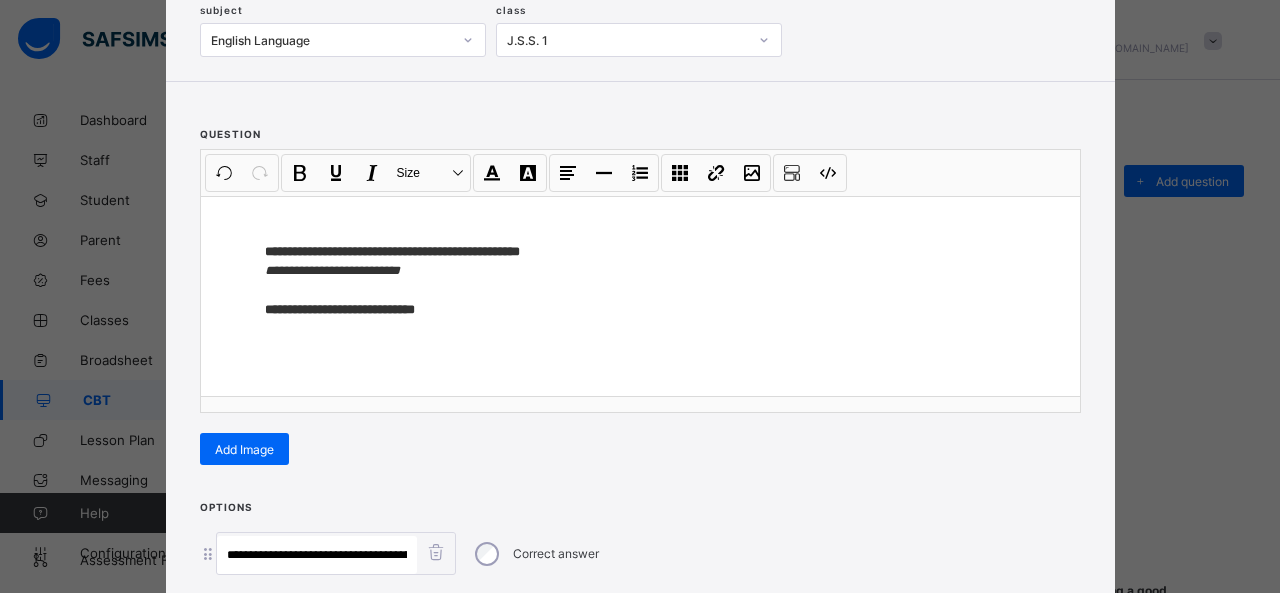 scroll, scrollTop: 0, scrollLeft: 394, axis: horizontal 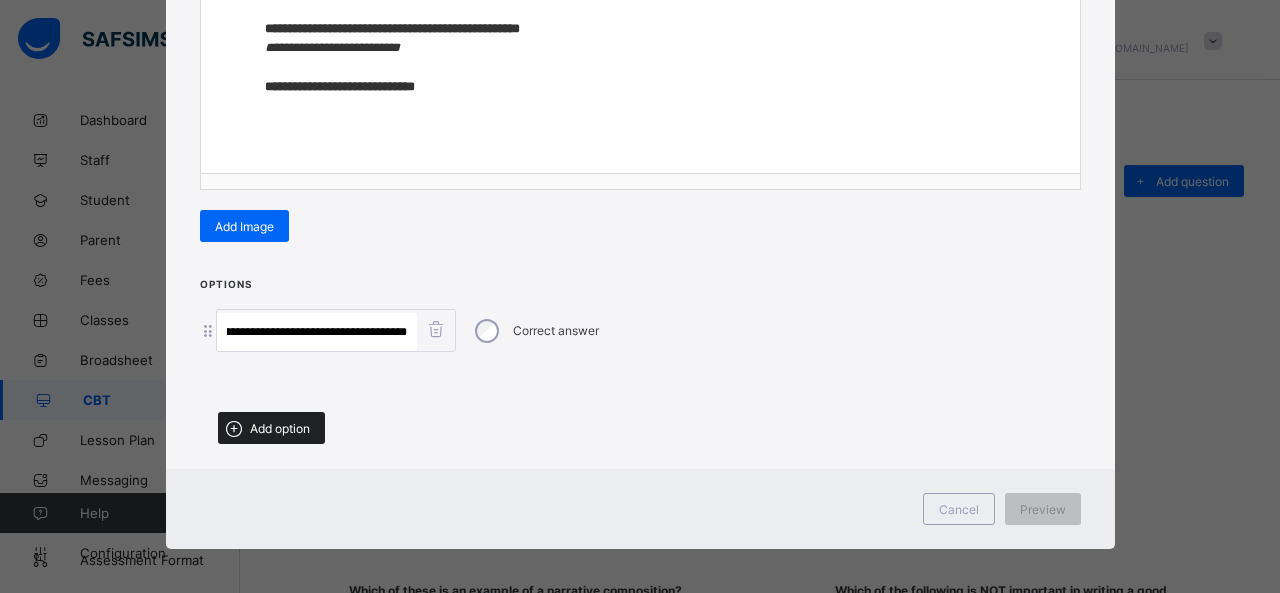 click on "Add option" at bounding box center [271, 428] 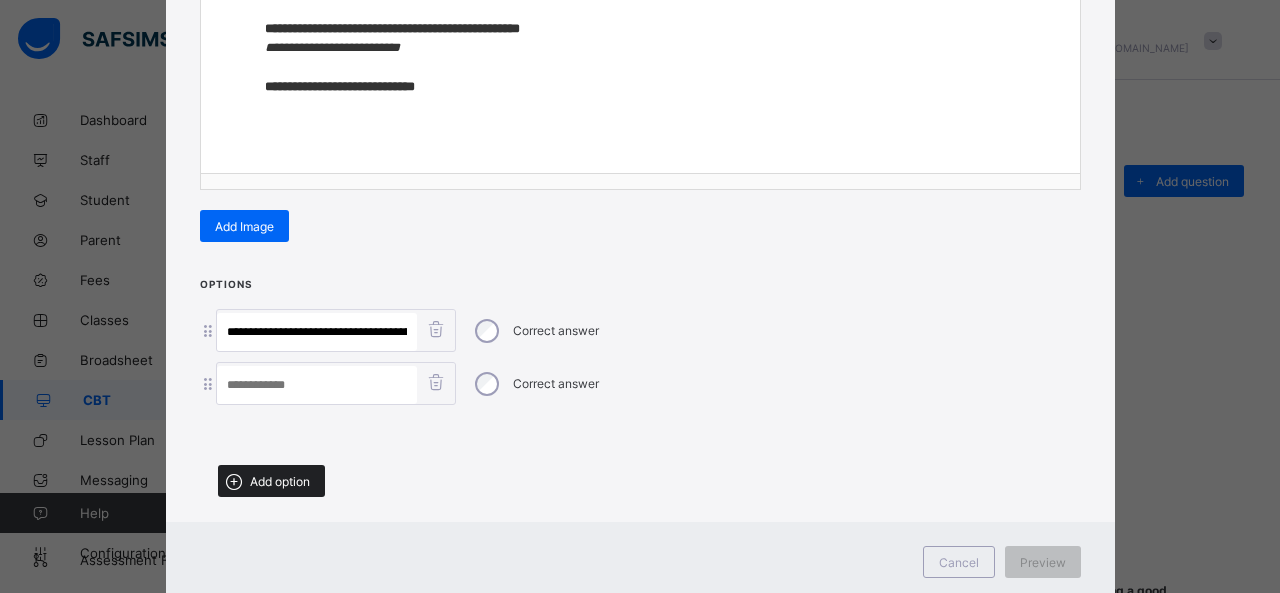 click on "Add option" at bounding box center [271, 481] 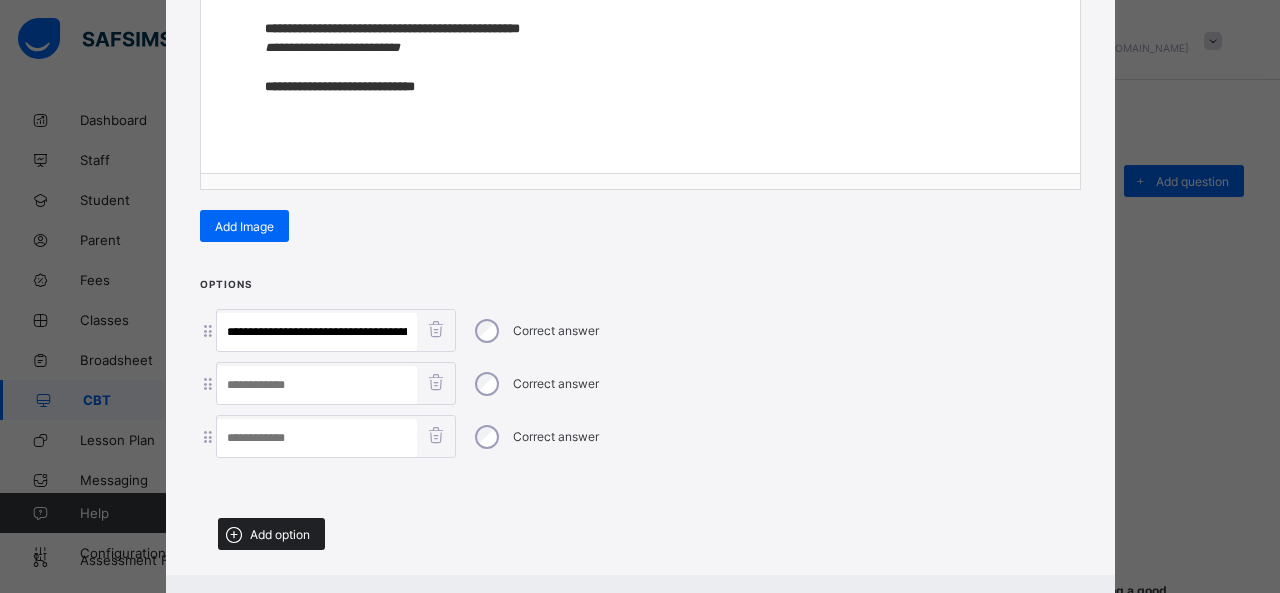 click on "Add option" at bounding box center [271, 534] 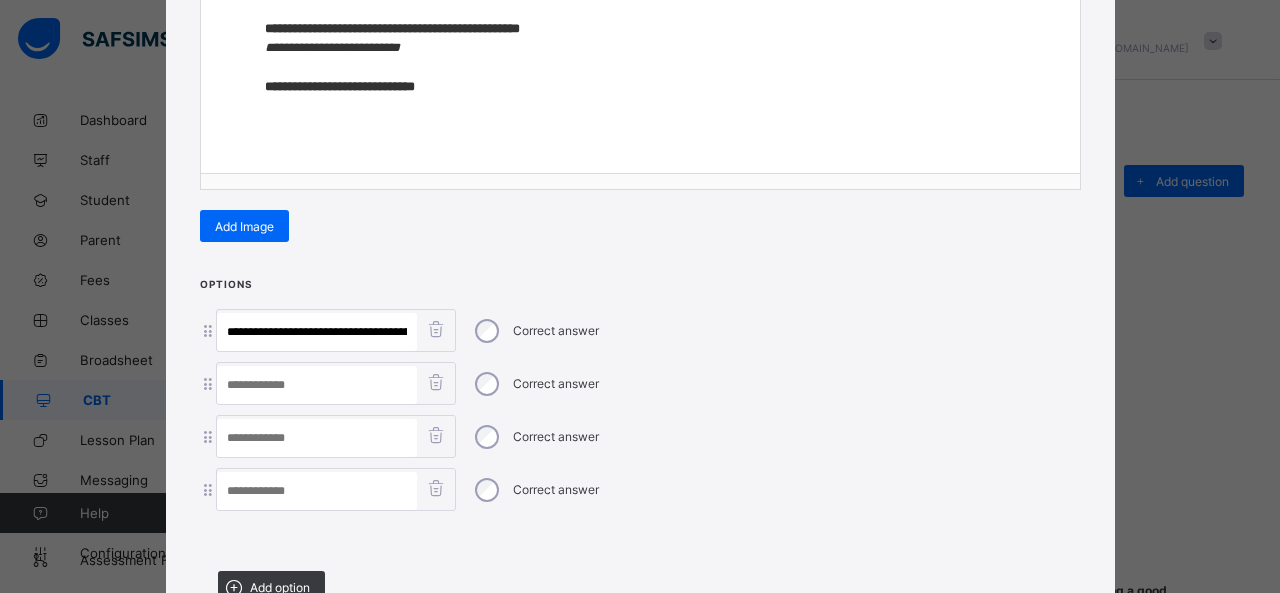 click at bounding box center [317, 385] 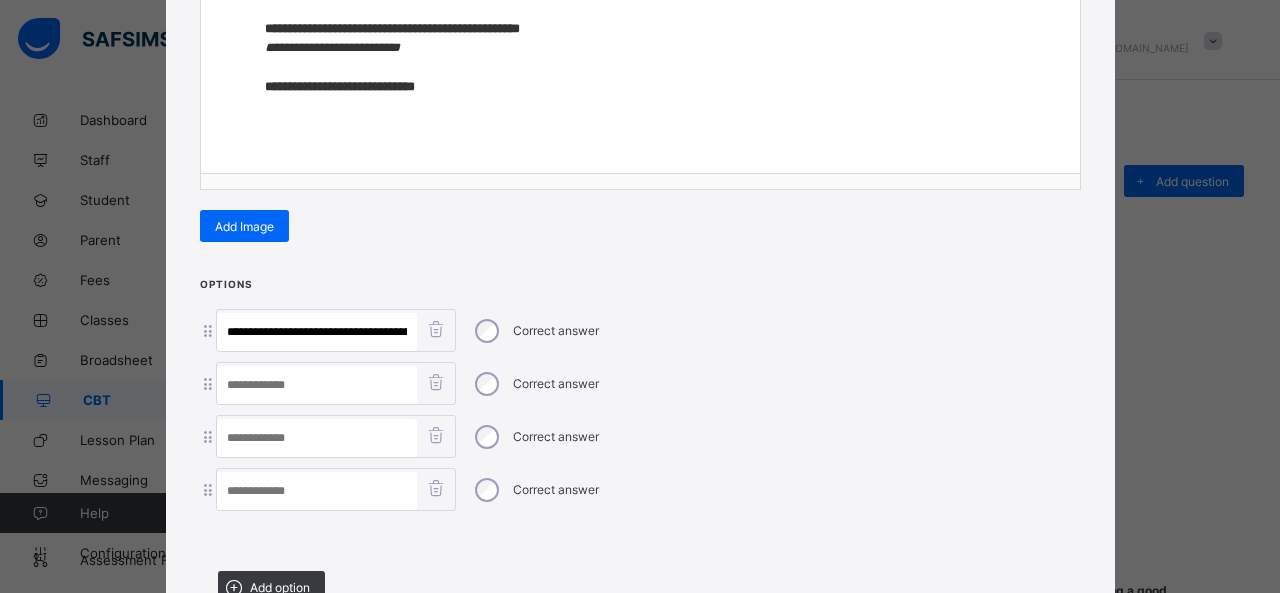 drag, startPoint x: 376, startPoint y: 322, endPoint x: 710, endPoint y: 359, distance: 336.04315 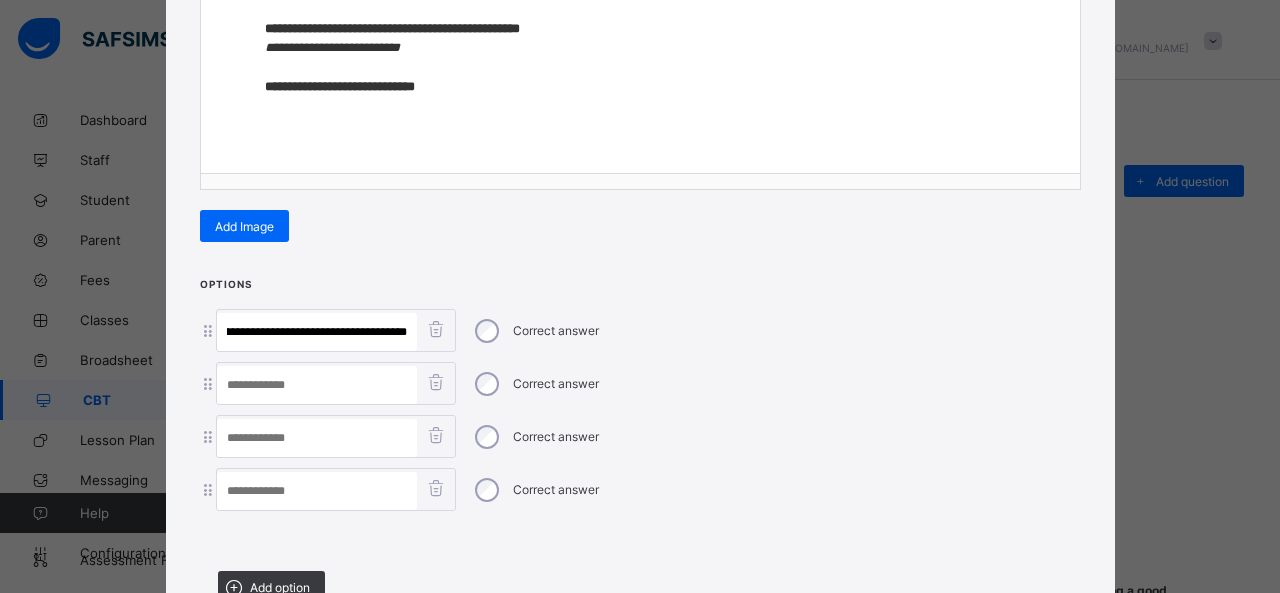 scroll, scrollTop: 0, scrollLeft: 394, axis: horizontal 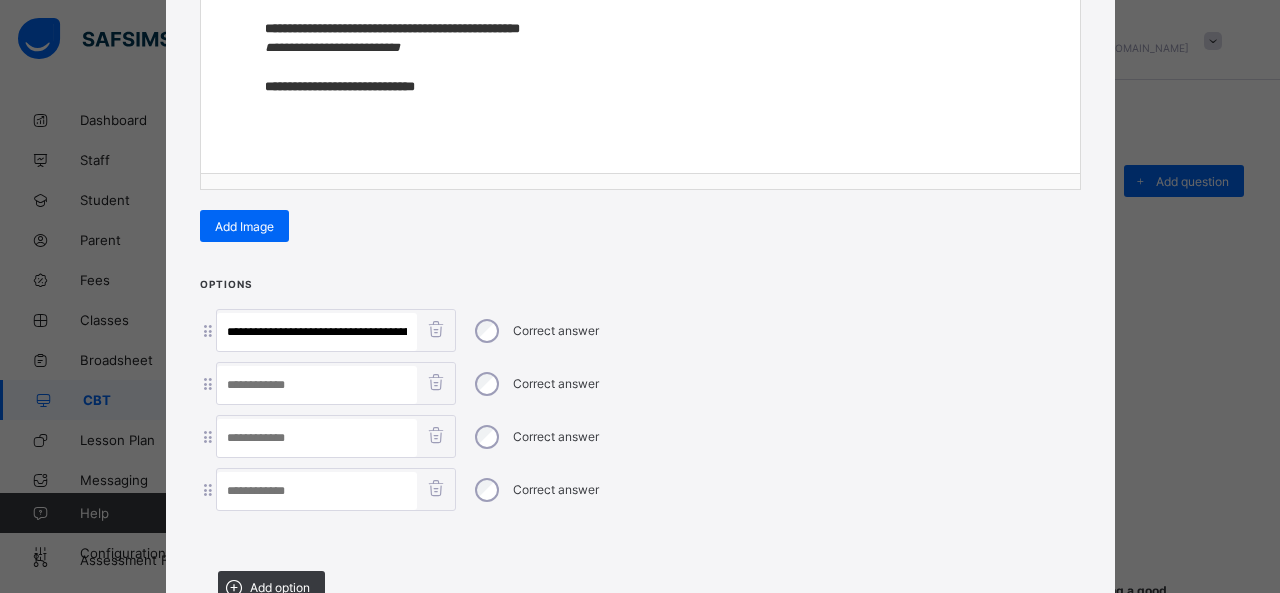 click at bounding box center [317, 491] 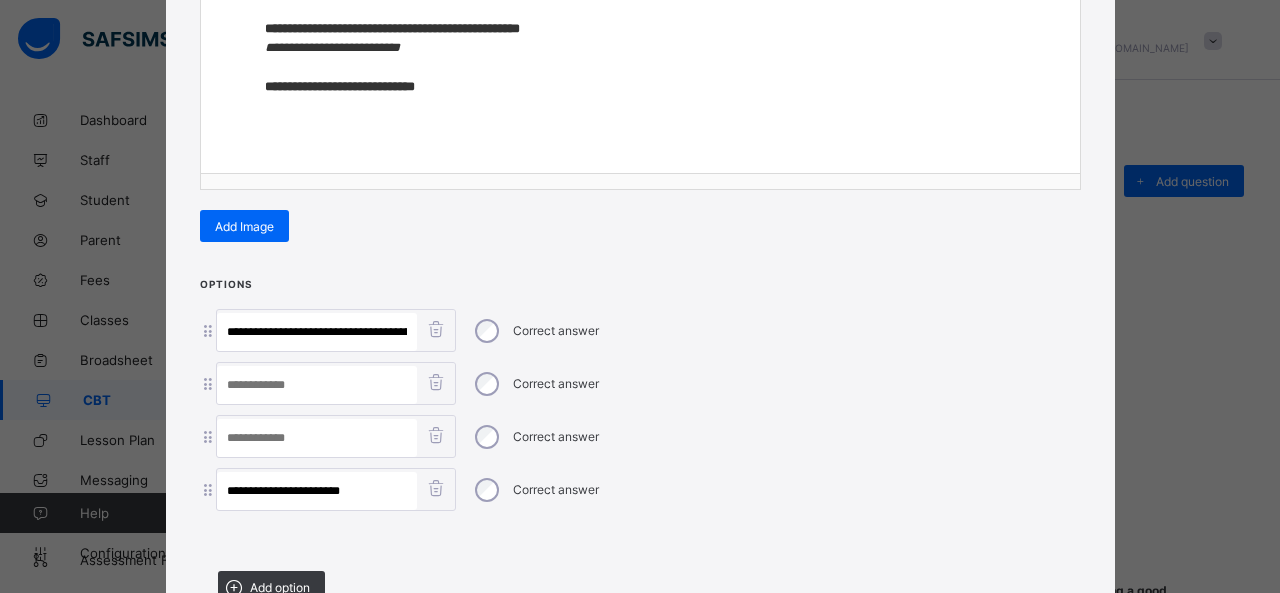 type on "**********" 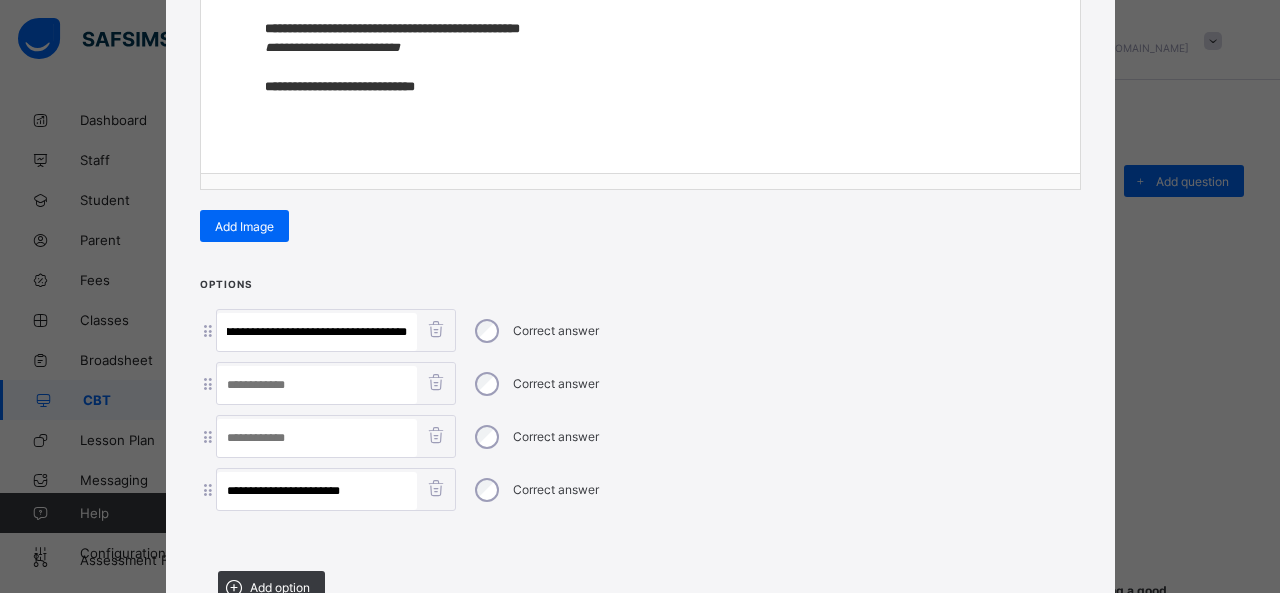 drag, startPoint x: 372, startPoint y: 325, endPoint x: 922, endPoint y: 335, distance: 550.0909 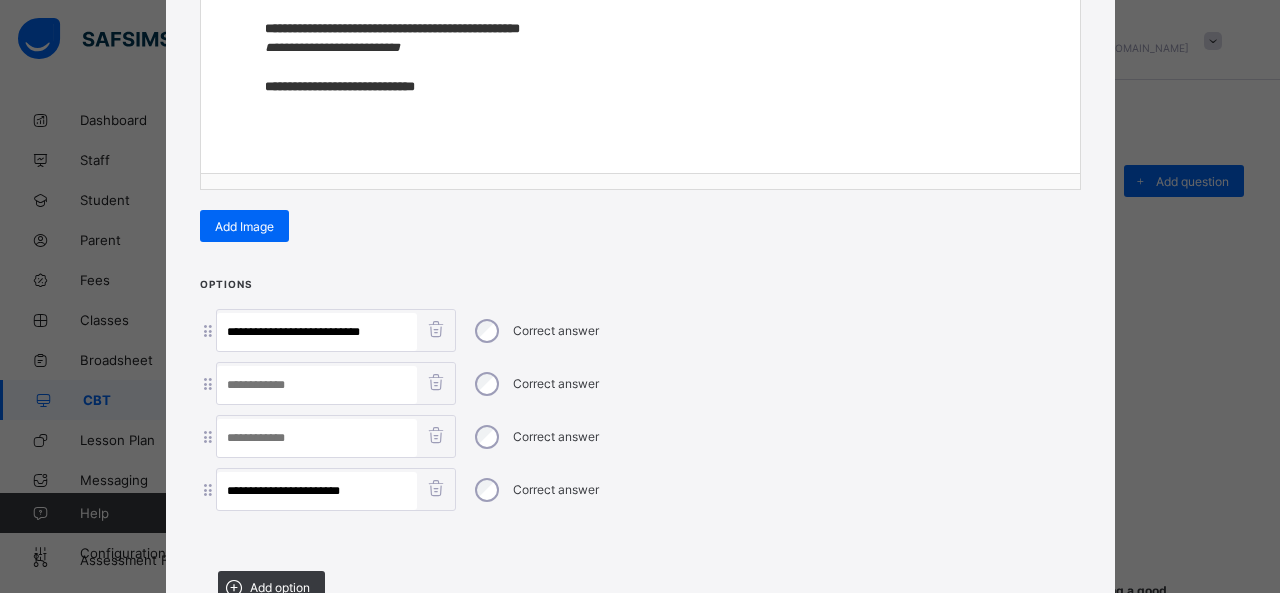 scroll, scrollTop: 0, scrollLeft: 0, axis: both 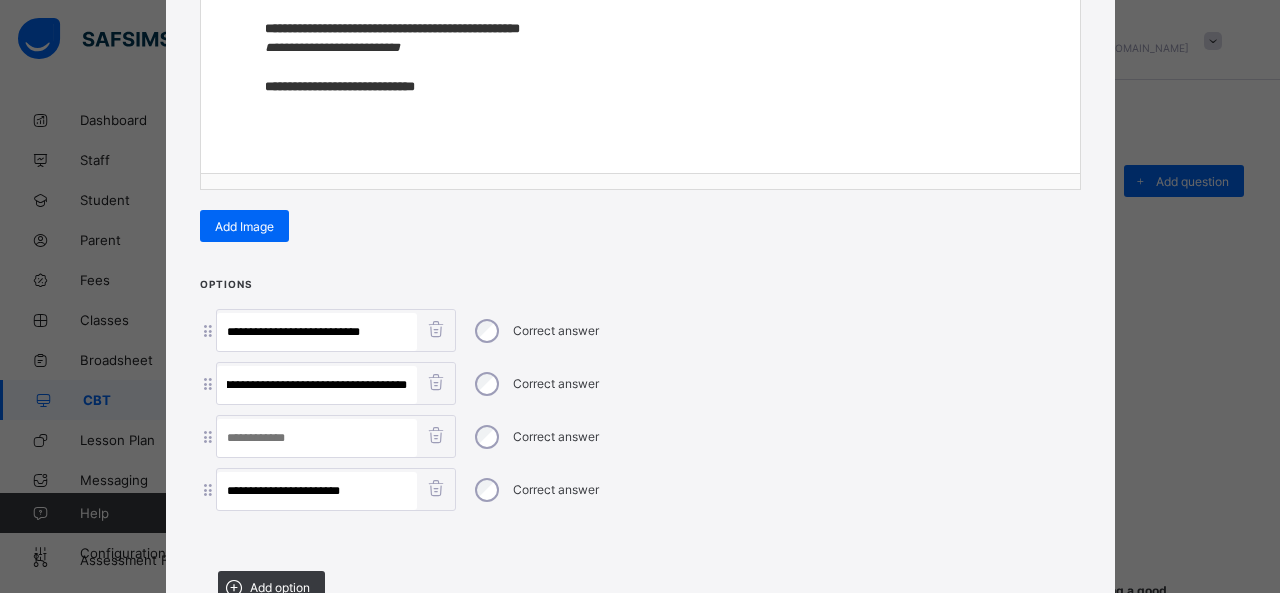 drag, startPoint x: 244, startPoint y: 381, endPoint x: 631, endPoint y: 409, distance: 388.0116 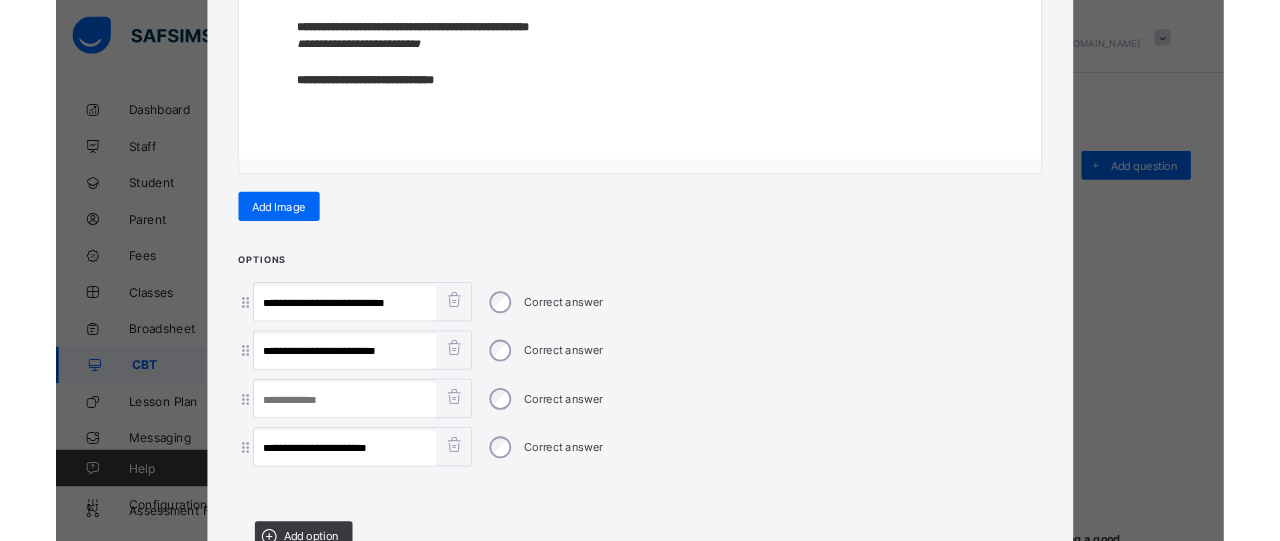 scroll, scrollTop: 0, scrollLeft: 0, axis: both 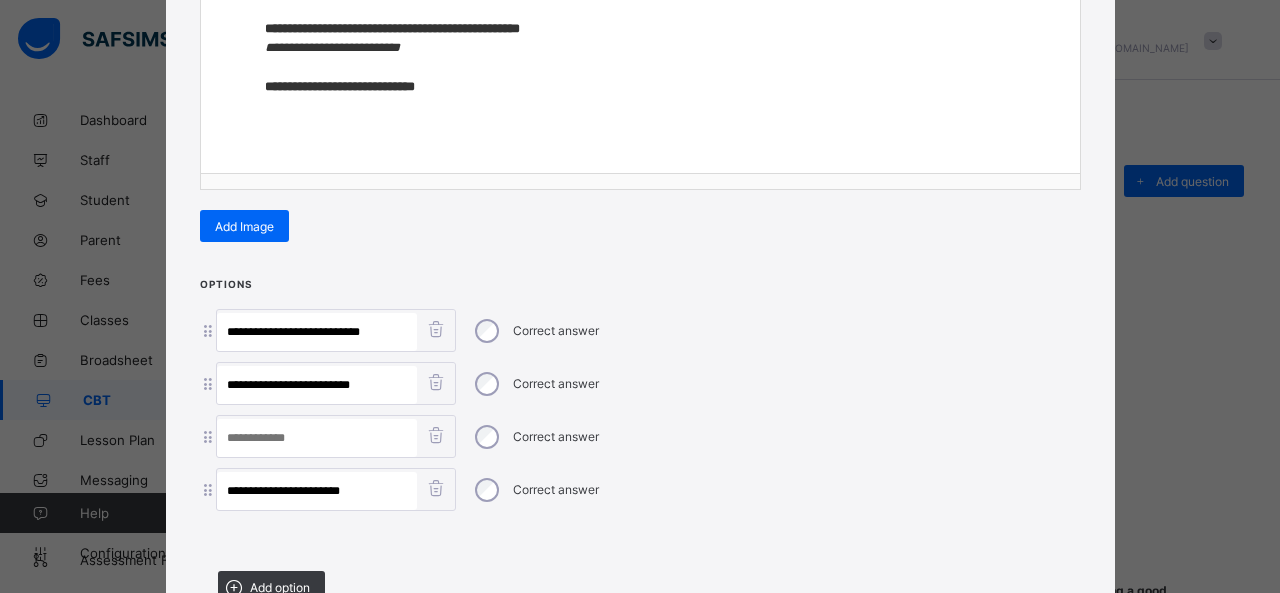 type on "**********" 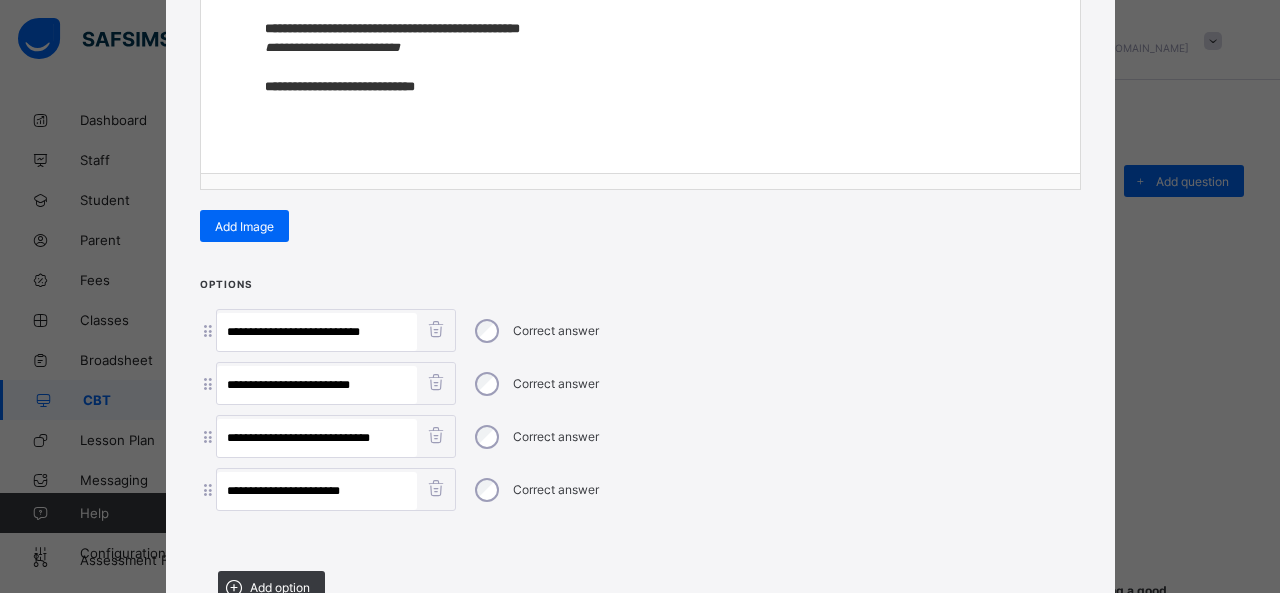type on "**********" 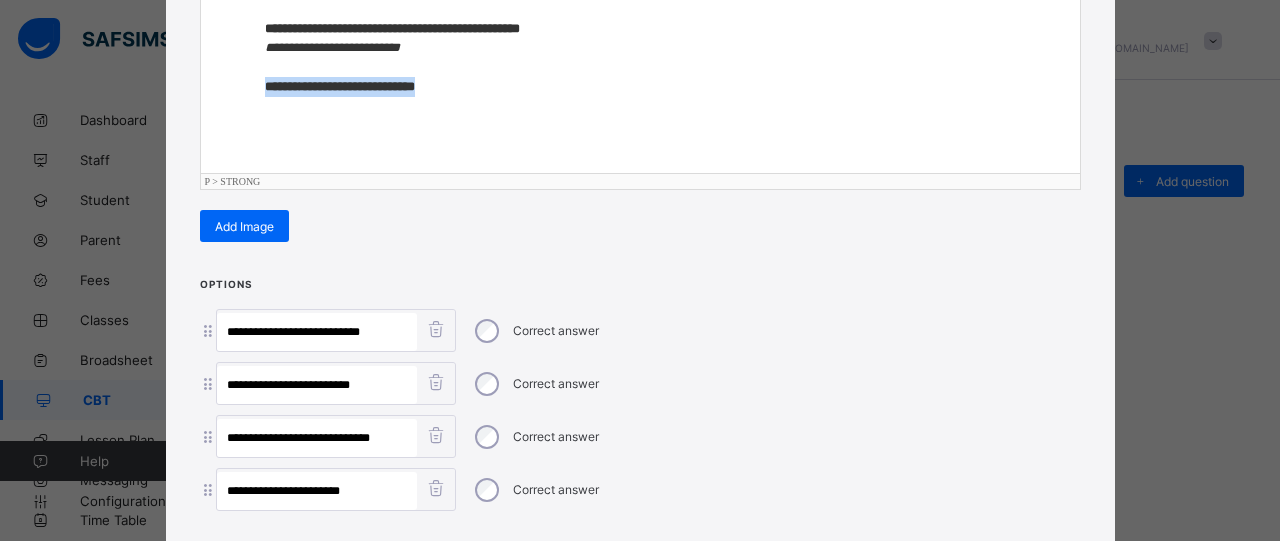 drag, startPoint x: 452, startPoint y: 83, endPoint x: 89, endPoint y: 125, distance: 365.42166 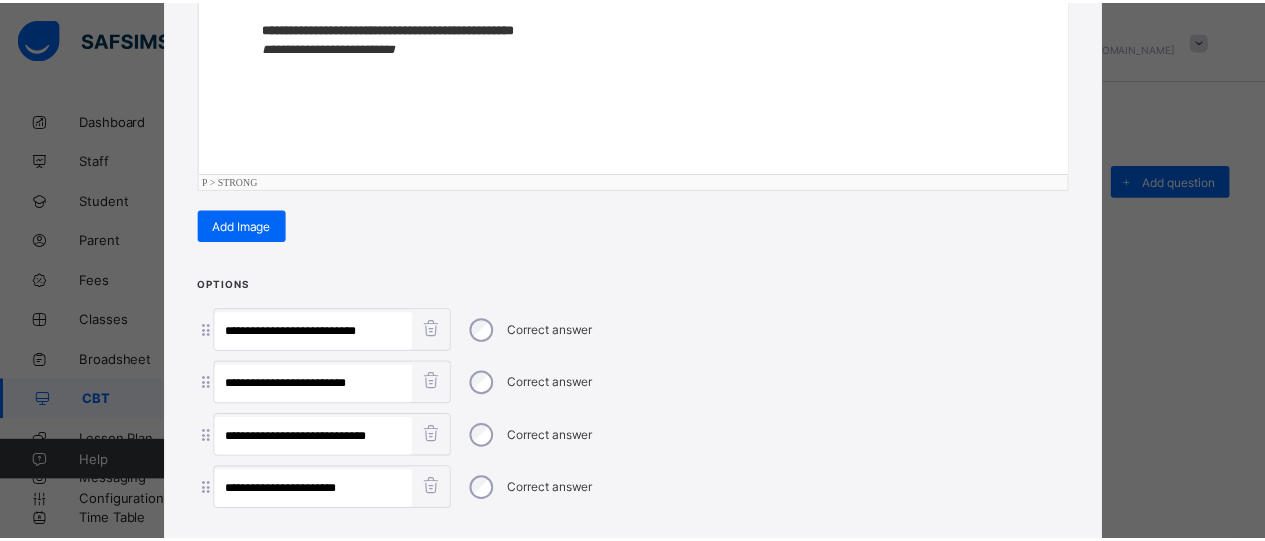 scroll, scrollTop: 559, scrollLeft: 0, axis: vertical 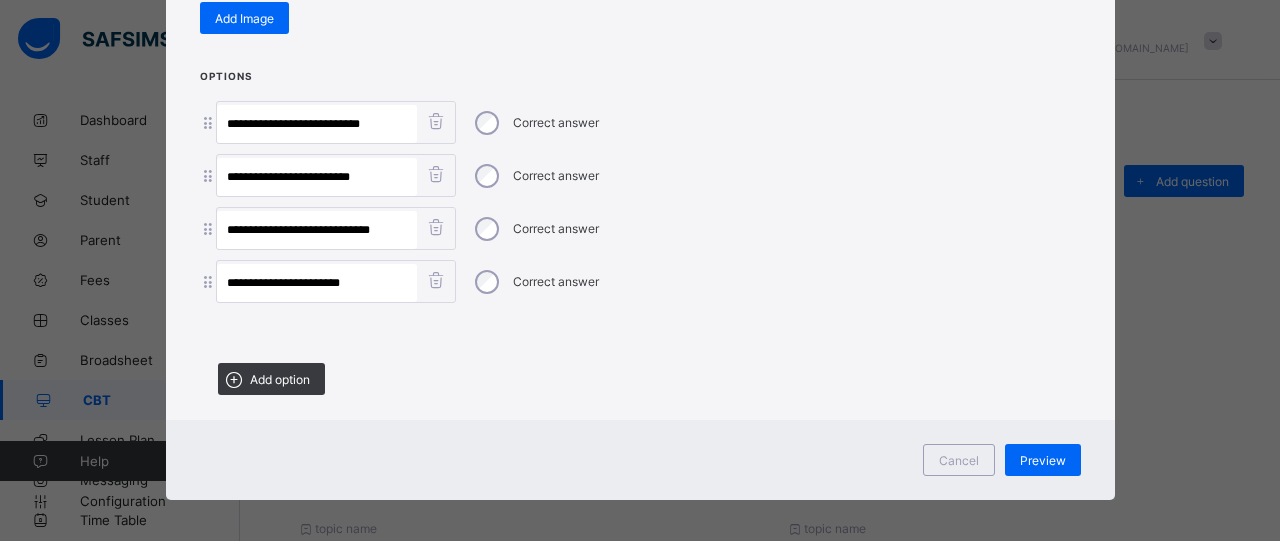 click at bounding box center (640, 330) 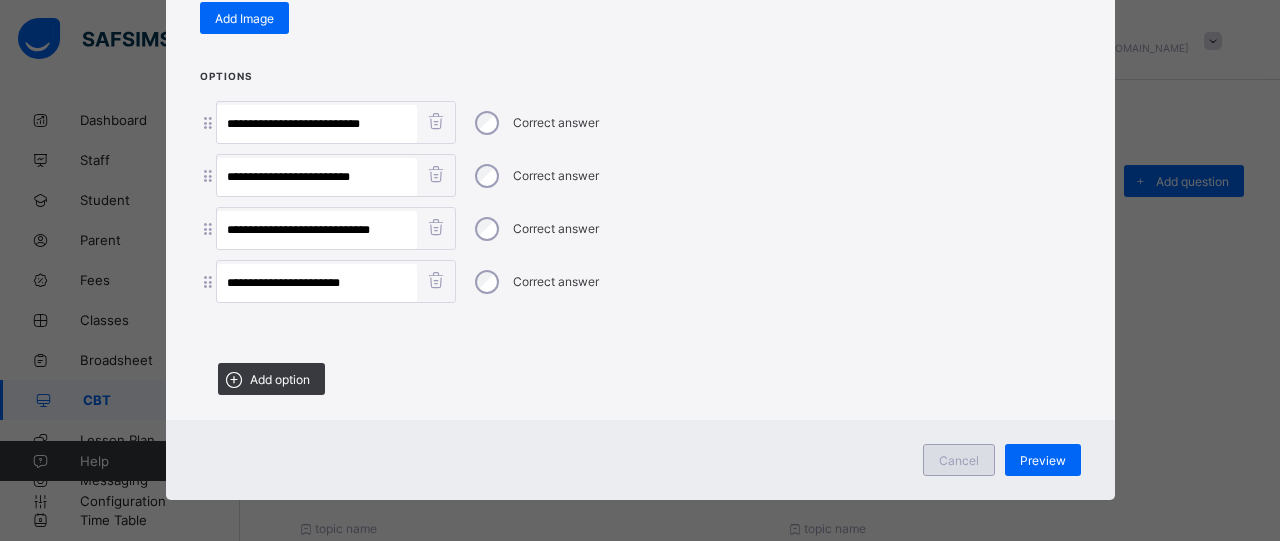 click on "Cancel" at bounding box center (959, 460) 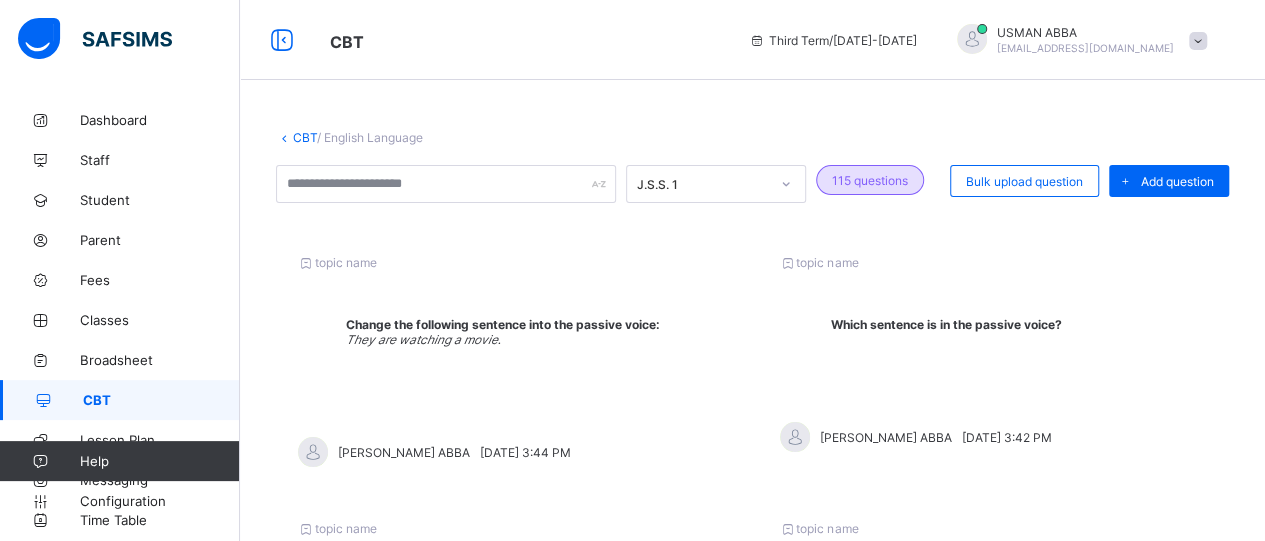 click on "CBT" at bounding box center (161, 400) 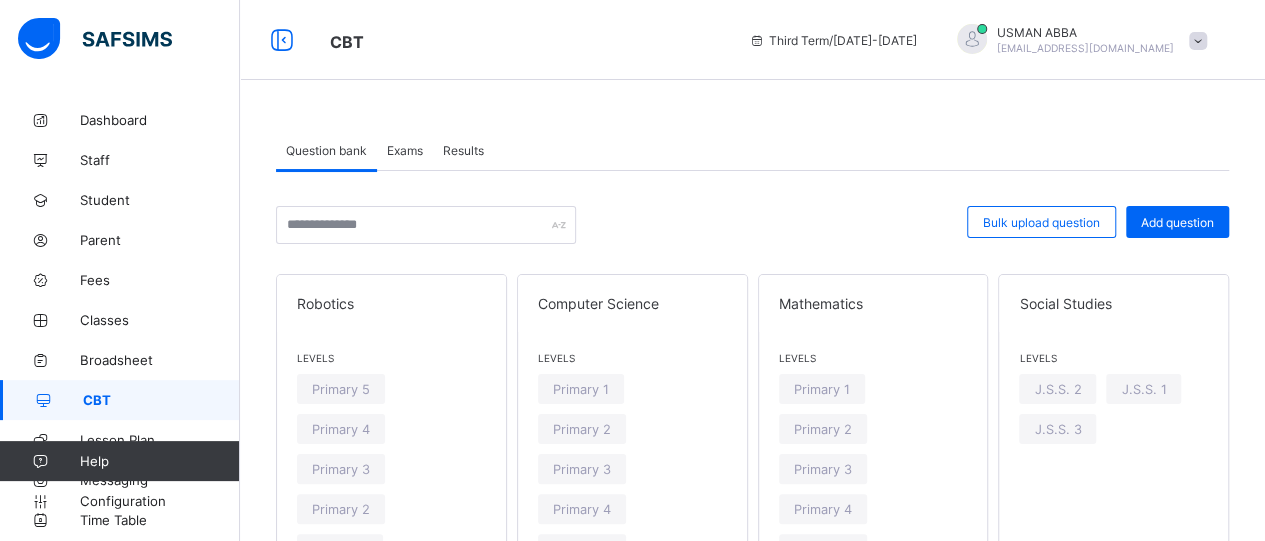 click on "Results" at bounding box center [463, 150] 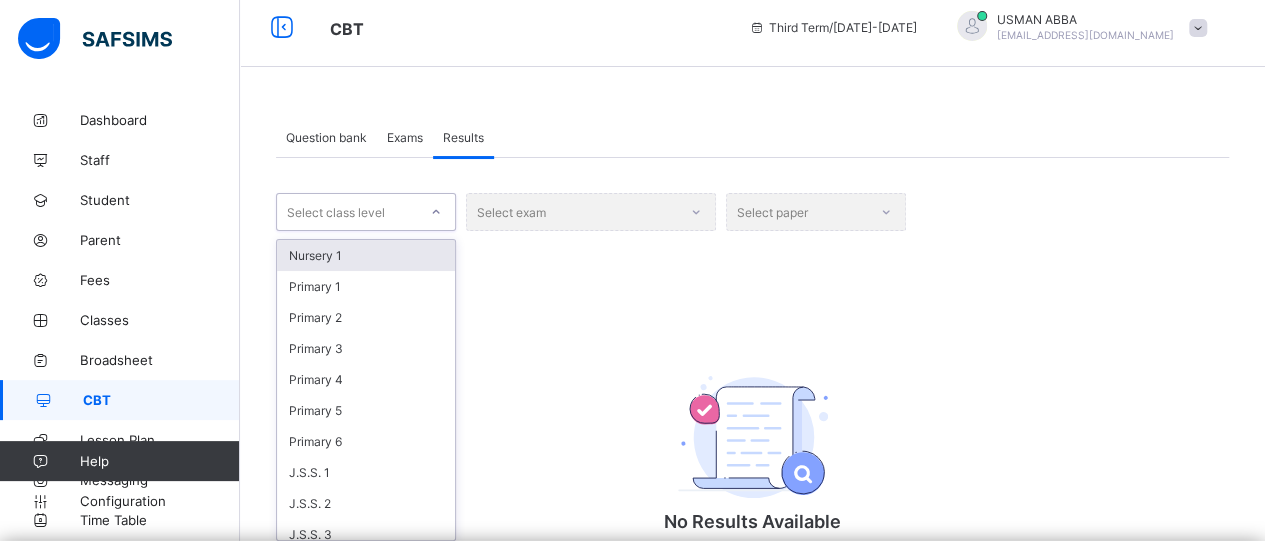 scroll, scrollTop: 20, scrollLeft: 0, axis: vertical 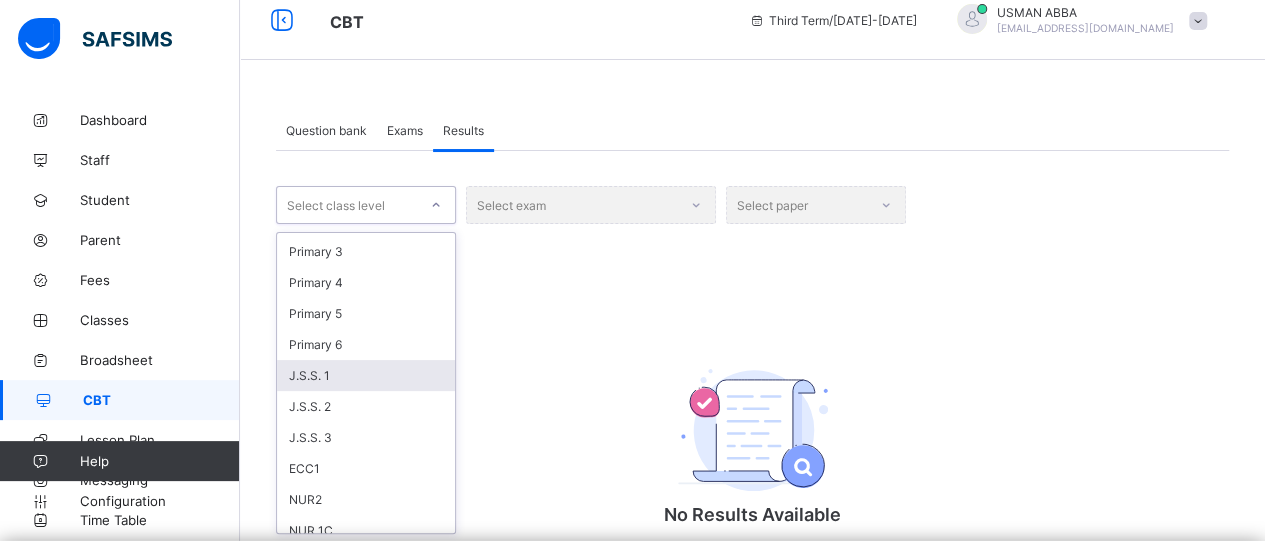 click on "J.S.S. 1" at bounding box center (366, 375) 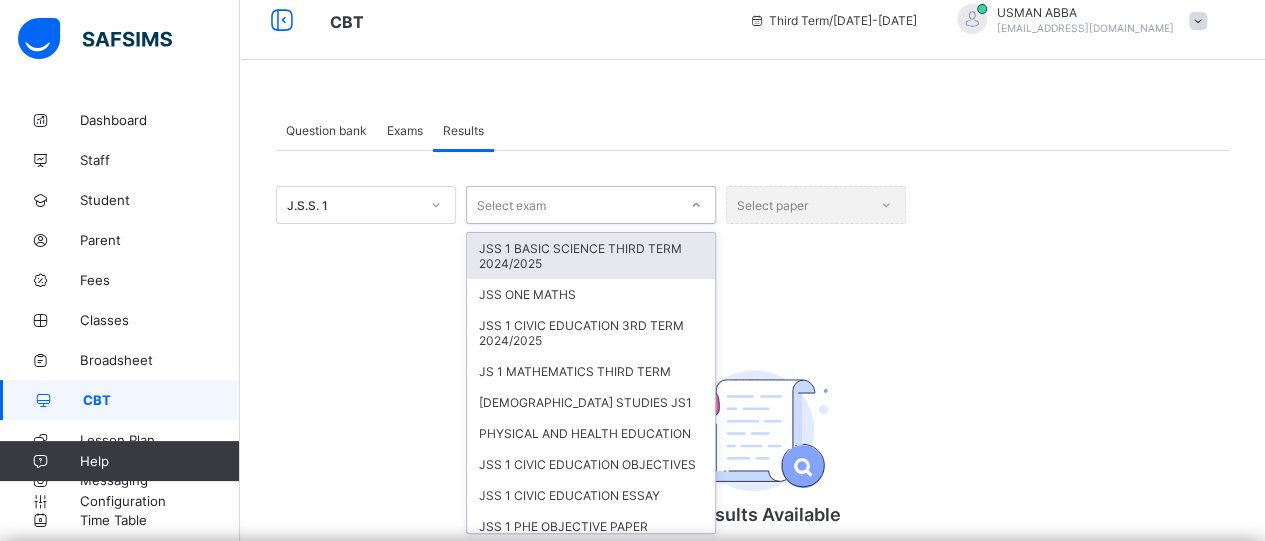 click on "JSS 1 BASIC SCIENCE THIRD TERM 2024/2025" at bounding box center [591, 256] 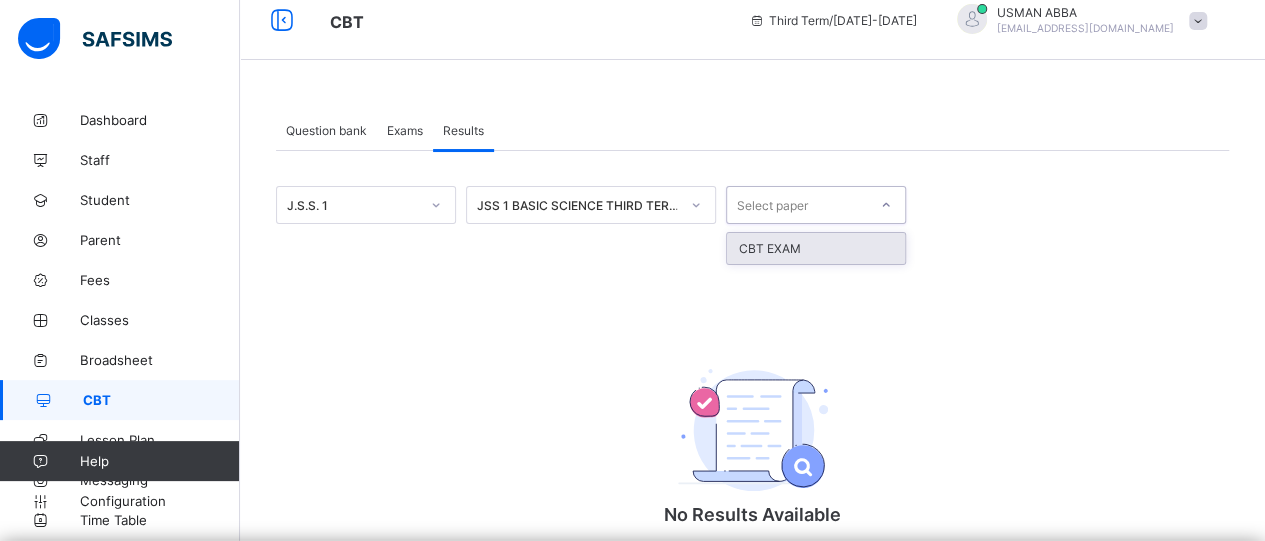 click on "CBT EXAM" at bounding box center (816, 248) 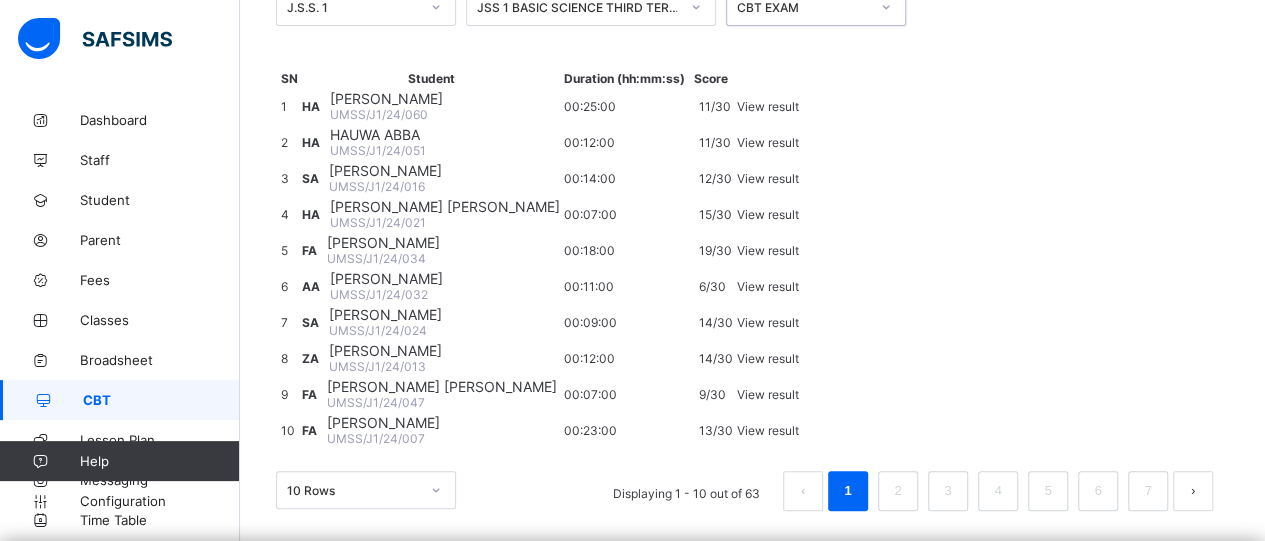 scroll, scrollTop: 644, scrollLeft: 0, axis: vertical 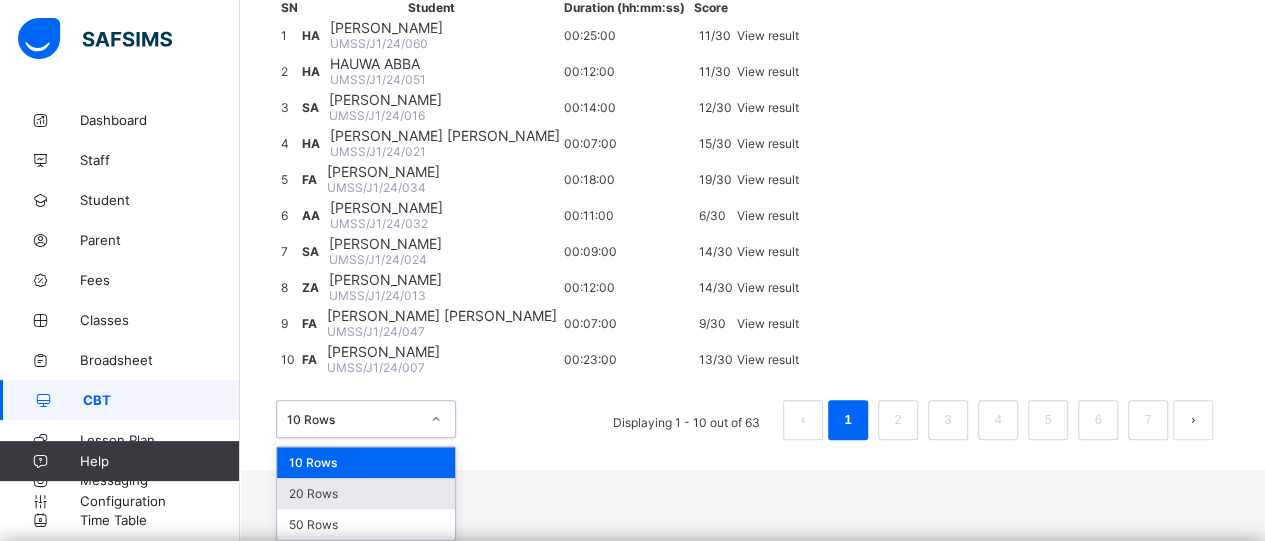 click on "20 Rows" at bounding box center (366, 493) 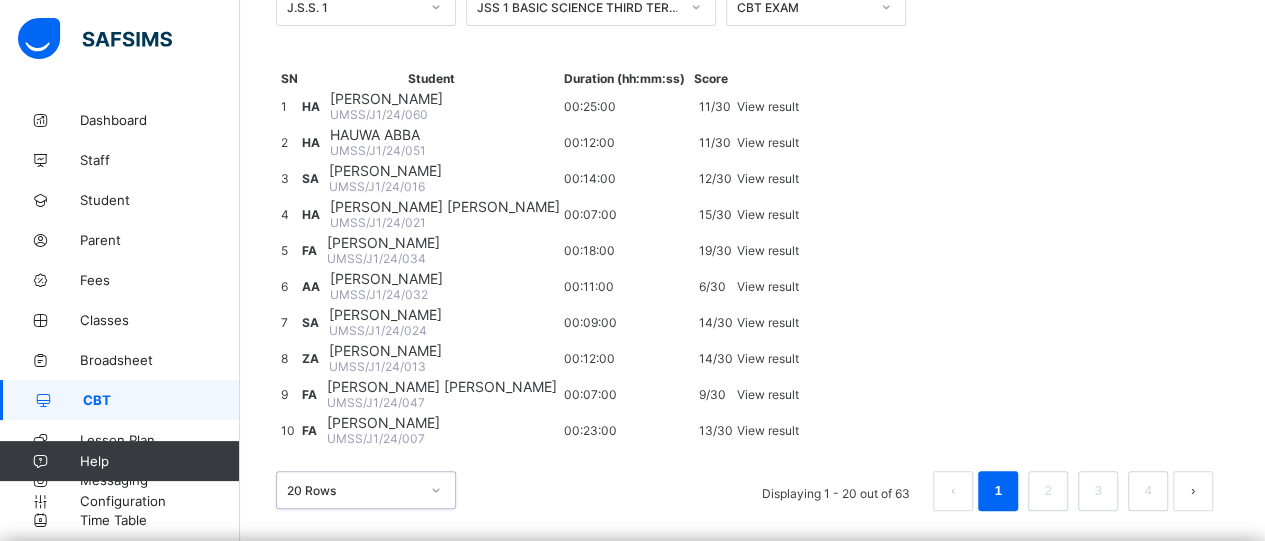 scroll, scrollTop: 112, scrollLeft: 0, axis: vertical 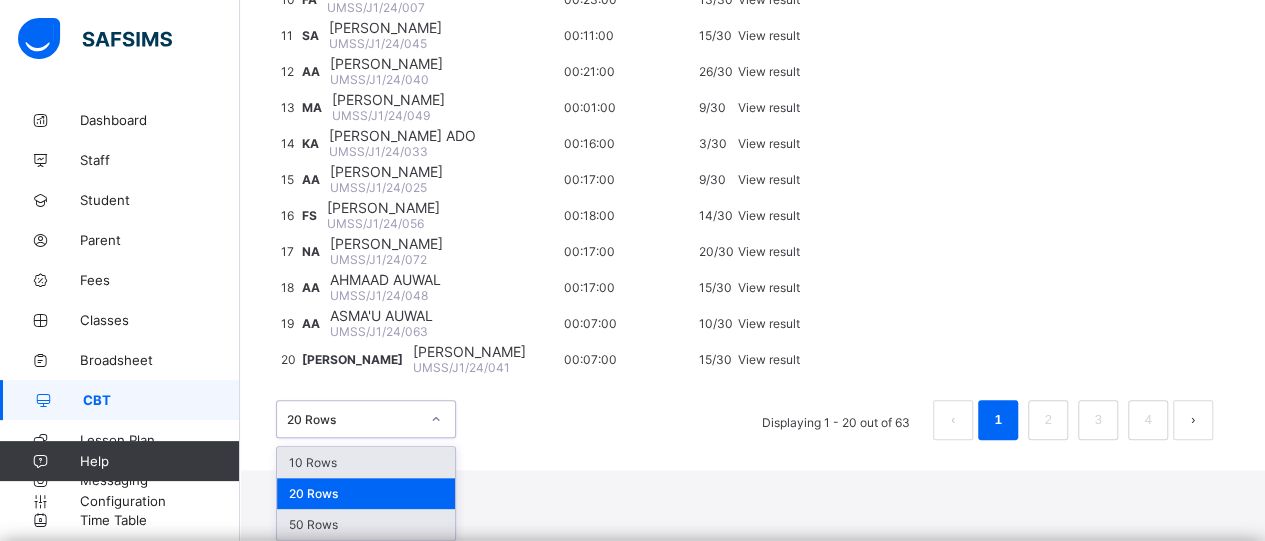 click on "50 Rows" at bounding box center [366, 524] 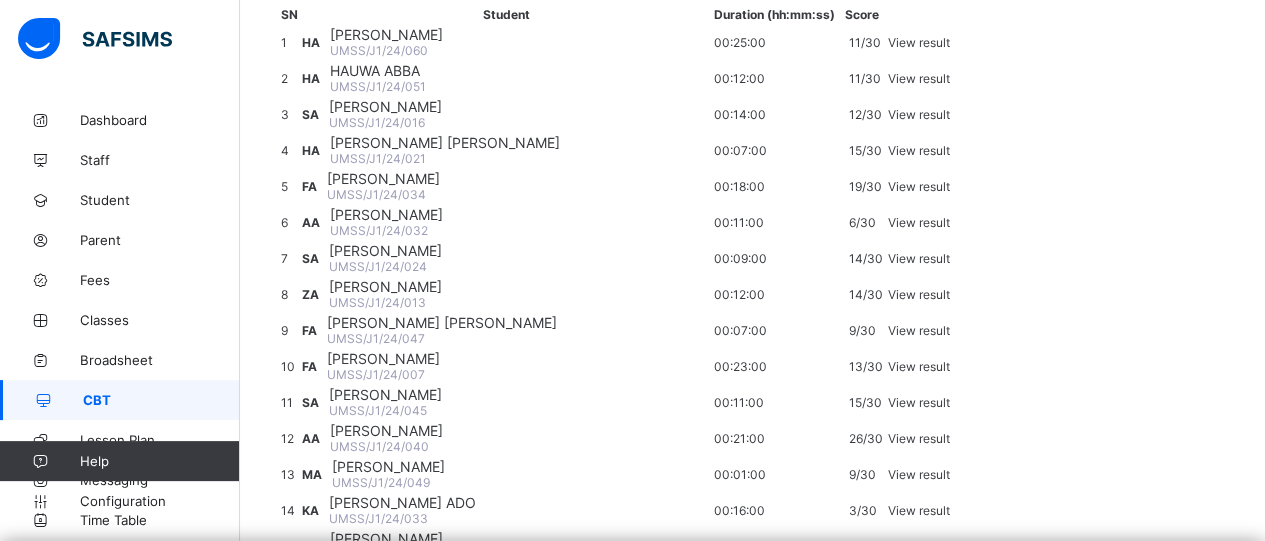 scroll, scrollTop: 0, scrollLeft: 0, axis: both 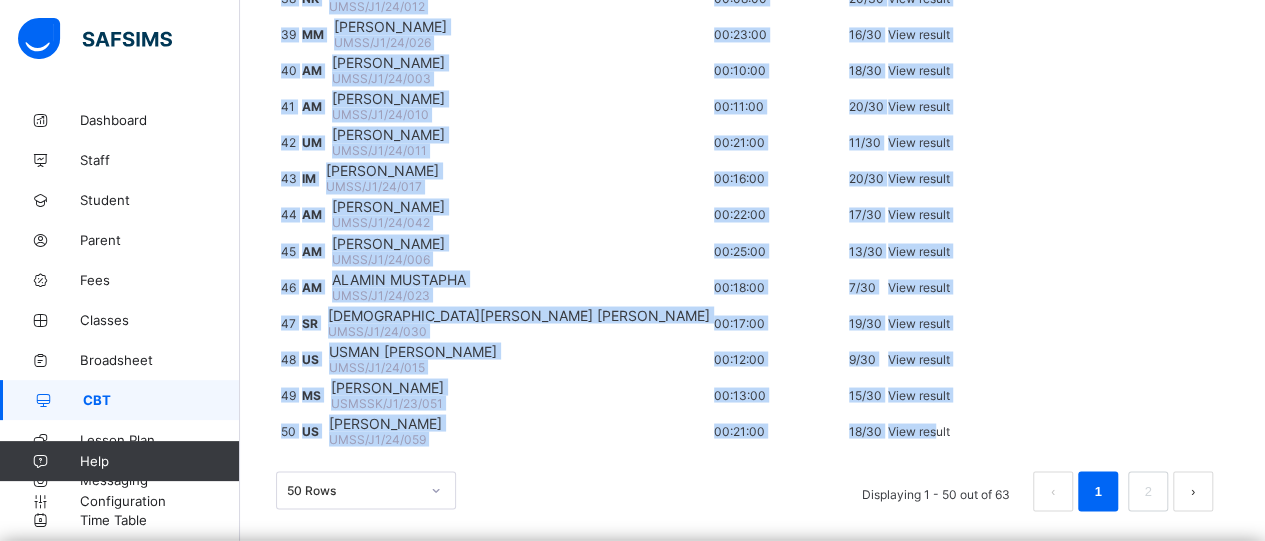 drag, startPoint x: 292, startPoint y: 272, endPoint x: 1198, endPoint y: 318, distance: 907.167 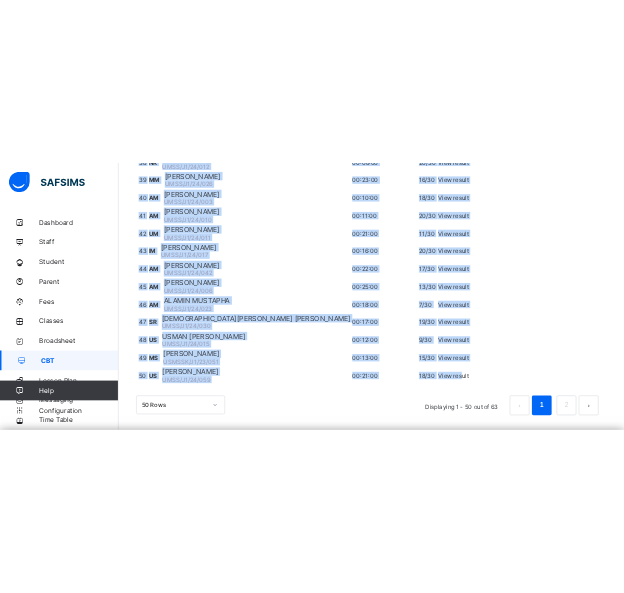 scroll, scrollTop: 3339, scrollLeft: 0, axis: vertical 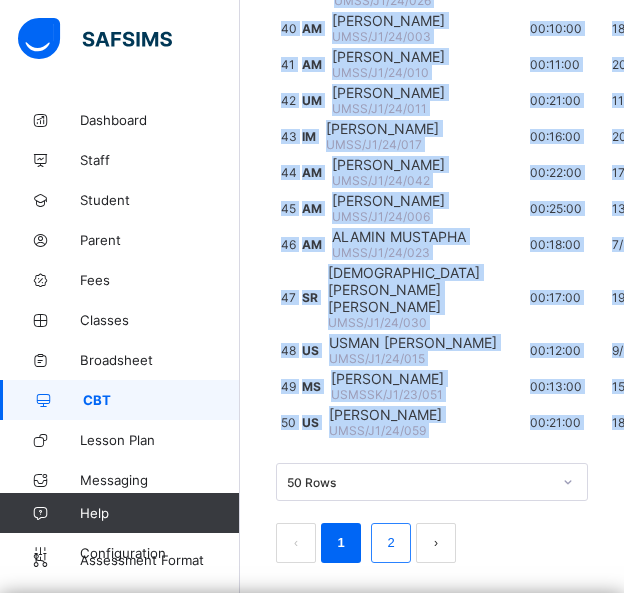 click on "2" at bounding box center (390, 543) 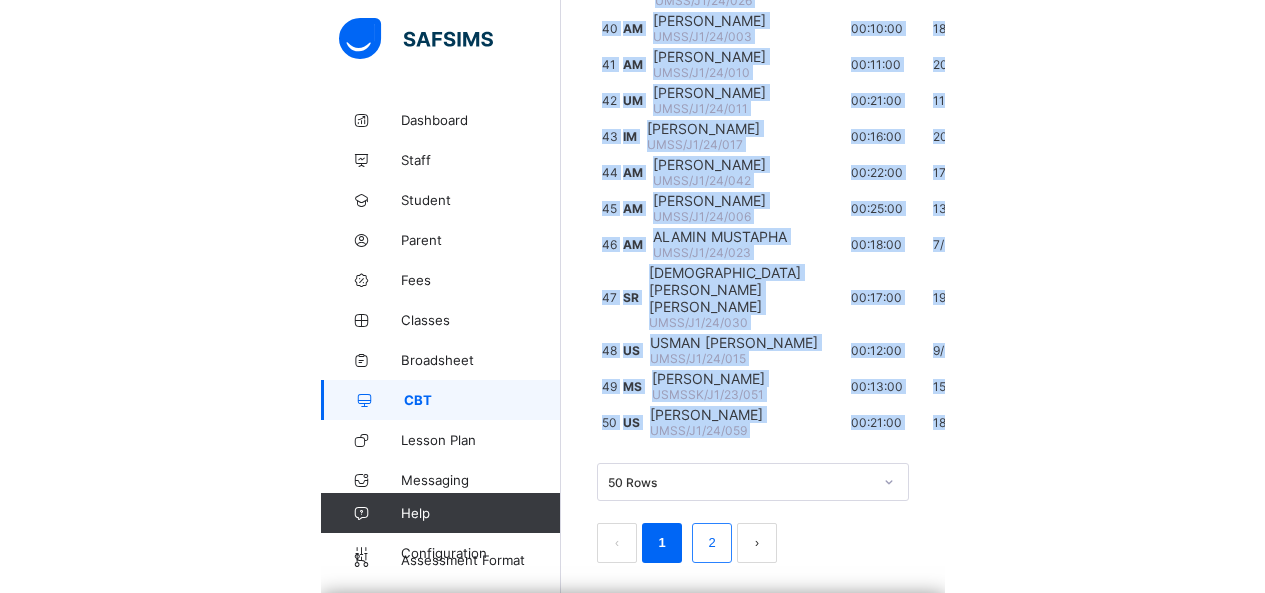 scroll, scrollTop: 164, scrollLeft: 0, axis: vertical 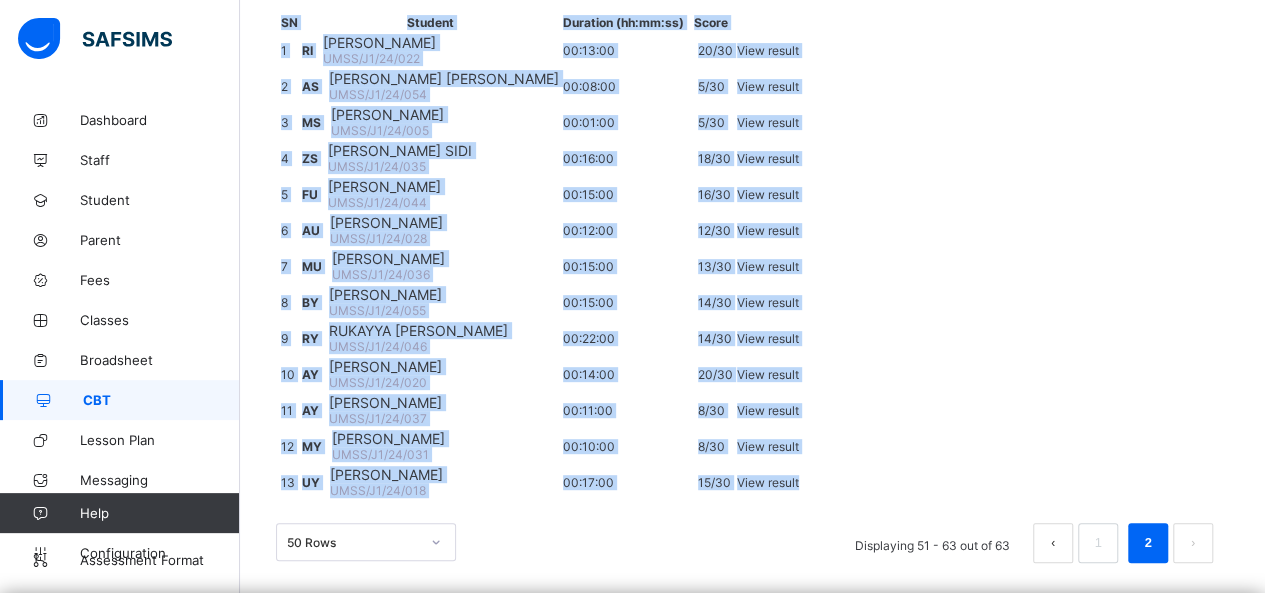 drag, startPoint x: 279, startPoint y: 109, endPoint x: 1184, endPoint y: 418, distance: 956.2981 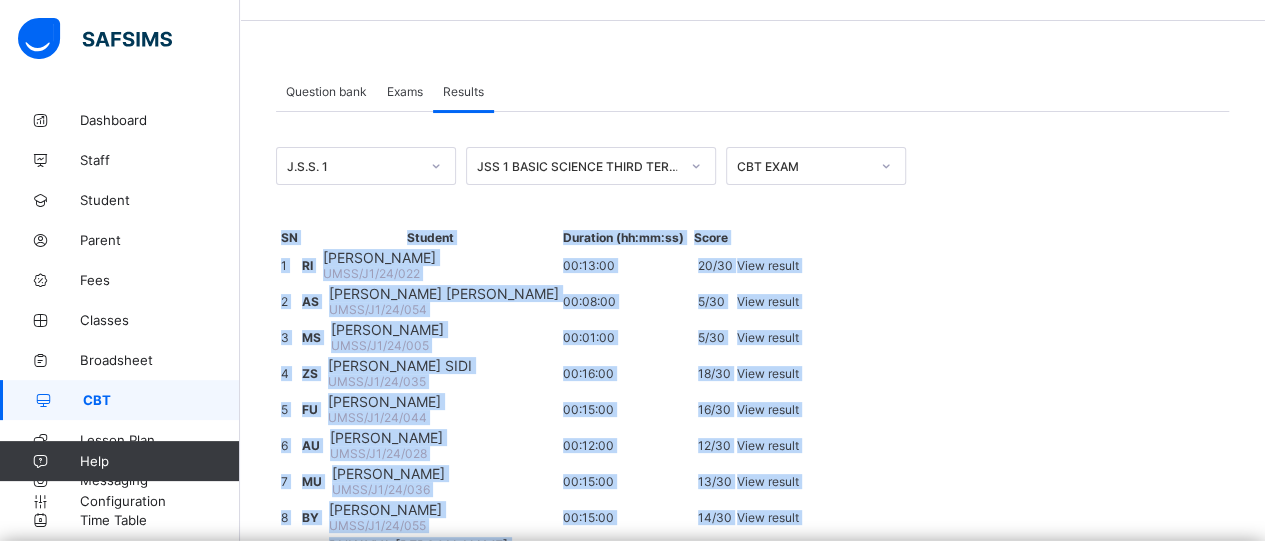 scroll, scrollTop: 0, scrollLeft: 0, axis: both 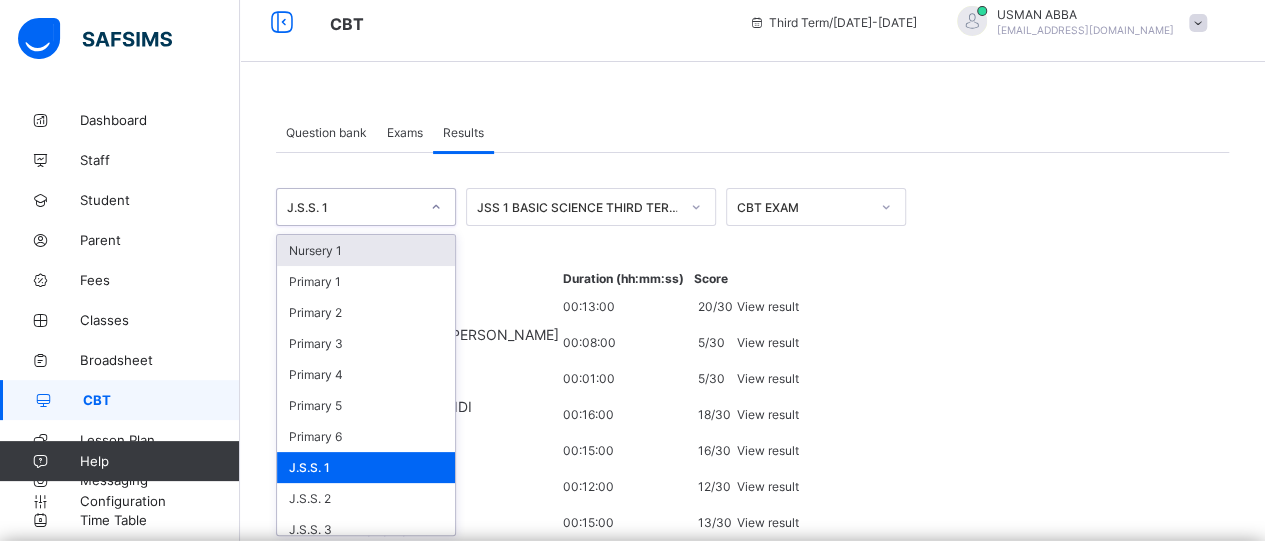 click at bounding box center [436, 207] 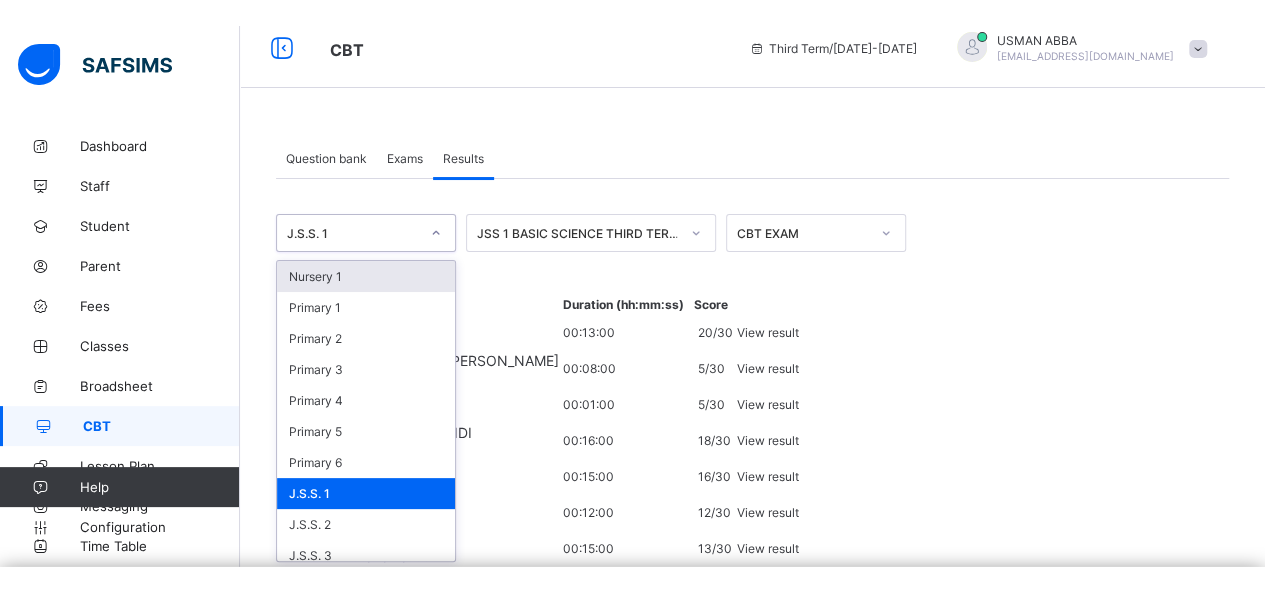 scroll, scrollTop: 20, scrollLeft: 0, axis: vertical 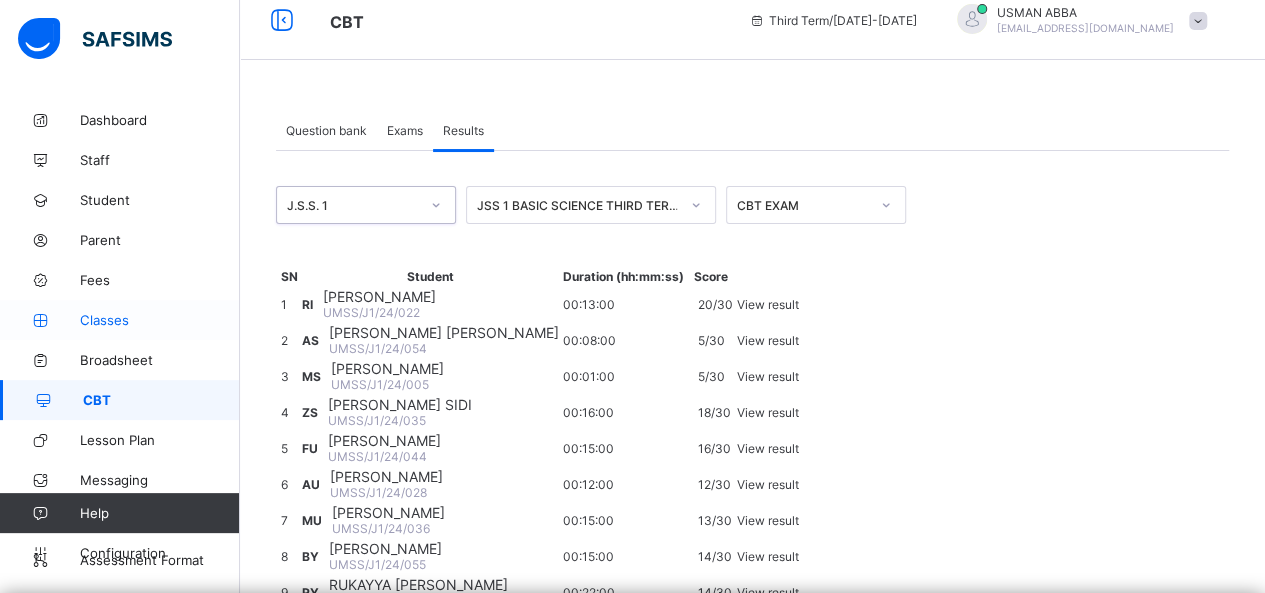 click on "Classes" at bounding box center [120, 320] 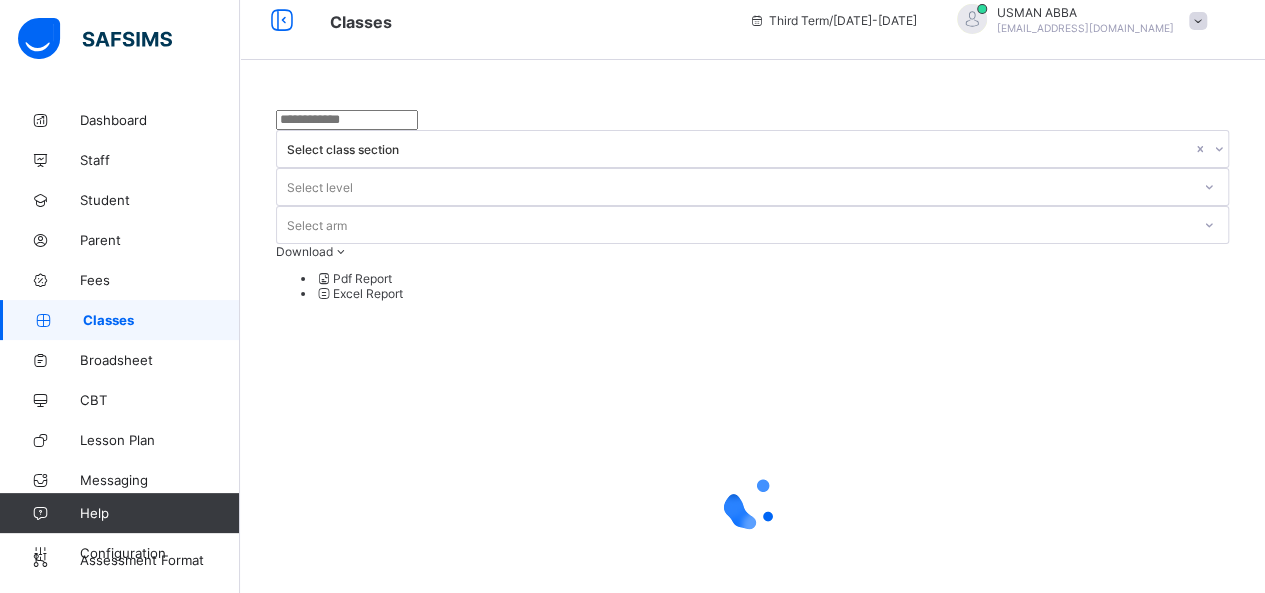scroll, scrollTop: 0, scrollLeft: 0, axis: both 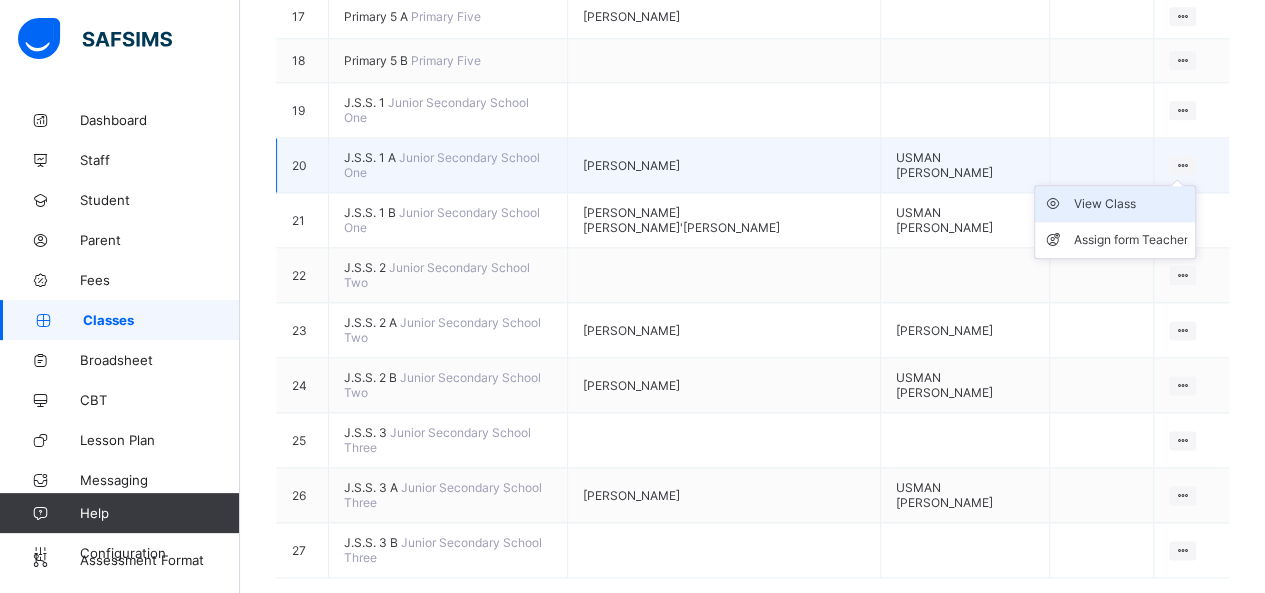 click on "View Class" at bounding box center (1130, 204) 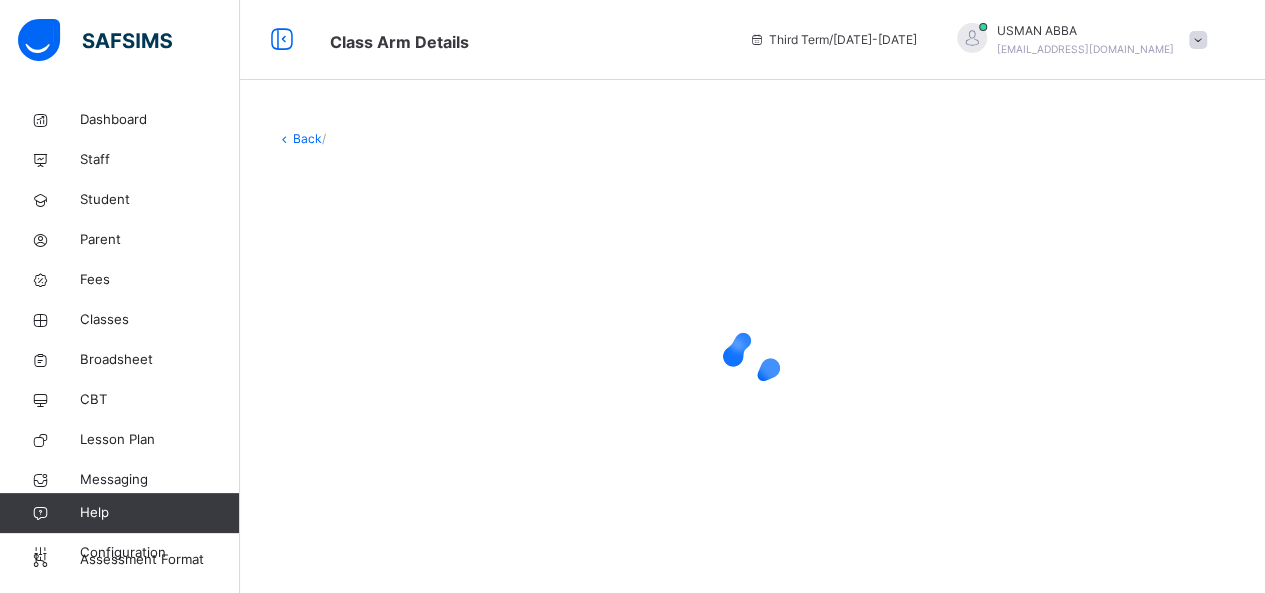 scroll, scrollTop: 0, scrollLeft: 0, axis: both 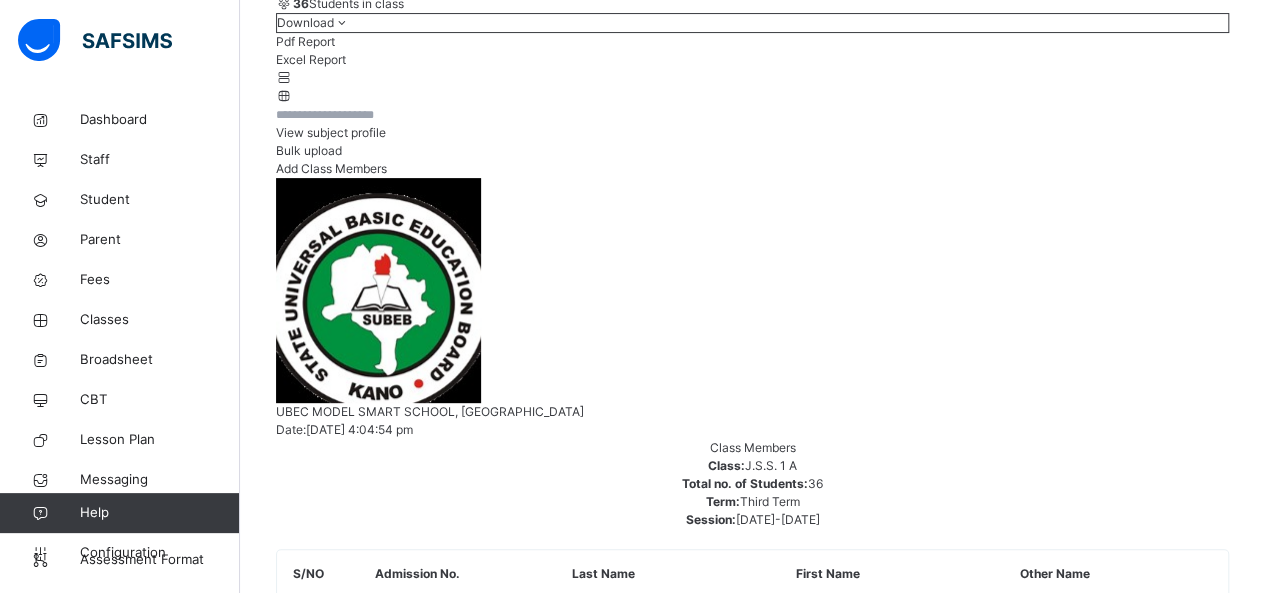 click on "Subjects" at bounding box center [416, -26] 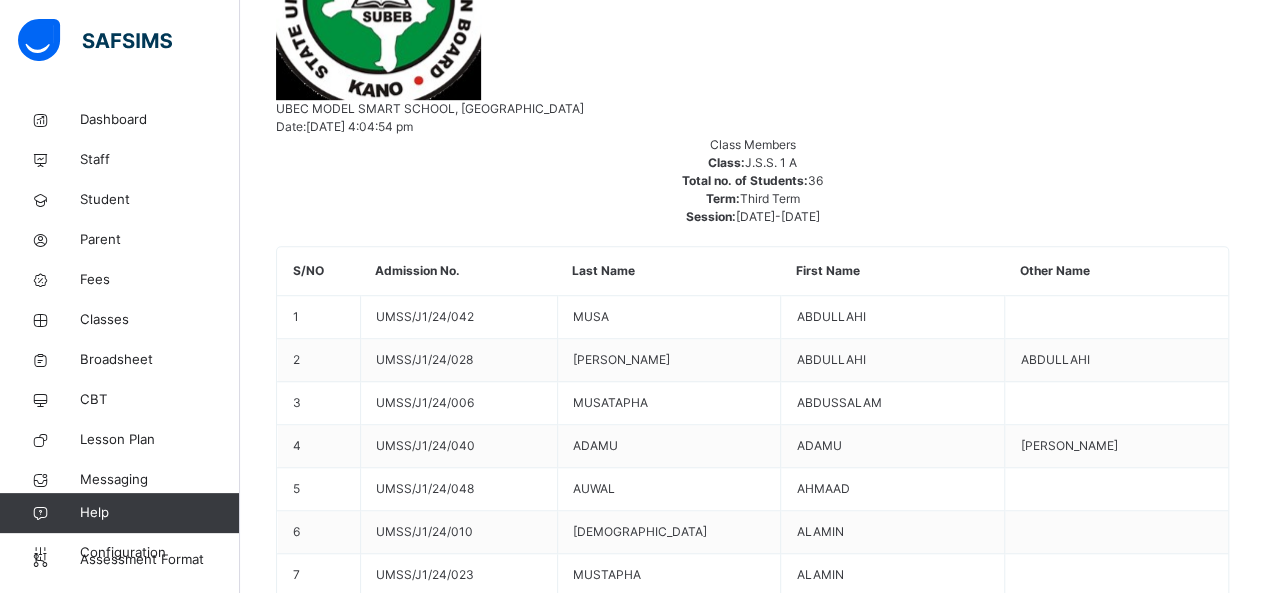 scroll, scrollTop: 550, scrollLeft: 0, axis: vertical 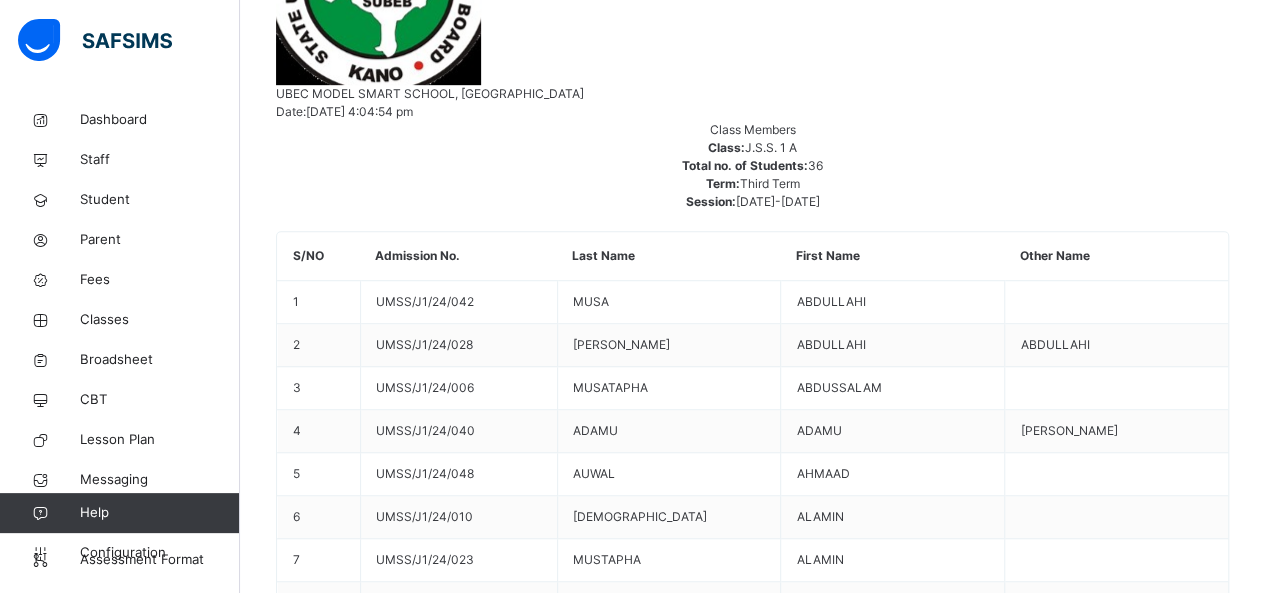 click on "Assess Students" at bounding box center (1167, 4691) 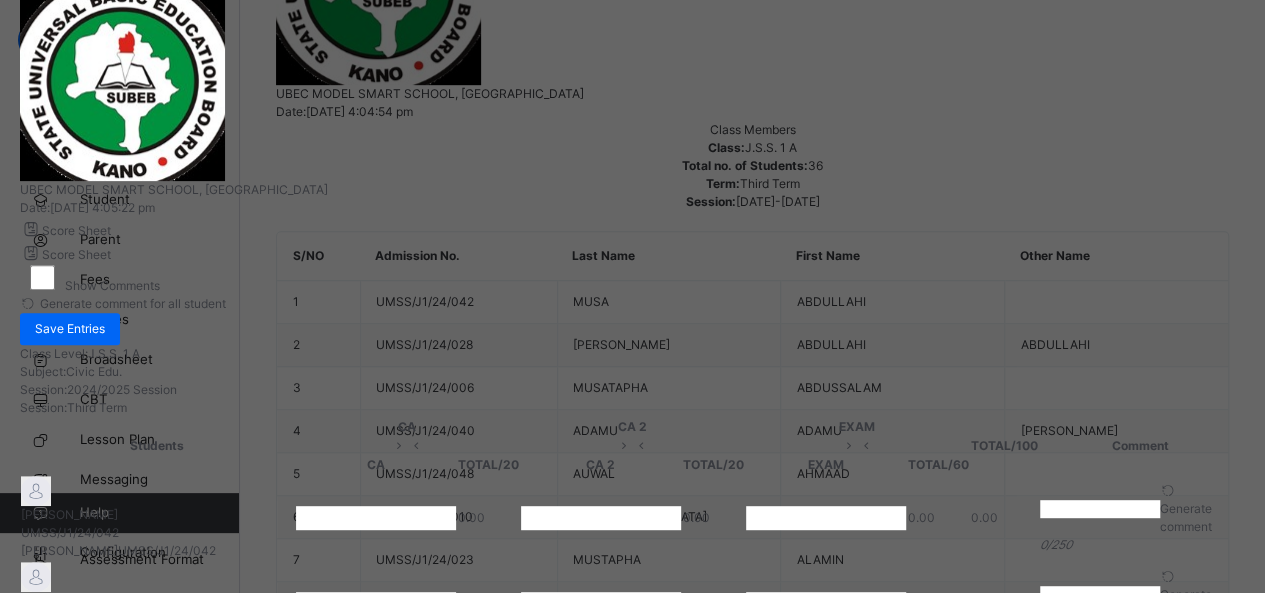 scroll, scrollTop: 271, scrollLeft: 0, axis: vertical 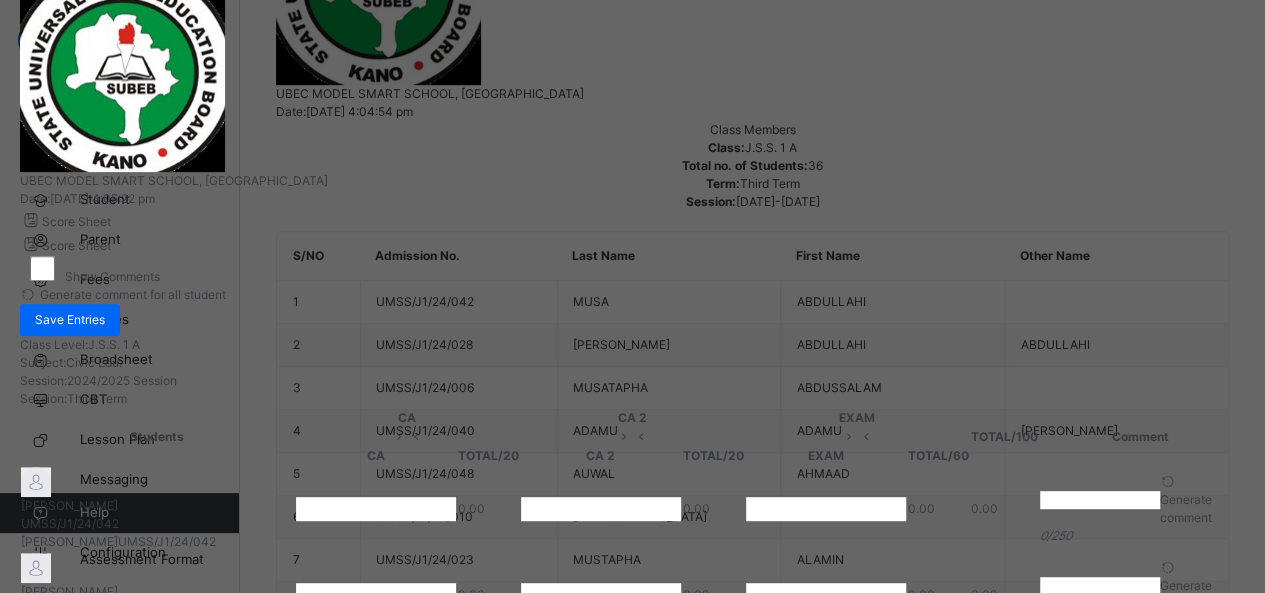 click at bounding box center [376, 509] 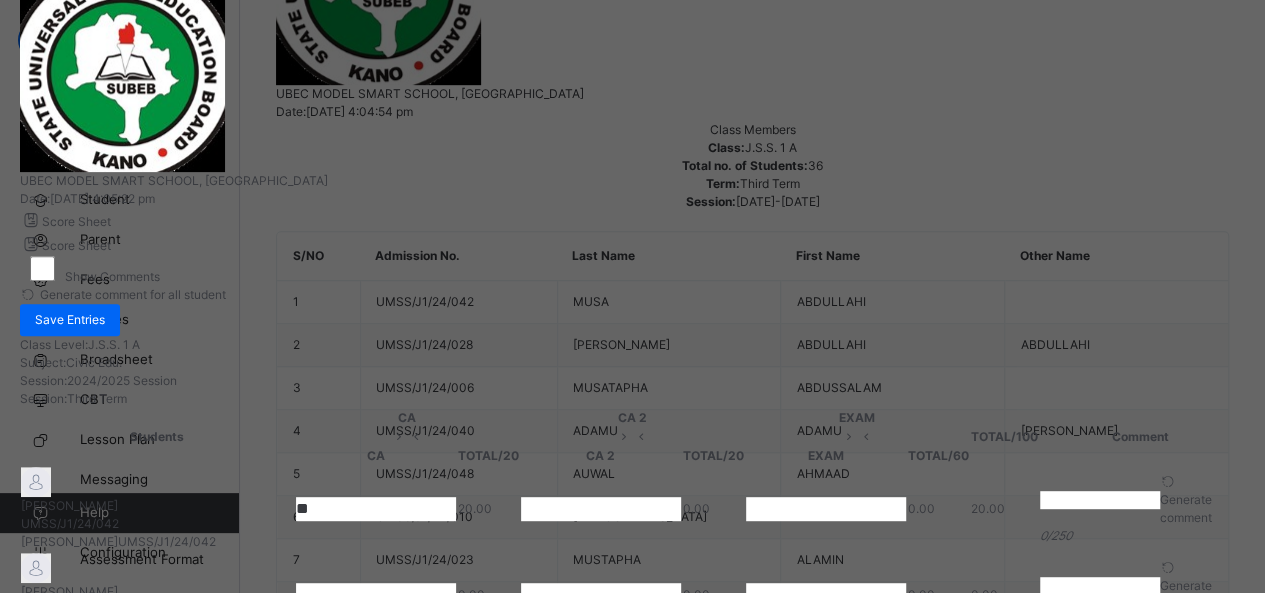 type on "**" 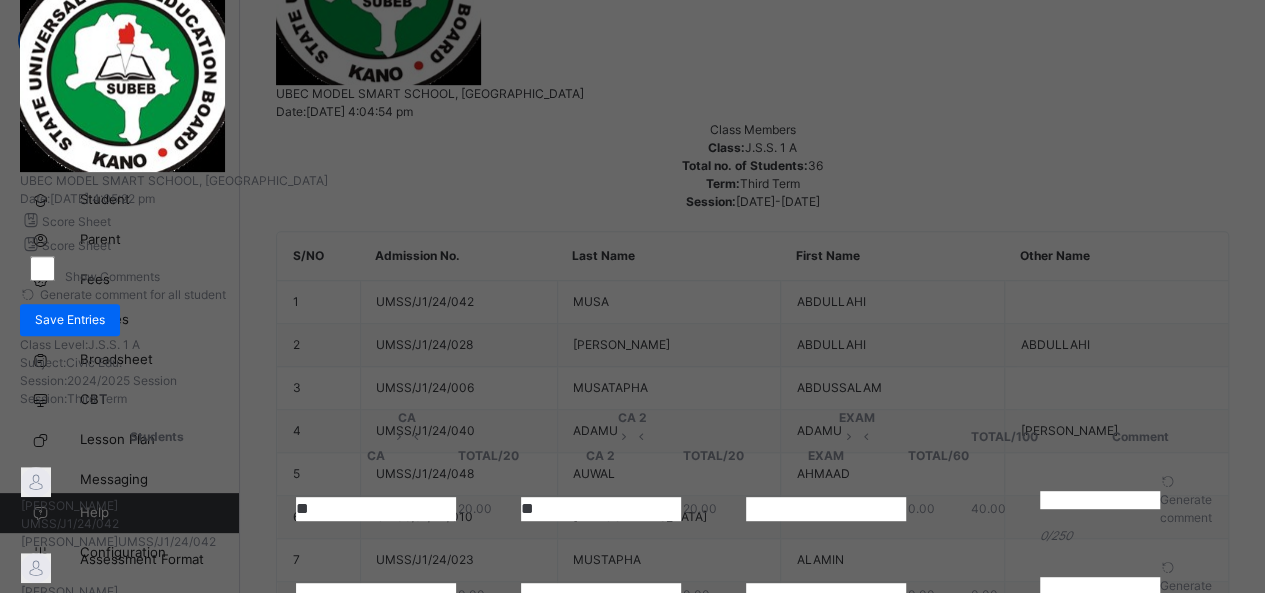 type on "**" 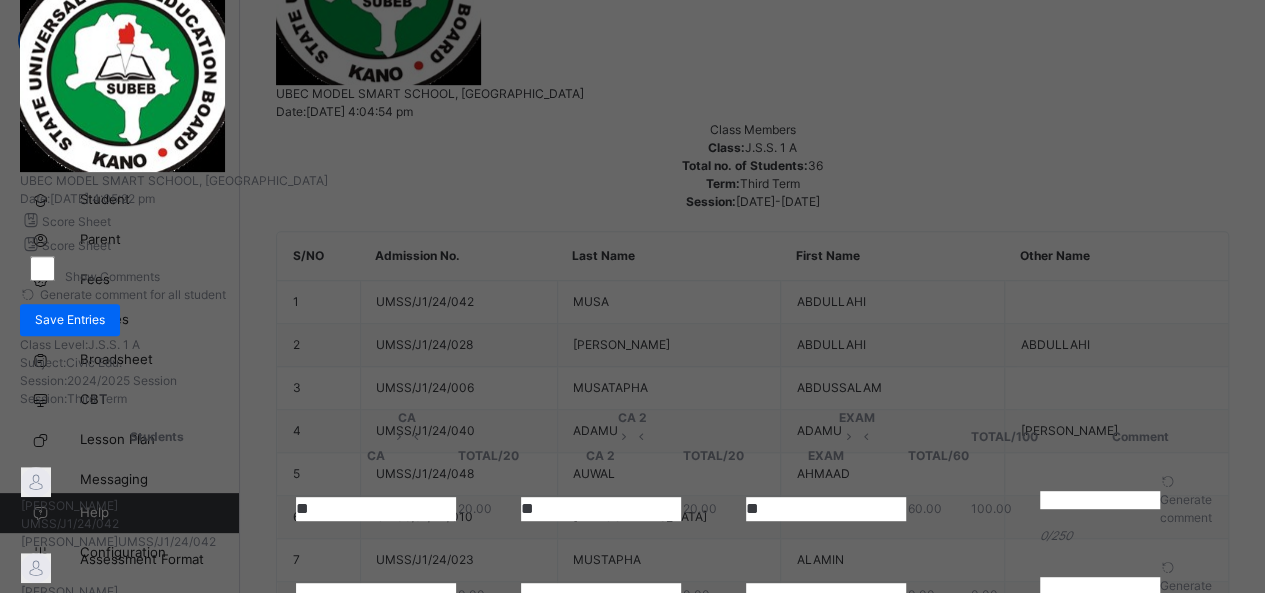 type on "**" 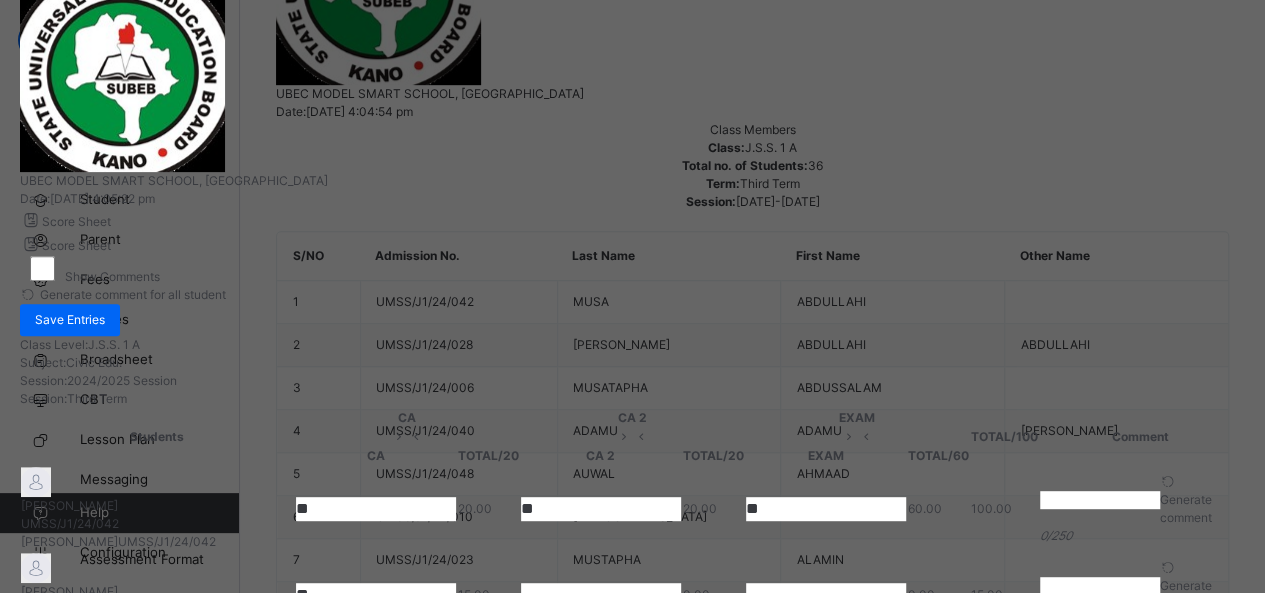 type on "**" 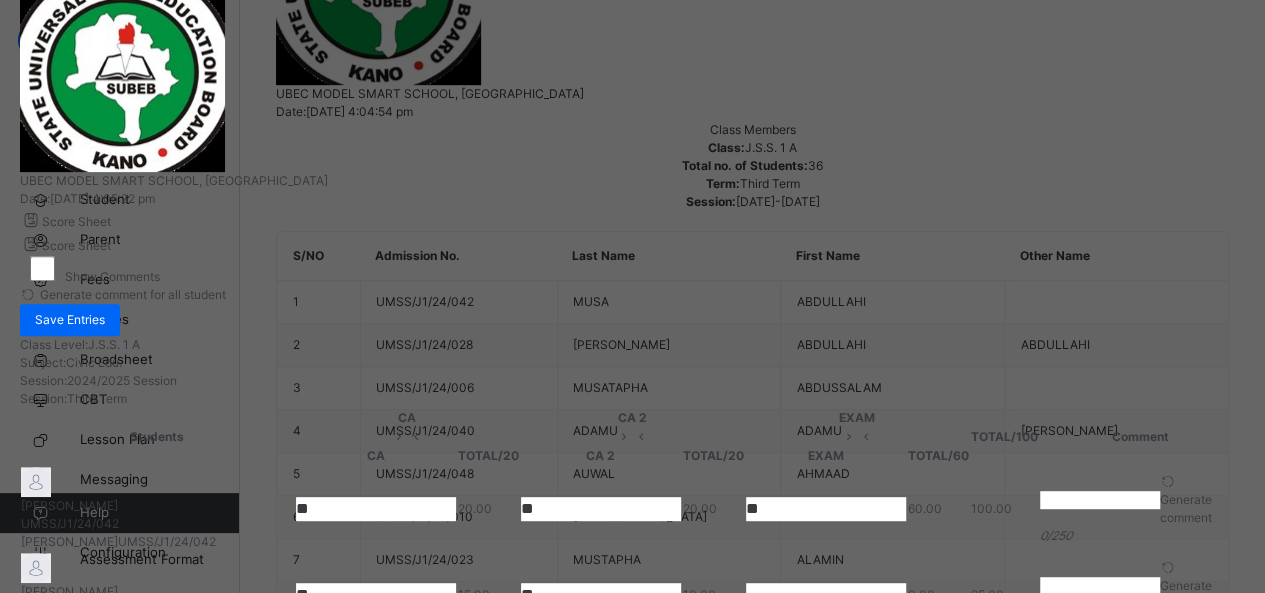 type on "**" 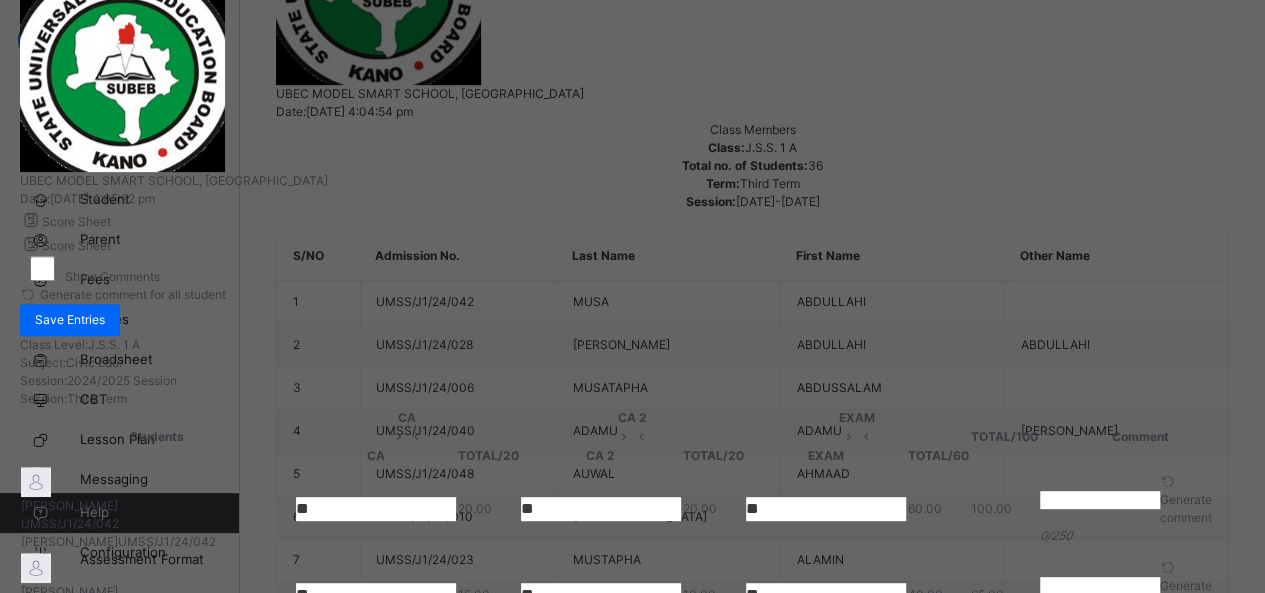 type on "**" 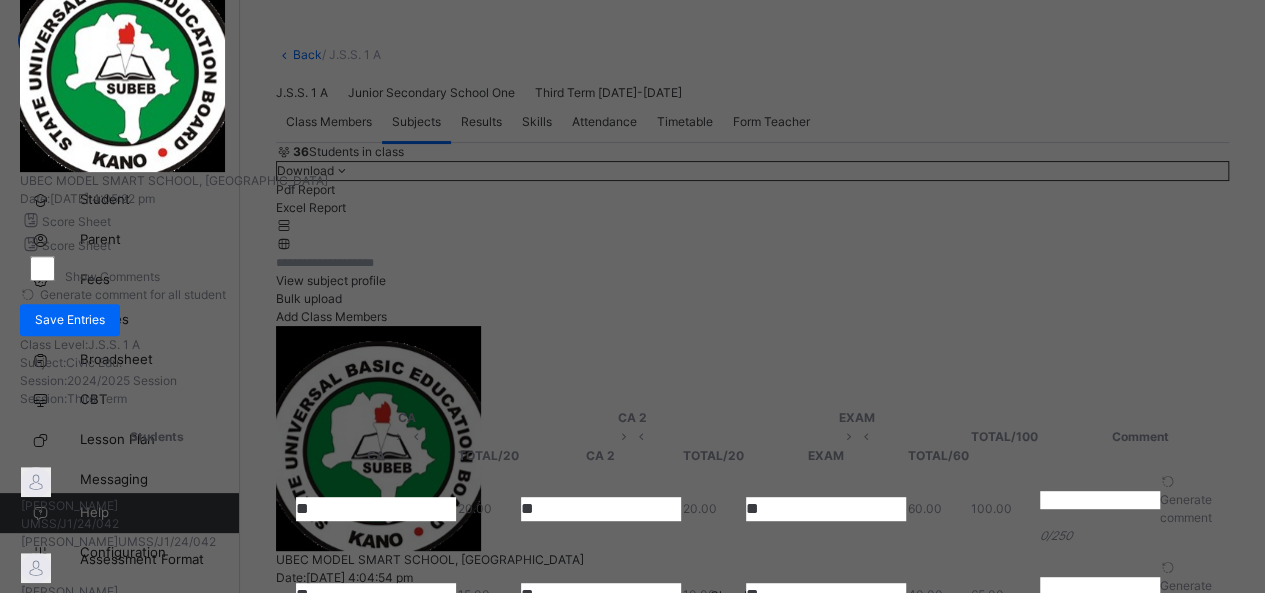 scroll, scrollTop: 80, scrollLeft: 0, axis: vertical 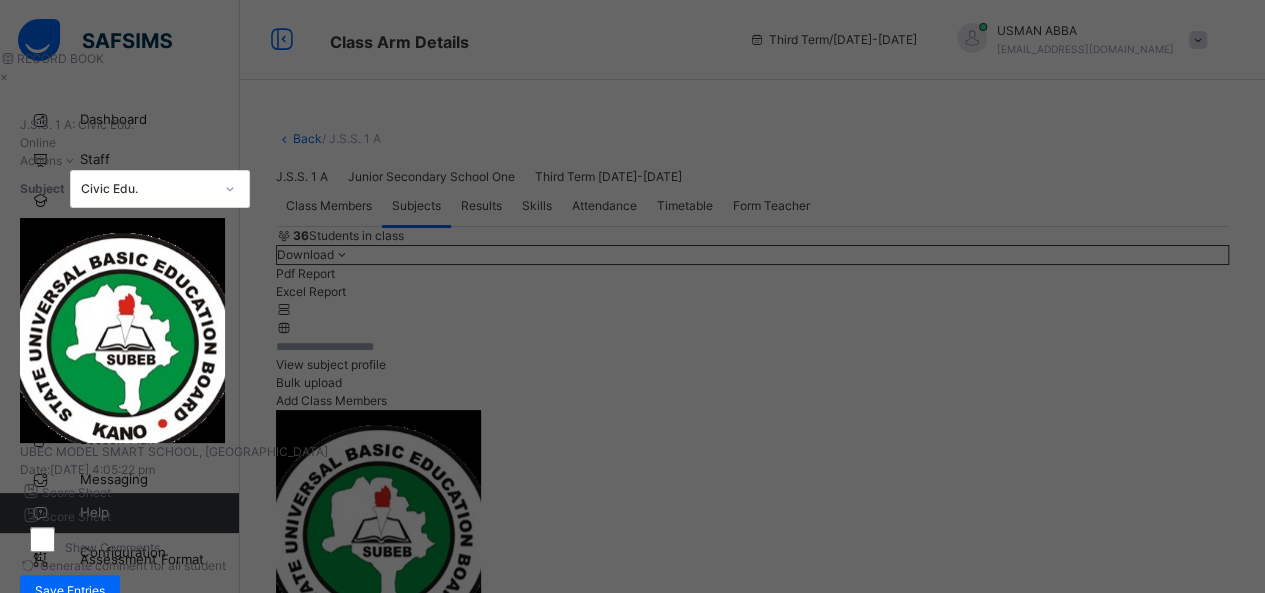 click on "×" at bounding box center [632, 77] 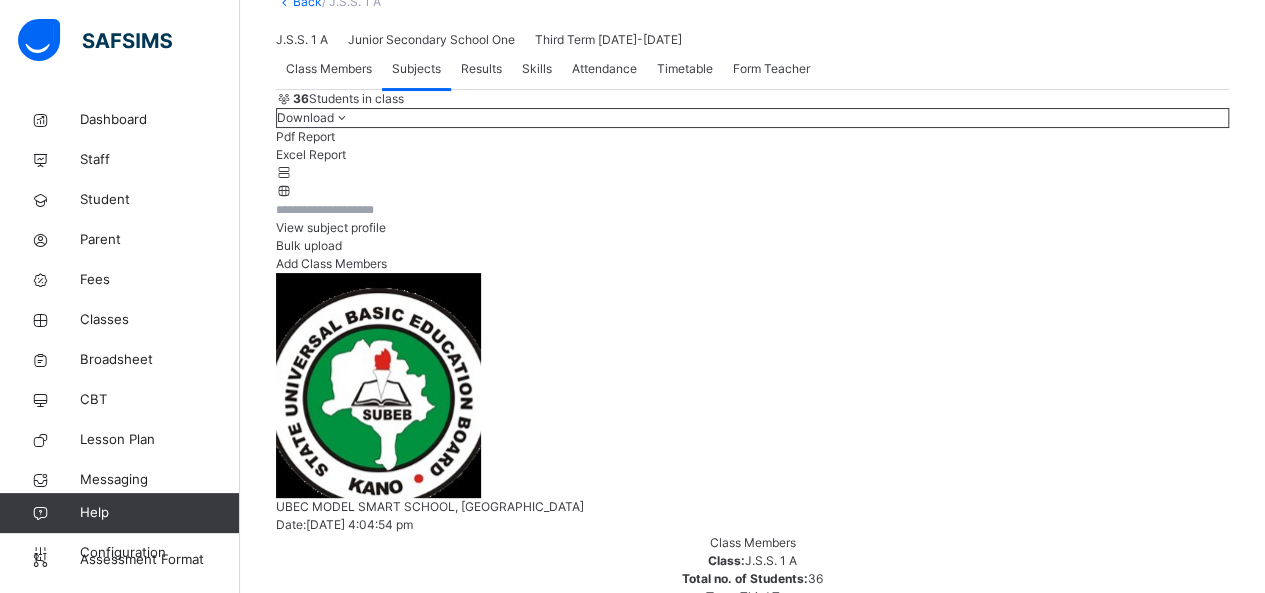 scroll, scrollTop: 0, scrollLeft: 0, axis: both 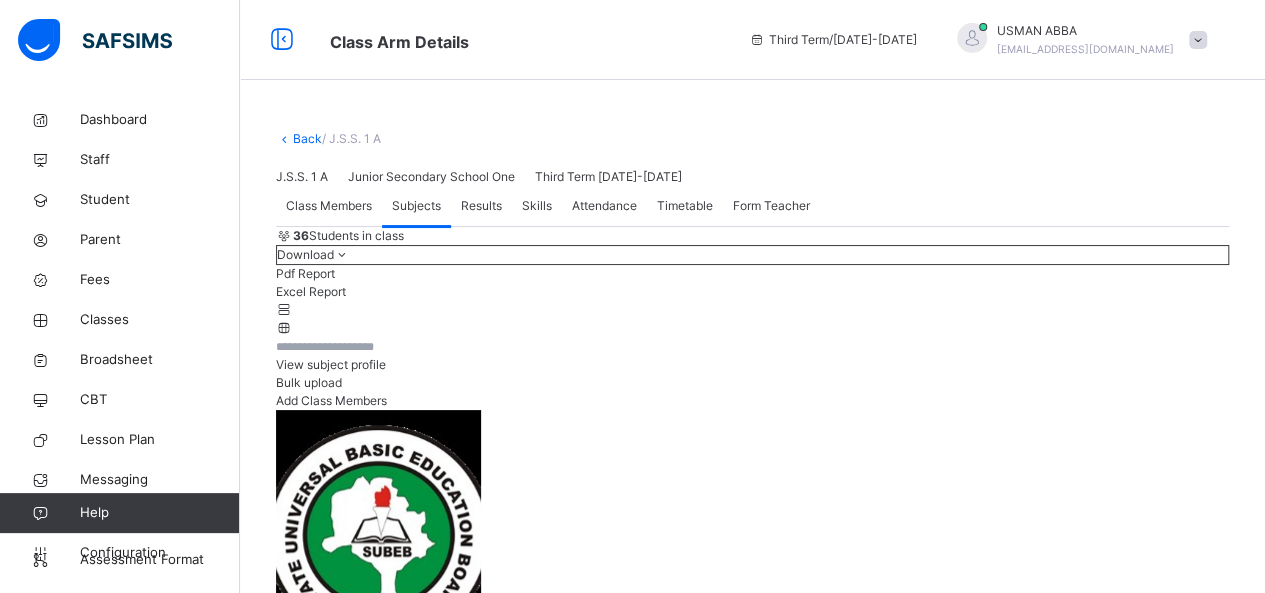click on "Class Members" at bounding box center (329, 206) 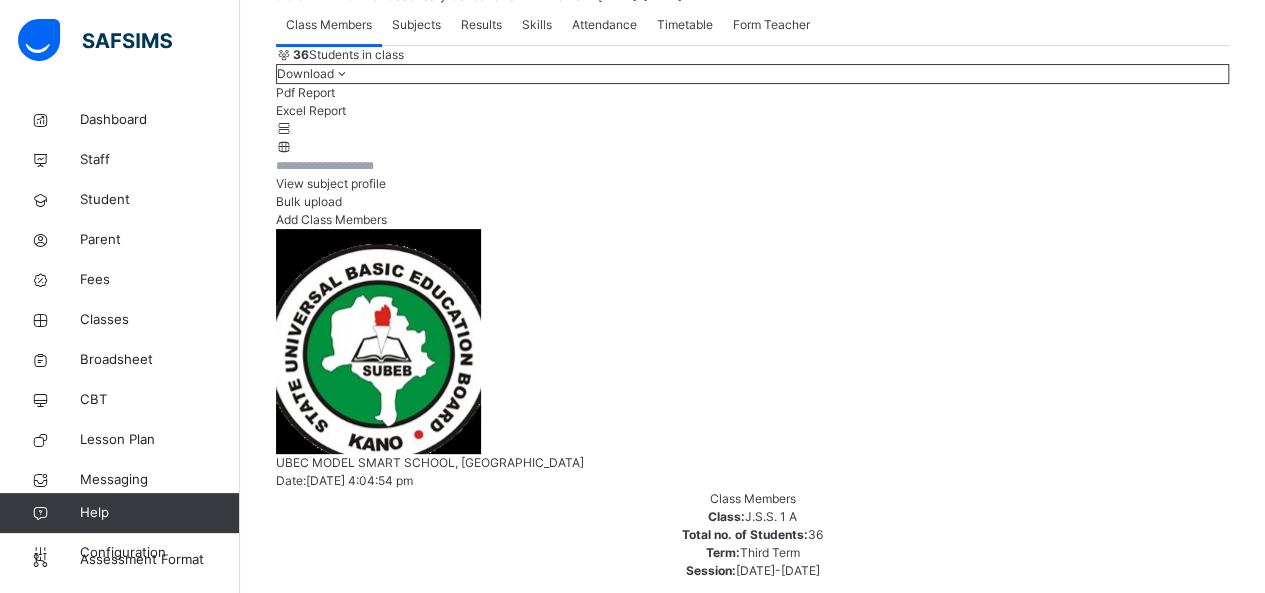 scroll, scrollTop: 350, scrollLeft: 0, axis: vertical 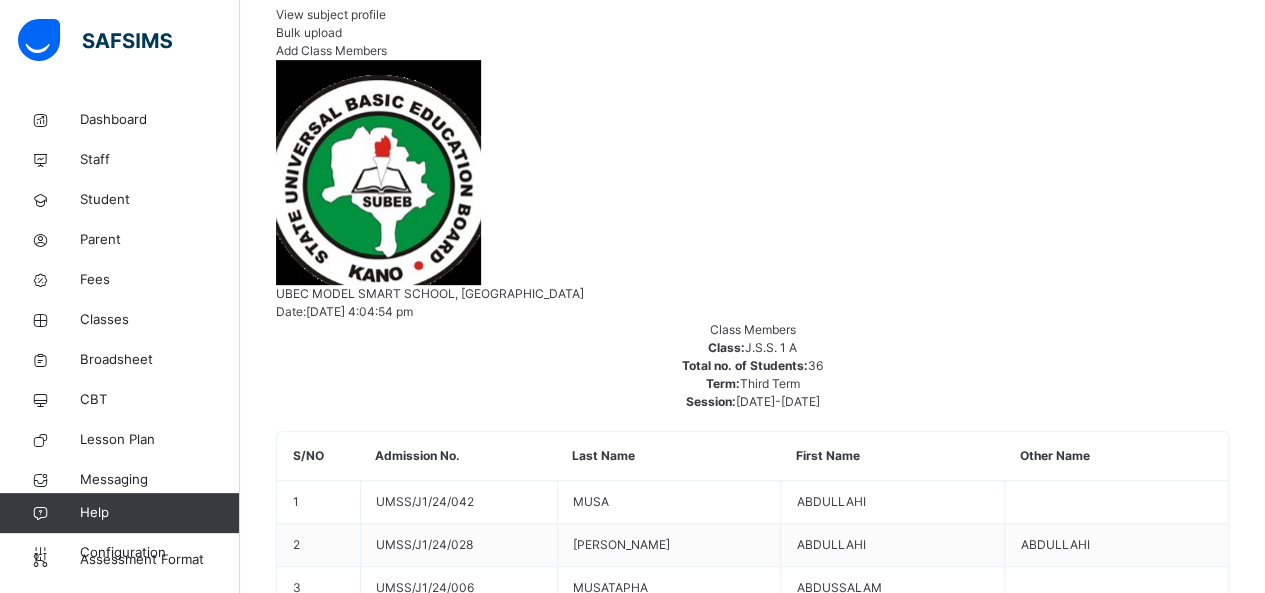 click on "Subjects" at bounding box center [416, -144] 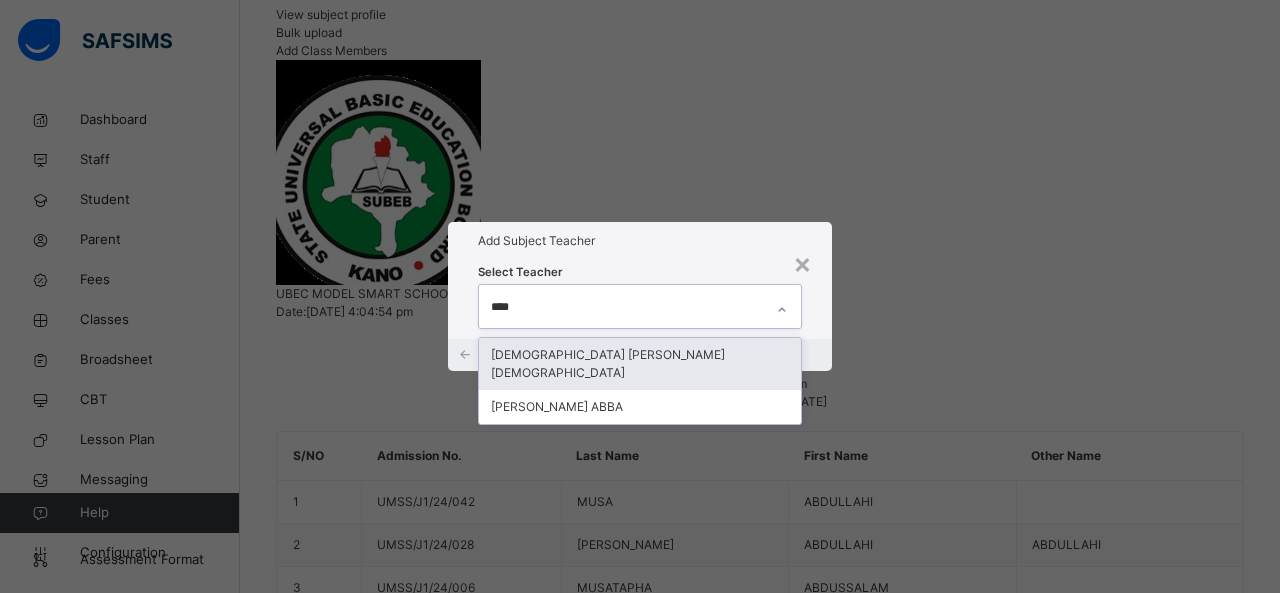 type on "*****" 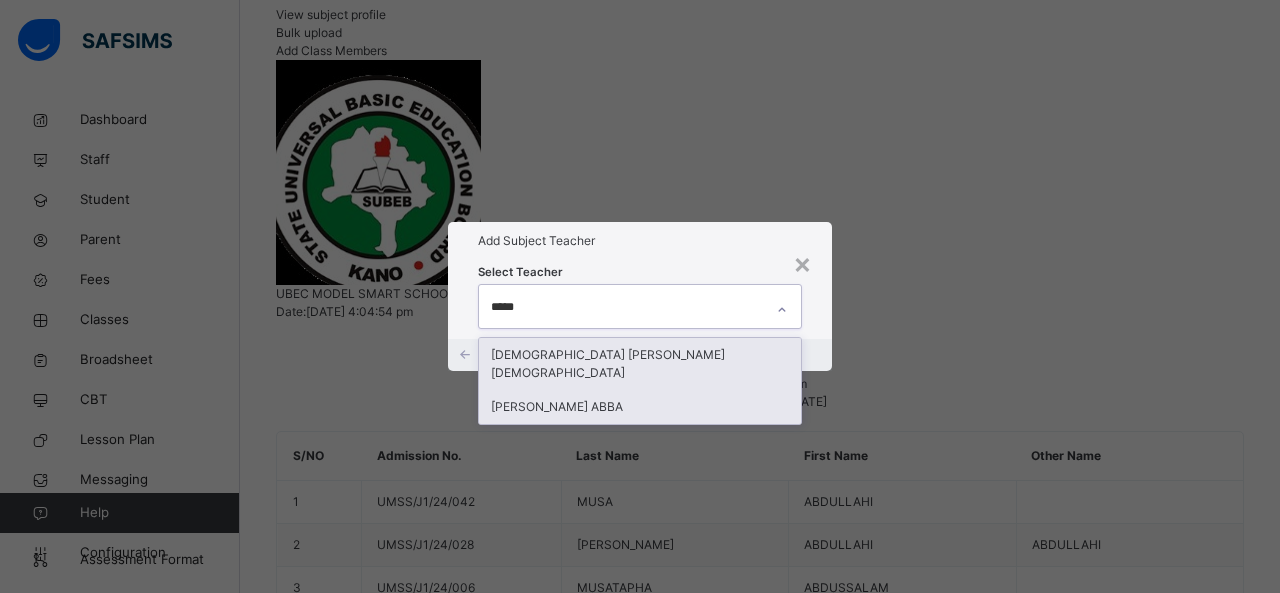 click on "[PERSON_NAME] ABBA" at bounding box center (640, 407) 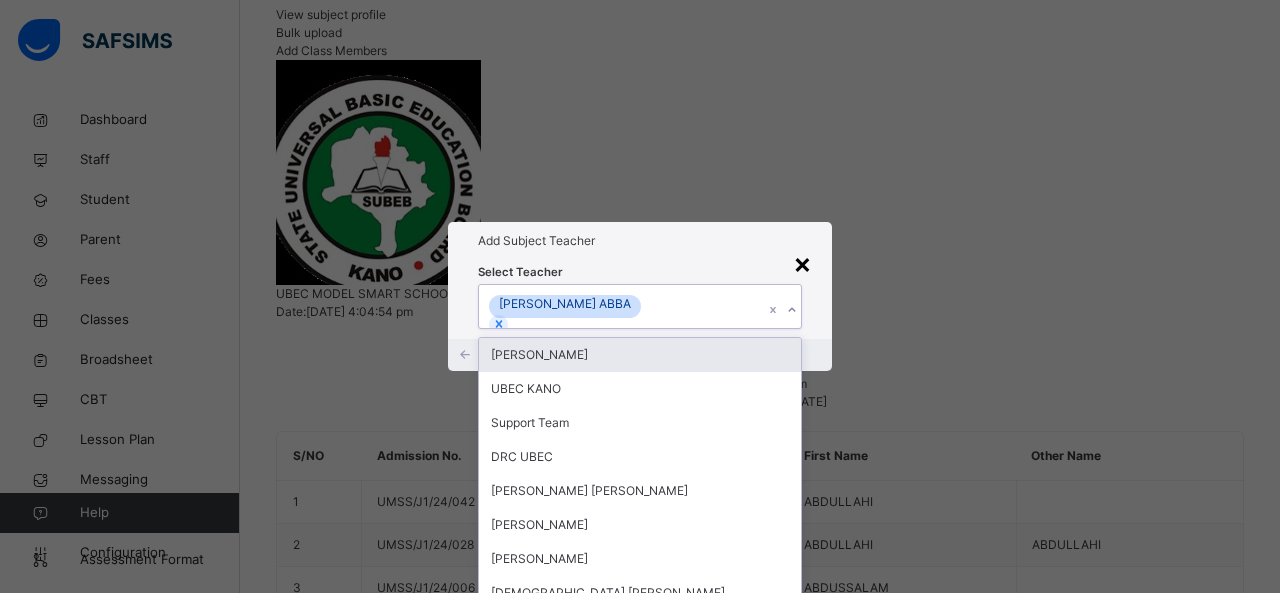 click on "×" at bounding box center (802, 263) 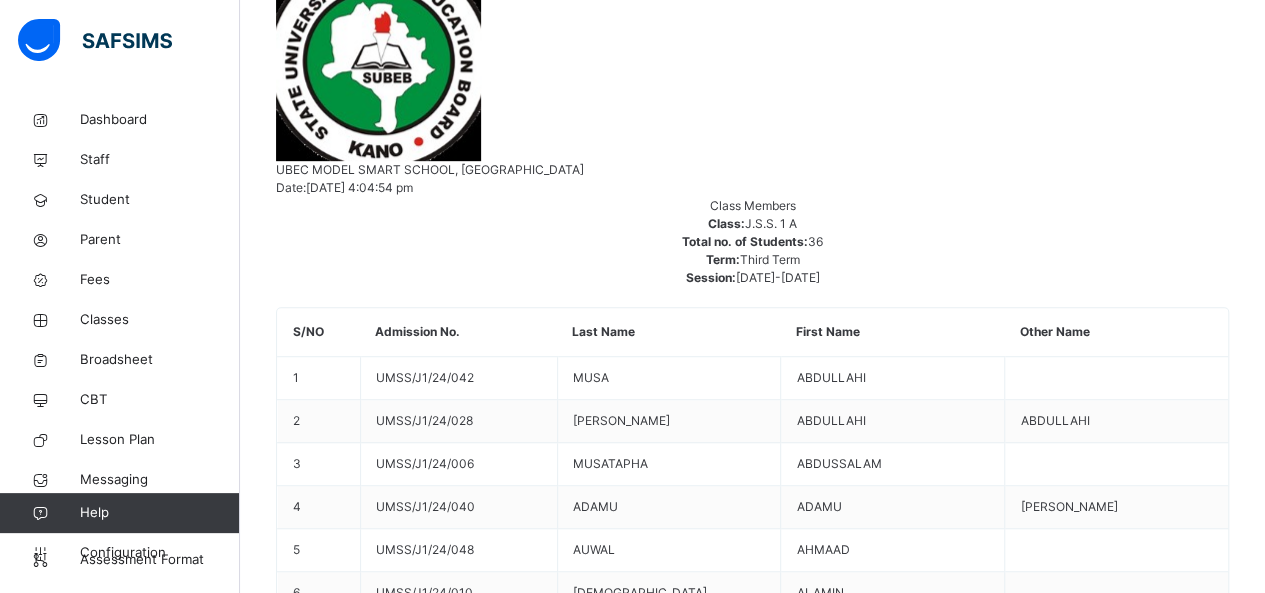 scroll, scrollTop: 475, scrollLeft: 0, axis: vertical 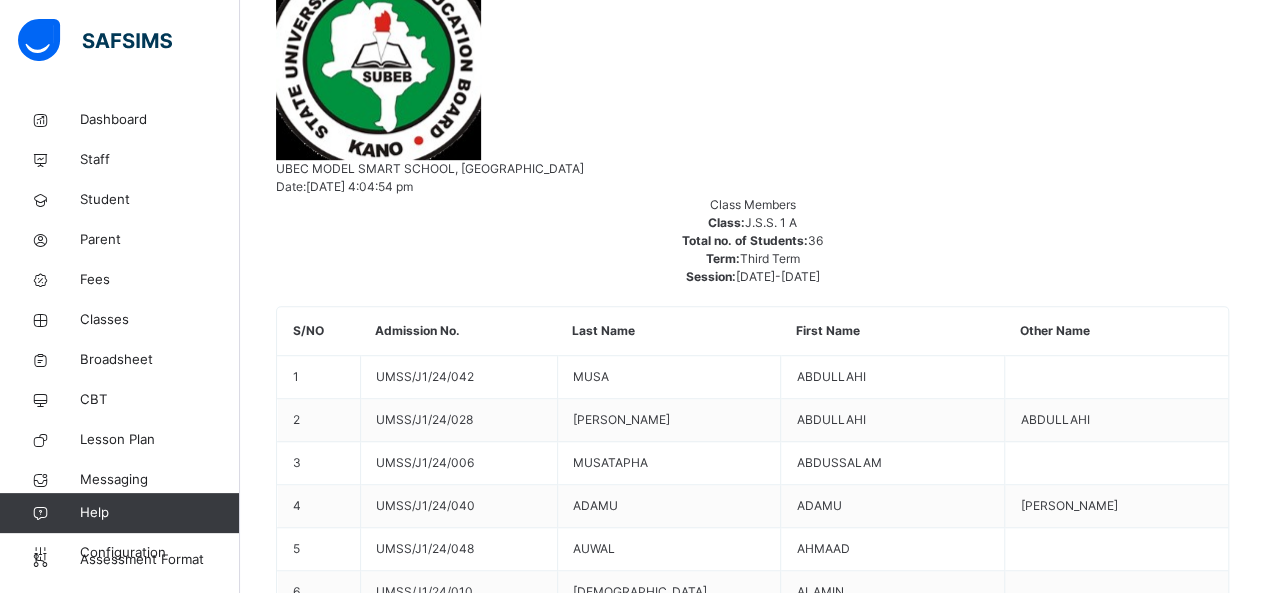 click on "Change Teacher" at bounding box center [1142, 4642] 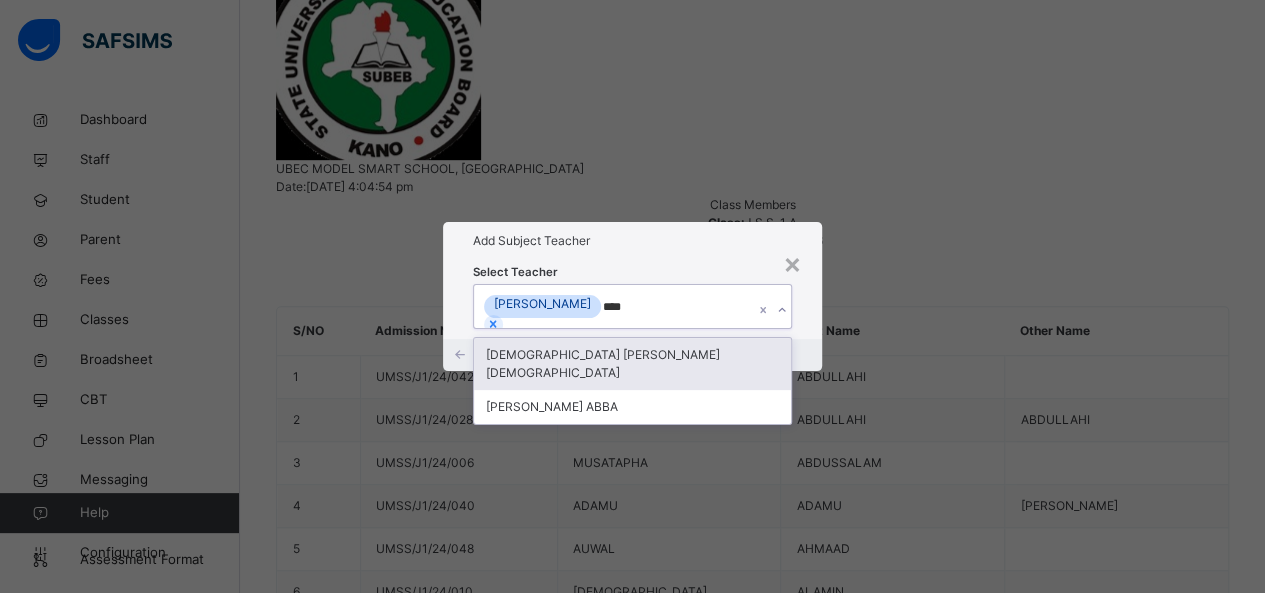 type on "*****" 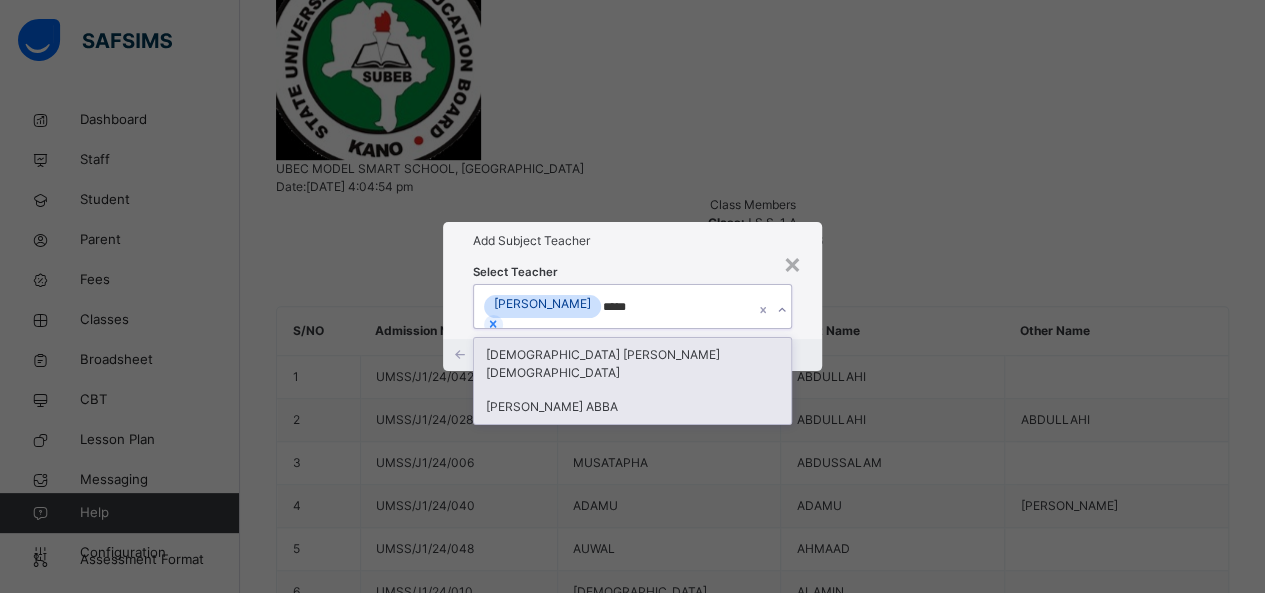 click on "[PERSON_NAME] ABBA" at bounding box center (633, 407) 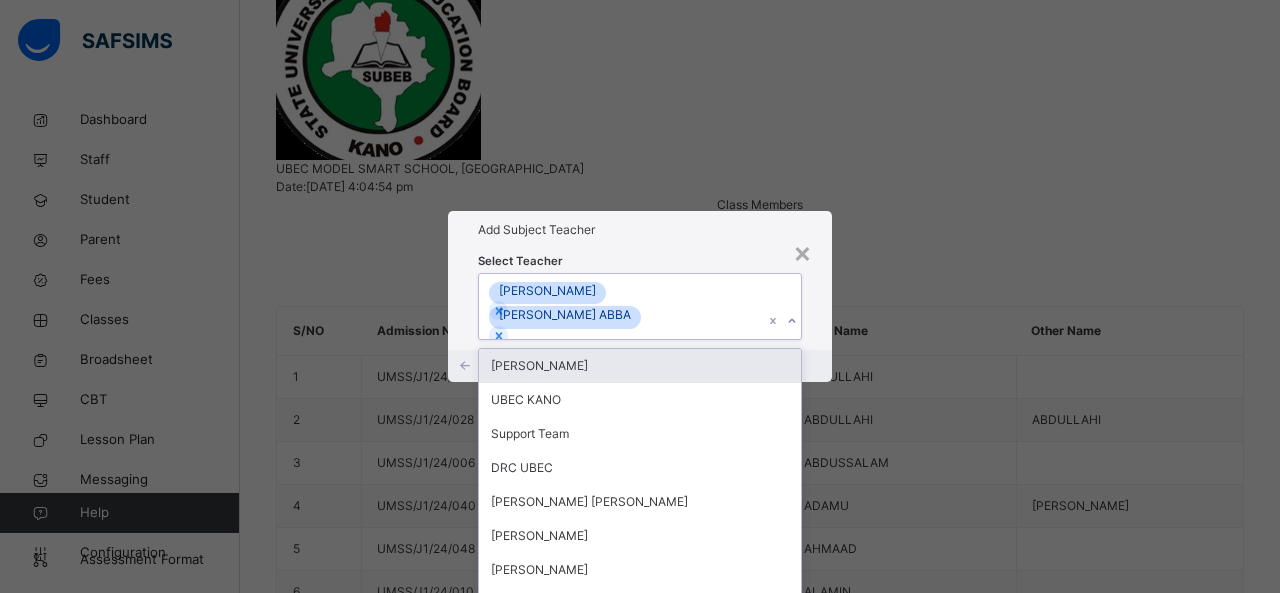 click on "Add Subject Teacher" at bounding box center (640, 230) 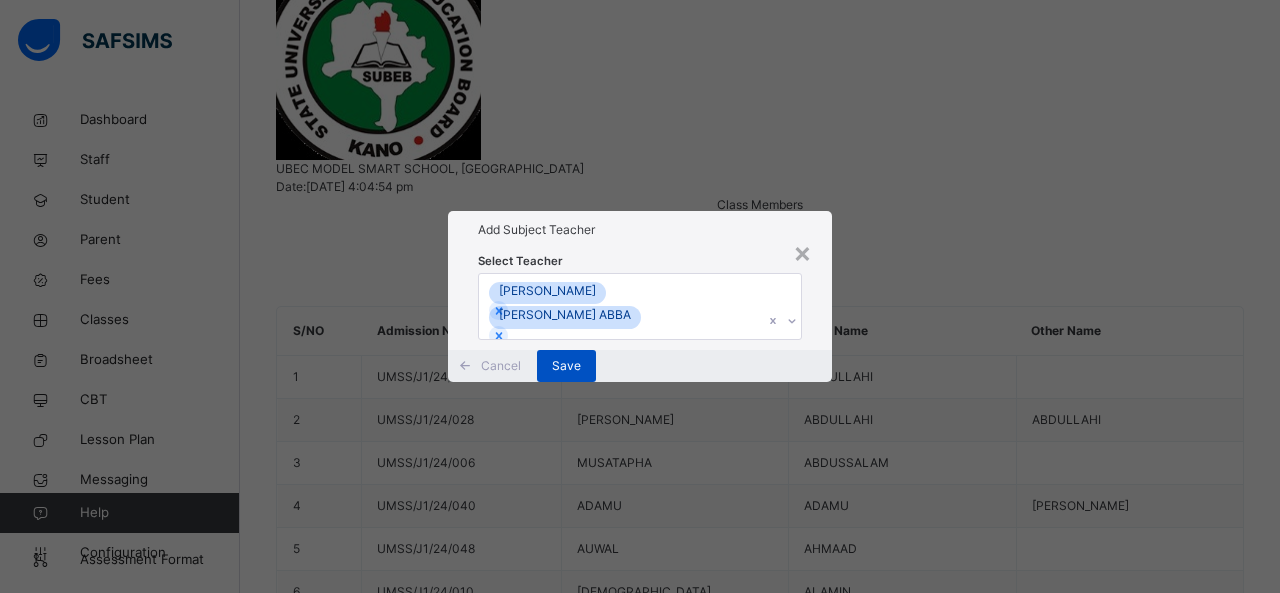 click on "Save" at bounding box center [566, 366] 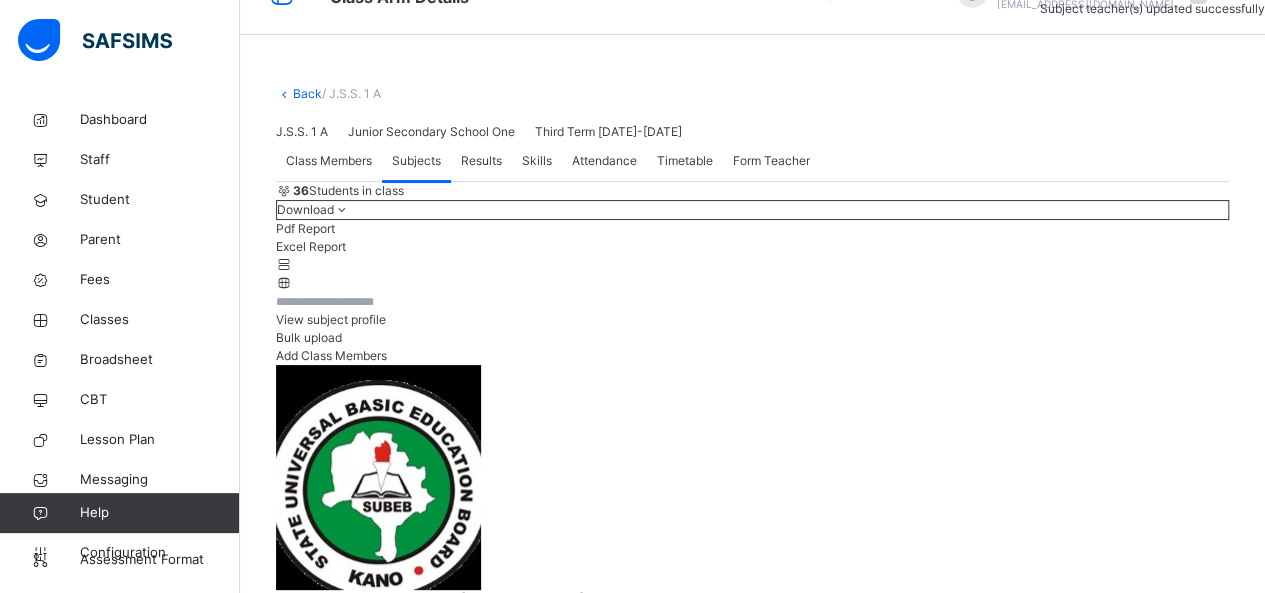 scroll, scrollTop: 0, scrollLeft: 0, axis: both 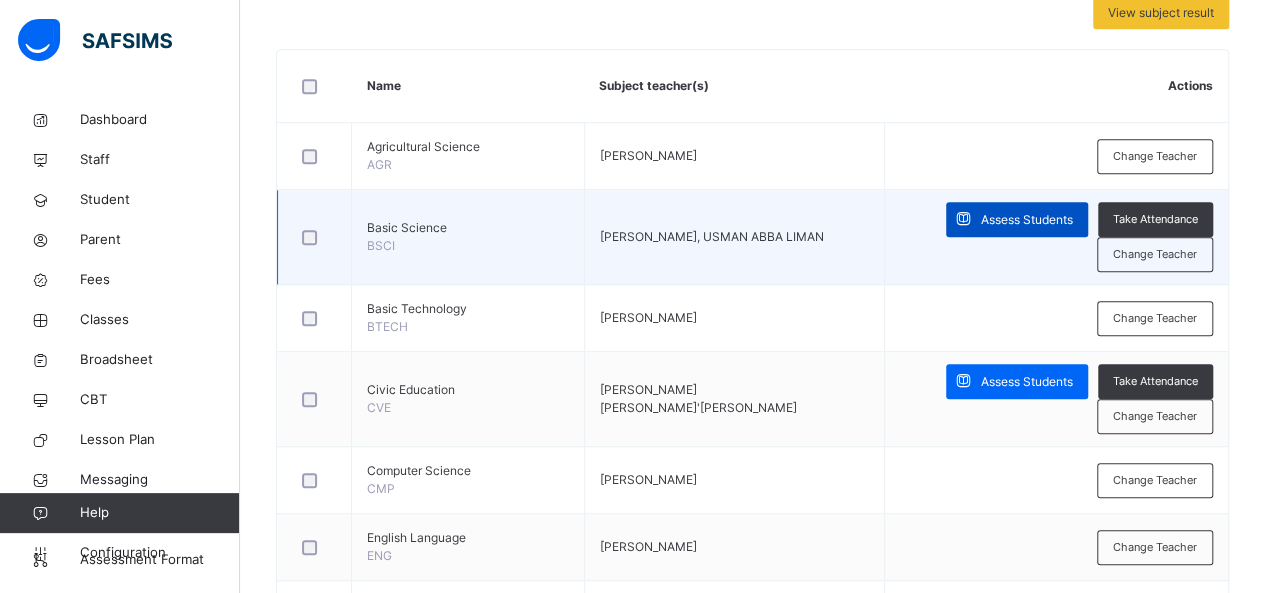 click on "Assess Students" at bounding box center (1027, 220) 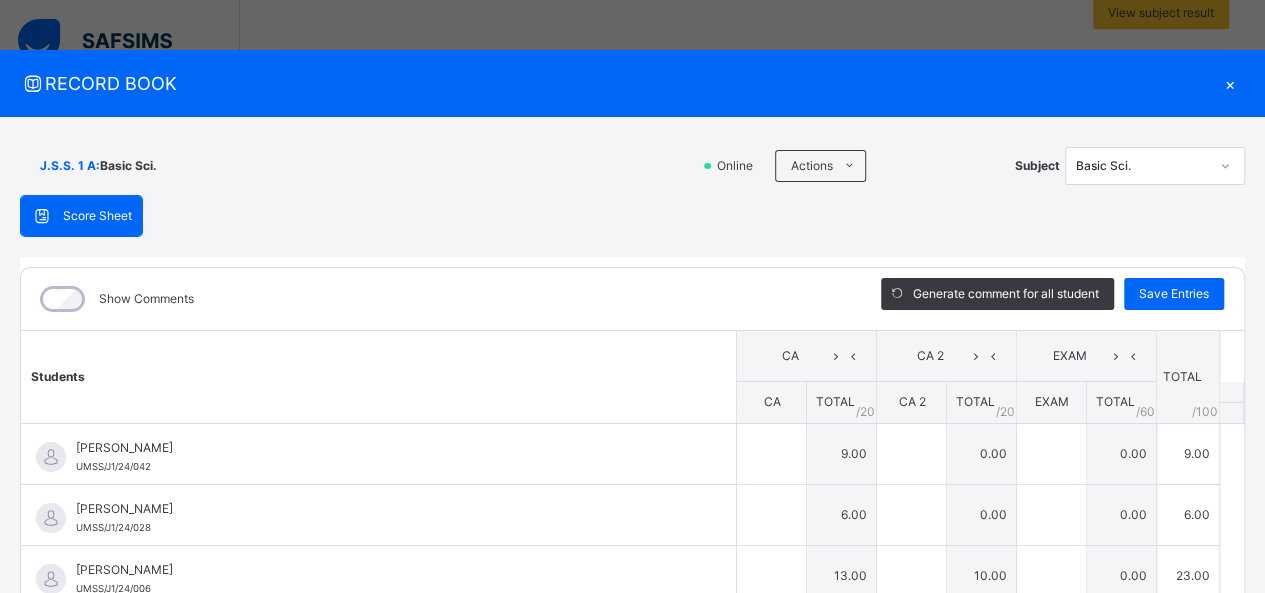 type on "*" 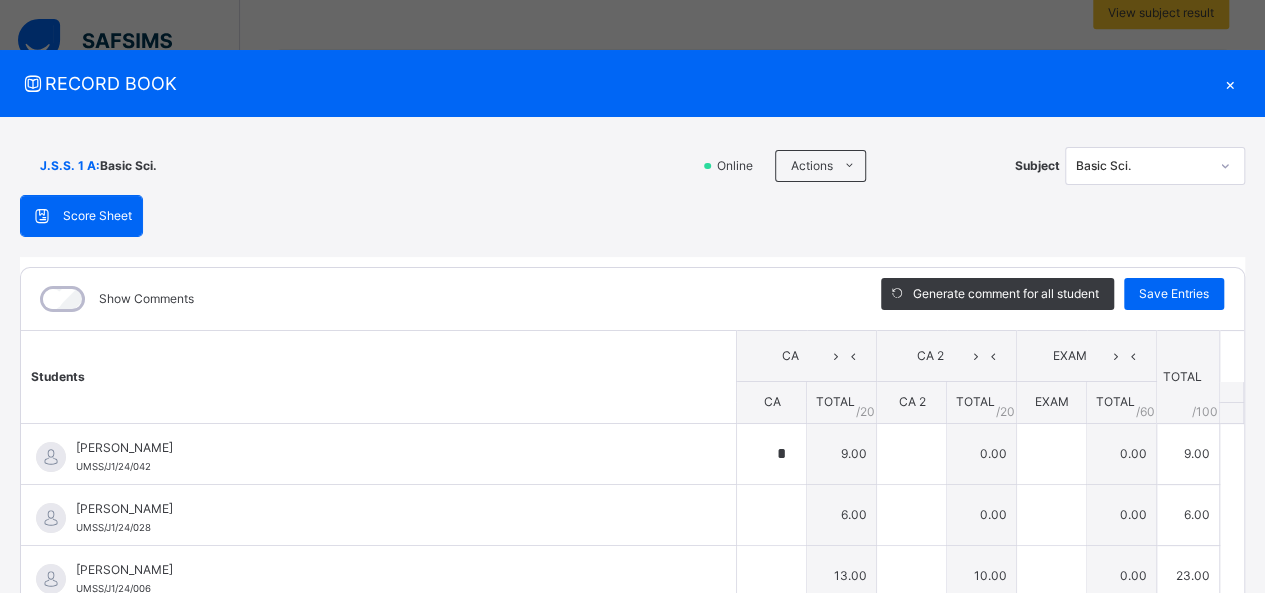 type on "*" 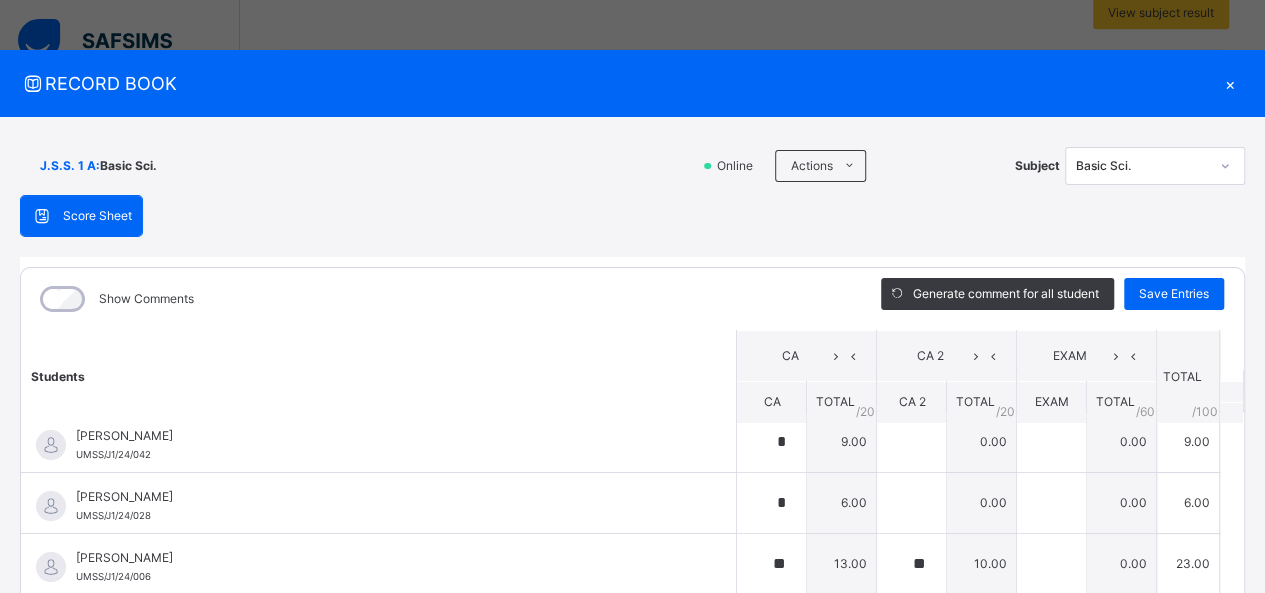 scroll, scrollTop: 0, scrollLeft: 0, axis: both 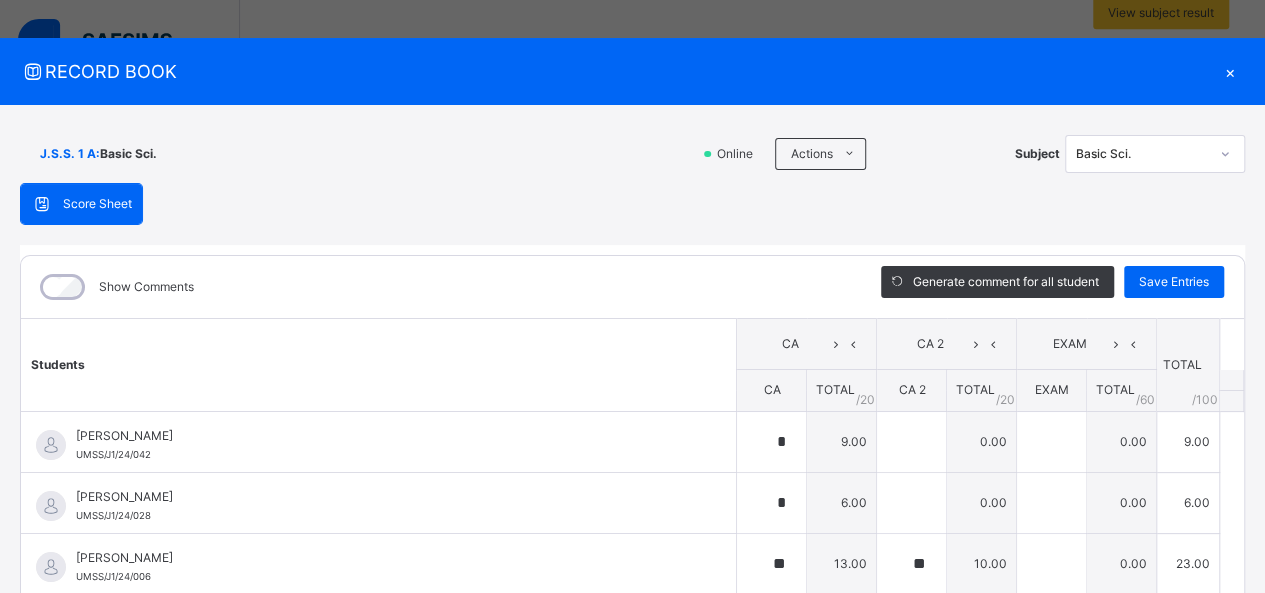 click on "×" at bounding box center [1230, 71] 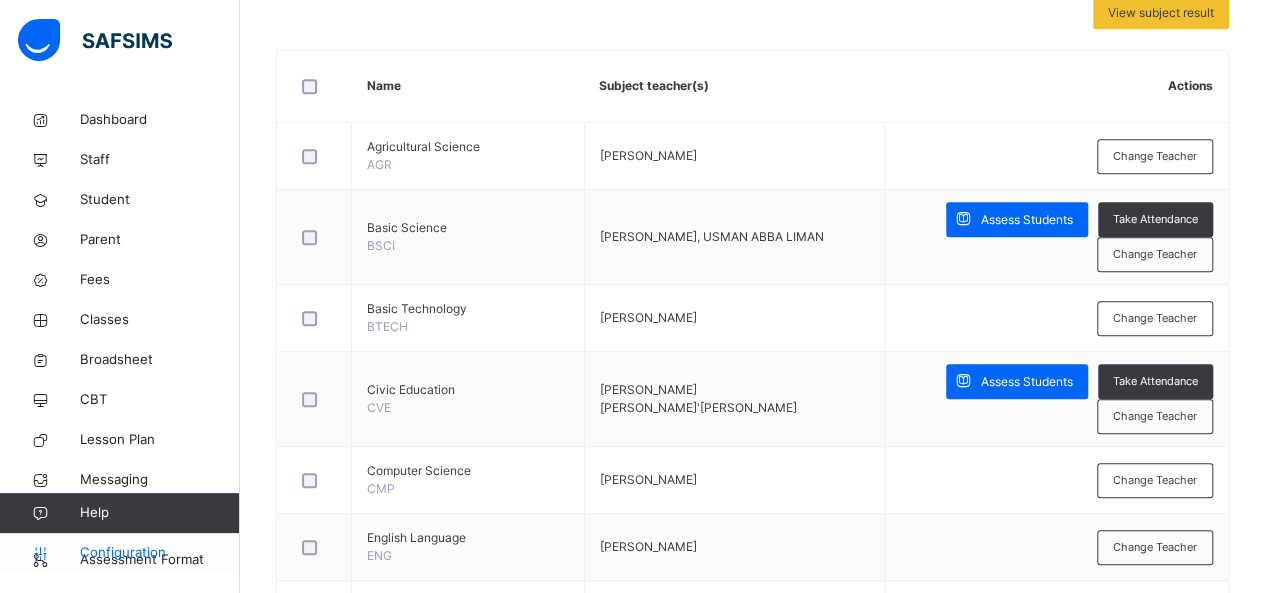 click on "Configuration" at bounding box center [159, 553] 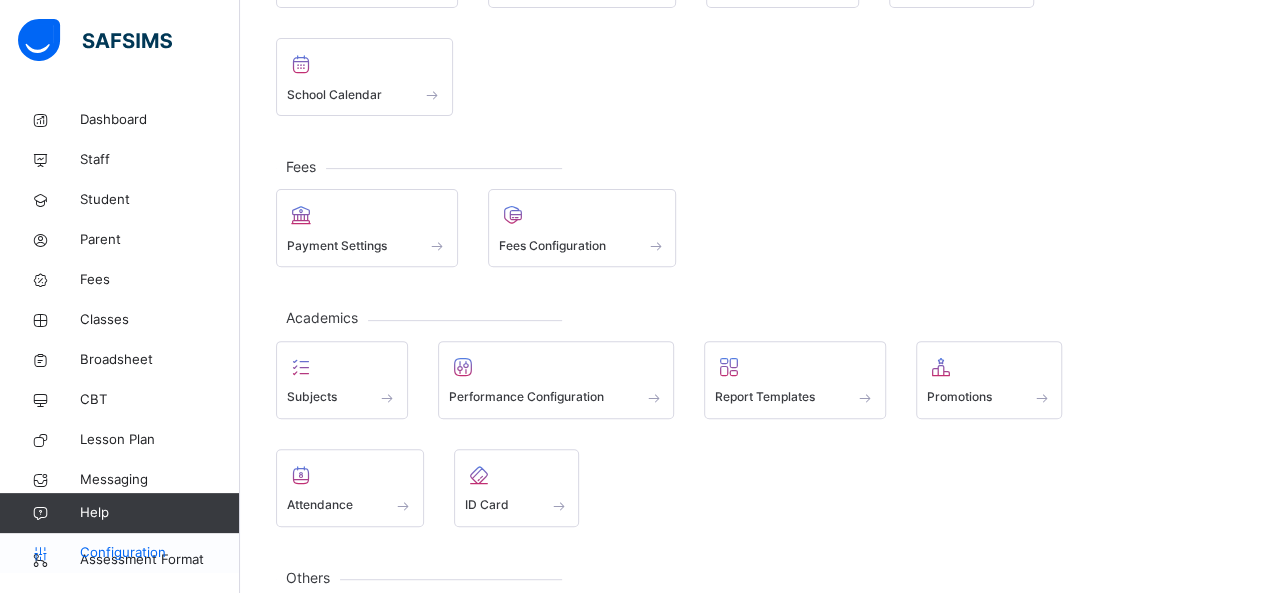 scroll, scrollTop: 232, scrollLeft: 0, axis: vertical 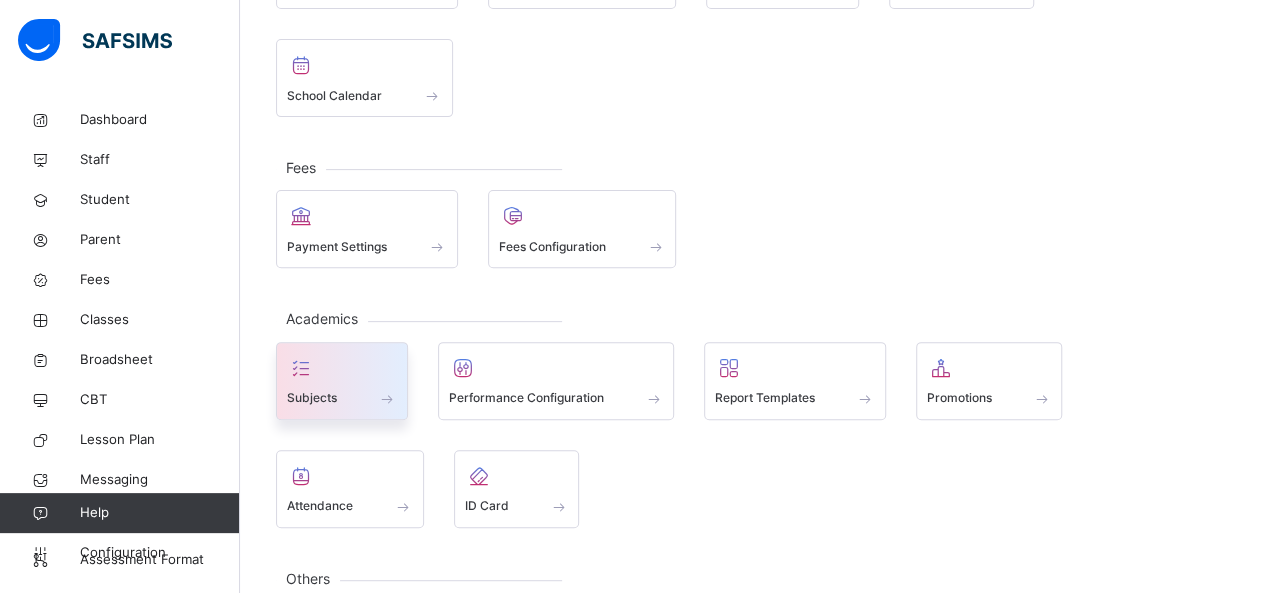 click at bounding box center [342, 368] 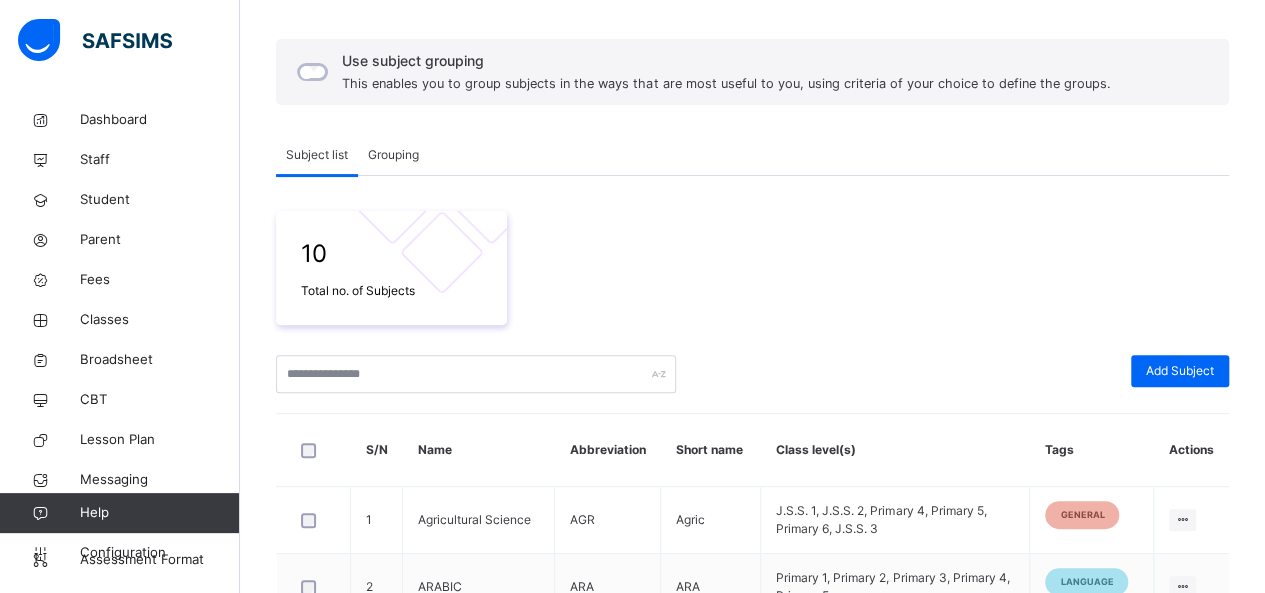 scroll, scrollTop: 0, scrollLeft: 0, axis: both 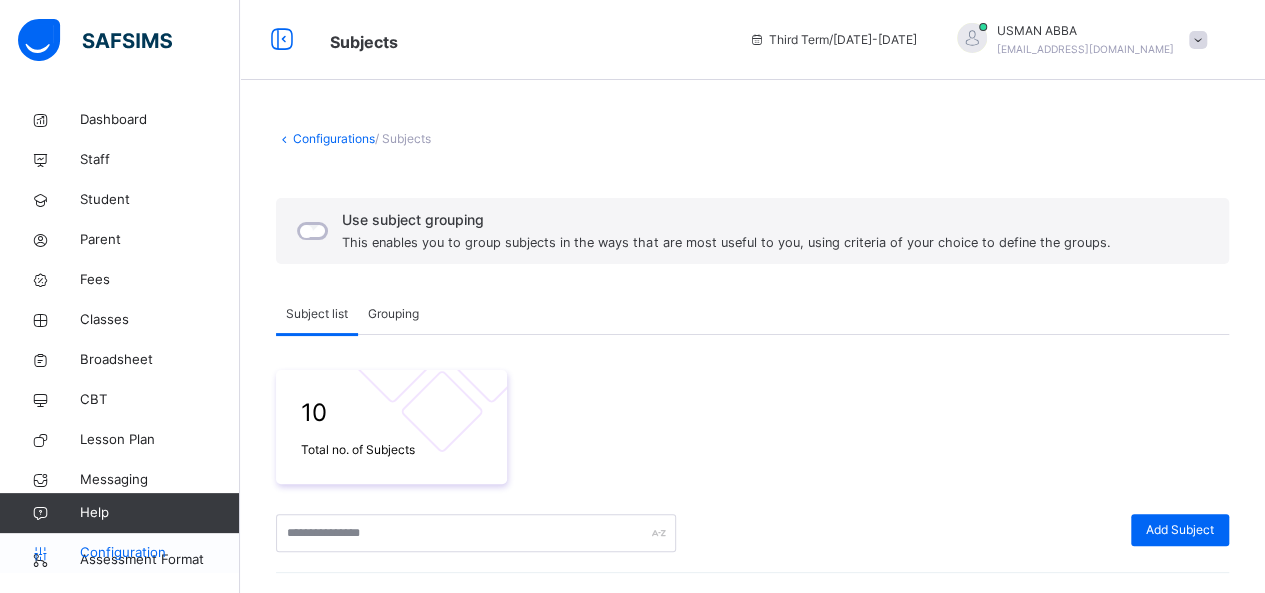 click on "Configuration" at bounding box center (159, 553) 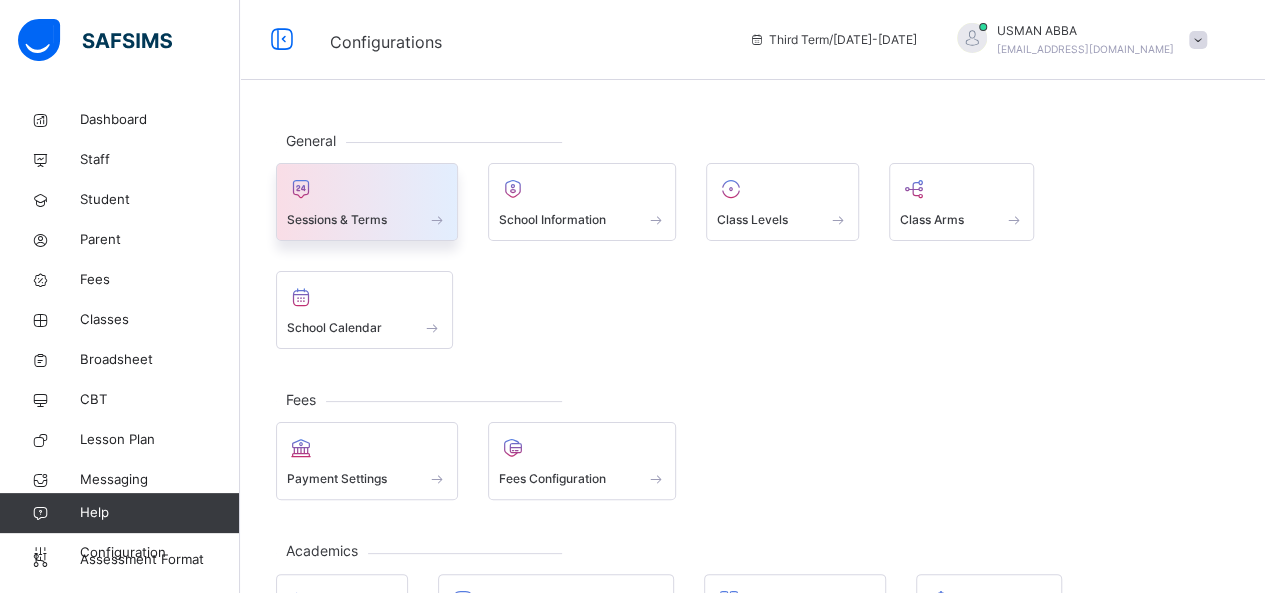 click on "Sessions & Terms" at bounding box center [367, 202] 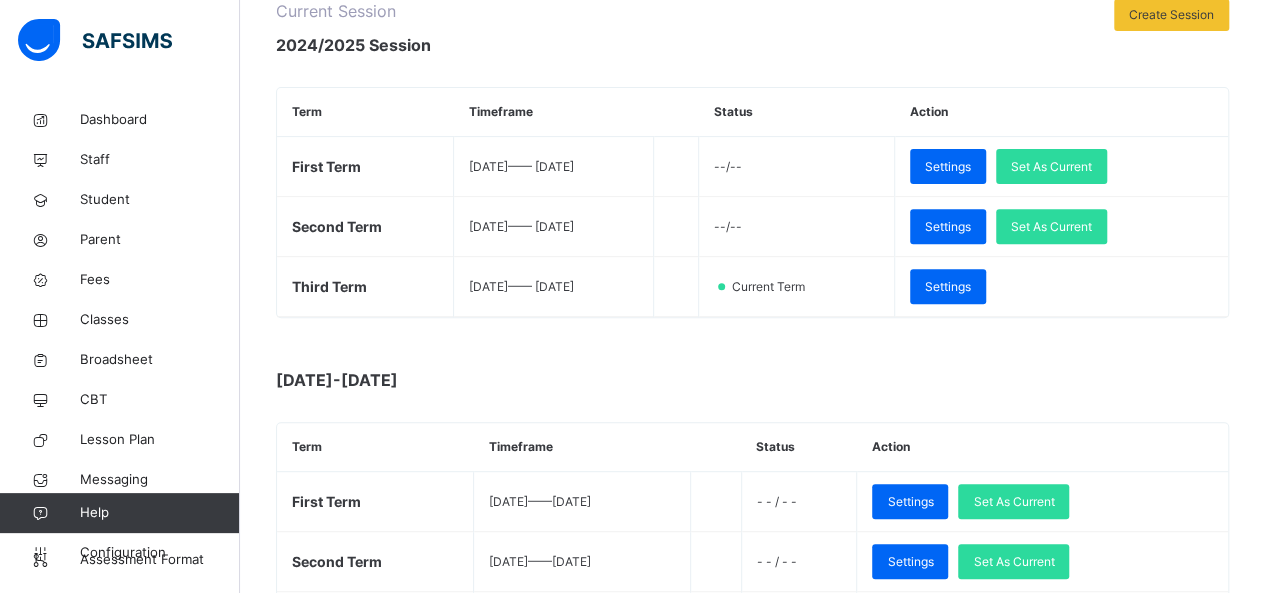 scroll, scrollTop: 280, scrollLeft: 0, axis: vertical 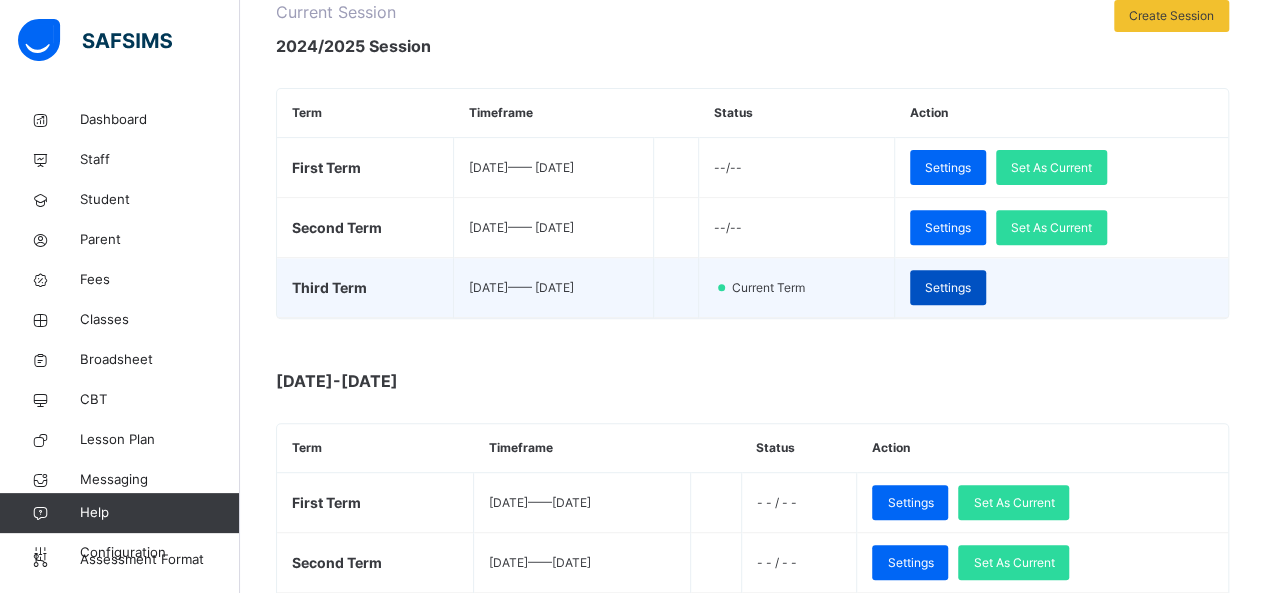 click on "Settings" at bounding box center (948, 288) 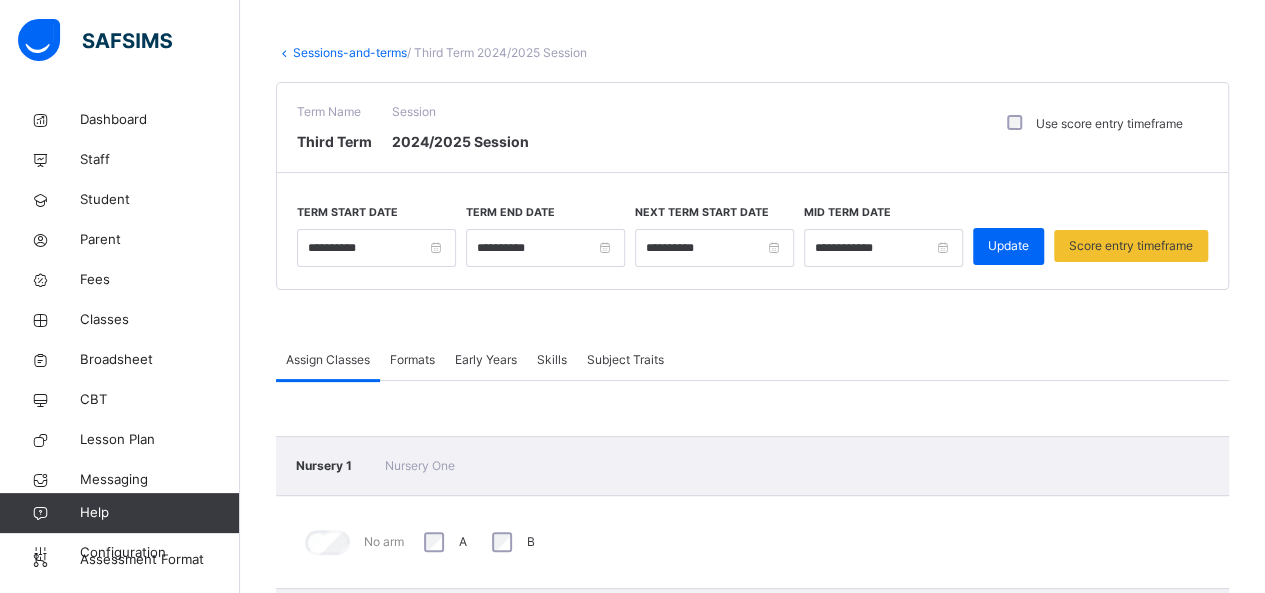 scroll, scrollTop: 86, scrollLeft: 0, axis: vertical 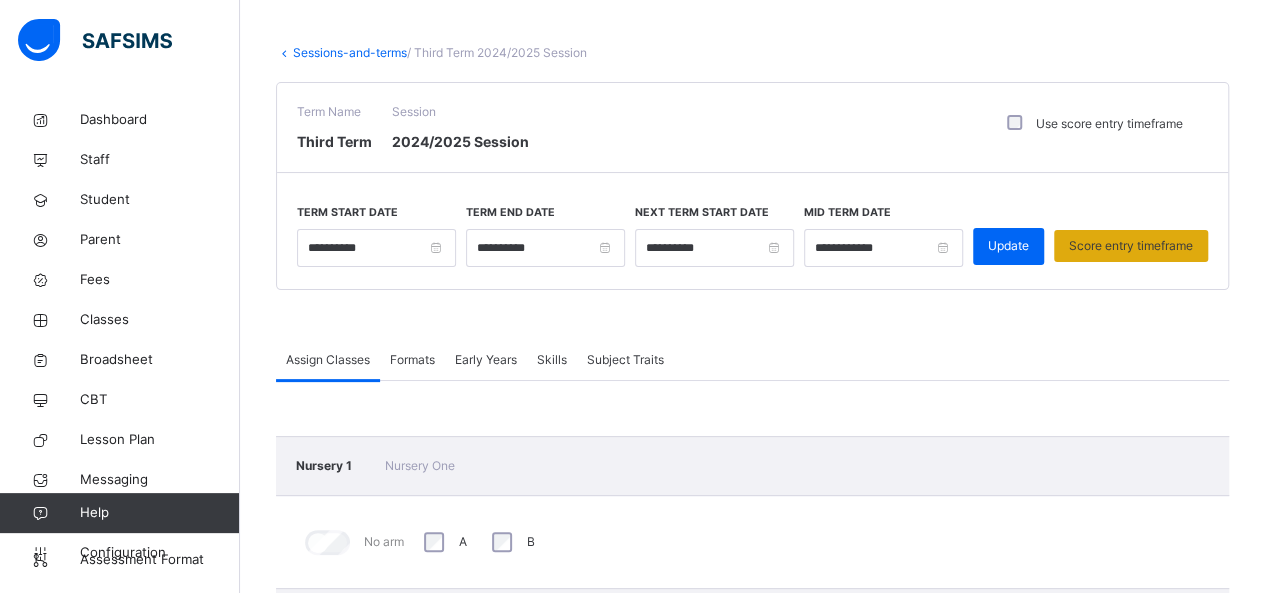 click on "Score entry timeframe" at bounding box center (1131, 246) 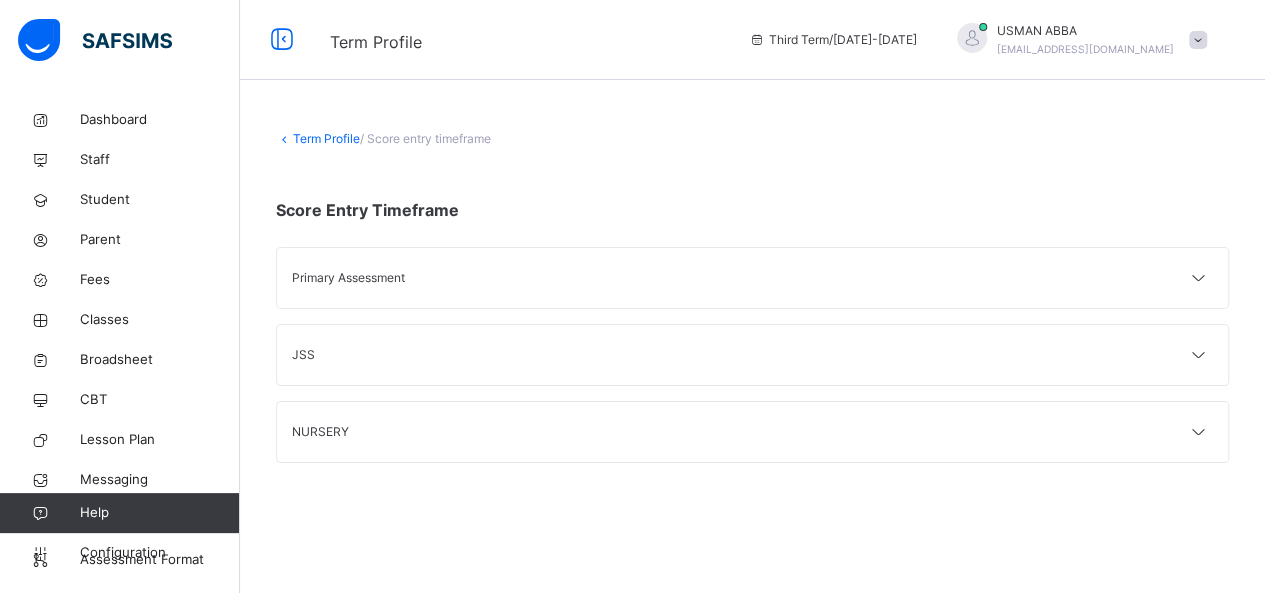 scroll, scrollTop: 0, scrollLeft: 0, axis: both 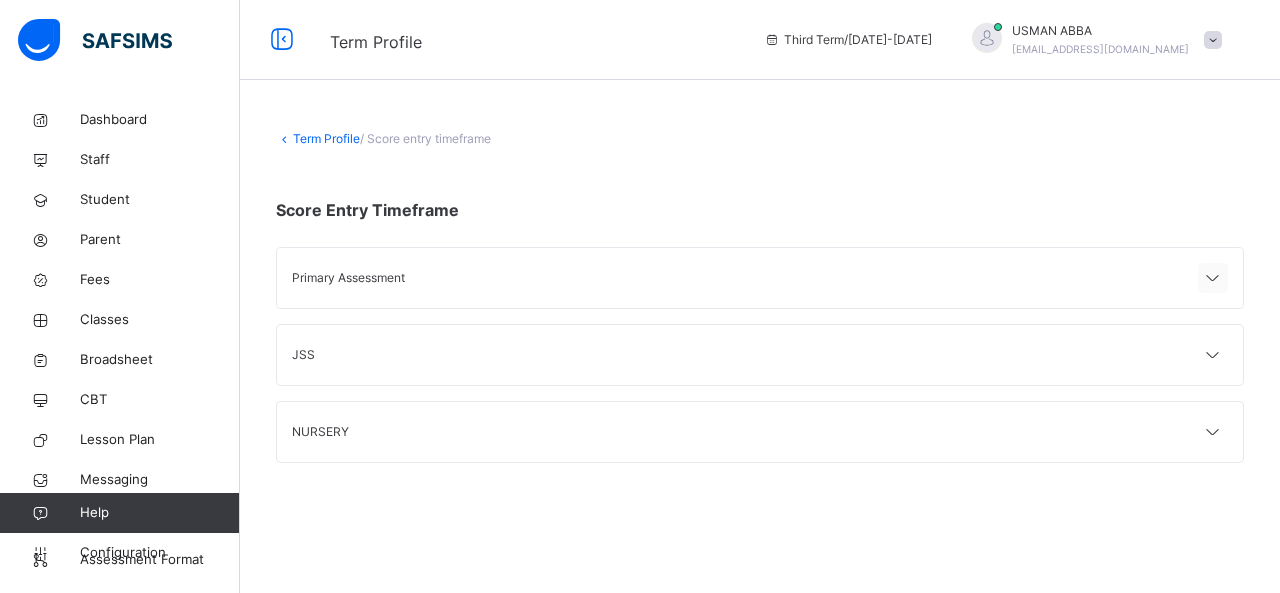 click at bounding box center [1213, 279] 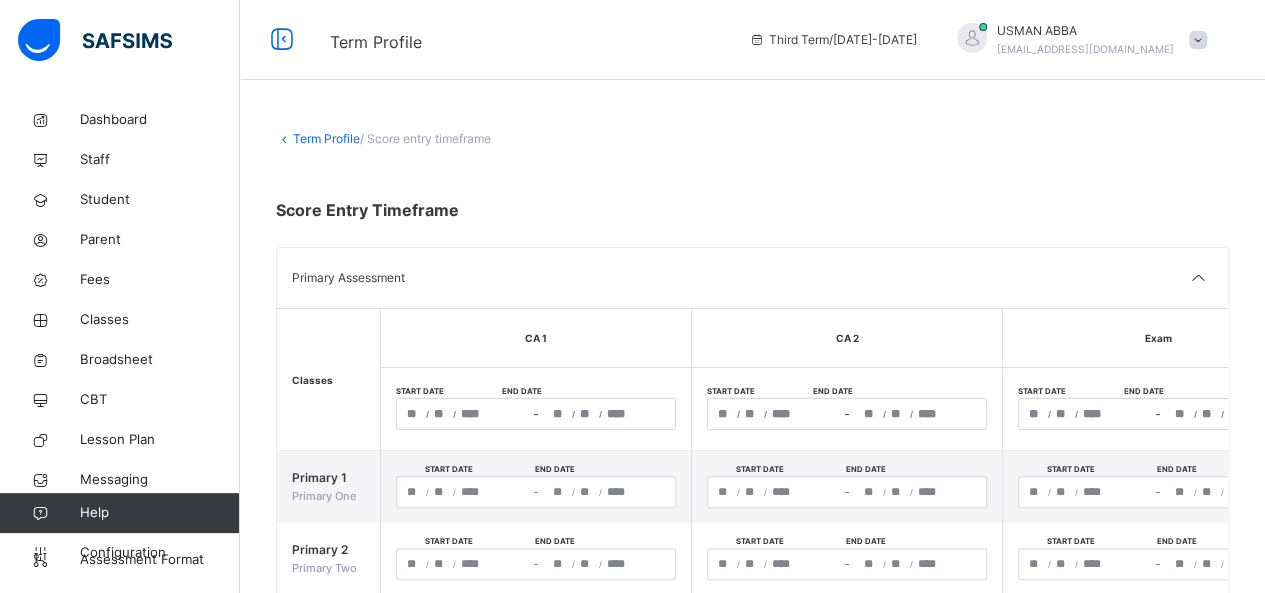 click on "/ / – / /" at bounding box center (536, 414) 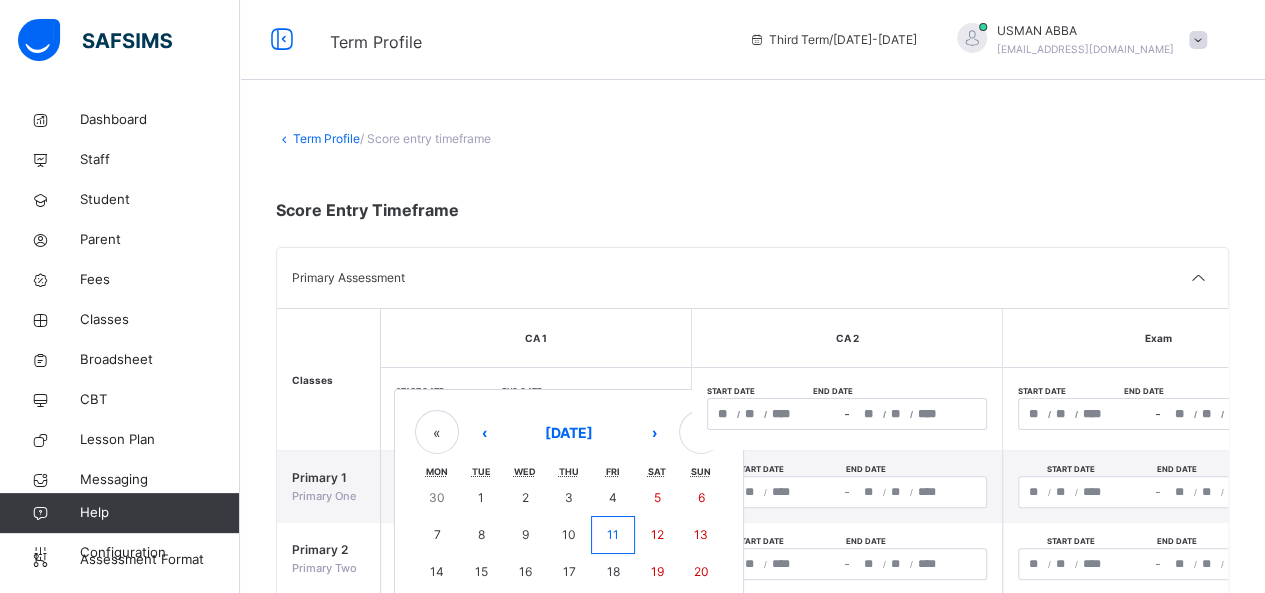 click at bounding box center (752, 227) 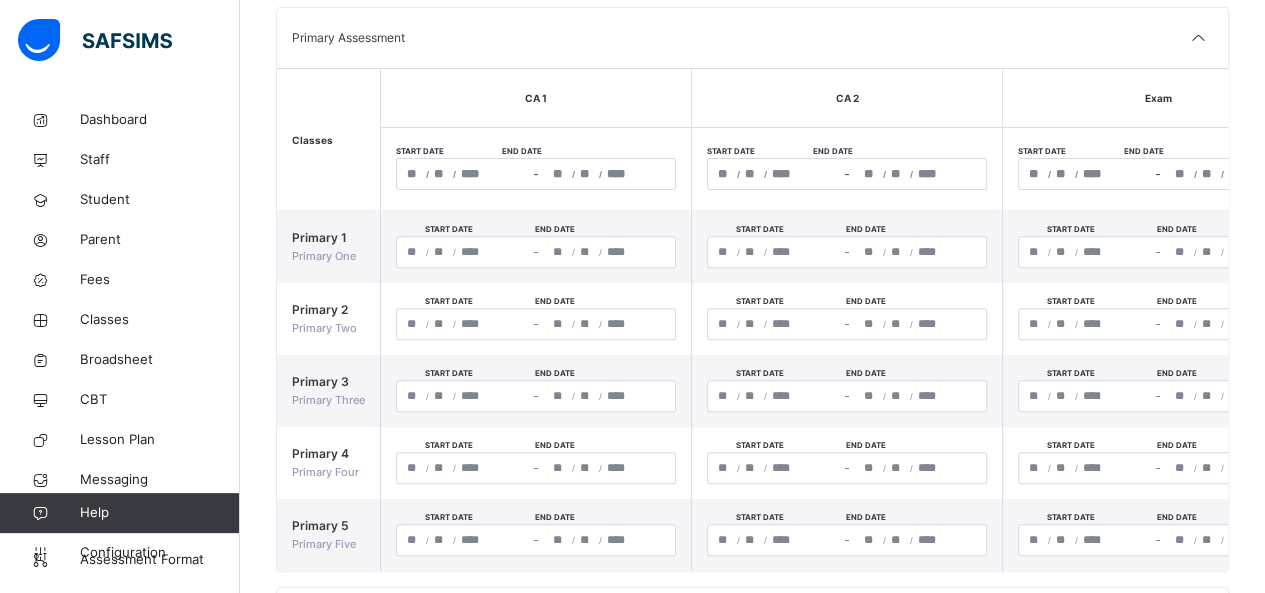 scroll, scrollTop: 236, scrollLeft: 0, axis: vertical 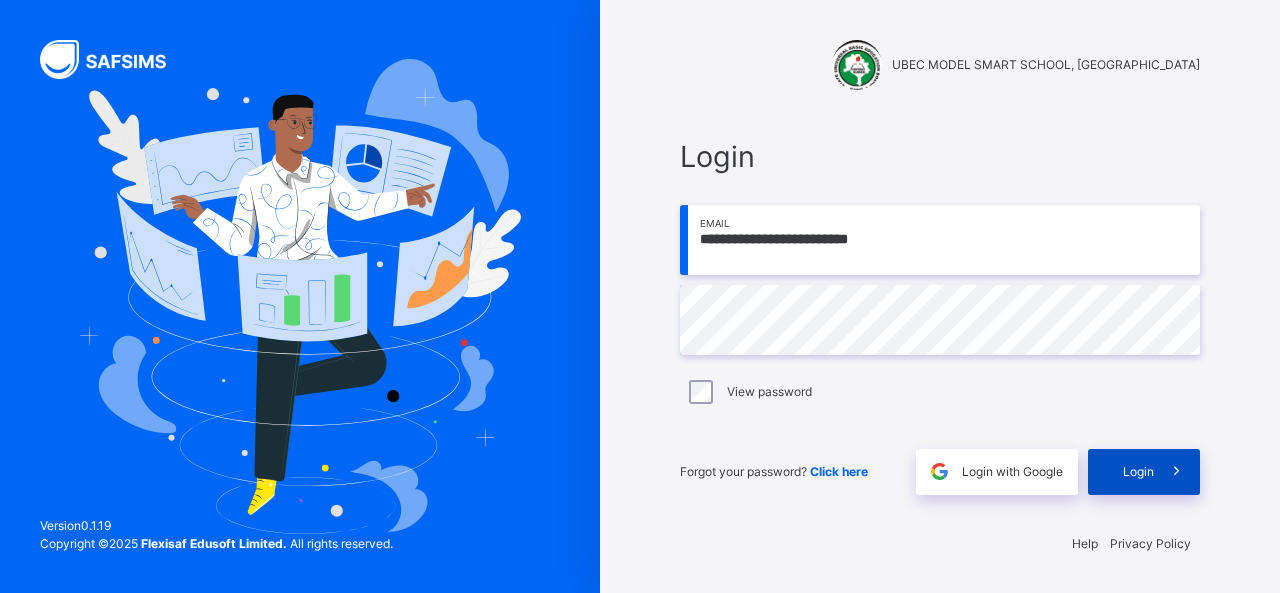 click at bounding box center [1177, 472] 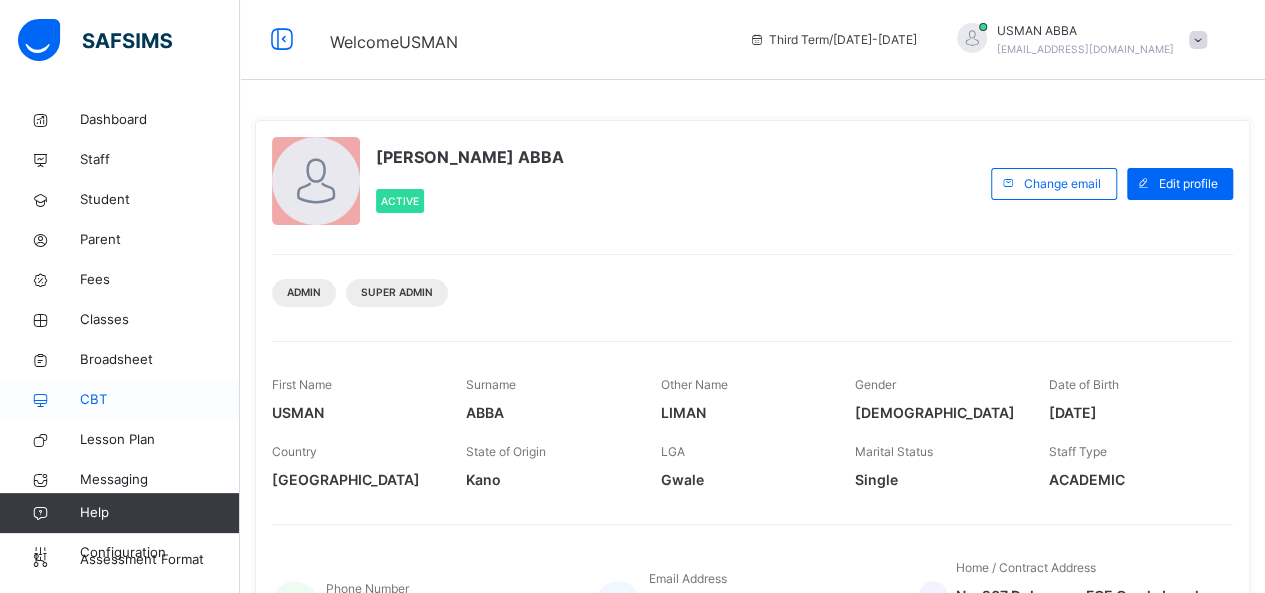 click on "CBT" at bounding box center (160, 400) 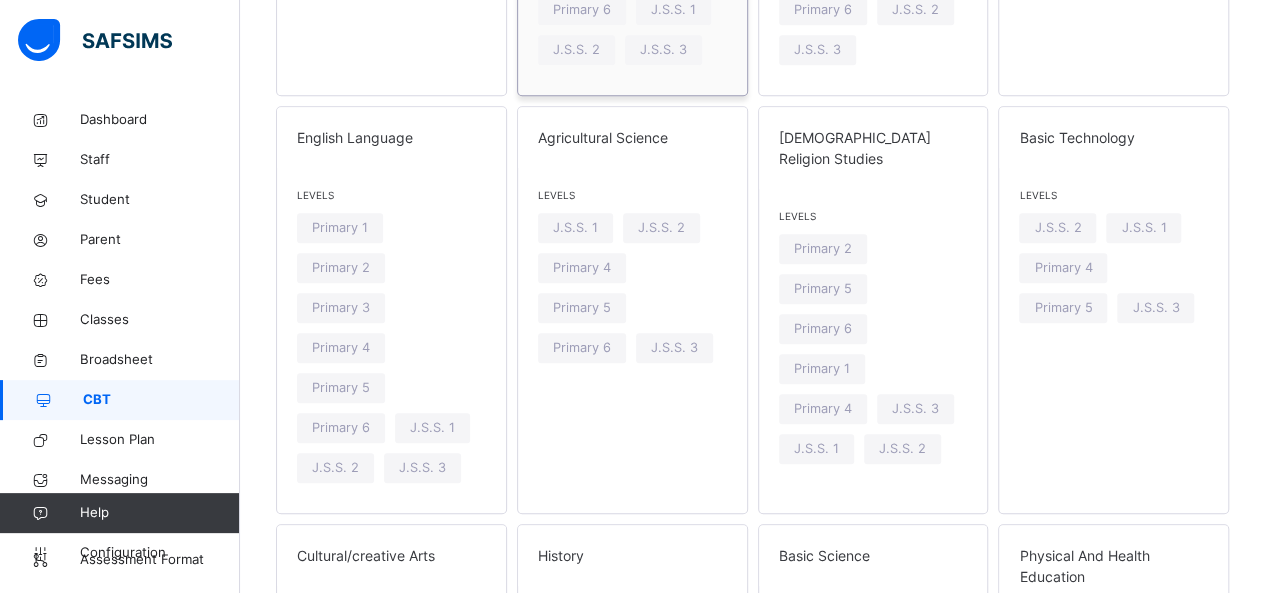 scroll, scrollTop: 570, scrollLeft: 0, axis: vertical 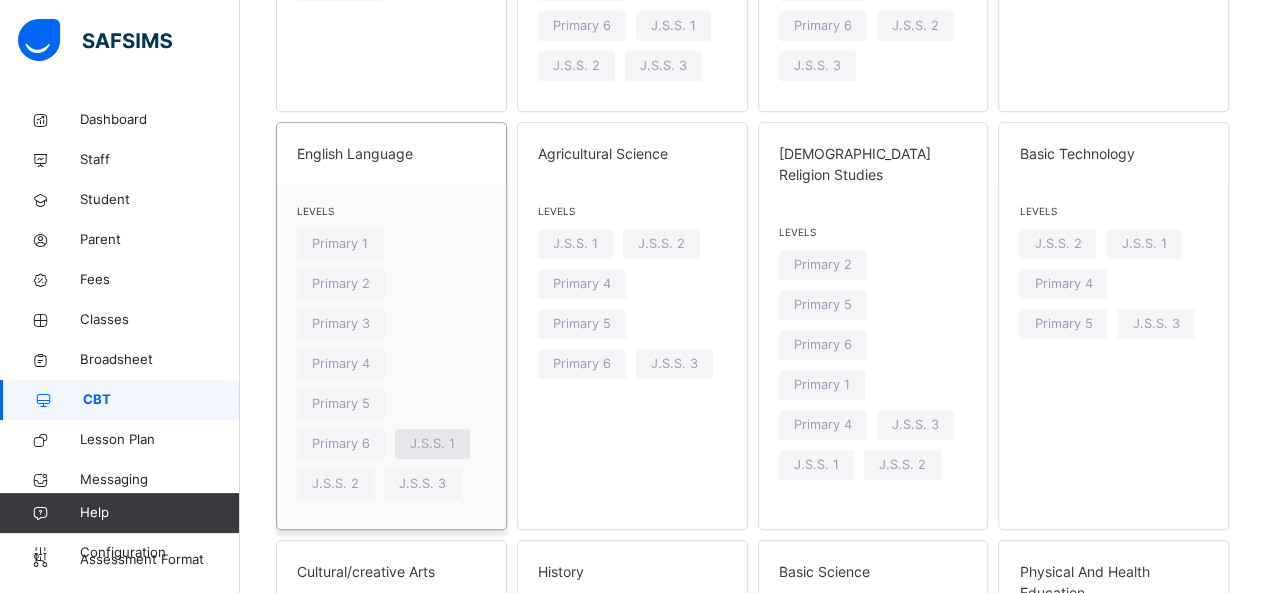 click on "J.S.S. 1" at bounding box center (432, 443) 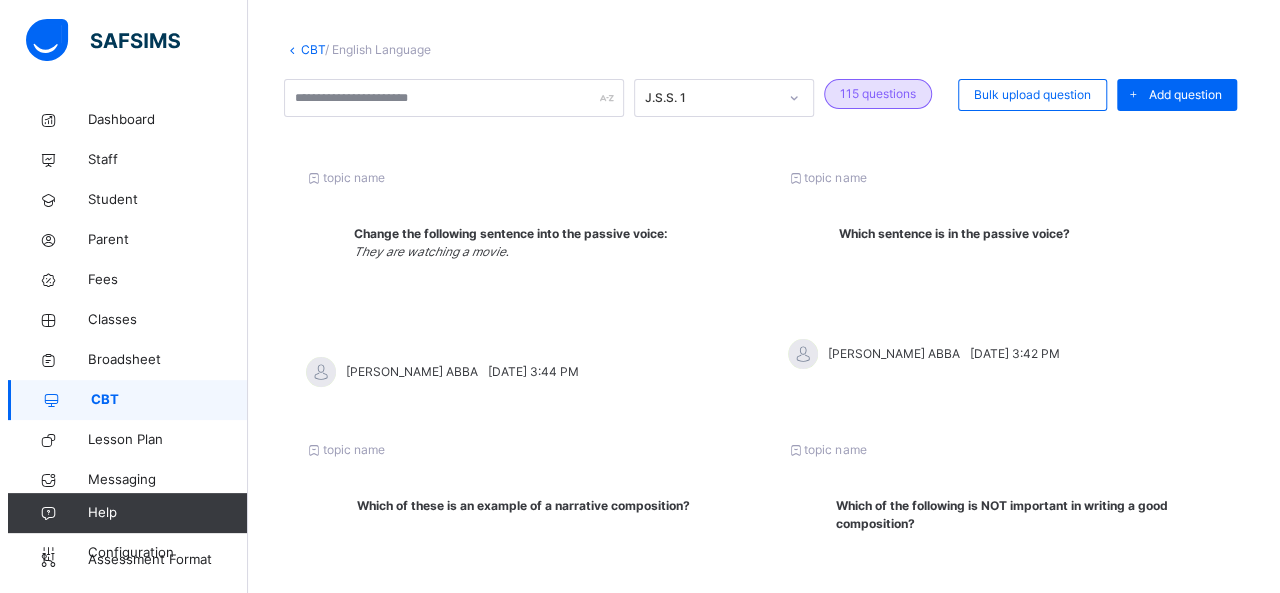 scroll, scrollTop: 0, scrollLeft: 0, axis: both 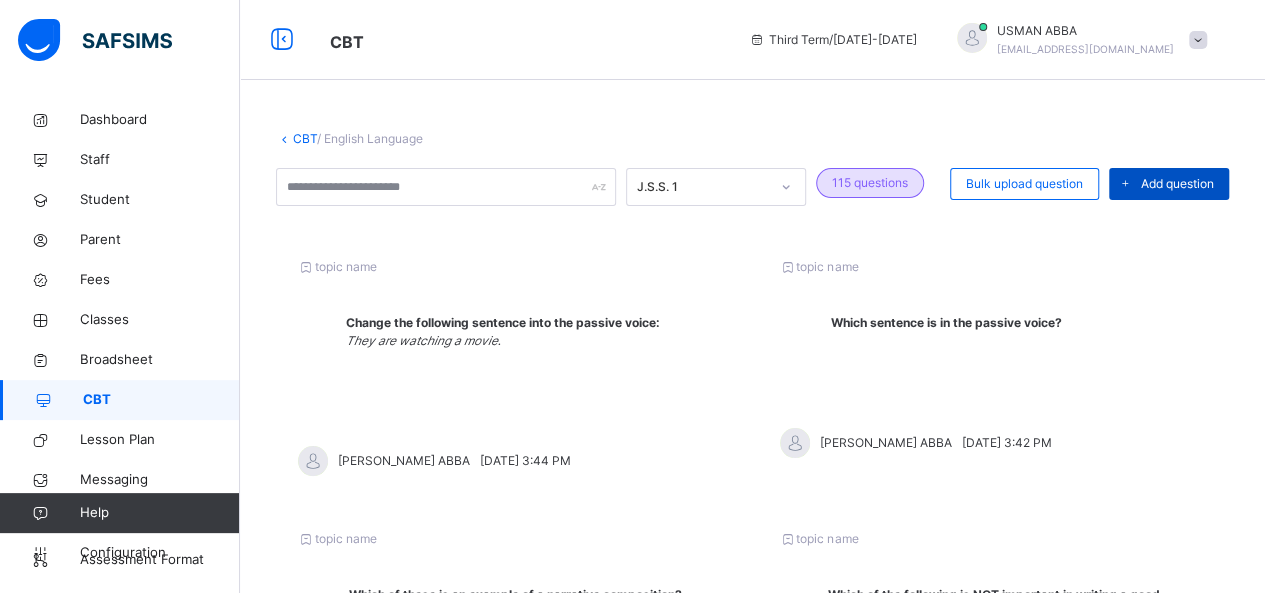 click on "Add question" at bounding box center (1177, 184) 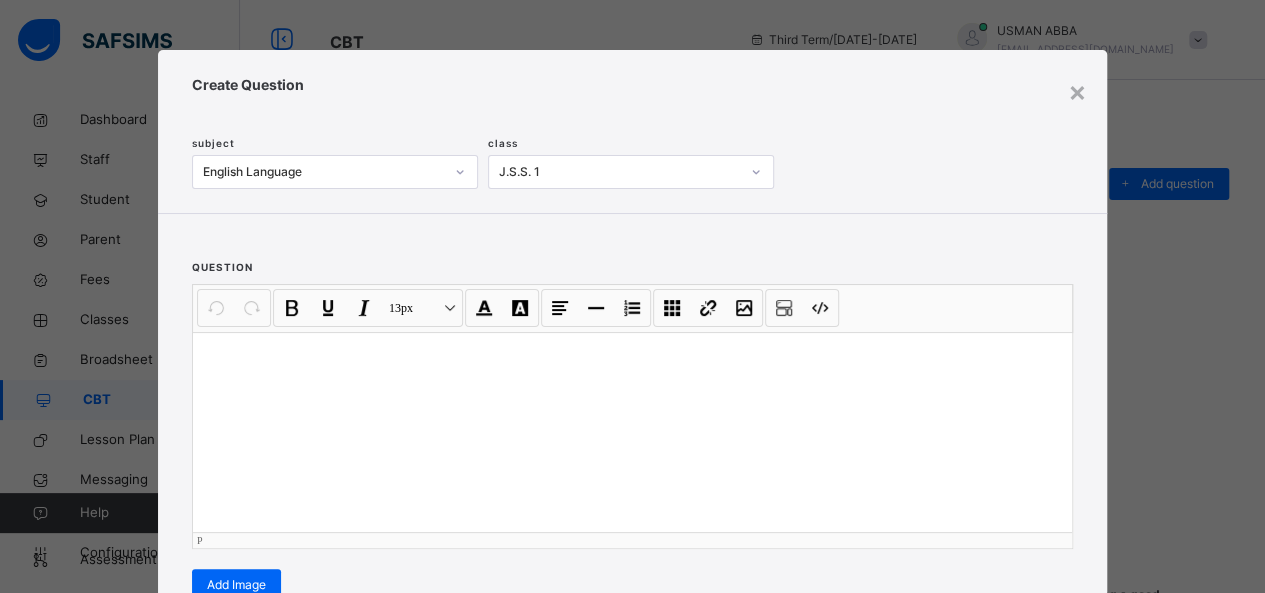 click at bounding box center (632, 432) 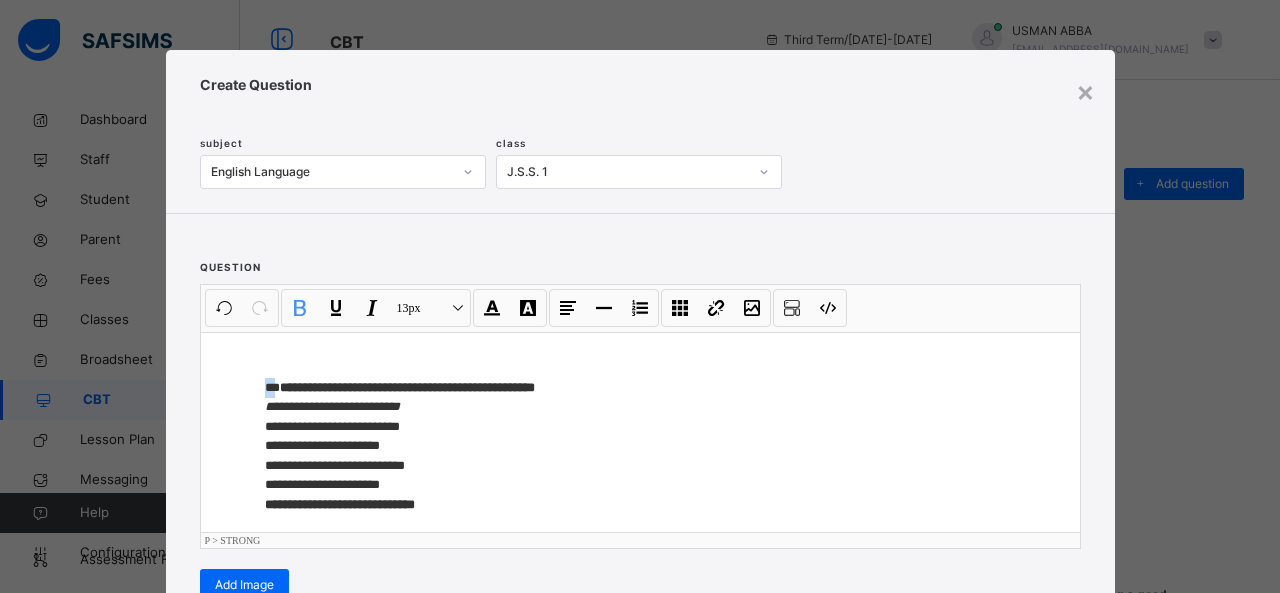 drag, startPoint x: 267, startPoint y: 387, endPoint x: 213, endPoint y: 381, distance: 54.33231 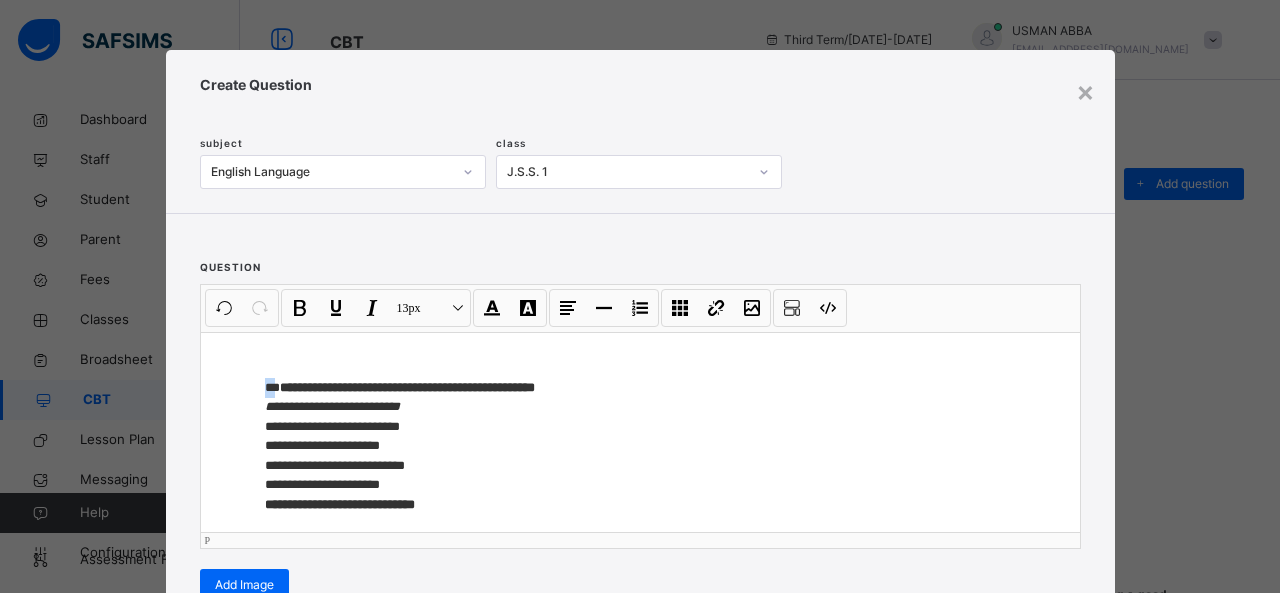 type 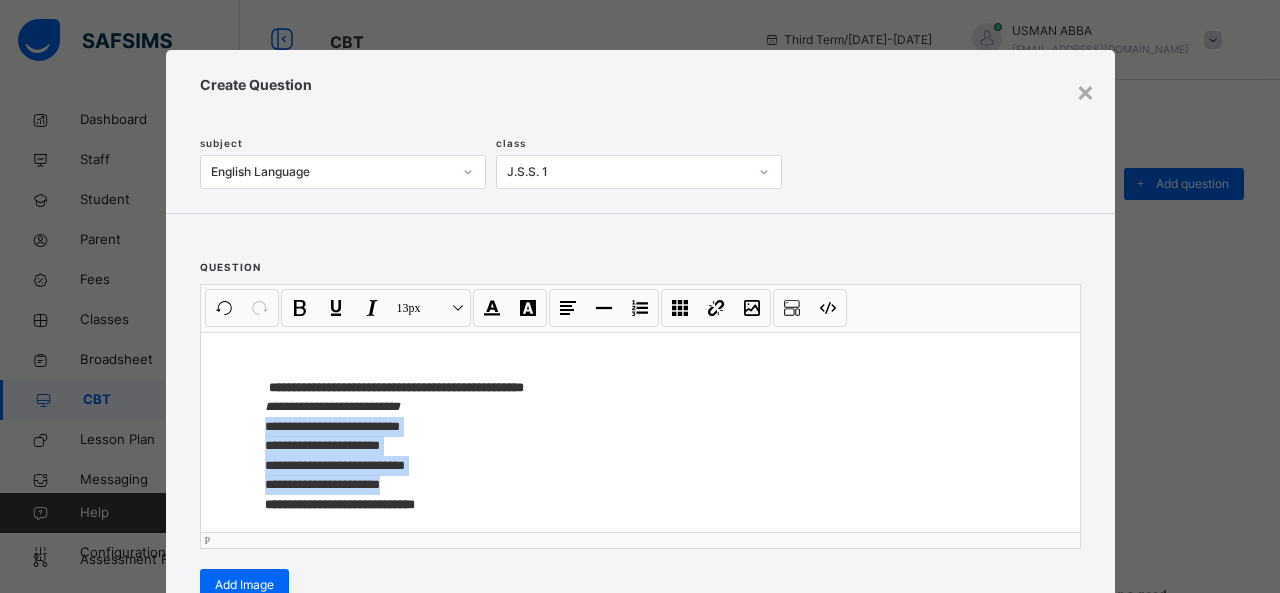 drag, startPoint x: 248, startPoint y: 422, endPoint x: 492, endPoint y: 481, distance: 251.03188 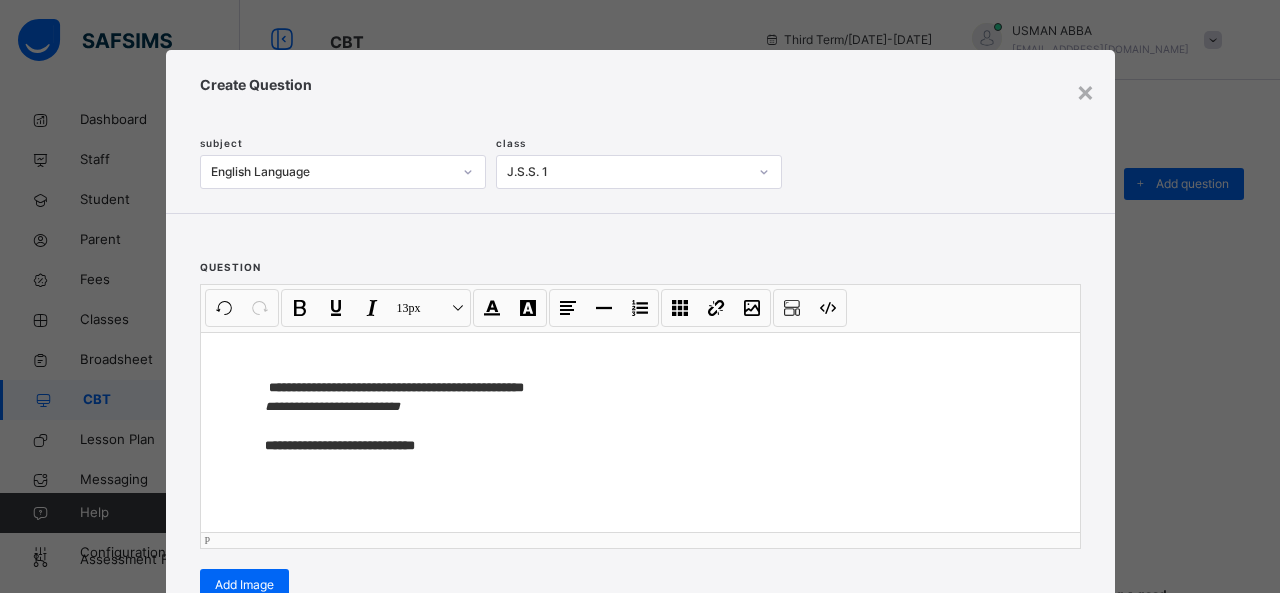 scroll, scrollTop: 365, scrollLeft: 0, axis: vertical 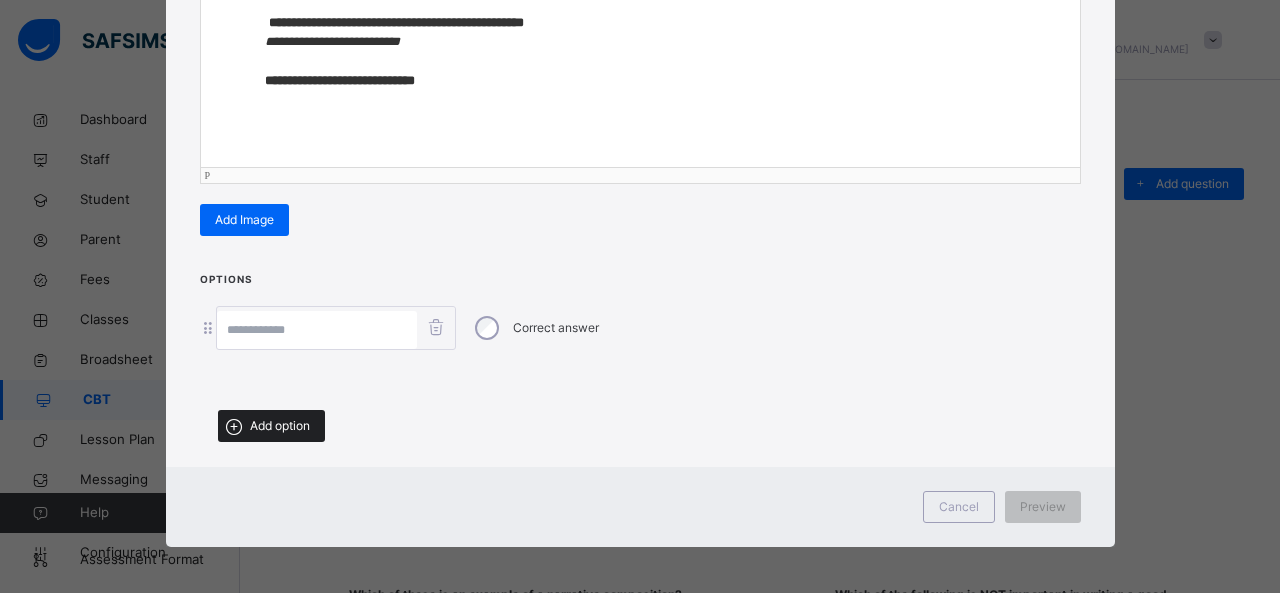 click on "Add option" at bounding box center [280, 426] 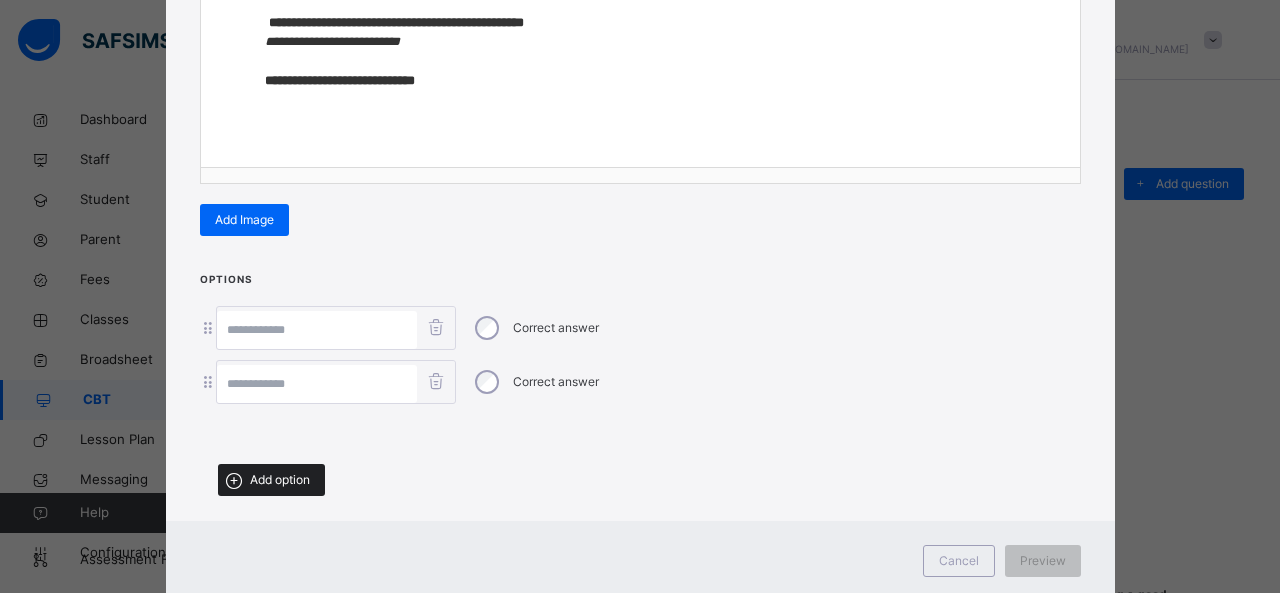 click on "Add option" at bounding box center [280, 480] 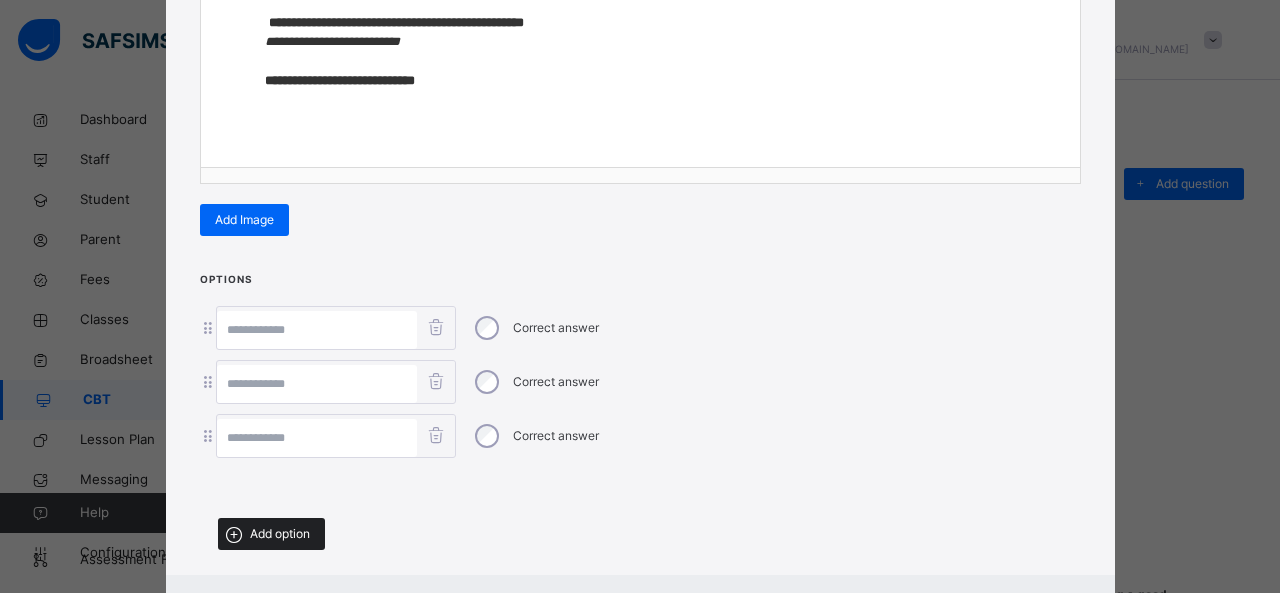 click on "Add option" at bounding box center (280, 534) 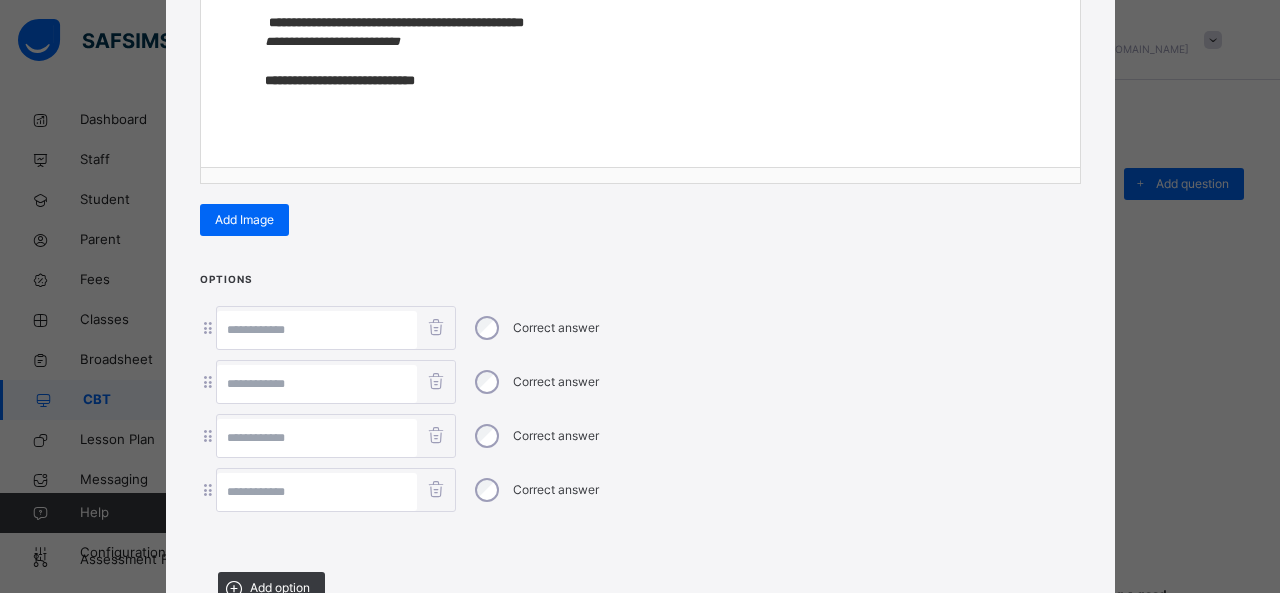 click at bounding box center (317, 330) 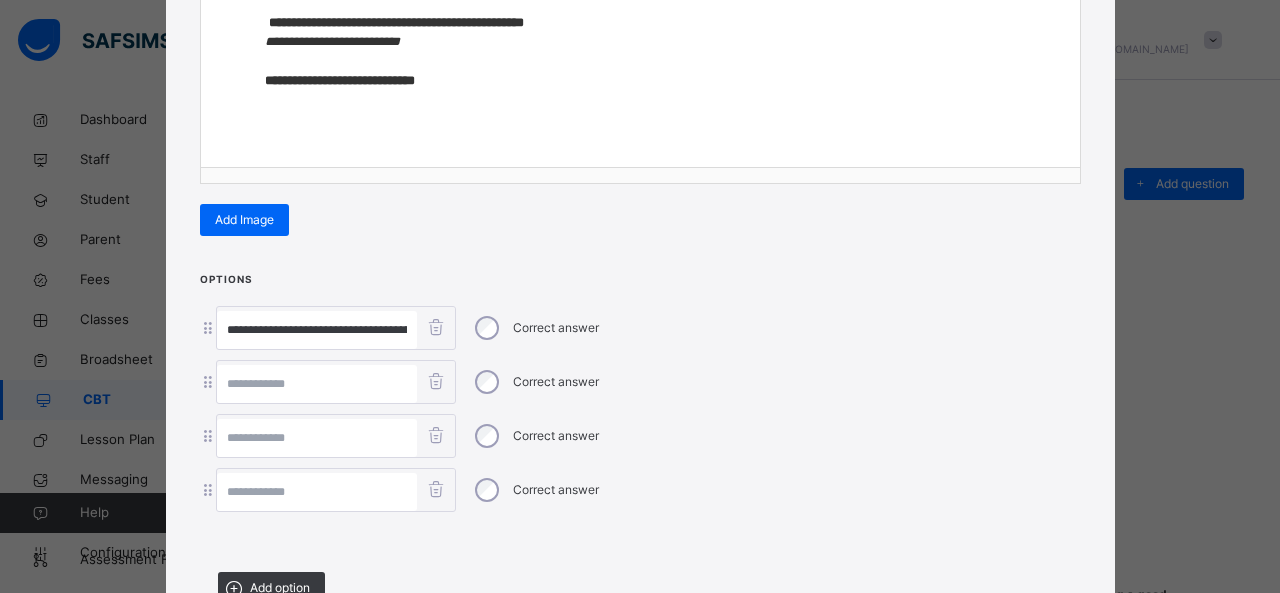 scroll, scrollTop: 0, scrollLeft: 431, axis: horizontal 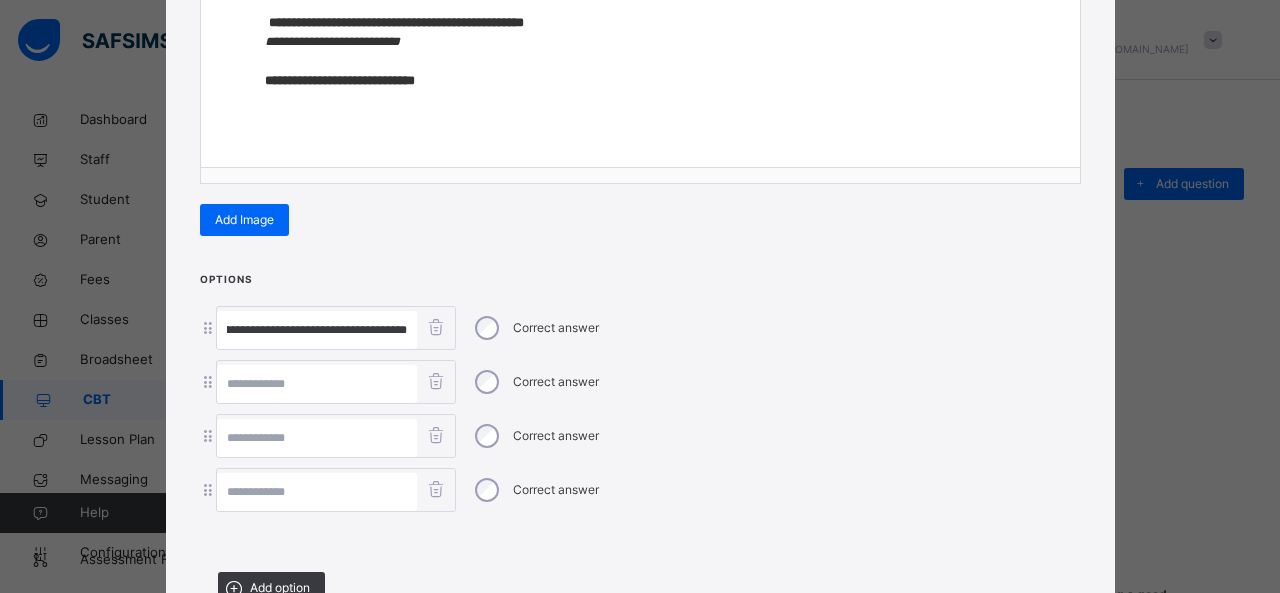 drag, startPoint x: 264, startPoint y: 324, endPoint x: 764, endPoint y: 412, distance: 507.68494 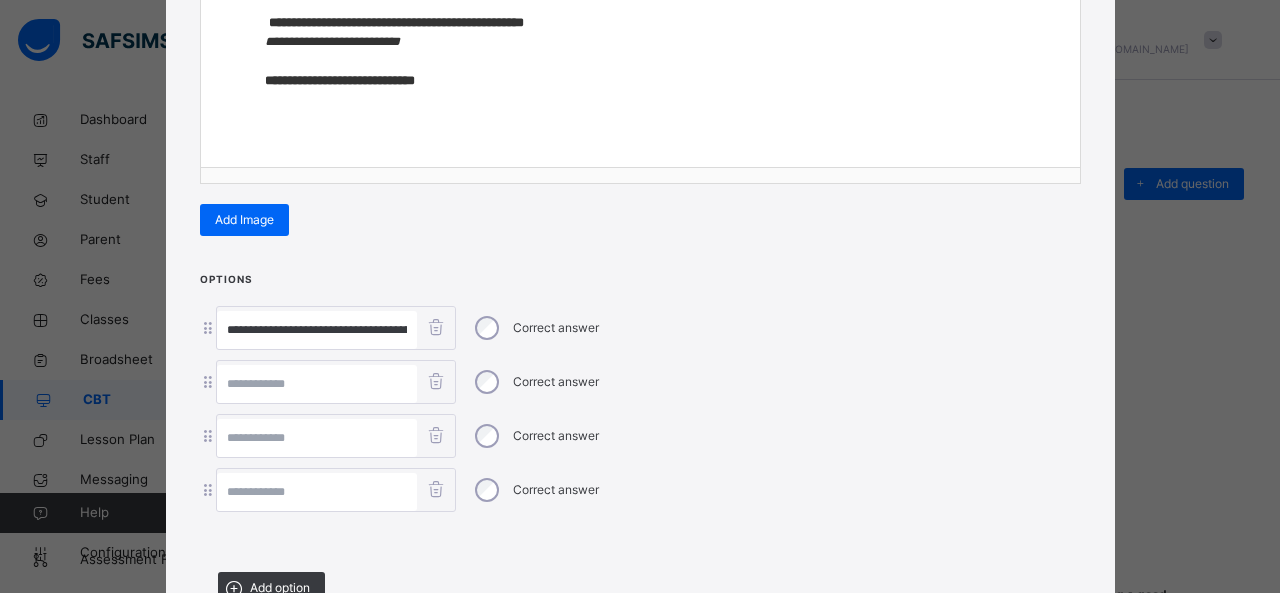click at bounding box center (317, 492) 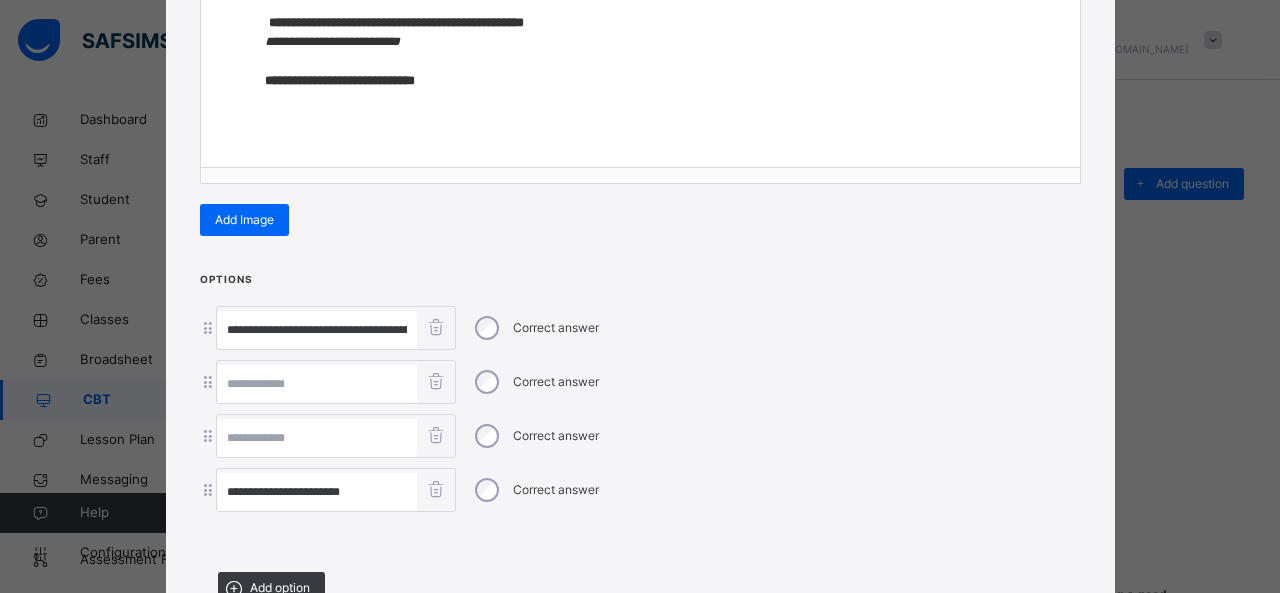 type on "**********" 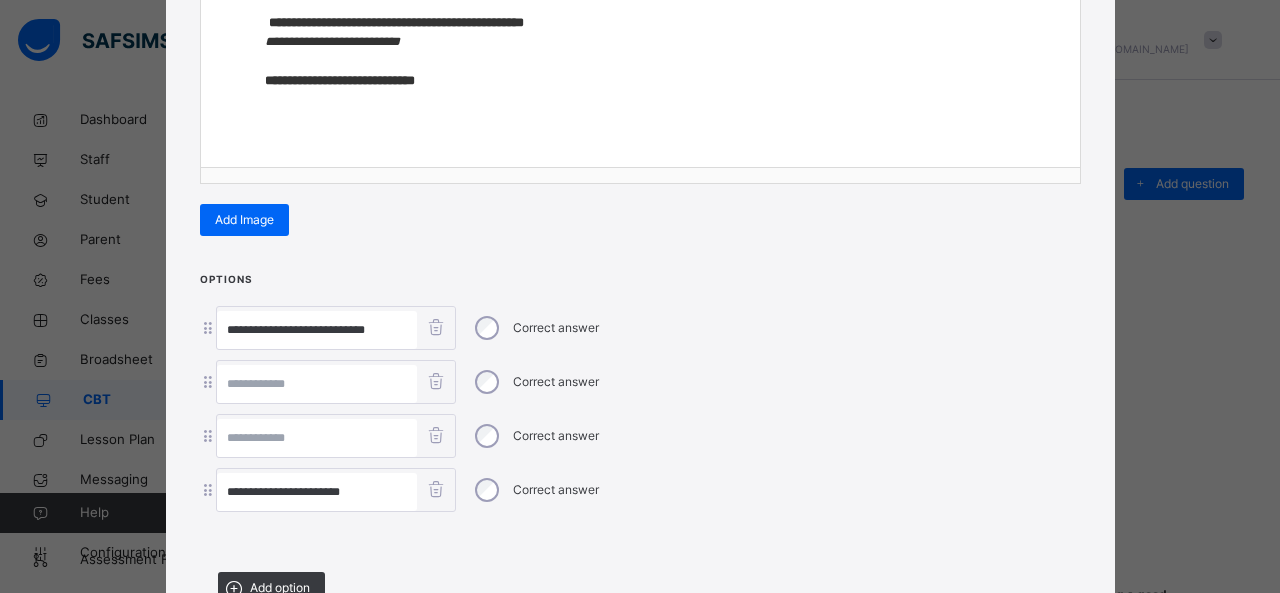 type on "**********" 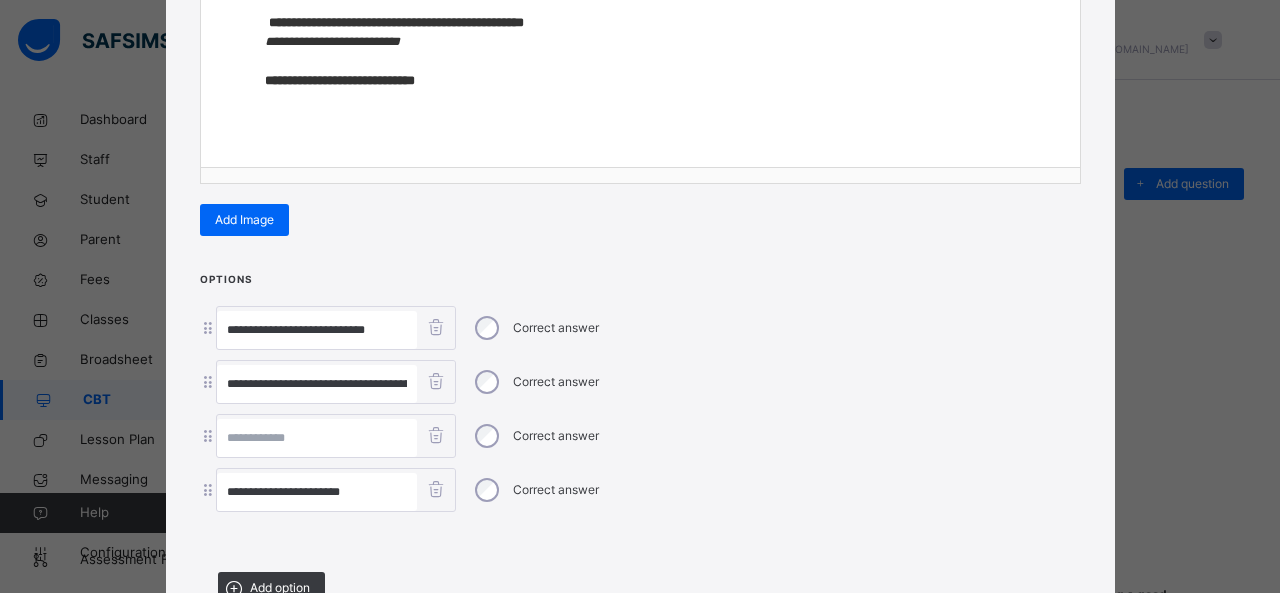 scroll, scrollTop: 0, scrollLeft: 129, axis: horizontal 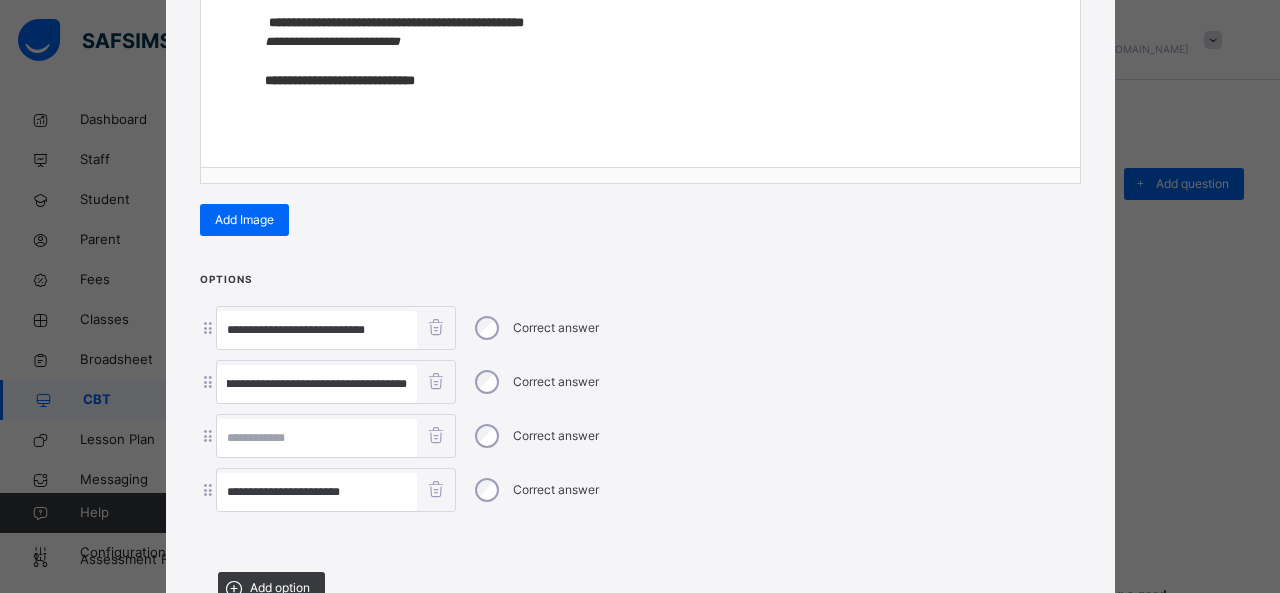 drag, startPoint x: 232, startPoint y: 376, endPoint x: 780, endPoint y: 469, distance: 555.8354 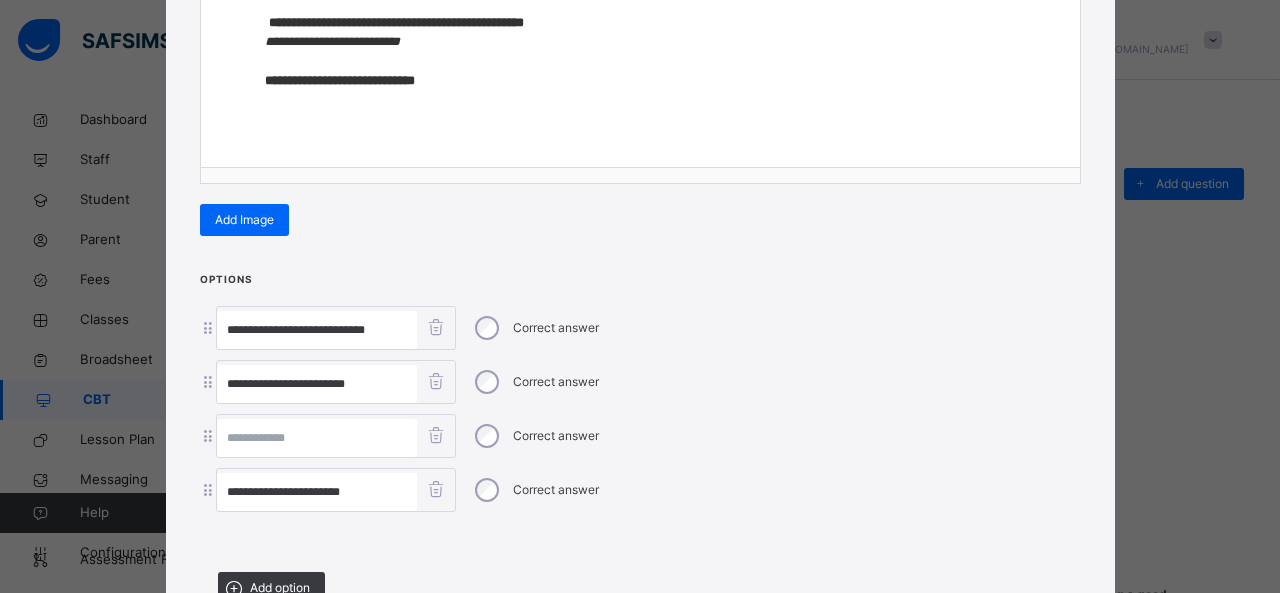 scroll, scrollTop: 0, scrollLeft: 0, axis: both 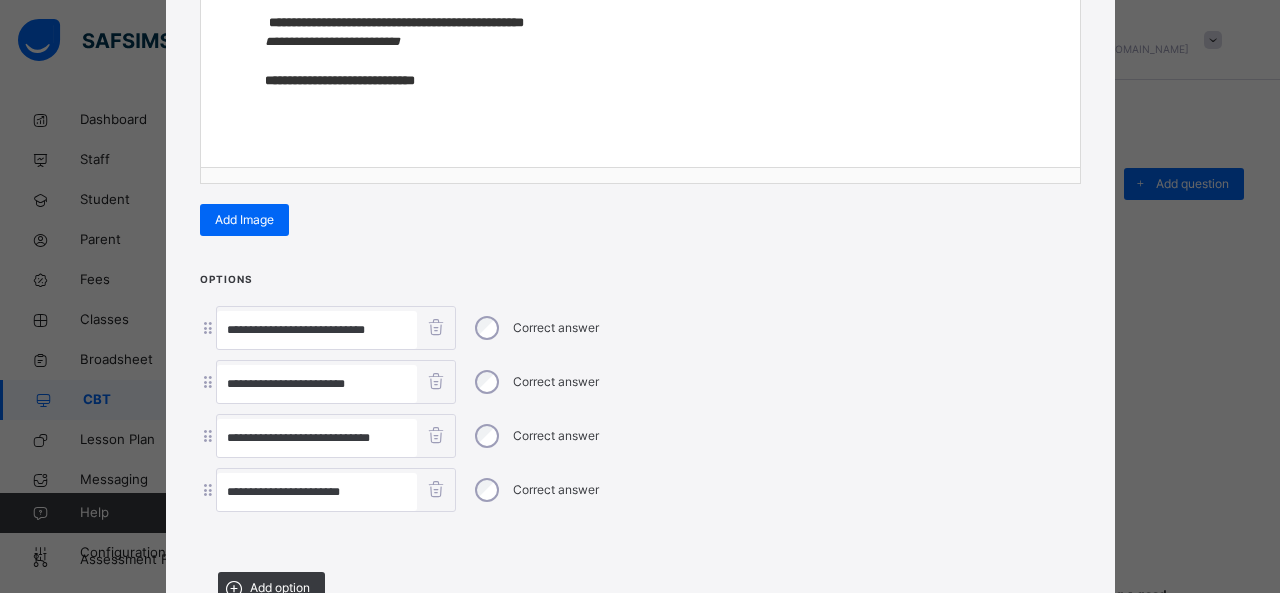 type on "**********" 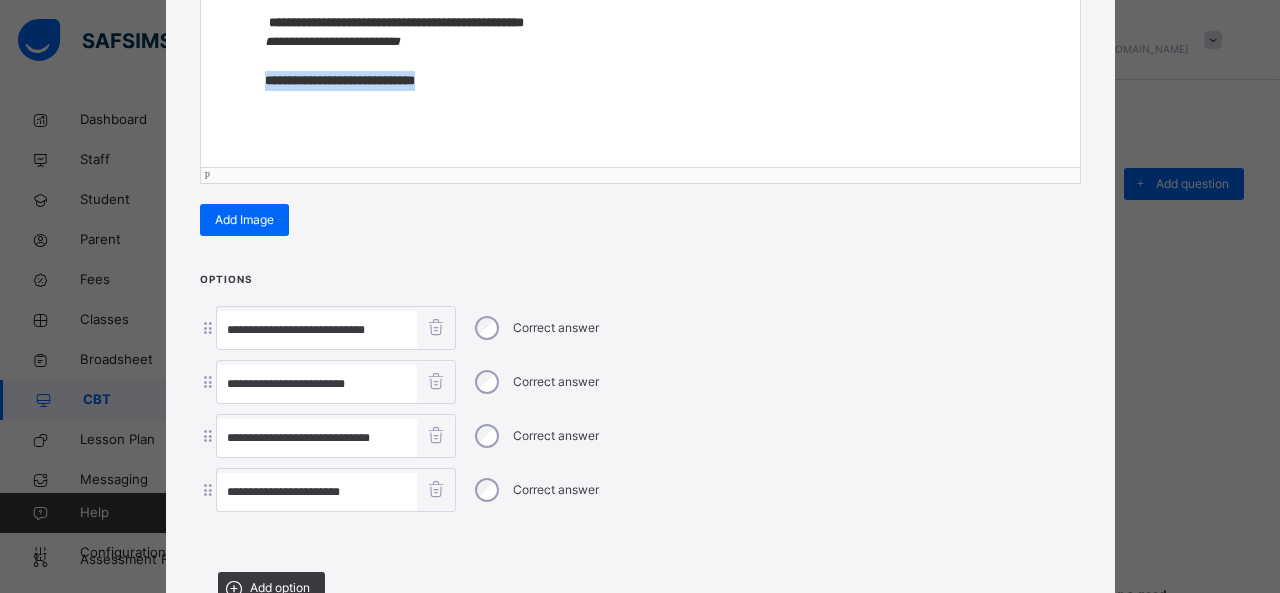 drag, startPoint x: 472, startPoint y: 72, endPoint x: 248, endPoint y: 73, distance: 224.00223 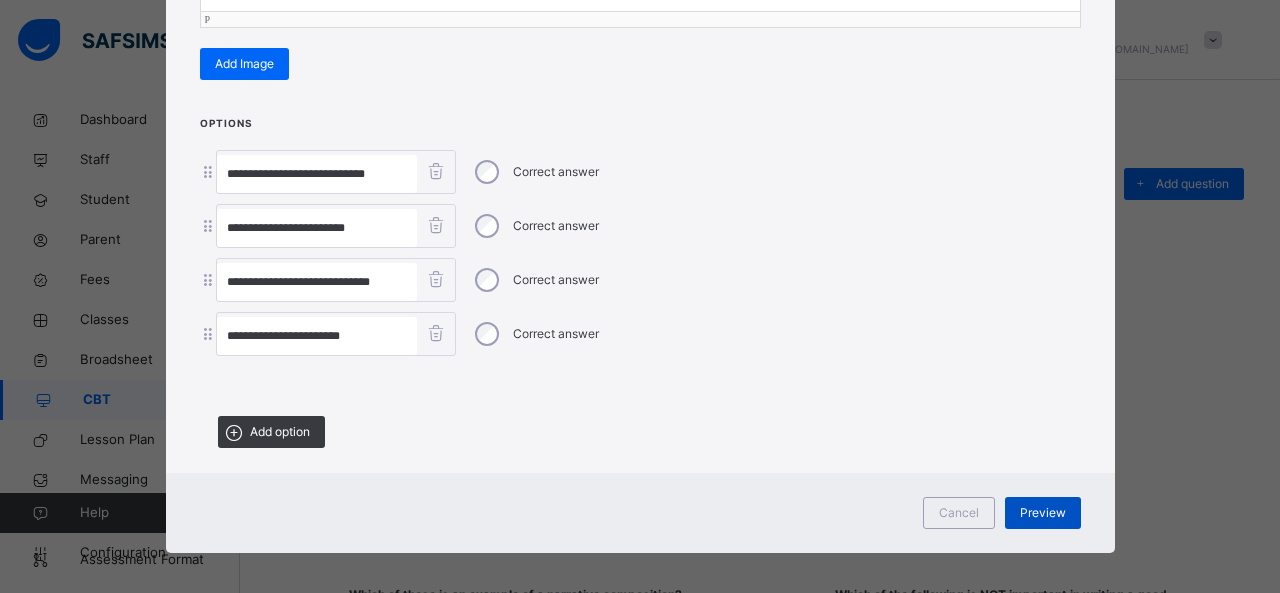 click on "Preview" at bounding box center [1043, 513] 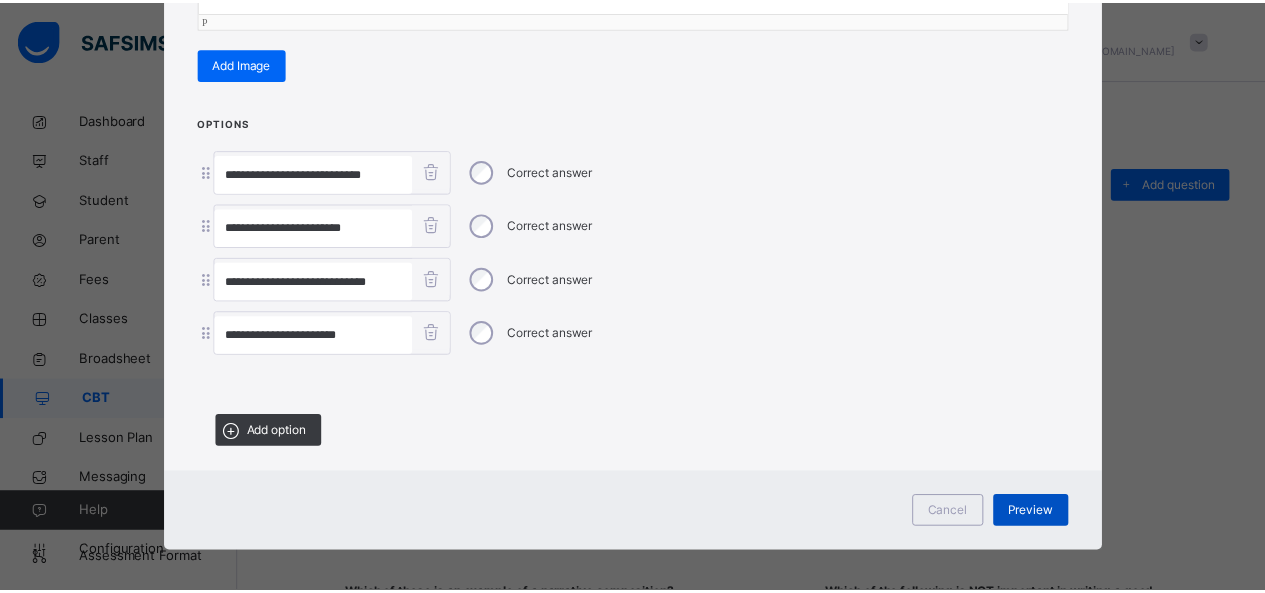 scroll, scrollTop: 119, scrollLeft: 0, axis: vertical 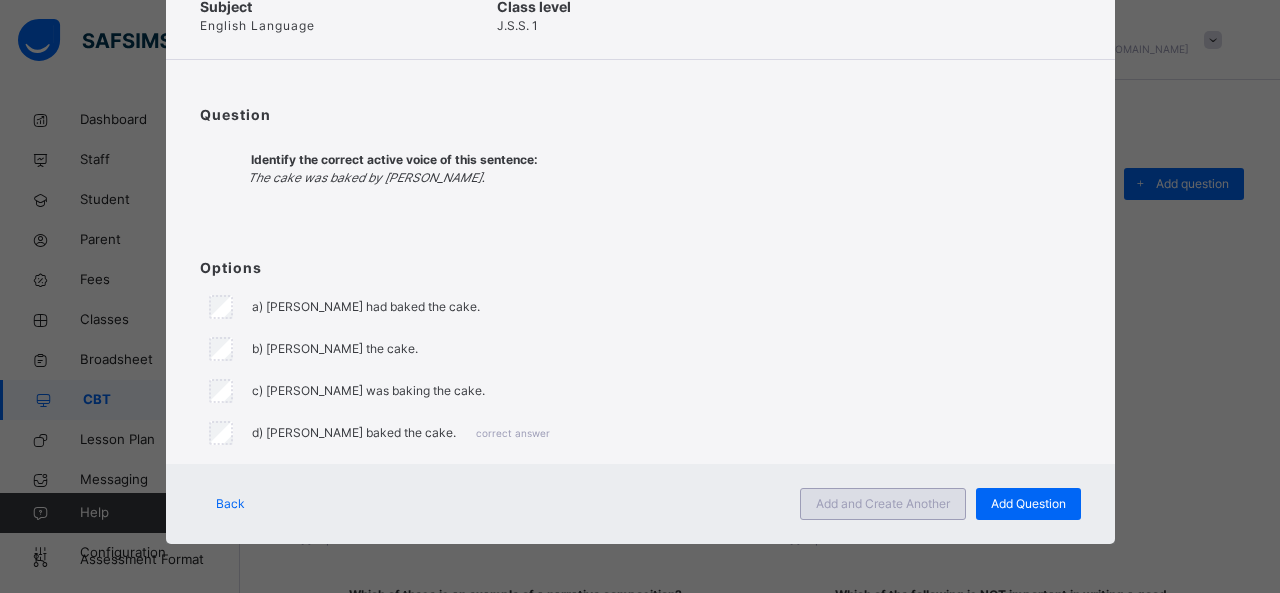 click on "Add and Create Another" at bounding box center (883, 504) 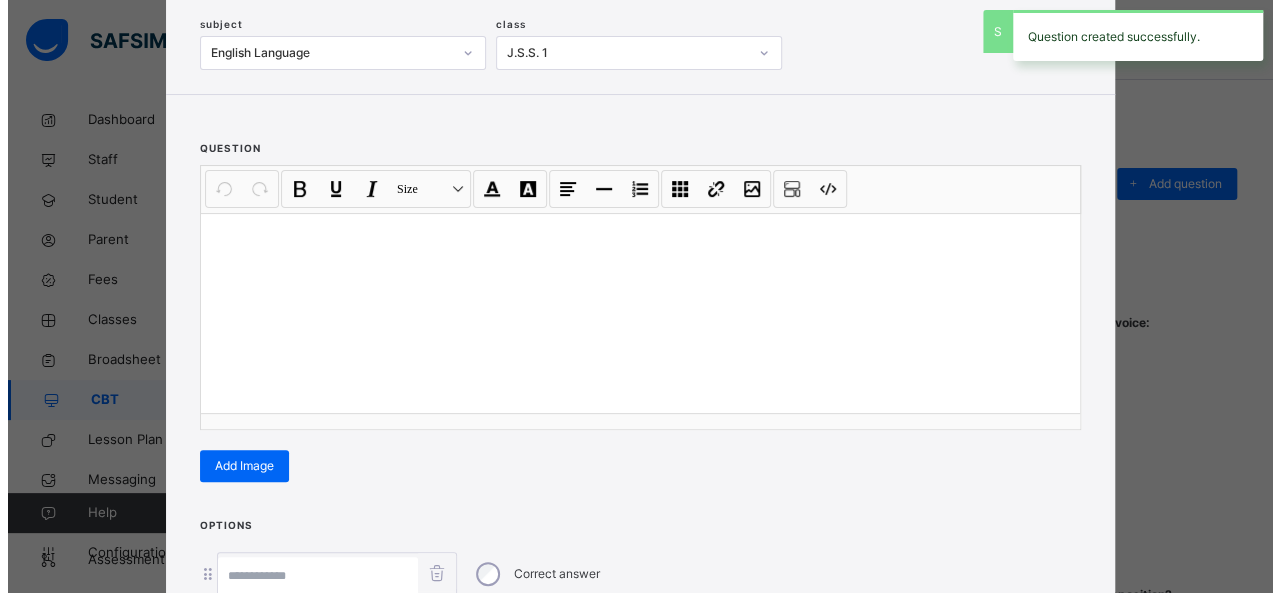 scroll, scrollTop: 142, scrollLeft: 0, axis: vertical 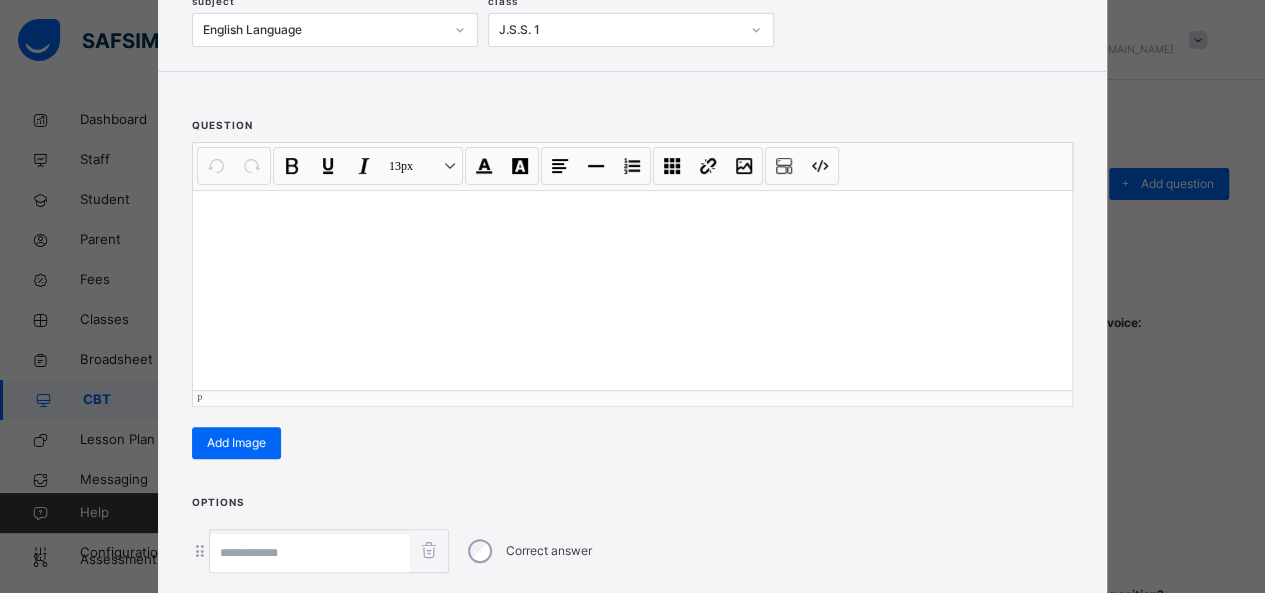 click at bounding box center (632, 290) 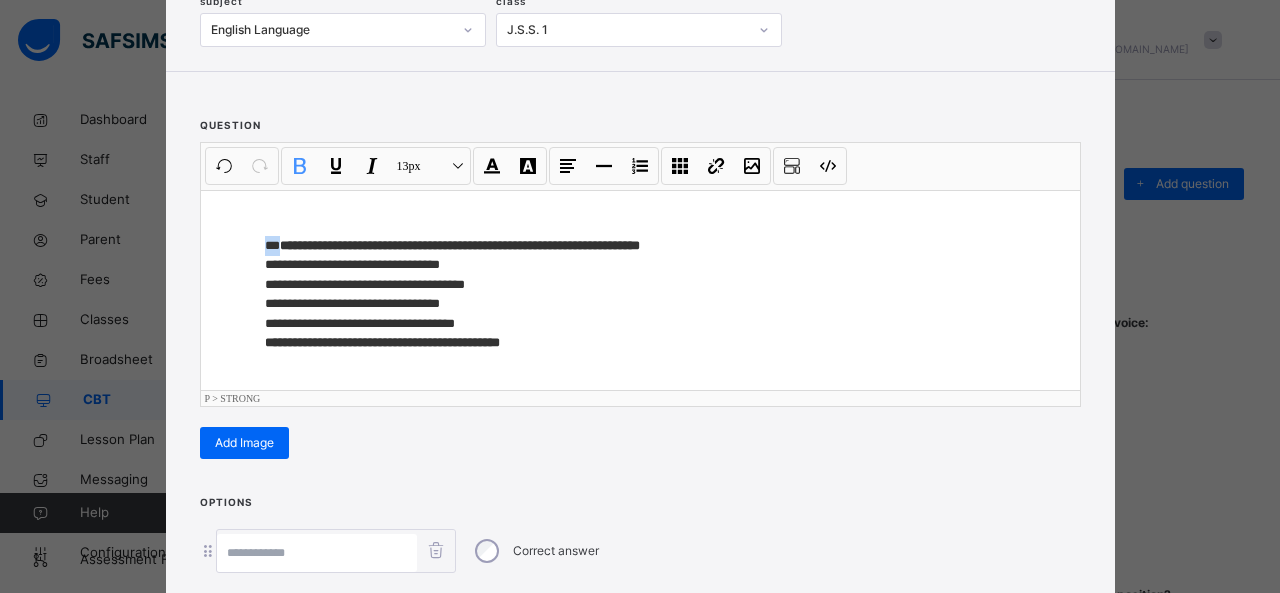 drag, startPoint x: 273, startPoint y: 240, endPoint x: 198, endPoint y: 243, distance: 75.059975 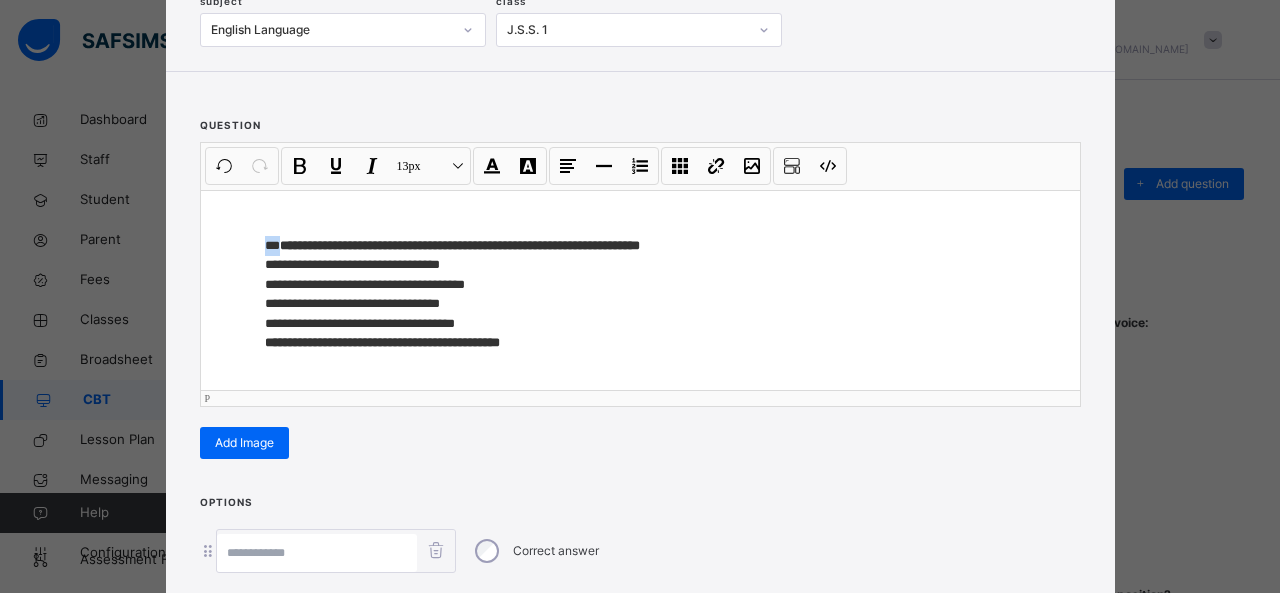 type 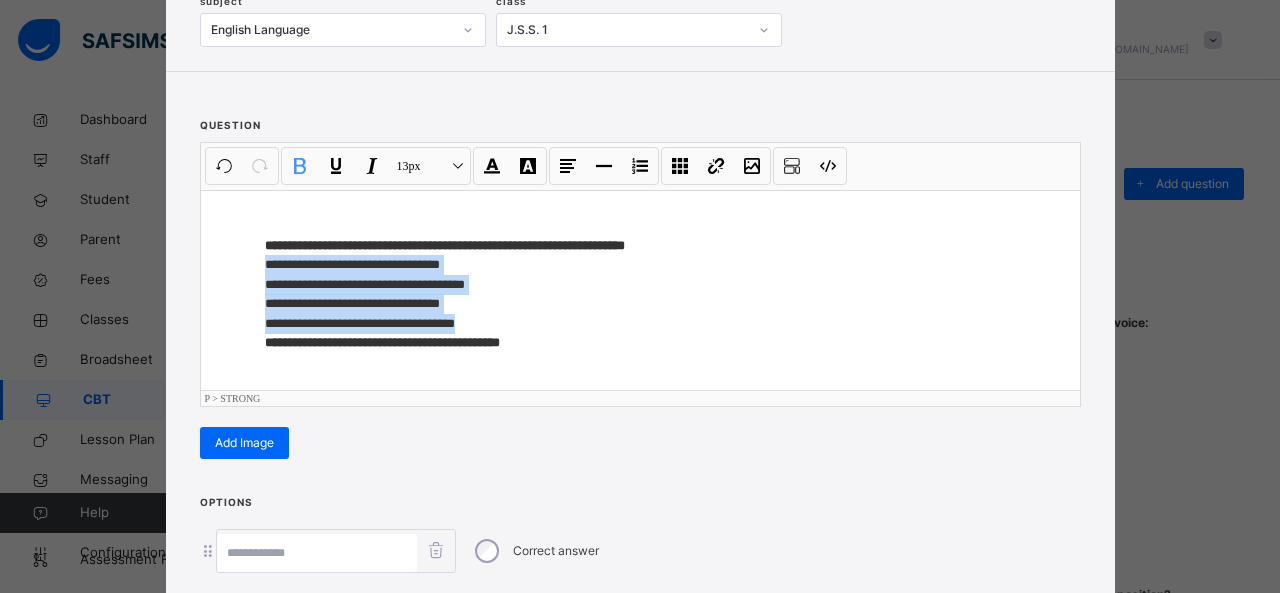 drag, startPoint x: 246, startPoint y: 267, endPoint x: 576, endPoint y: 317, distance: 333.7664 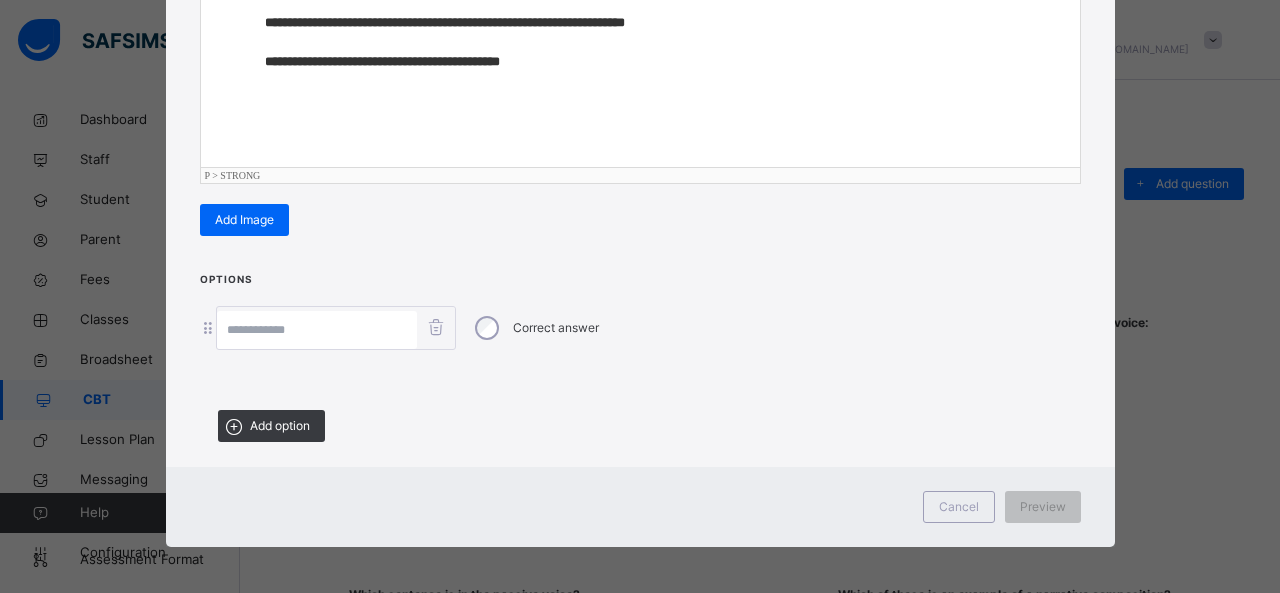 scroll, scrollTop: 364, scrollLeft: 0, axis: vertical 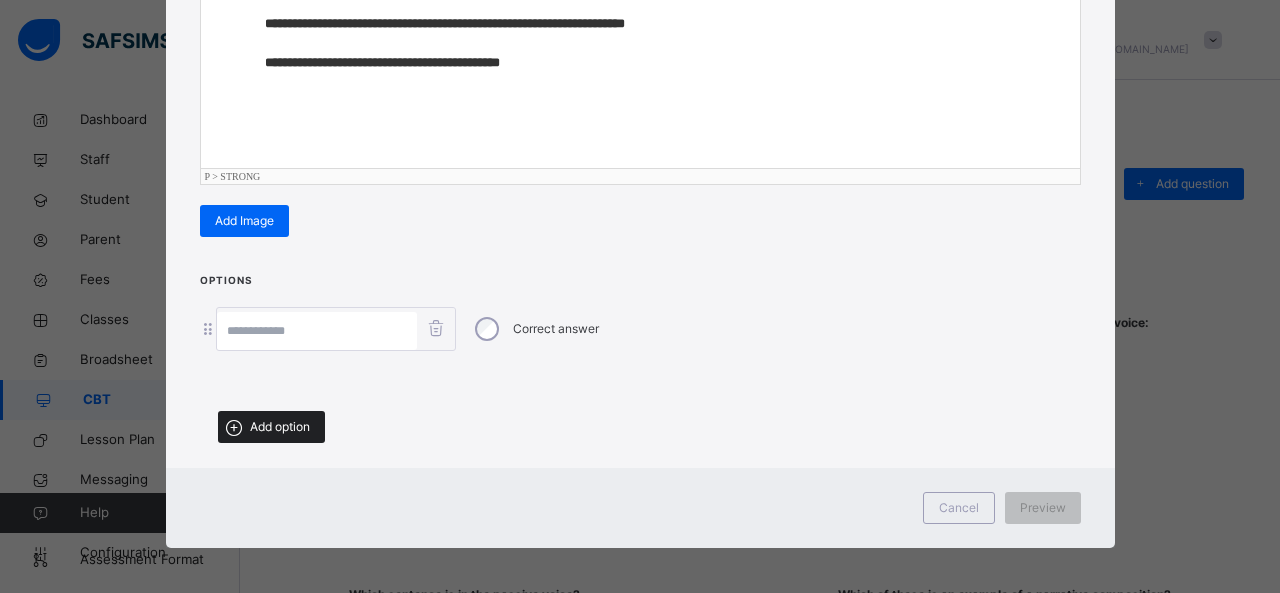 click on "Add option" at bounding box center (280, 427) 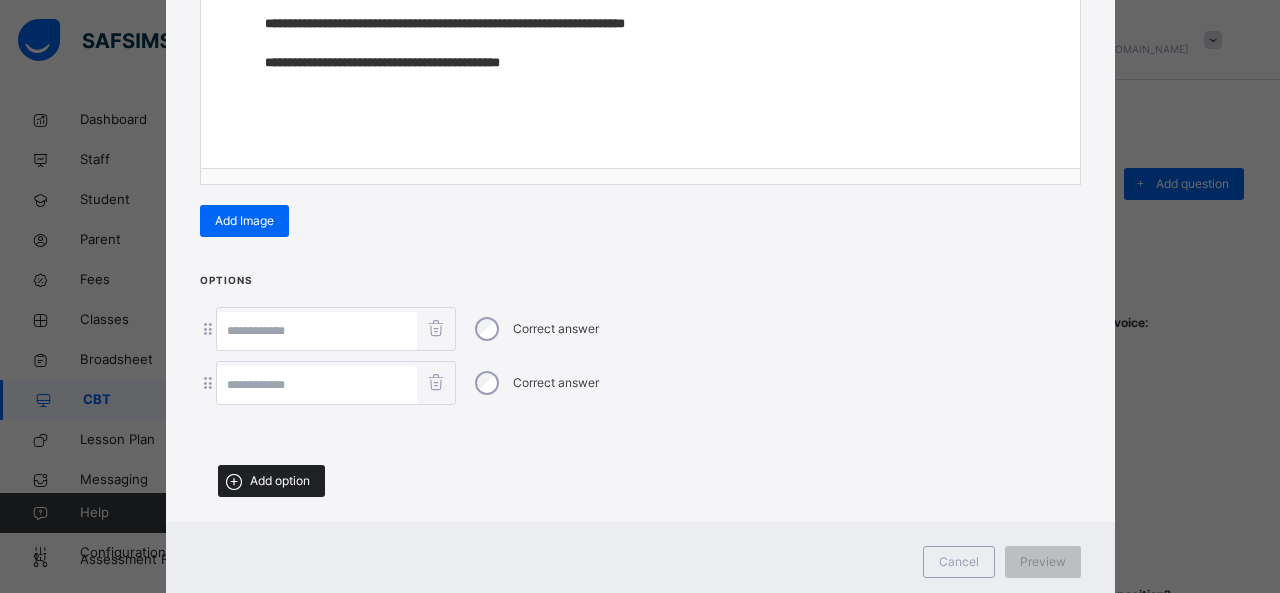 click on "Add option" at bounding box center [280, 481] 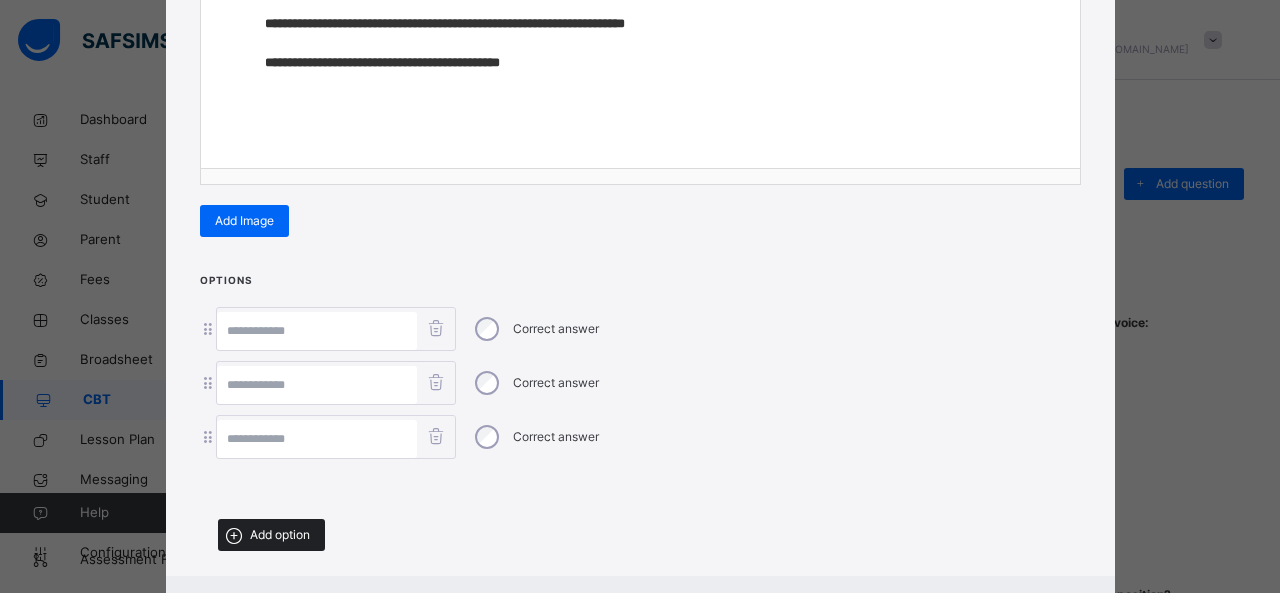 click on "Add option" at bounding box center (280, 535) 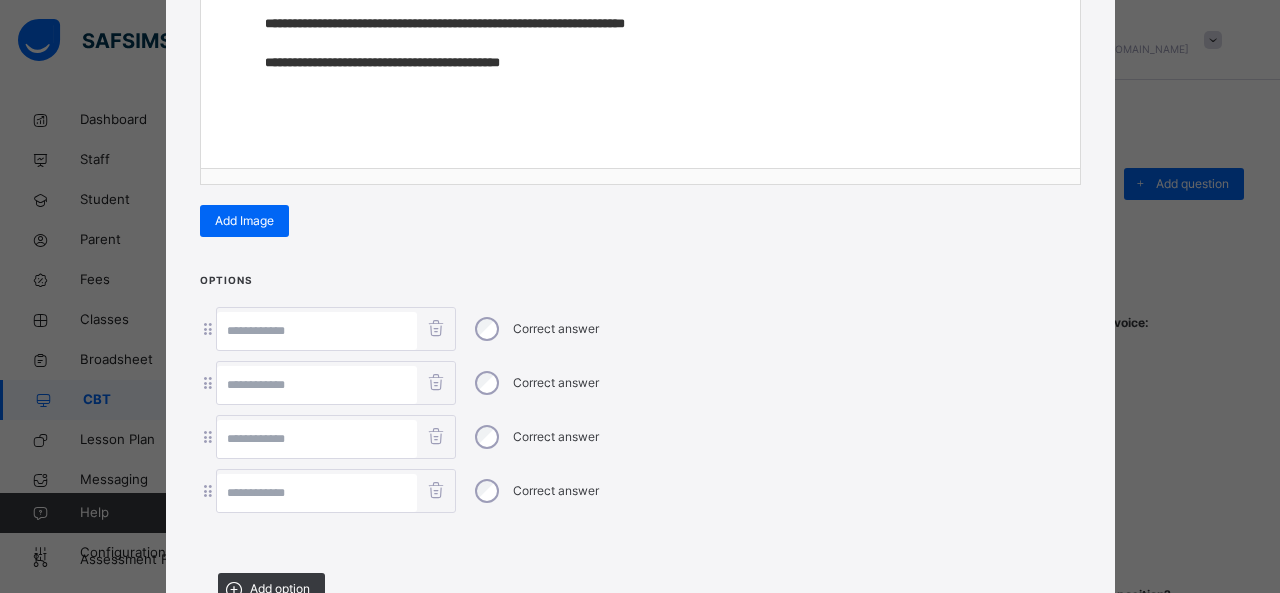 click at bounding box center [317, 331] 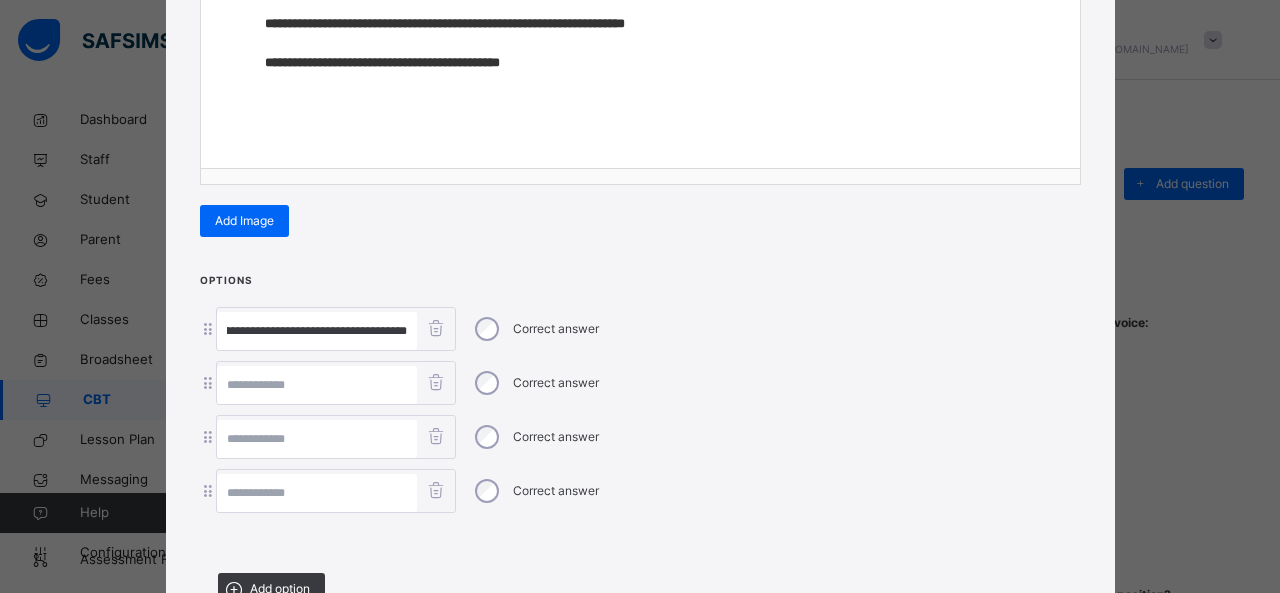 scroll, scrollTop: 0, scrollLeft: 0, axis: both 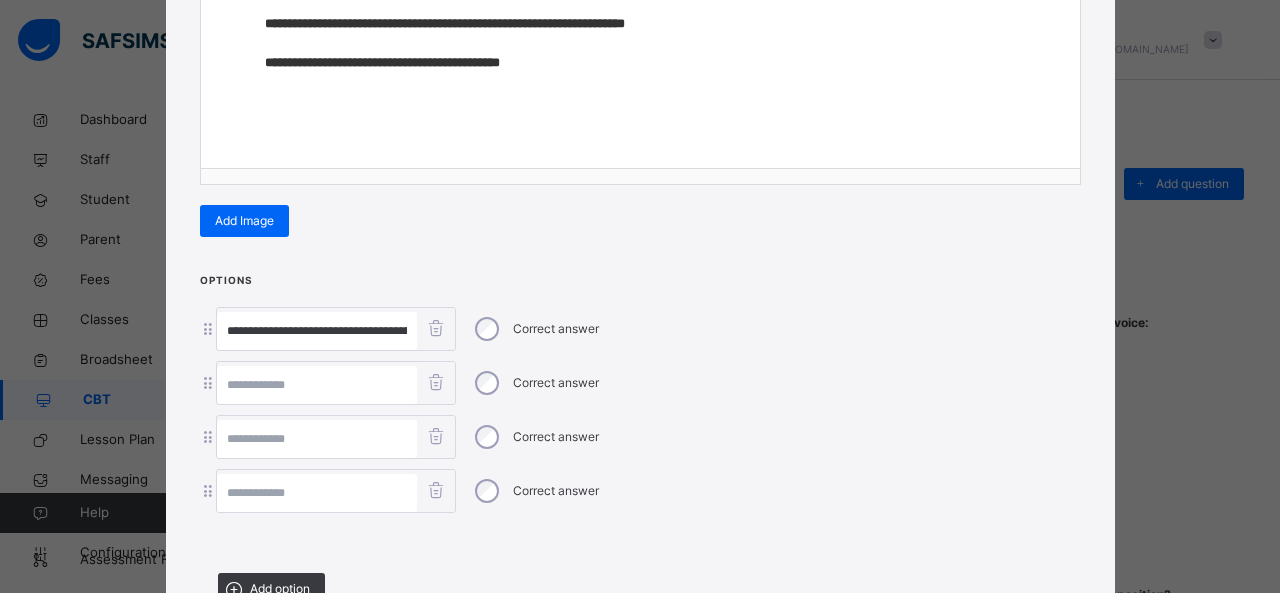 click on "**********" at bounding box center (640, 410) 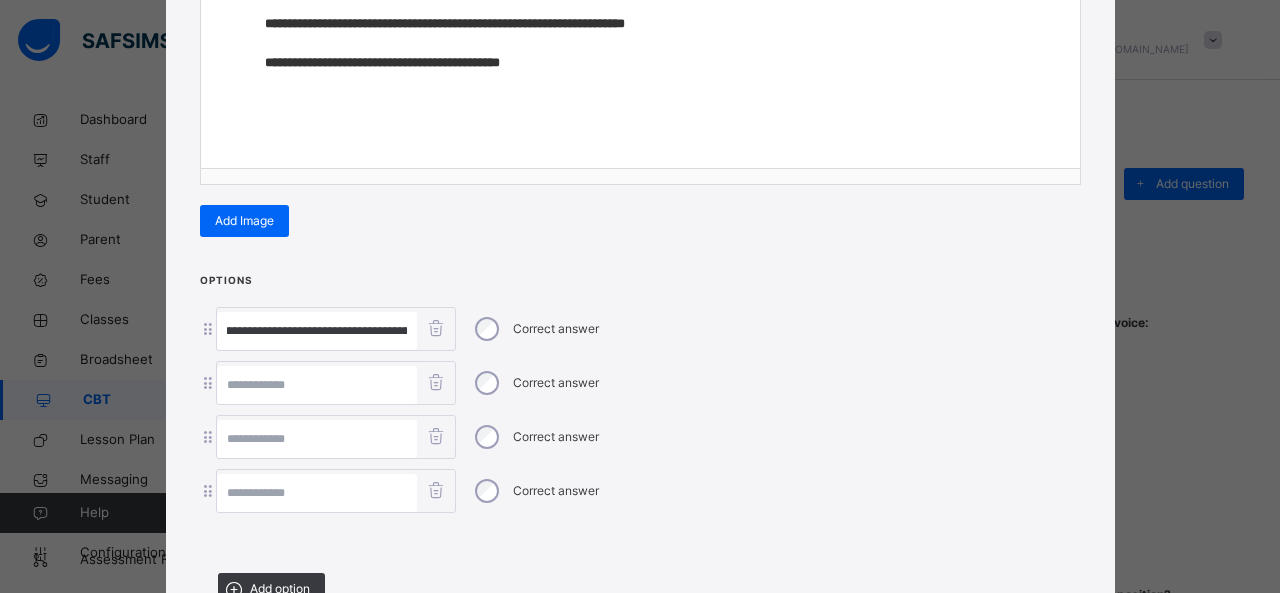 scroll, scrollTop: 0, scrollLeft: 678, axis: horizontal 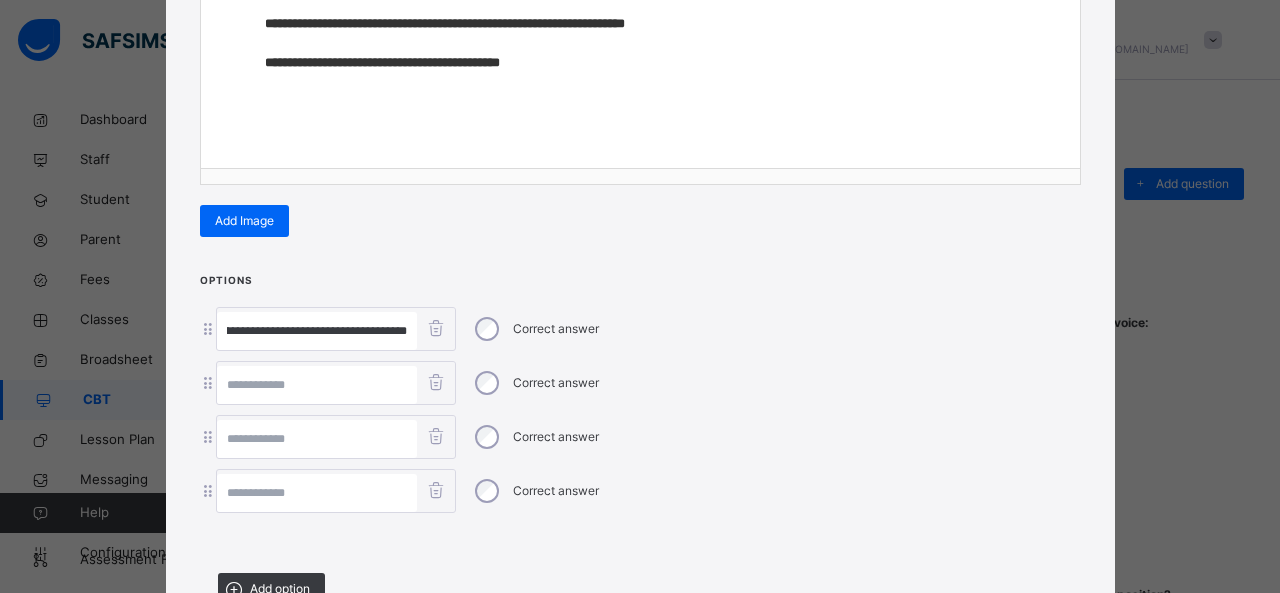 drag, startPoint x: 296, startPoint y: 323, endPoint x: 732, endPoint y: 347, distance: 436.66006 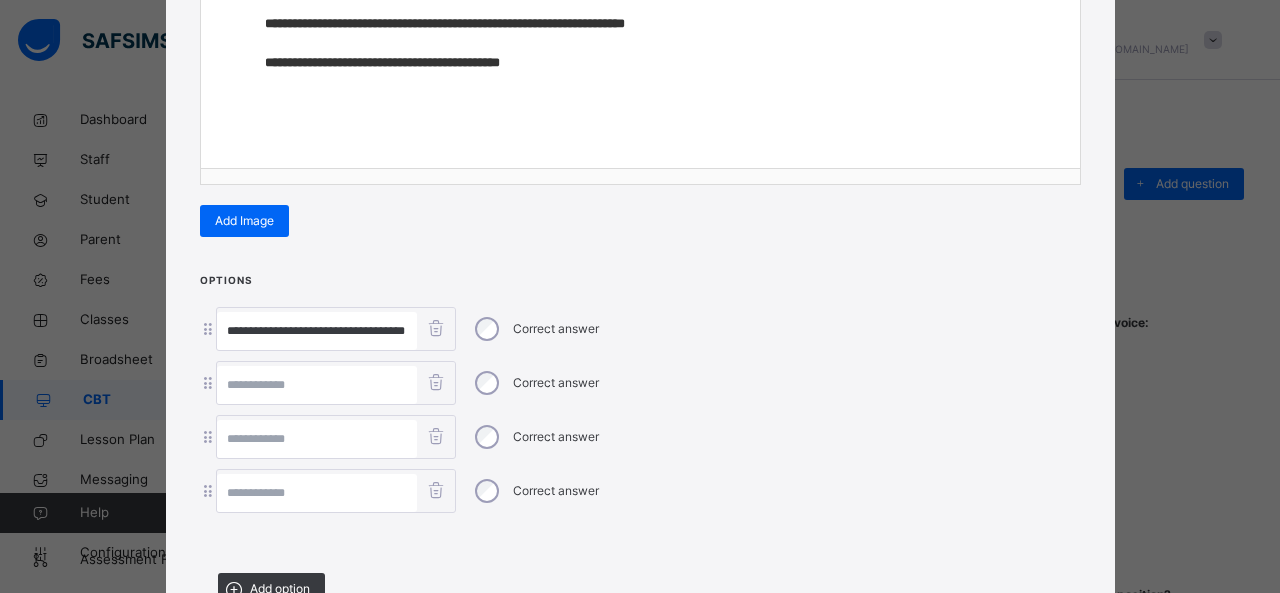 scroll, scrollTop: 0, scrollLeft: 21, axis: horizontal 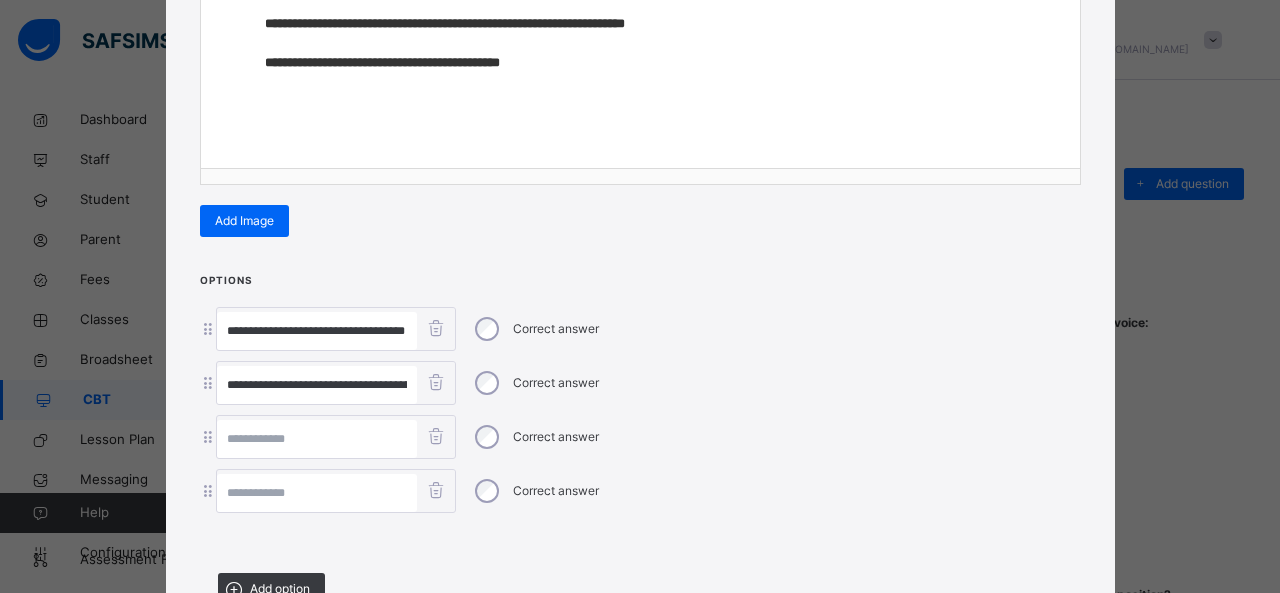 click at bounding box center (317, 439) 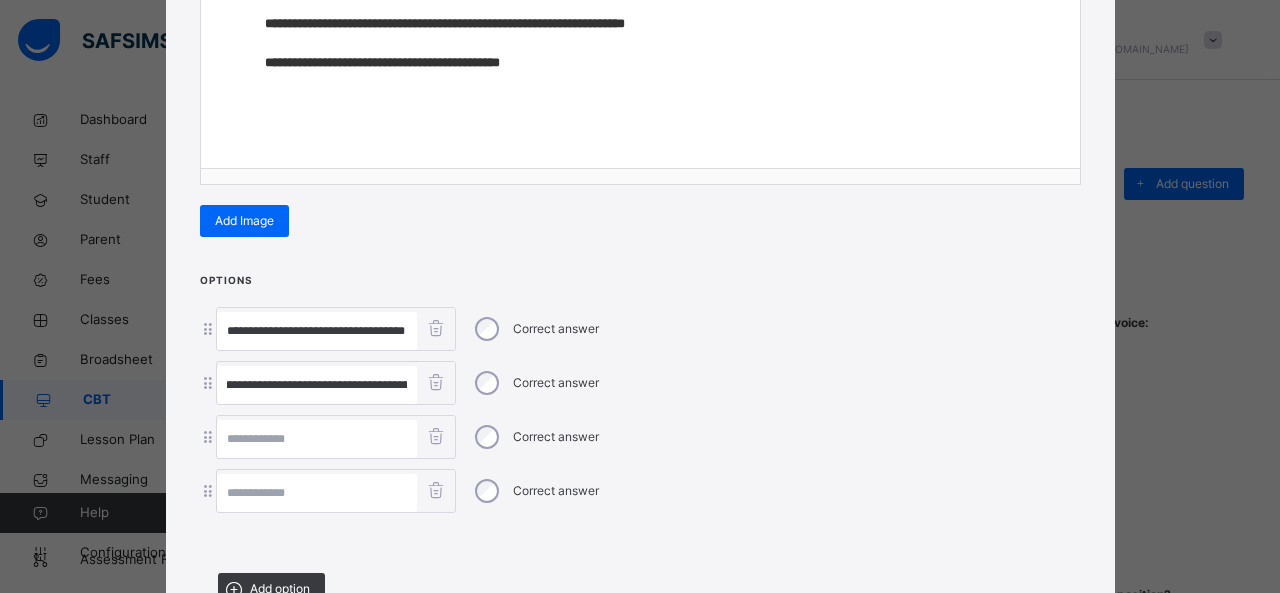 scroll, scrollTop: 0, scrollLeft: 145, axis: horizontal 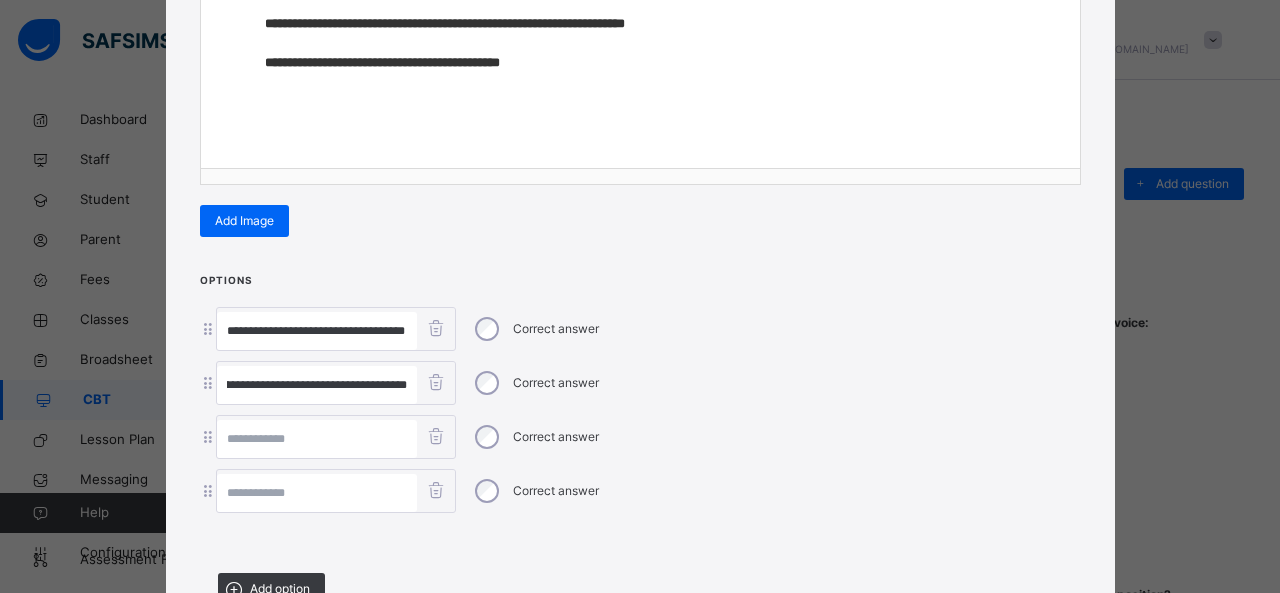 drag, startPoint x: 310, startPoint y: 377, endPoint x: 868, endPoint y: 451, distance: 562.88544 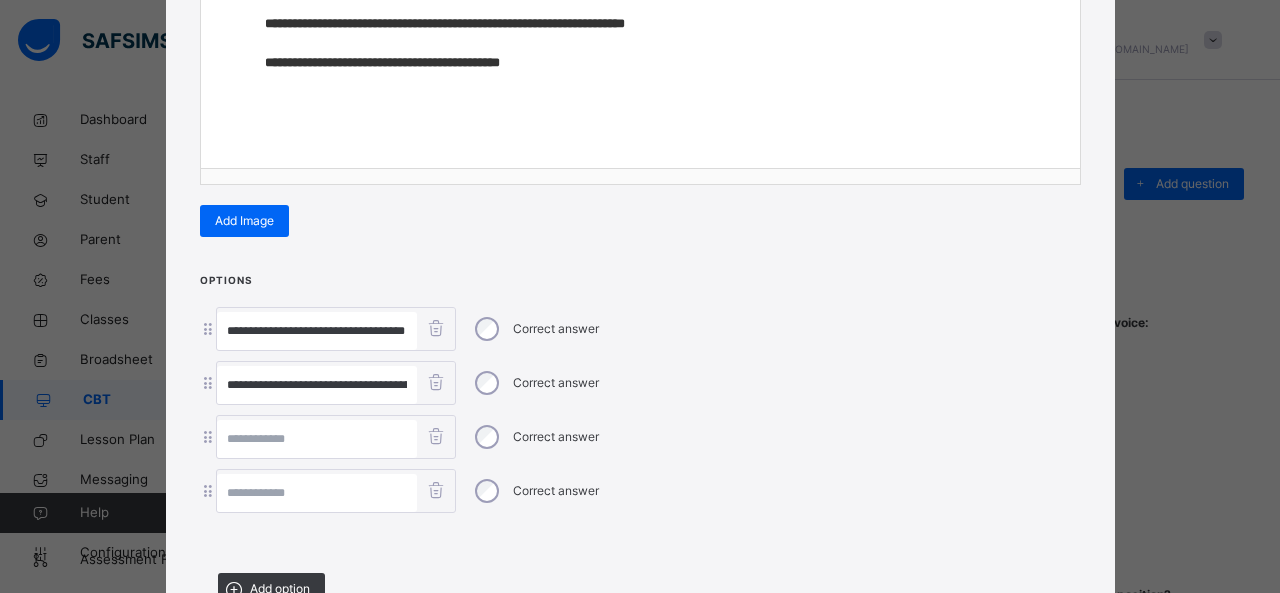 click at bounding box center [317, 439] 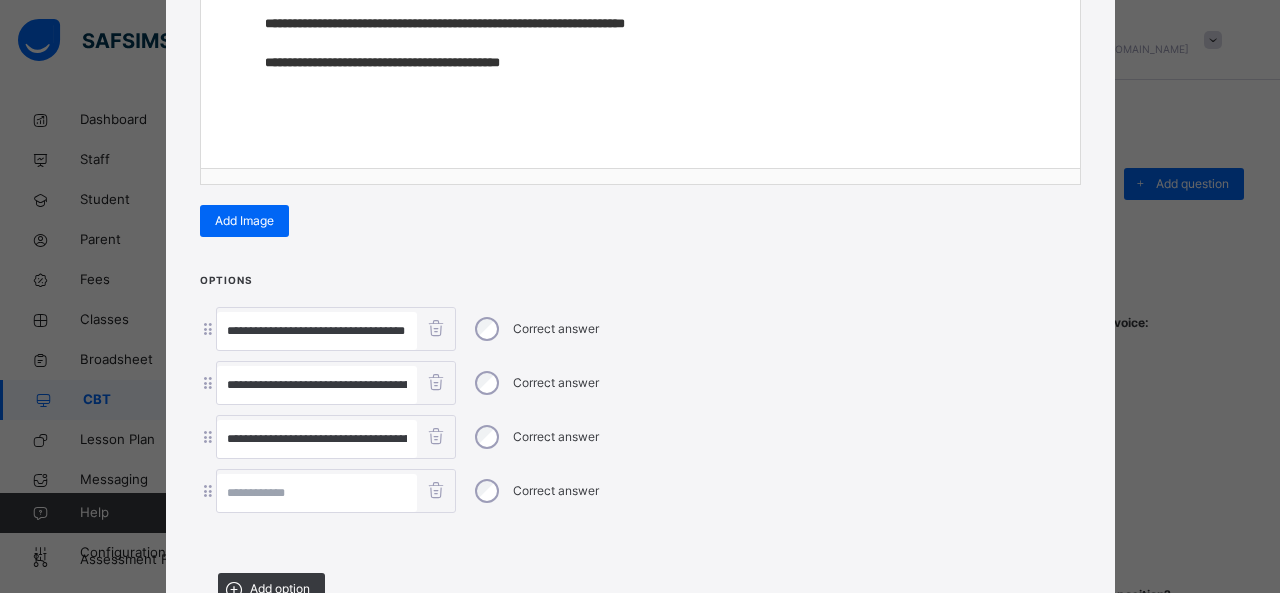 scroll, scrollTop: 0, scrollLeft: 243, axis: horizontal 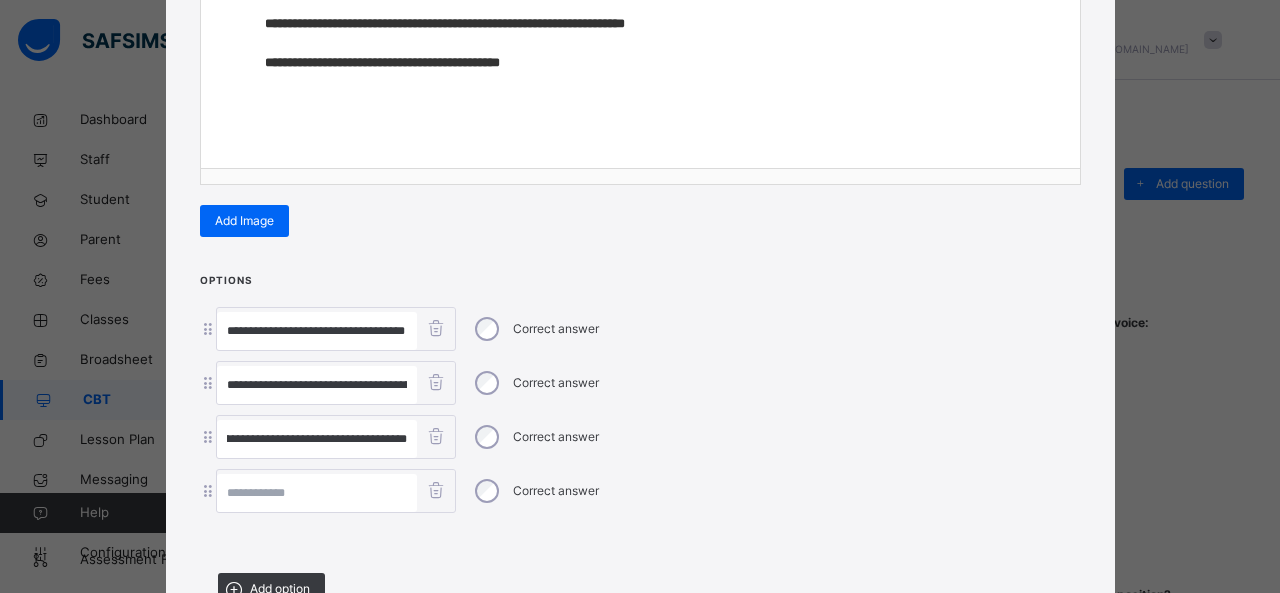 drag, startPoint x: 296, startPoint y: 433, endPoint x: 882, endPoint y: 521, distance: 592.5707 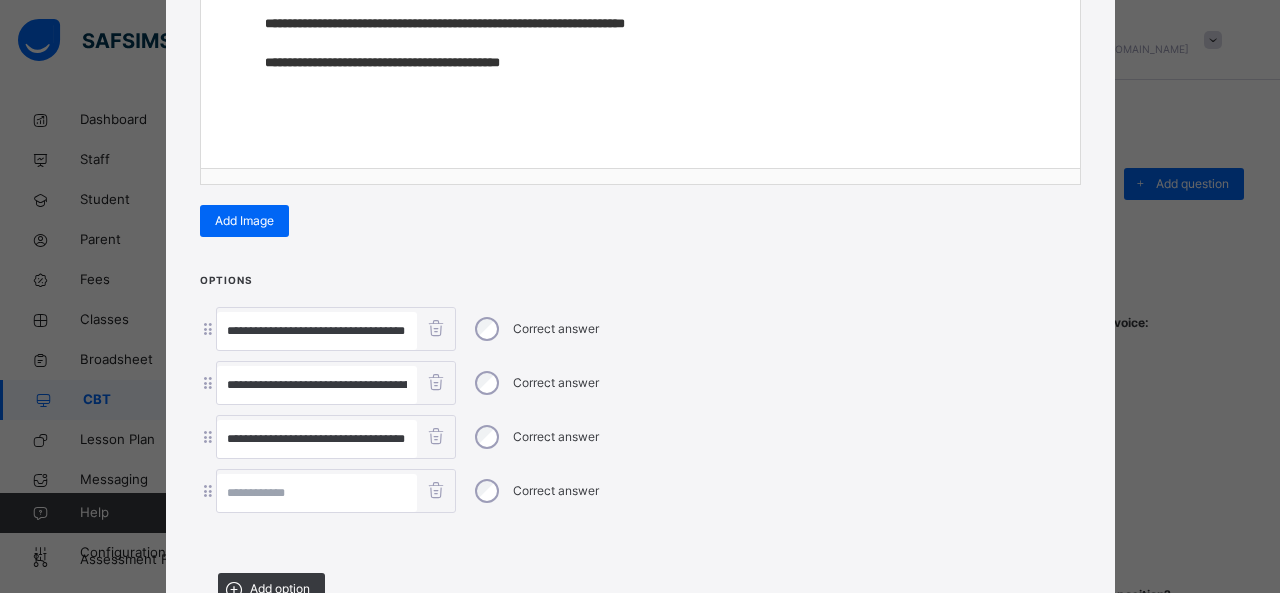 scroll, scrollTop: 0, scrollLeft: 26, axis: horizontal 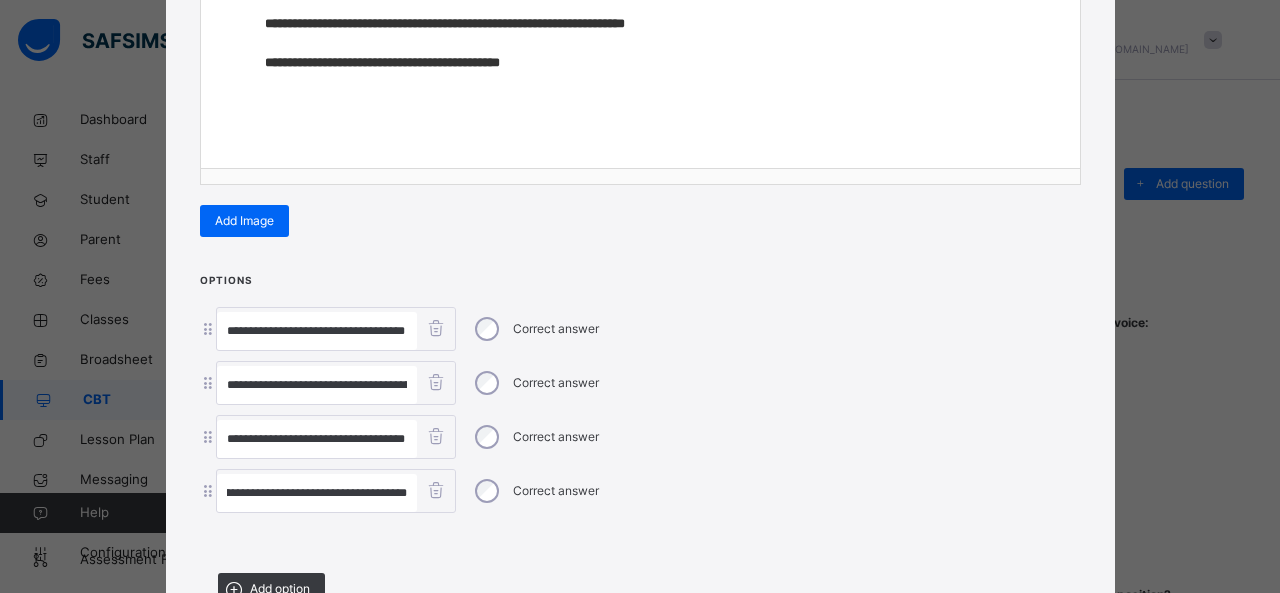 type on "**********" 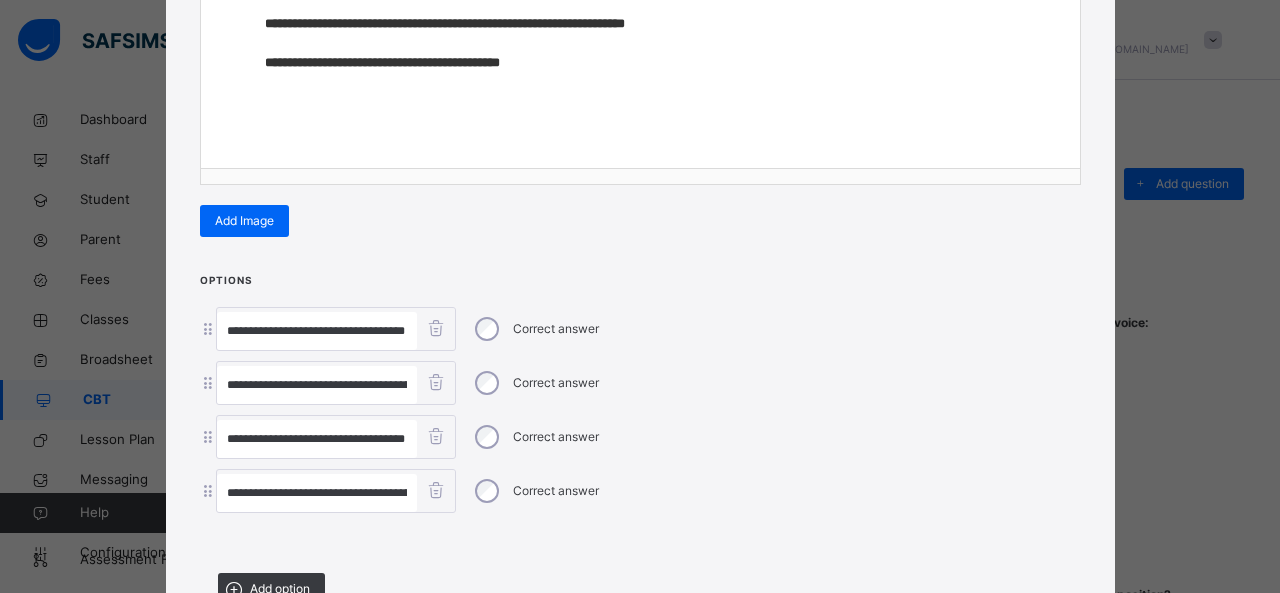 click on "**********" at bounding box center [317, 439] 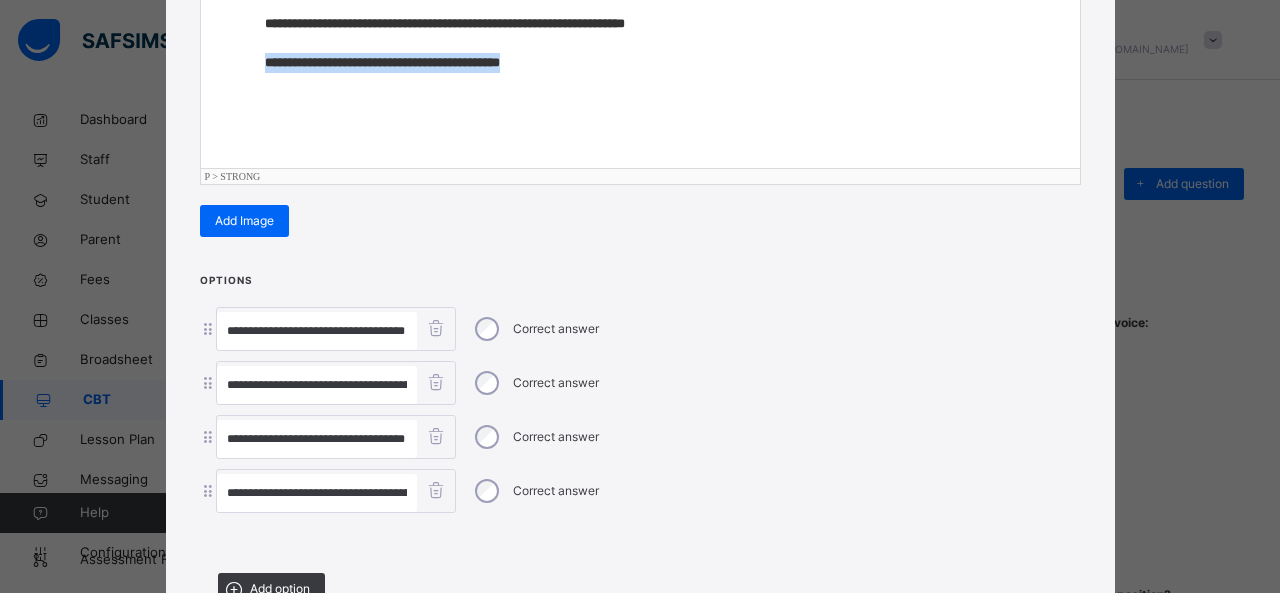 drag, startPoint x: 578, startPoint y: 64, endPoint x: 78, endPoint y: 71, distance: 500.049 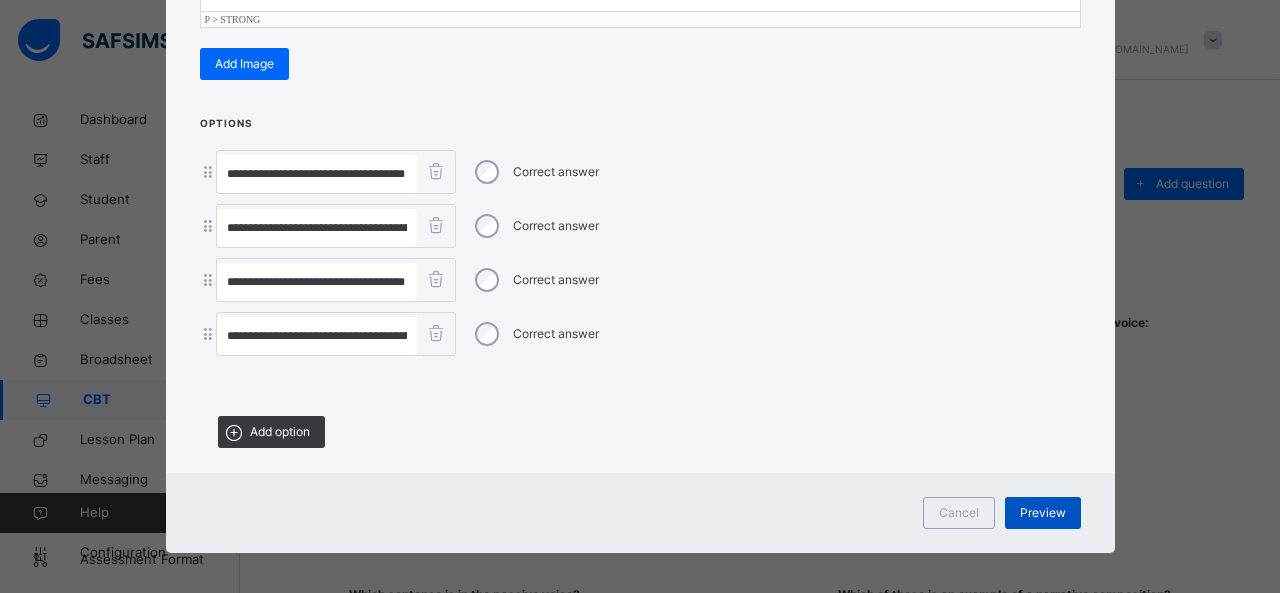 click on "Preview" at bounding box center [1043, 513] 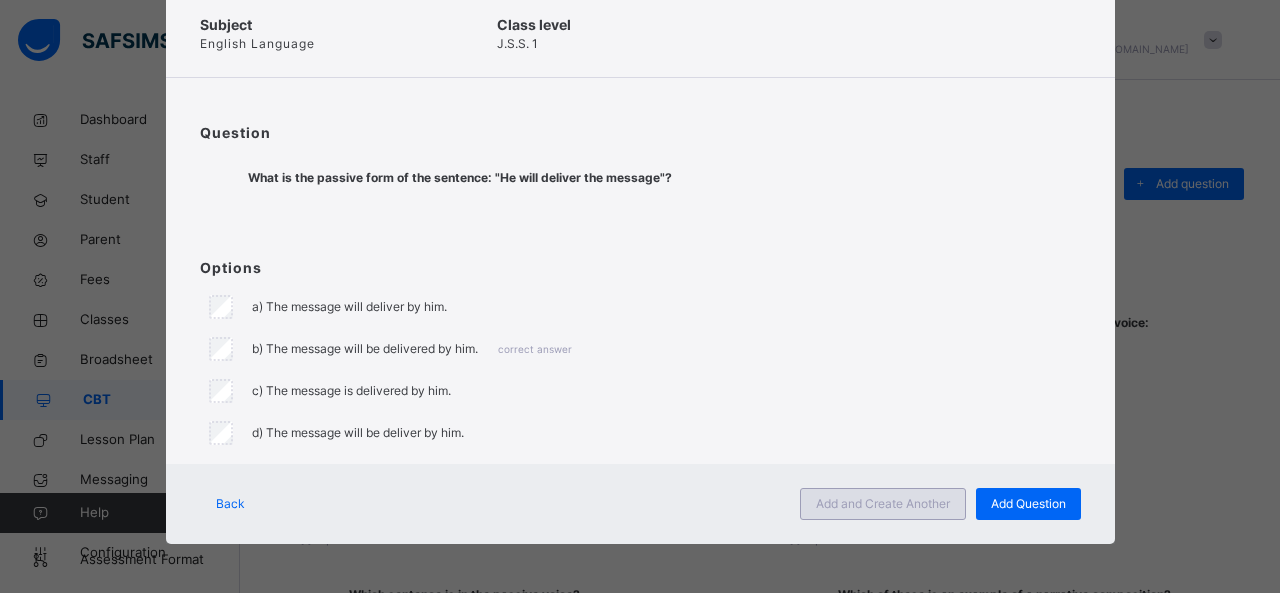 click on "Add and Create Another" at bounding box center [883, 504] 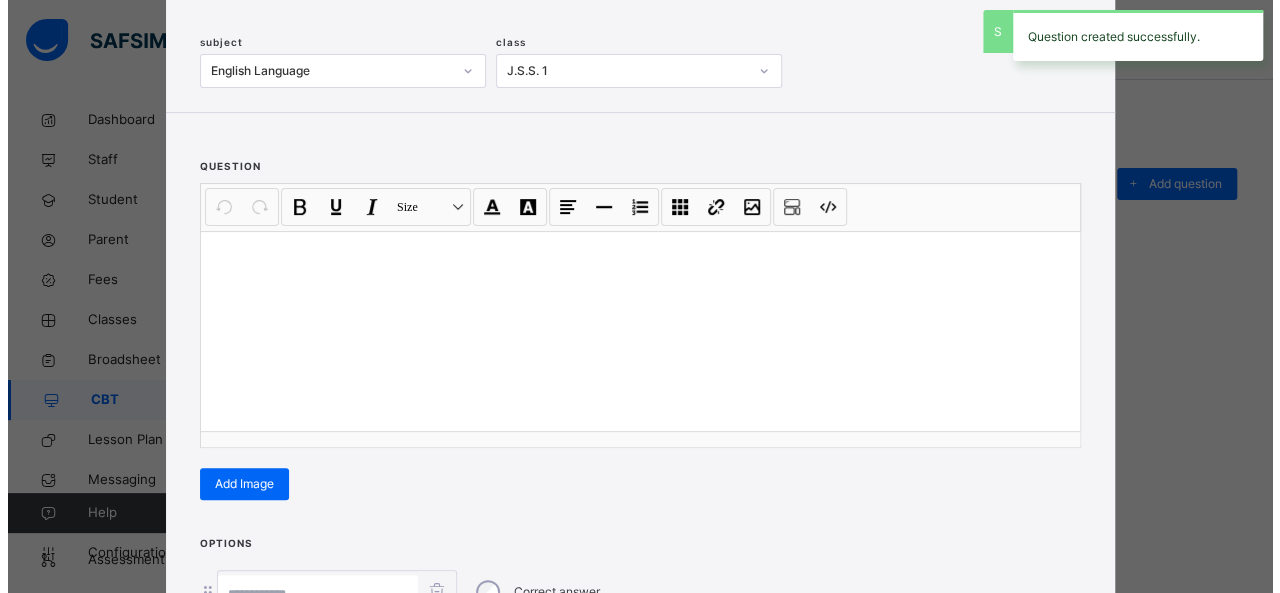 scroll, scrollTop: 142, scrollLeft: 0, axis: vertical 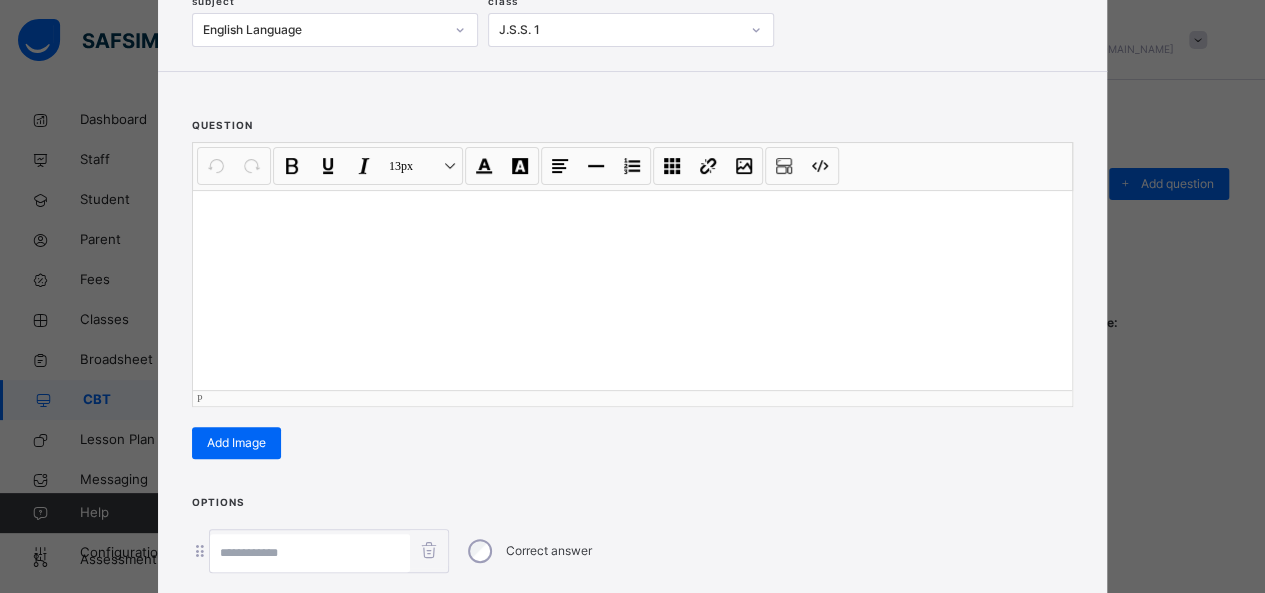 click at bounding box center (632, 290) 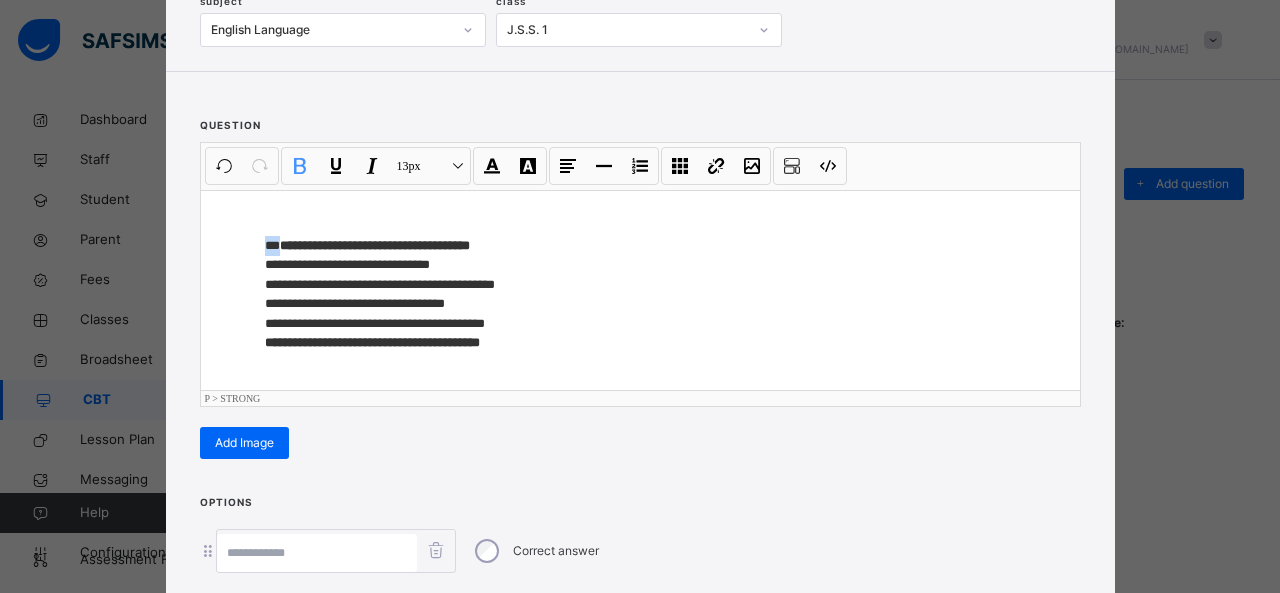 drag, startPoint x: 276, startPoint y: 244, endPoint x: 237, endPoint y: 245, distance: 39.012817 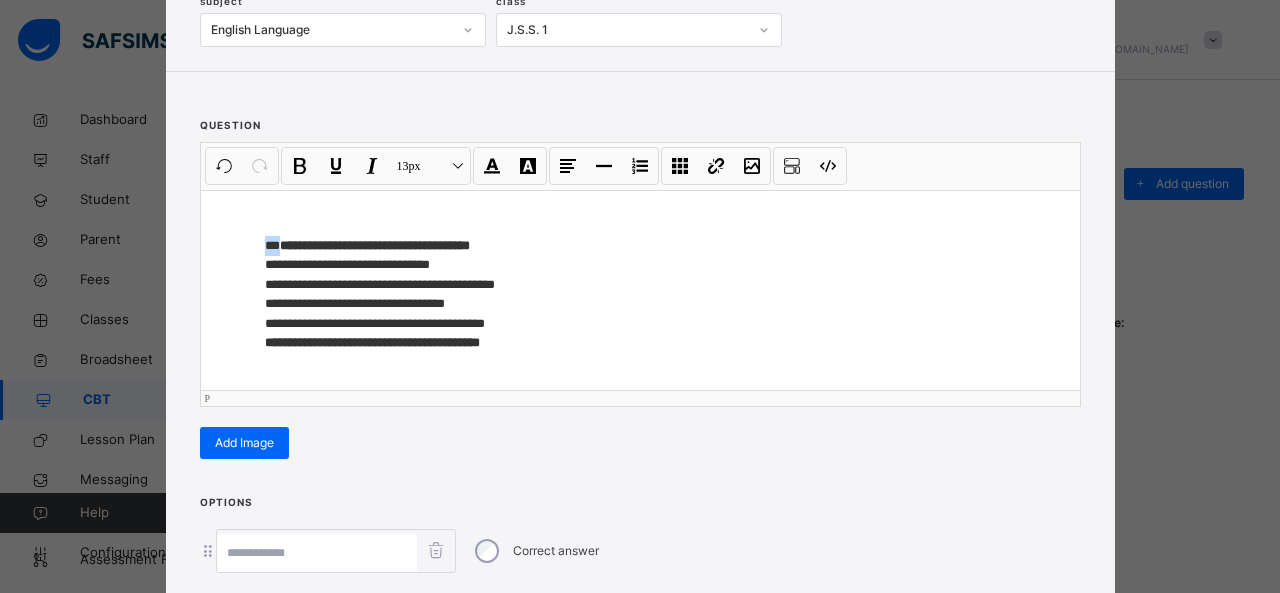 type 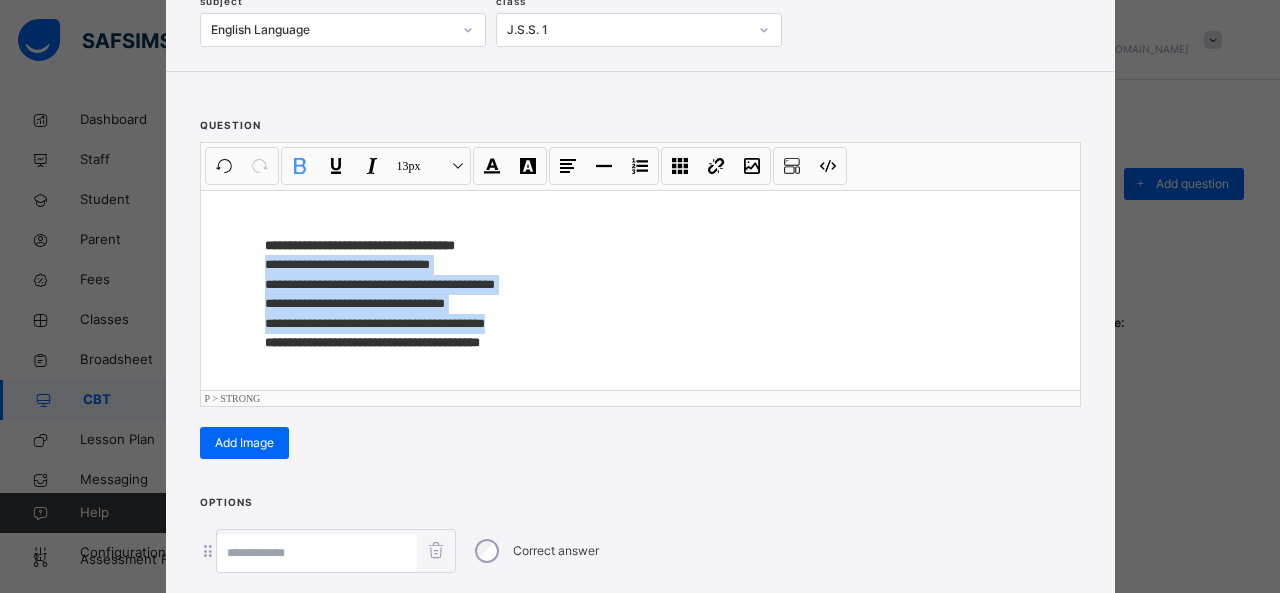 drag, startPoint x: 251, startPoint y: 263, endPoint x: 525, endPoint y: 324, distance: 280.70804 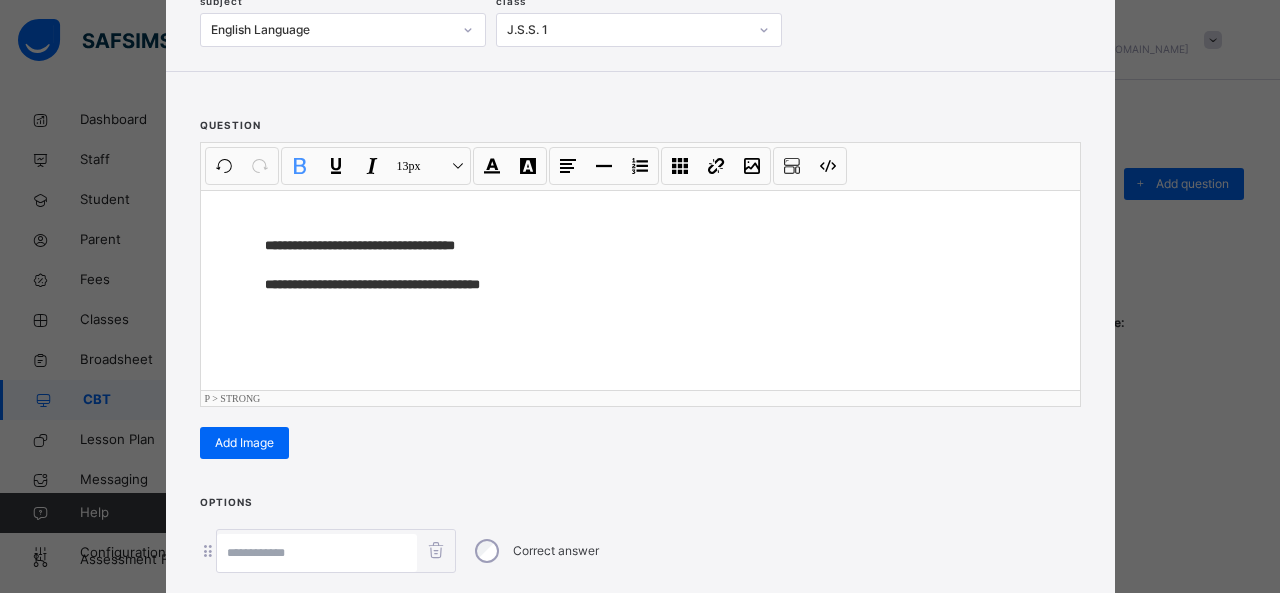 scroll, scrollTop: 365, scrollLeft: 0, axis: vertical 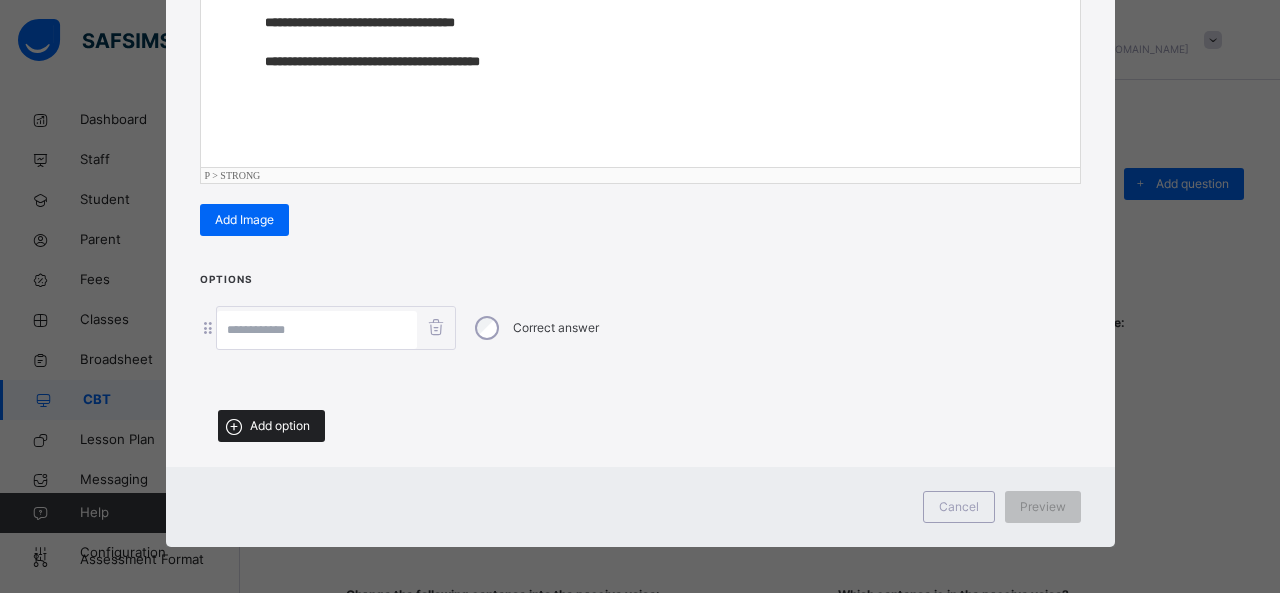 click on "Add option" at bounding box center (271, 426) 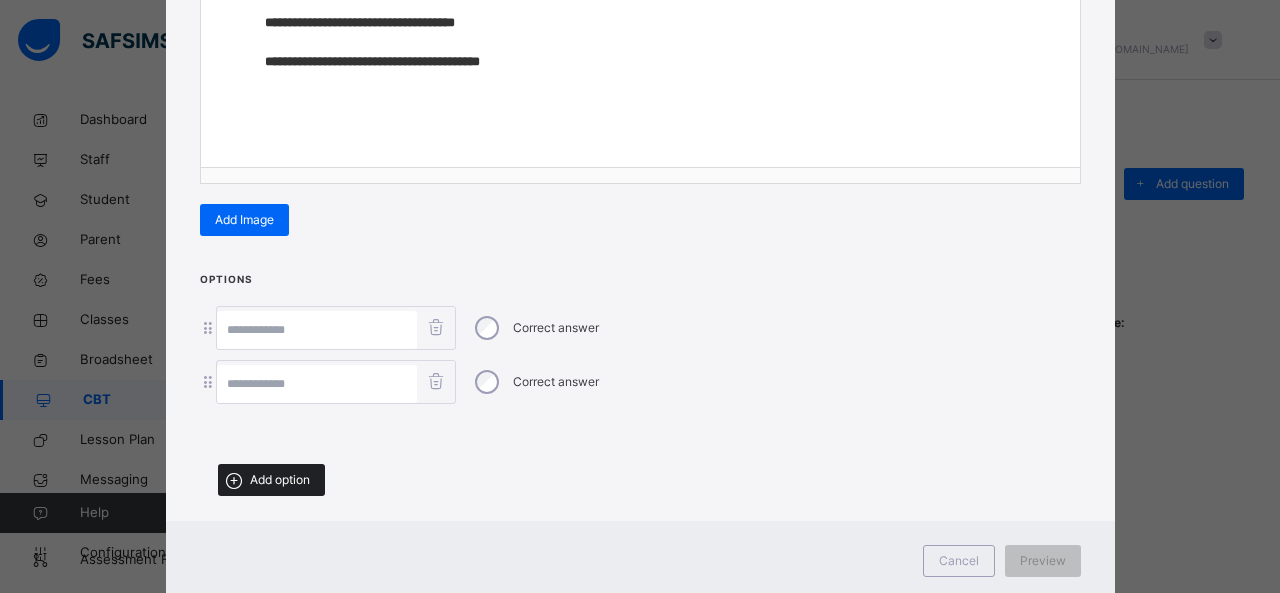 click on "Add option" at bounding box center [271, 480] 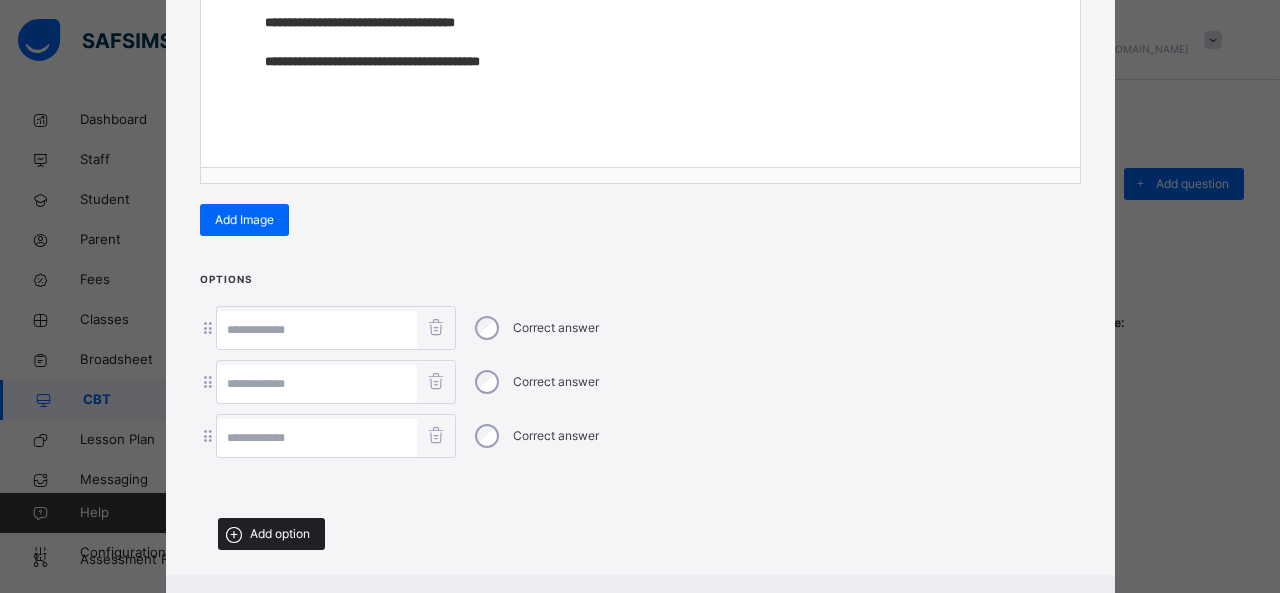click on "Add option" at bounding box center [280, 534] 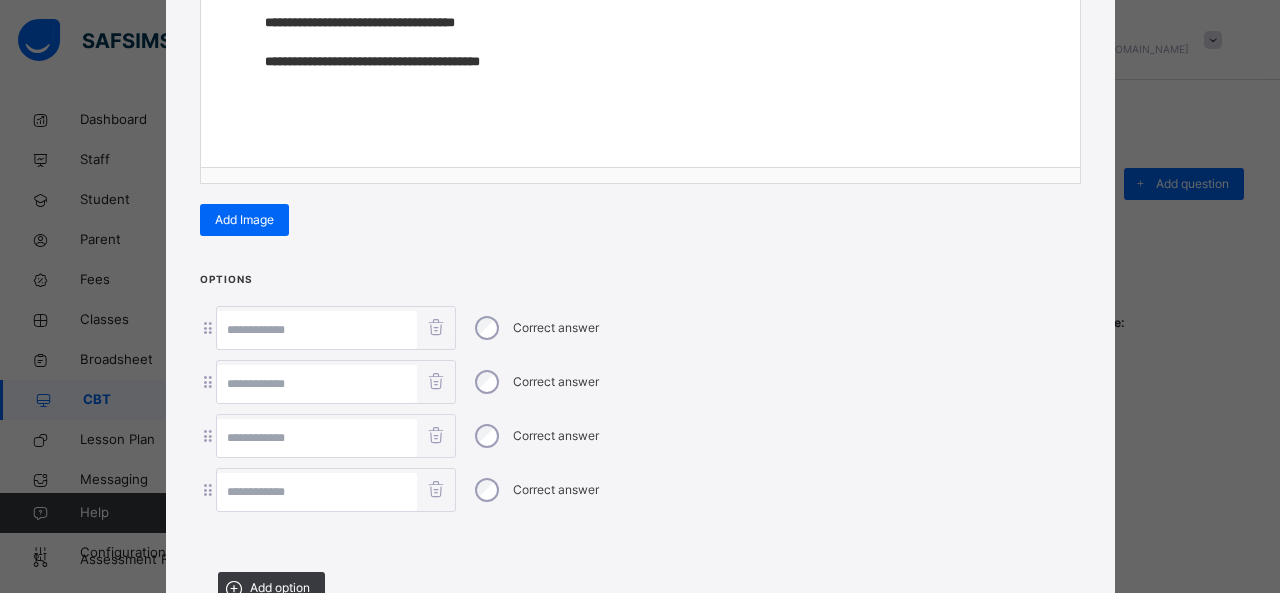 click at bounding box center [317, 330] 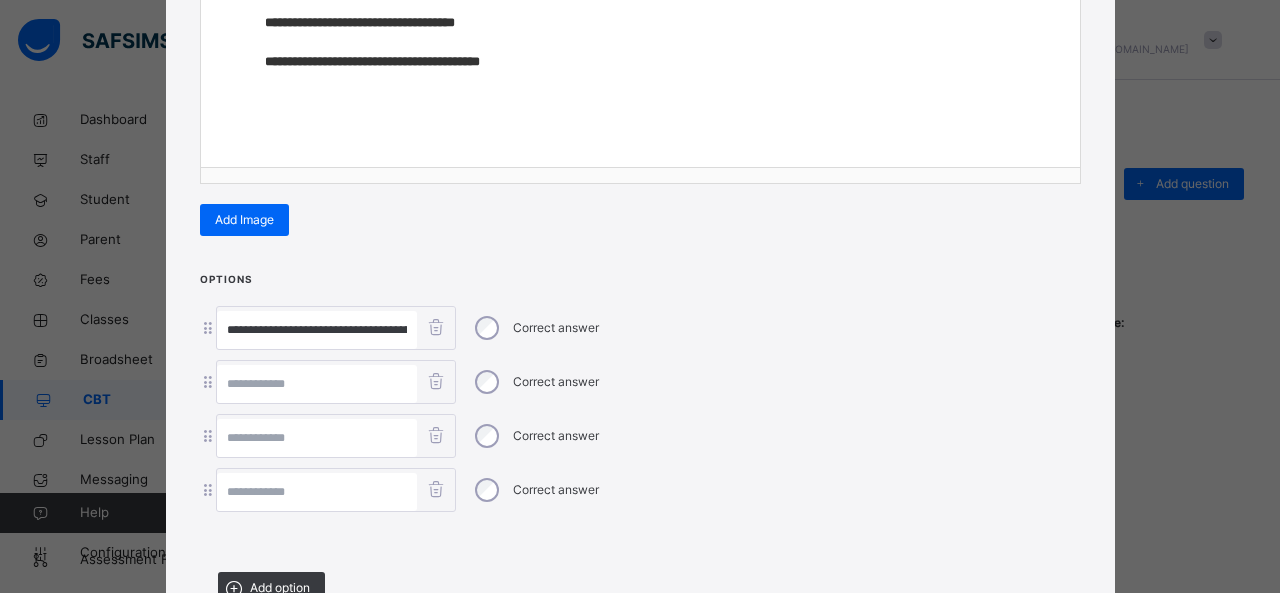 scroll, scrollTop: 0, scrollLeft: 754, axis: horizontal 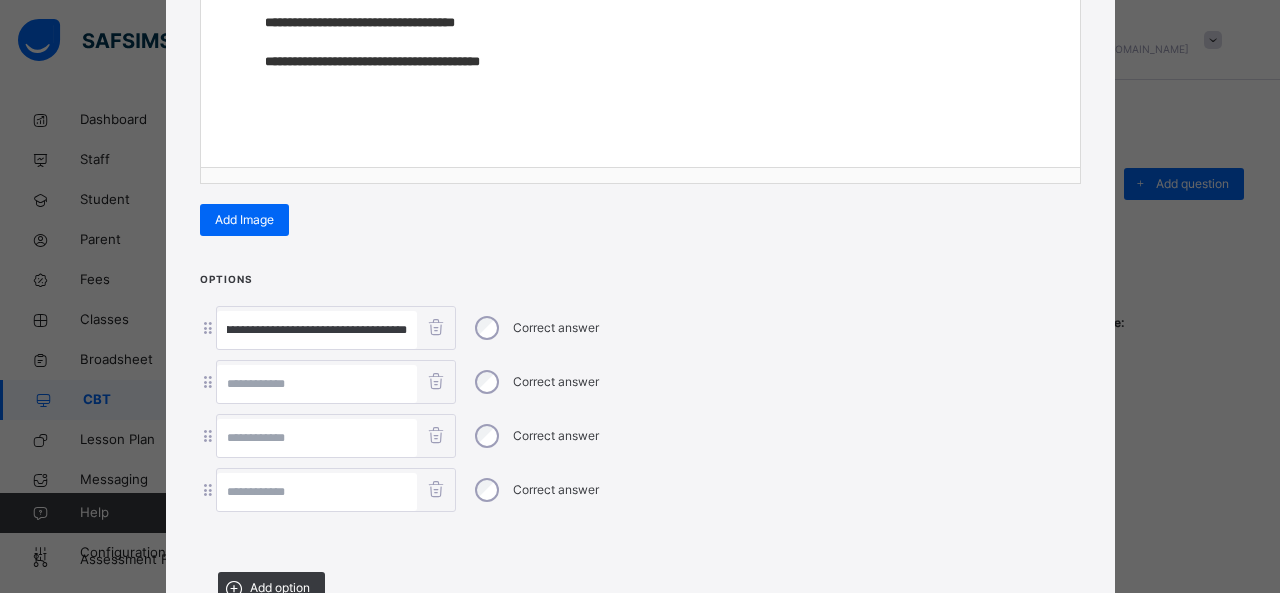 drag, startPoint x: 305, startPoint y: 326, endPoint x: 1002, endPoint y: 363, distance: 697.9814 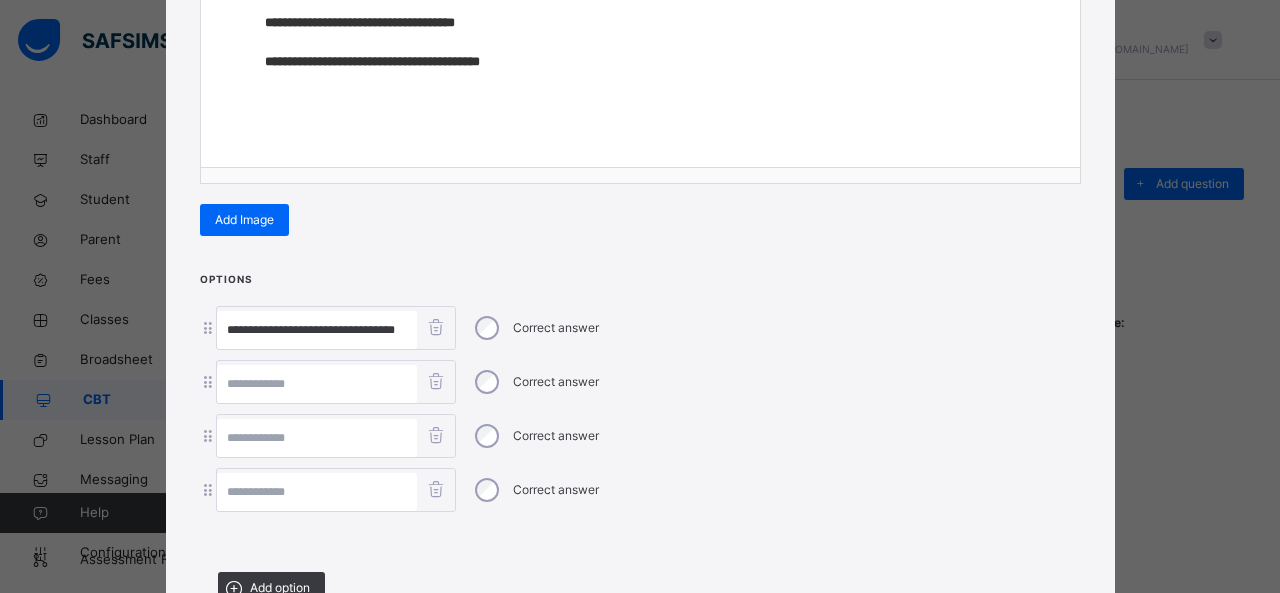 scroll, scrollTop: 0, scrollLeft: 26, axis: horizontal 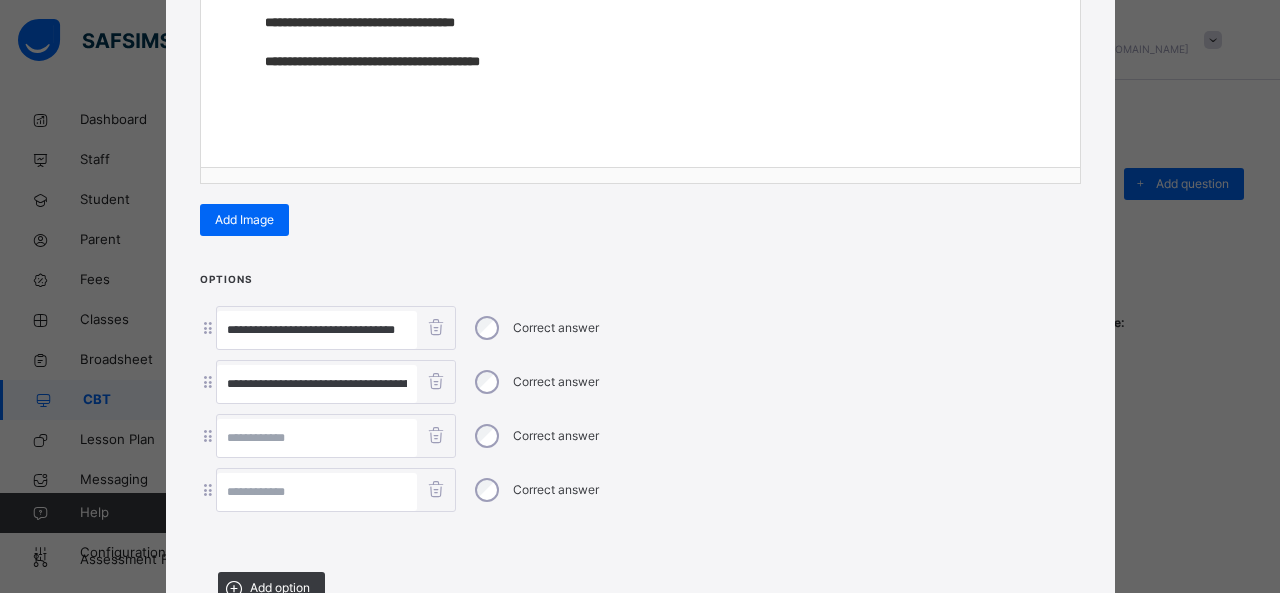 click on "**********" at bounding box center (640, 409) 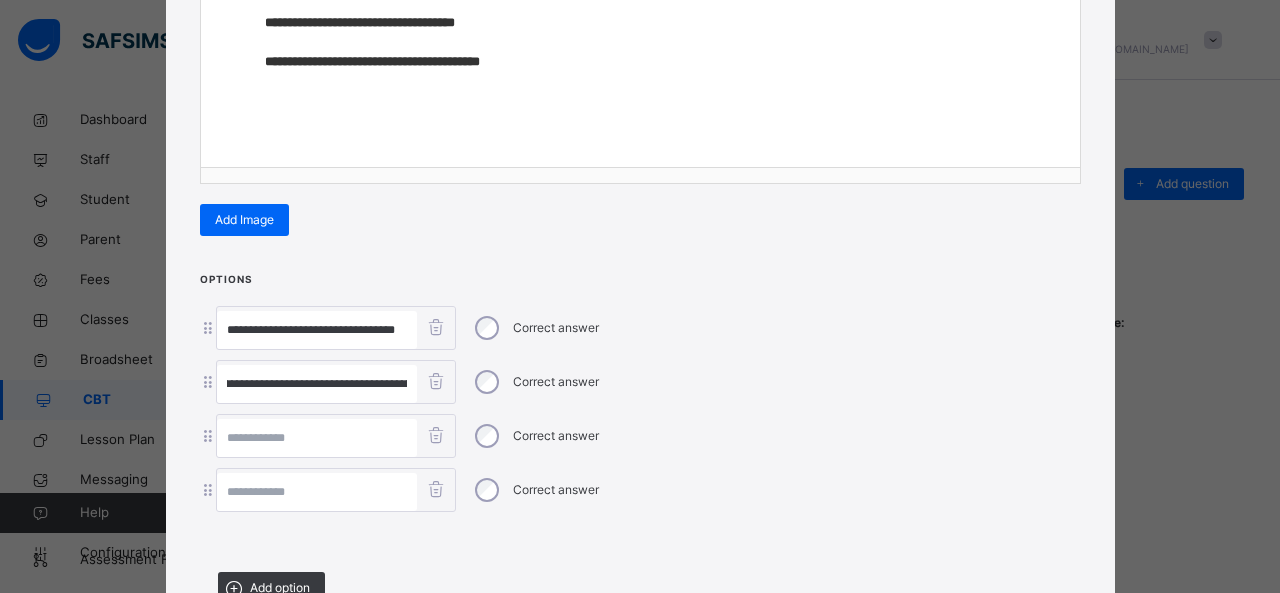 scroll, scrollTop: 0, scrollLeft: 549, axis: horizontal 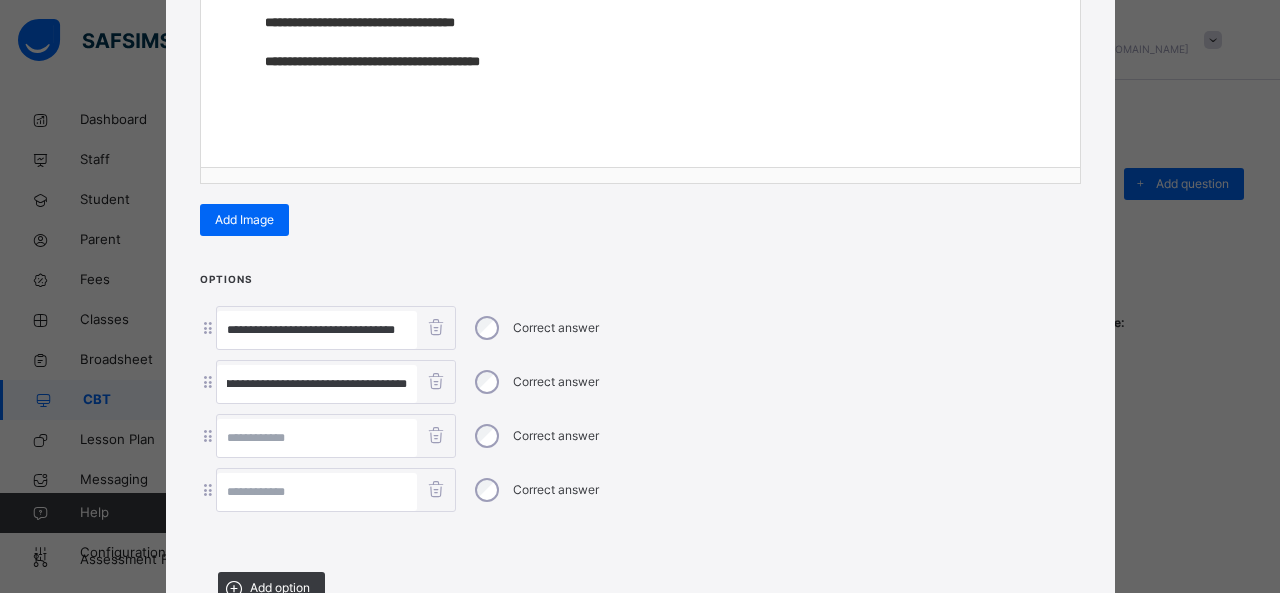 drag, startPoint x: 284, startPoint y: 379, endPoint x: 762, endPoint y: 454, distance: 483.8481 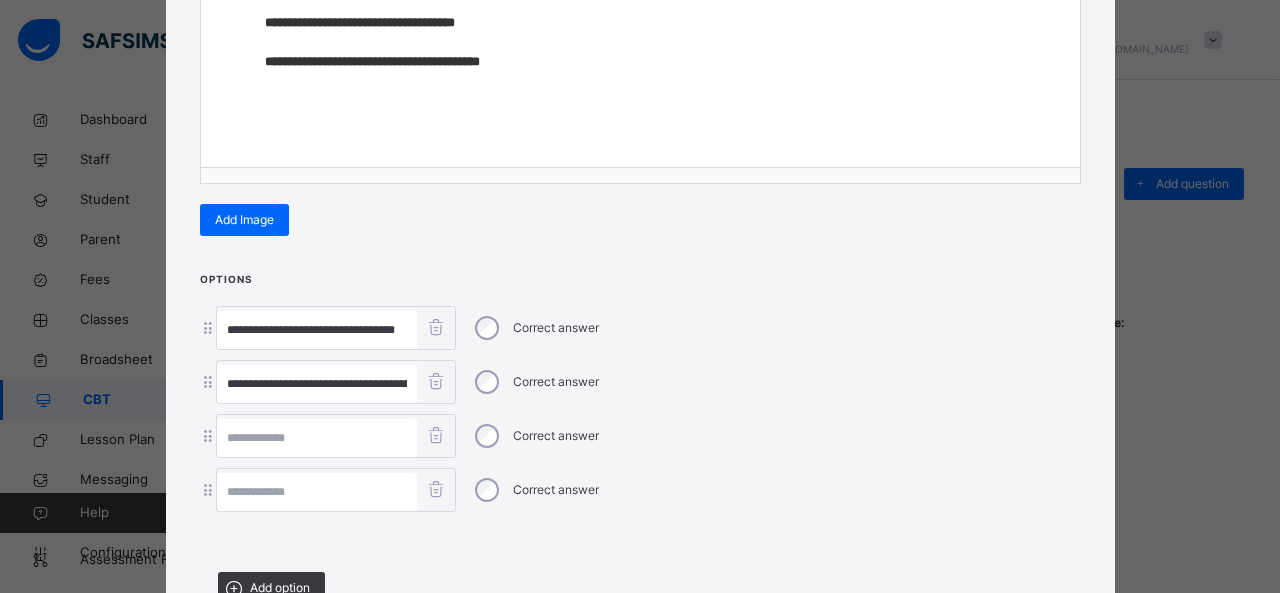 click at bounding box center [317, 438] 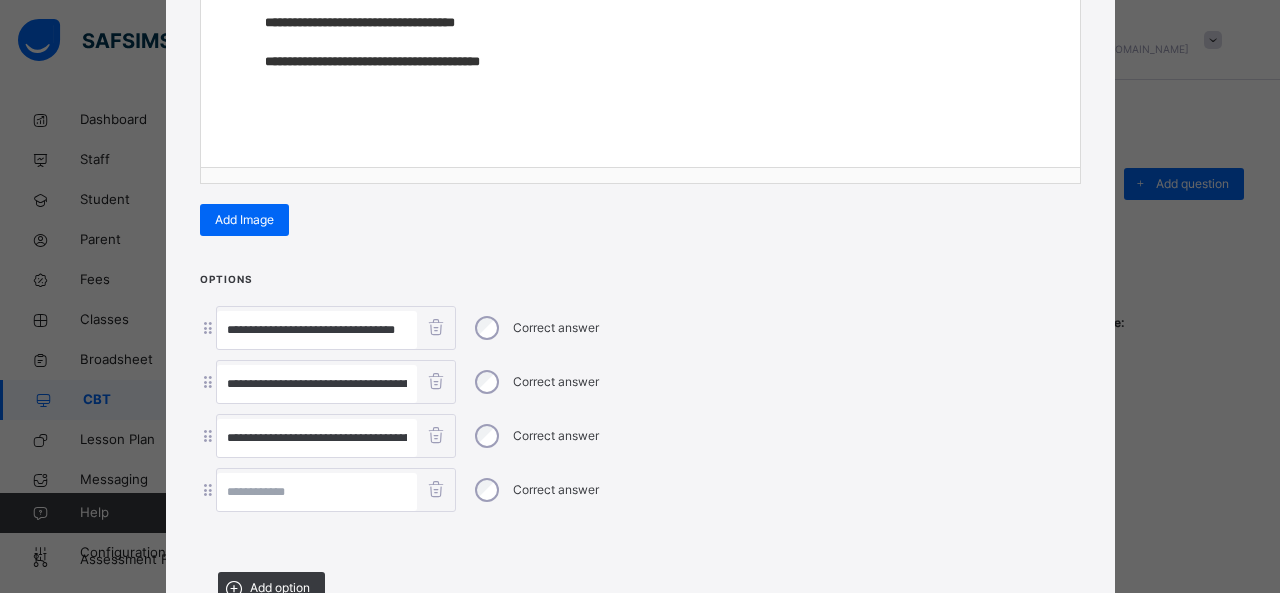 scroll, scrollTop: 0, scrollLeft: 293, axis: horizontal 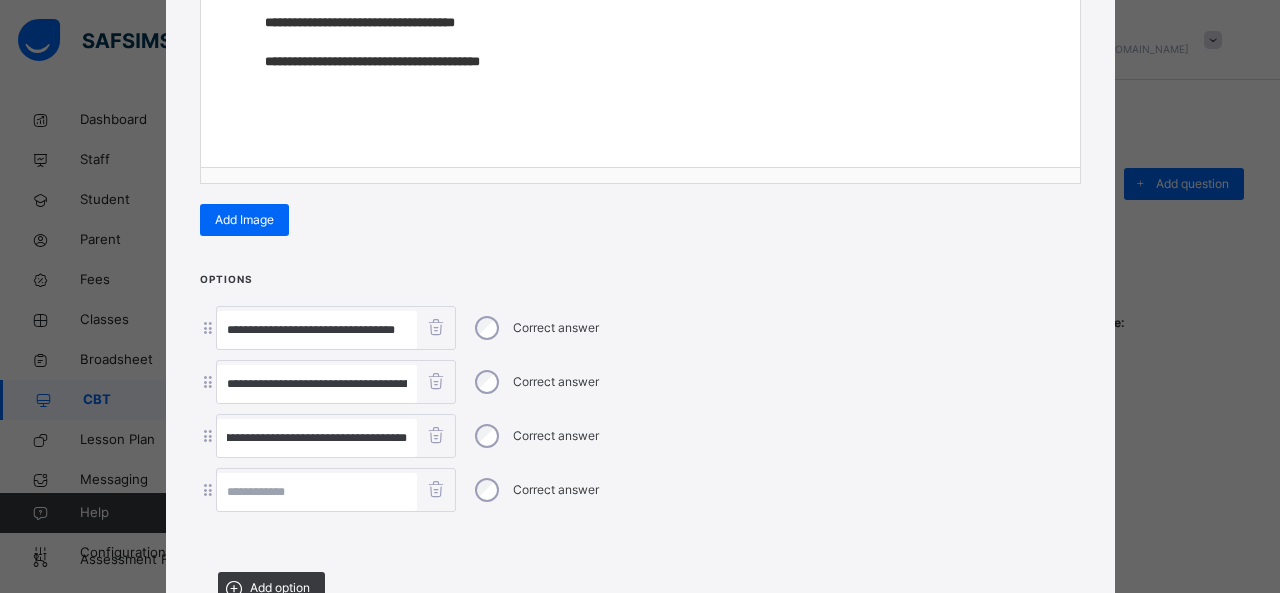 click at bounding box center [336, 490] 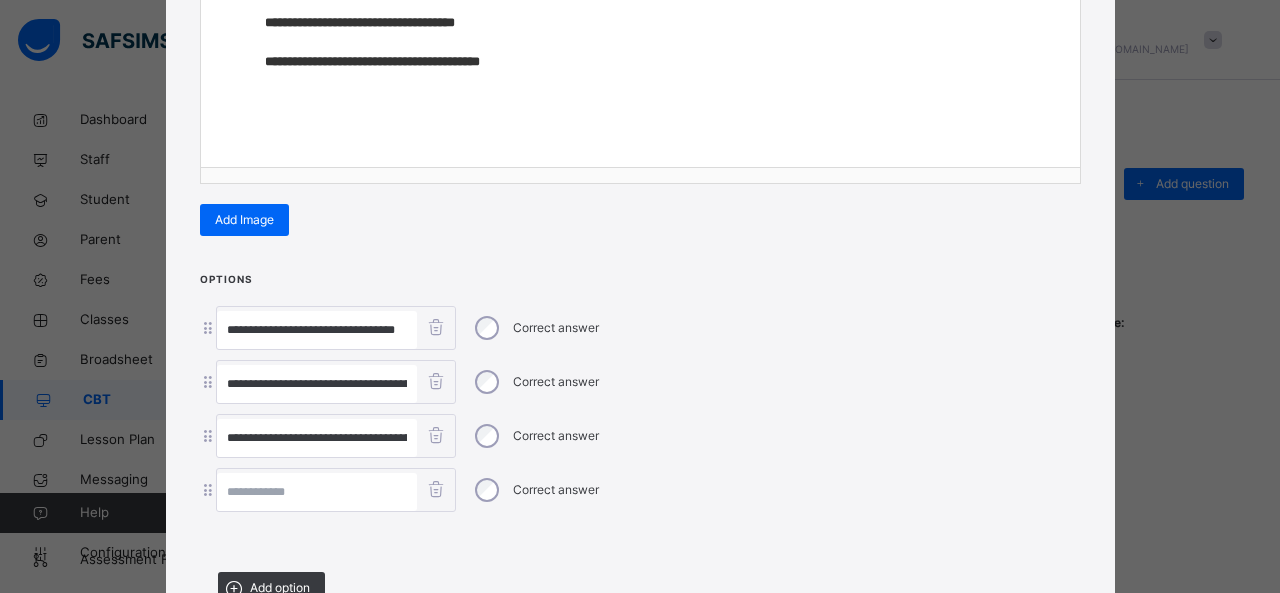 click at bounding box center [317, 492] 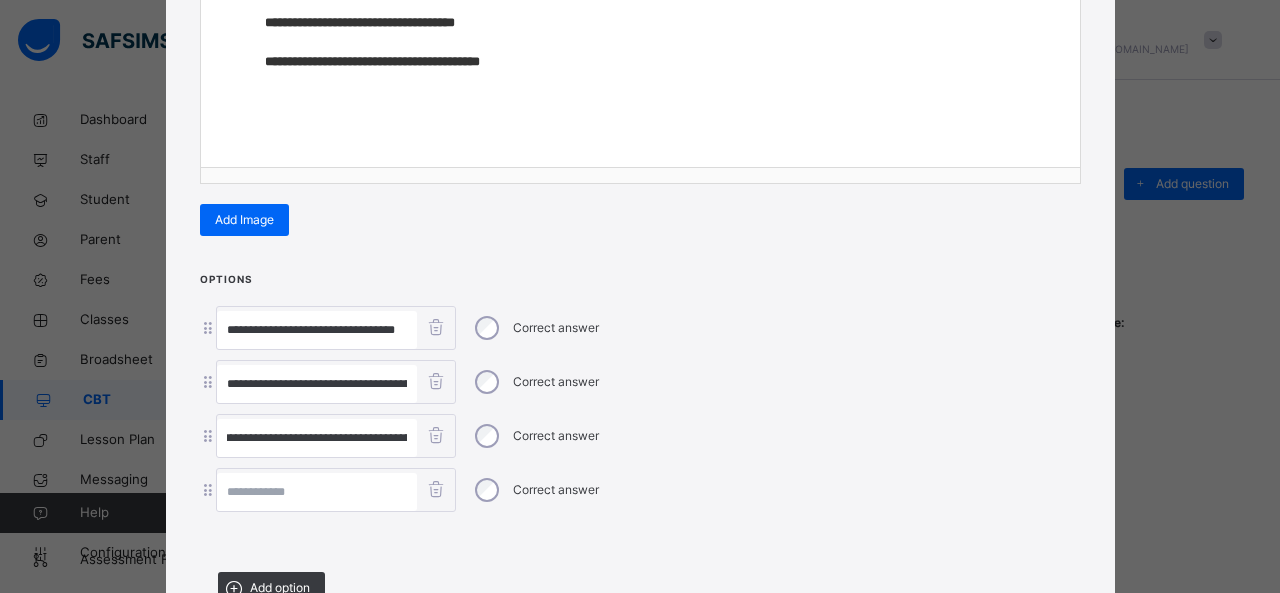 scroll, scrollTop: 0, scrollLeft: 136, axis: horizontal 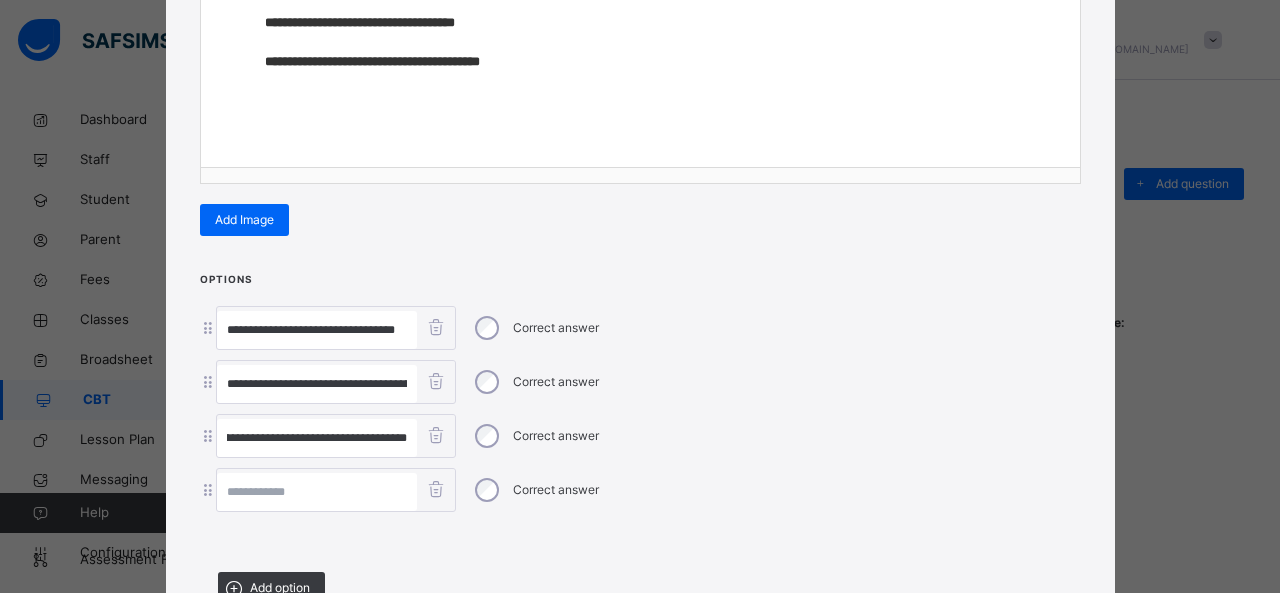 drag, startPoint x: 306, startPoint y: 434, endPoint x: 562, endPoint y: 456, distance: 256.94357 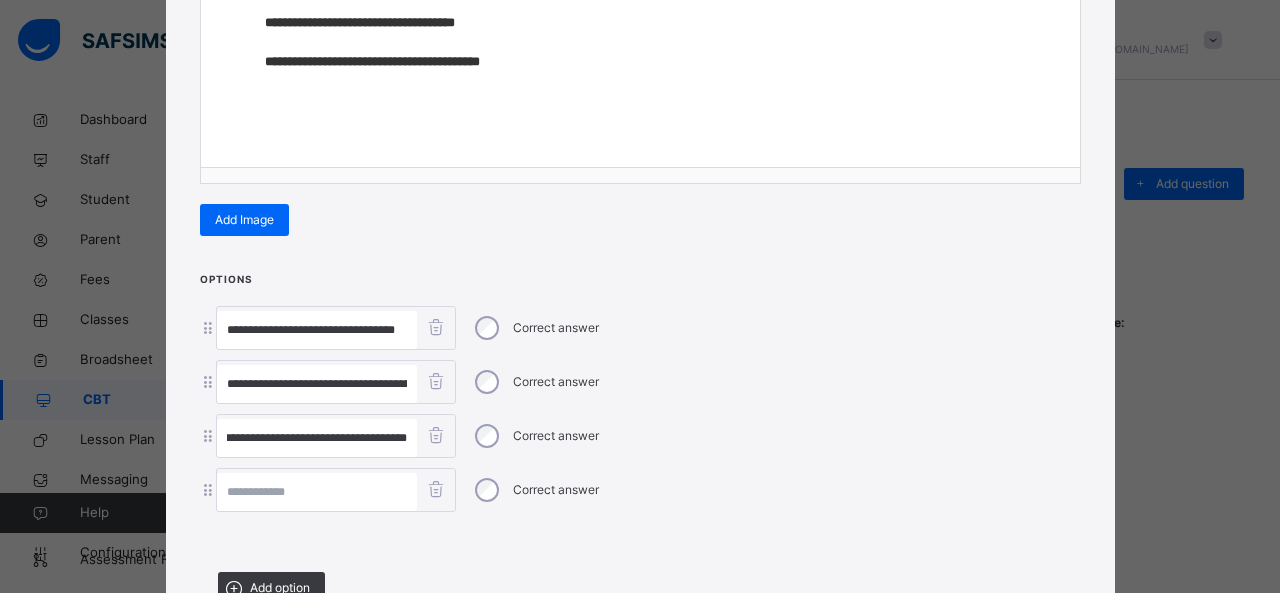 scroll, scrollTop: 0, scrollLeft: 41, axis: horizontal 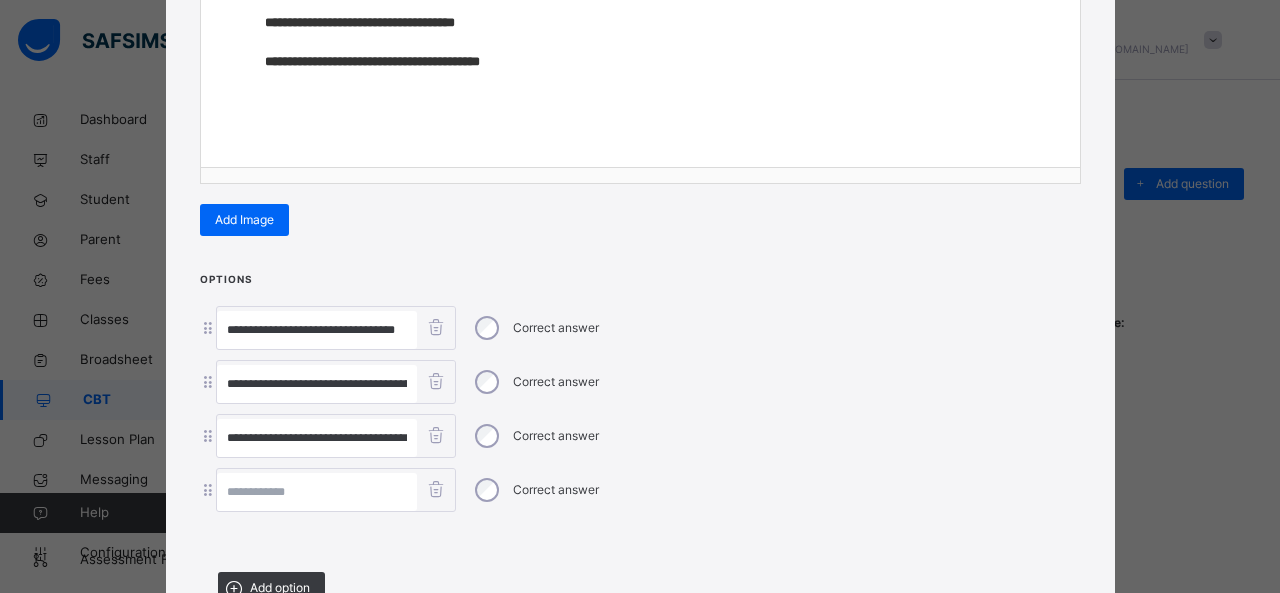 click at bounding box center [317, 492] 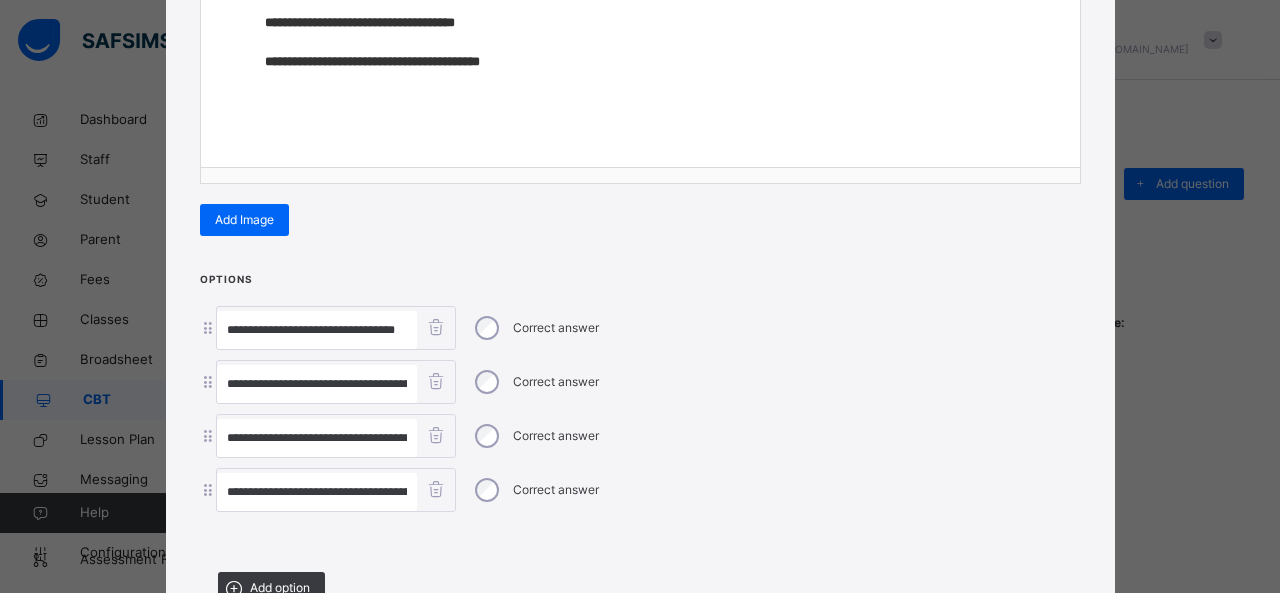 scroll, scrollTop: 0, scrollLeft: 72, axis: horizontal 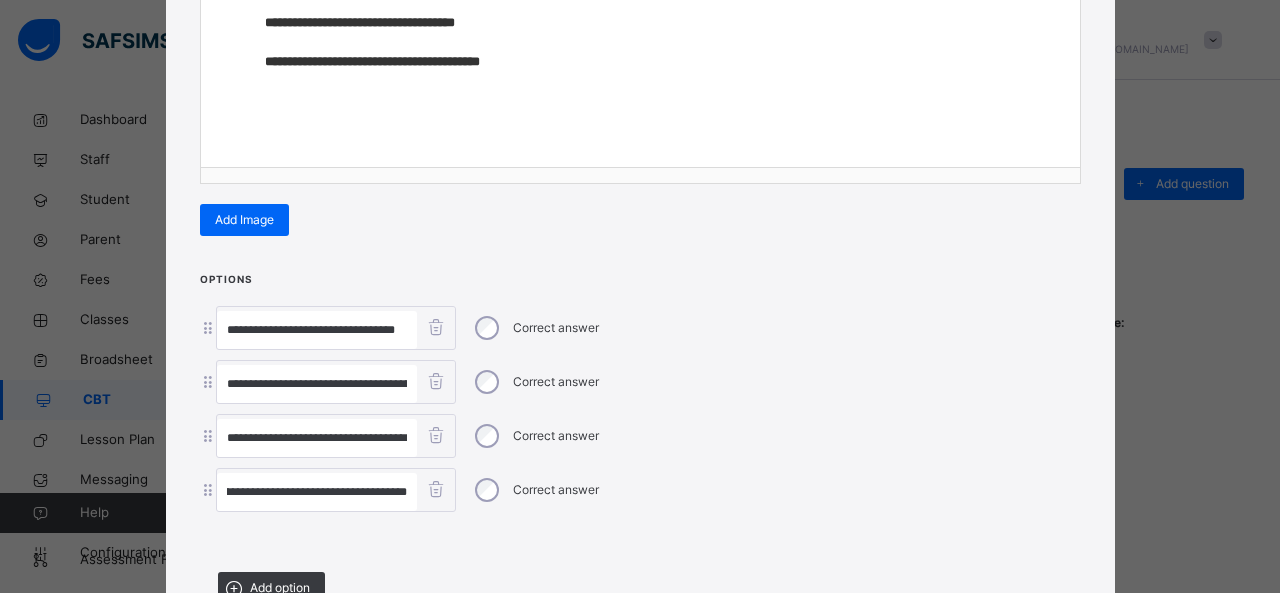 click on "**********" at bounding box center (317, 492) 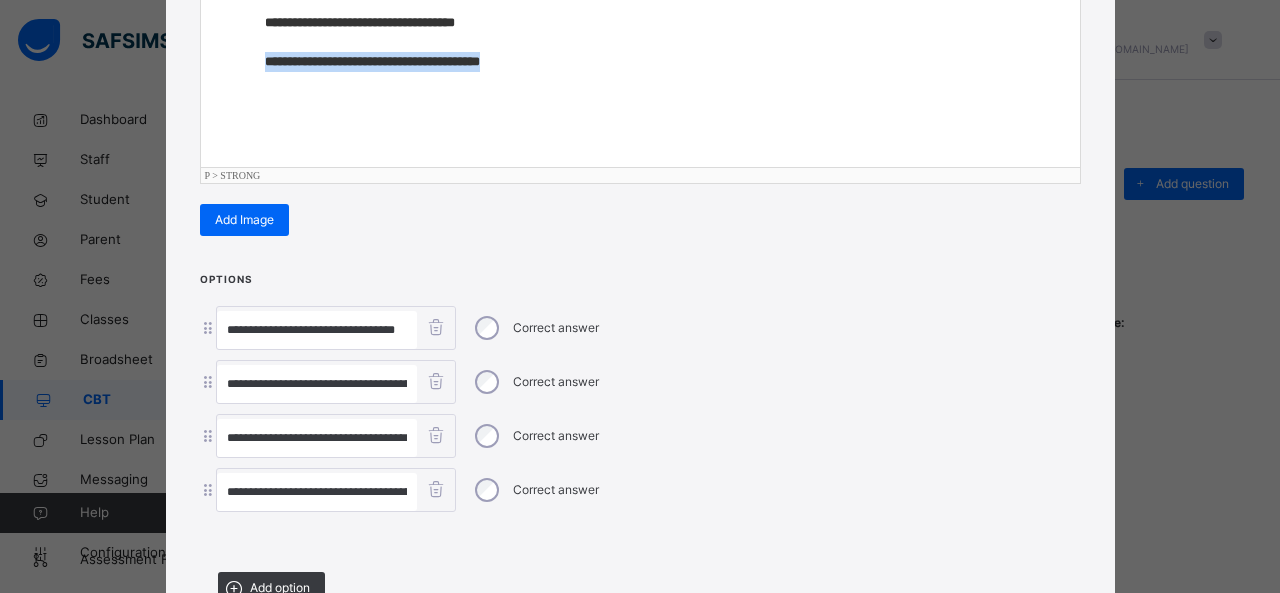drag, startPoint x: 256, startPoint y: 59, endPoint x: 608, endPoint y: 72, distance: 352.24 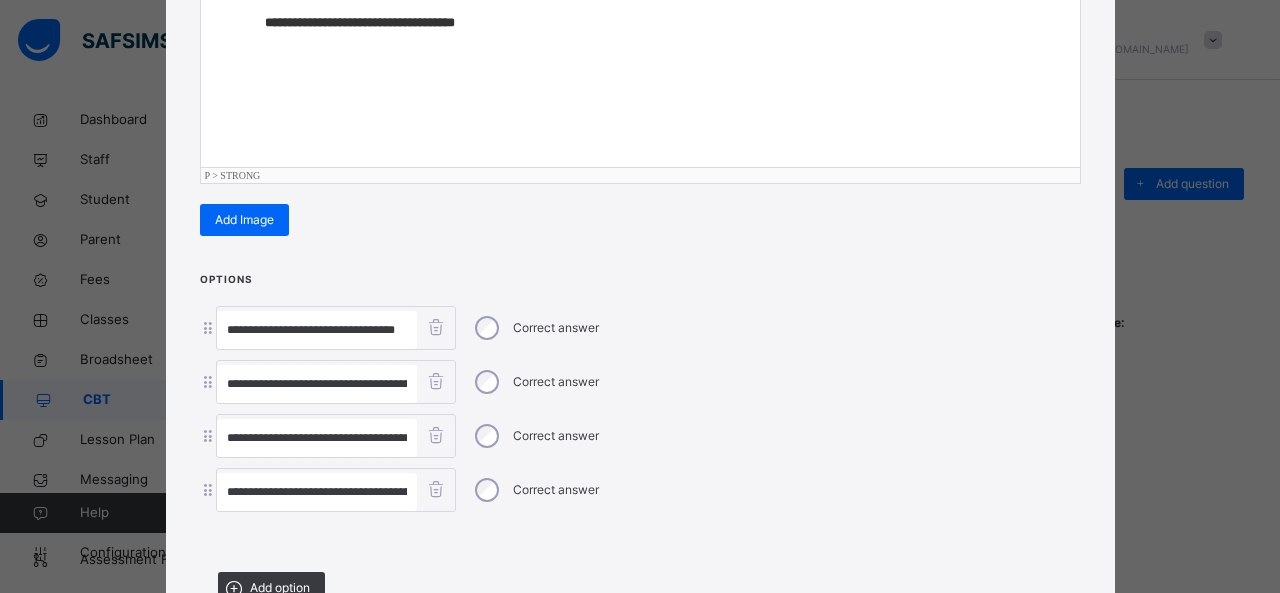 scroll, scrollTop: 521, scrollLeft: 0, axis: vertical 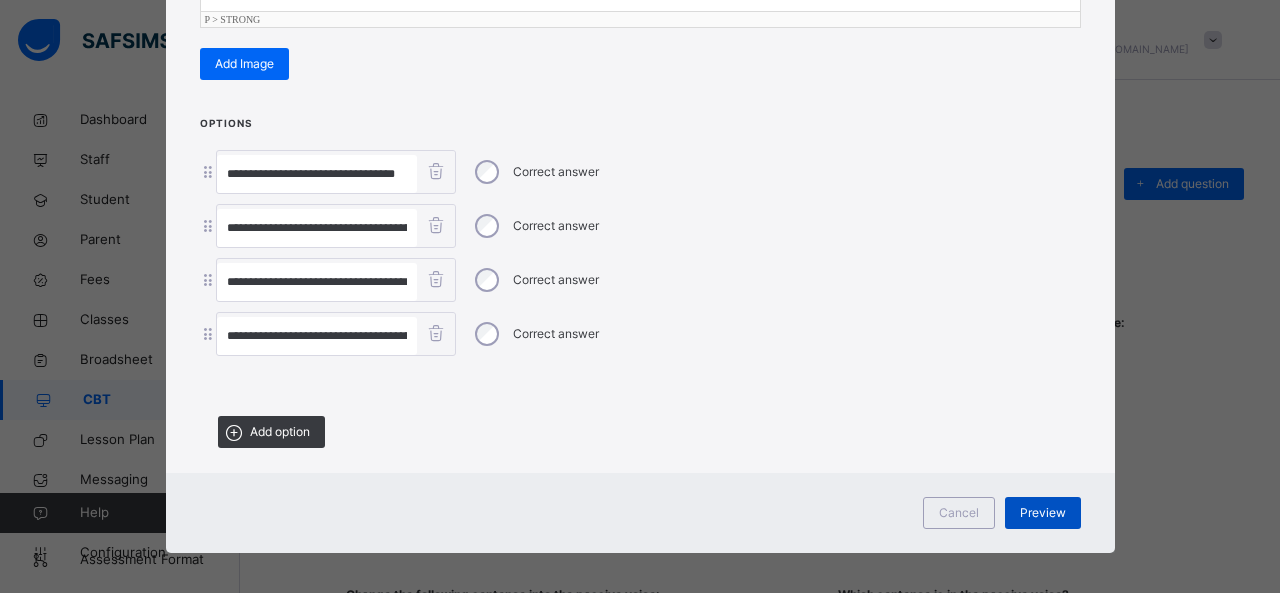 click on "Preview" at bounding box center [1043, 513] 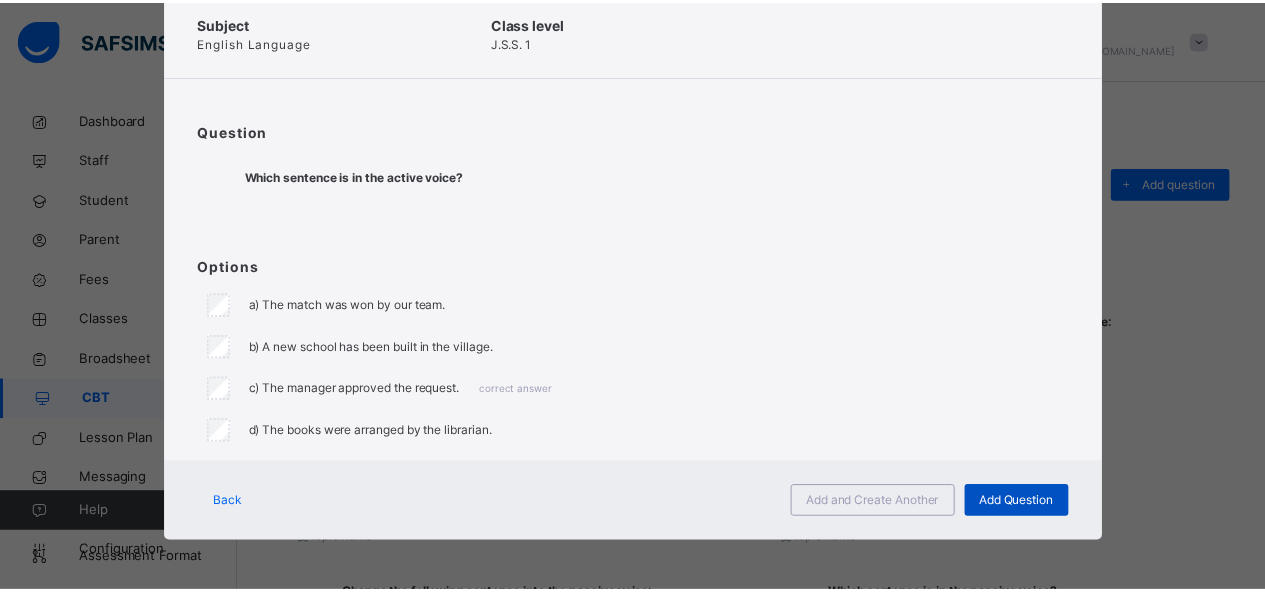 scroll, scrollTop: 101, scrollLeft: 0, axis: vertical 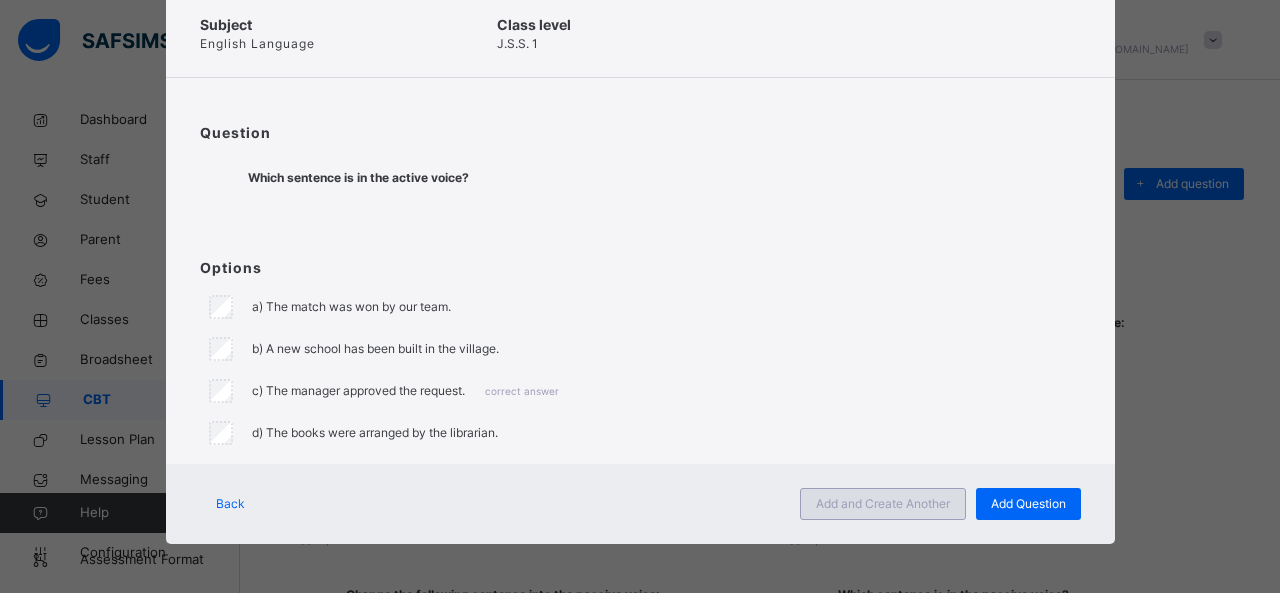 click on "Add and Create Another" at bounding box center [883, 504] 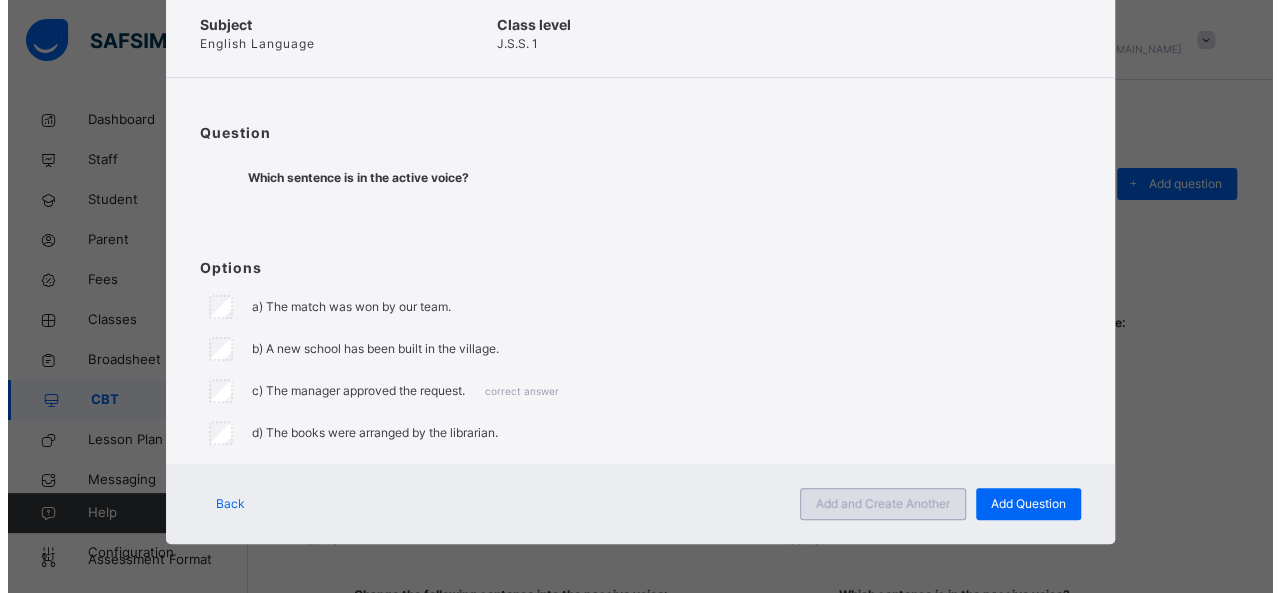scroll, scrollTop: 142, scrollLeft: 0, axis: vertical 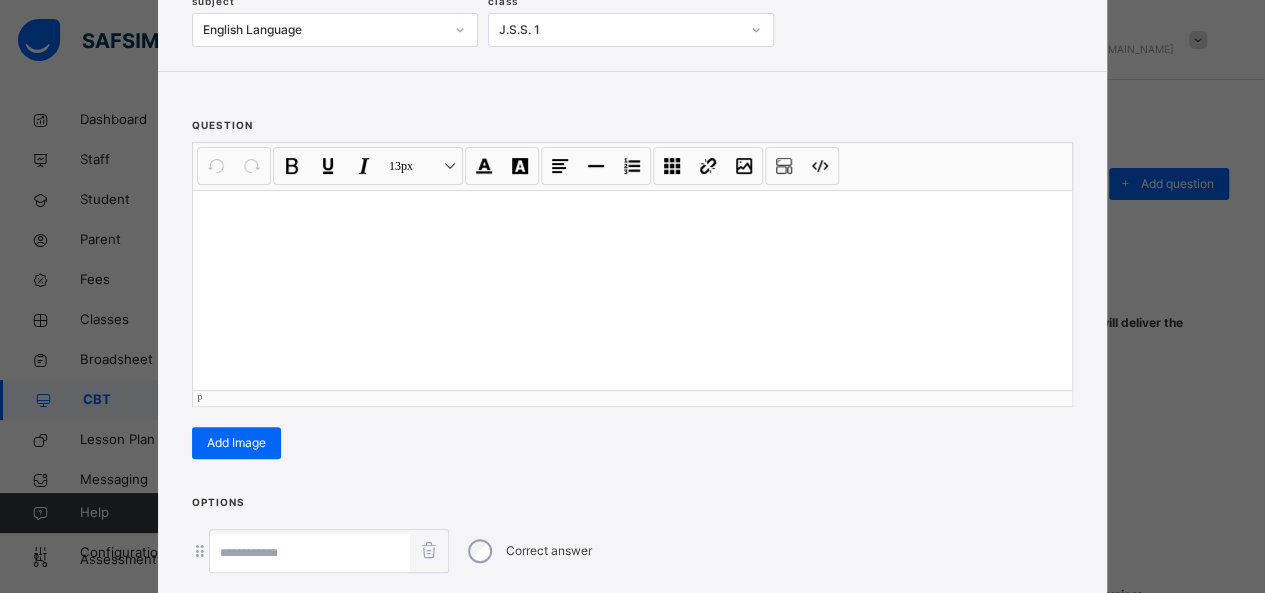 click at bounding box center [632, 290] 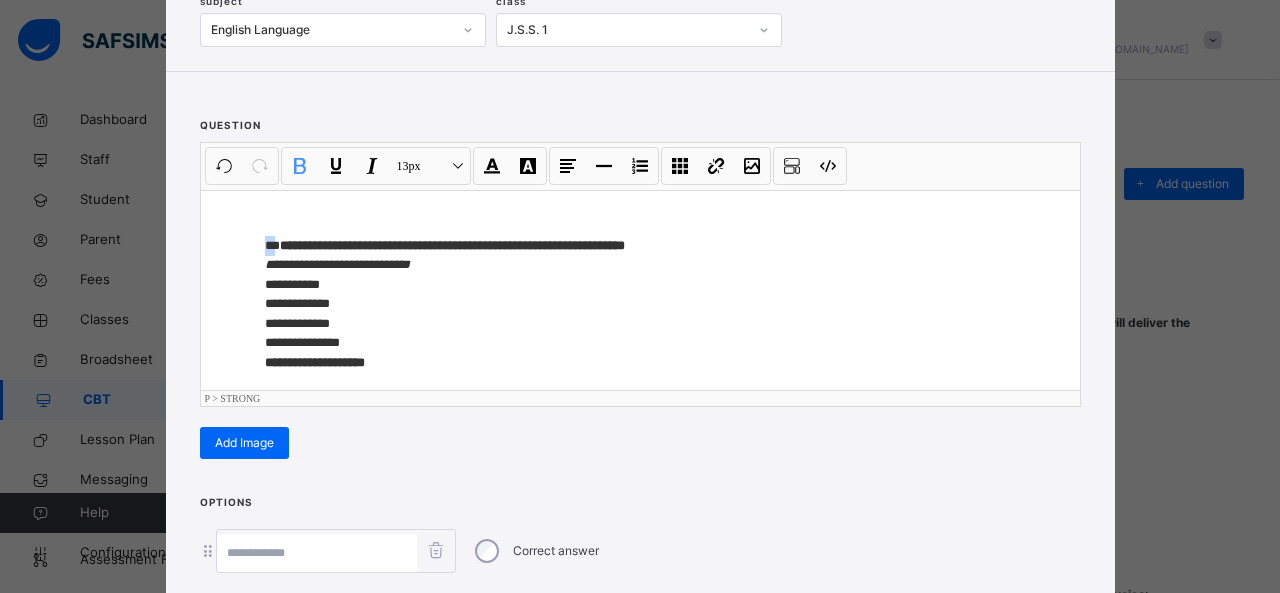 drag, startPoint x: 270, startPoint y: 241, endPoint x: 223, endPoint y: 237, distance: 47.169907 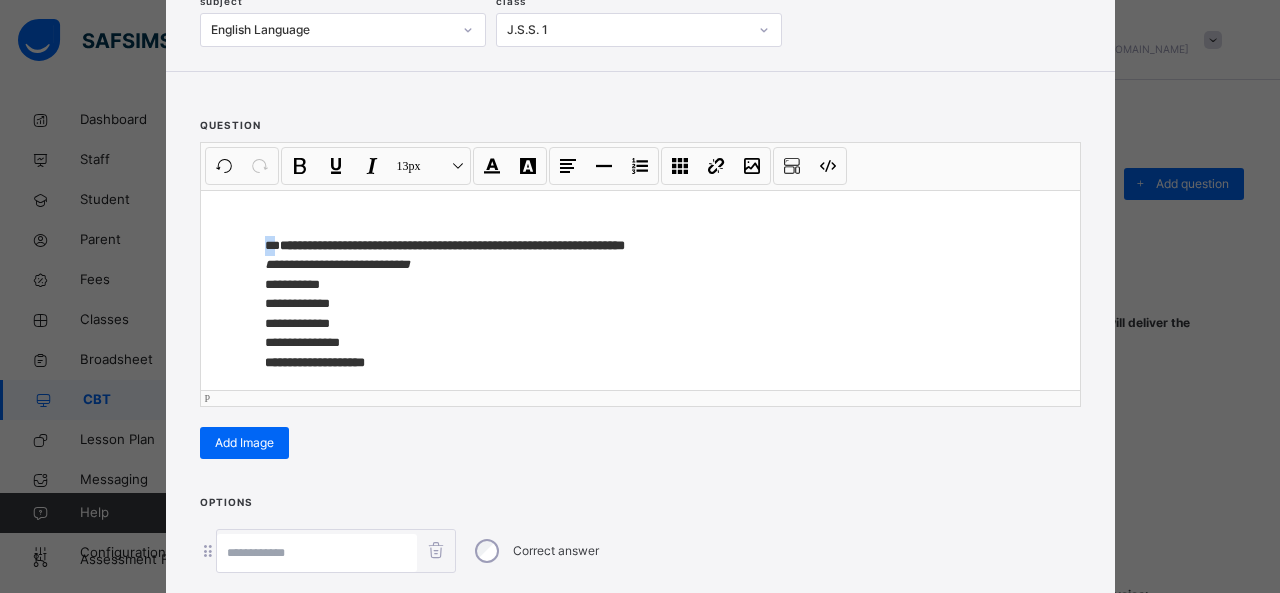 type 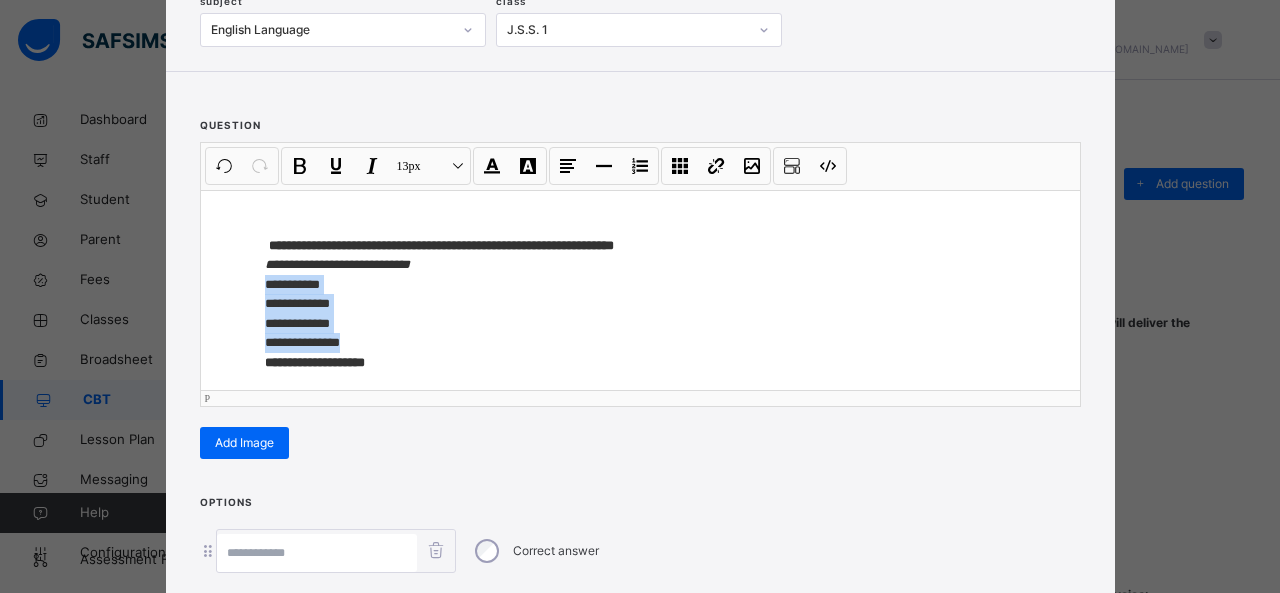 drag, startPoint x: 254, startPoint y: 289, endPoint x: 366, endPoint y: 340, distance: 123.065025 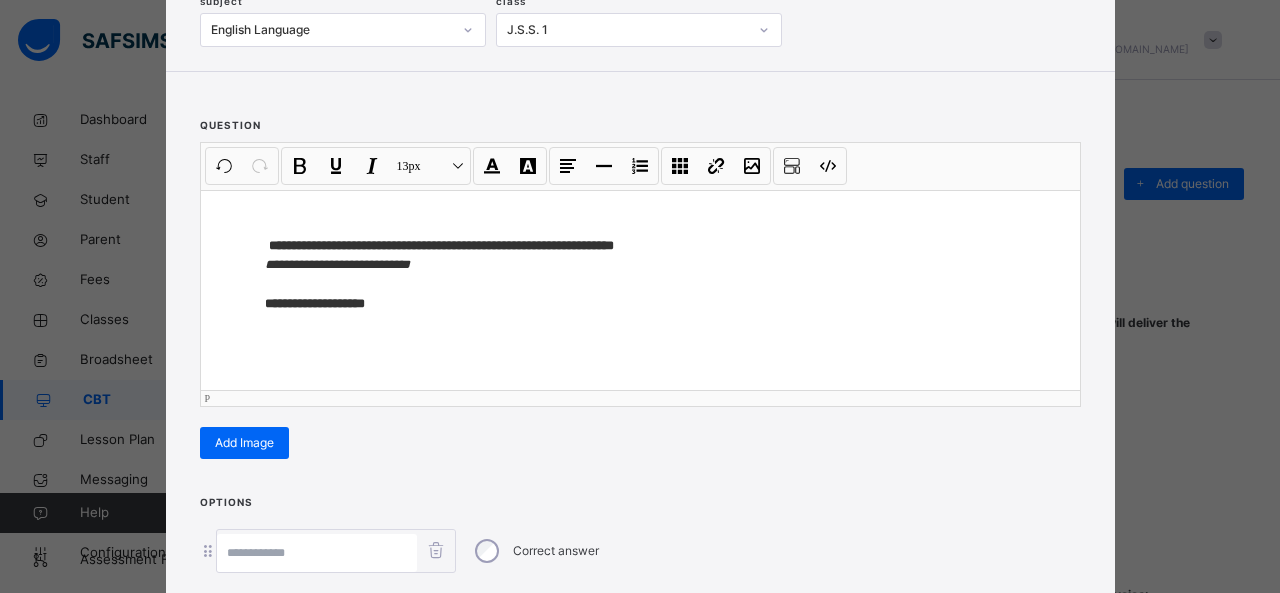 scroll, scrollTop: 365, scrollLeft: 0, axis: vertical 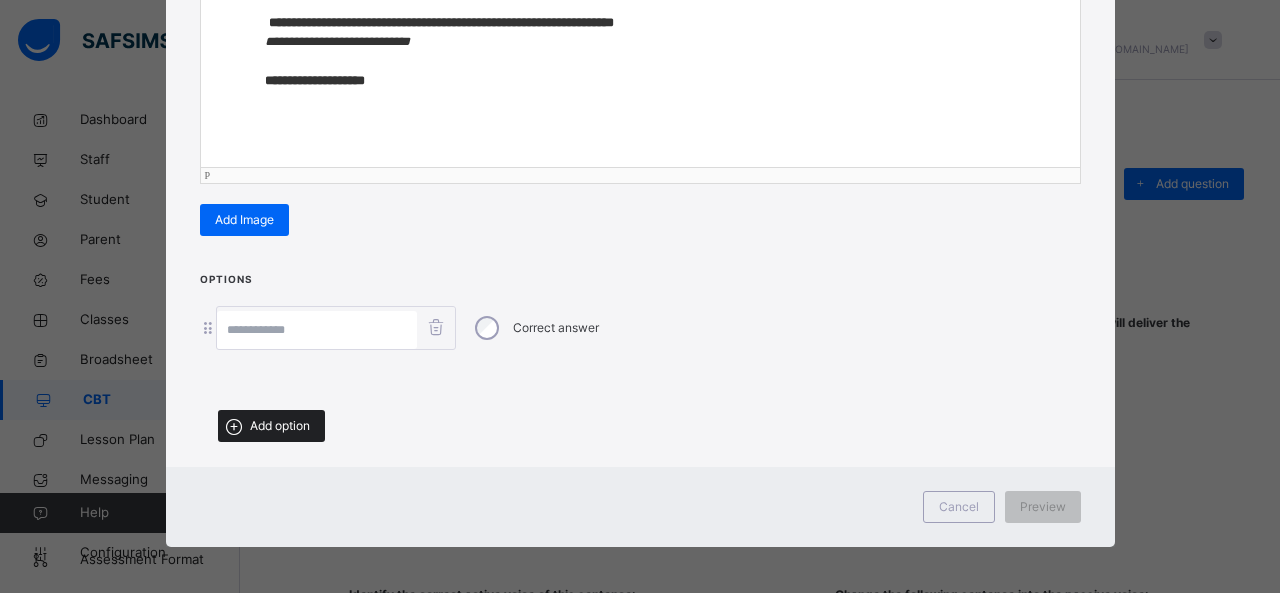 click on "Add option" at bounding box center [280, 426] 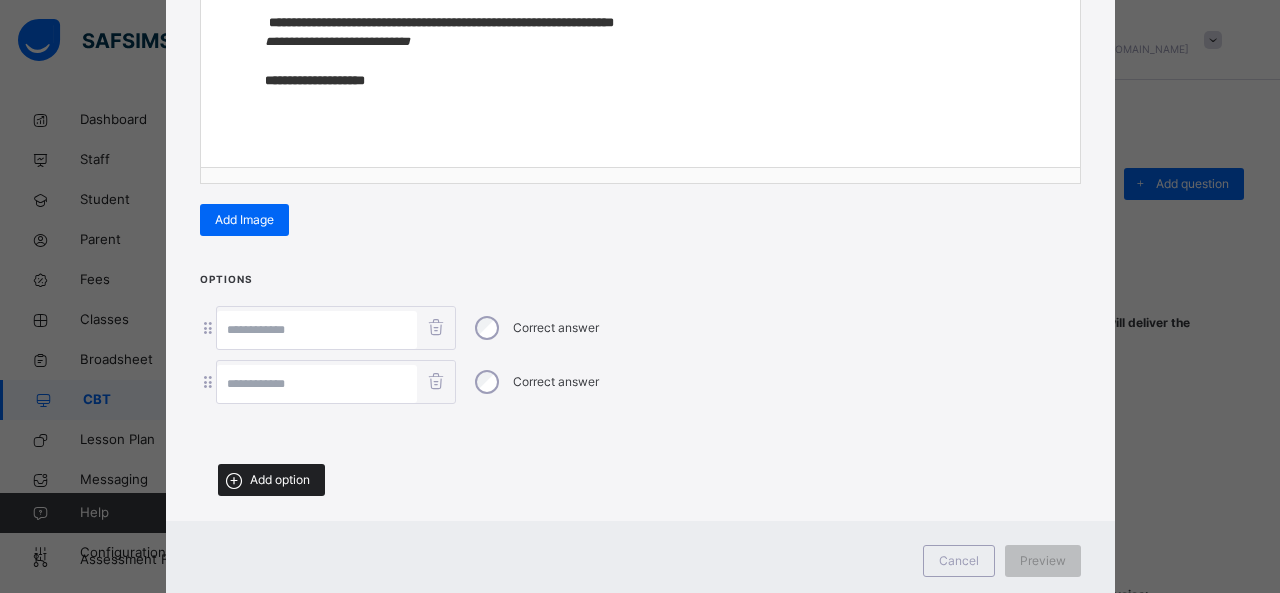 click on "Add option" at bounding box center [271, 480] 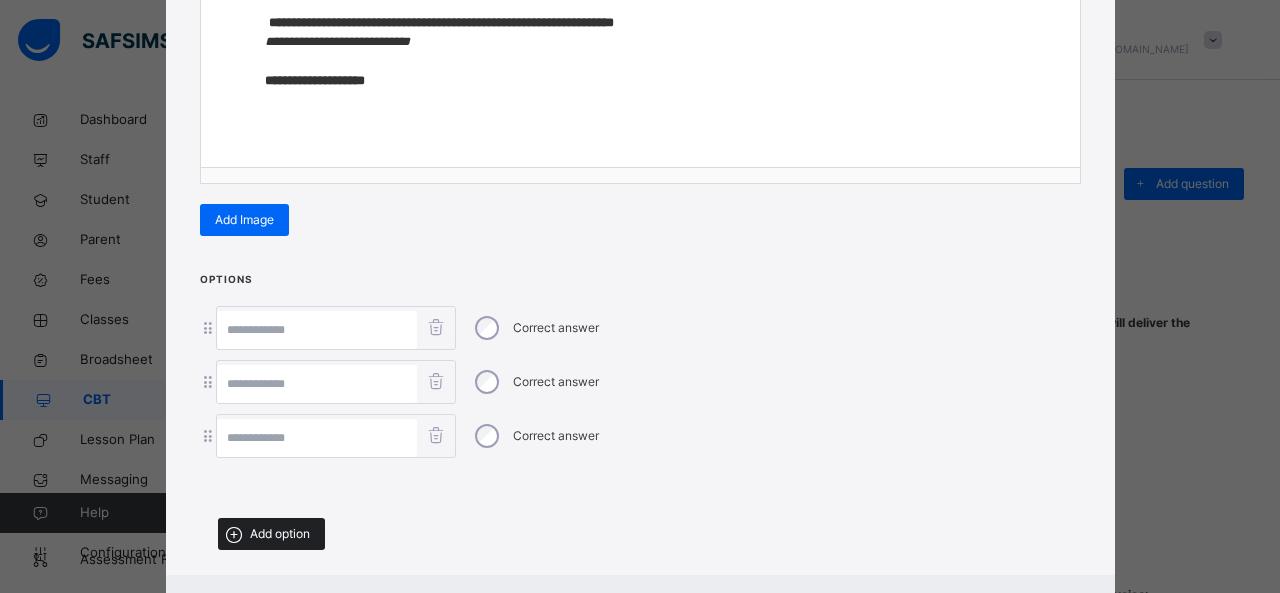 click on "Add option" at bounding box center (280, 534) 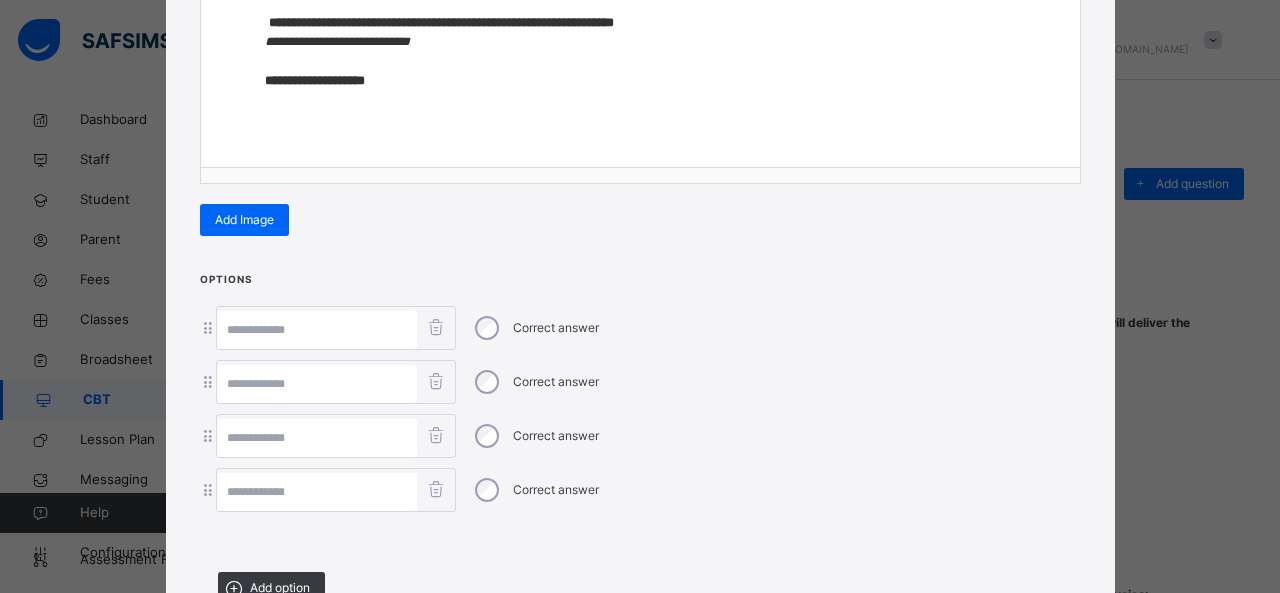 click at bounding box center [317, 330] 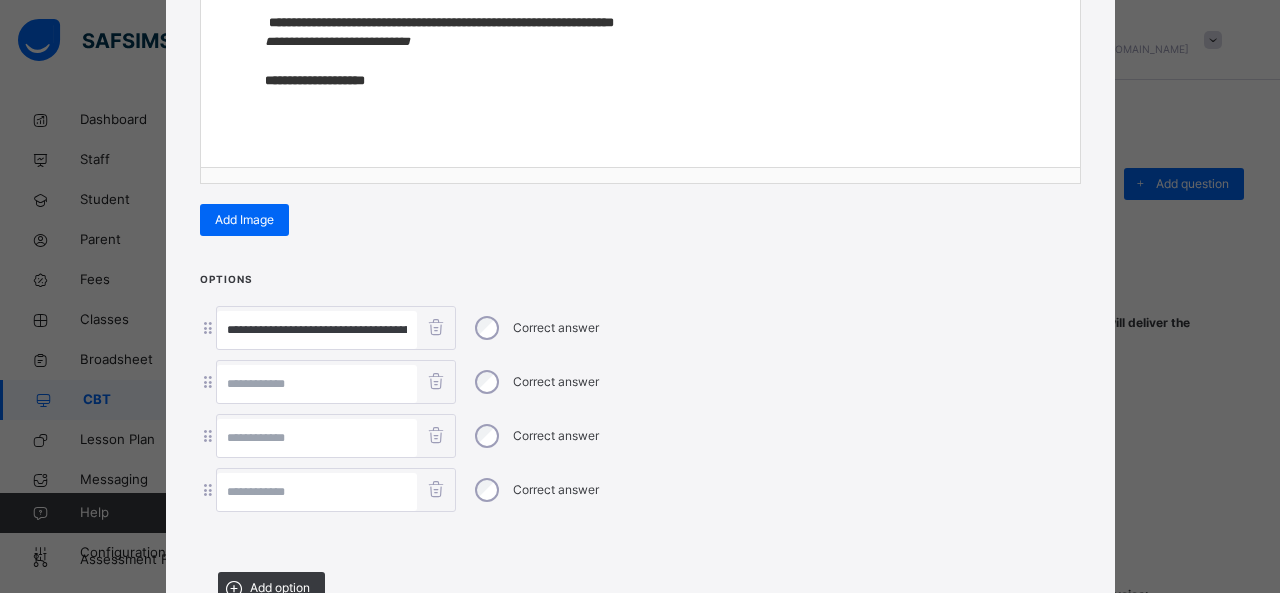 scroll, scrollTop: 0, scrollLeft: 129, axis: horizontal 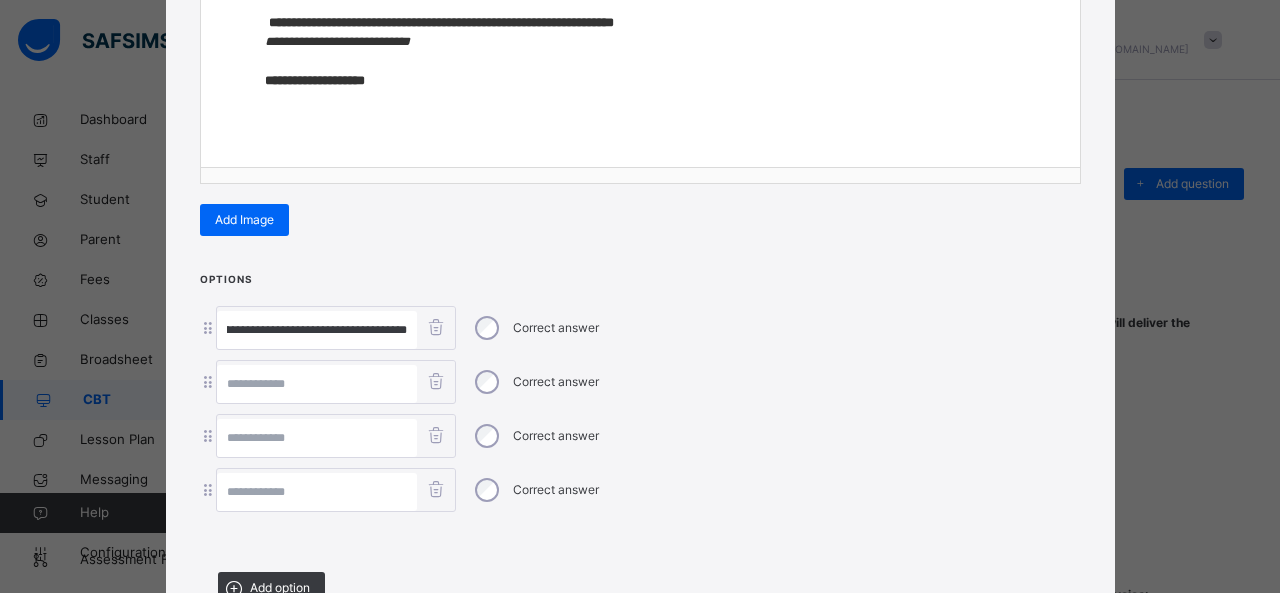 drag, startPoint x: 235, startPoint y: 328, endPoint x: 633, endPoint y: 341, distance: 398.21225 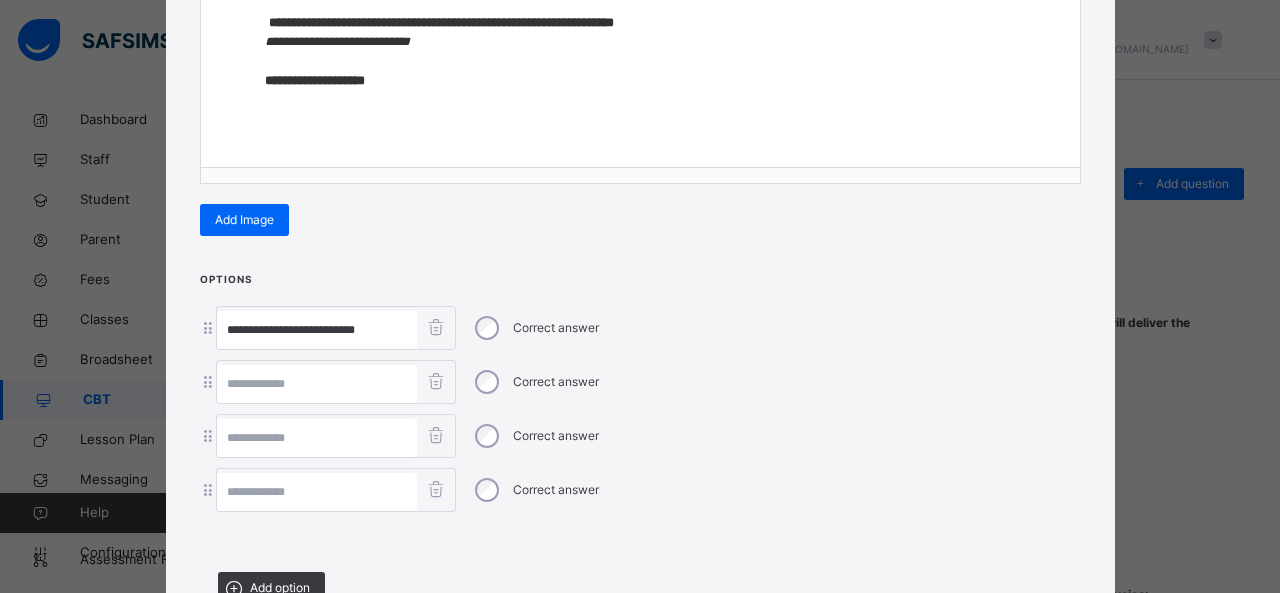 scroll, scrollTop: 0, scrollLeft: 0, axis: both 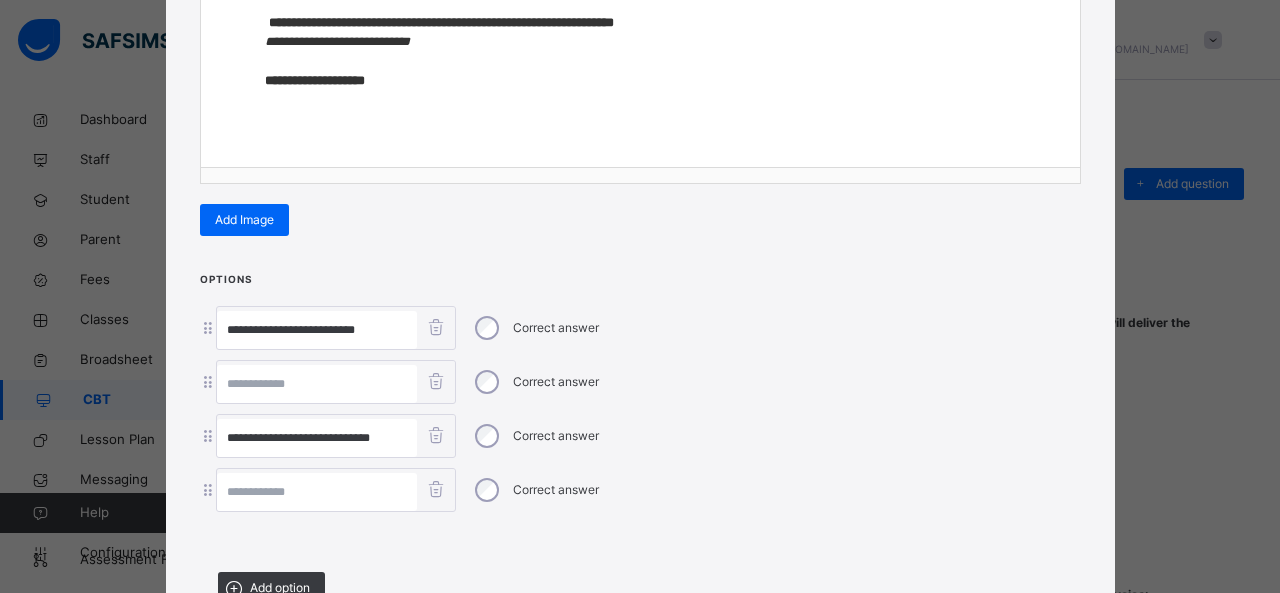 drag, startPoint x: 298, startPoint y: 429, endPoint x: 496, endPoint y: 457, distance: 199.97 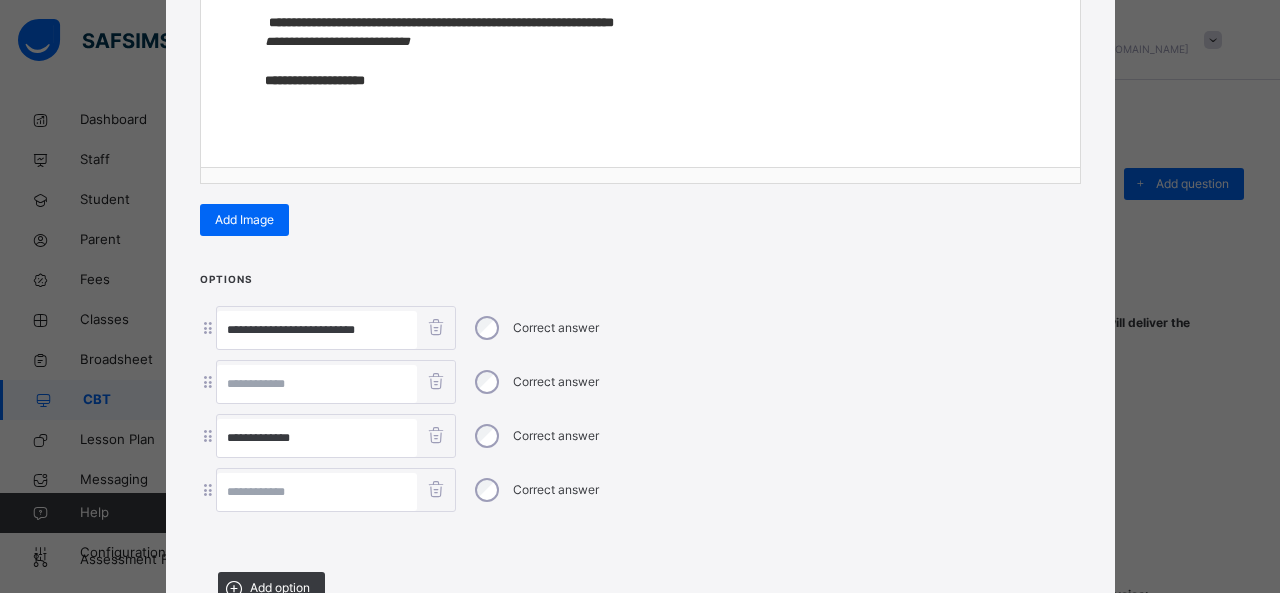 type on "**********" 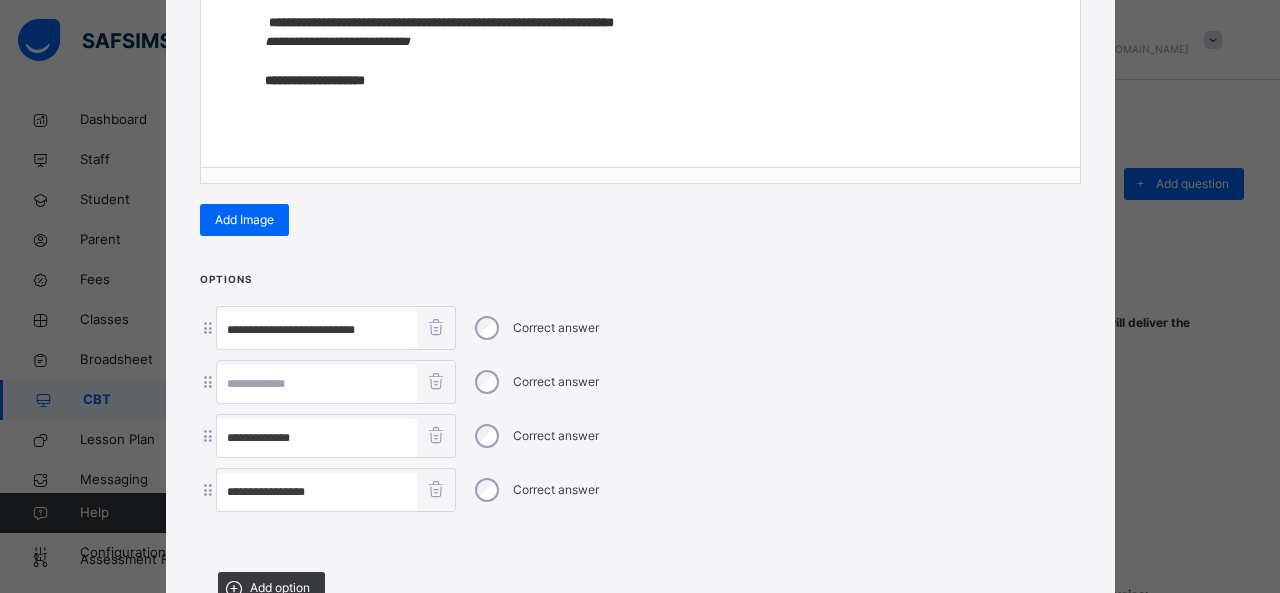type on "**********" 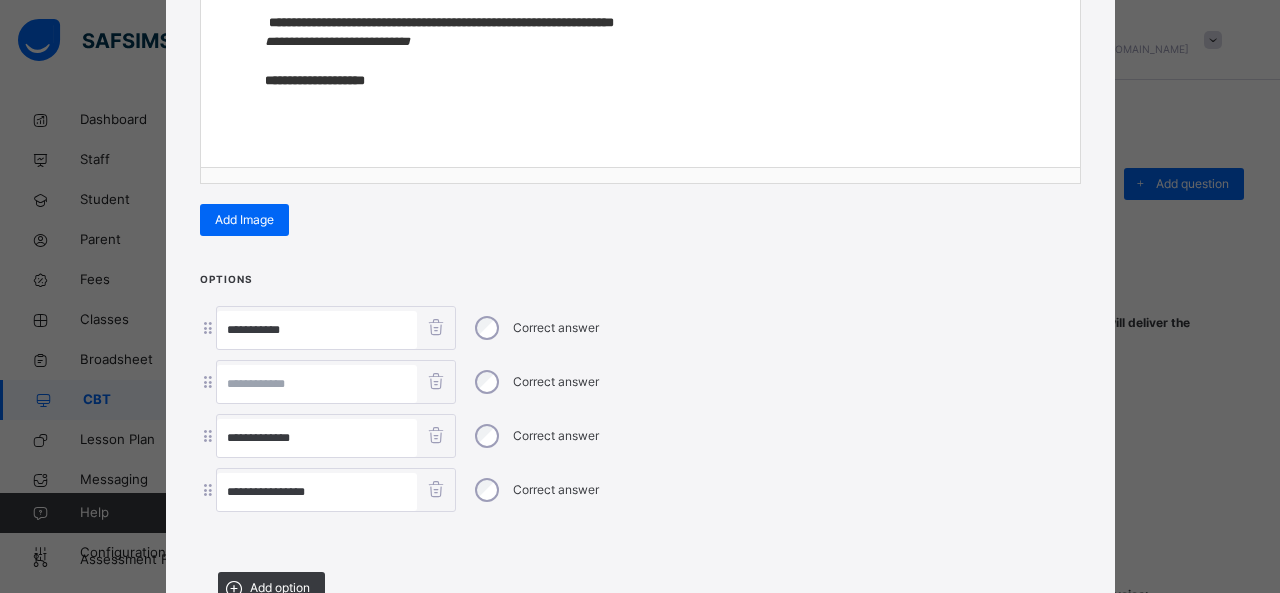 type on "**********" 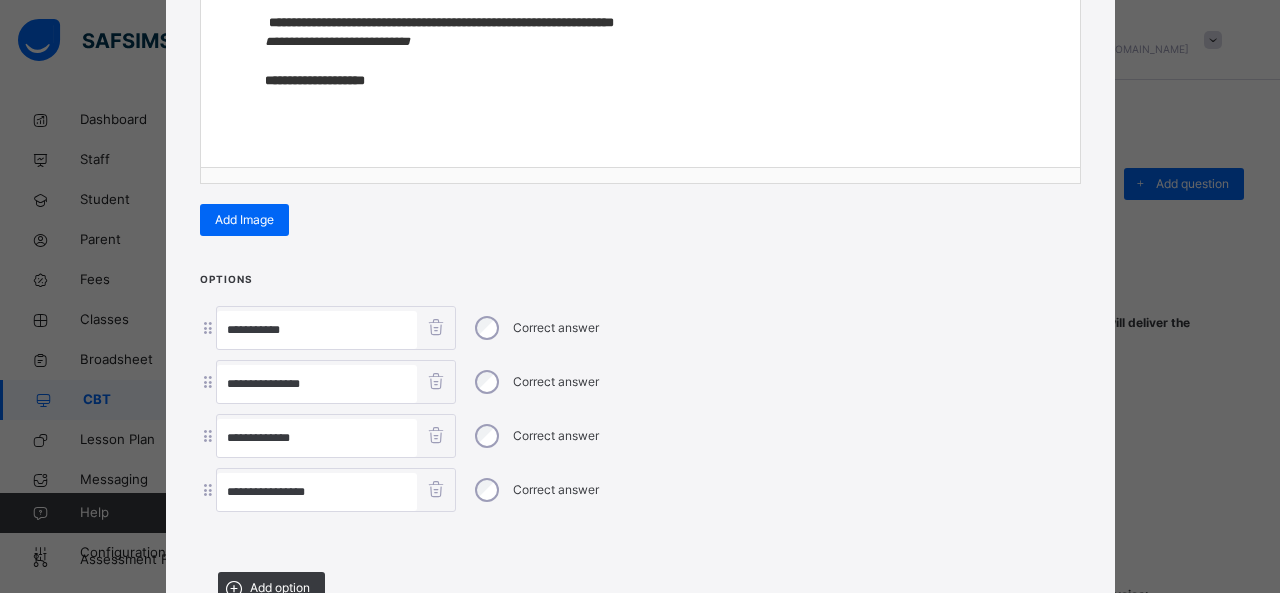 type on "**********" 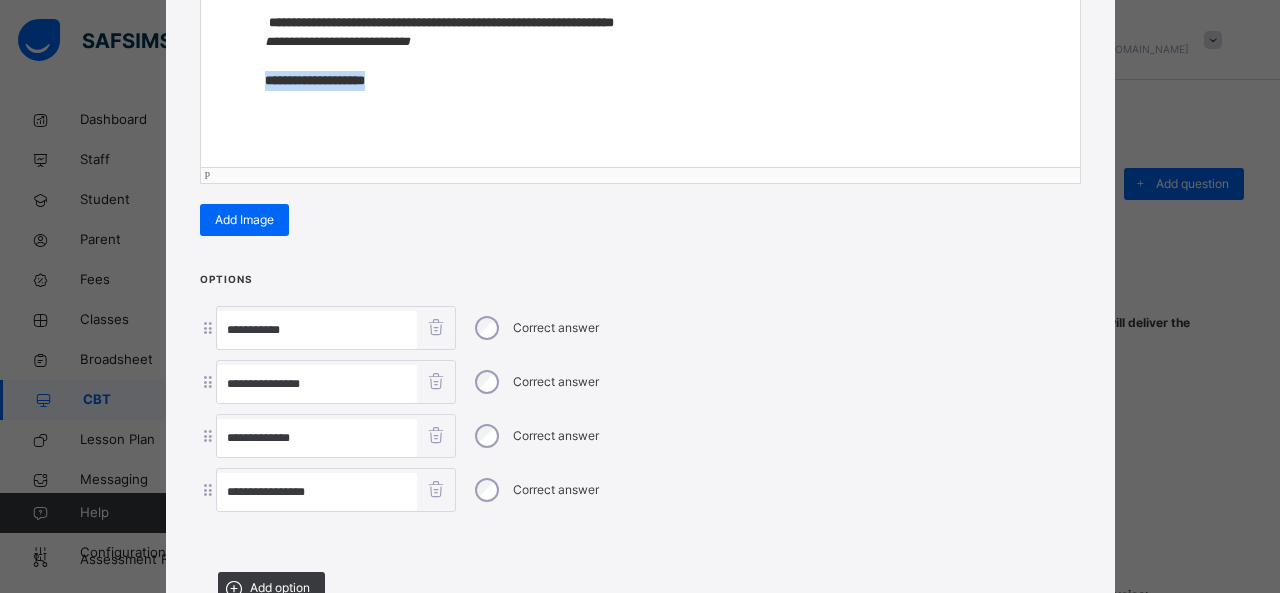 drag, startPoint x: 400, startPoint y: 89, endPoint x: 188, endPoint y: 90, distance: 212.00237 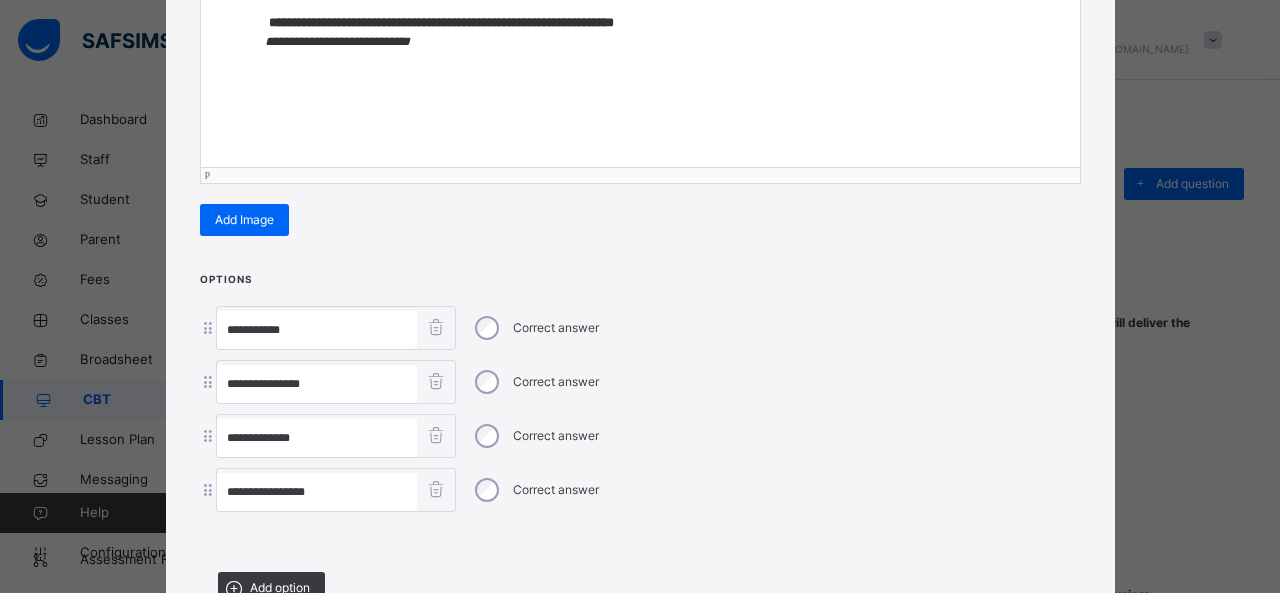 scroll, scrollTop: 521, scrollLeft: 0, axis: vertical 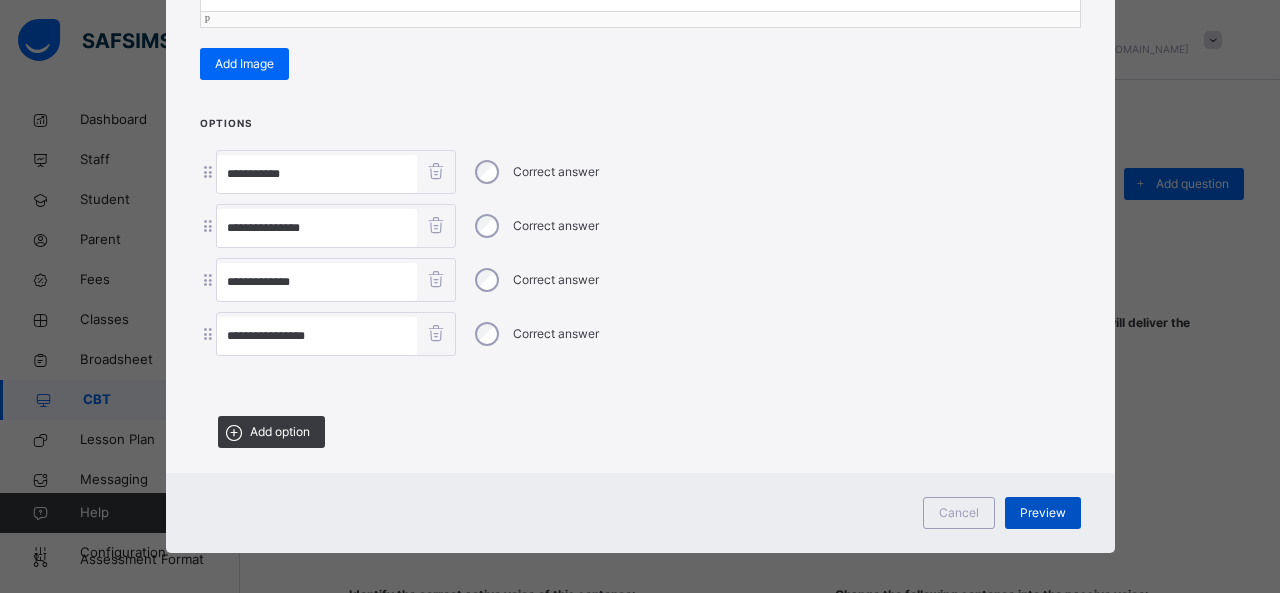 click on "Preview" at bounding box center [1043, 513] 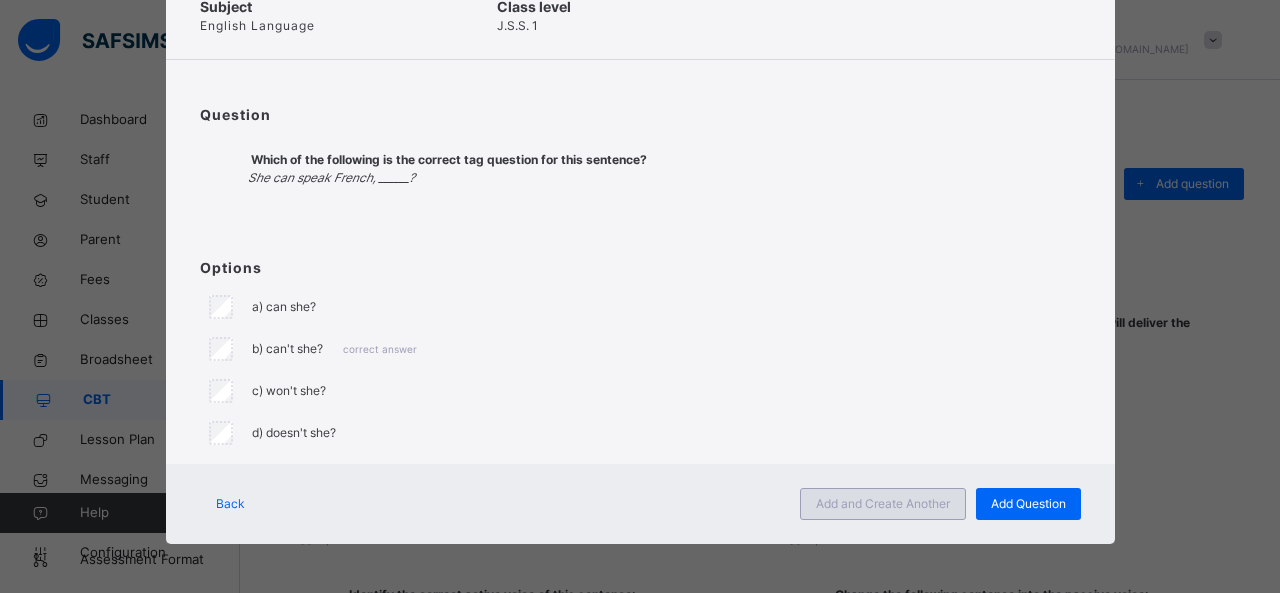 click on "Add and Create Another" at bounding box center (883, 504) 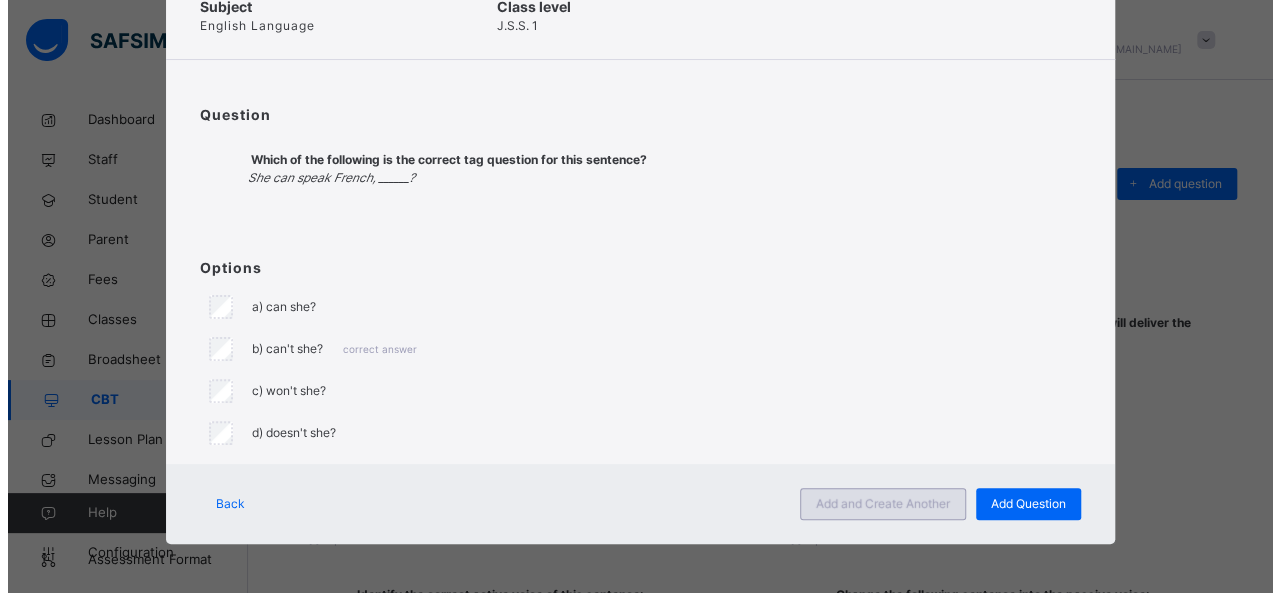 scroll, scrollTop: 142, scrollLeft: 0, axis: vertical 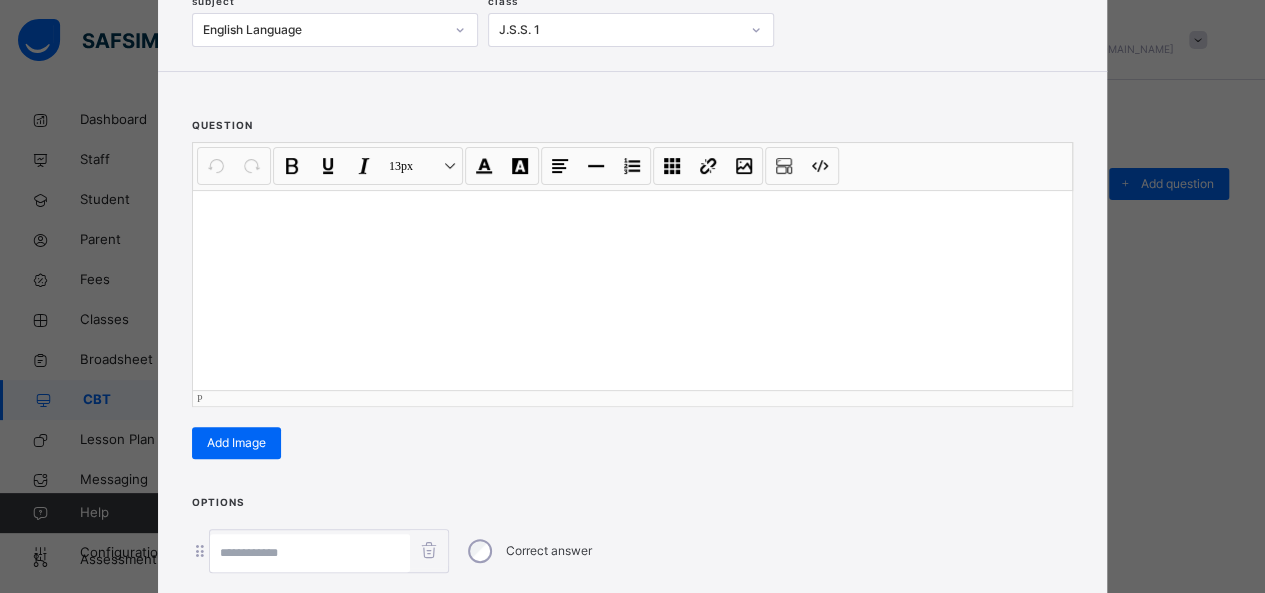 click at bounding box center (632, 290) 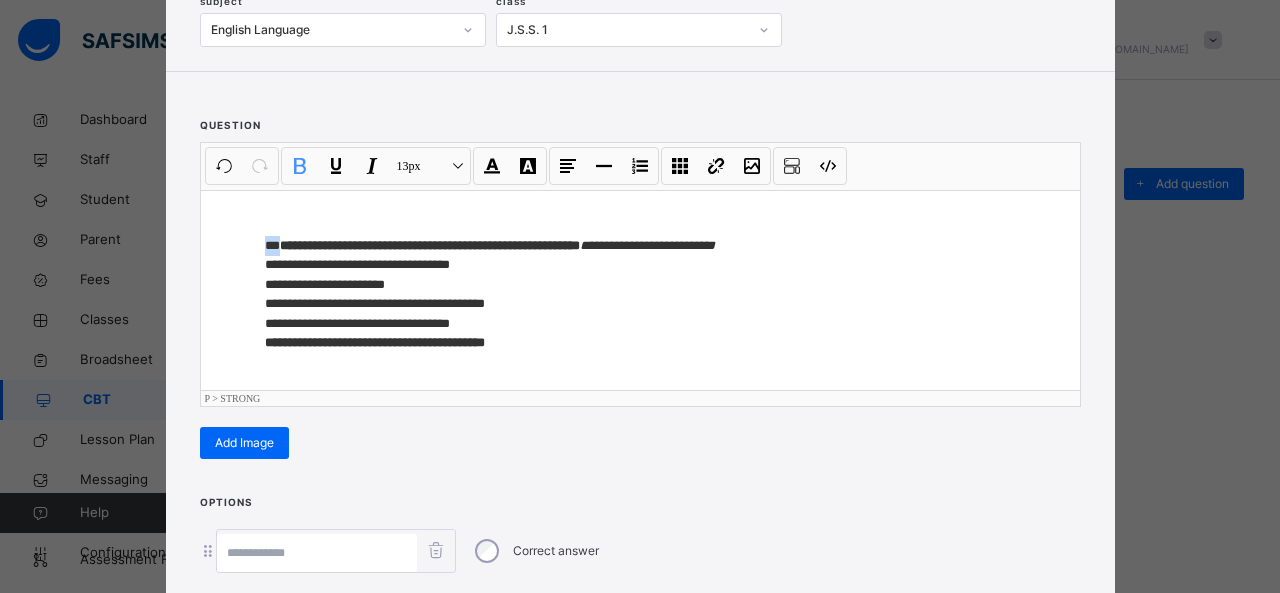 drag, startPoint x: 273, startPoint y: 239, endPoint x: 233, endPoint y: 236, distance: 40.112343 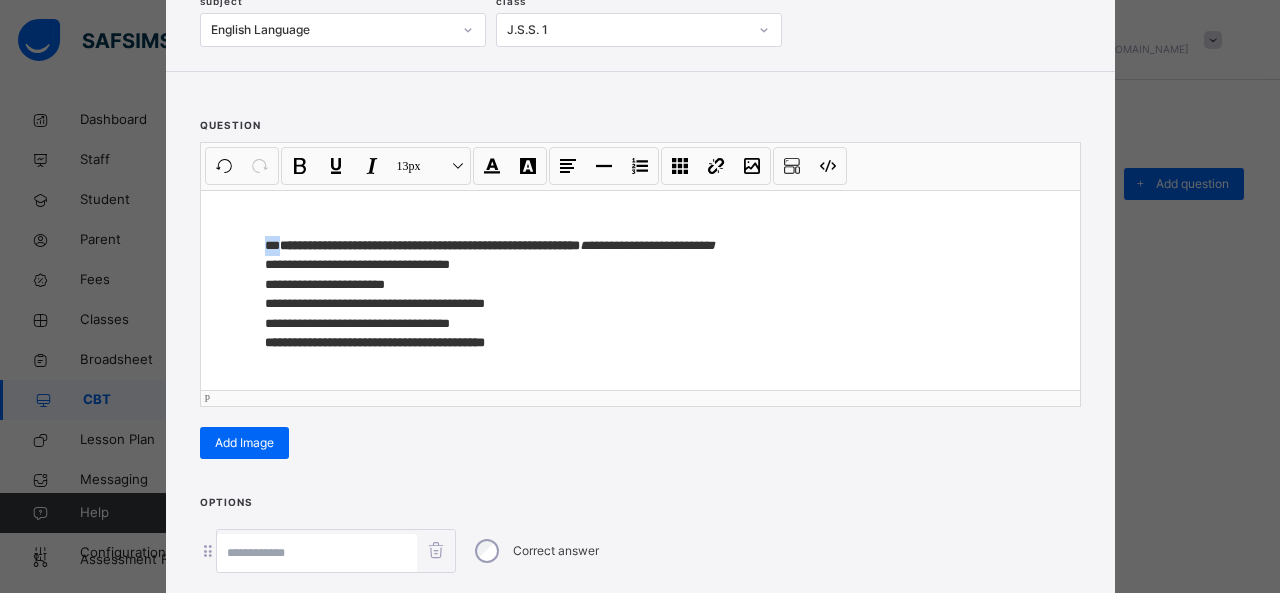 type 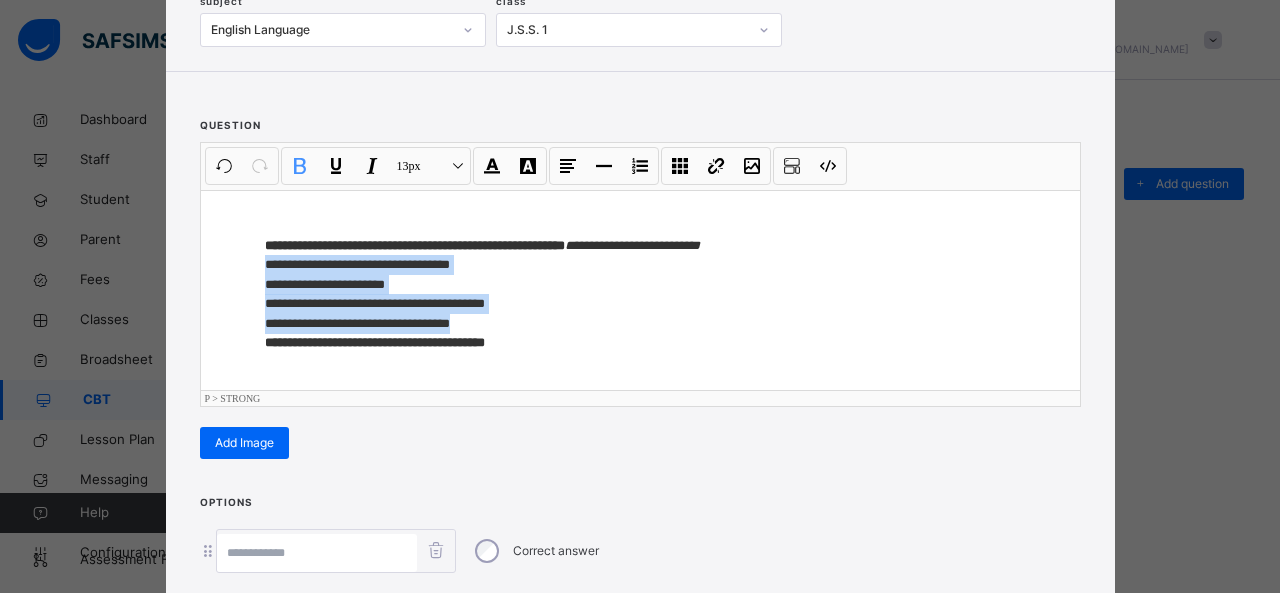drag, startPoint x: 250, startPoint y: 266, endPoint x: 473, endPoint y: 322, distance: 229.9239 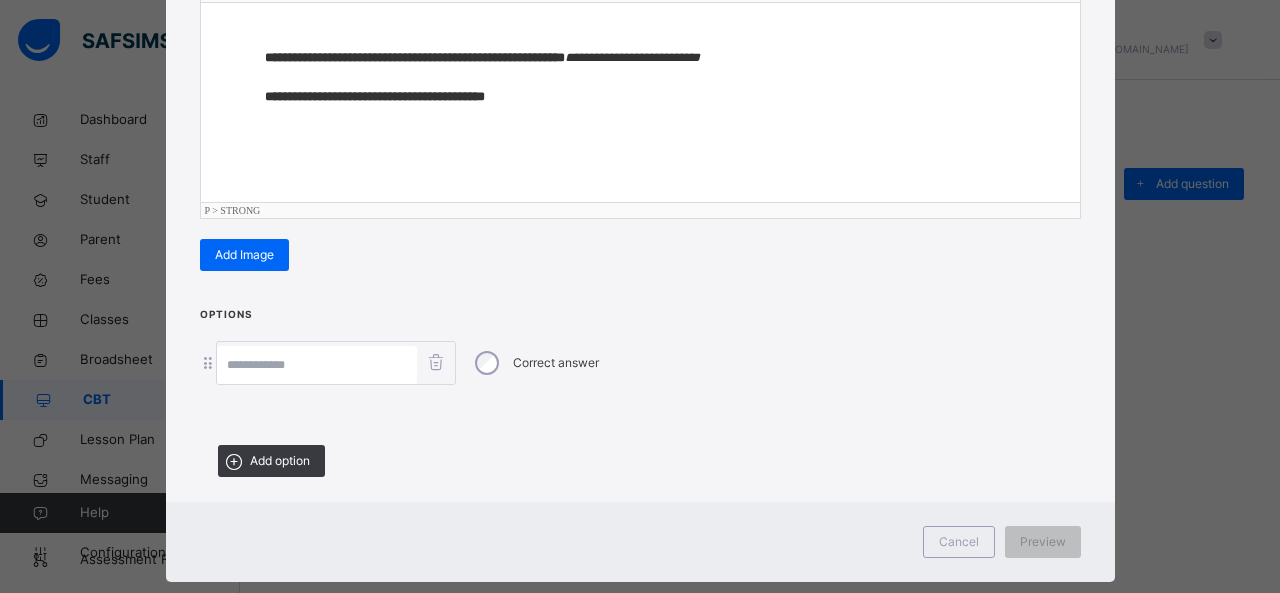 scroll, scrollTop: 365, scrollLeft: 0, axis: vertical 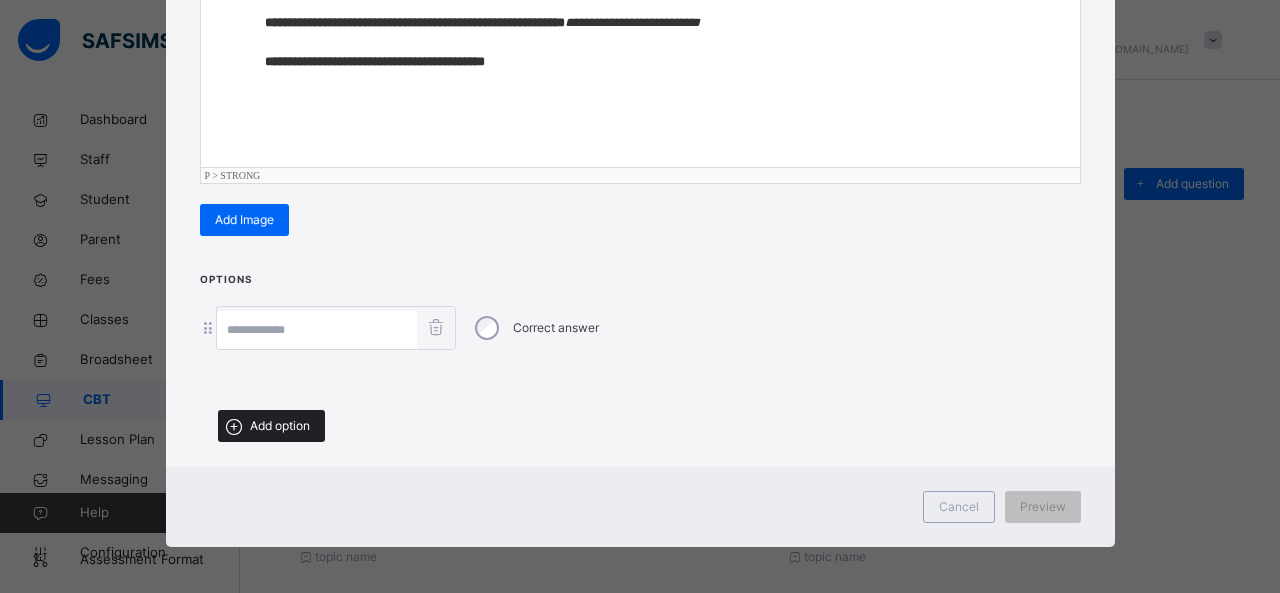 click on "Add option" at bounding box center [280, 426] 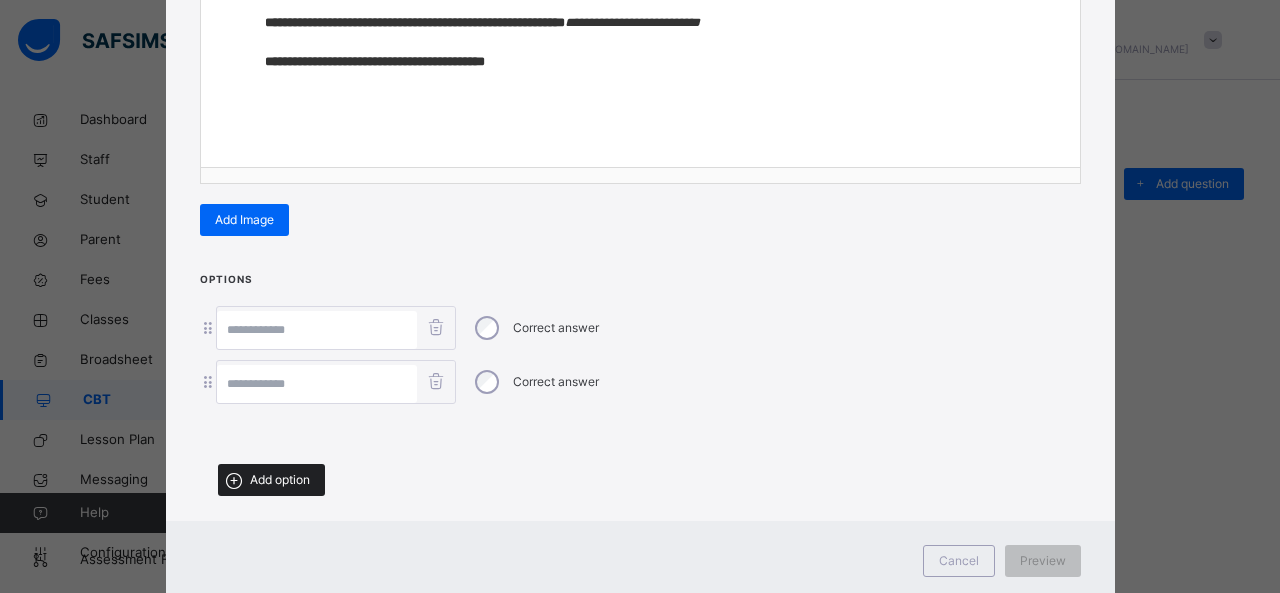 click on "Add option" at bounding box center [280, 480] 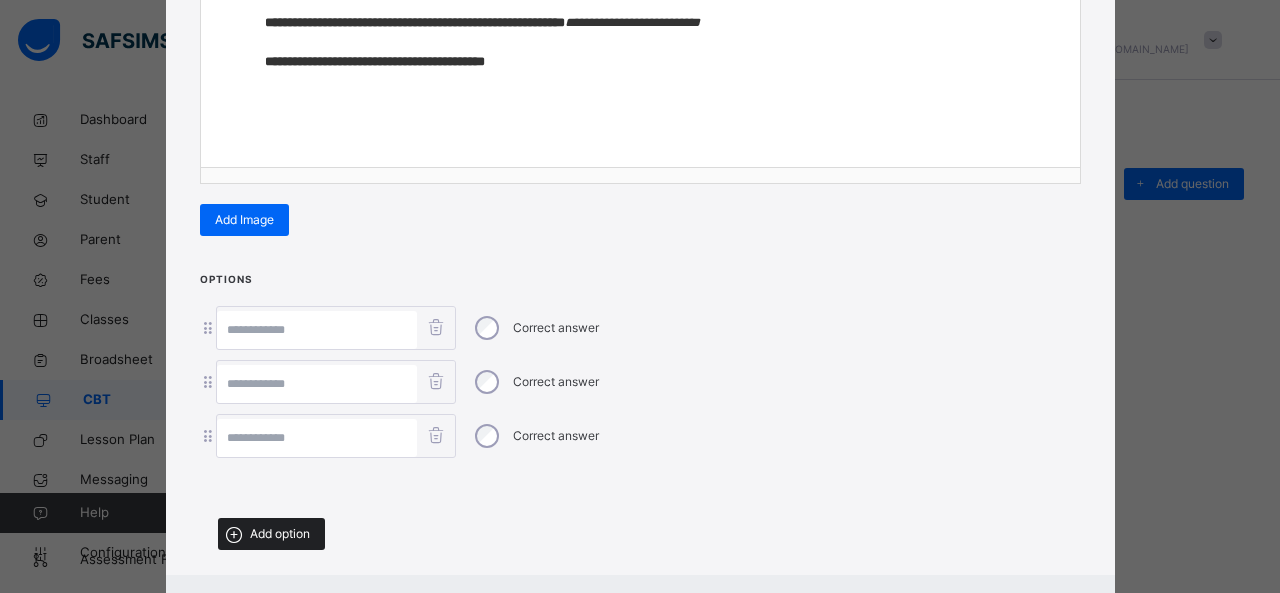 click at bounding box center [234, 534] 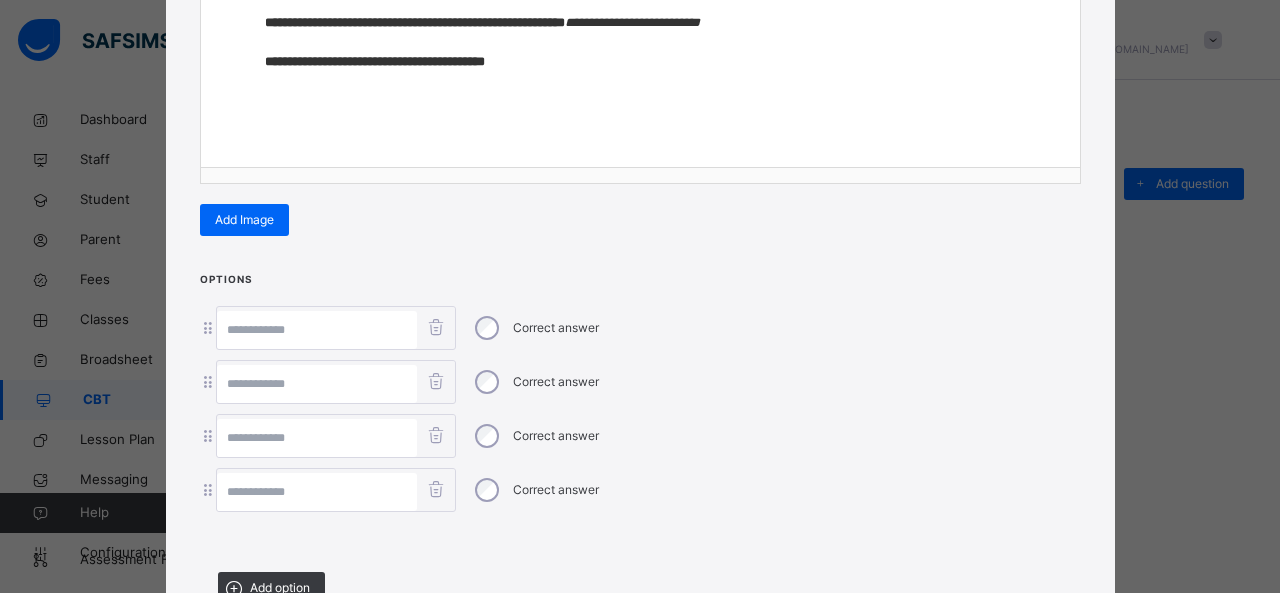 click at bounding box center [317, 330] 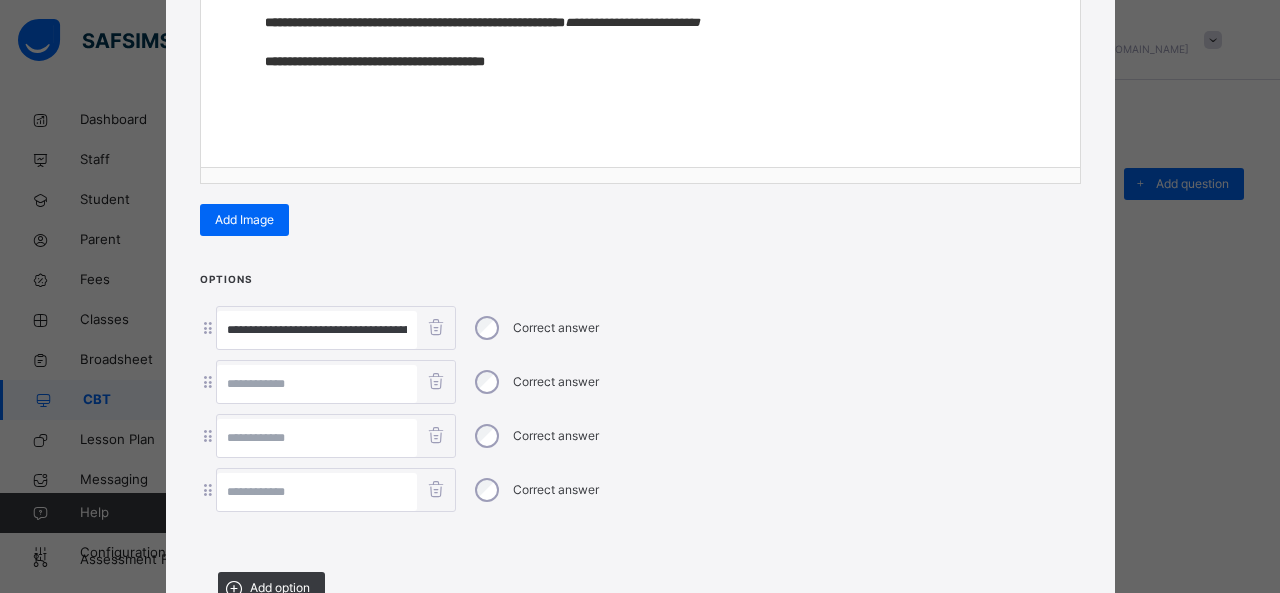 scroll, scrollTop: 0, scrollLeft: 634, axis: horizontal 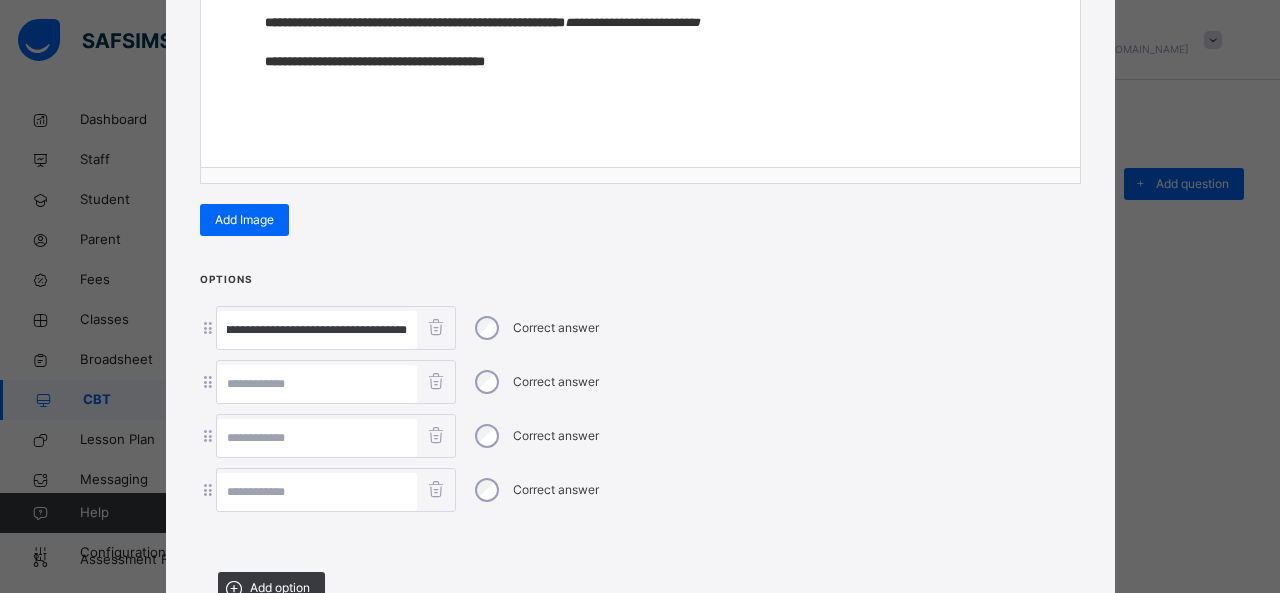 drag, startPoint x: 314, startPoint y: 323, endPoint x: 669, endPoint y: 371, distance: 358.23038 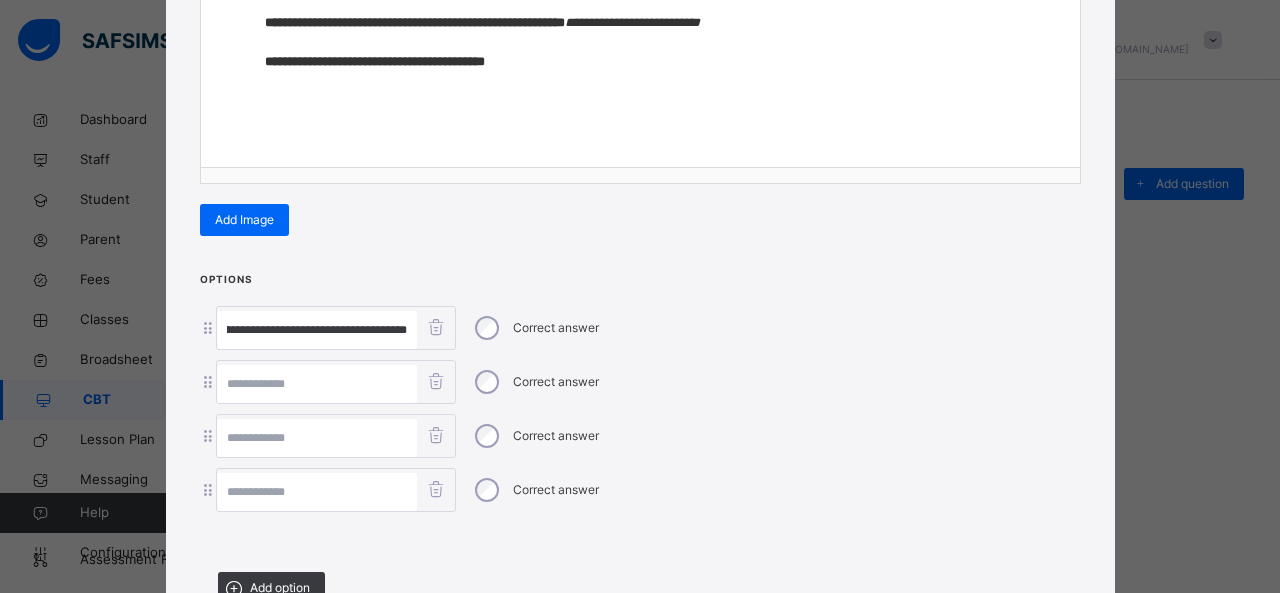 scroll, scrollTop: 0, scrollLeft: 29, axis: horizontal 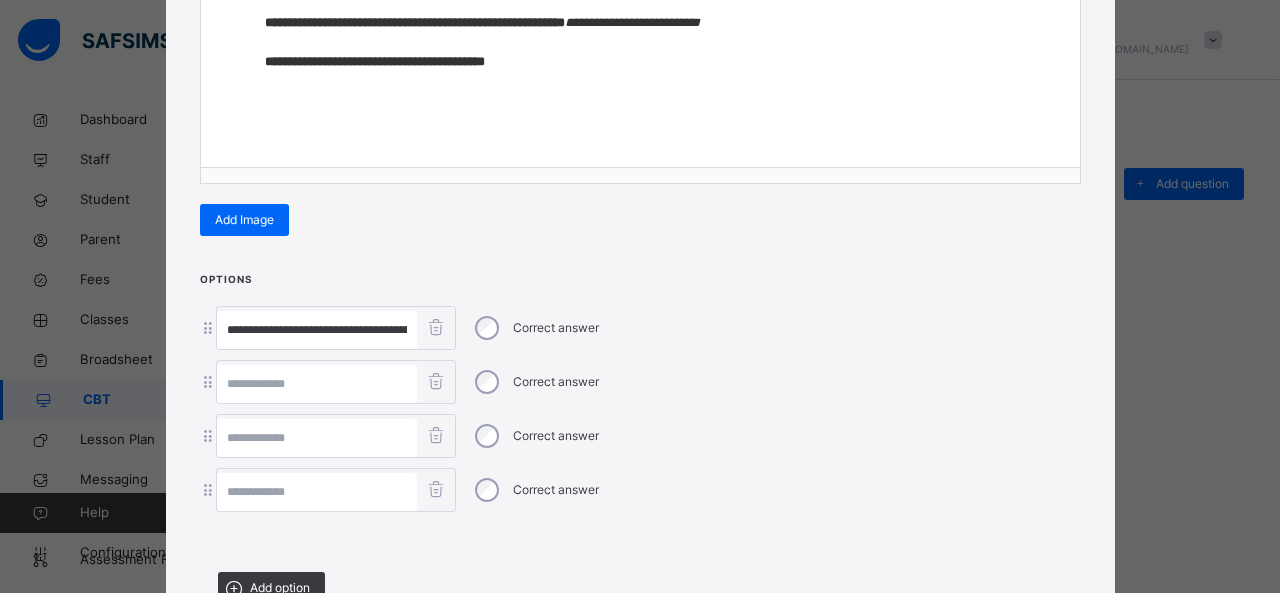 click at bounding box center [317, 384] 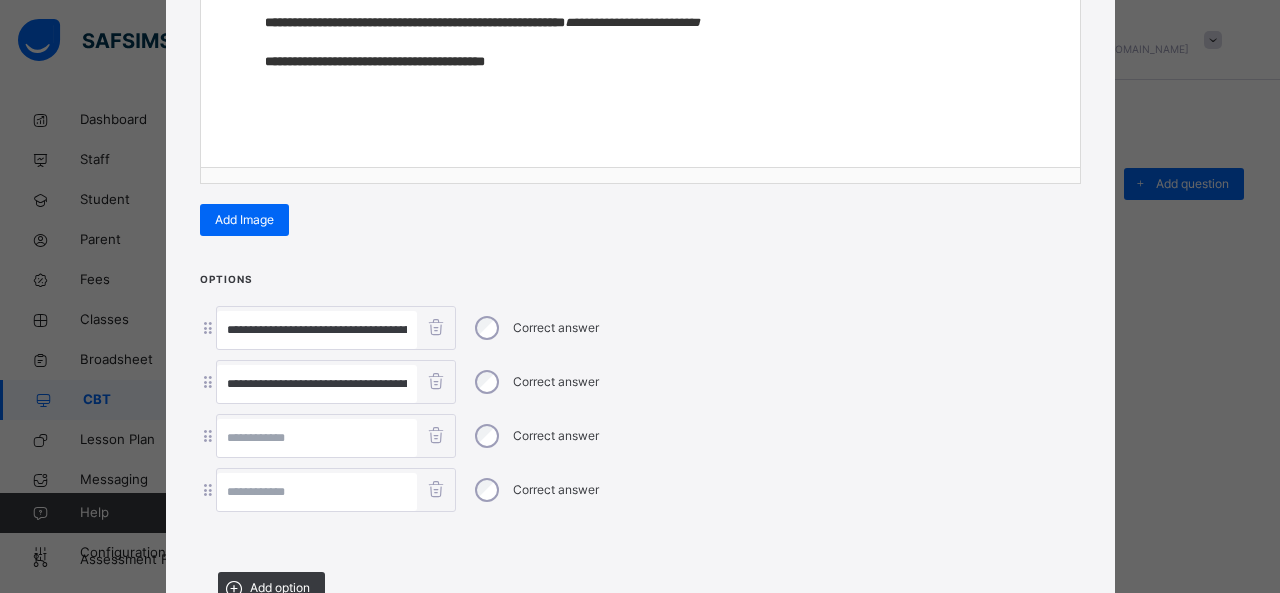 scroll, scrollTop: 0, scrollLeft: 424, axis: horizontal 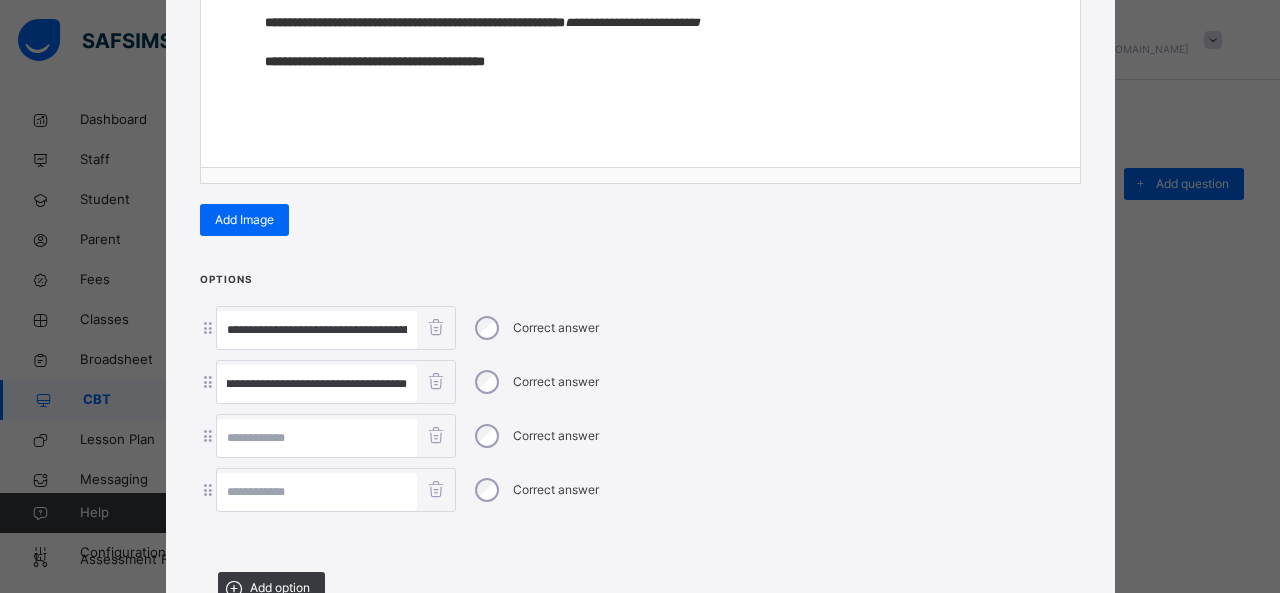 drag, startPoint x: 362, startPoint y: 379, endPoint x: 644, endPoint y: 458, distance: 292.85663 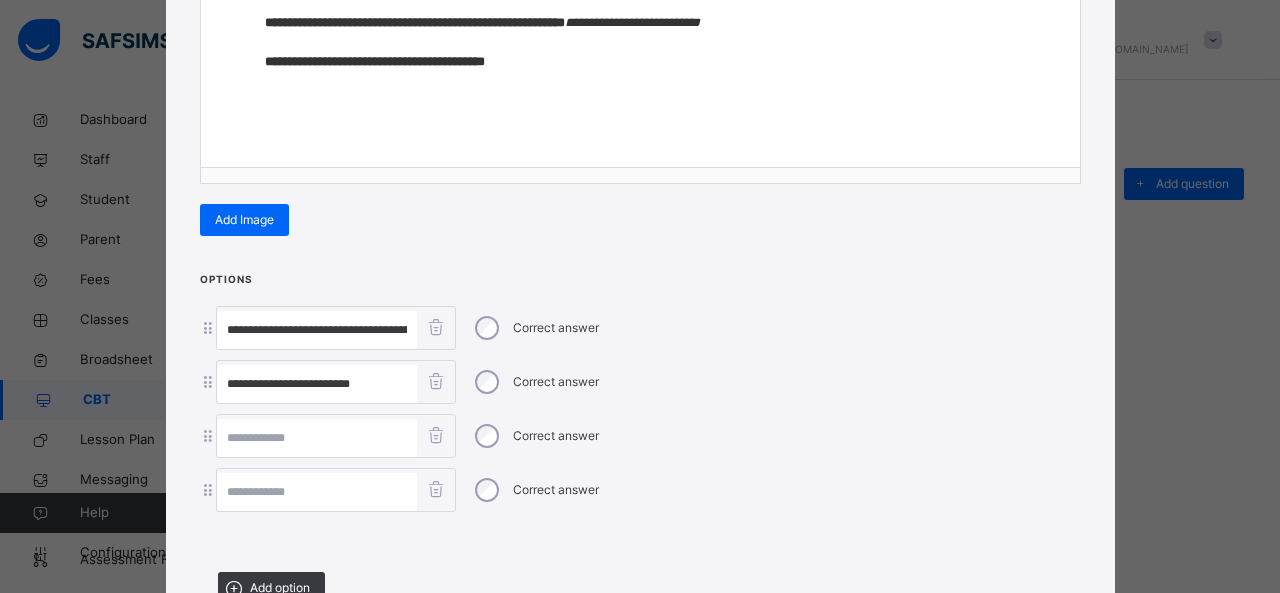scroll, scrollTop: 0, scrollLeft: 0, axis: both 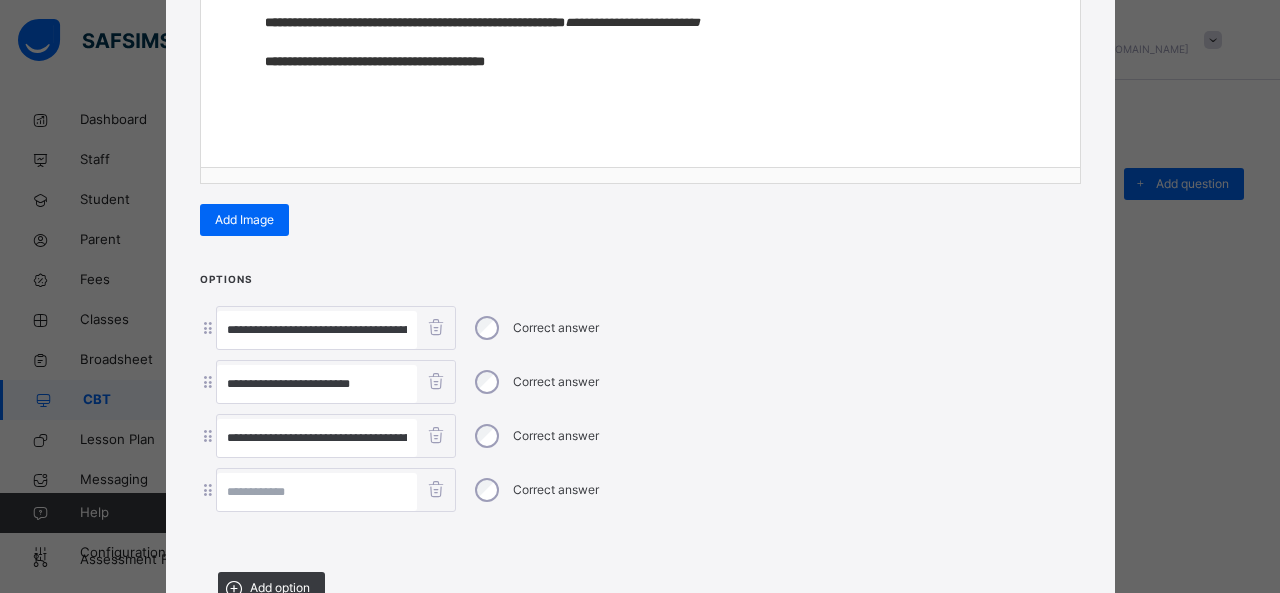 click at bounding box center [317, 492] 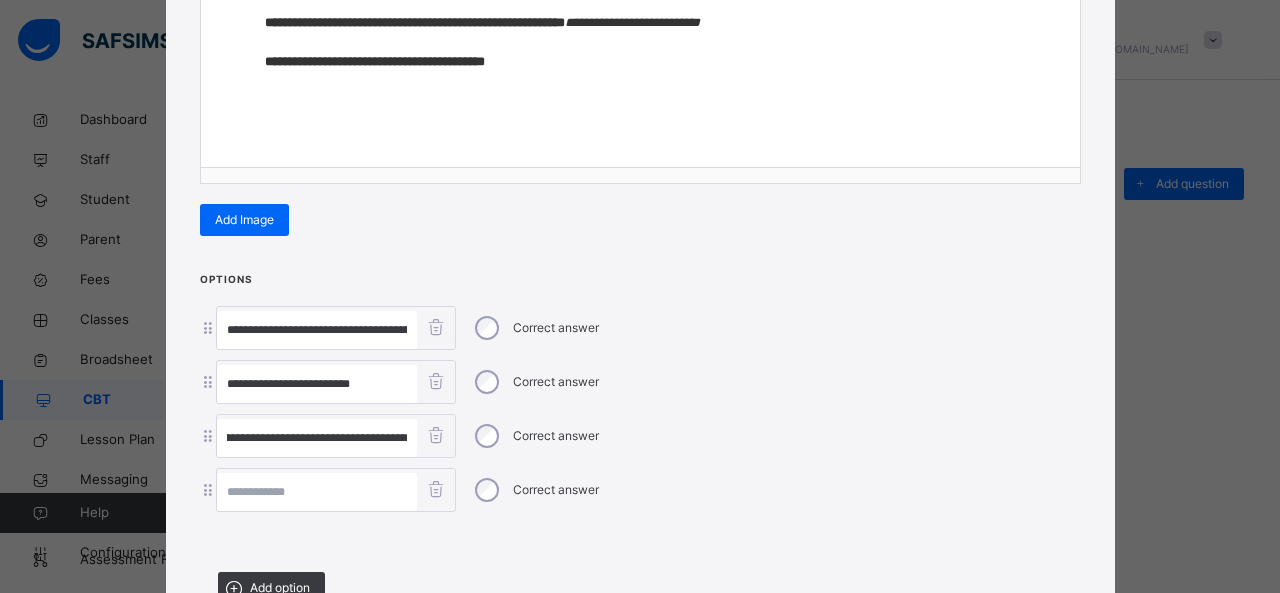 scroll, scrollTop: 0, scrollLeft: 285, axis: horizontal 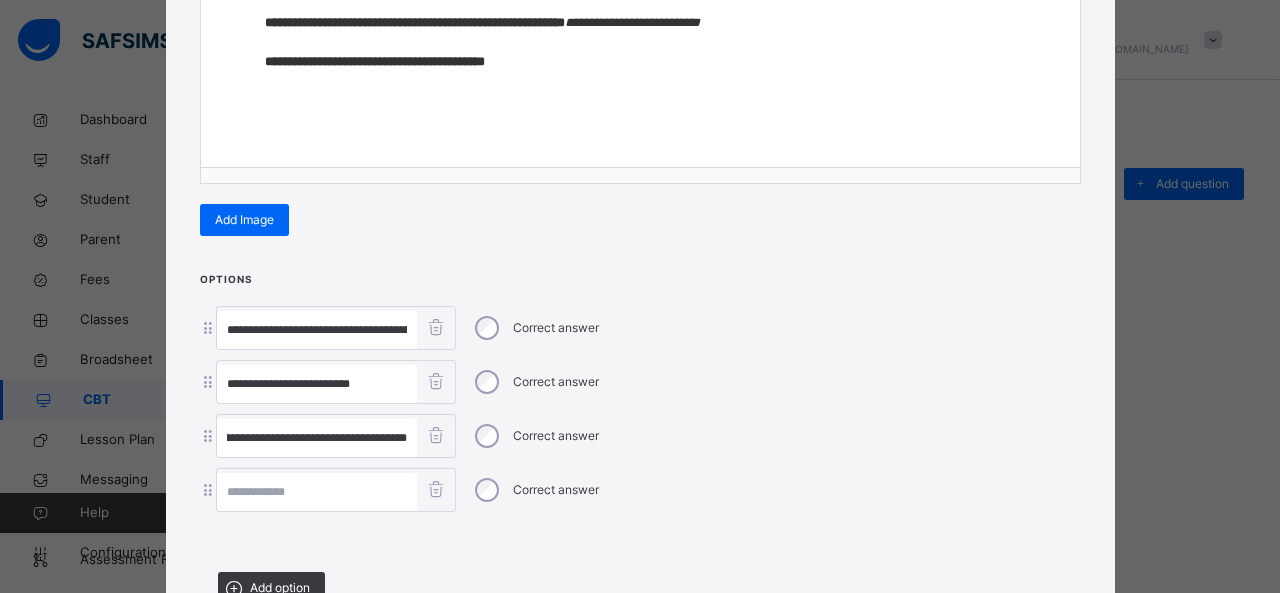 drag, startPoint x: 338, startPoint y: 429, endPoint x: 910, endPoint y: 457, distance: 572.6849 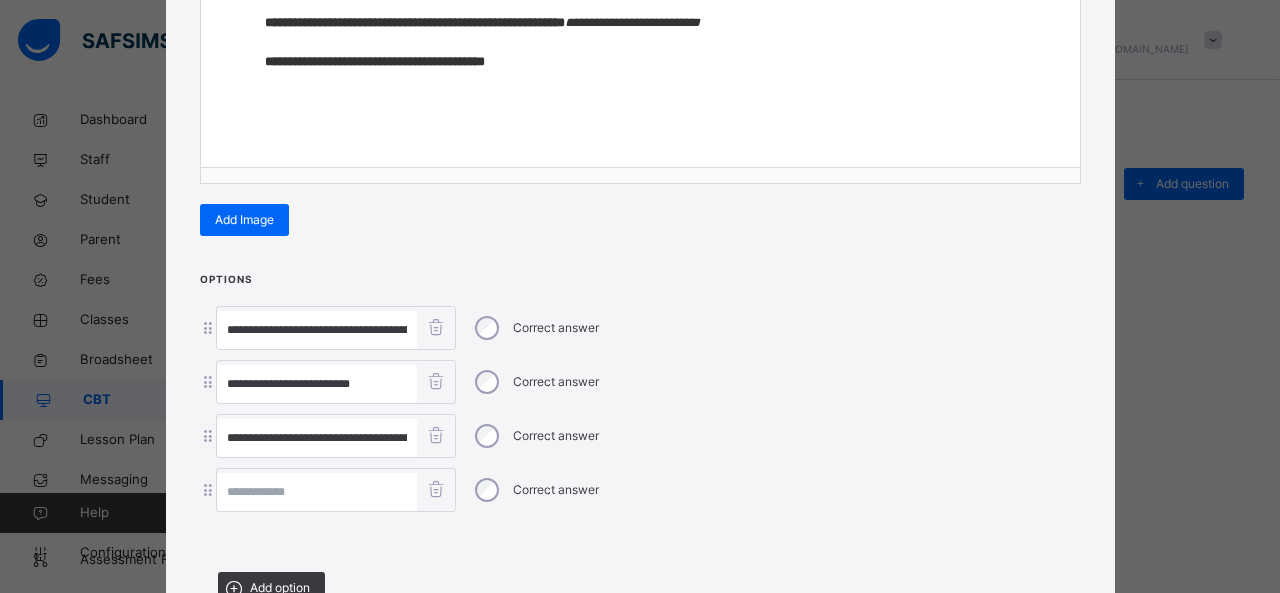 click at bounding box center (317, 492) 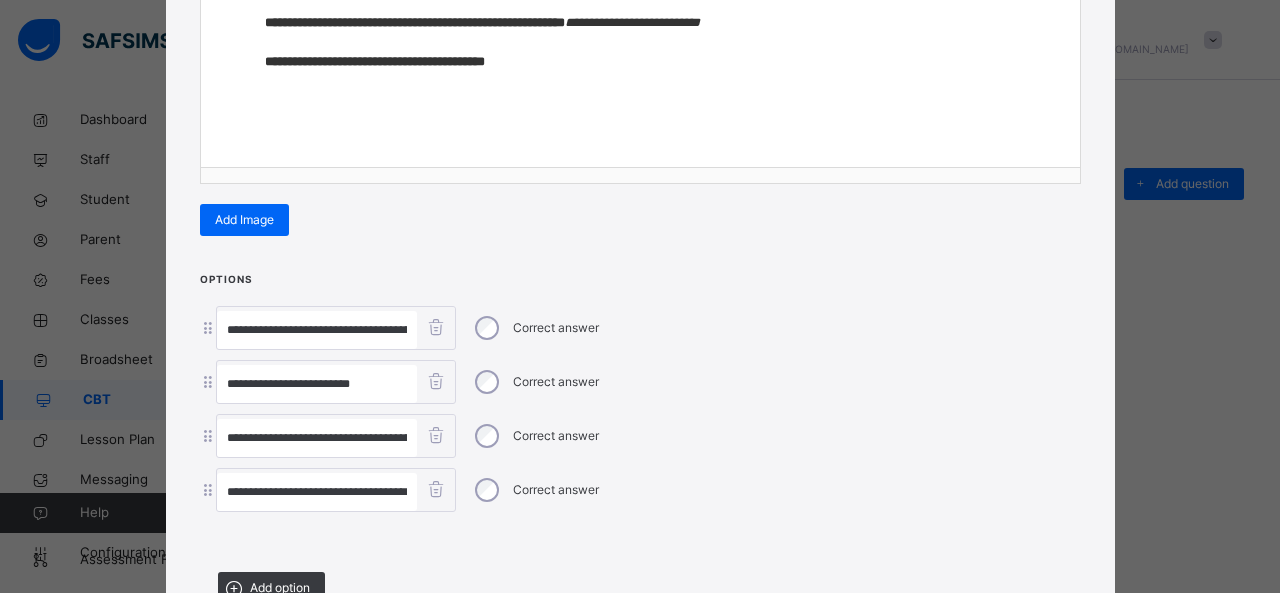 scroll, scrollTop: 0, scrollLeft: 31, axis: horizontal 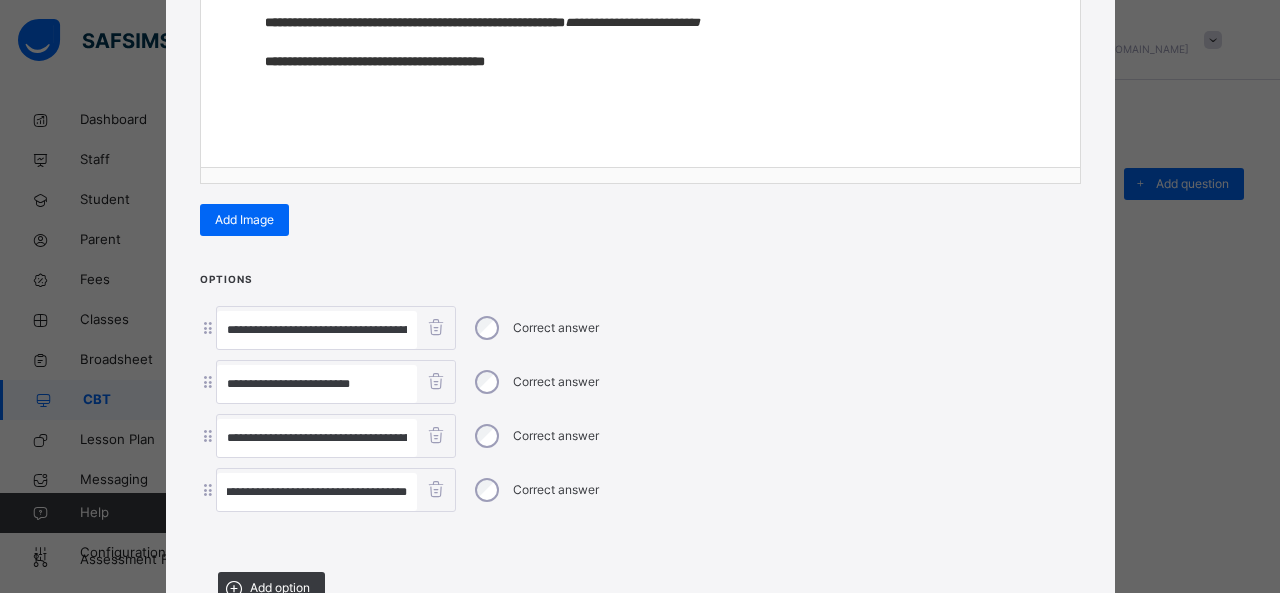 type on "**********" 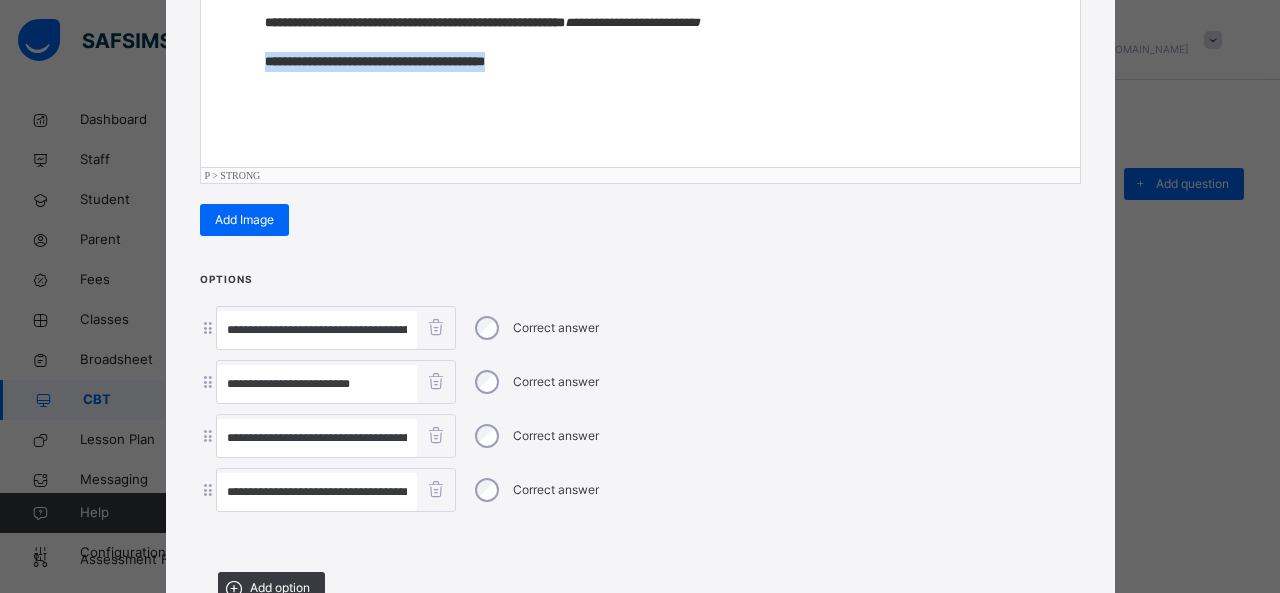 drag, startPoint x: 520, startPoint y: 67, endPoint x: 172, endPoint y: 87, distance: 348.57425 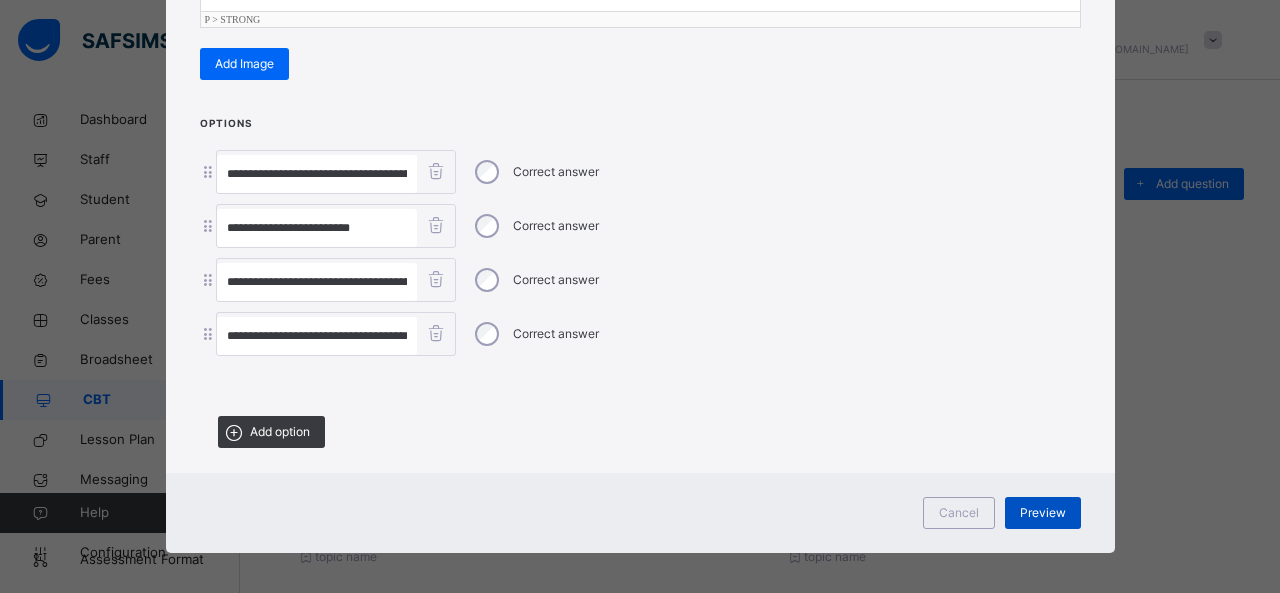 click on "Preview" at bounding box center (1043, 513) 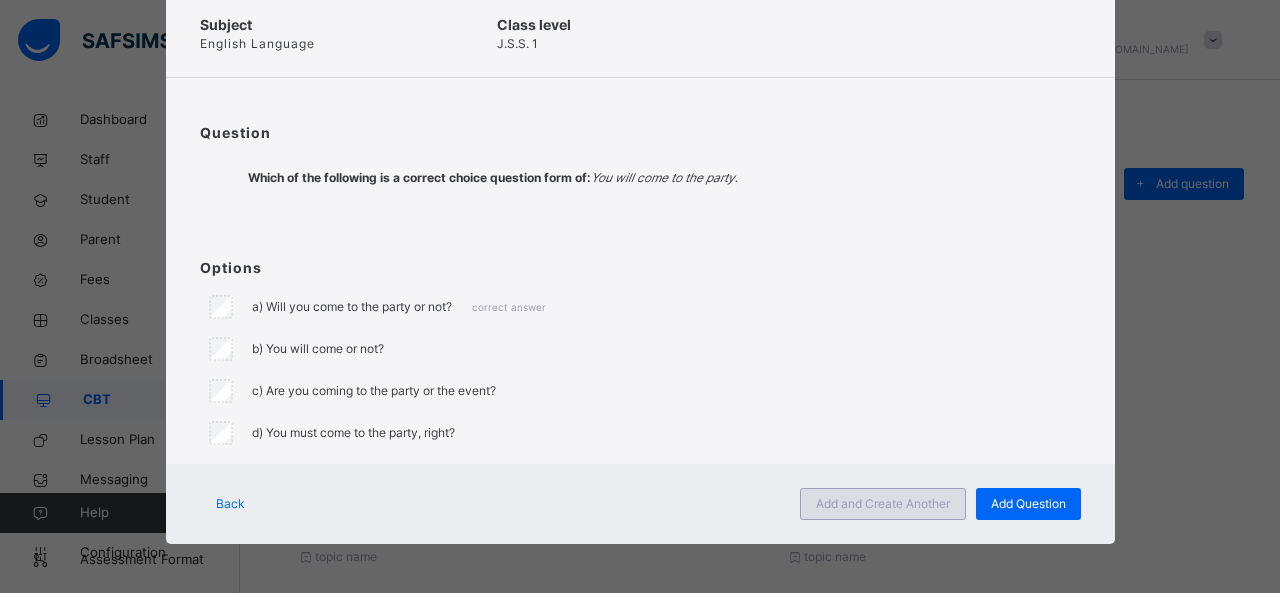 click on "Add and Create Another" at bounding box center [883, 504] 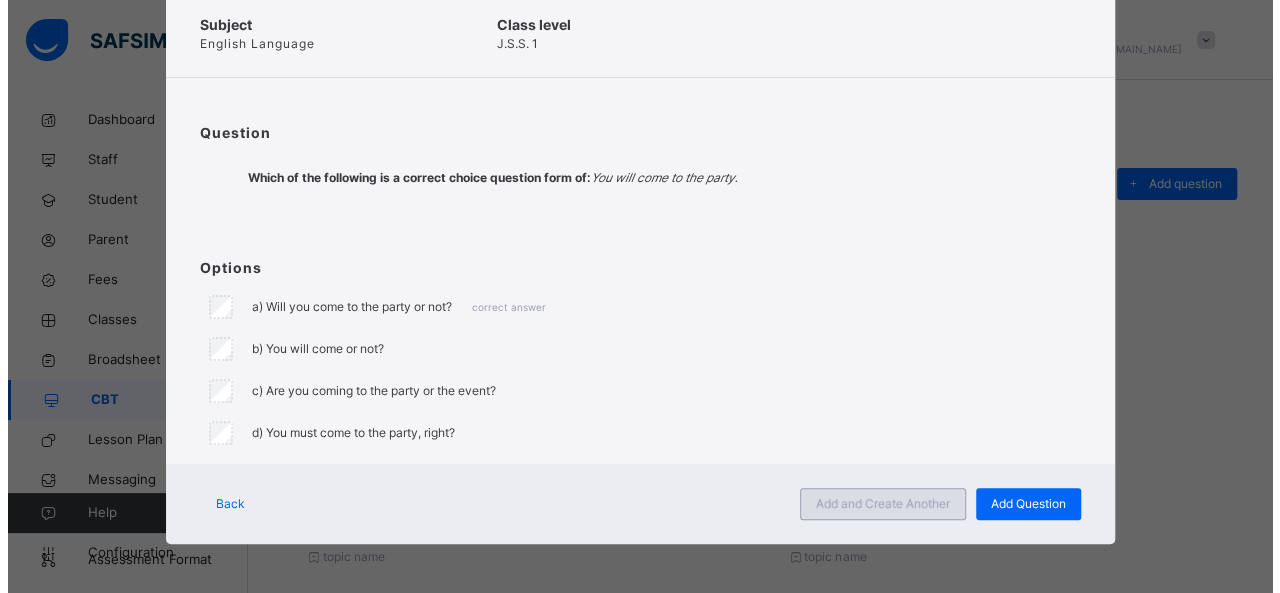 scroll, scrollTop: 142, scrollLeft: 0, axis: vertical 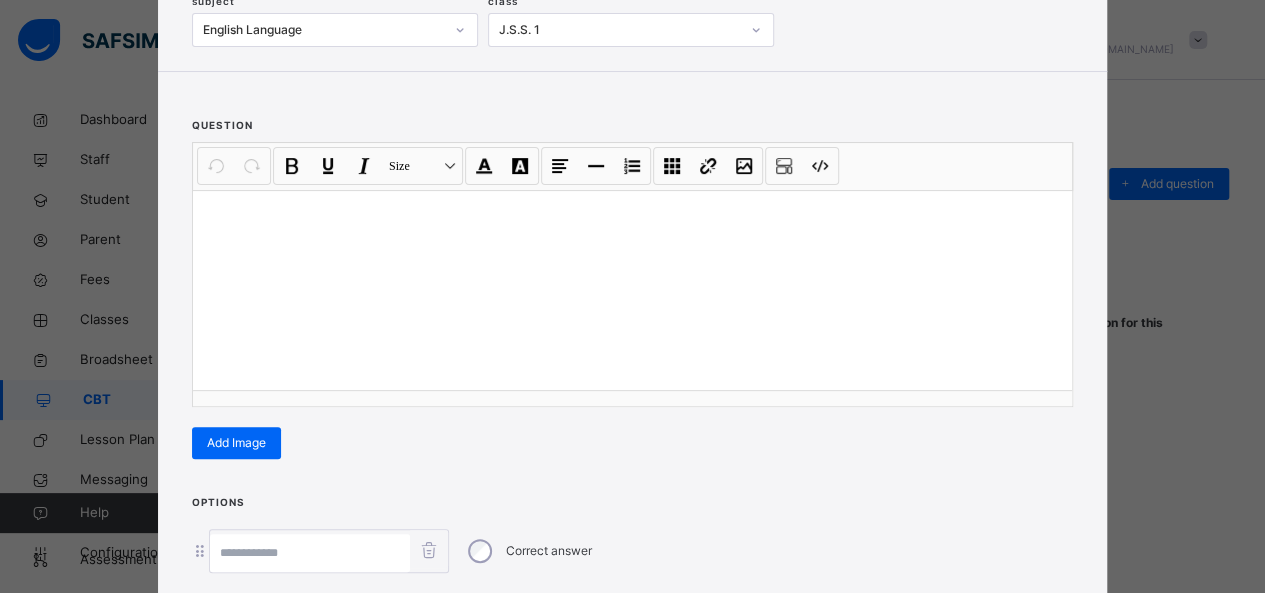 click at bounding box center [632, 290] 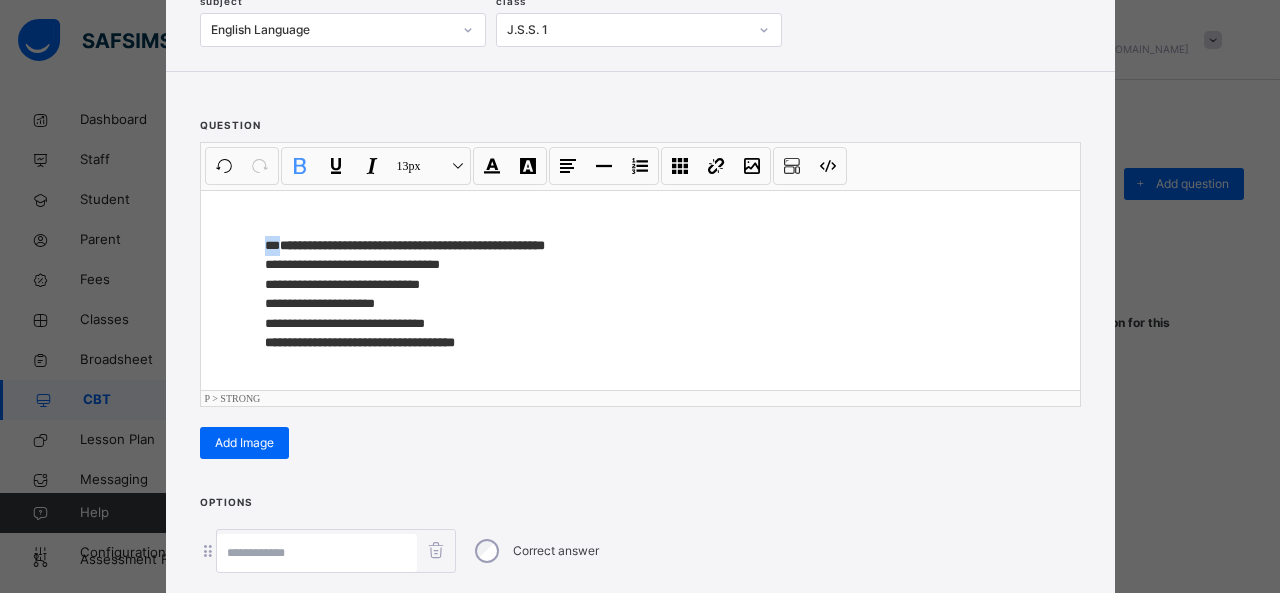 drag, startPoint x: 272, startPoint y: 239, endPoint x: 216, endPoint y: 242, distance: 56.0803 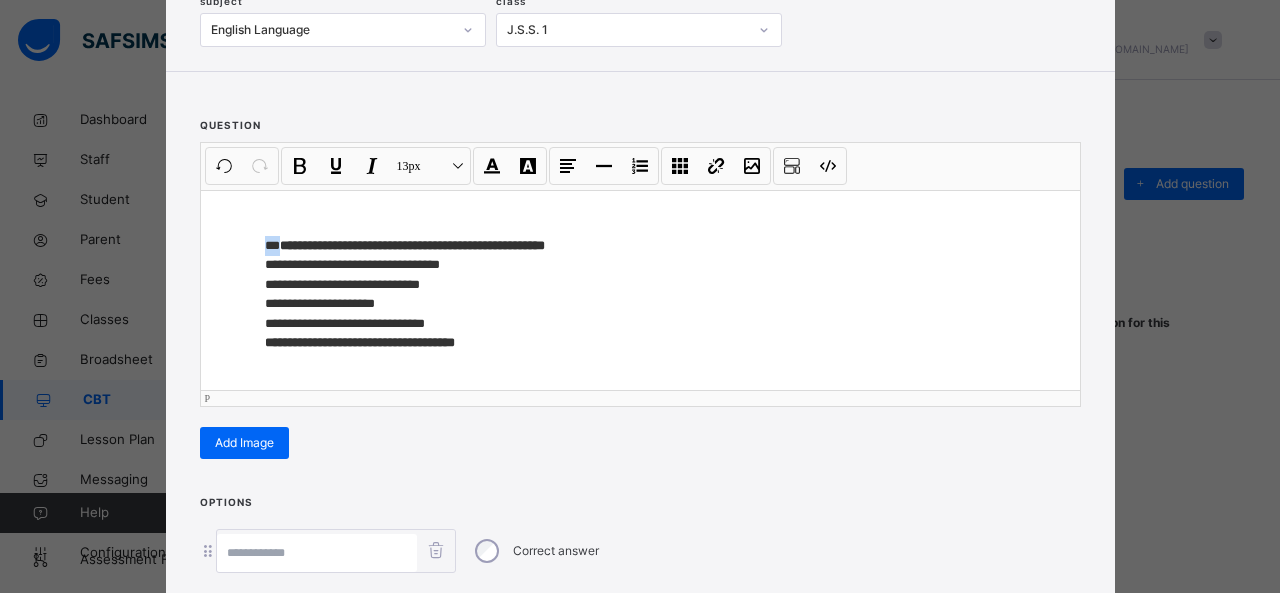 type 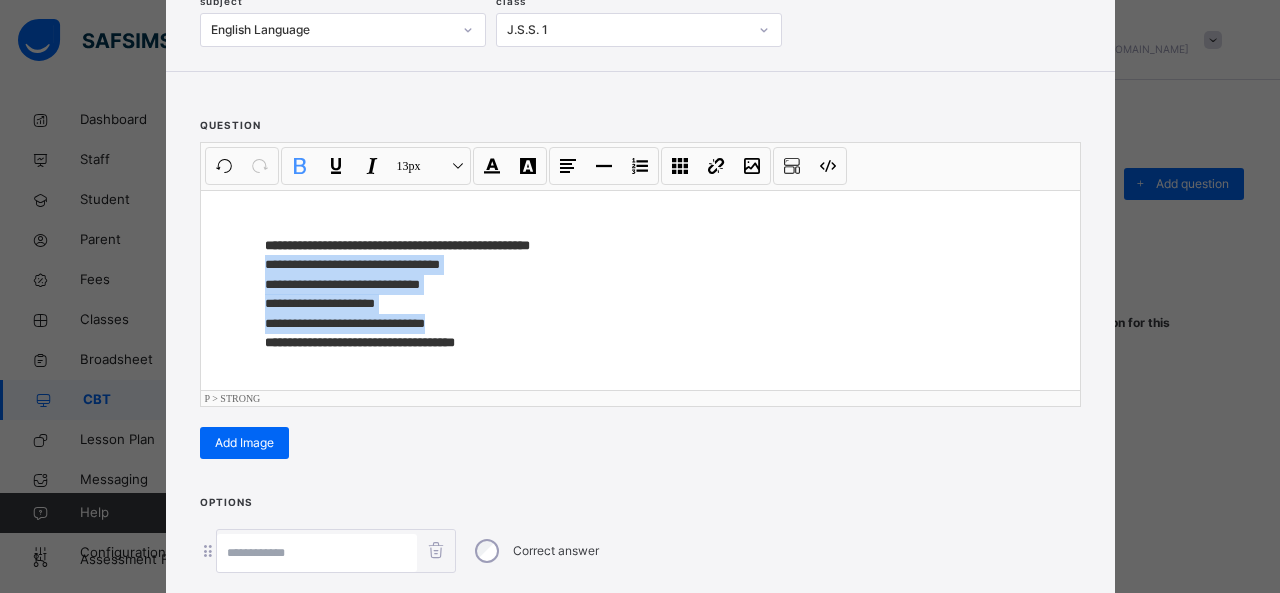 drag, startPoint x: 234, startPoint y: 257, endPoint x: 470, endPoint y: 317, distance: 243.5077 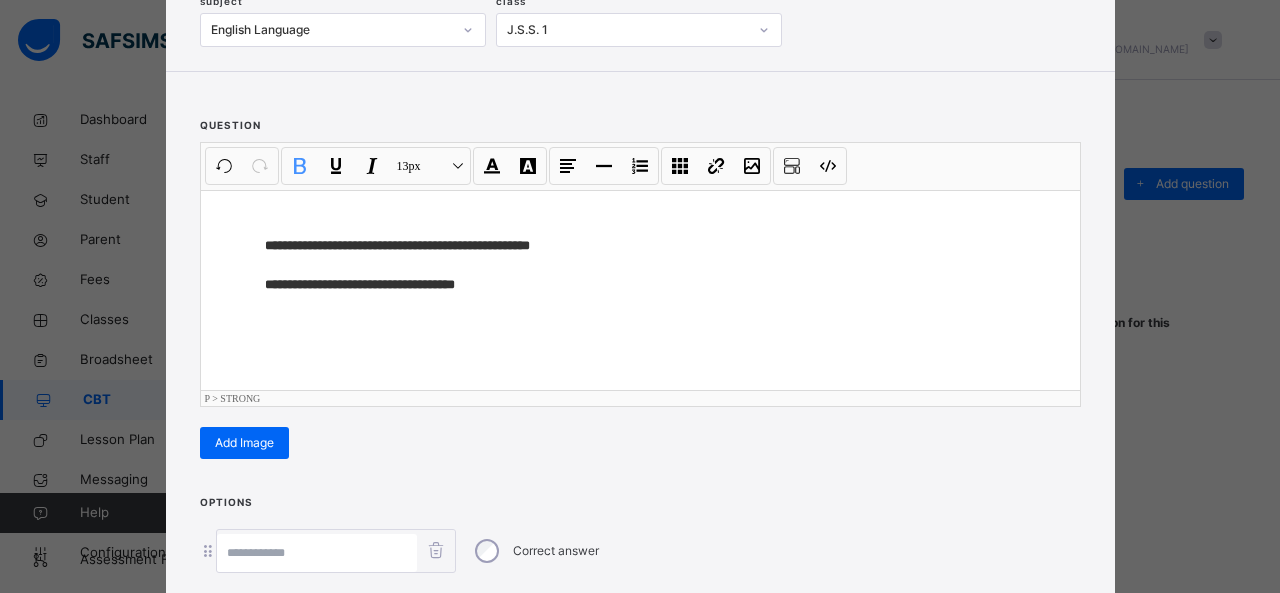 scroll, scrollTop: 365, scrollLeft: 0, axis: vertical 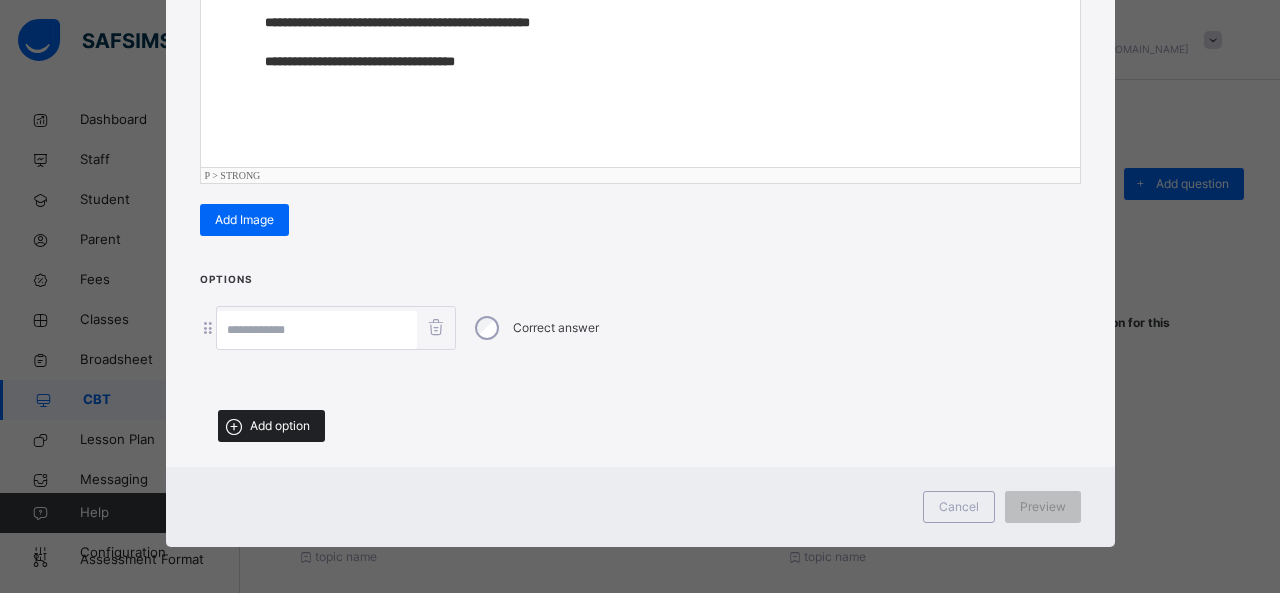 click on "Add option" at bounding box center (271, 426) 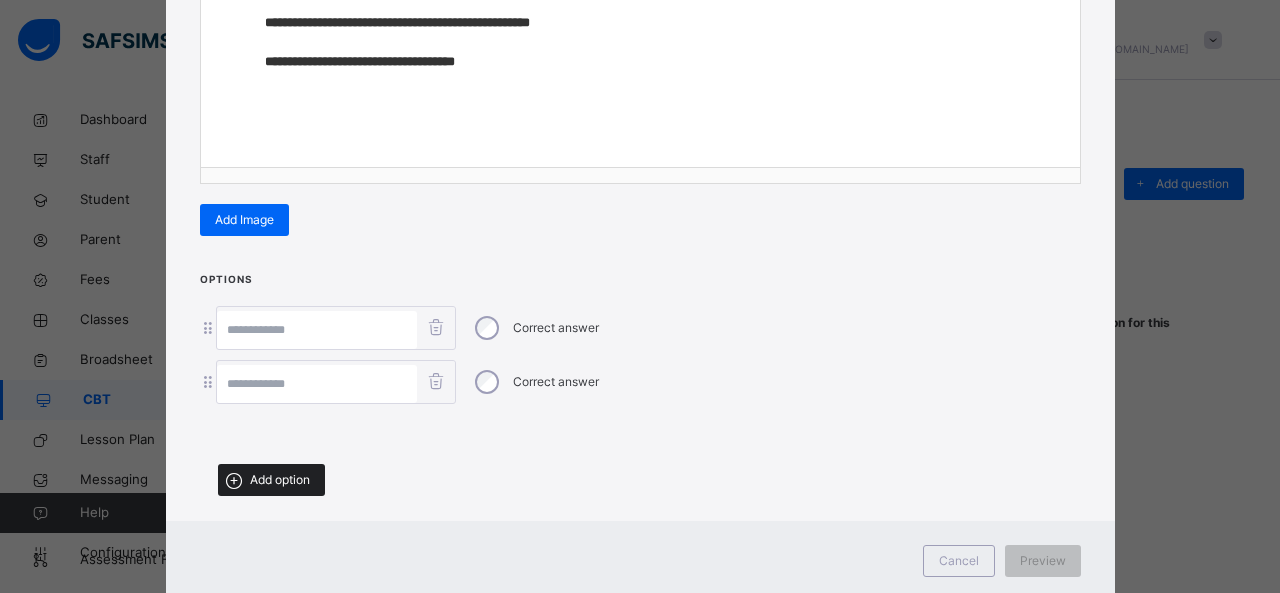 click on "Add option" at bounding box center [271, 480] 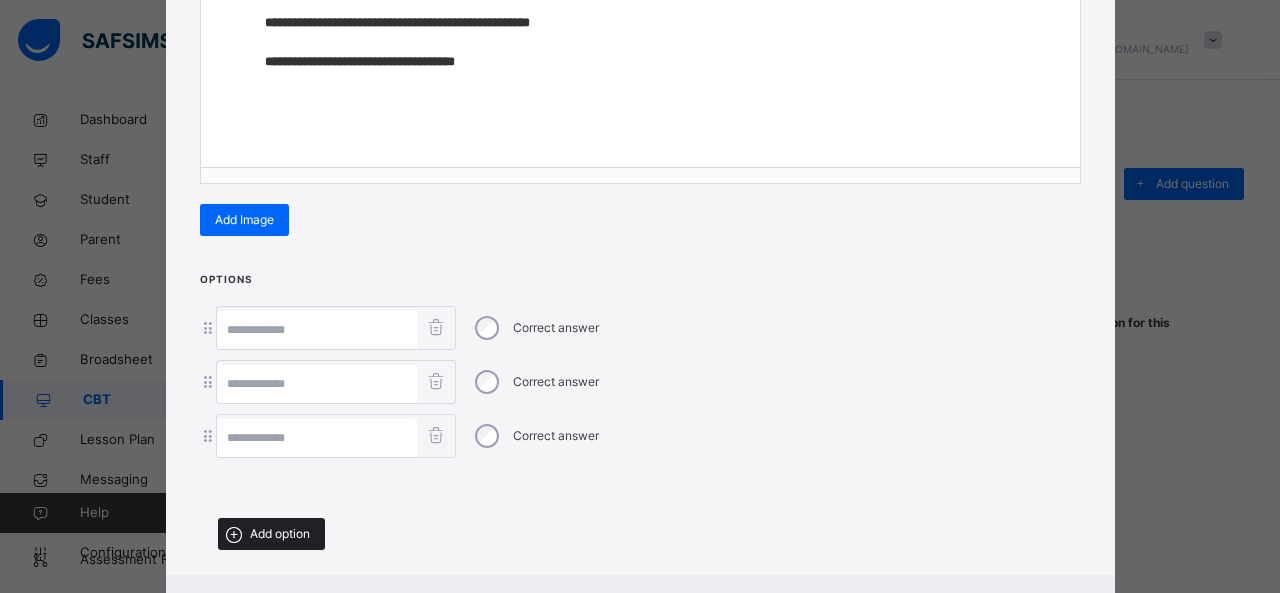 click on "Add option" at bounding box center [271, 534] 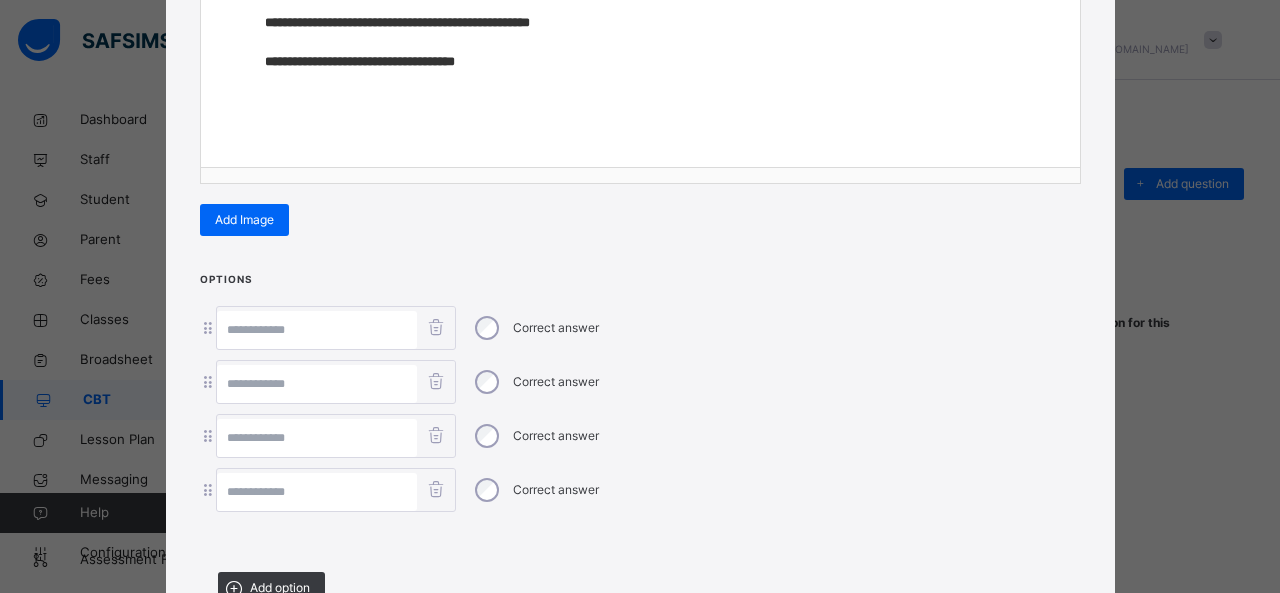 click at bounding box center [317, 330] 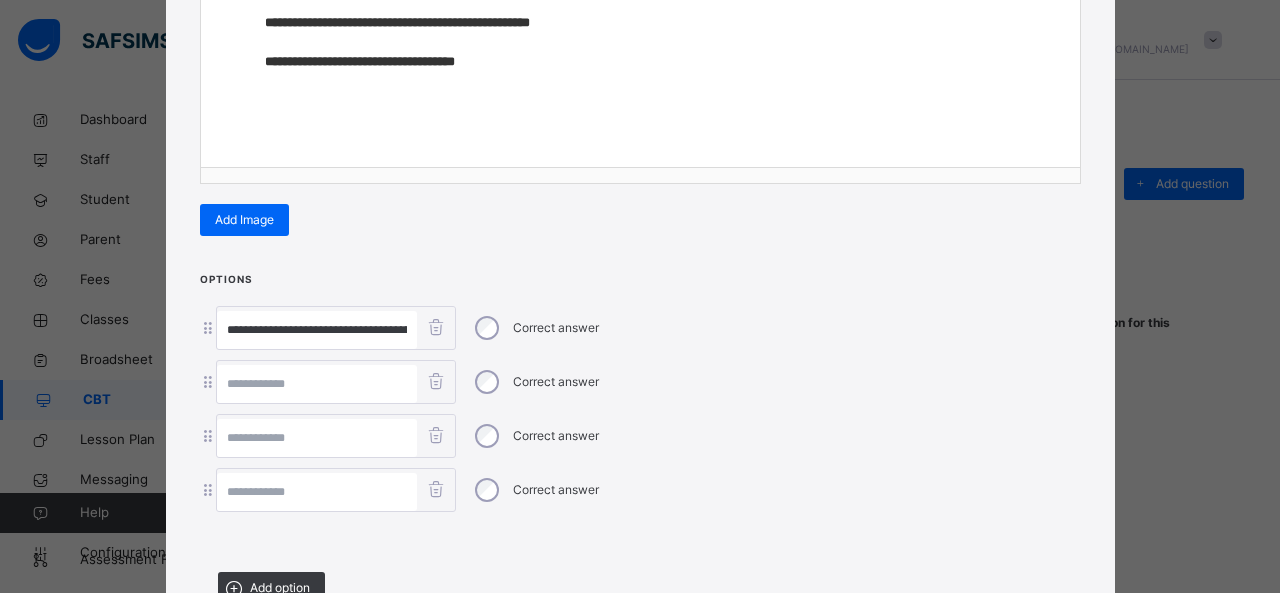 scroll, scrollTop: 0, scrollLeft: 502, axis: horizontal 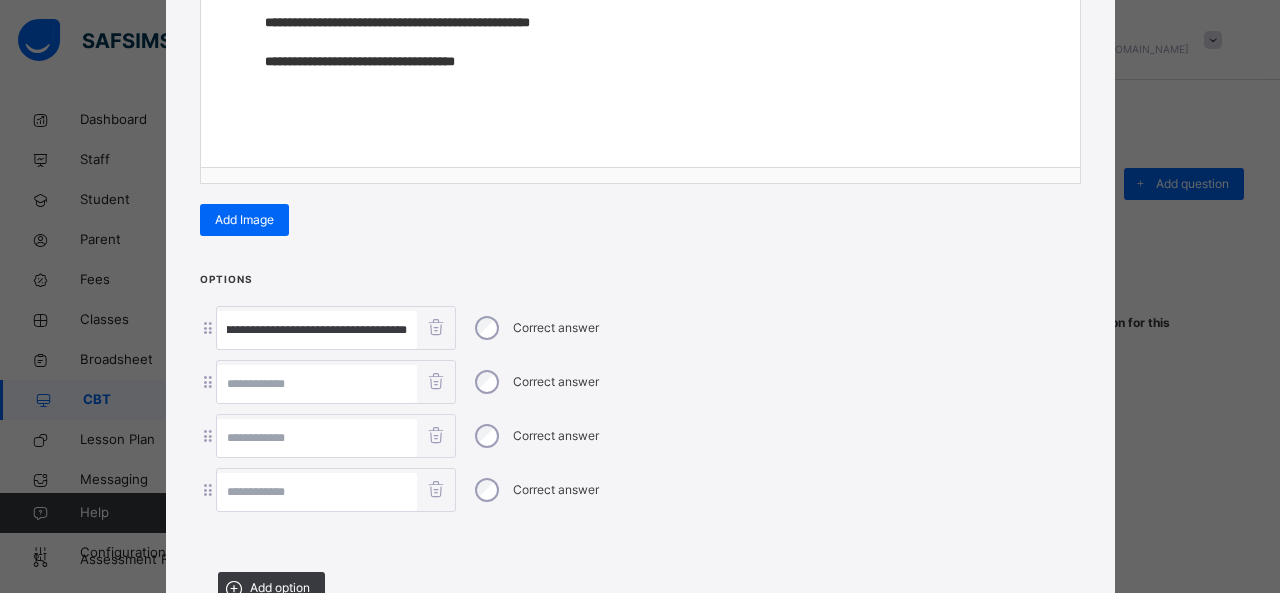 drag, startPoint x: 226, startPoint y: 326, endPoint x: 671, endPoint y: 341, distance: 445.25275 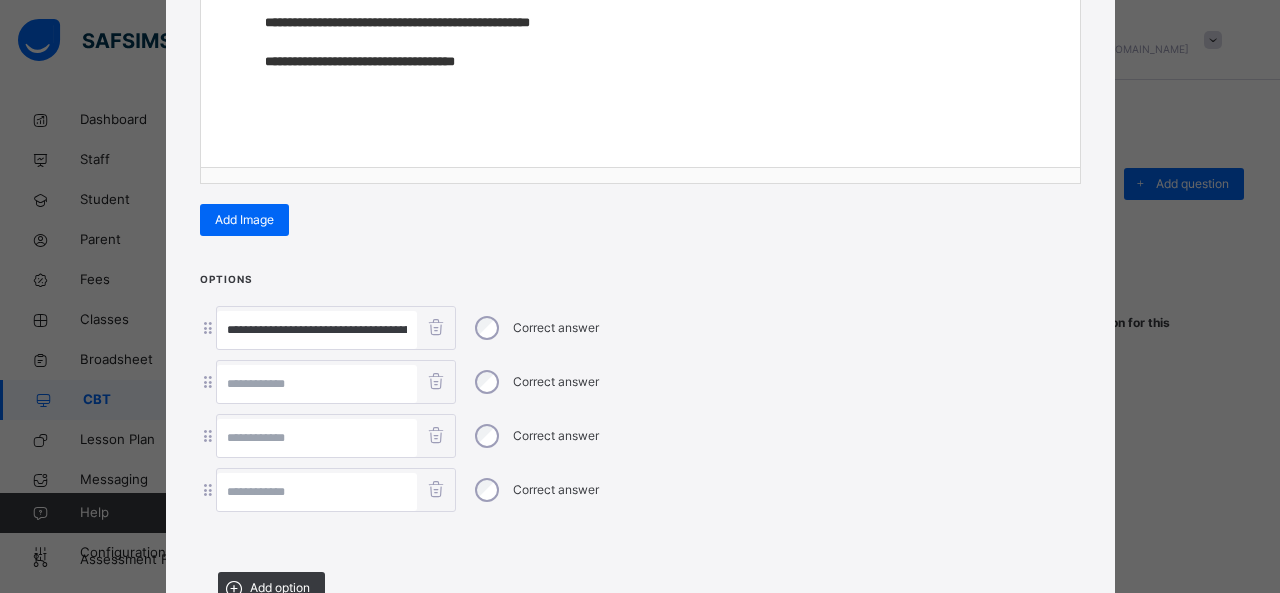 click at bounding box center (317, 492) 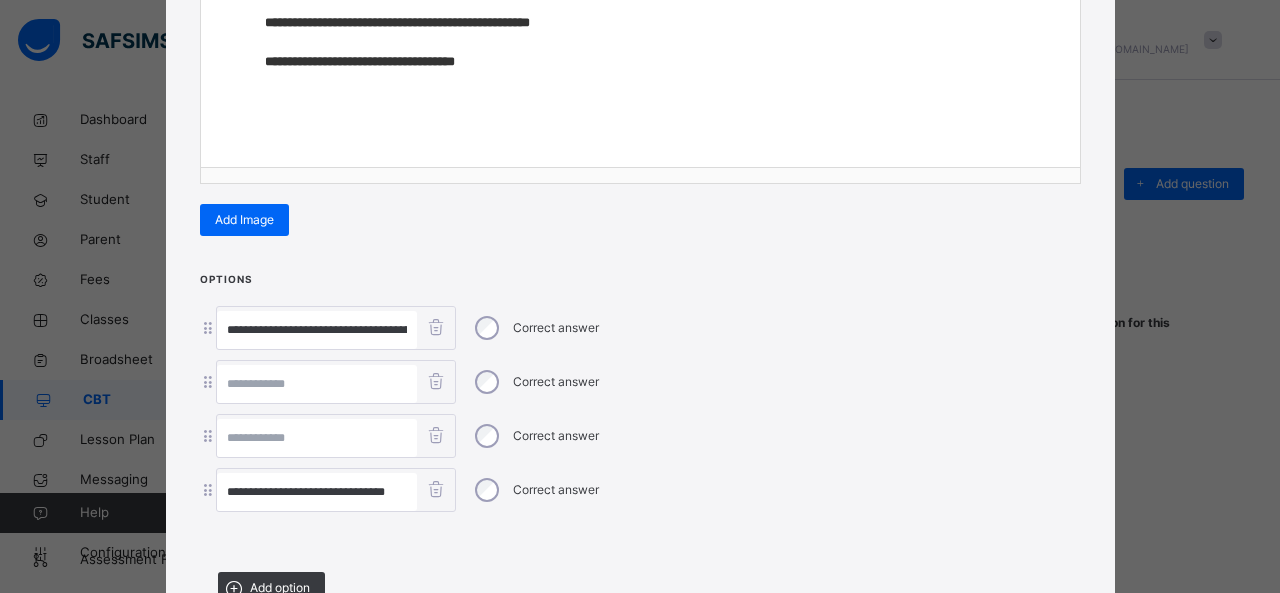 type on "**********" 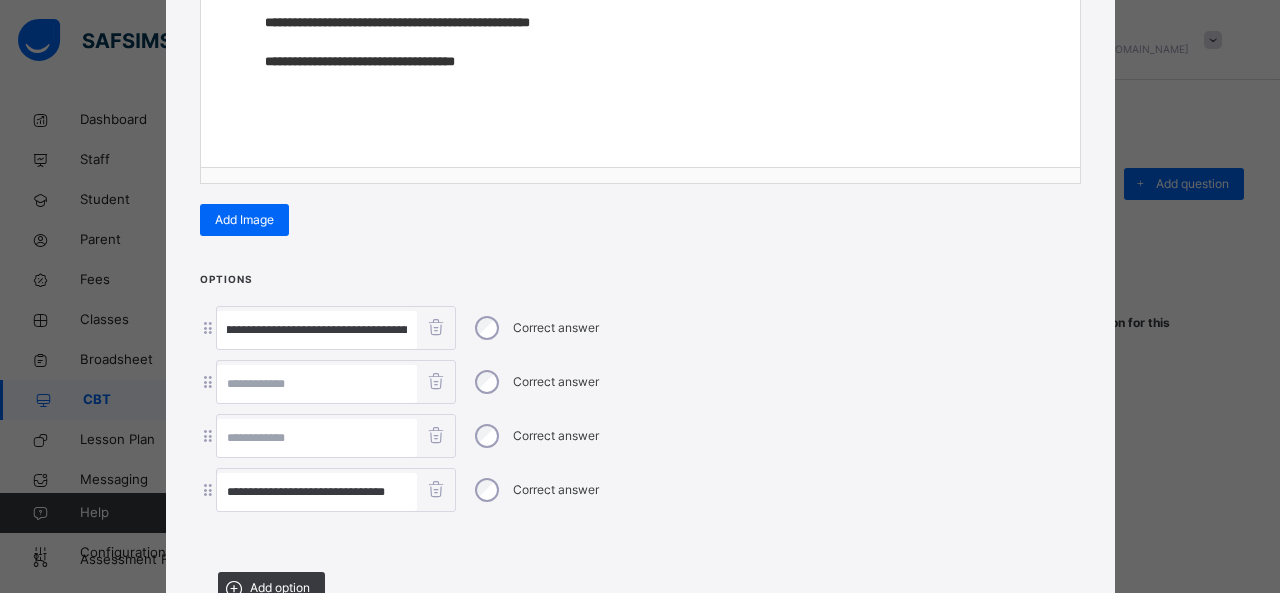 scroll, scrollTop: 0, scrollLeft: 326, axis: horizontal 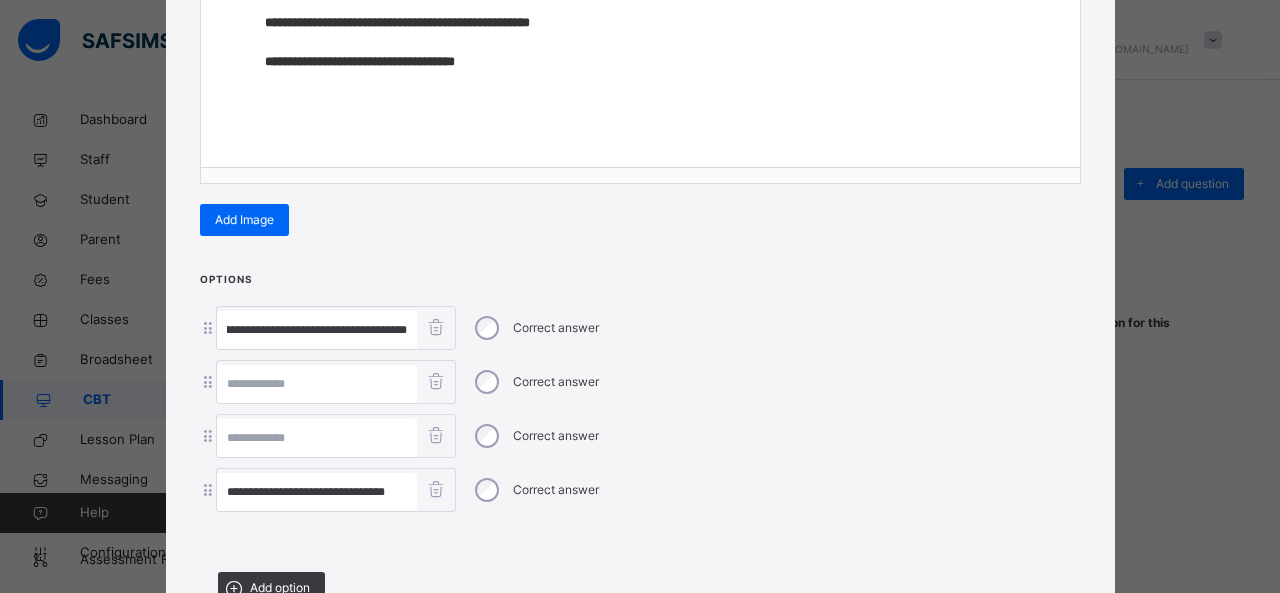 drag, startPoint x: 314, startPoint y: 330, endPoint x: 712, endPoint y: 367, distance: 399.71616 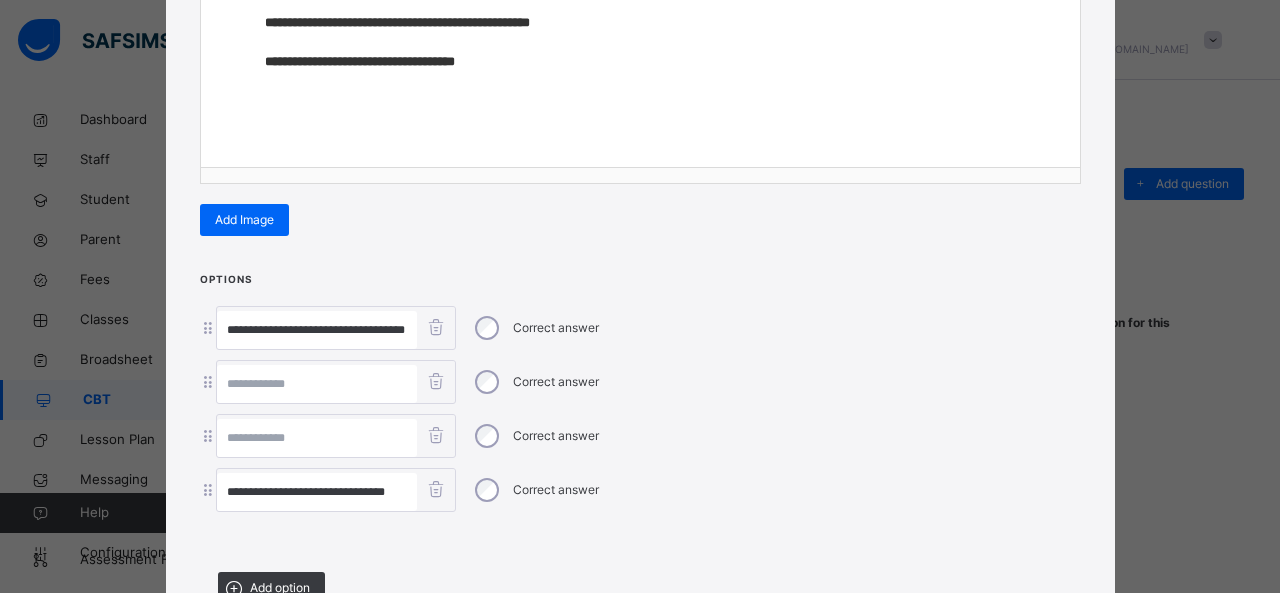scroll, scrollTop: 0, scrollLeft: 19, axis: horizontal 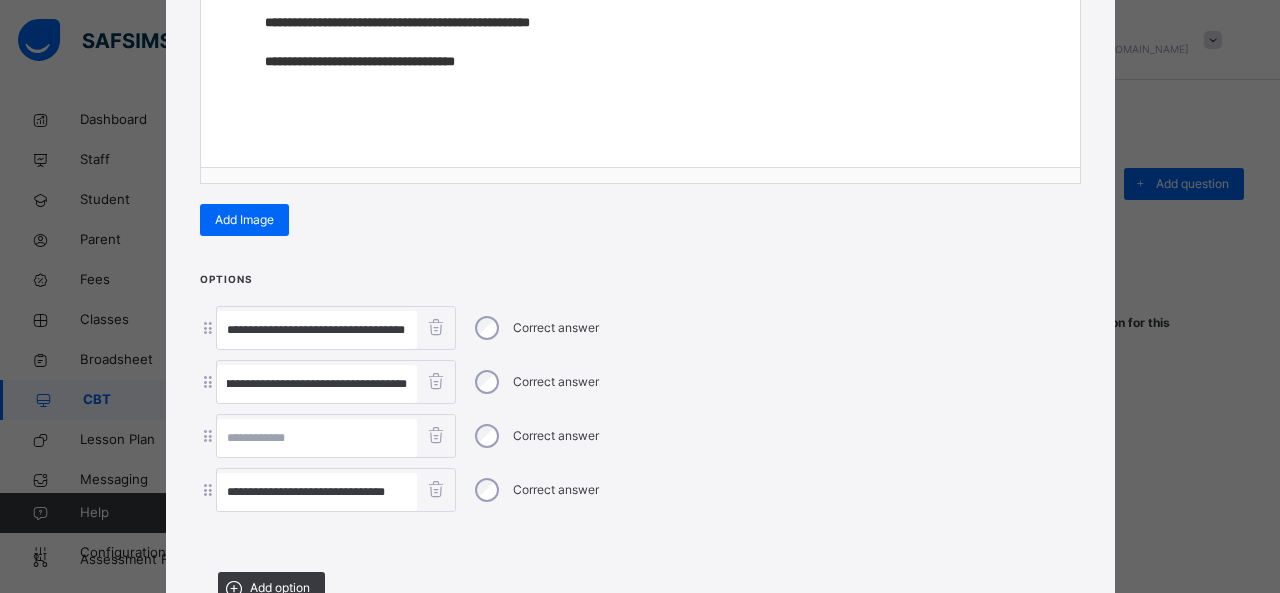 drag, startPoint x: 269, startPoint y: 377, endPoint x: 646, endPoint y: 397, distance: 377.53012 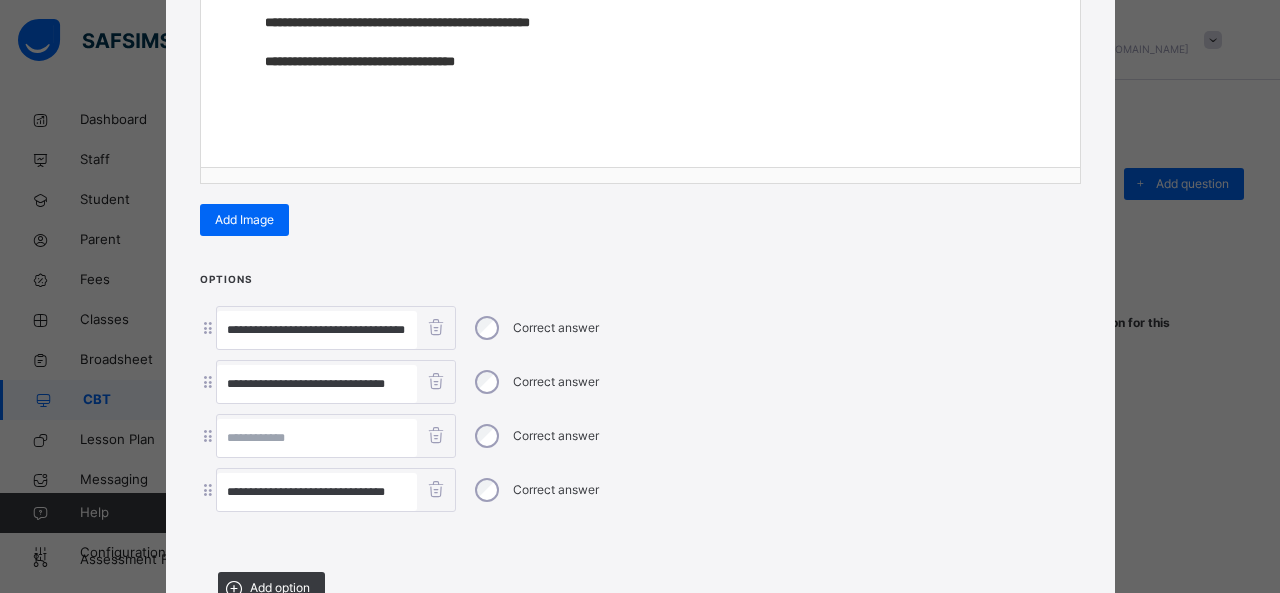 scroll, scrollTop: 0, scrollLeft: 0, axis: both 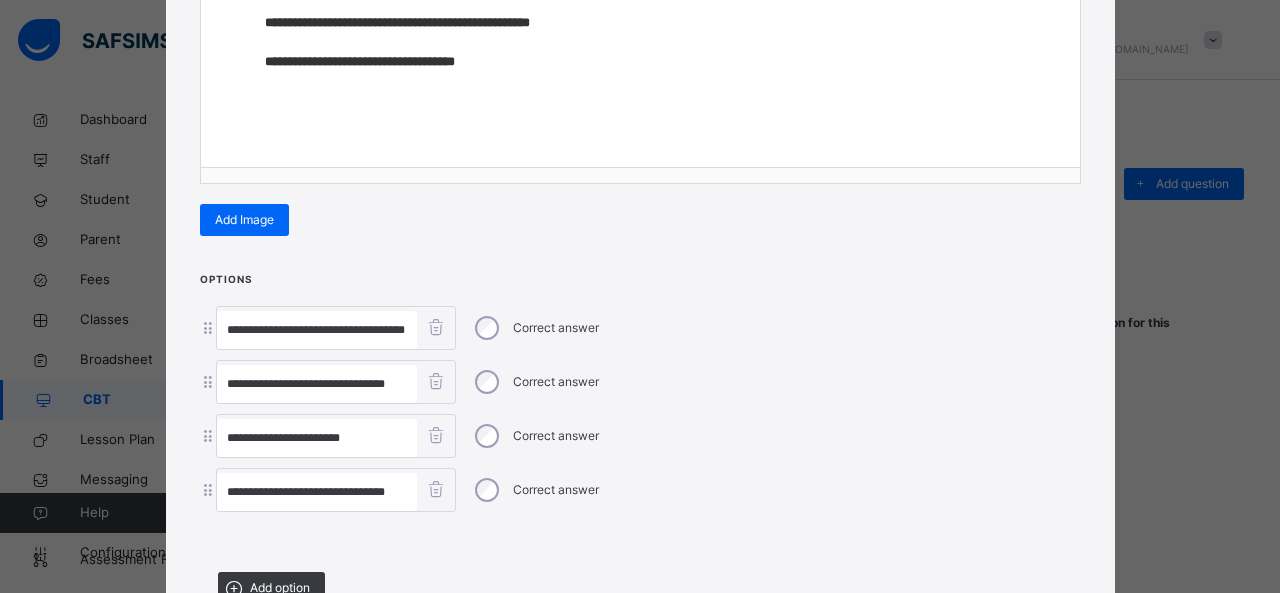 type on "**********" 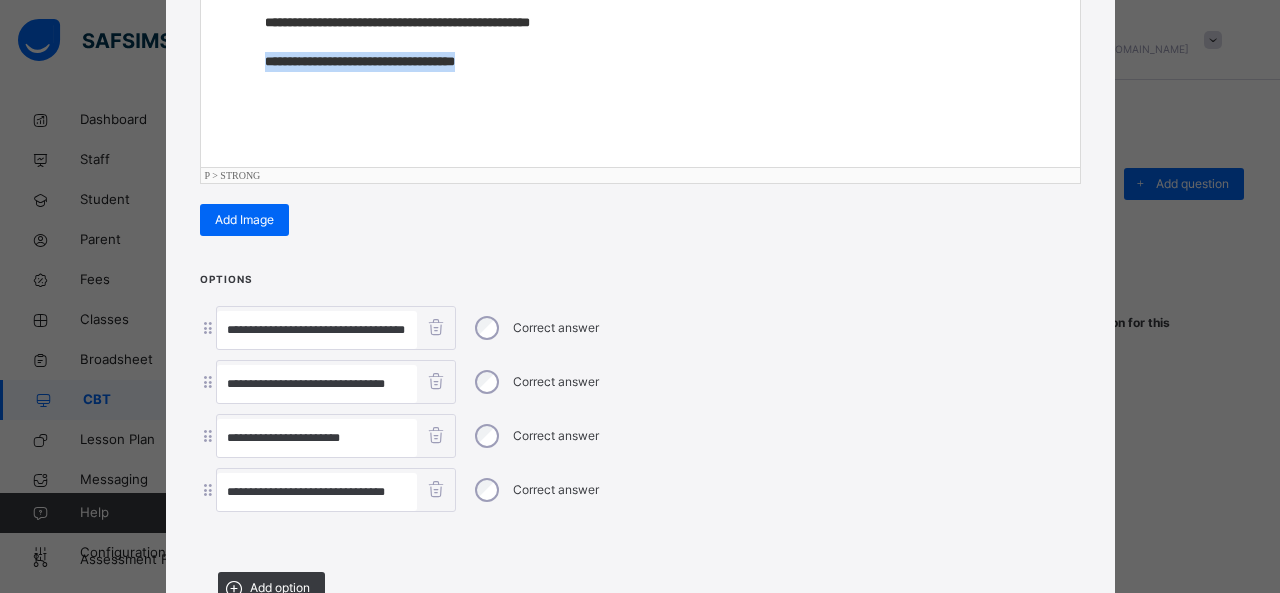 drag, startPoint x: 510, startPoint y: 55, endPoint x: 8, endPoint y: 69, distance: 502.1952 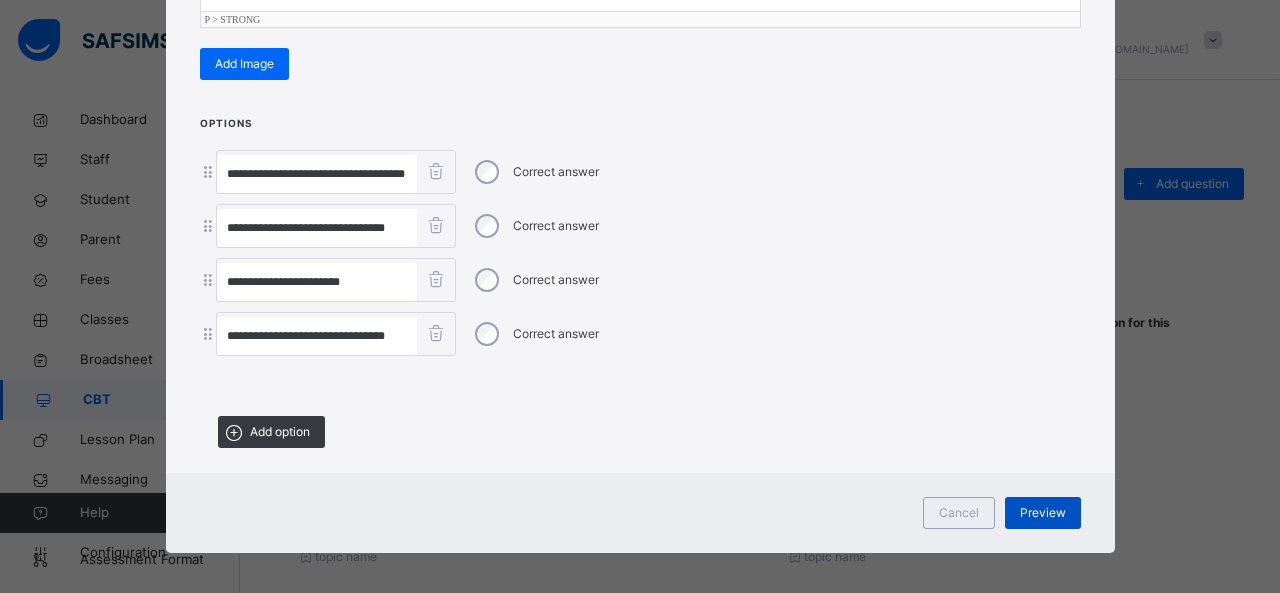 click on "Preview" at bounding box center [1043, 513] 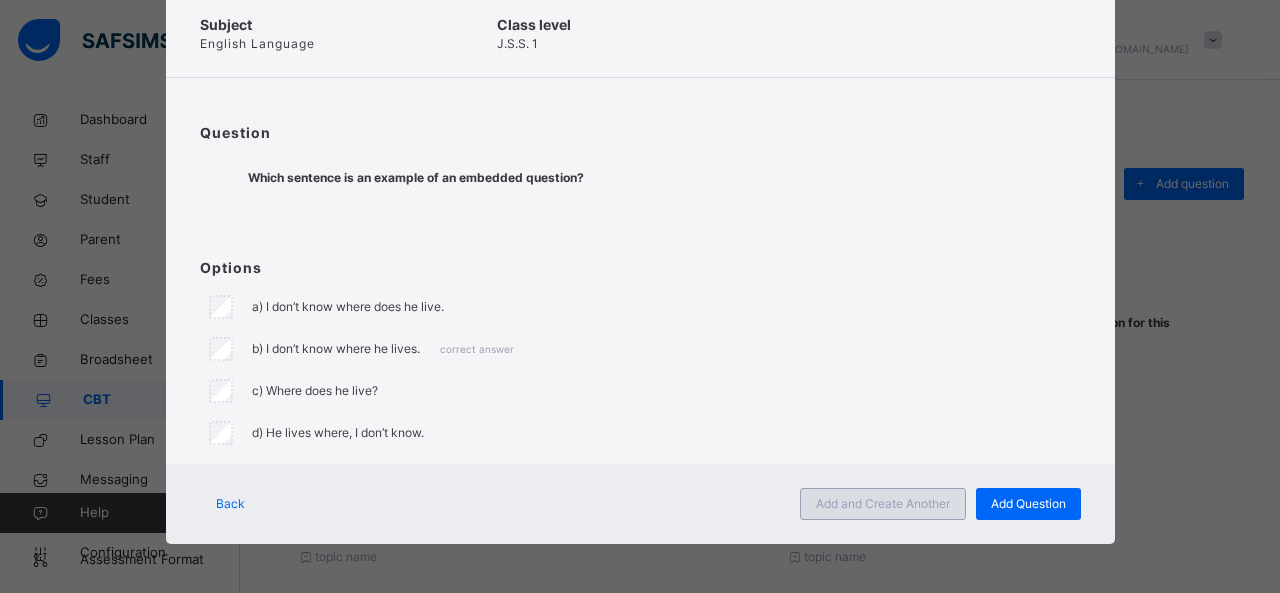 click on "Add and Create Another" at bounding box center [883, 504] 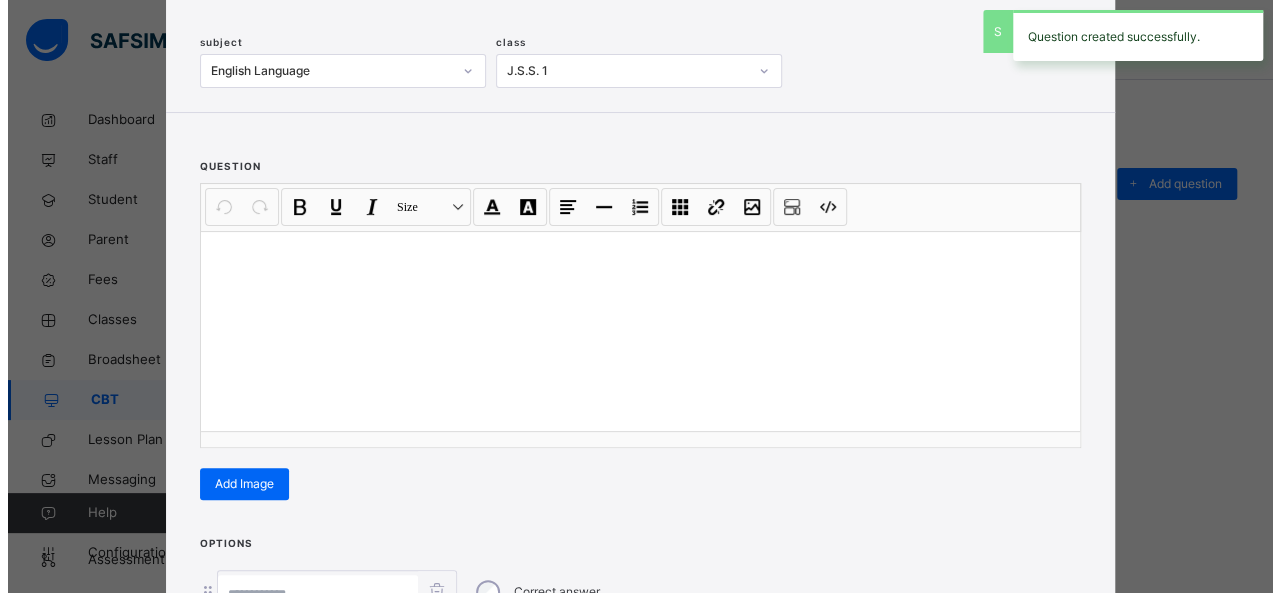 scroll, scrollTop: 142, scrollLeft: 0, axis: vertical 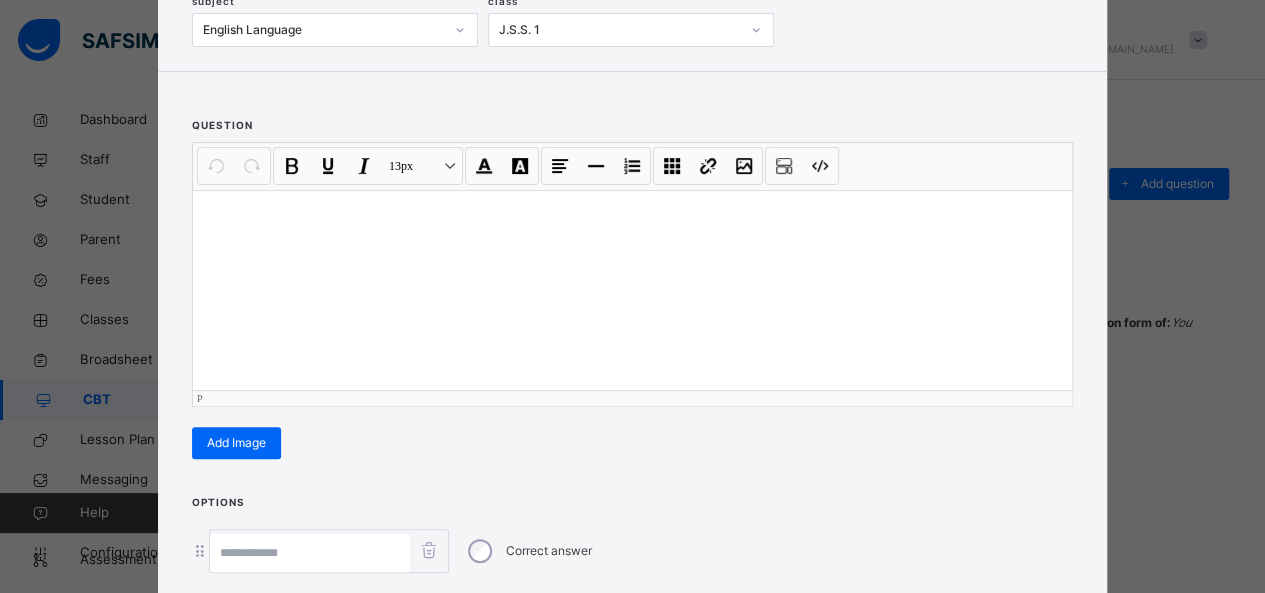 click at bounding box center [632, 290] 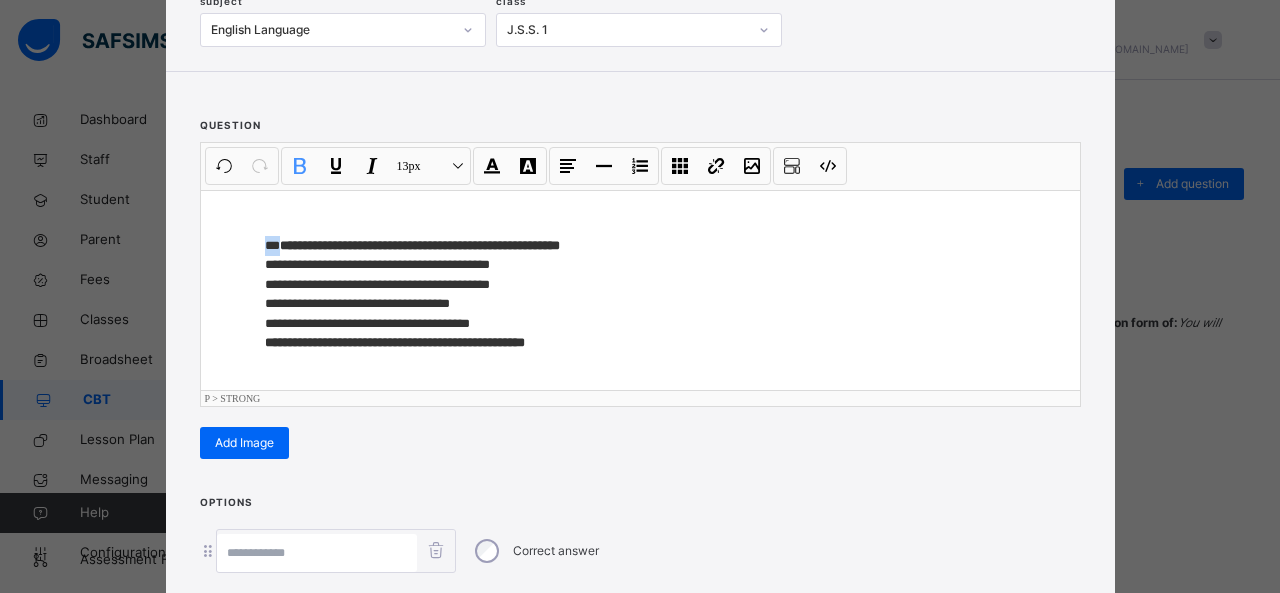drag, startPoint x: 273, startPoint y: 241, endPoint x: 212, endPoint y: 237, distance: 61.13101 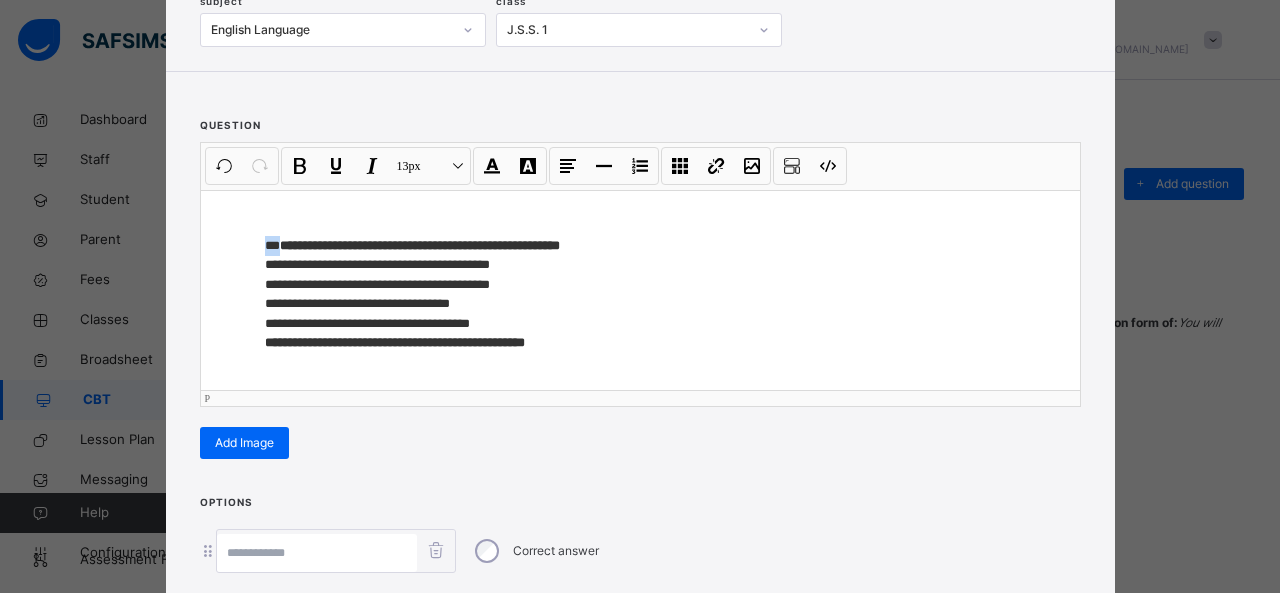 type 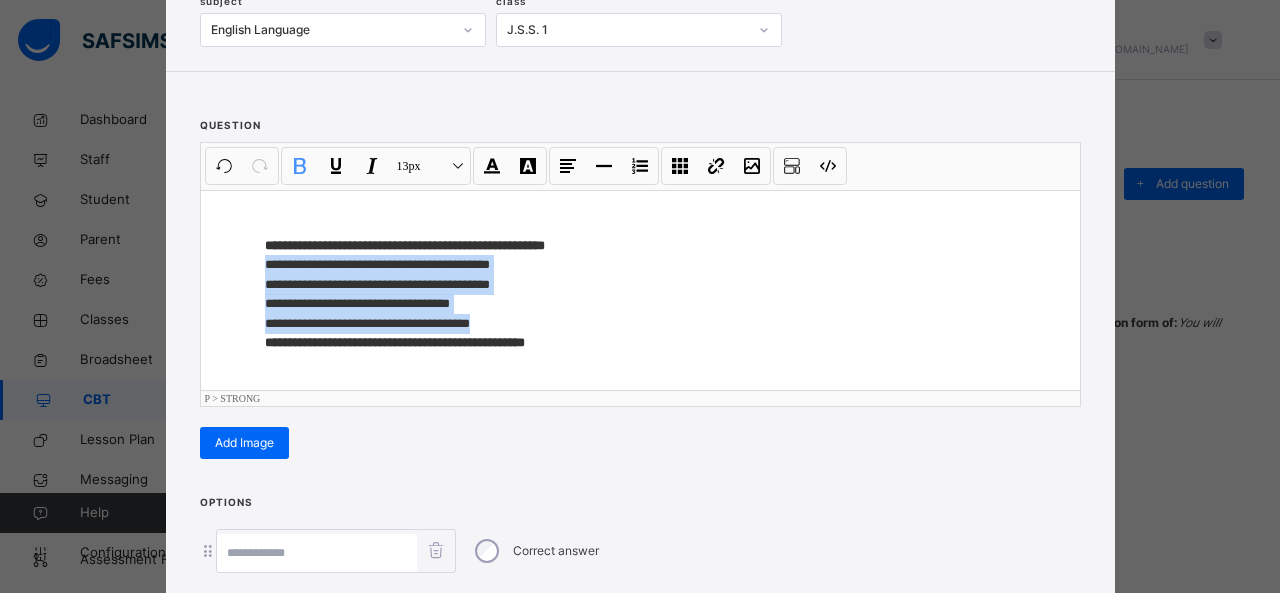 drag, startPoint x: 260, startPoint y: 265, endPoint x: 499, endPoint y: 323, distance: 245.93698 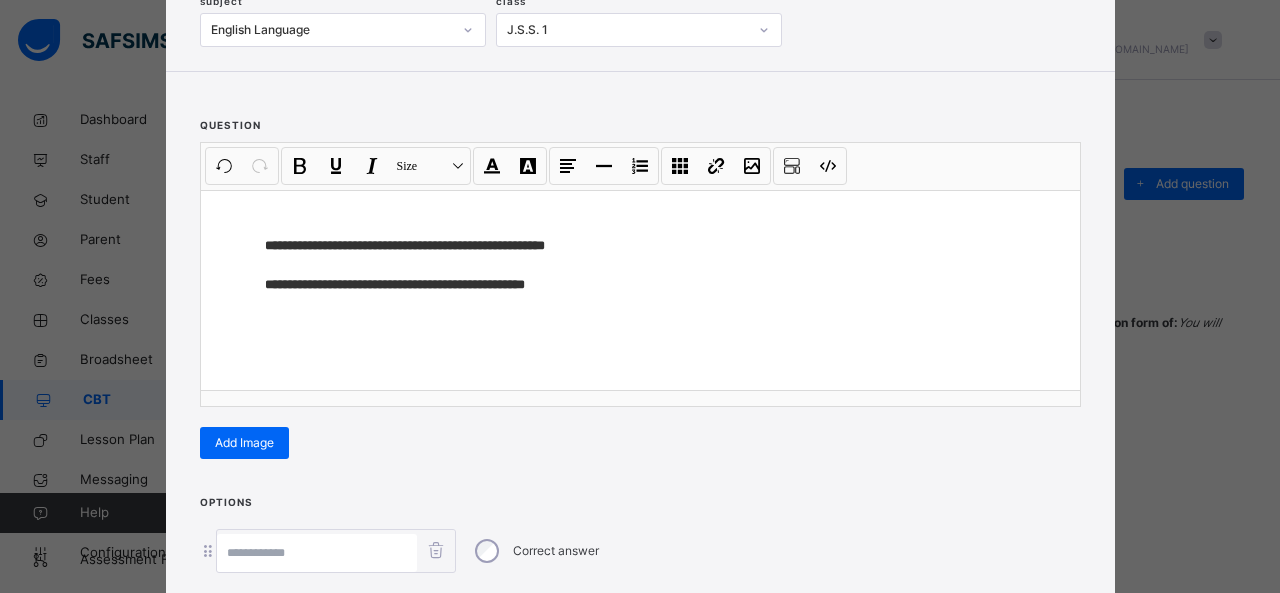 click at bounding box center [317, 553] 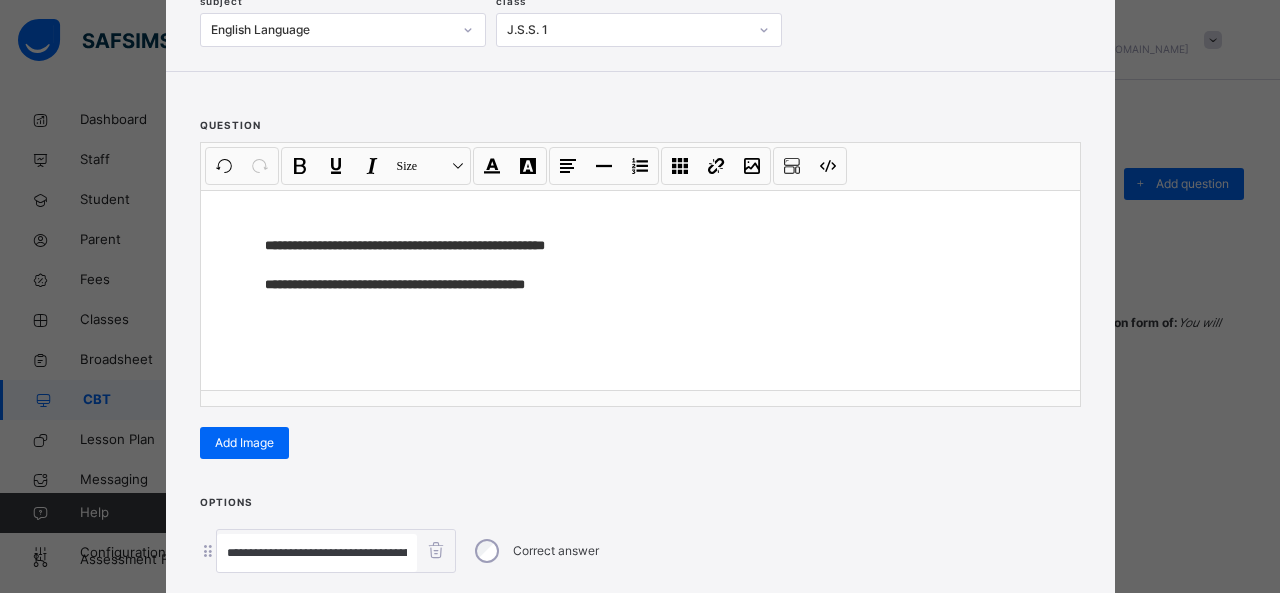scroll, scrollTop: 0, scrollLeft: 808, axis: horizontal 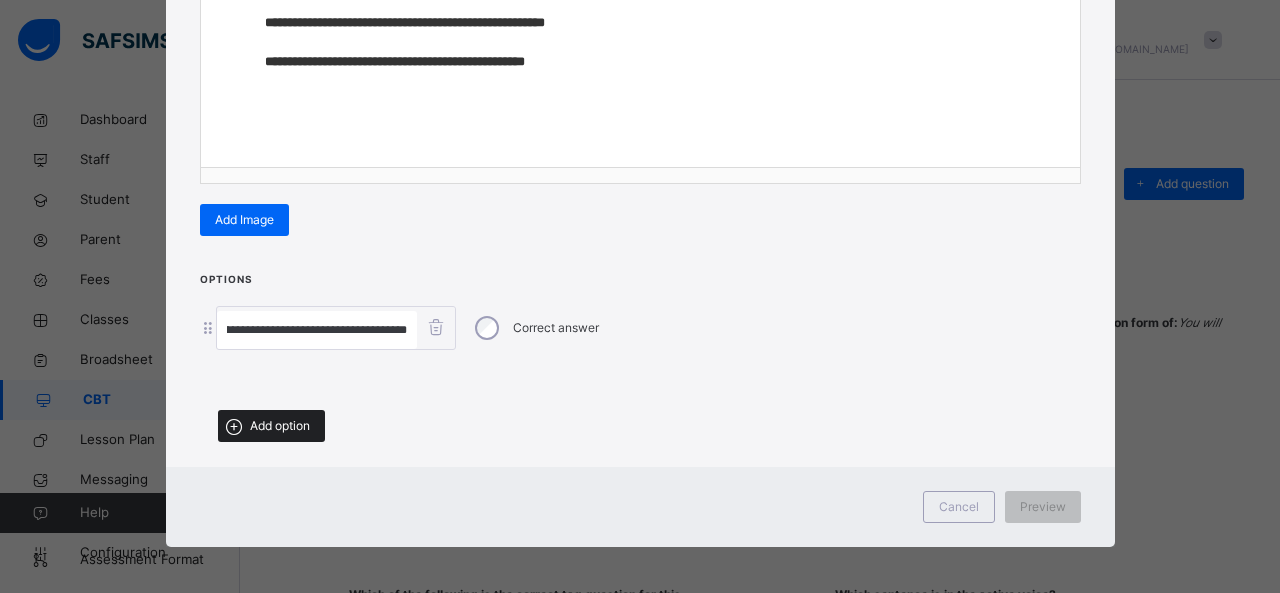click on "Add option" at bounding box center [271, 426] 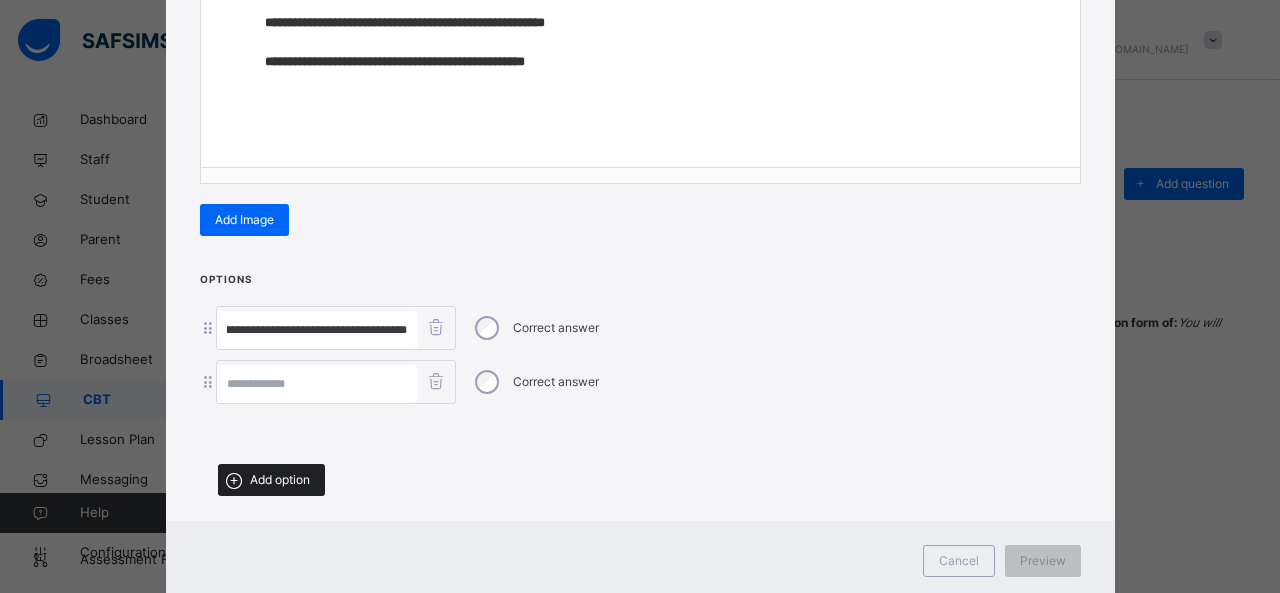 scroll, scrollTop: 0, scrollLeft: 0, axis: both 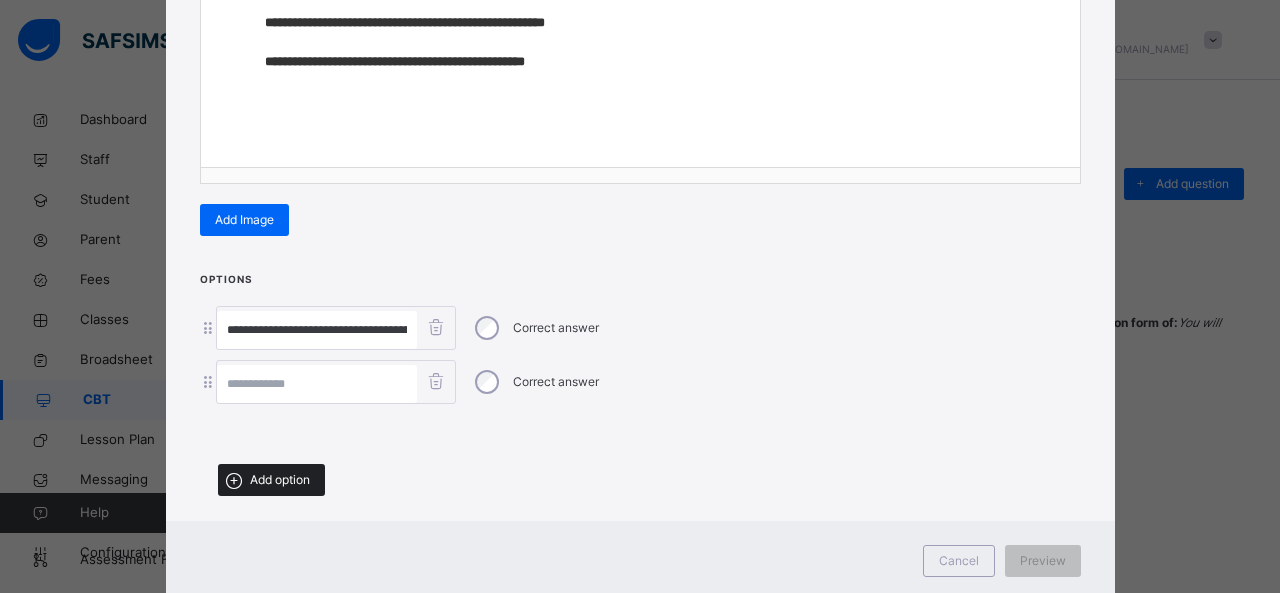 click on "Add option" at bounding box center [280, 480] 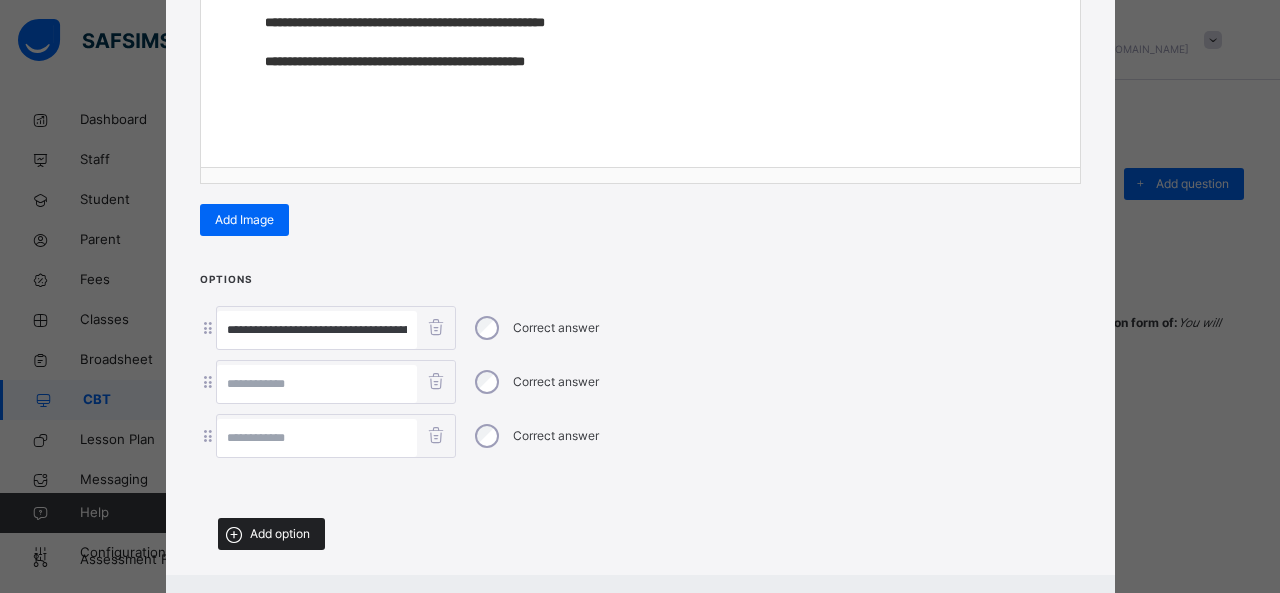 click on "Add option" at bounding box center [280, 534] 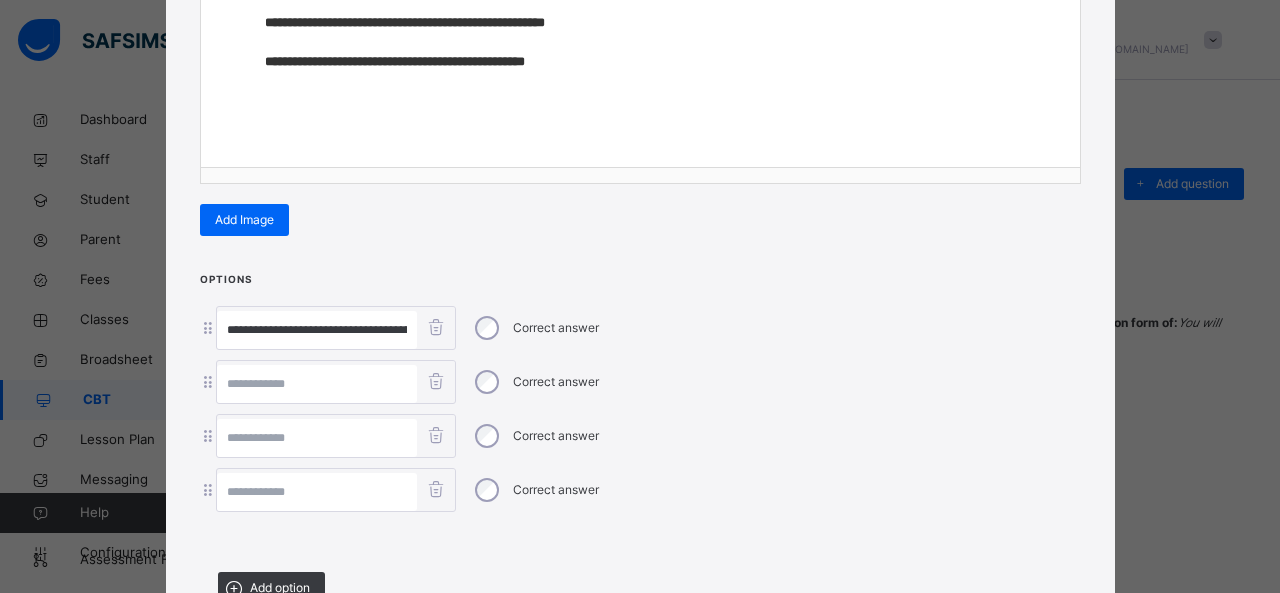 click on "**********" at bounding box center (317, 330) 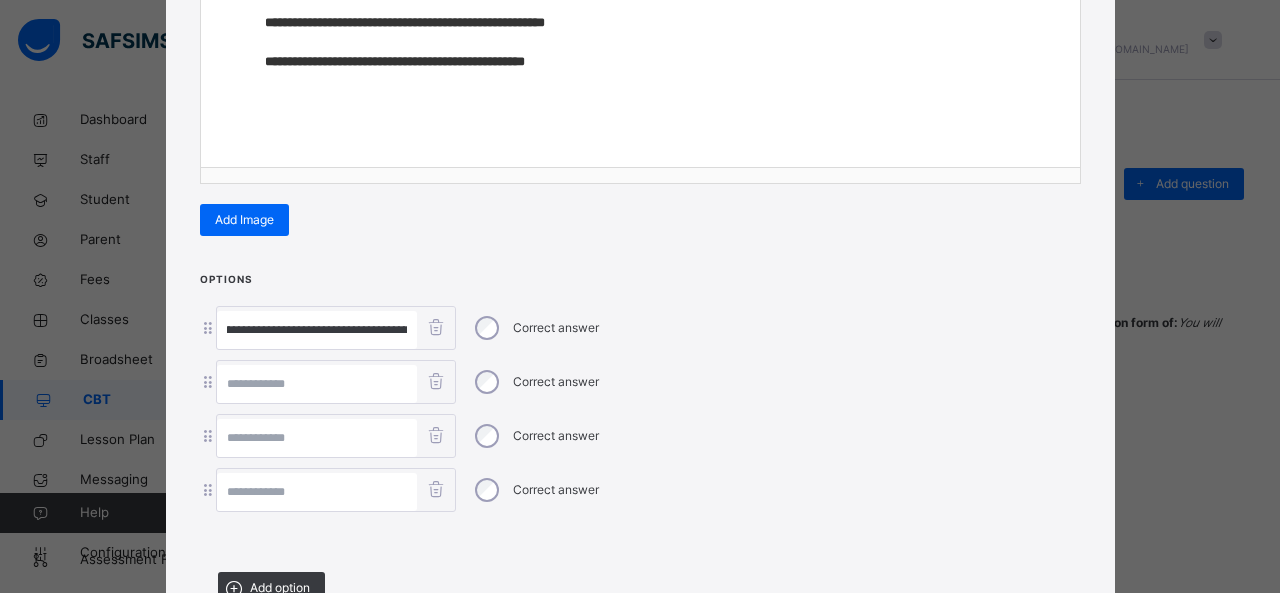 scroll, scrollTop: 0, scrollLeft: 808, axis: horizontal 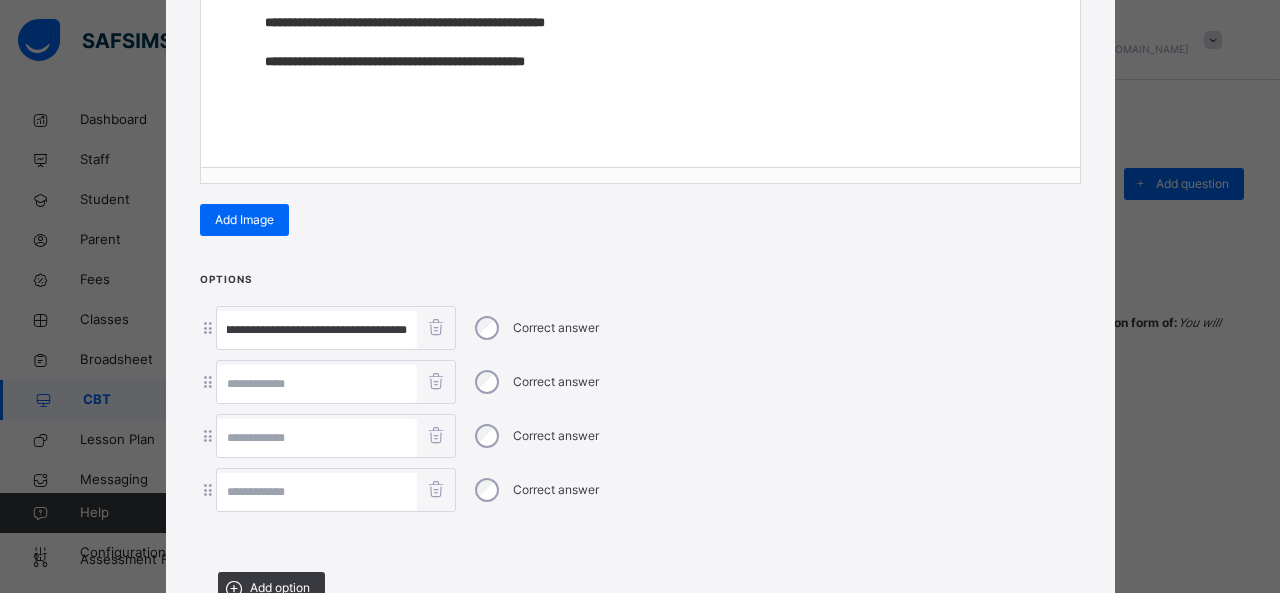 drag, startPoint x: 345, startPoint y: 325, endPoint x: 882, endPoint y: 372, distance: 539.05286 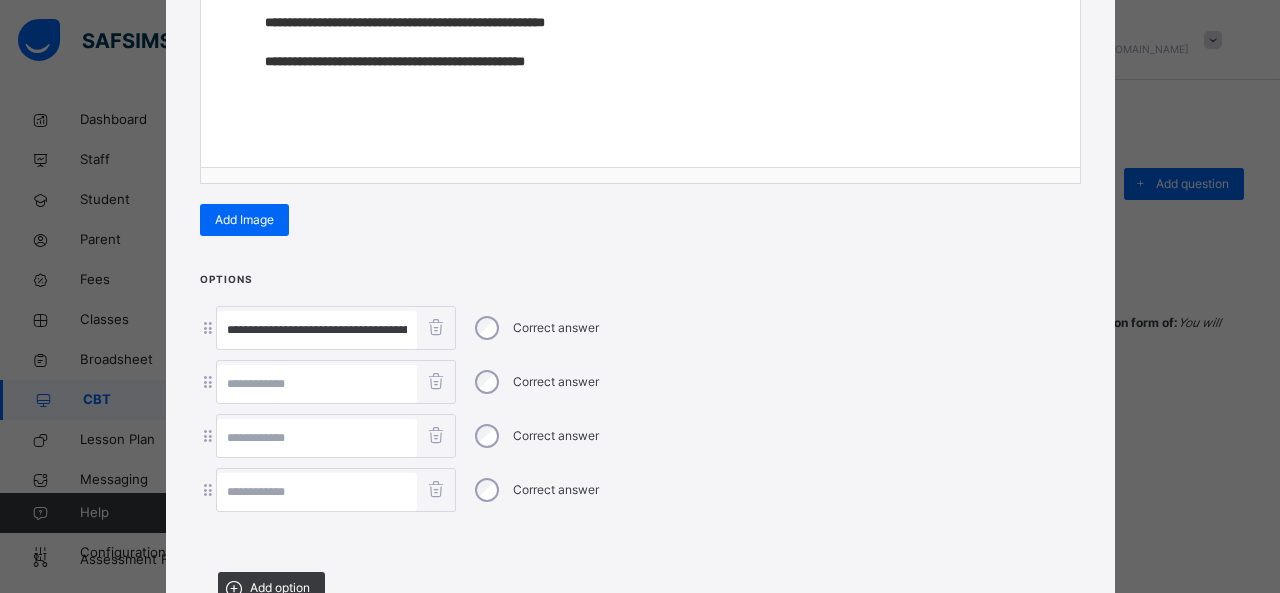 click at bounding box center (317, 384) 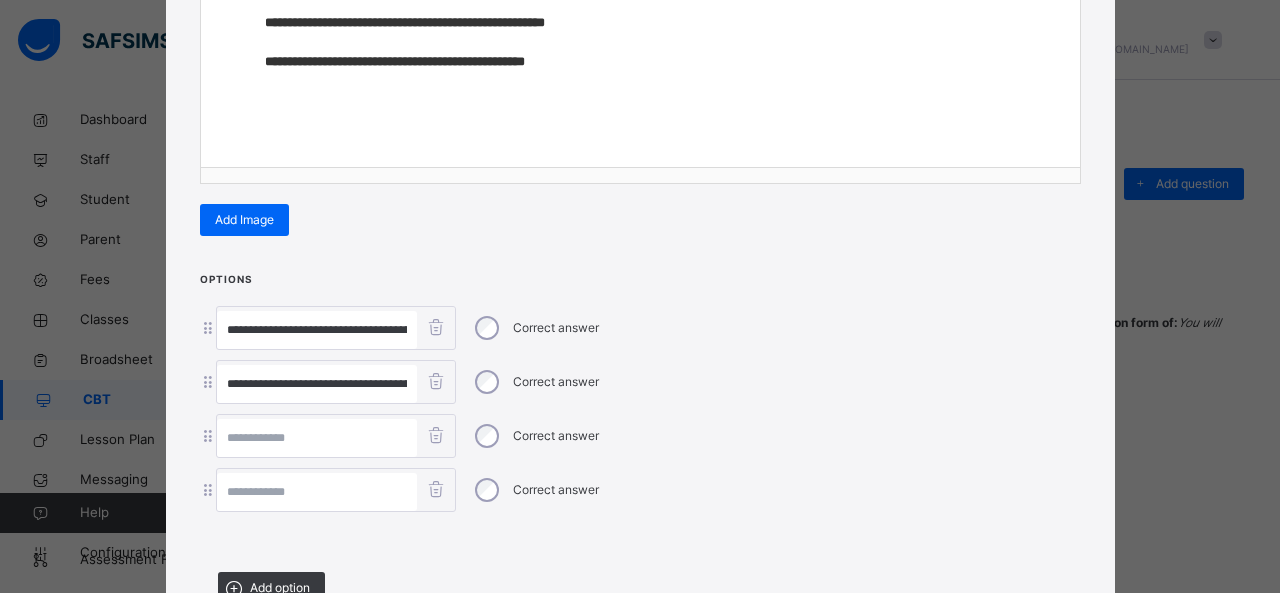 scroll, scrollTop: 0, scrollLeft: 546, axis: horizontal 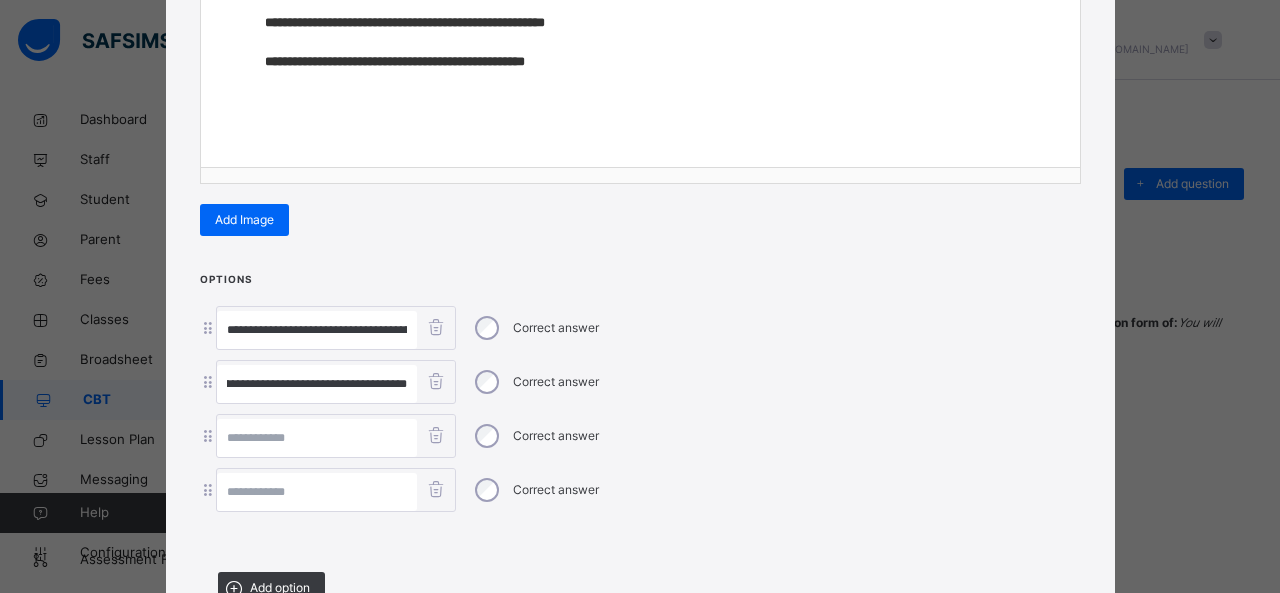 drag, startPoint x: 301, startPoint y: 380, endPoint x: 902, endPoint y: 422, distance: 602.46576 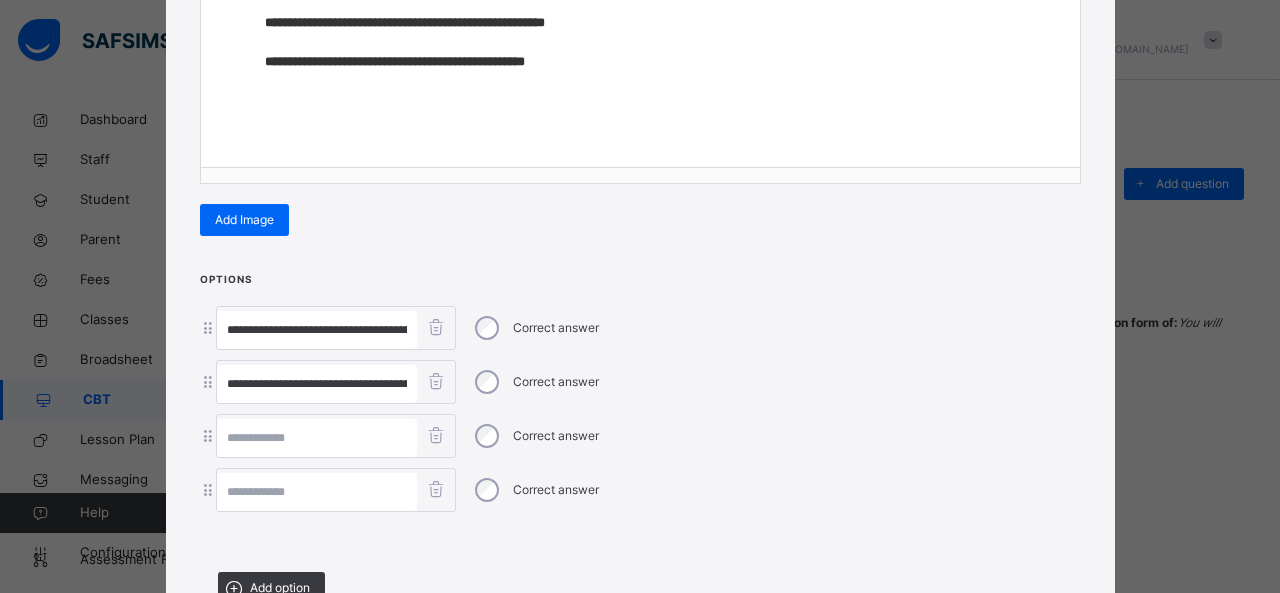 click at bounding box center [317, 438] 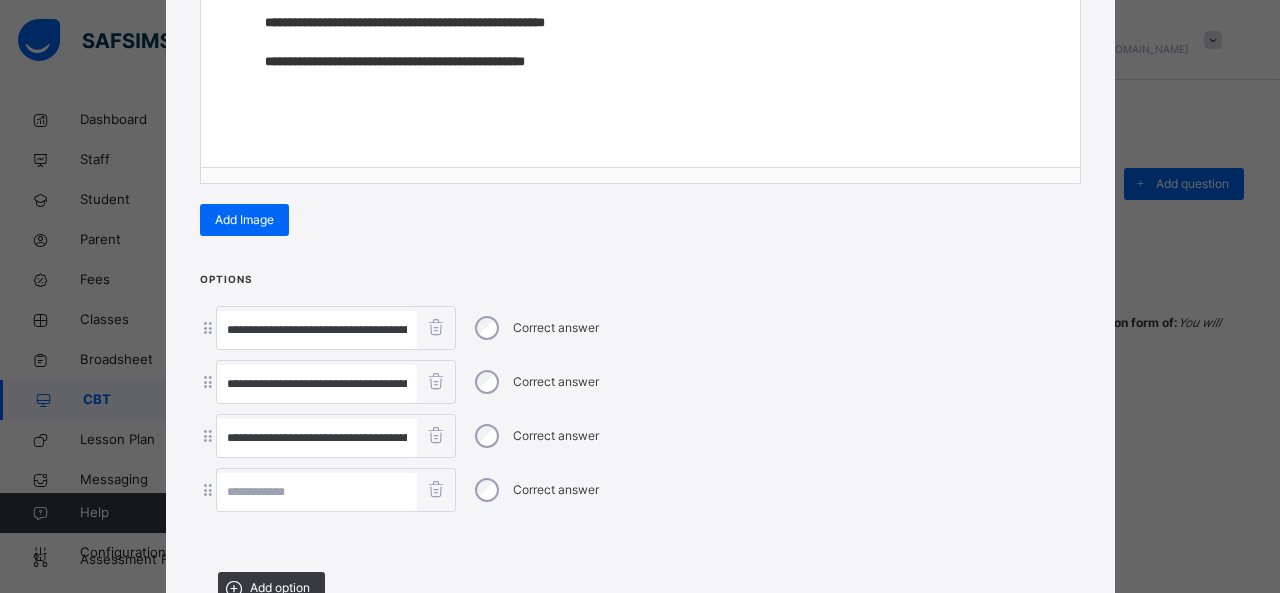 scroll, scrollTop: 0, scrollLeft: 284, axis: horizontal 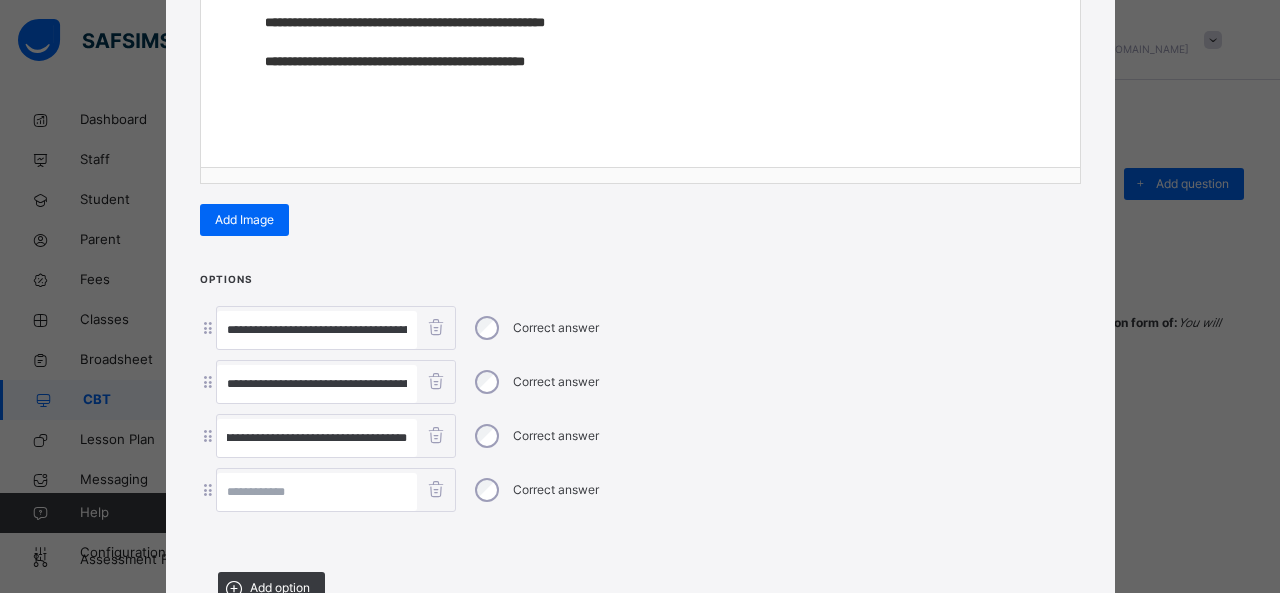 drag, startPoint x: 309, startPoint y: 431, endPoint x: 702, endPoint y: 454, distance: 393.67245 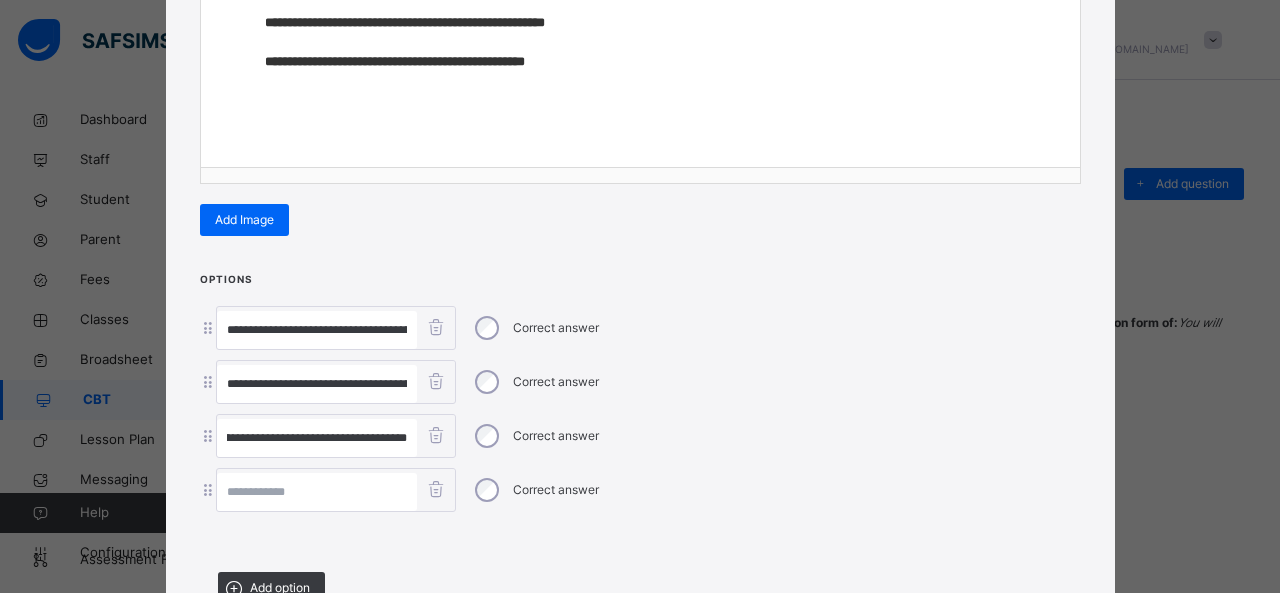 scroll, scrollTop: 0, scrollLeft: 34, axis: horizontal 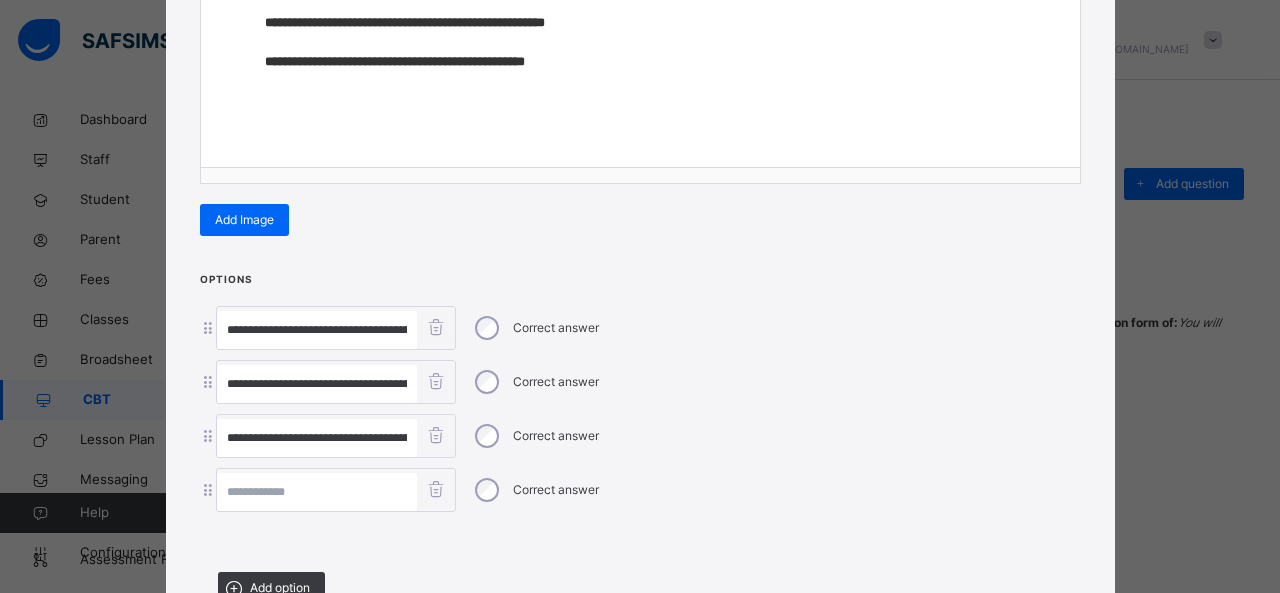 click at bounding box center [317, 492] 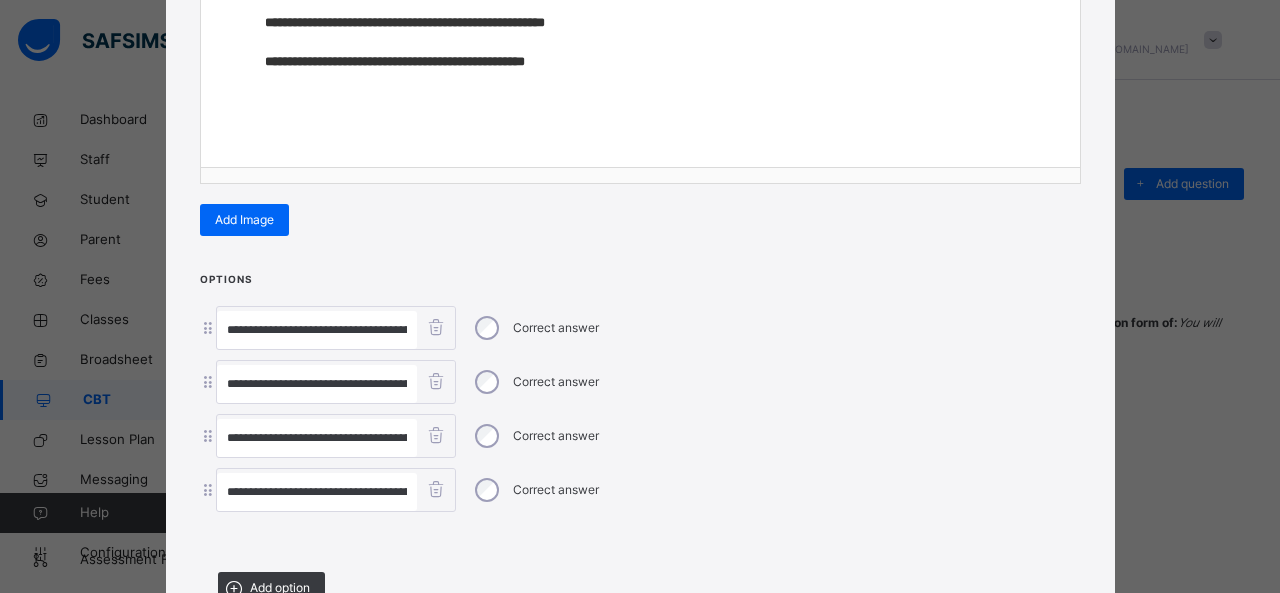 scroll, scrollTop: 0, scrollLeft: 70, axis: horizontal 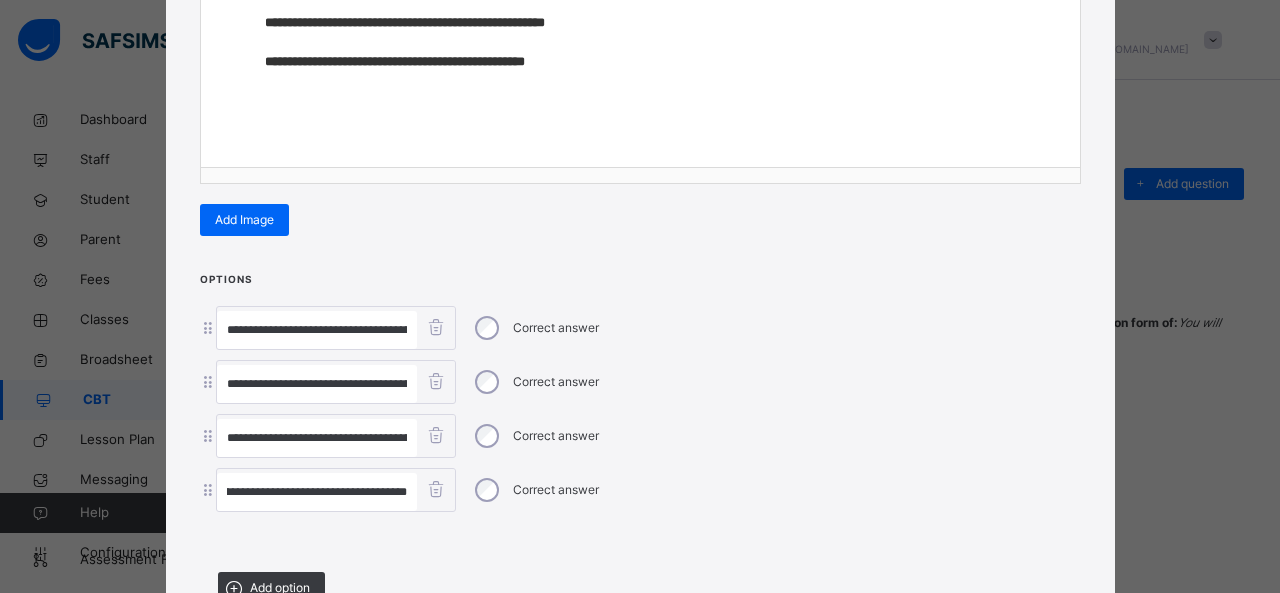 type on "**********" 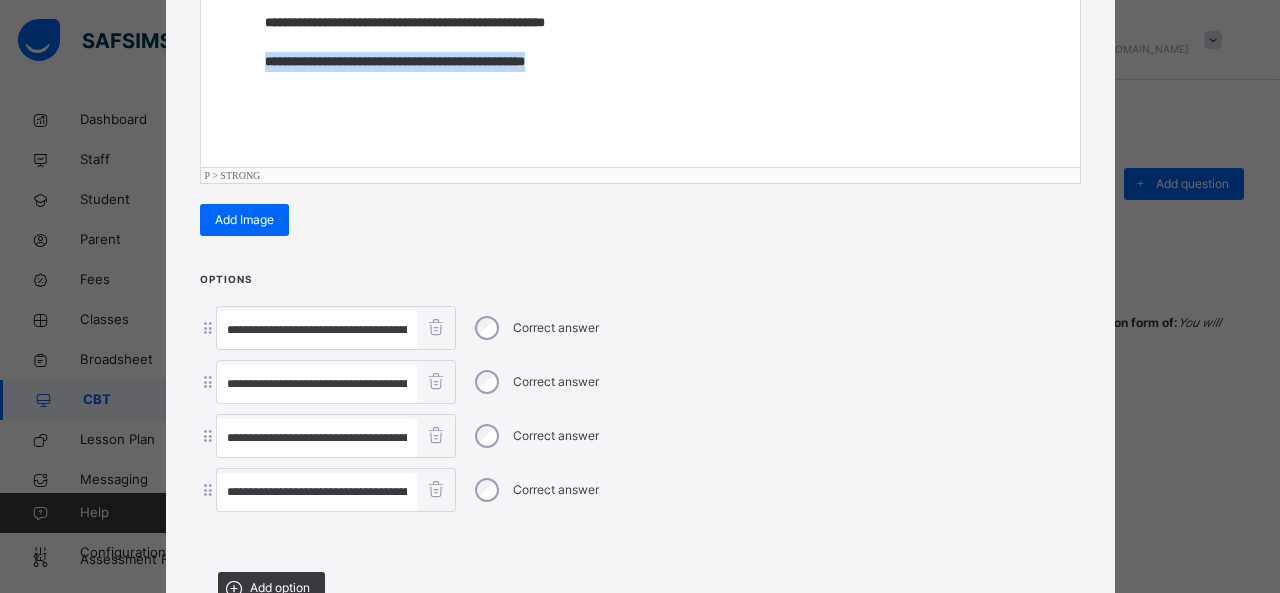 drag, startPoint x: 258, startPoint y: 59, endPoint x: 696, endPoint y: 66, distance: 438.05594 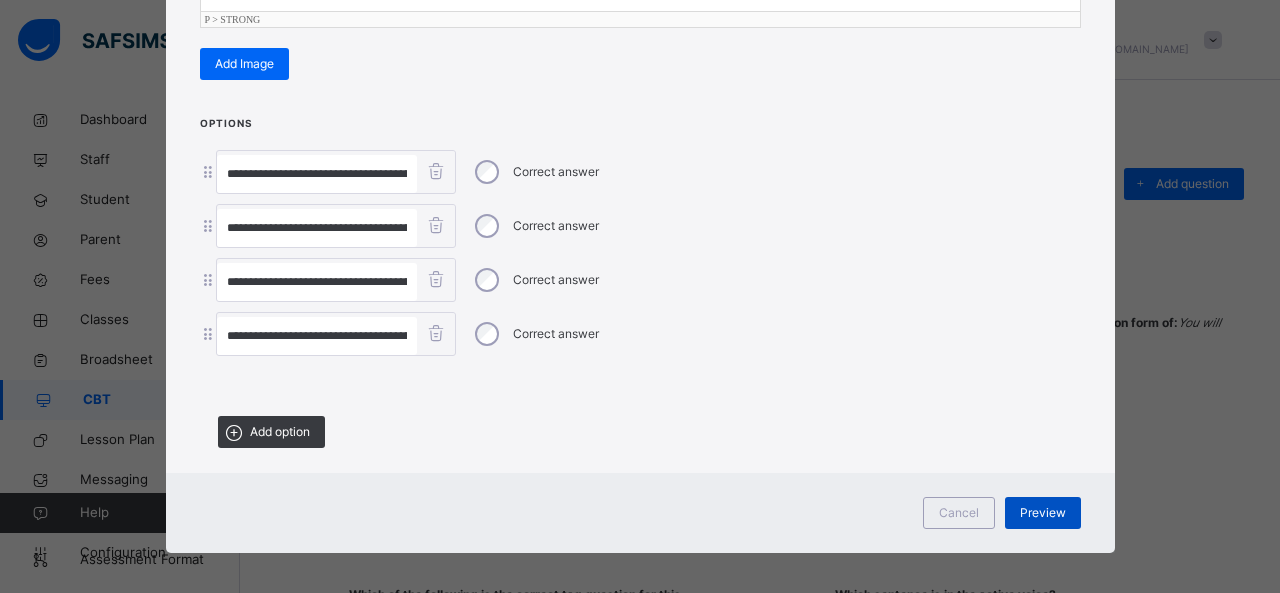 click on "Preview" at bounding box center [1043, 513] 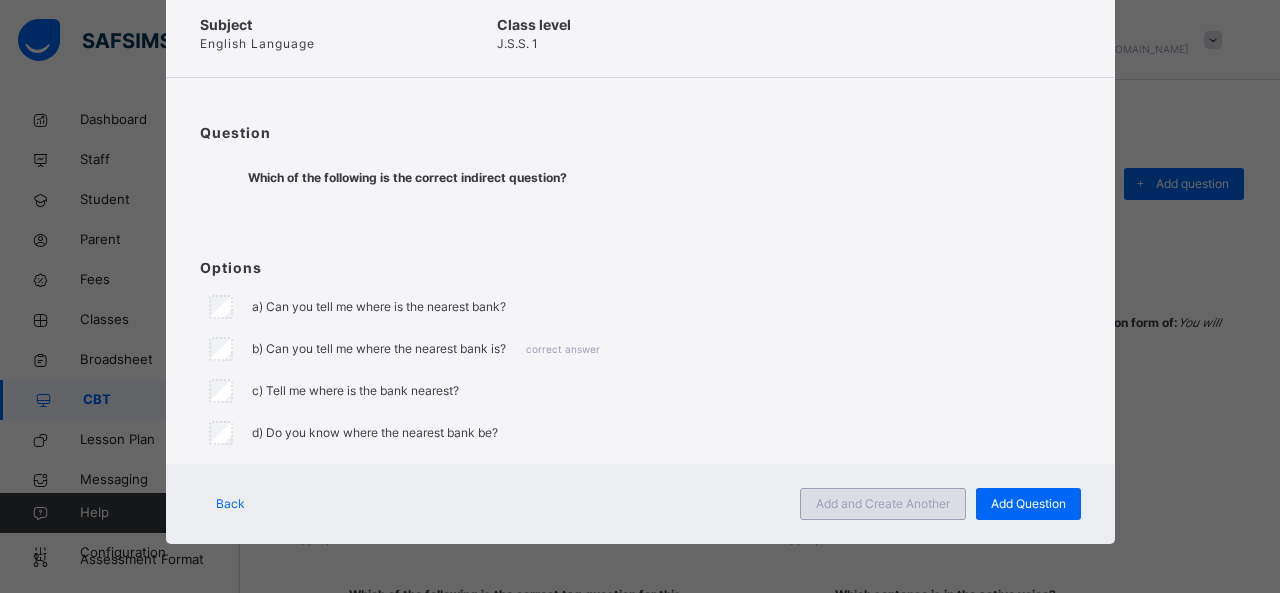 click on "Add and Create Another" at bounding box center [883, 504] 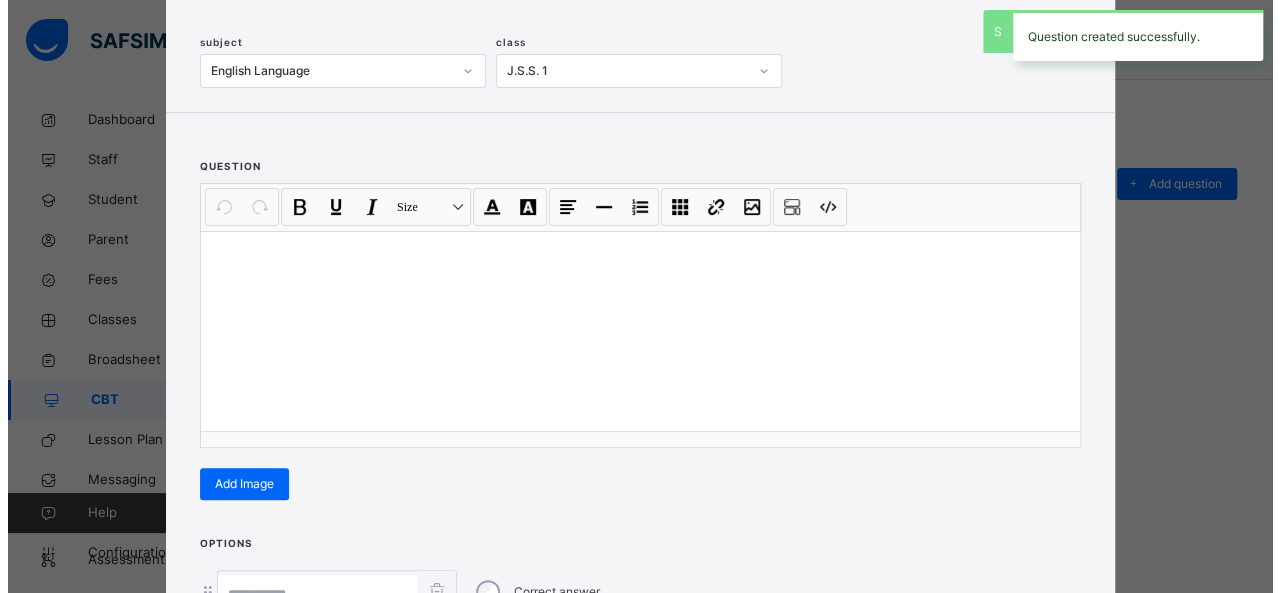 scroll, scrollTop: 142, scrollLeft: 0, axis: vertical 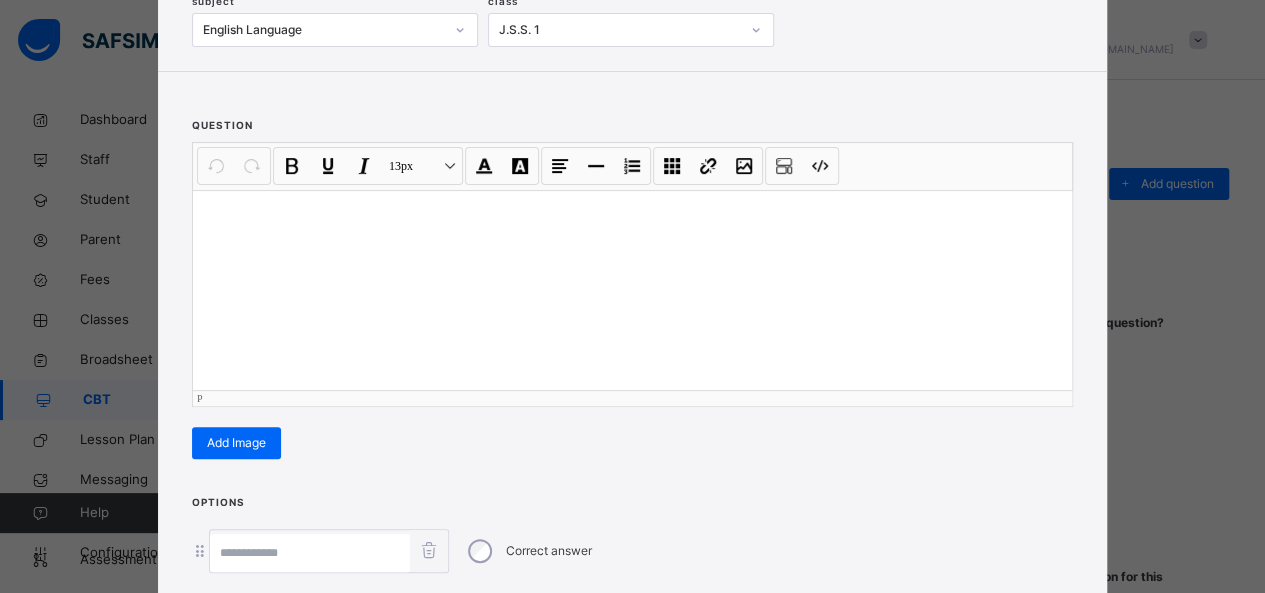 click at bounding box center (632, 290) 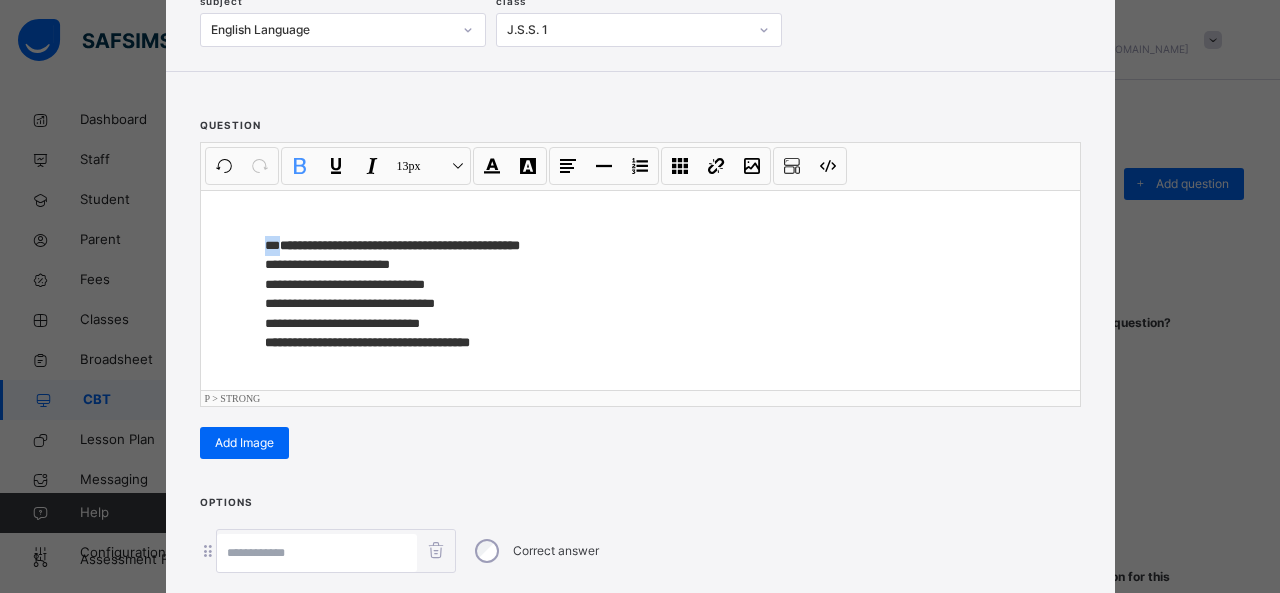 drag, startPoint x: 278, startPoint y: 245, endPoint x: 192, endPoint y: 247, distance: 86.023254 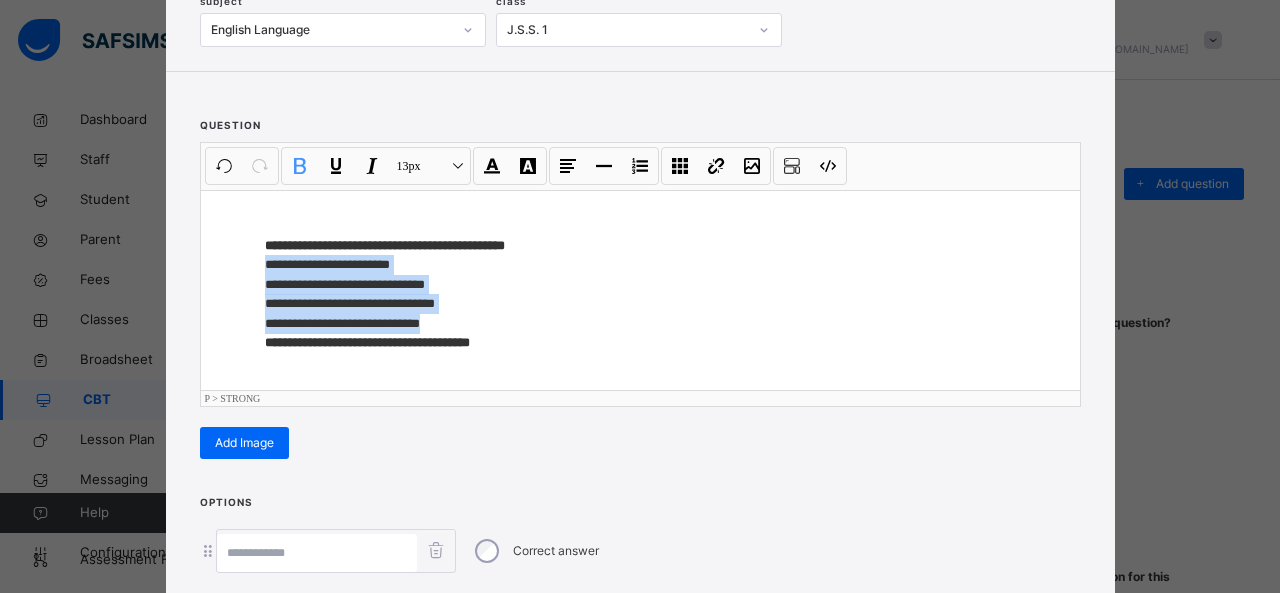 drag, startPoint x: 240, startPoint y: 262, endPoint x: 468, endPoint y: 325, distance: 236.54387 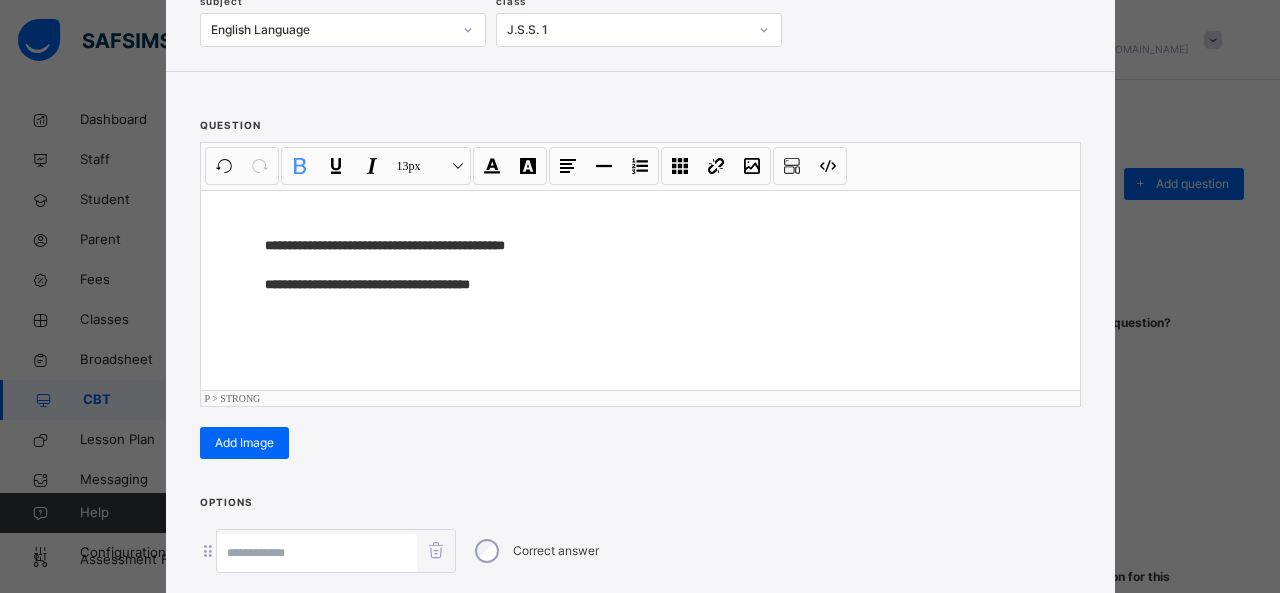 scroll, scrollTop: 365, scrollLeft: 0, axis: vertical 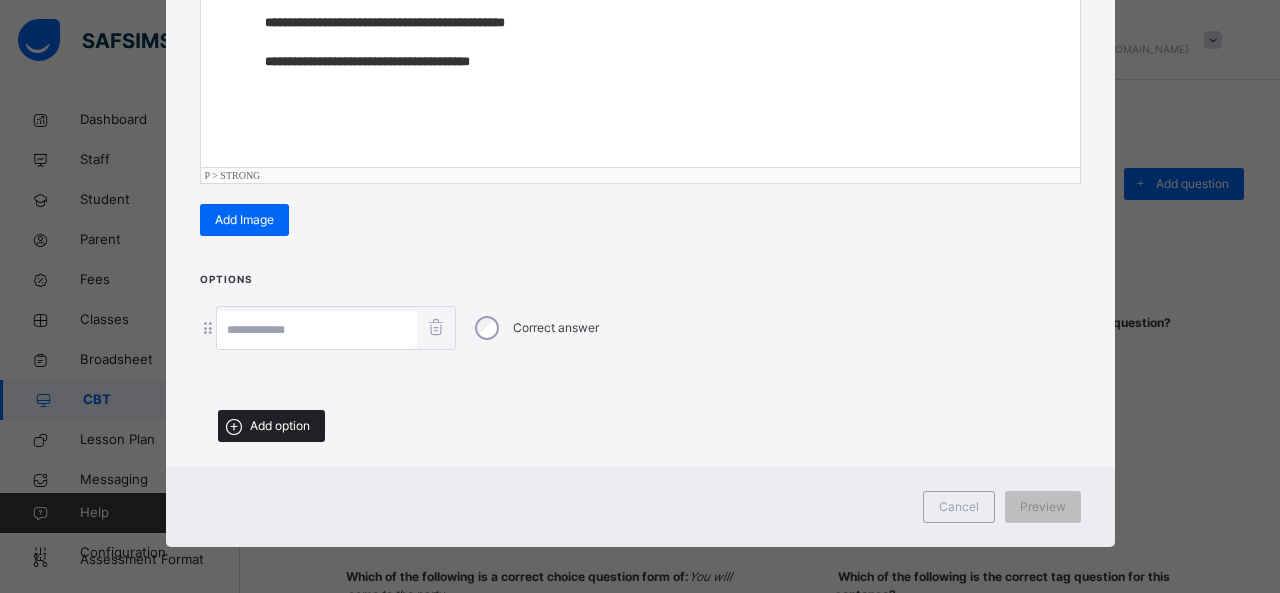 click on "Add option" at bounding box center [271, 426] 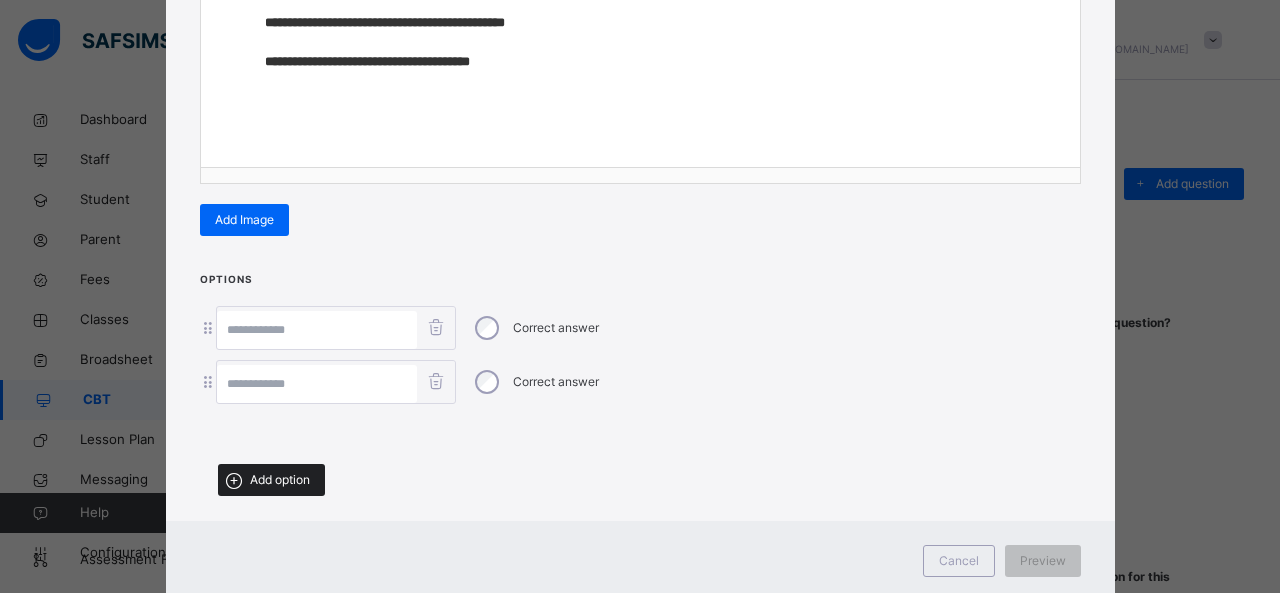 click on "Add option" at bounding box center (280, 480) 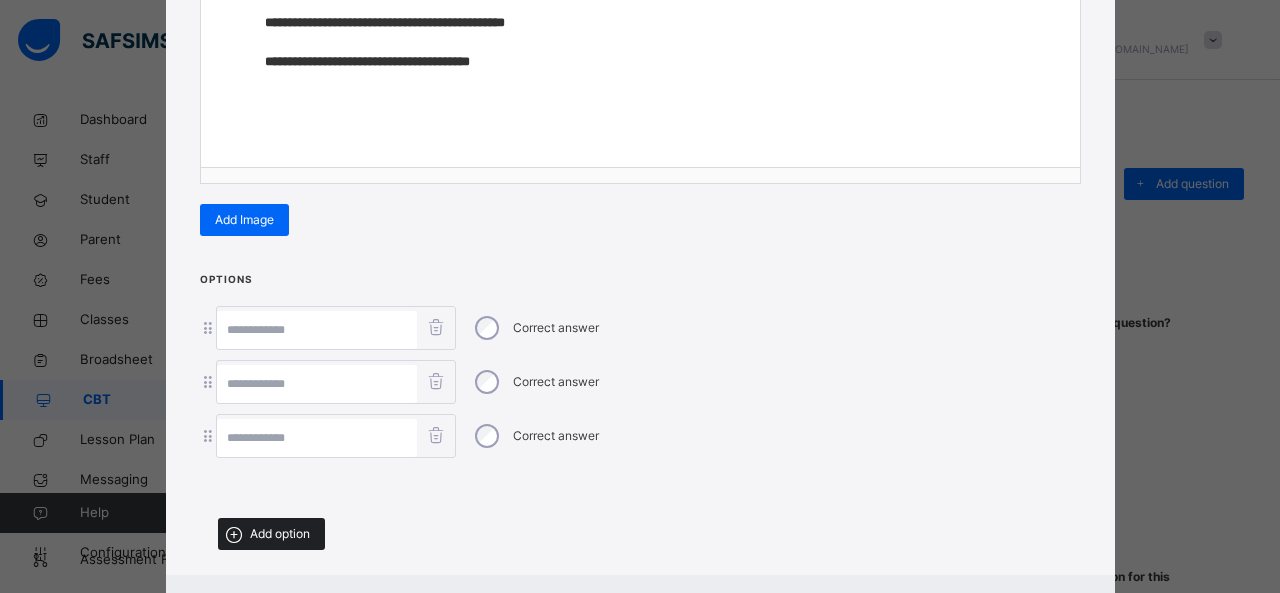 click on "Add option" at bounding box center [271, 534] 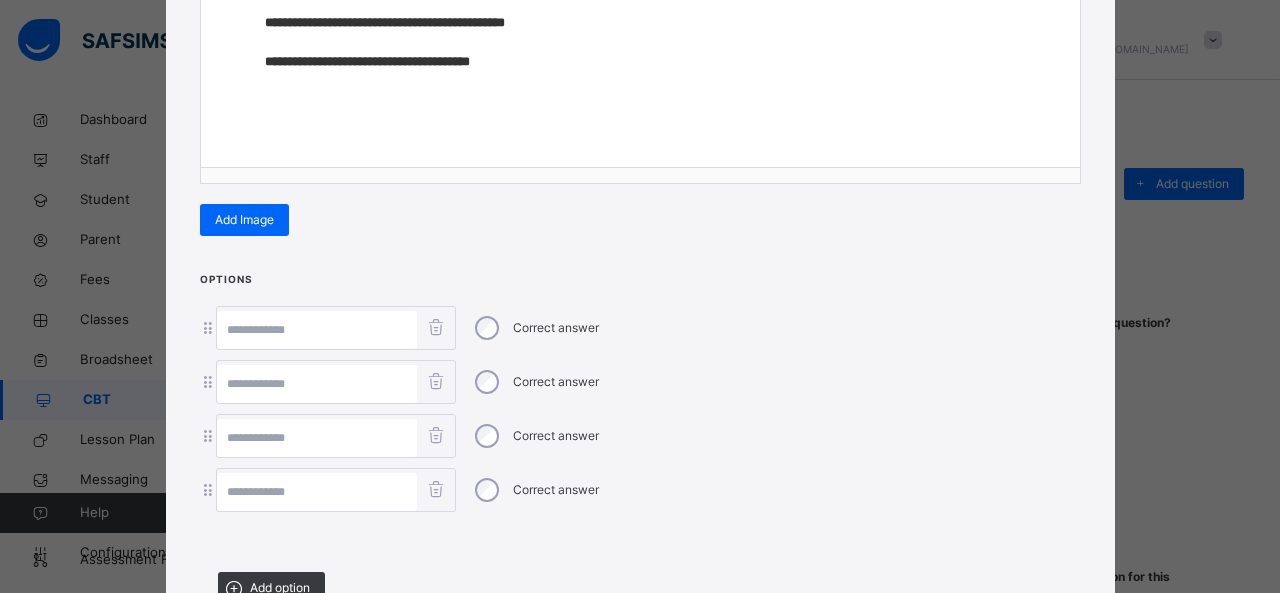 click at bounding box center [317, 330] 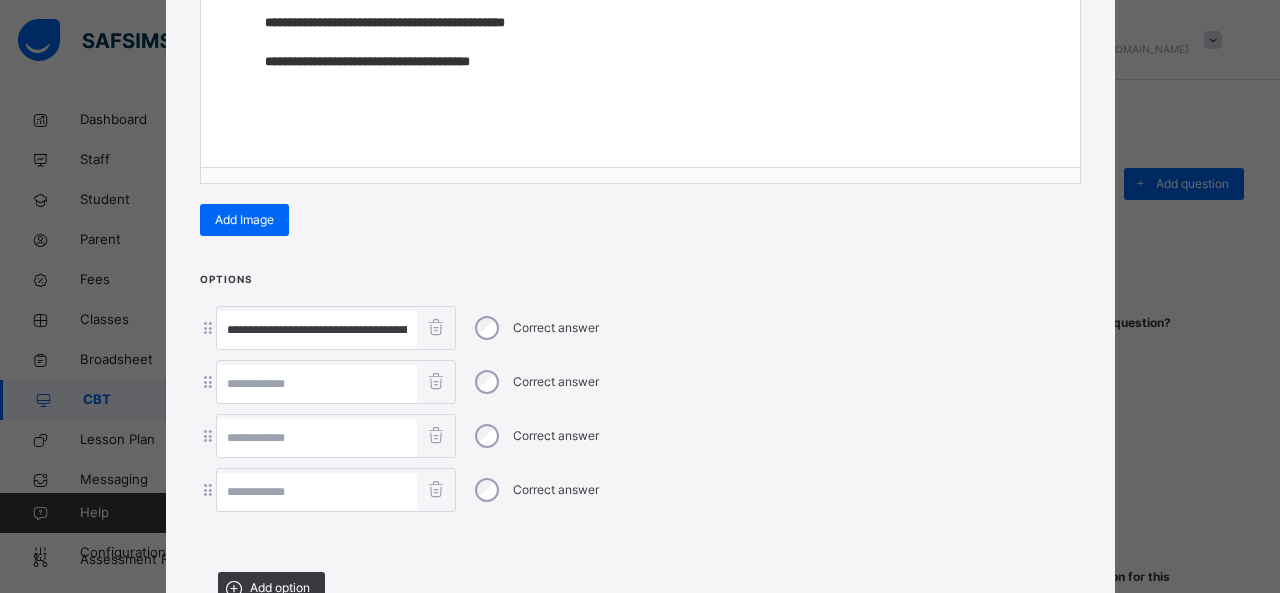 scroll, scrollTop: 0, scrollLeft: 518, axis: horizontal 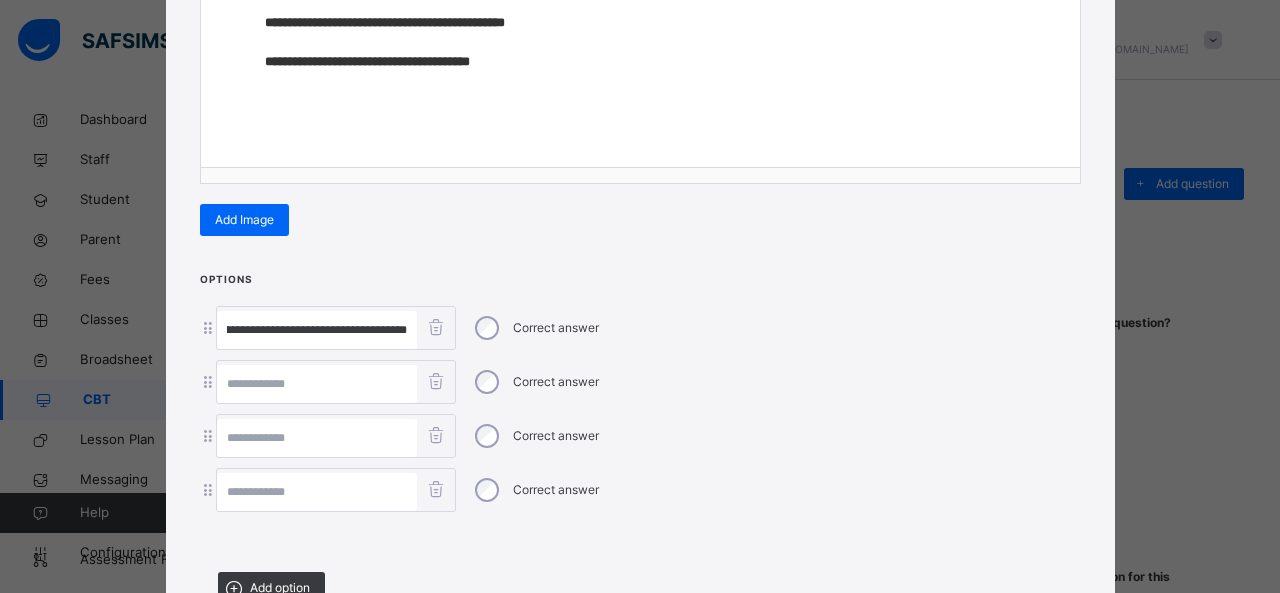 drag, startPoint x: 221, startPoint y: 329, endPoint x: 792, endPoint y: 404, distance: 575.9045 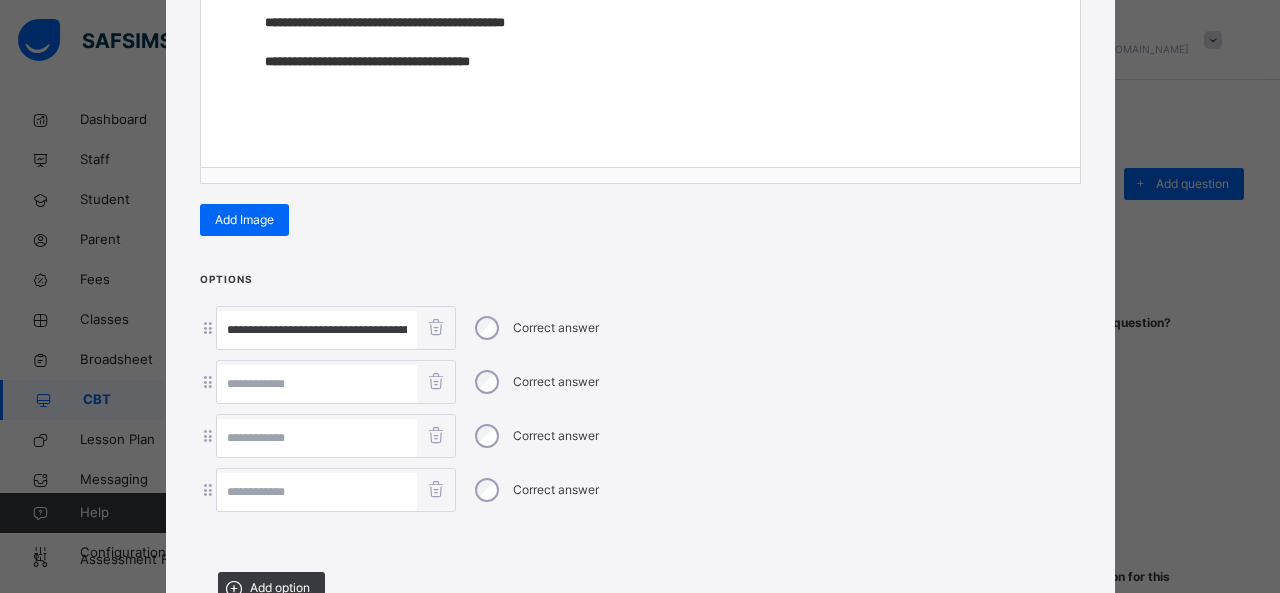click at bounding box center (317, 492) 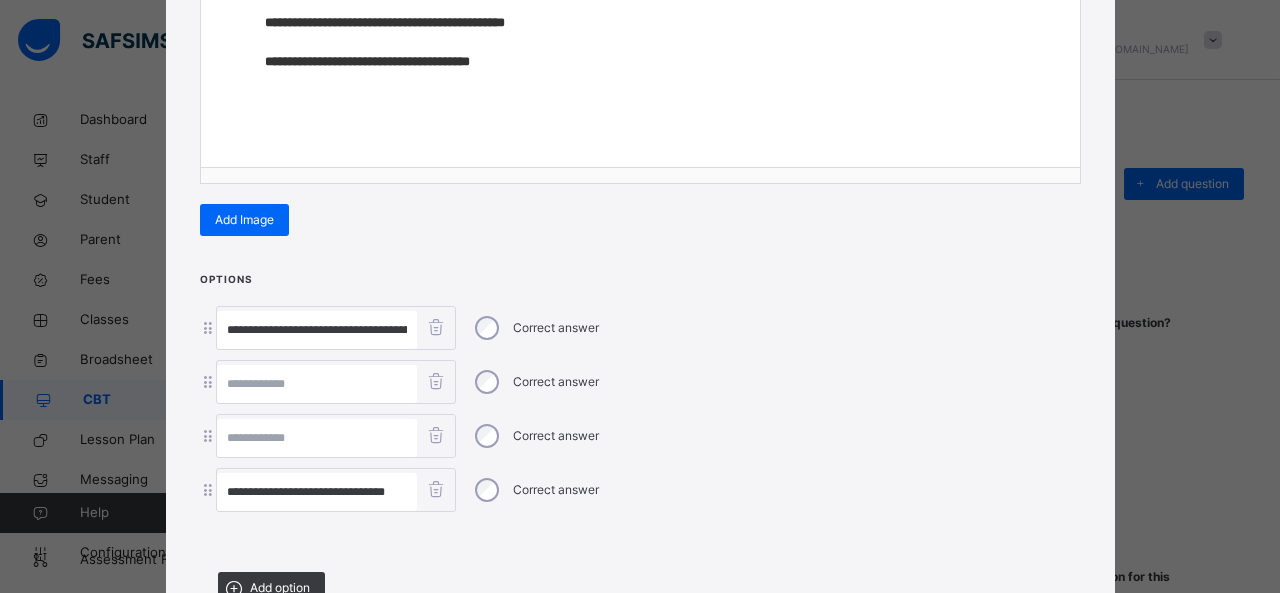 scroll, scrollTop: 0, scrollLeft: 2, axis: horizontal 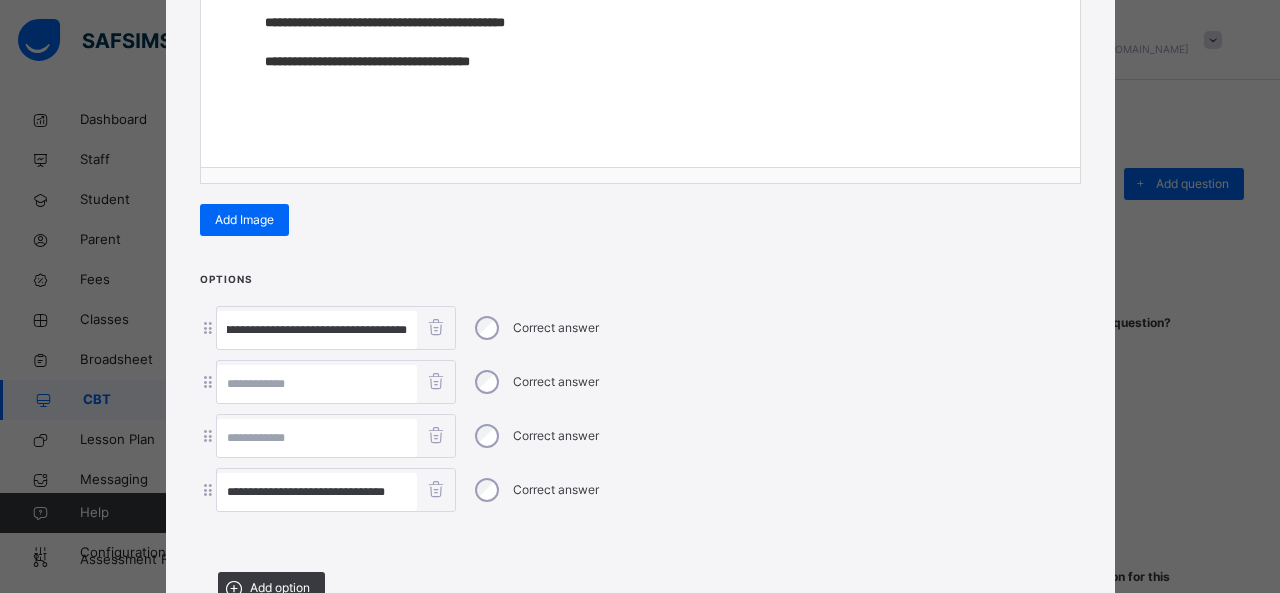 drag, startPoint x: 368, startPoint y: 325, endPoint x: 938, endPoint y: 381, distance: 572.74426 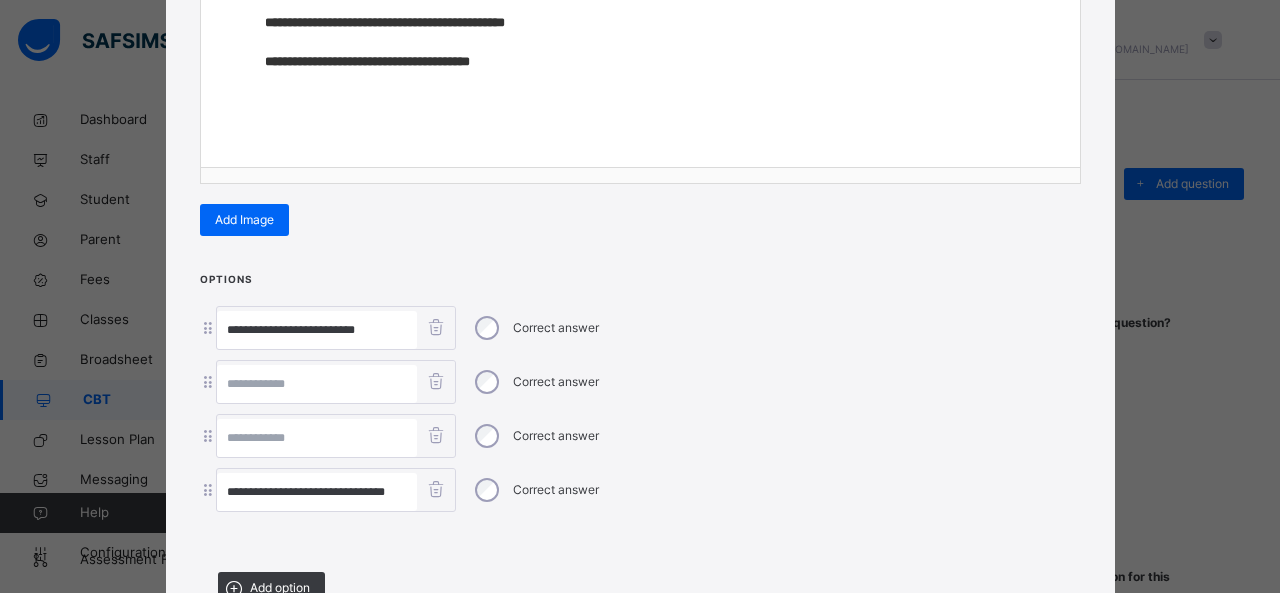 scroll, scrollTop: 0, scrollLeft: 0, axis: both 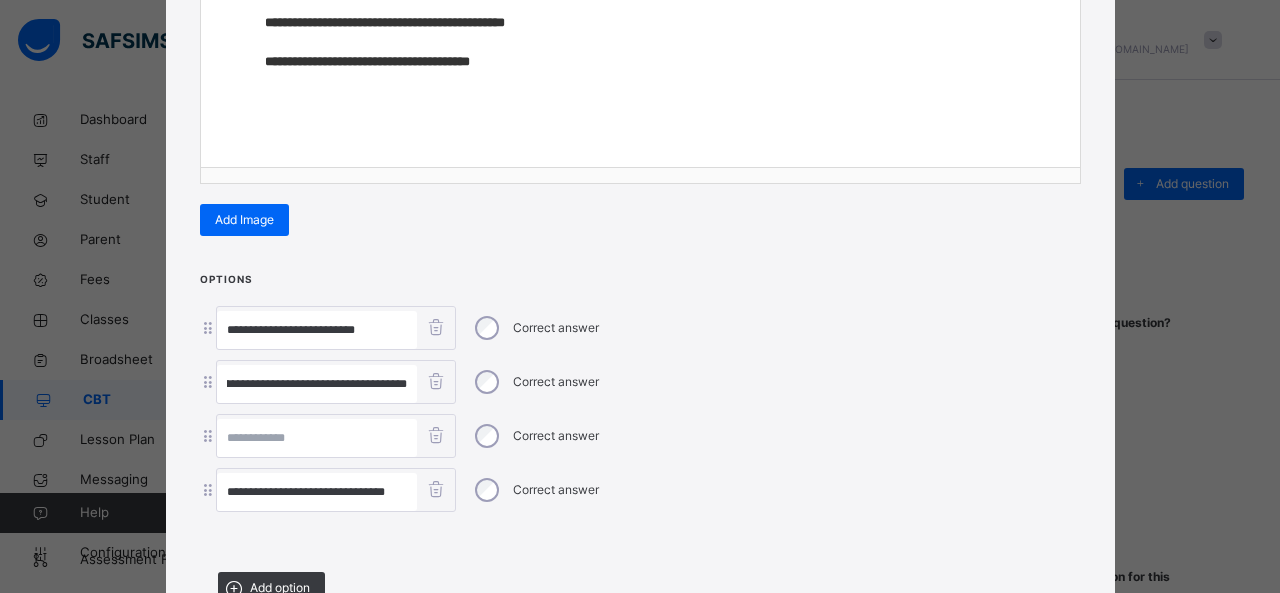 drag, startPoint x: 223, startPoint y: 378, endPoint x: 923, endPoint y: 447, distance: 703.3925 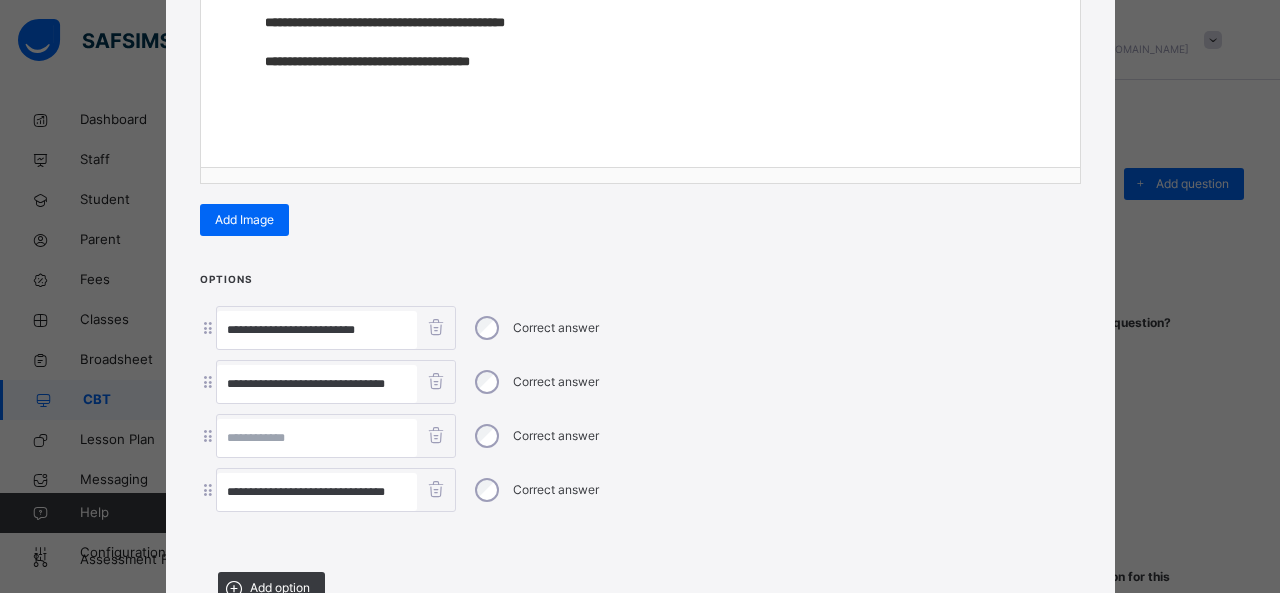 scroll, scrollTop: 0, scrollLeft: 9, axis: horizontal 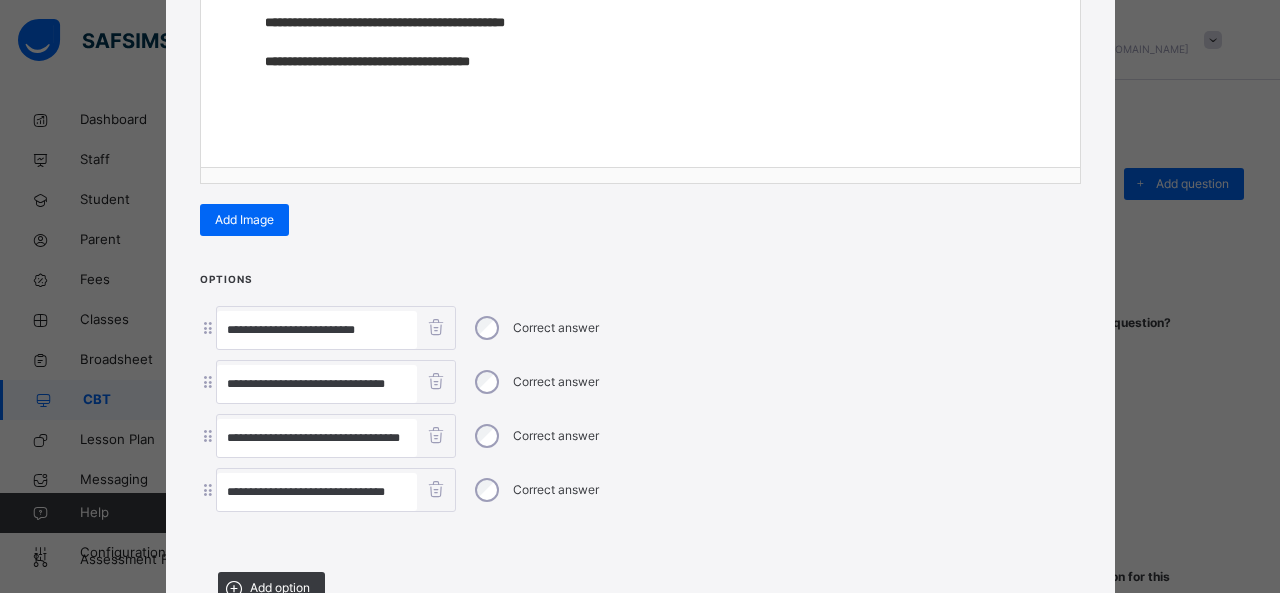 type on "**********" 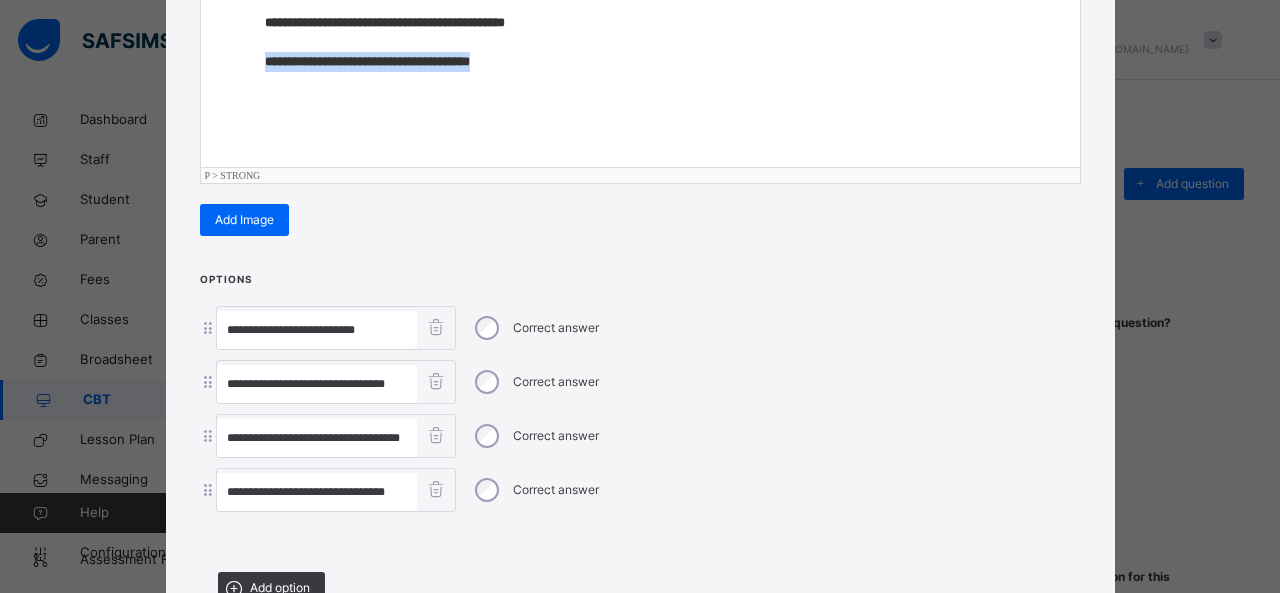 drag, startPoint x: 260, startPoint y: 65, endPoint x: 679, endPoint y: 103, distance: 420.71964 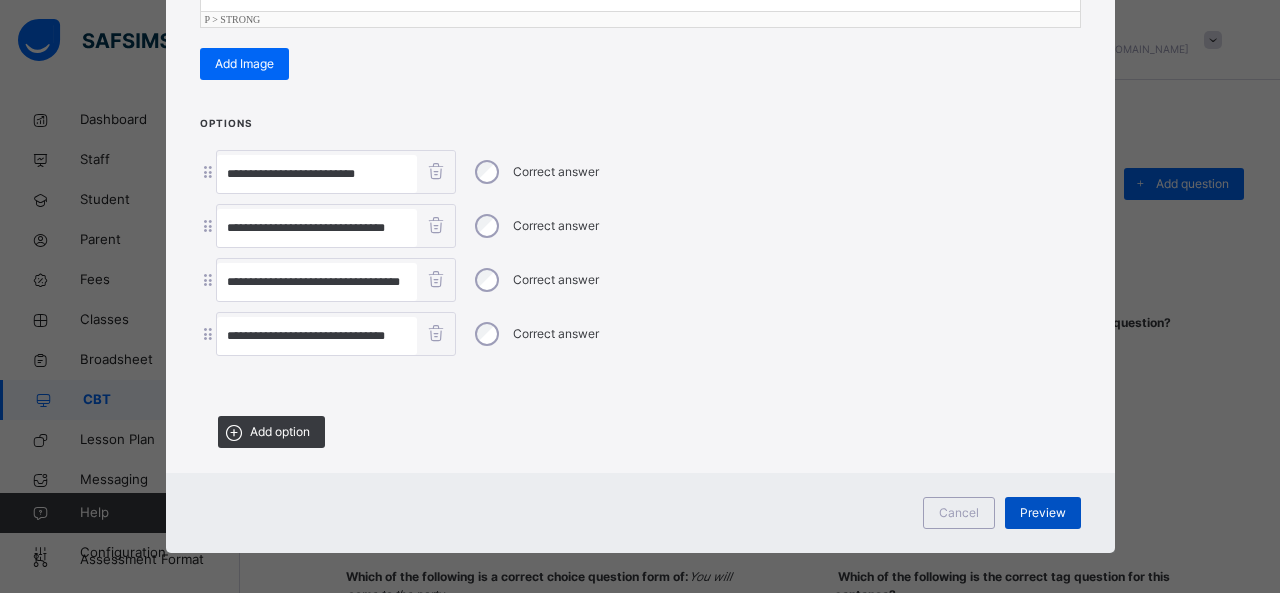 click on "Preview" at bounding box center [1043, 513] 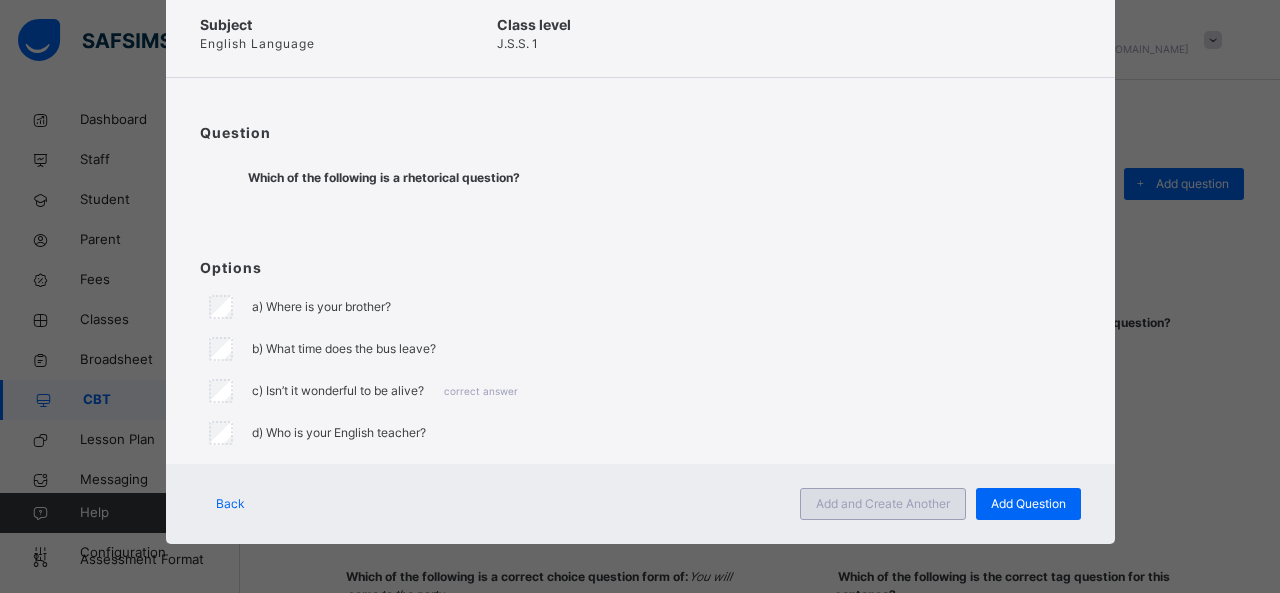 click on "Add and Create Another" at bounding box center [883, 504] 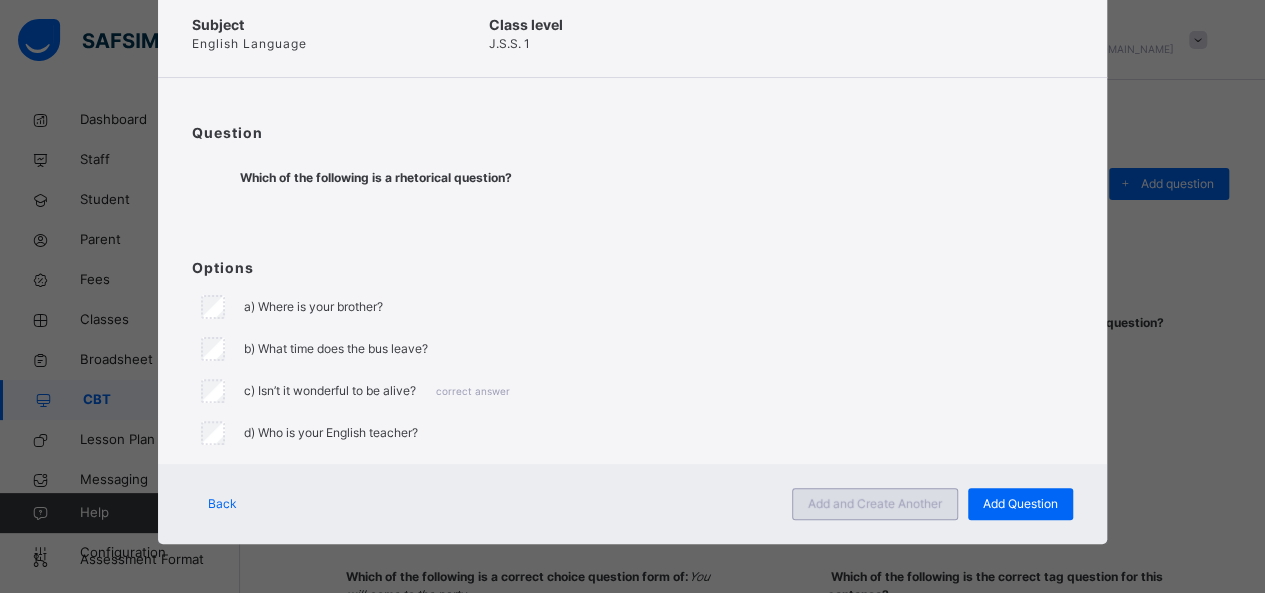 scroll, scrollTop: 142, scrollLeft: 0, axis: vertical 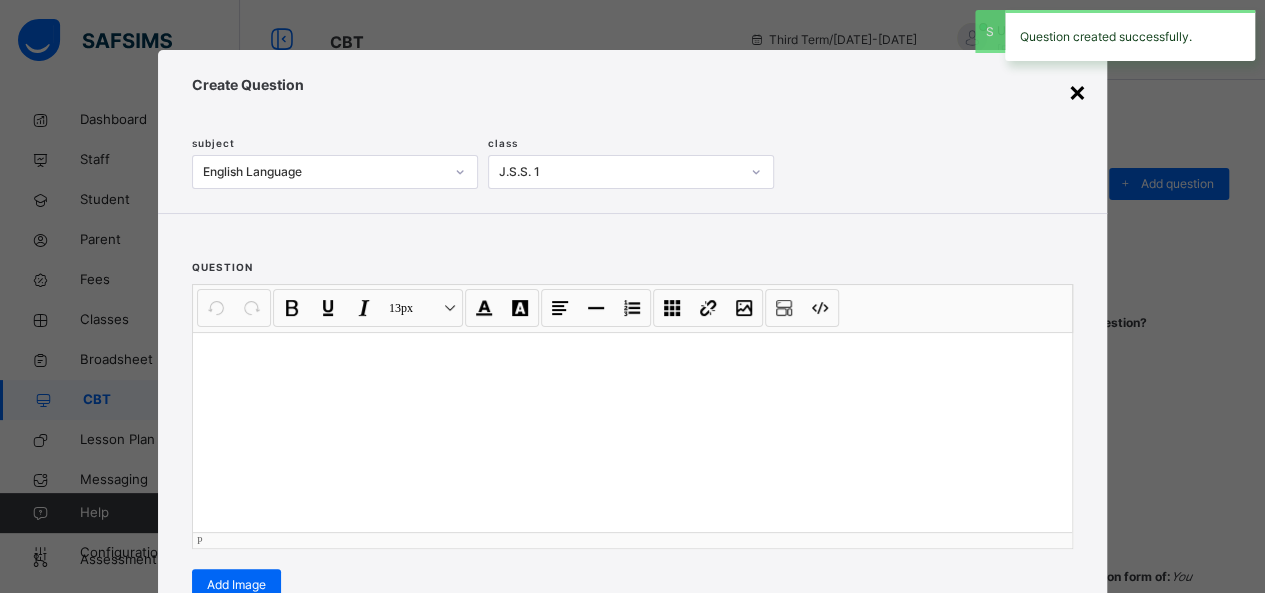 click on "×" at bounding box center (1077, 91) 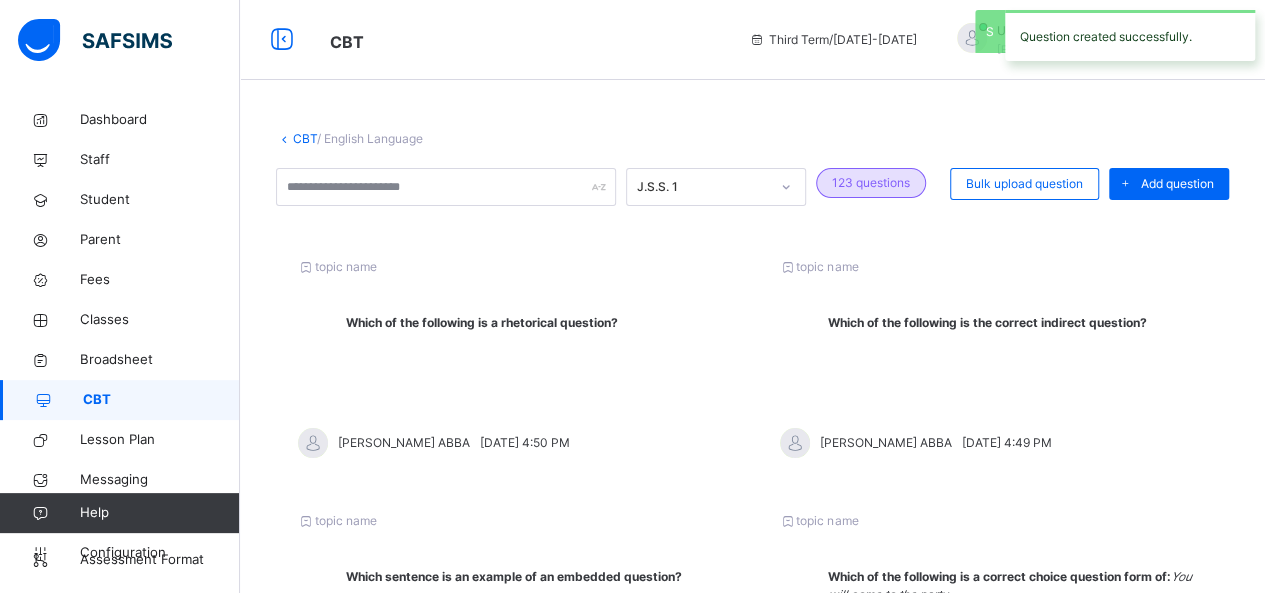 click on "CBT" at bounding box center [120, 400] 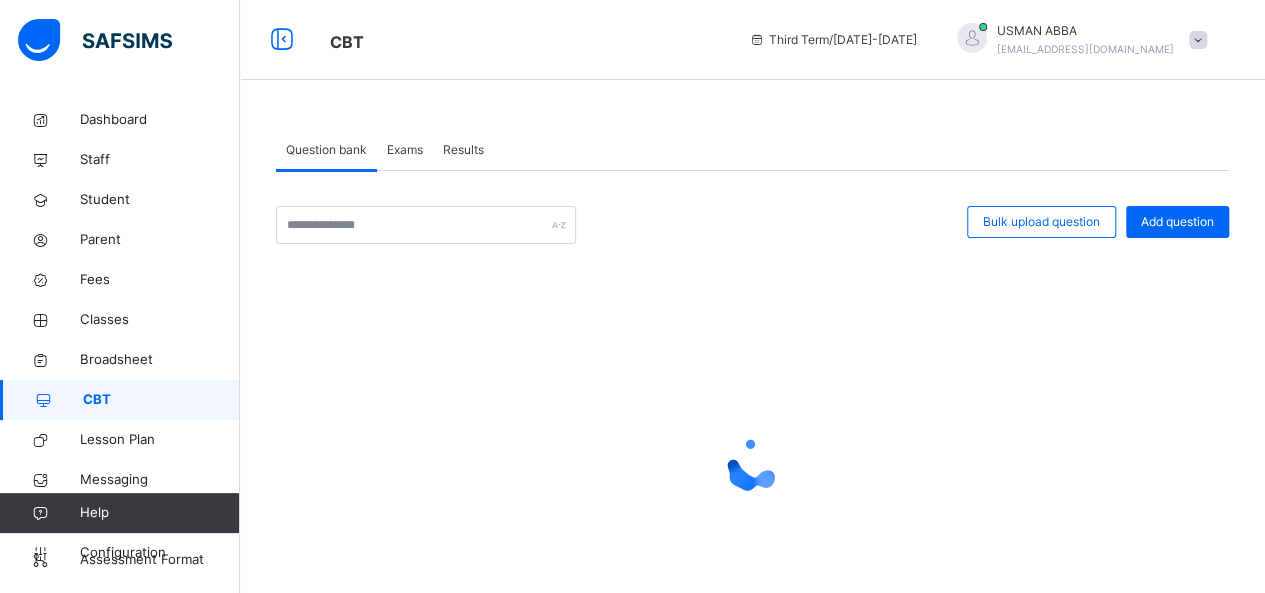 click on "Exams" at bounding box center (405, 150) 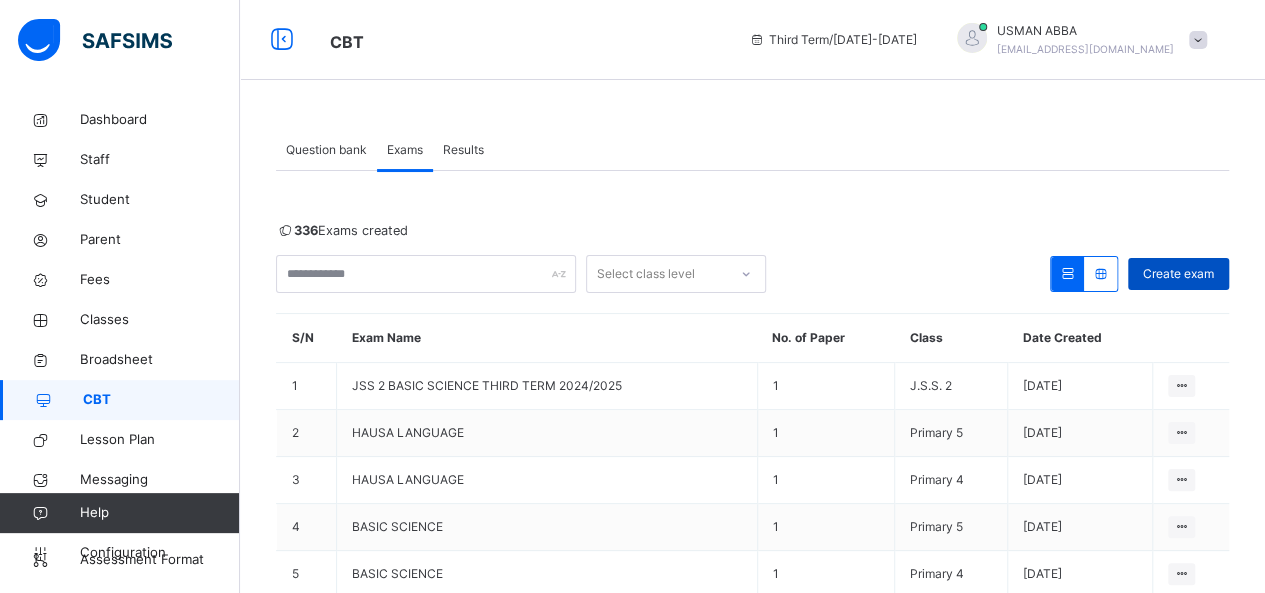 click on "Create exam" at bounding box center [1178, 274] 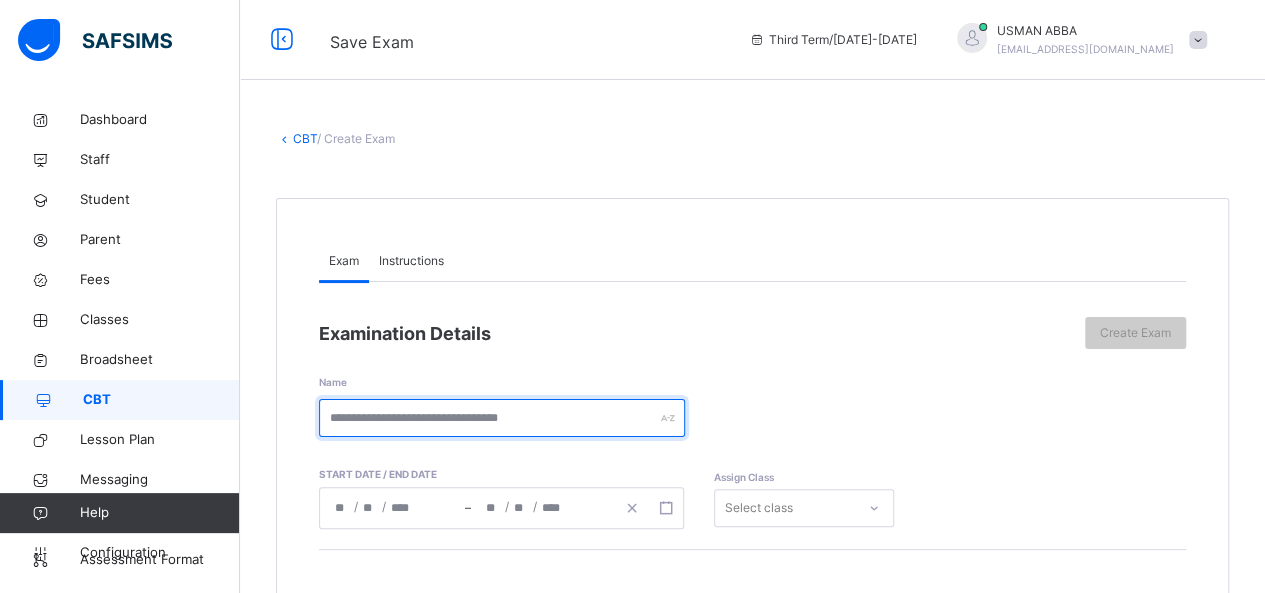 click at bounding box center (502, 418) 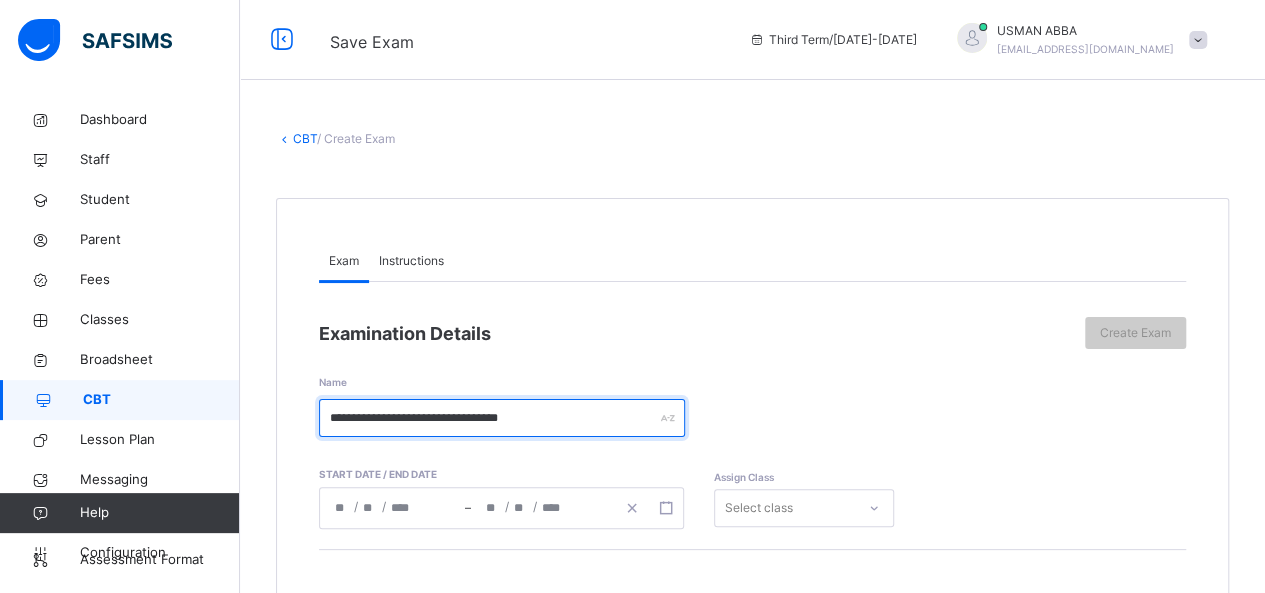 type on "**********" 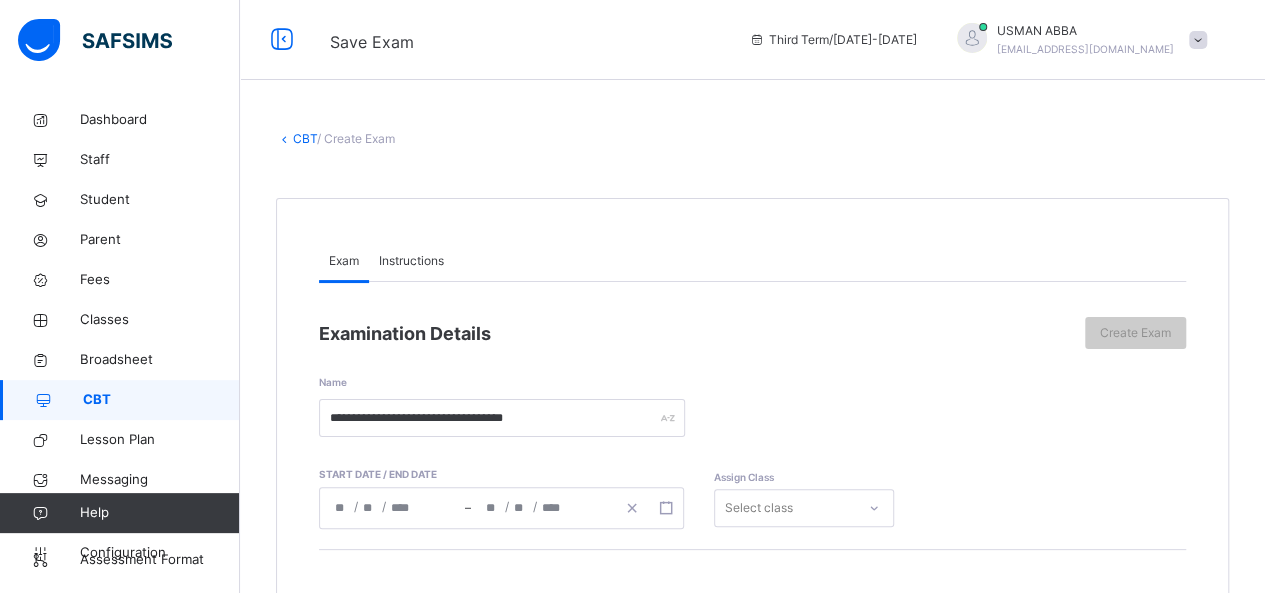click on "Instructions" at bounding box center (411, 261) 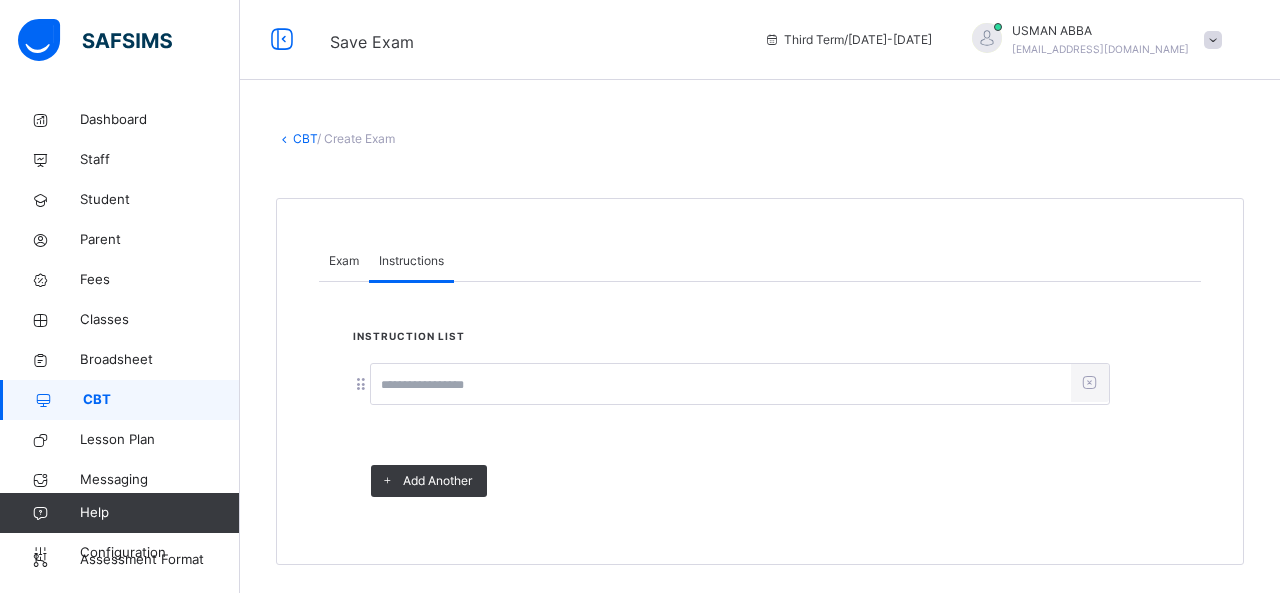 click on "Instruction List Add Another" at bounding box center [760, 419] 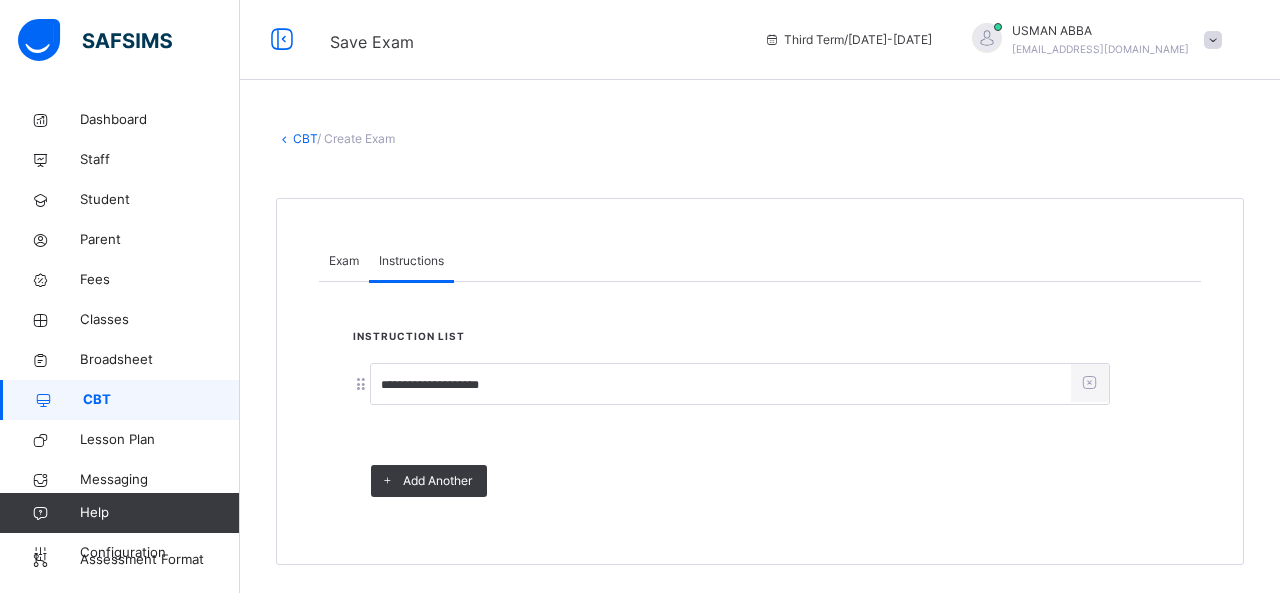type on "**********" 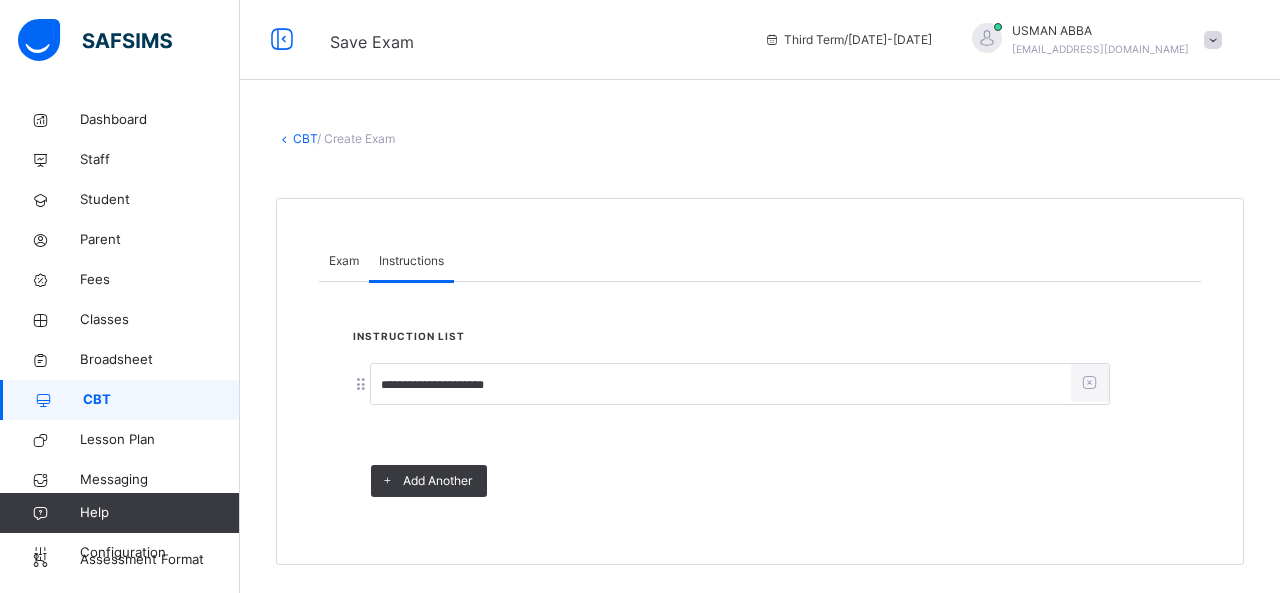 click on "Exam" at bounding box center (344, 261) 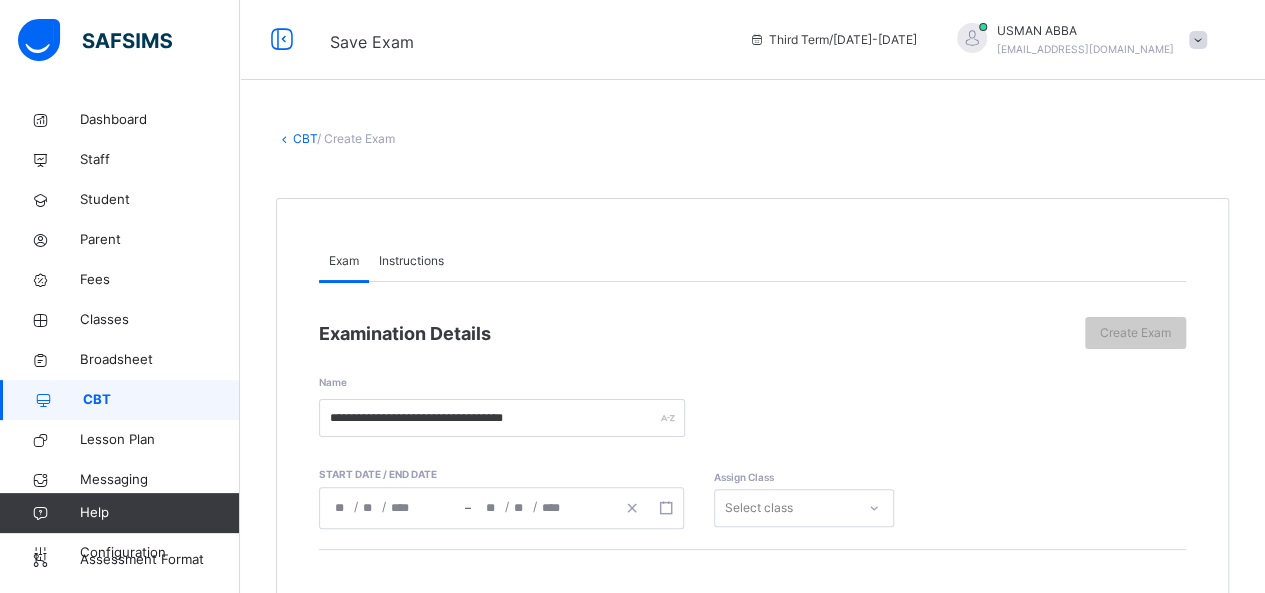 click on "/ /" at bounding box center (392, 508) 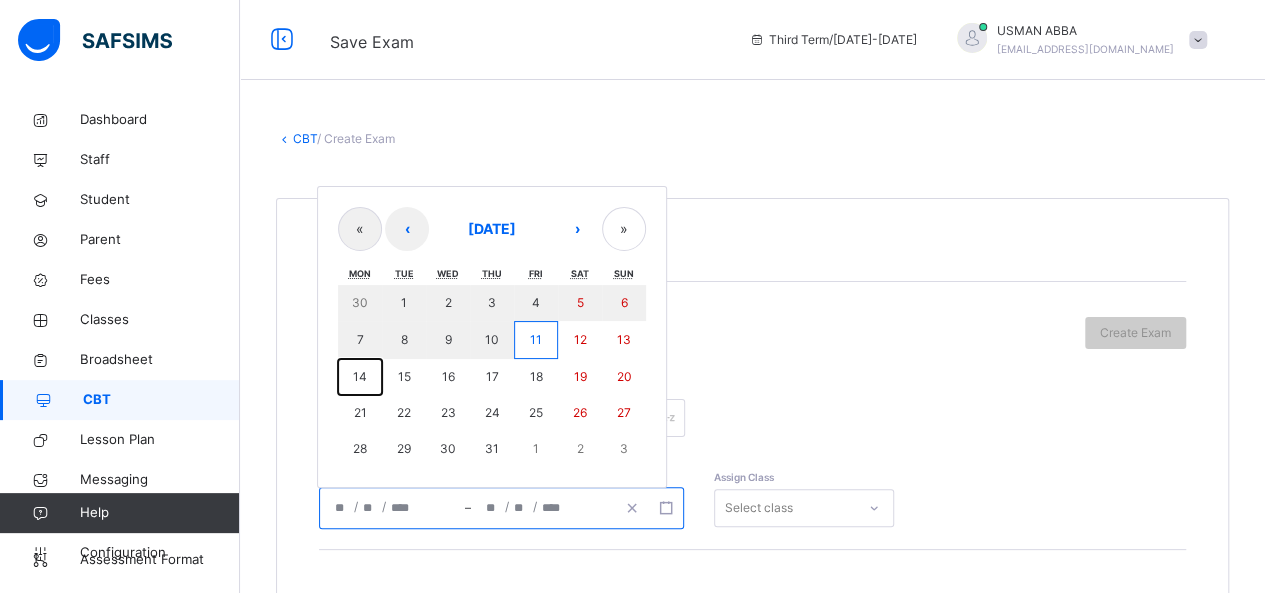 click on "14" at bounding box center (360, 376) 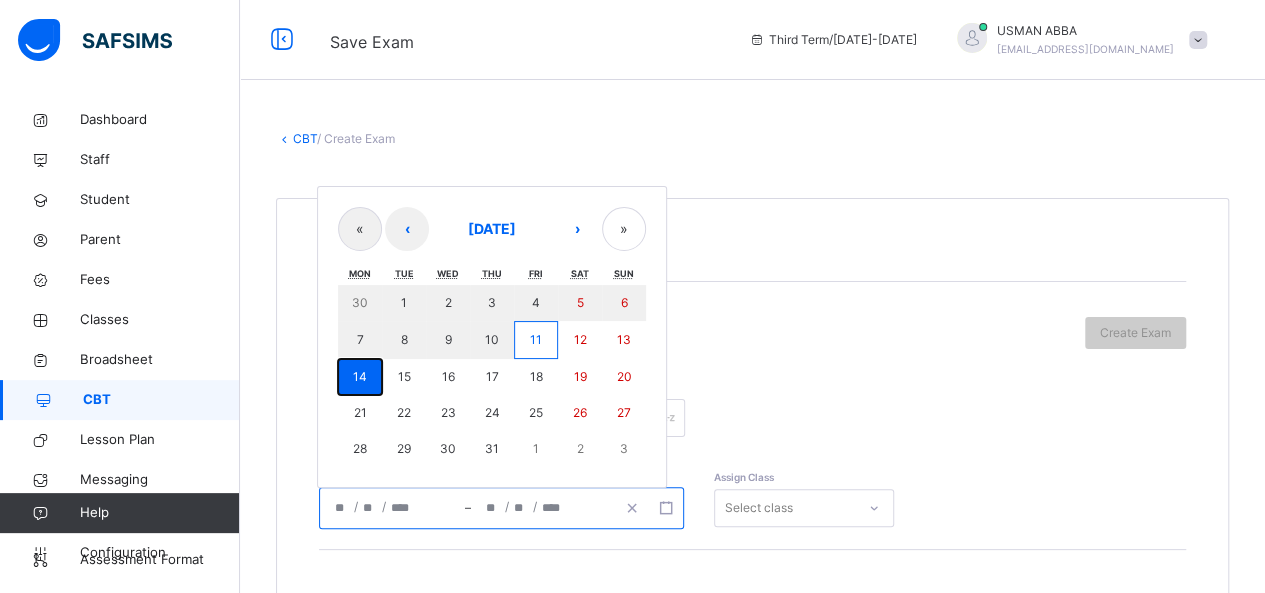 click on "14" at bounding box center (360, 376) 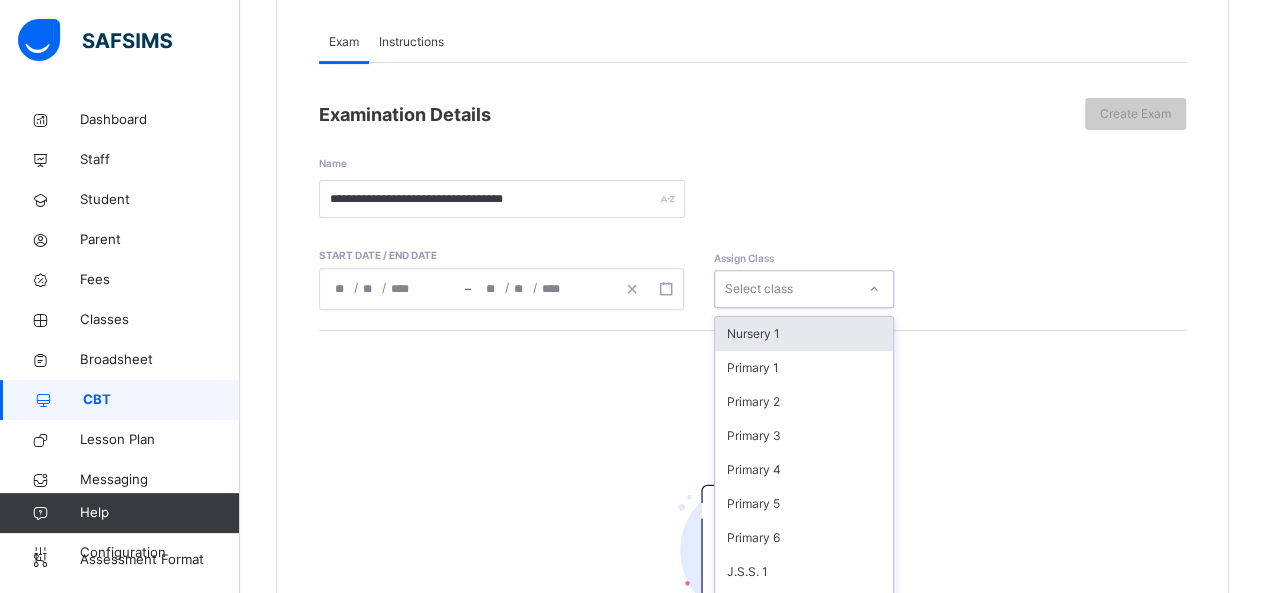 scroll, scrollTop: 250, scrollLeft: 0, axis: vertical 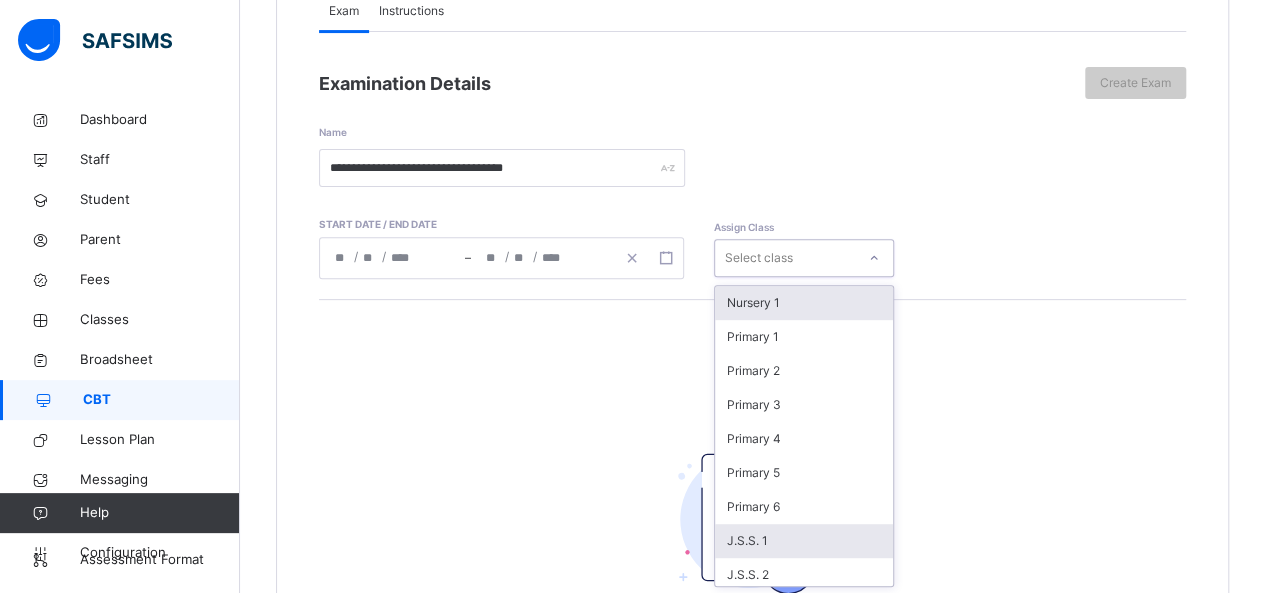 click on "J.S.S. 1" at bounding box center [804, 541] 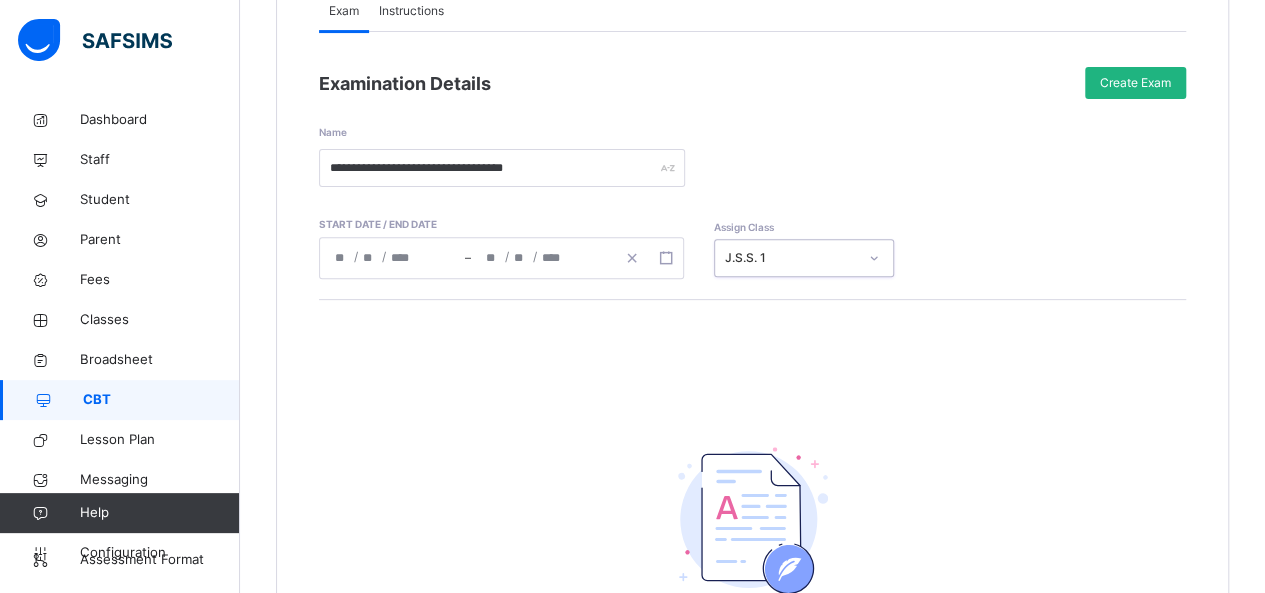 click on "Create Exam" at bounding box center [1135, 83] 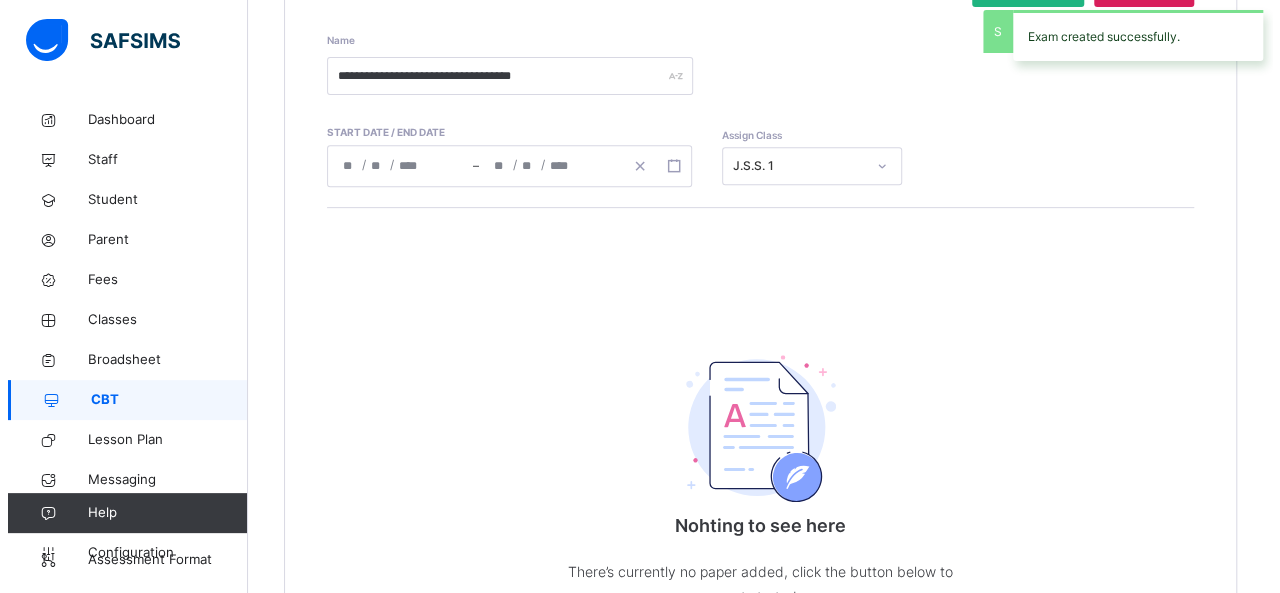 scroll, scrollTop: 532, scrollLeft: 0, axis: vertical 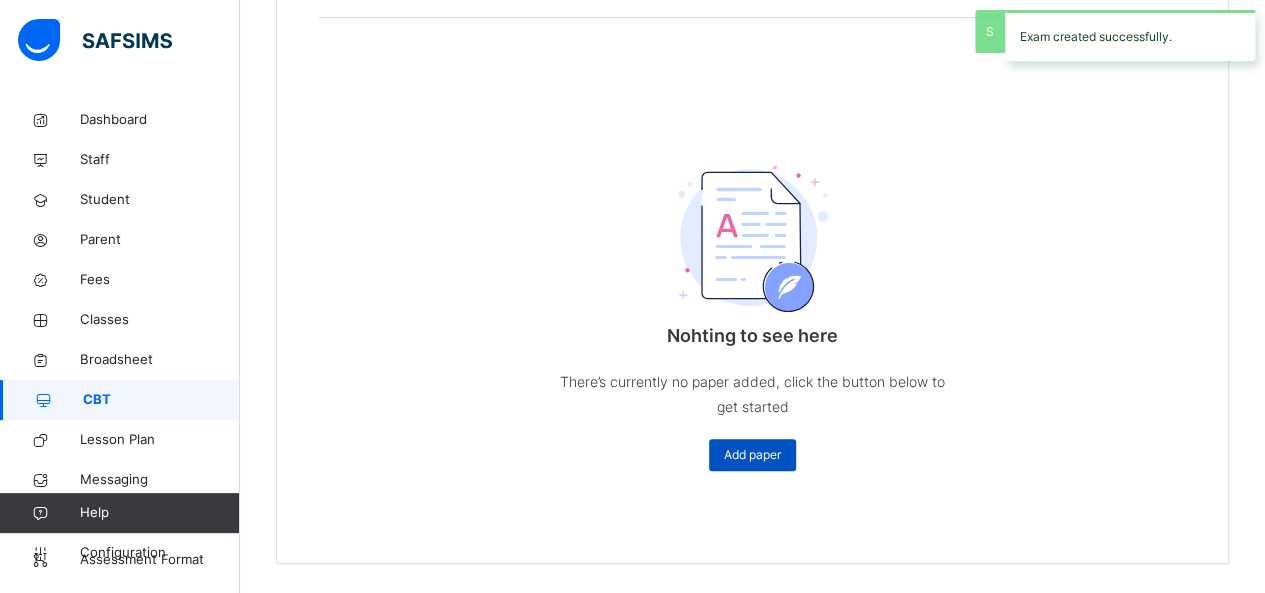 click on "Add paper" at bounding box center [752, 455] 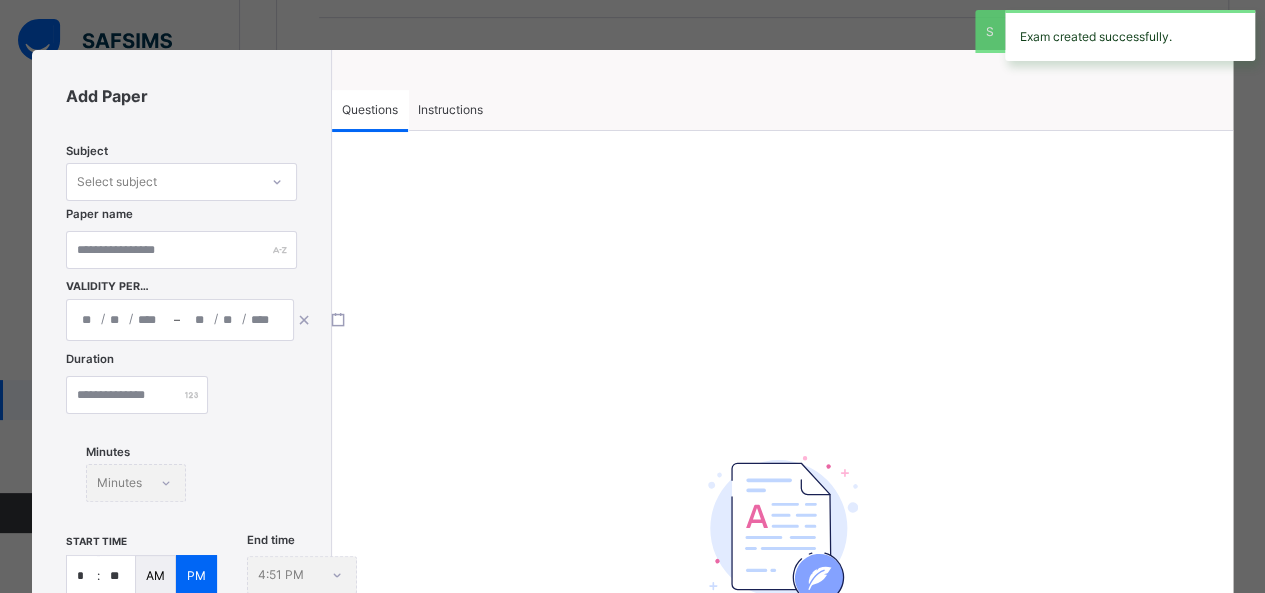 click on "Instructions" at bounding box center [450, 110] 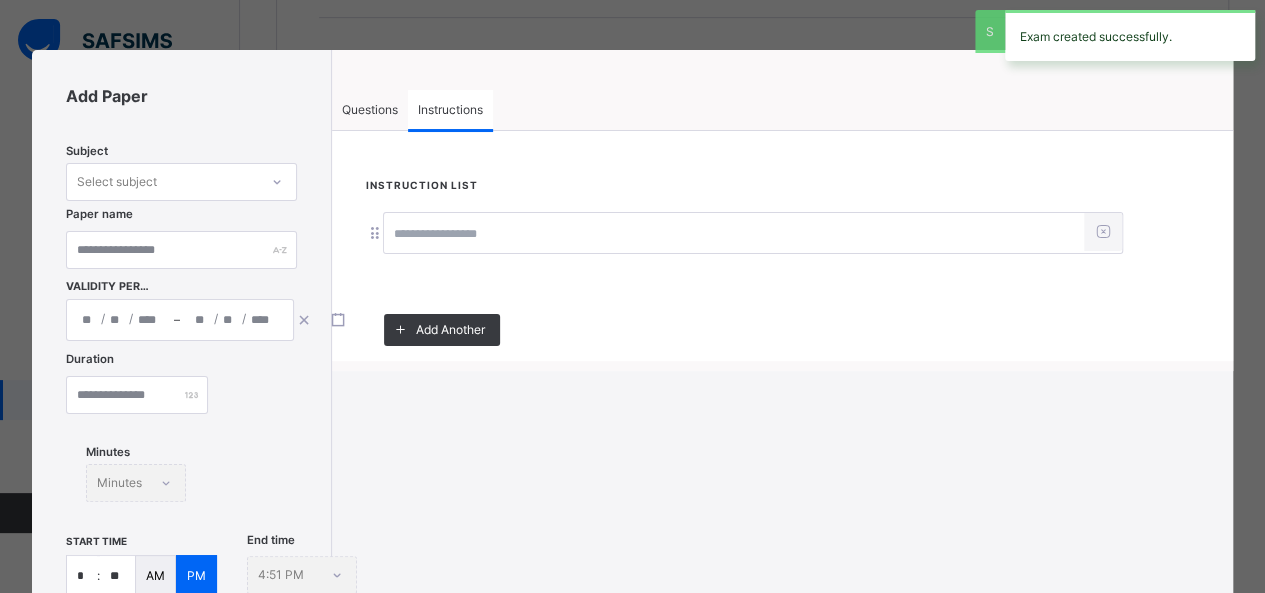 click at bounding box center (734, 234) 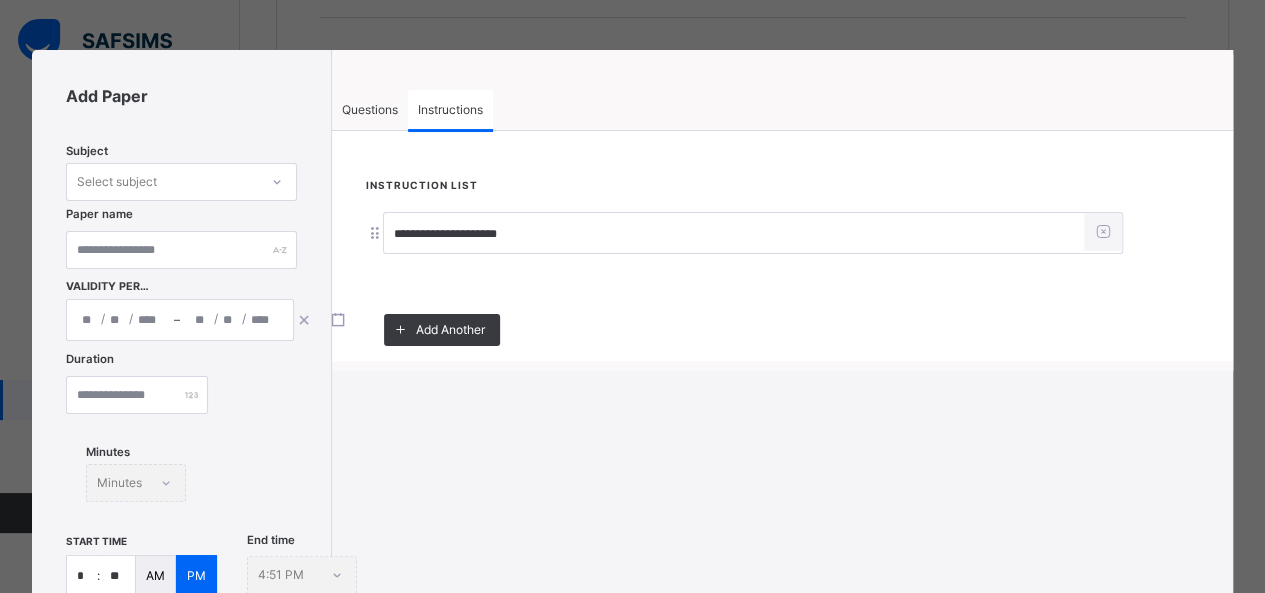 type on "**********" 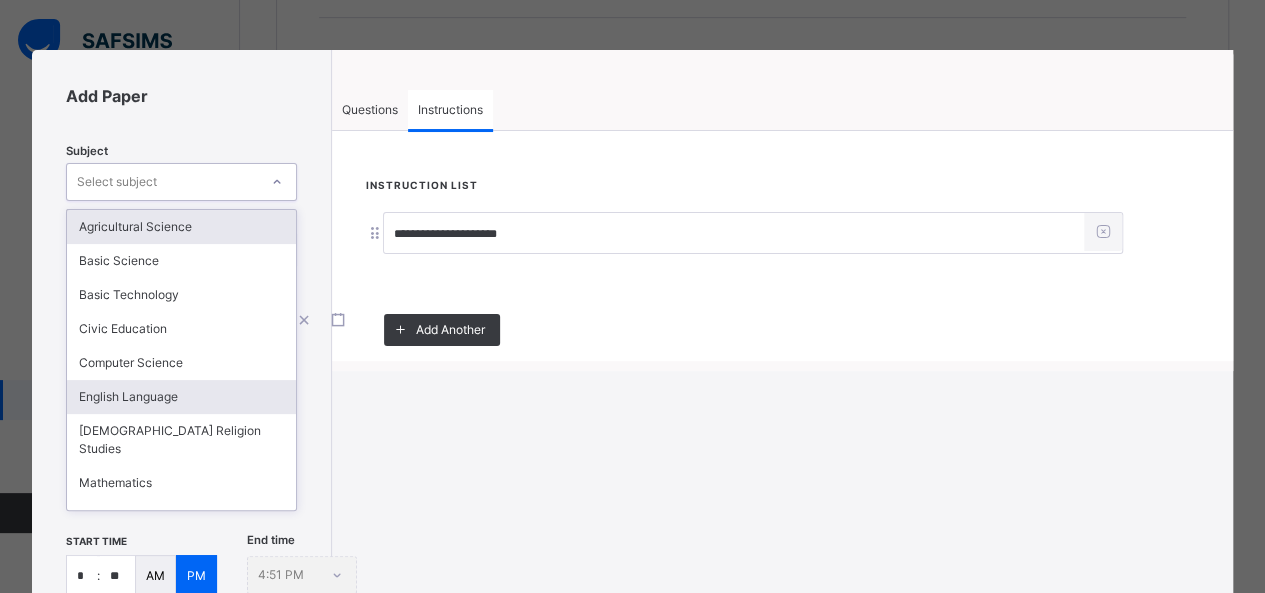 click on "English Language" at bounding box center [181, 397] 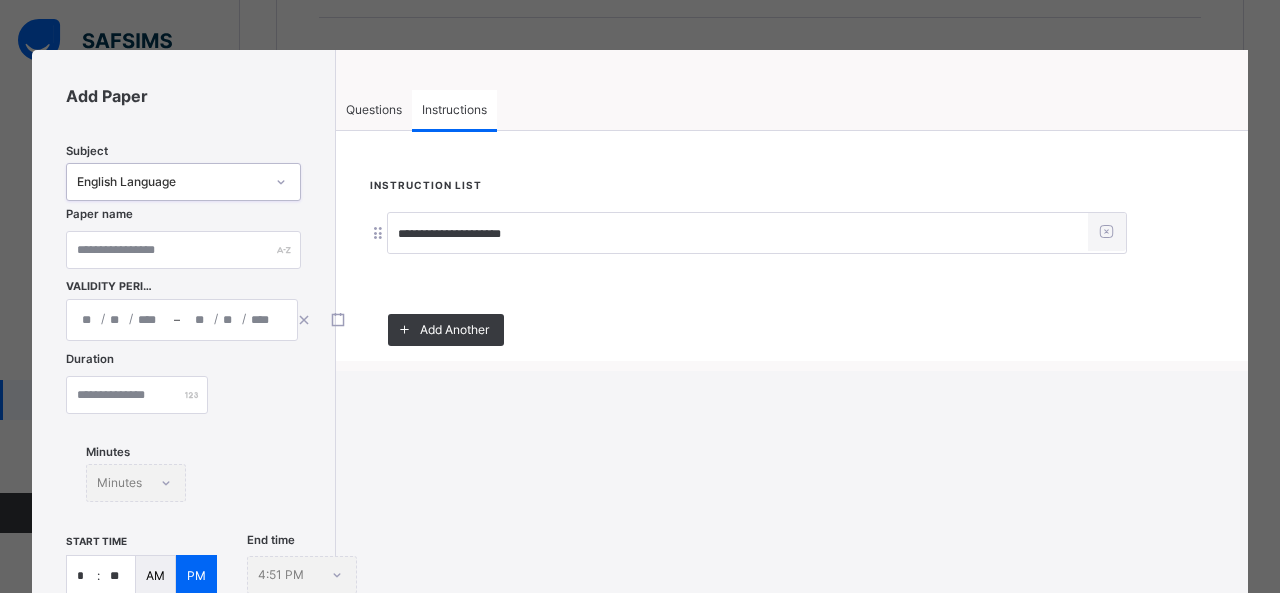click 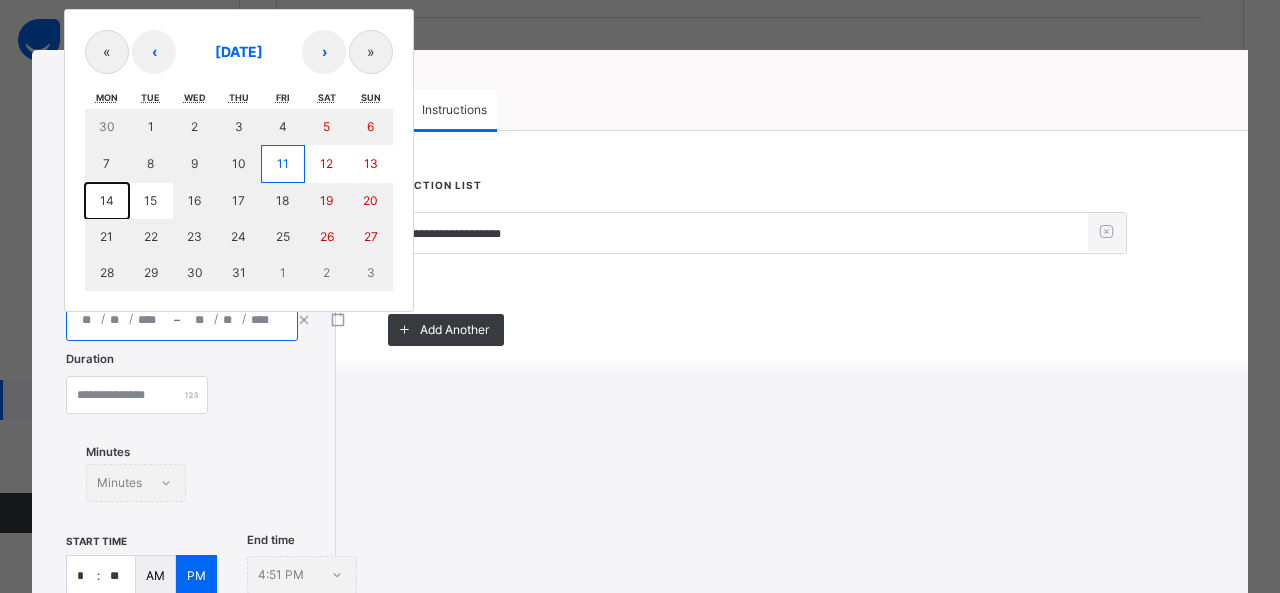 click on "14" at bounding box center [107, 201] 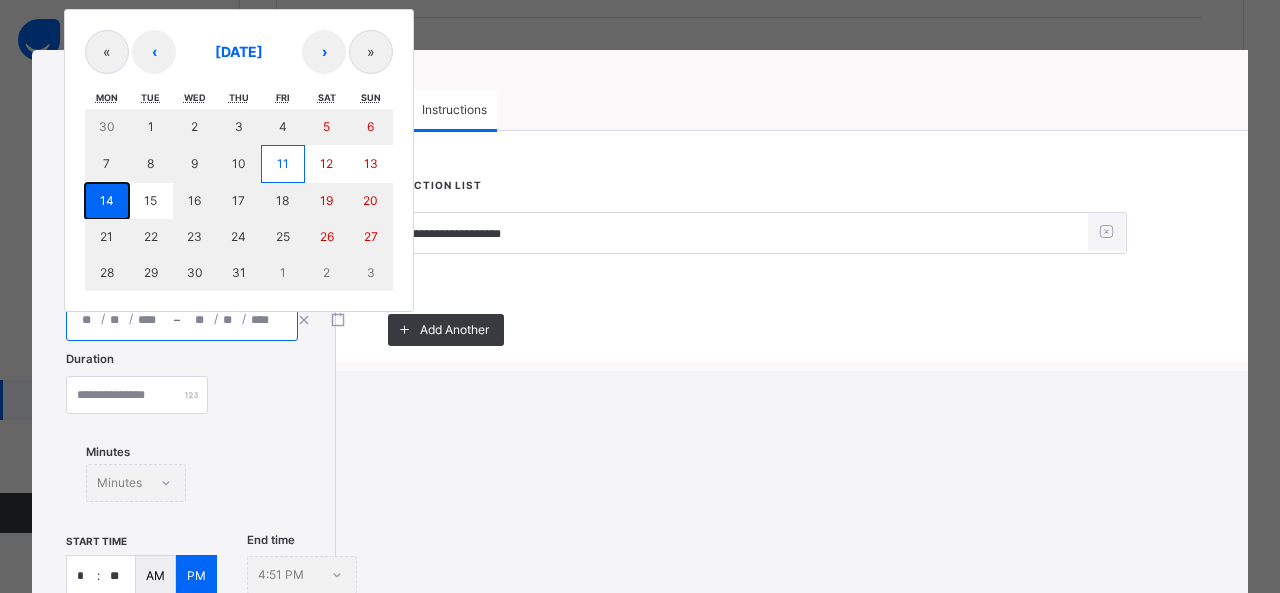 click on "14" at bounding box center [107, 201] 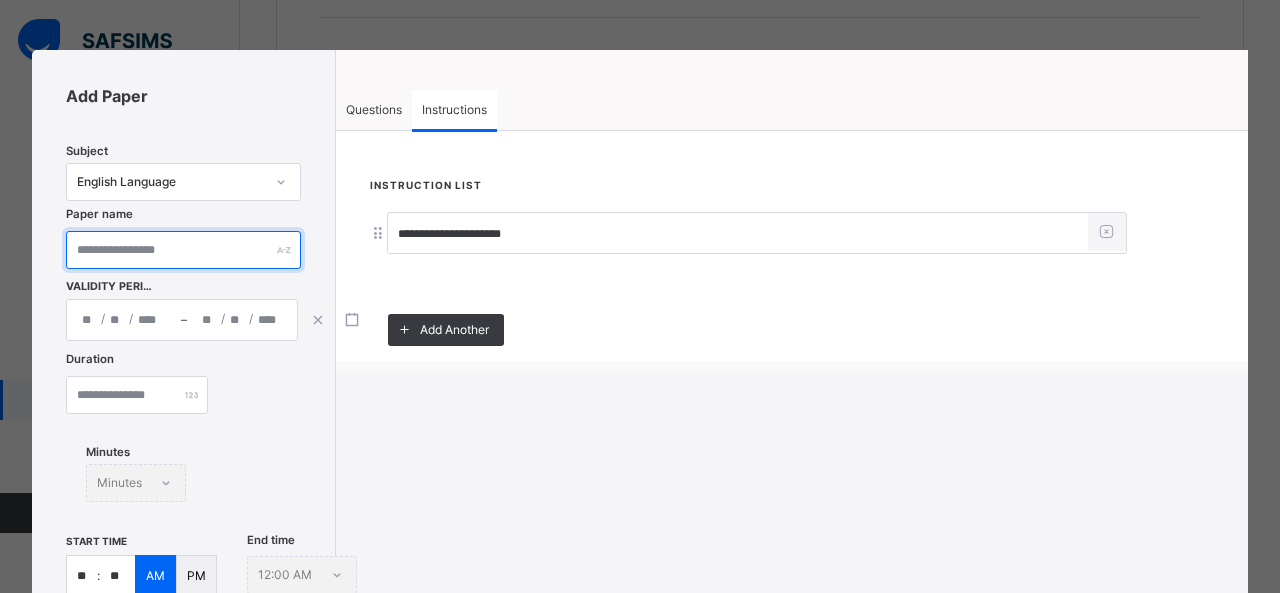 click at bounding box center (183, 250) 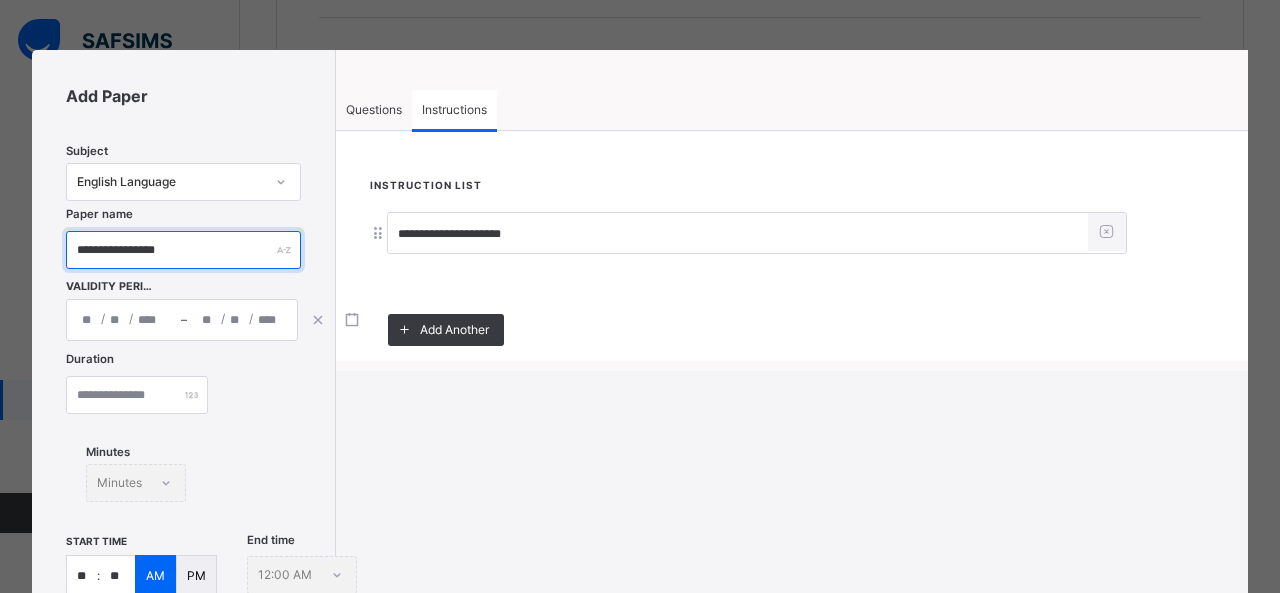 type on "**********" 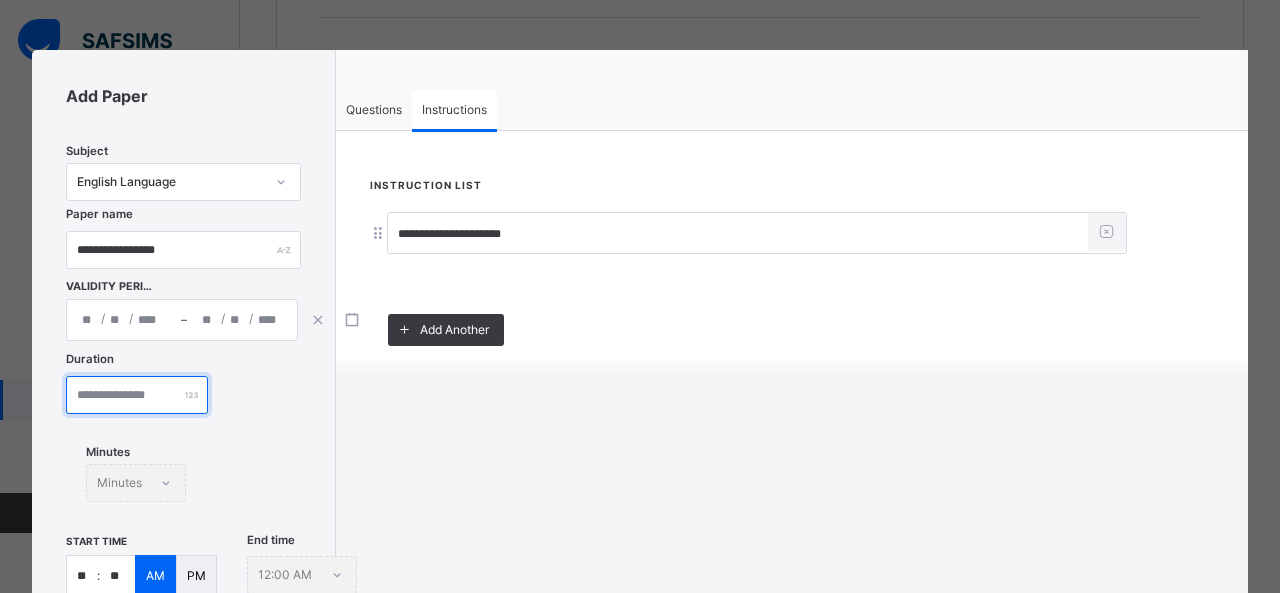 click at bounding box center [137, 395] 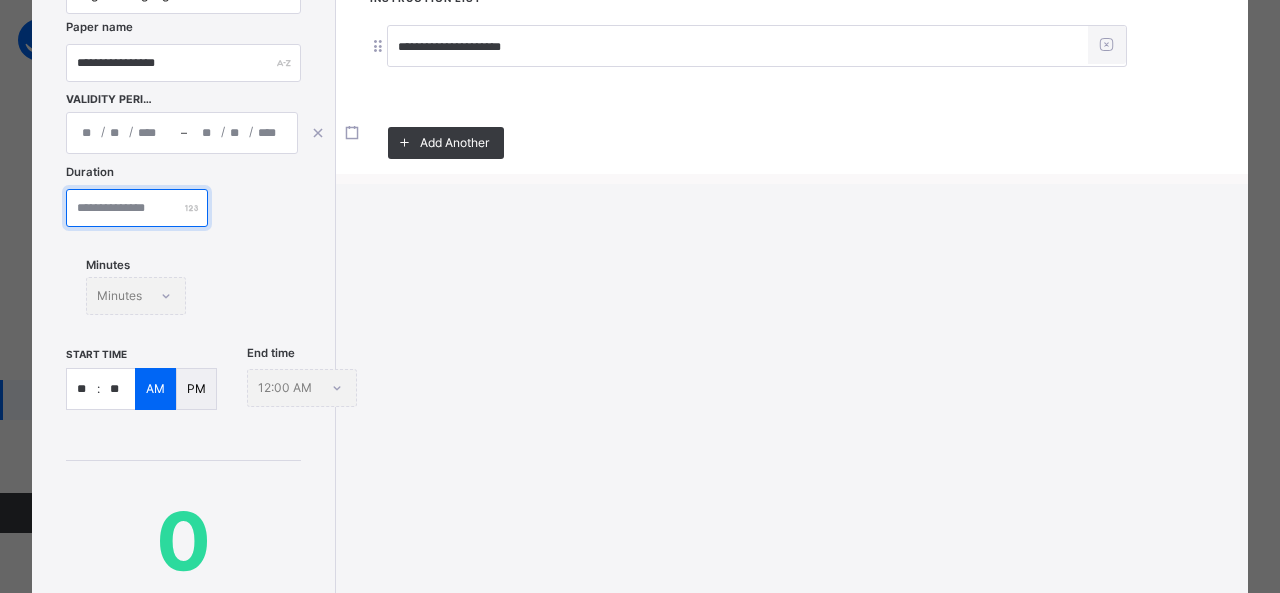 scroll, scrollTop: 222, scrollLeft: 0, axis: vertical 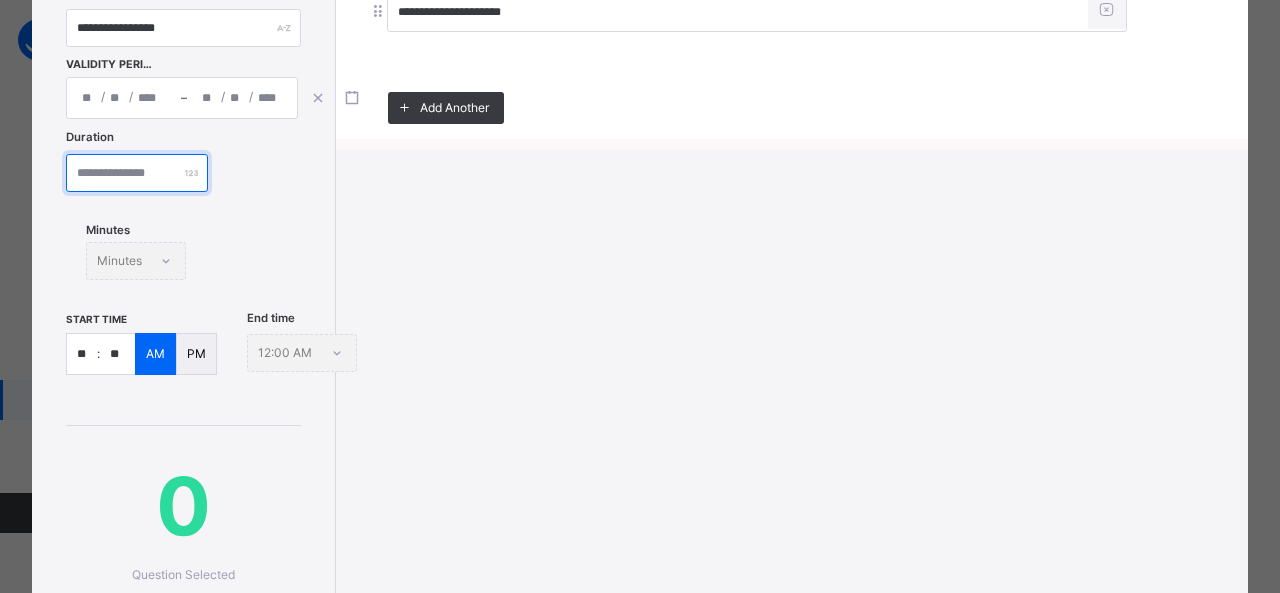 type on "**" 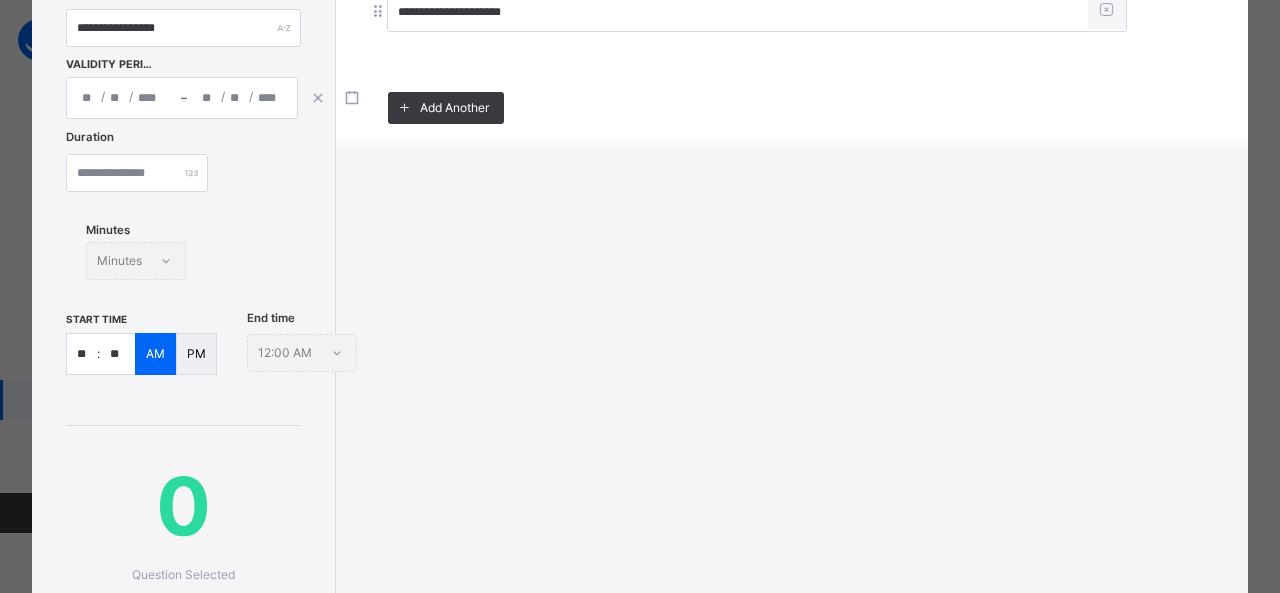 click on "**" at bounding box center (82, 354) 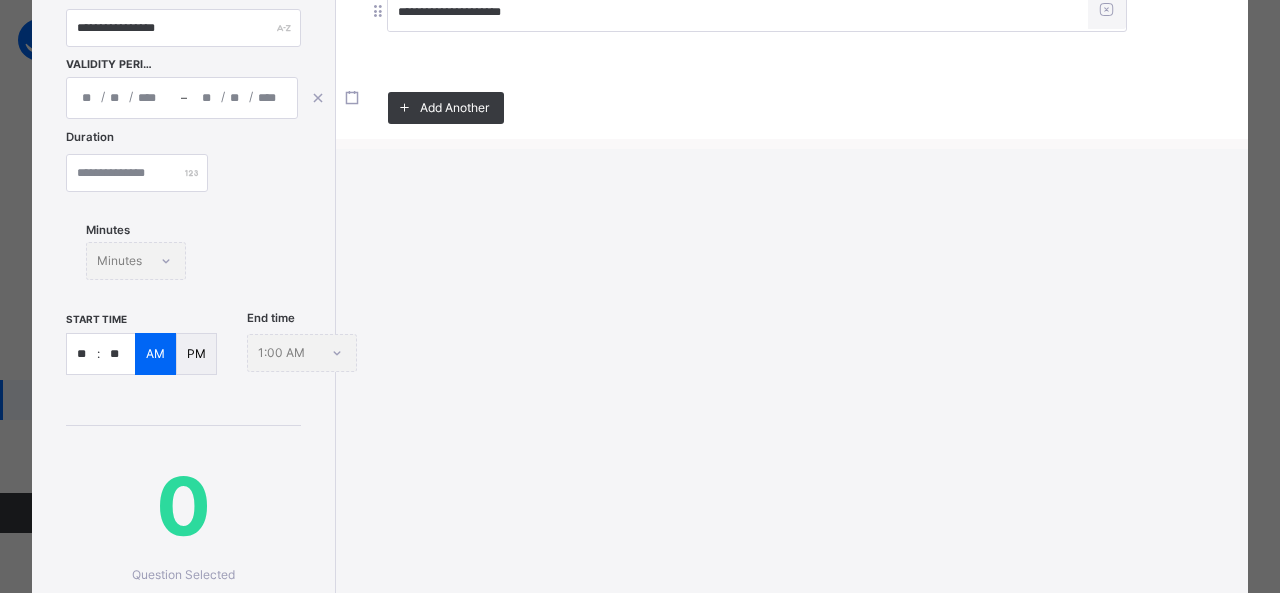 type on "*" 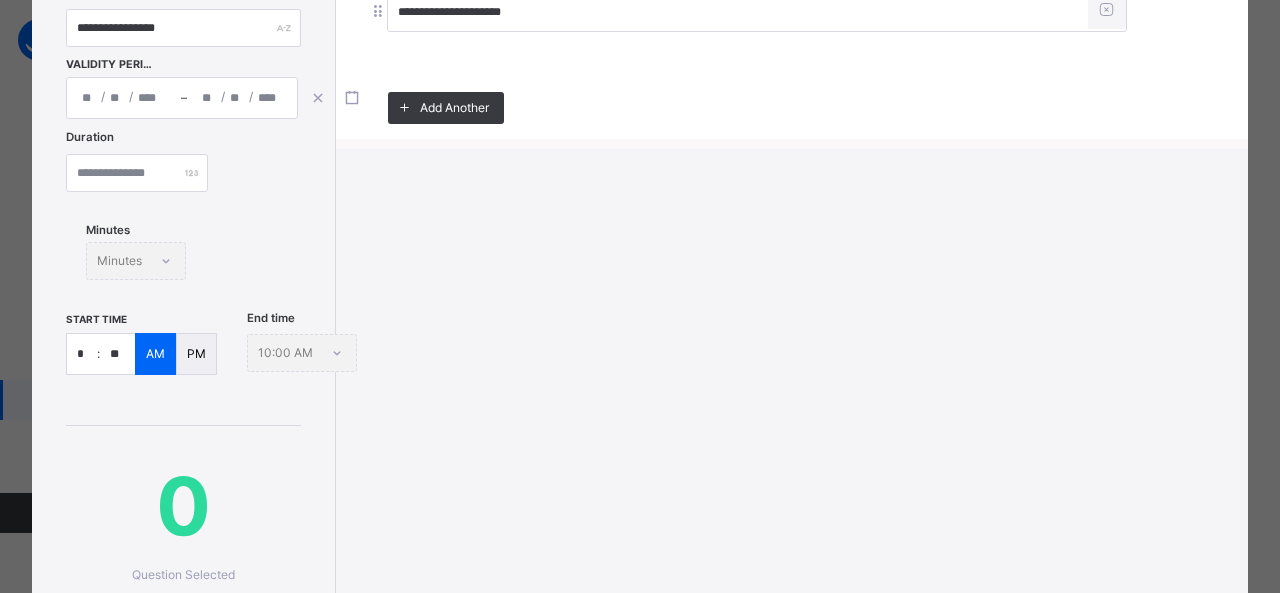 type on "*" 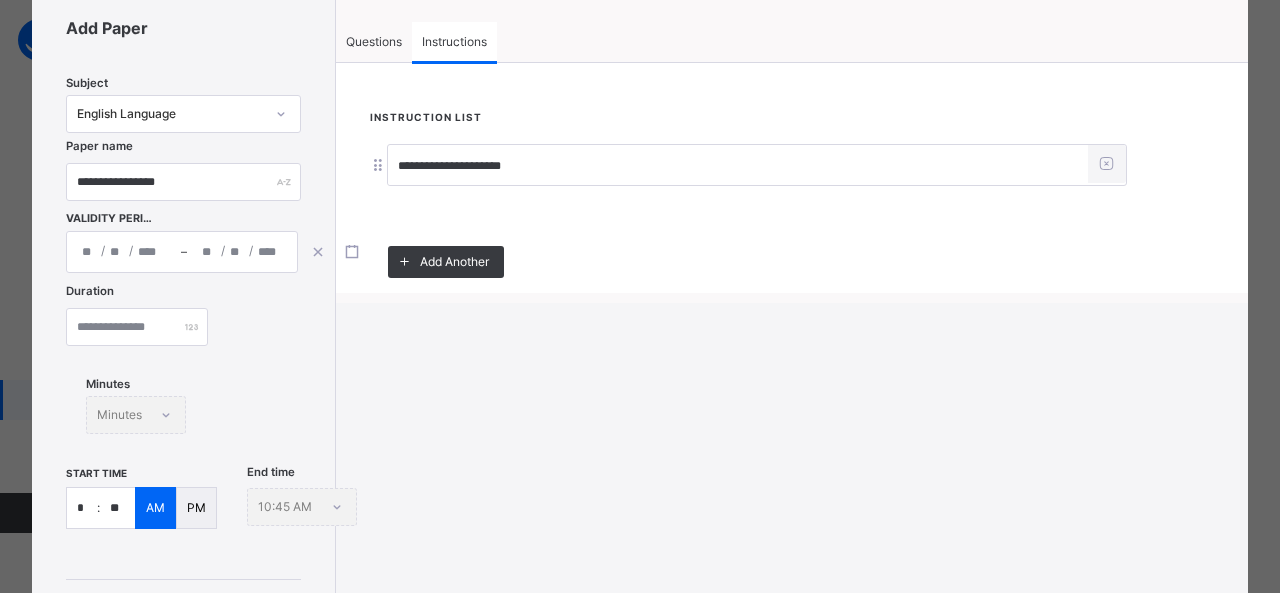 scroll, scrollTop: 0, scrollLeft: 0, axis: both 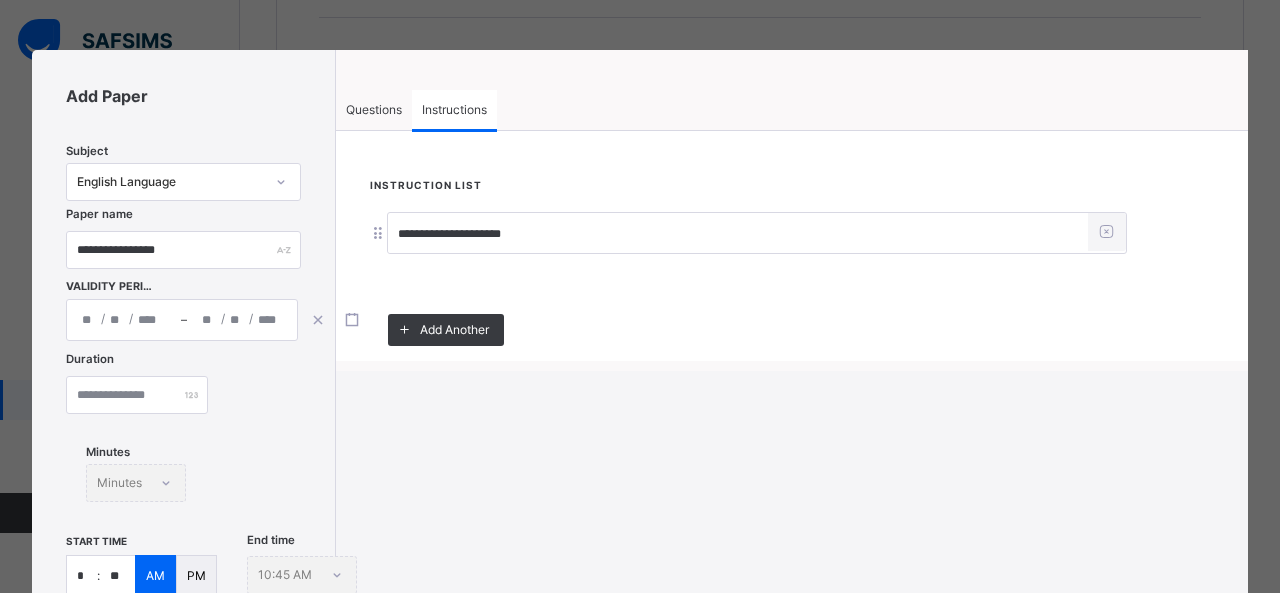 type on "**" 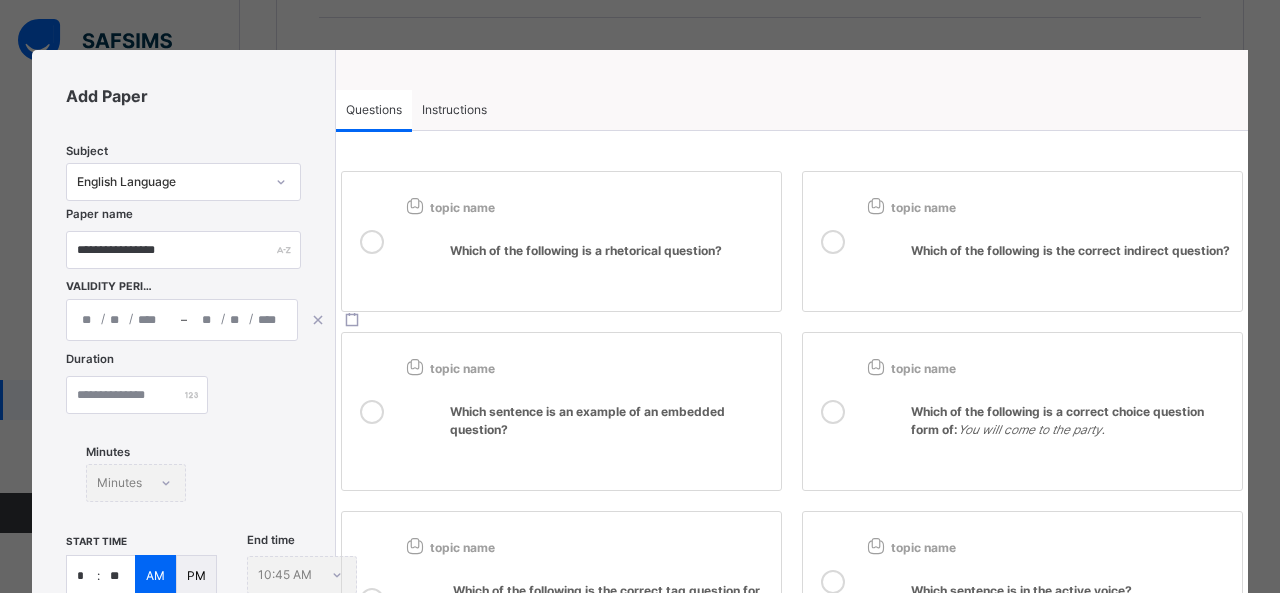 click on "Which of the following is a rhetorical question?" at bounding box center [586, 250] 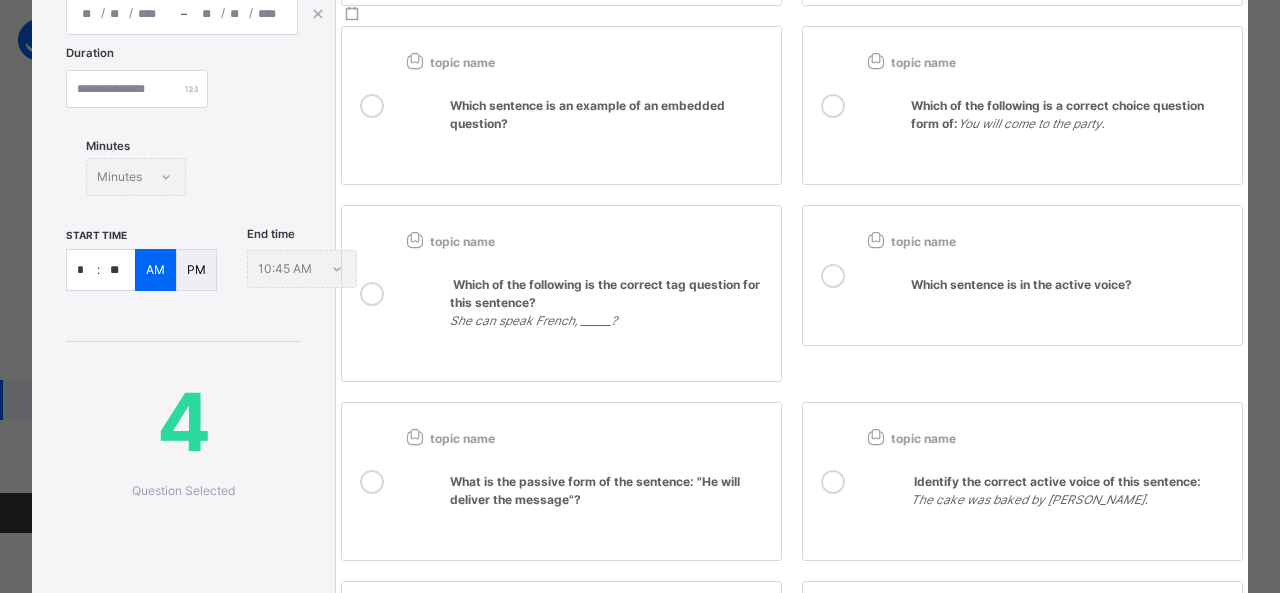scroll, scrollTop: 308, scrollLeft: 0, axis: vertical 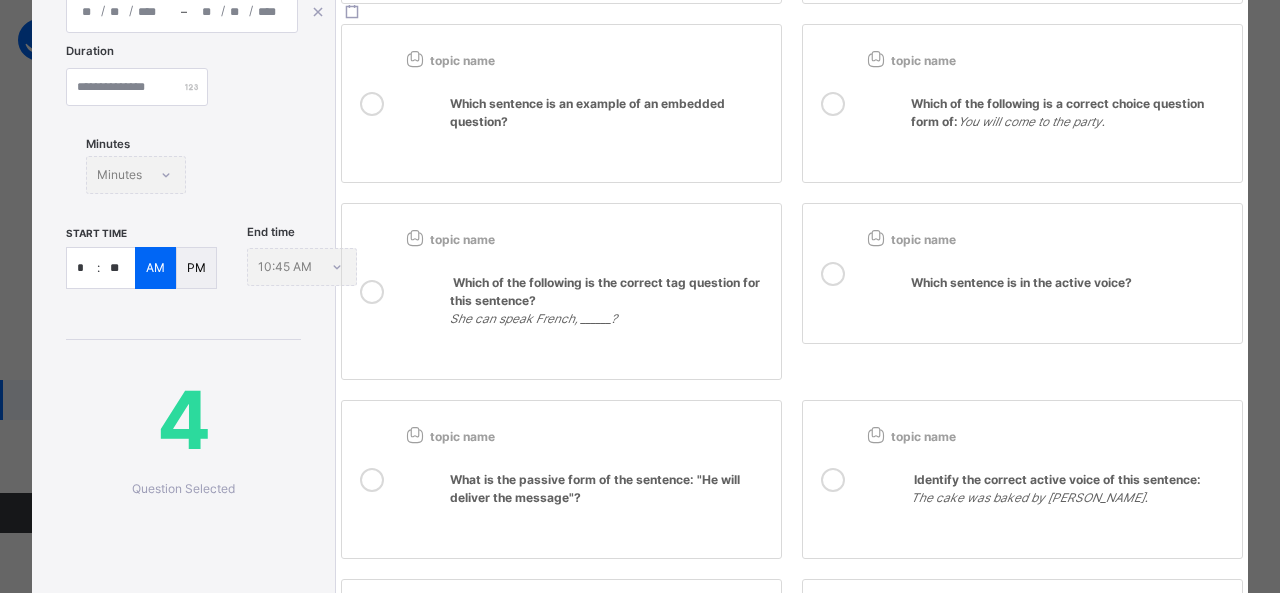 click on "She can speak French, ______?" at bounding box center [533, 318] 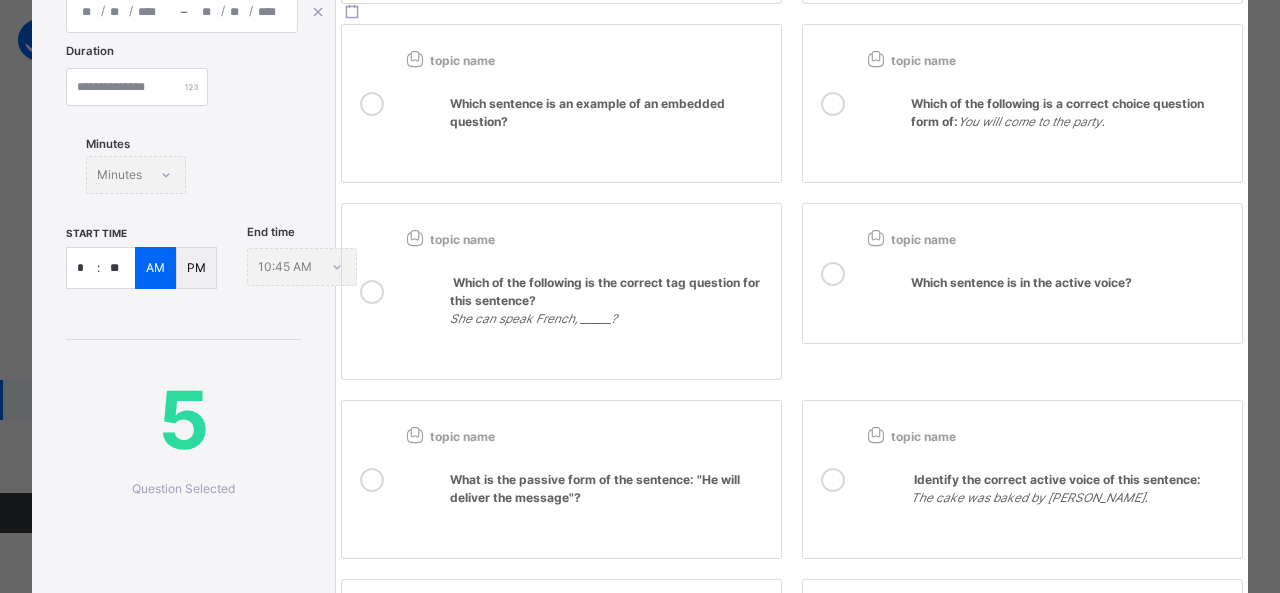 click on "Which sentence is in the active voice?" at bounding box center [1047, 289] 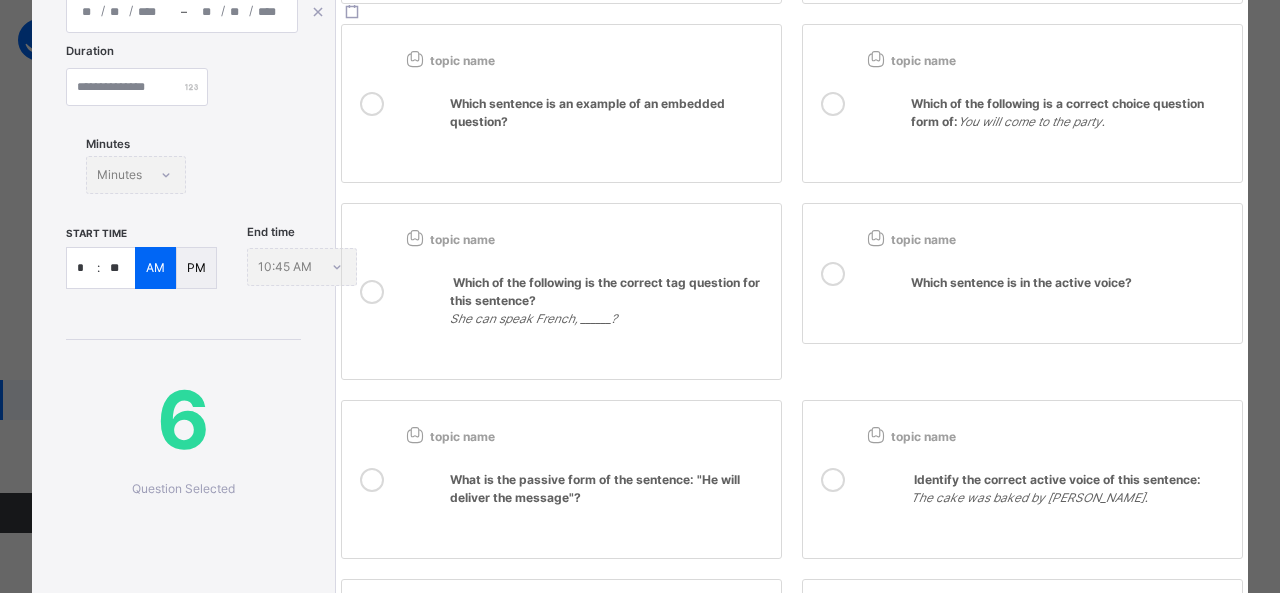 click at bounding box center (586, 462) 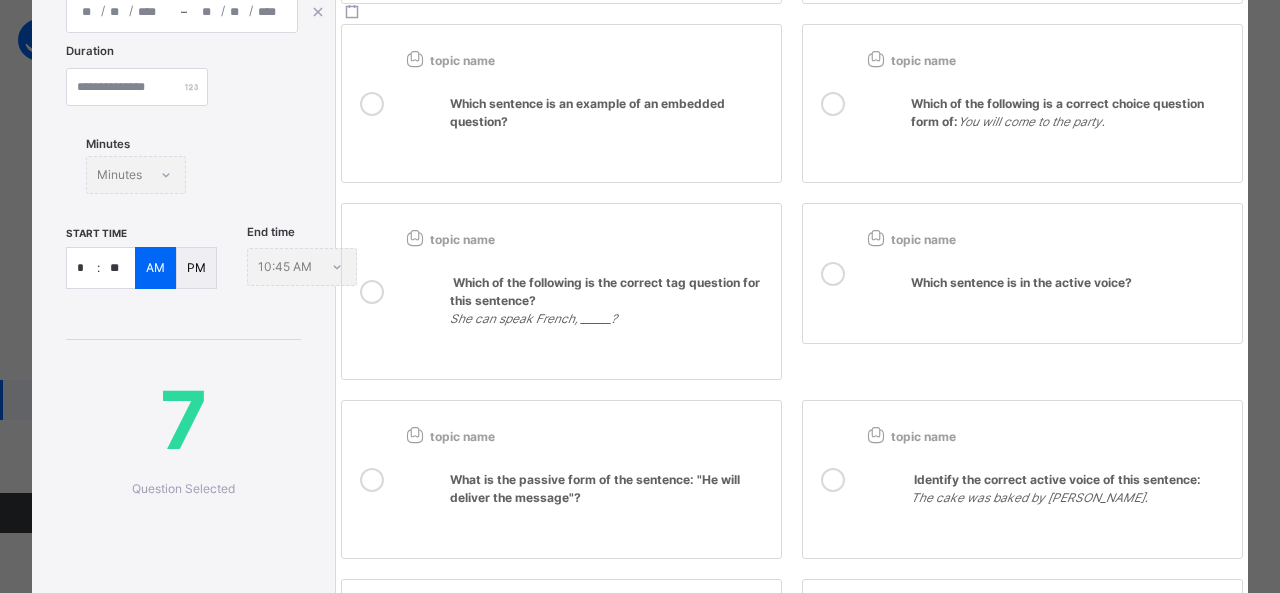 click at bounding box center [833, 479] 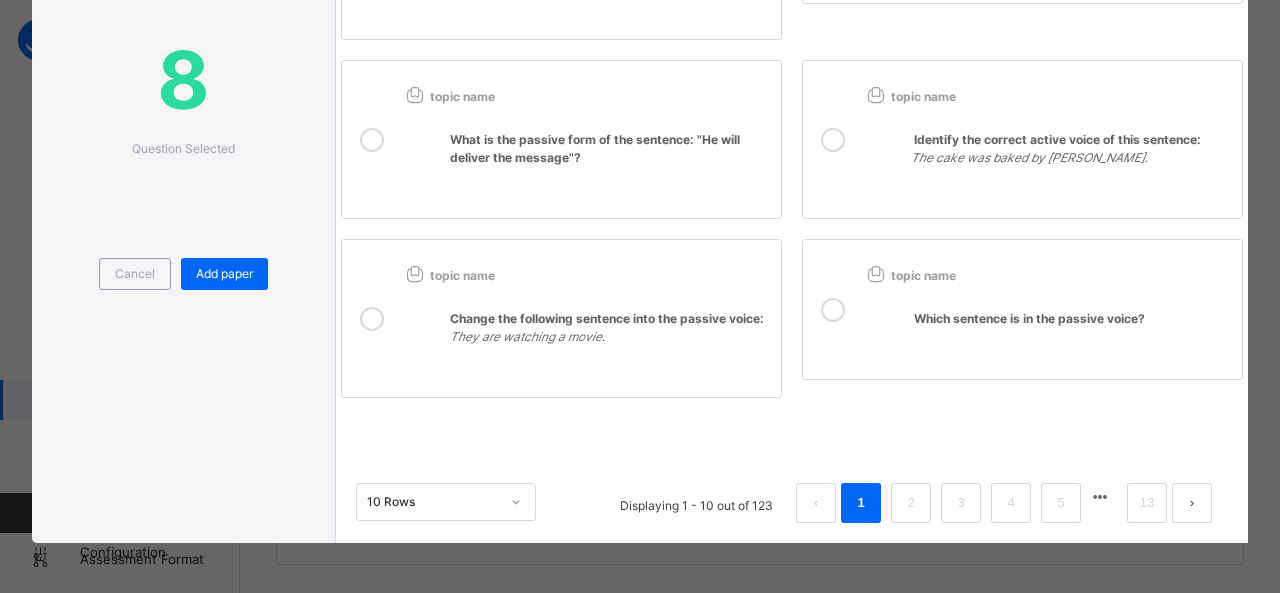 scroll, scrollTop: 660, scrollLeft: 0, axis: vertical 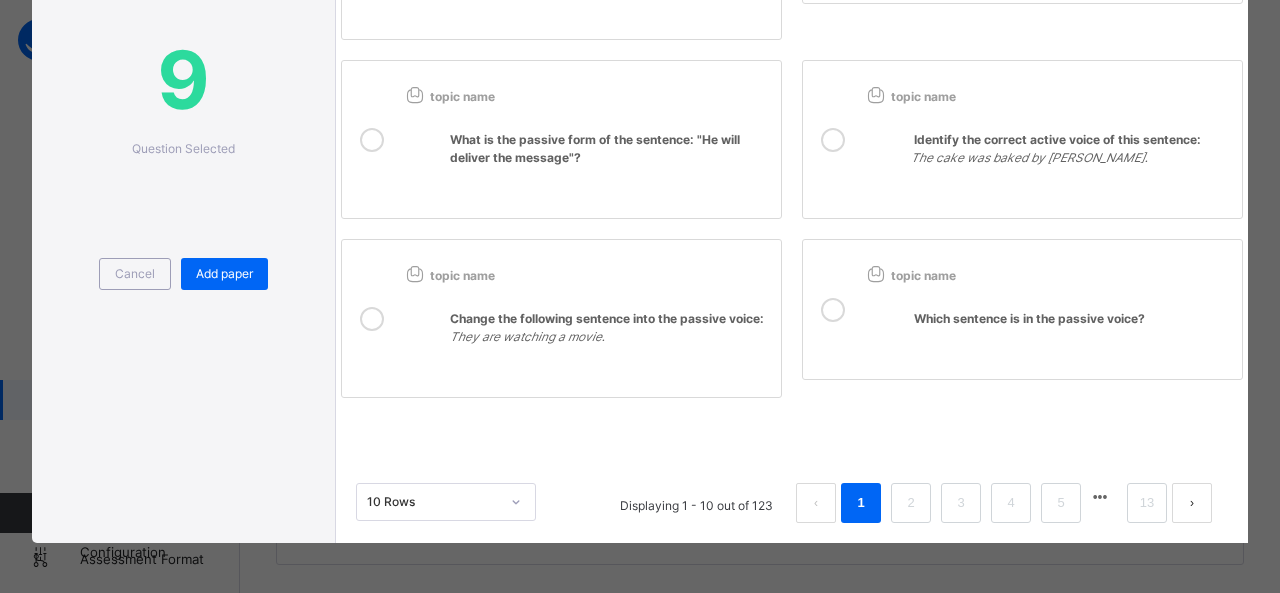 click at bounding box center (1047, 301) 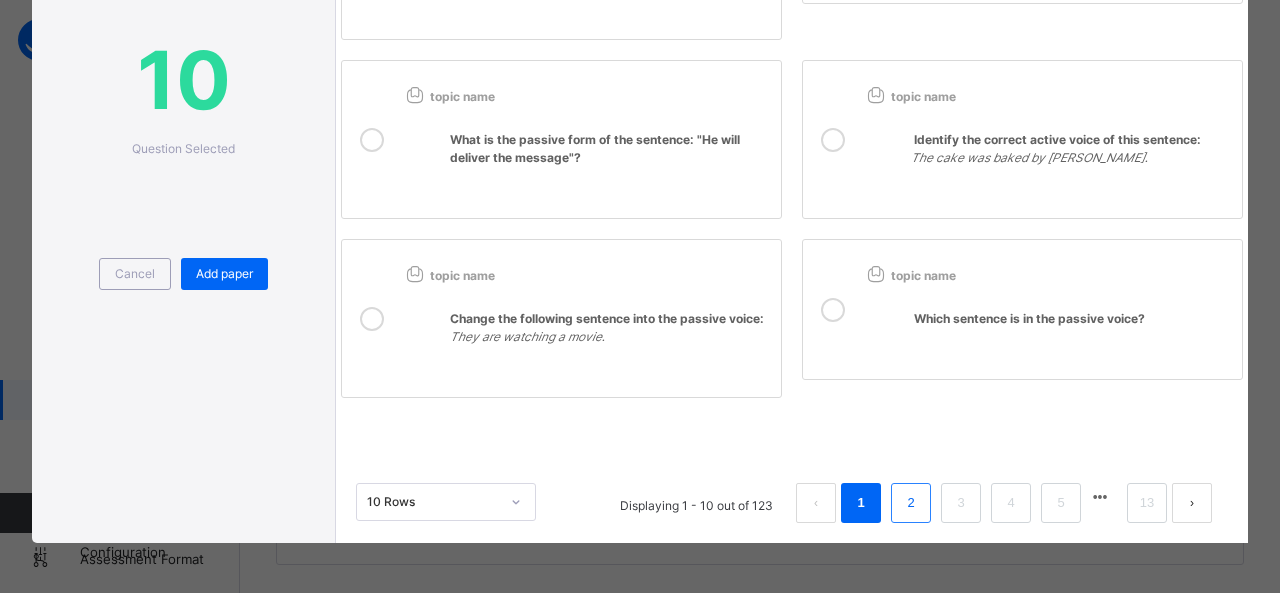 click on "2" at bounding box center [910, 503] 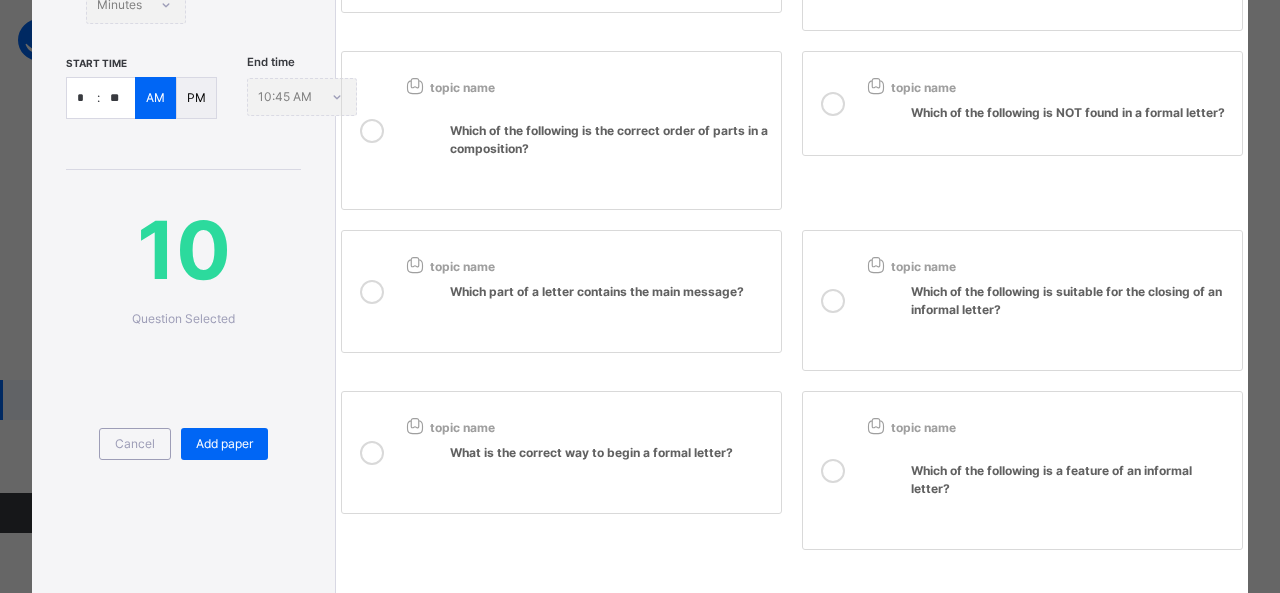 scroll, scrollTop: 626, scrollLeft: 0, axis: vertical 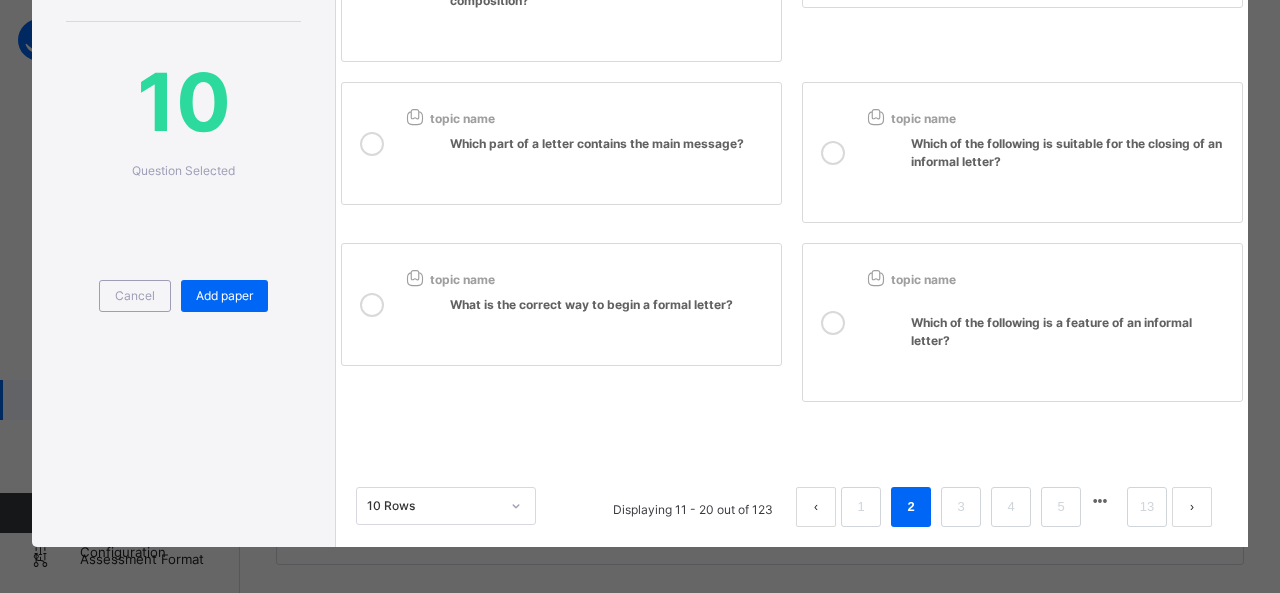 click on "What is the correct way to begin a formal letter?" at bounding box center [586, 320] 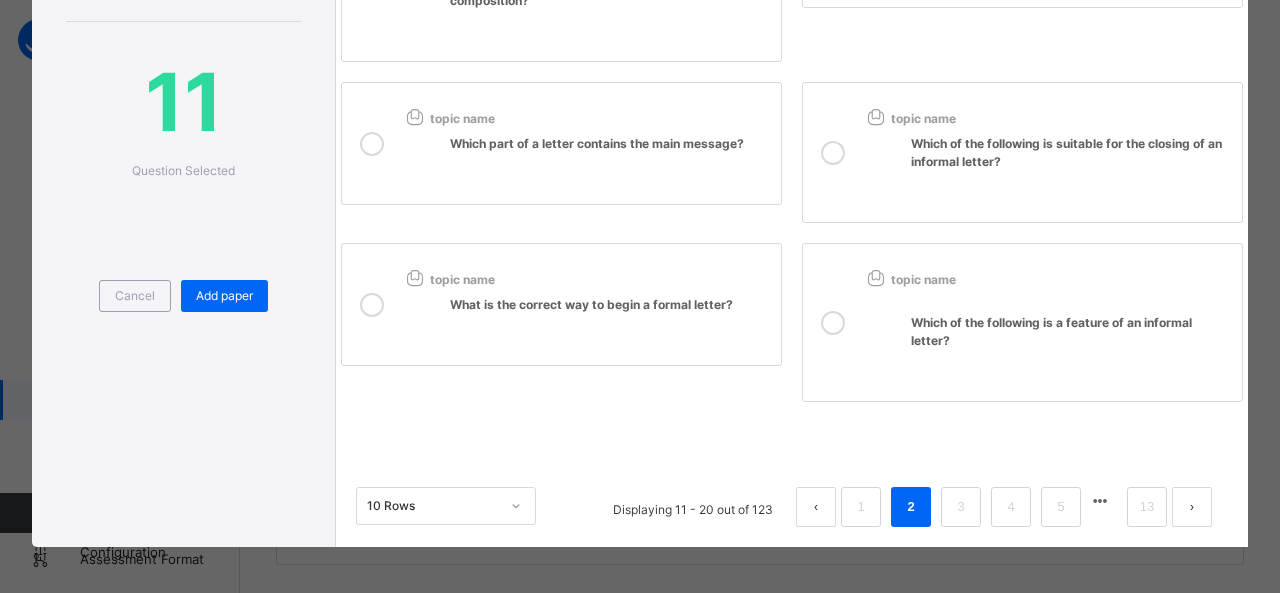 click at bounding box center (1047, 305) 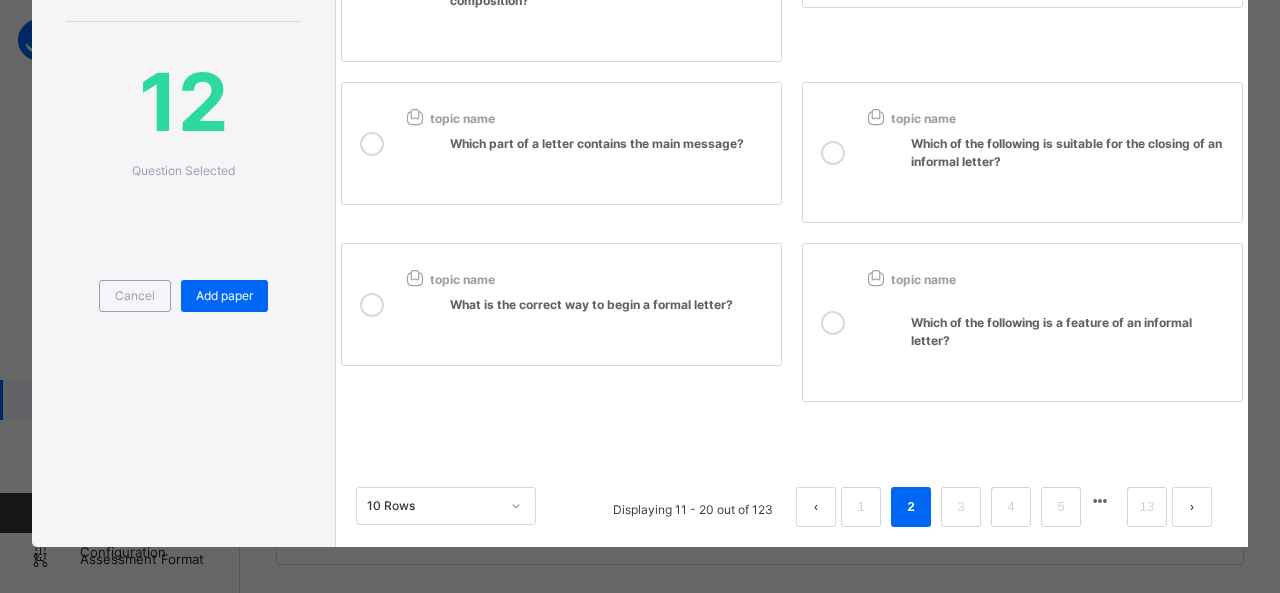 click on "Which of the following is suitable for the closing of an informal letter?" at bounding box center (1047, 168) 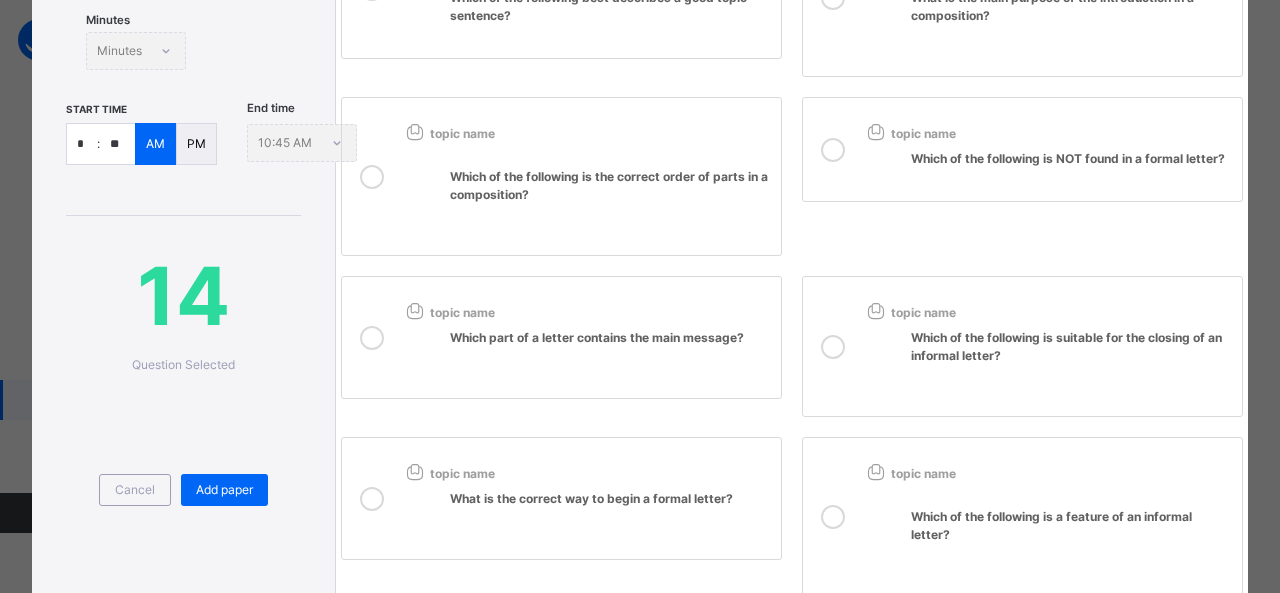 scroll, scrollTop: 424, scrollLeft: 0, axis: vertical 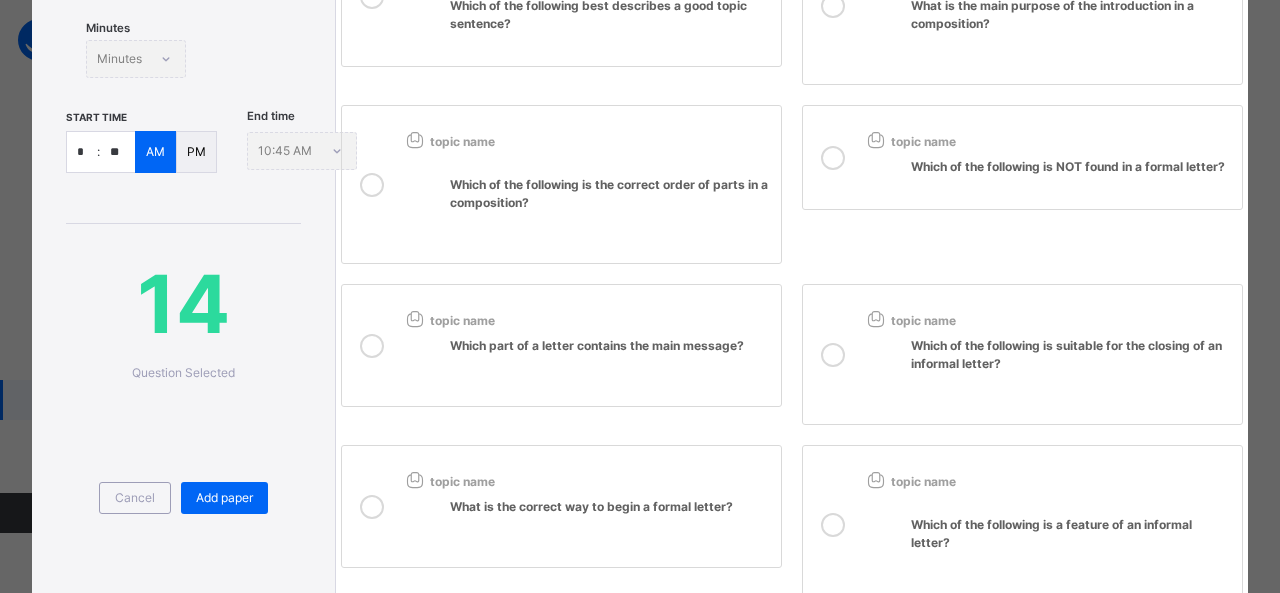 click on "topic name   Which of the following is NOT found in a formal letter?" at bounding box center [1022, 157] 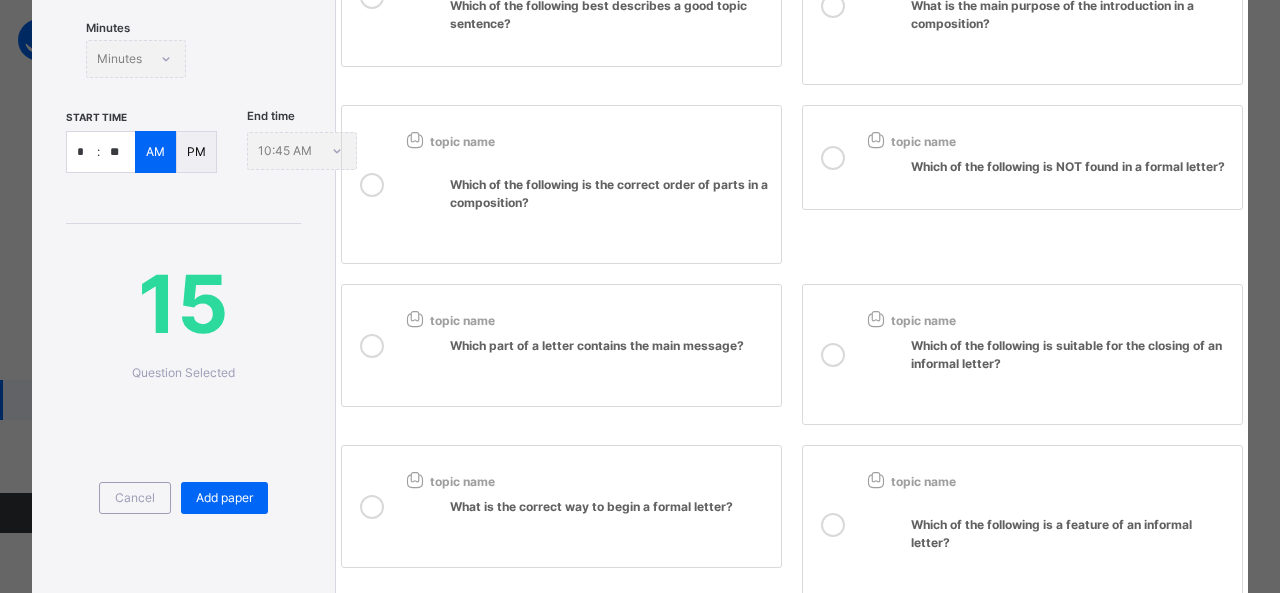 click on "Which of the following is the correct order of parts in a composition?" at bounding box center (610, 212) 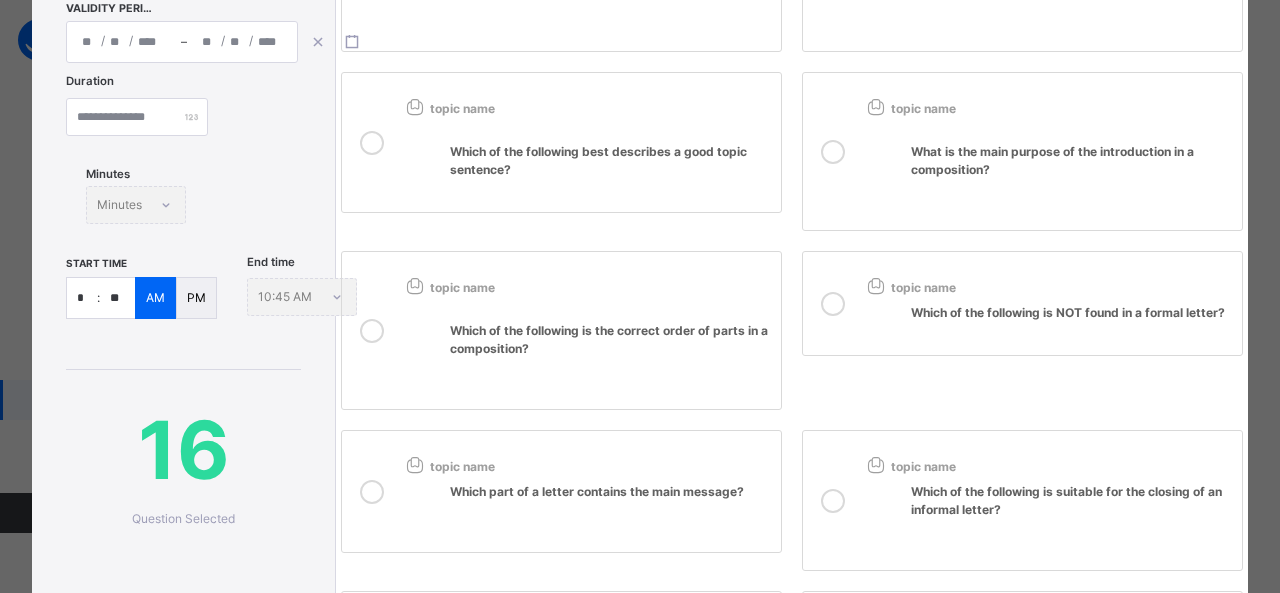 scroll, scrollTop: 232, scrollLeft: 0, axis: vertical 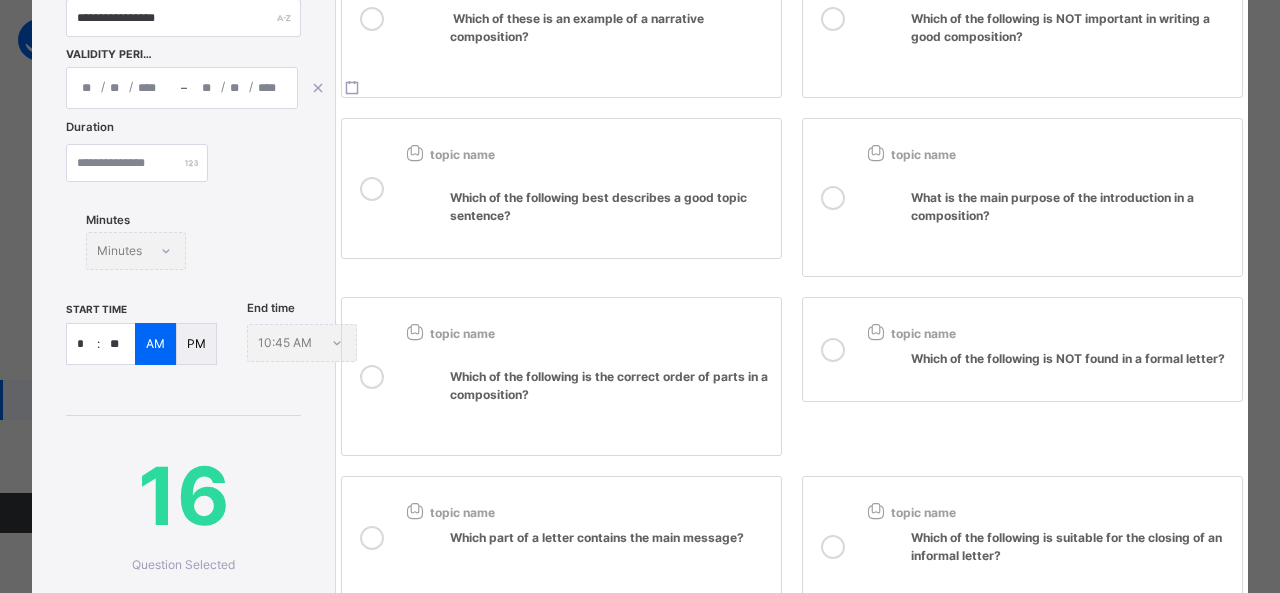 click on "What is the main purpose of the introduction in a composition?" at bounding box center (1047, 213) 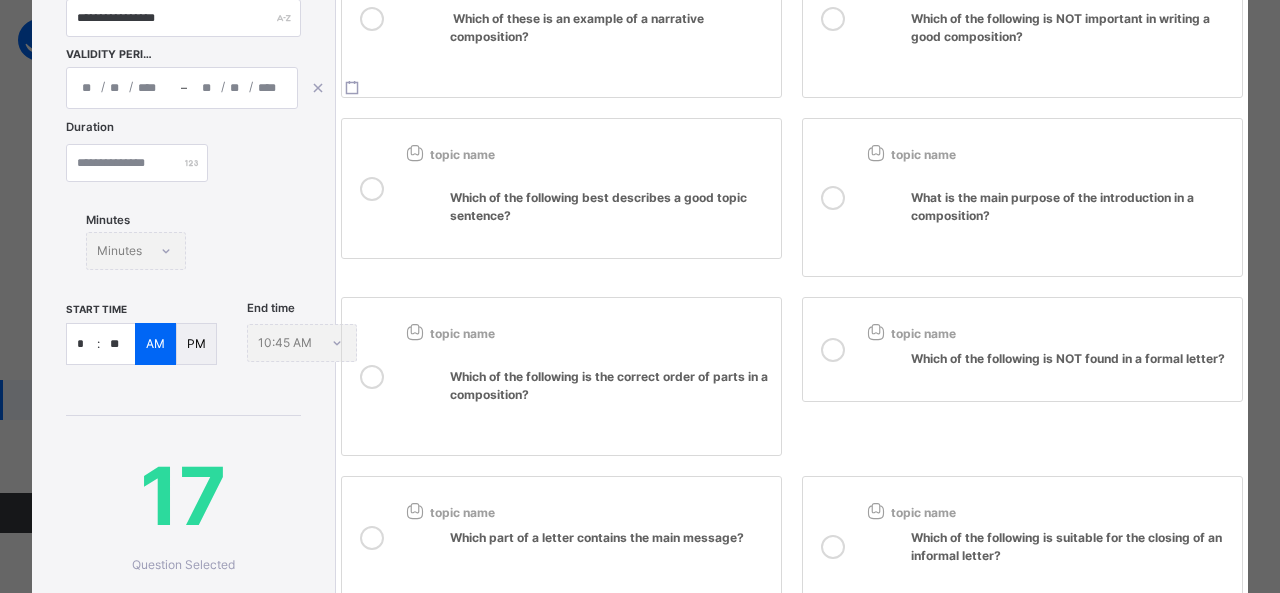 click on "Which of the following best describes a good topic sentence?" at bounding box center (610, 216) 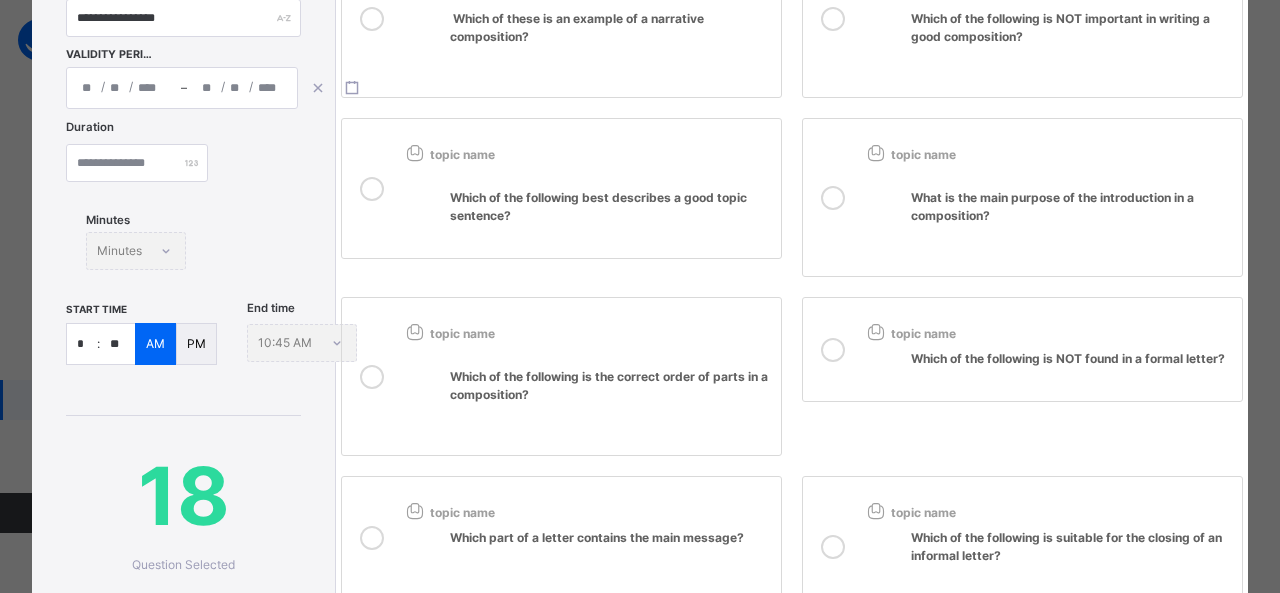 click on "Which of the following is NOT important in writing a good composition?" at bounding box center [1060, 27] 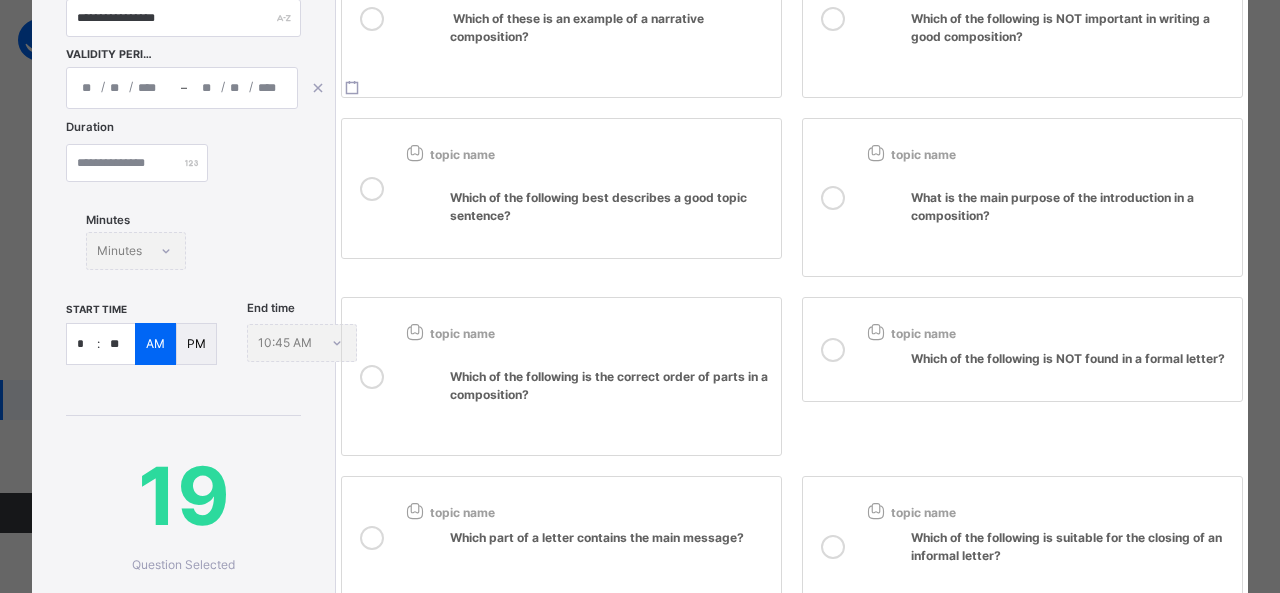 click on "Which of these is an example of a narrative composition?" at bounding box center [610, 46] 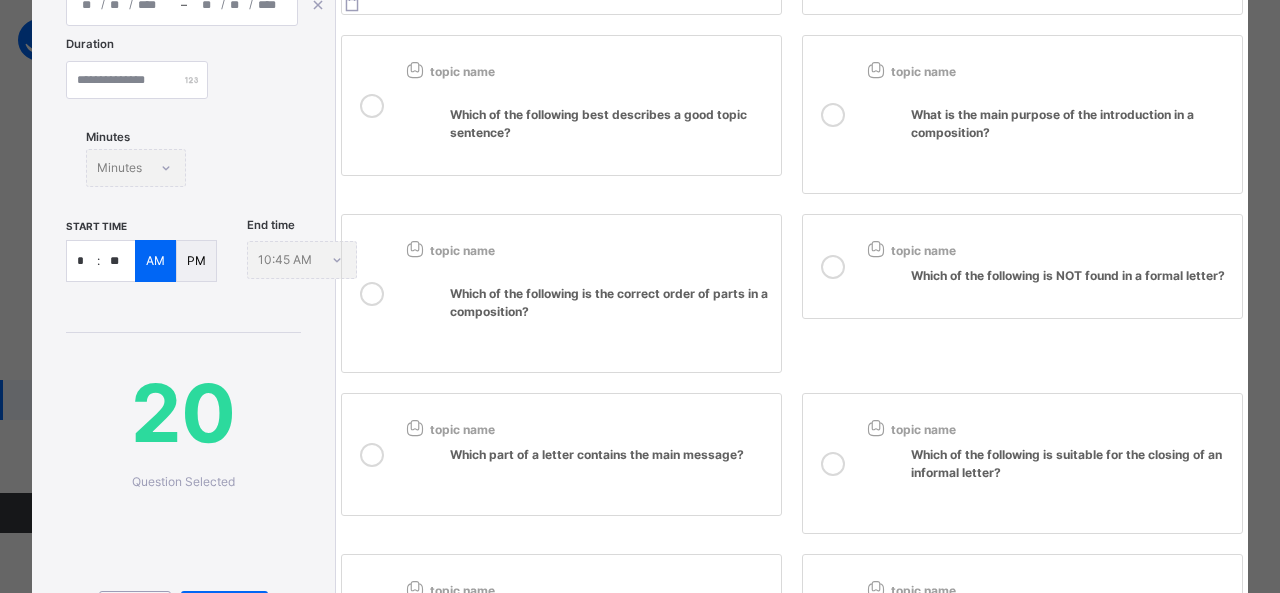 scroll, scrollTop: 626, scrollLeft: 0, axis: vertical 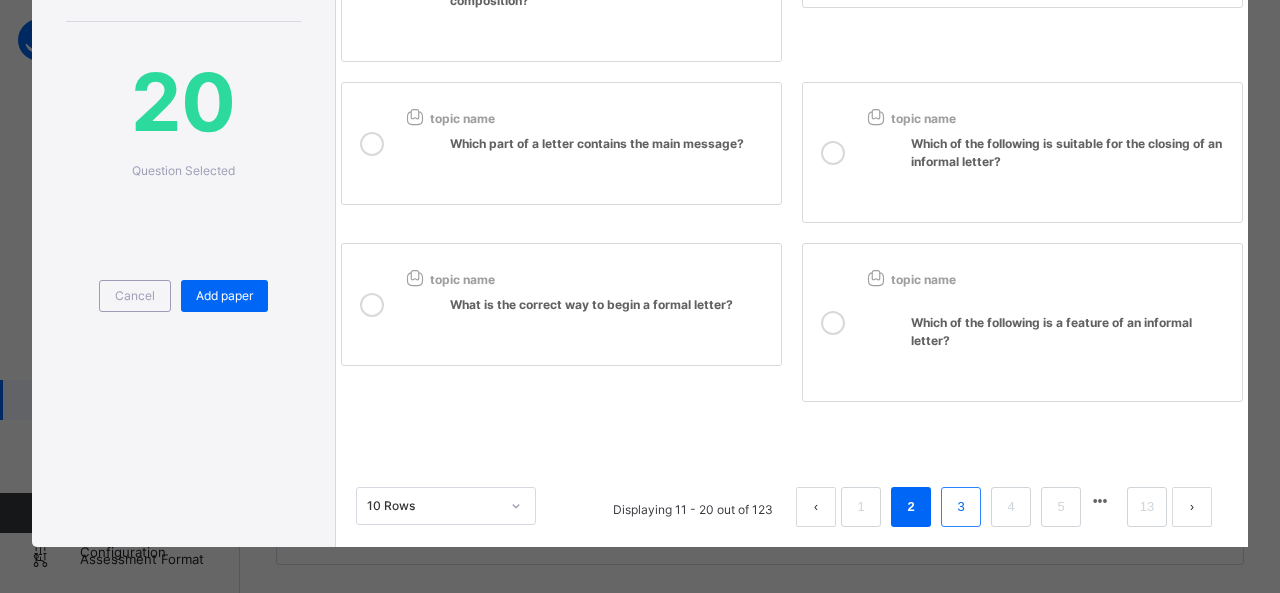 click on "3" at bounding box center [960, 507] 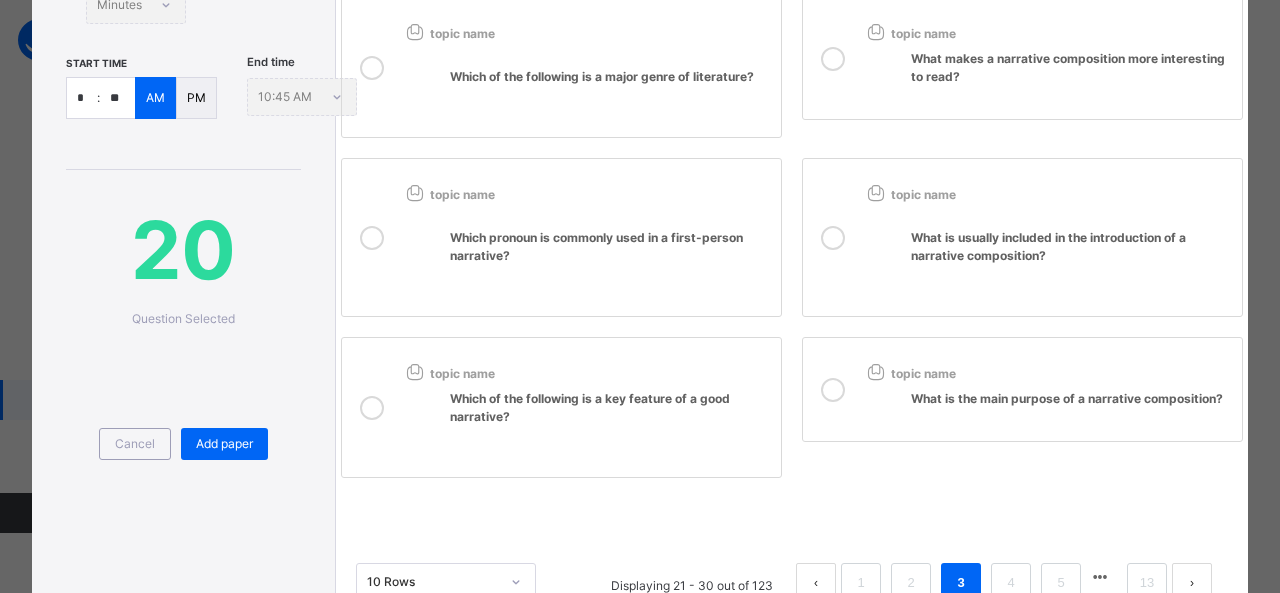 scroll, scrollTop: 554, scrollLeft: 0, axis: vertical 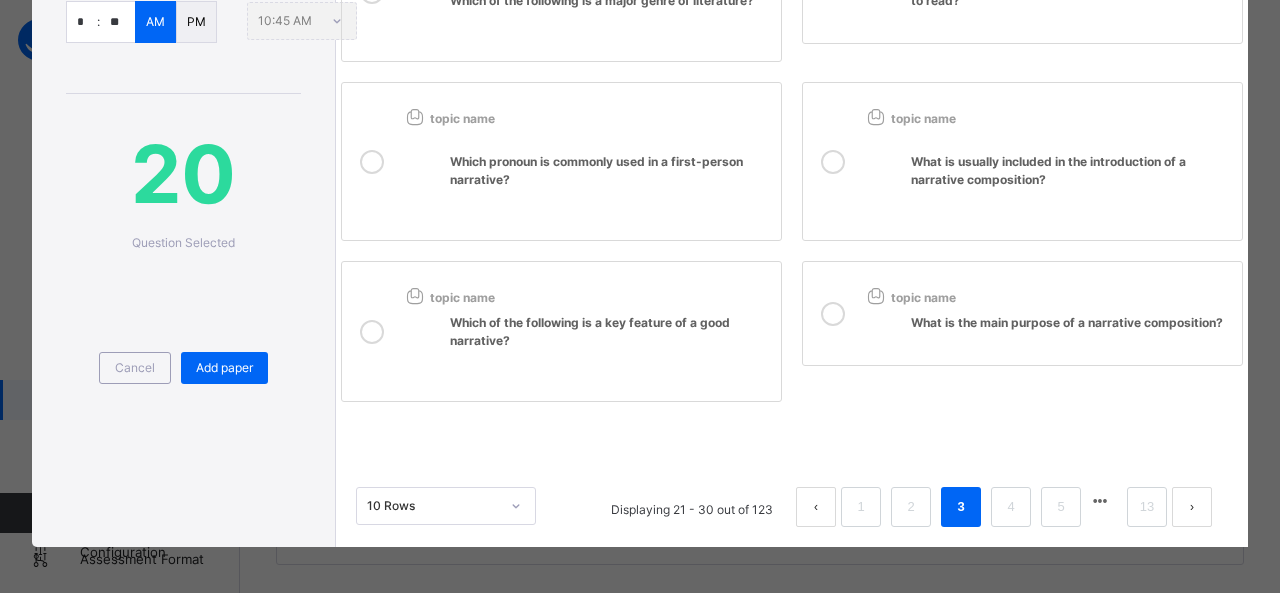 click on "Which of the following is a key feature of a good narrative?" at bounding box center (590, 331) 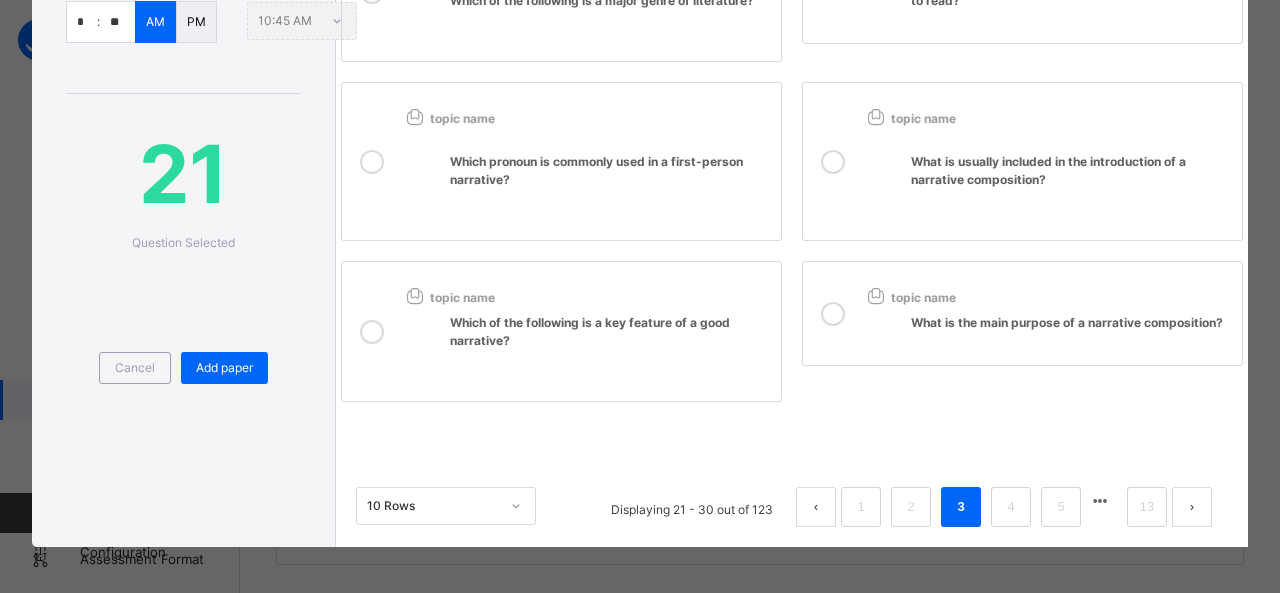 click at bounding box center (875, 295) 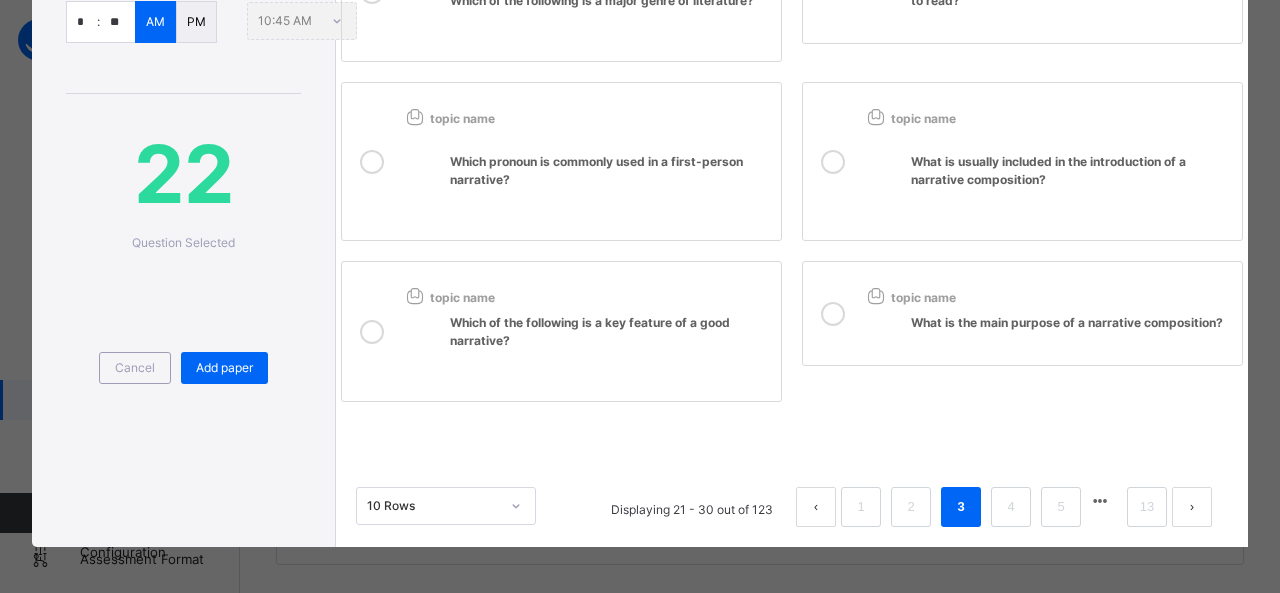 click on "What is usually included in the introduction of a narrative composition?" at bounding box center [1047, 177] 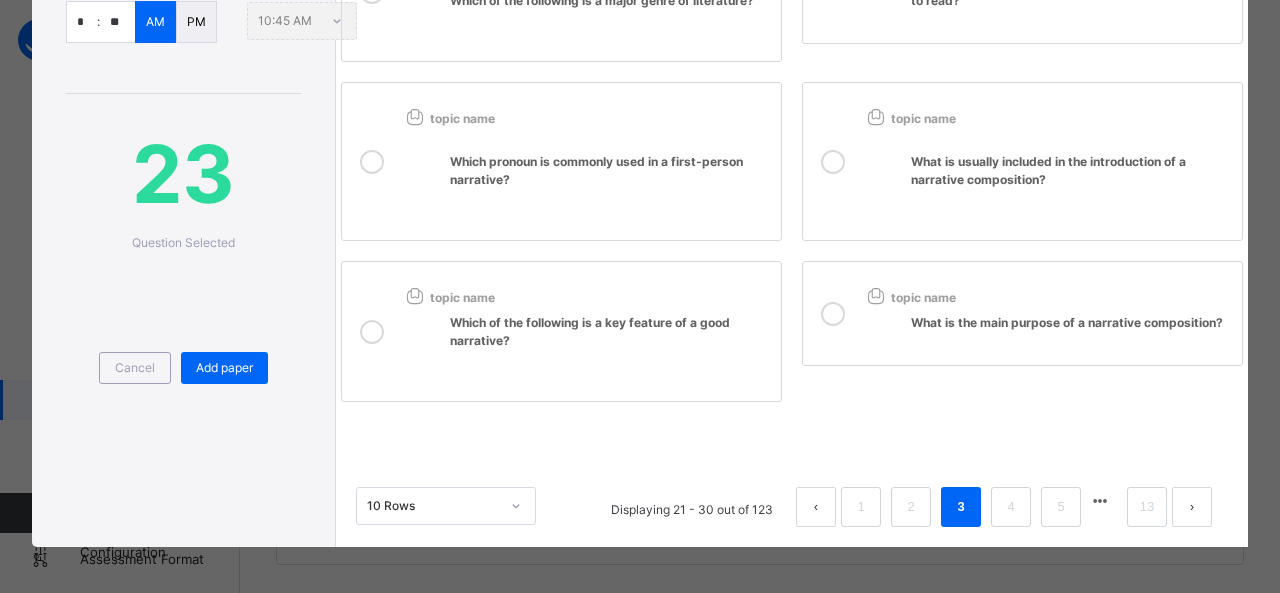 click on "Which pronoun is commonly used in a first-person narrative?" at bounding box center (610, 189) 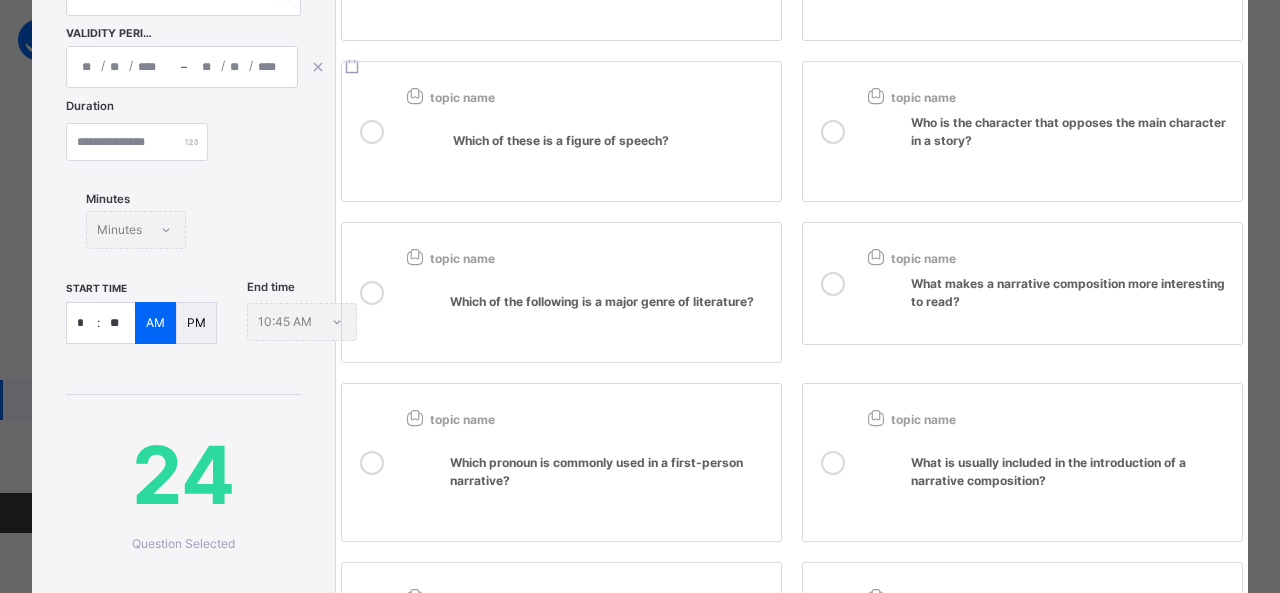 scroll, scrollTop: 248, scrollLeft: 0, axis: vertical 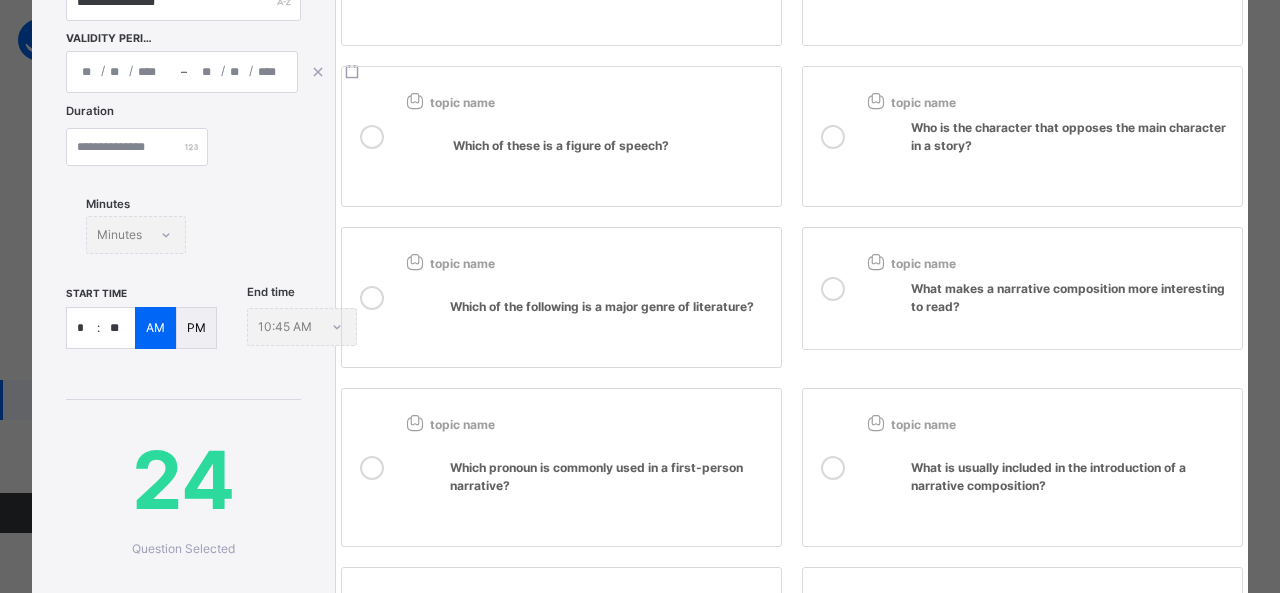 click at bounding box center [586, 289] 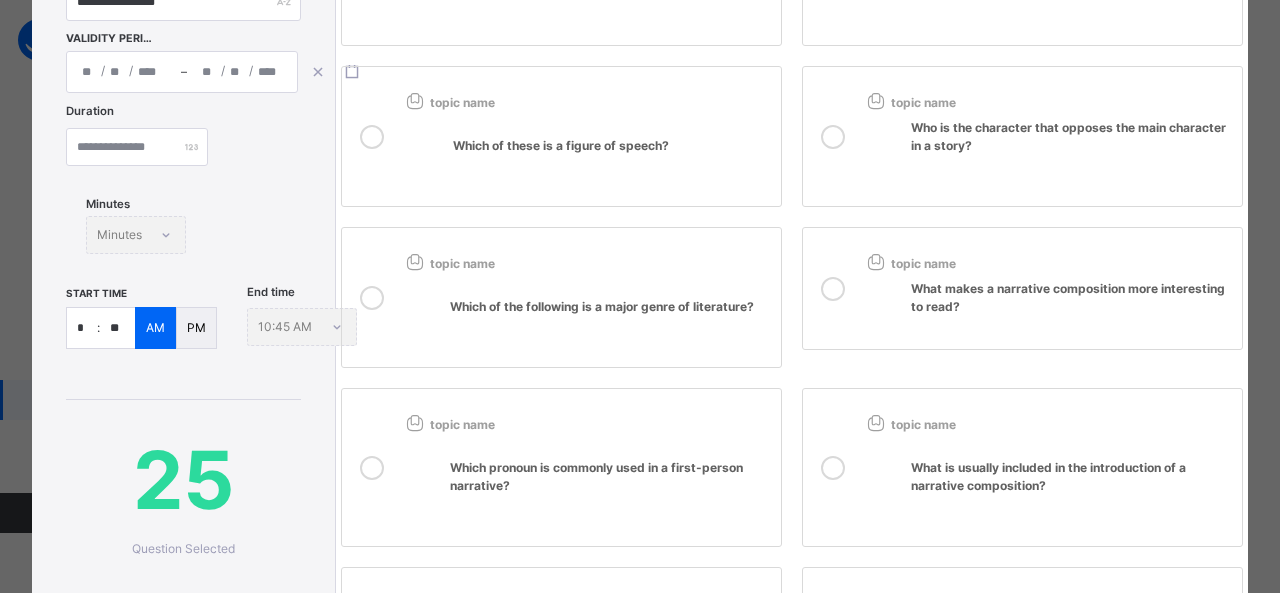 click on "Who is the character that opposes the main character in a story?" at bounding box center (1047, 152) 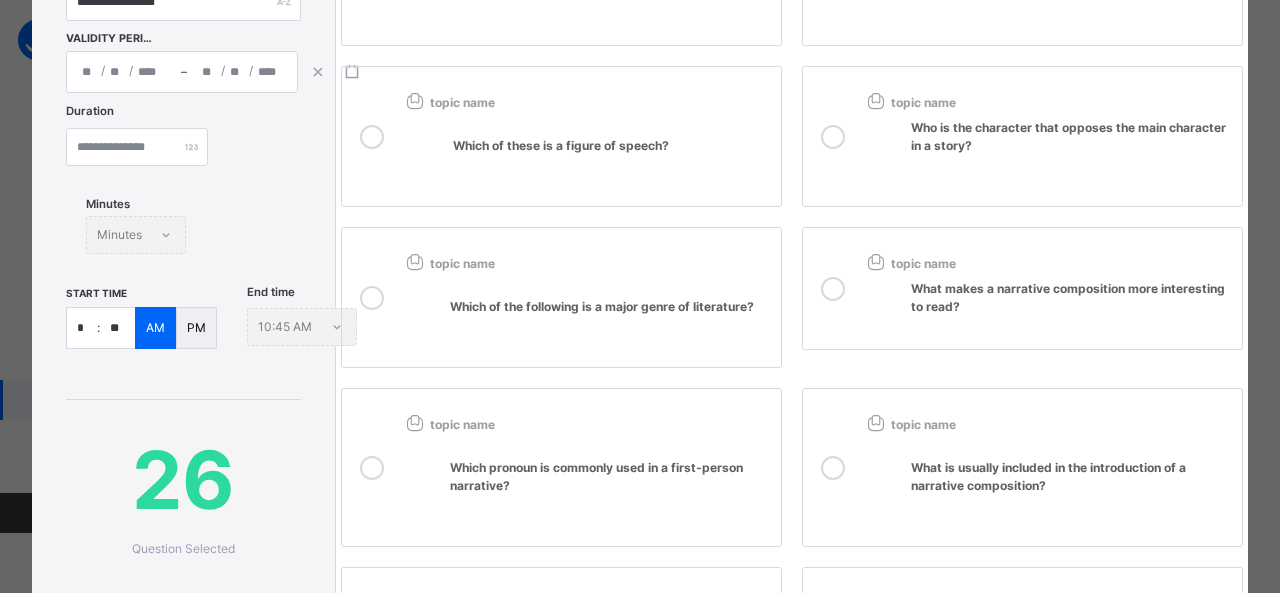click on "Which of these is a figure of speech?" at bounding box center [610, 164] 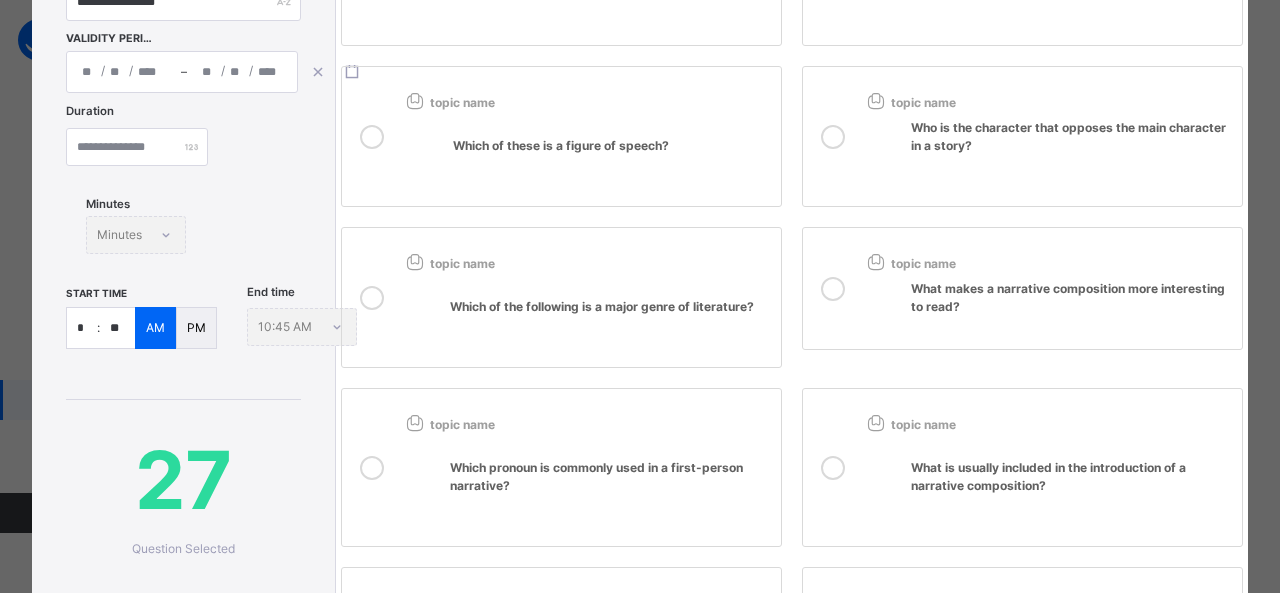 click on "What makes a narrative composition more interesting to read?" at bounding box center (1047, 304) 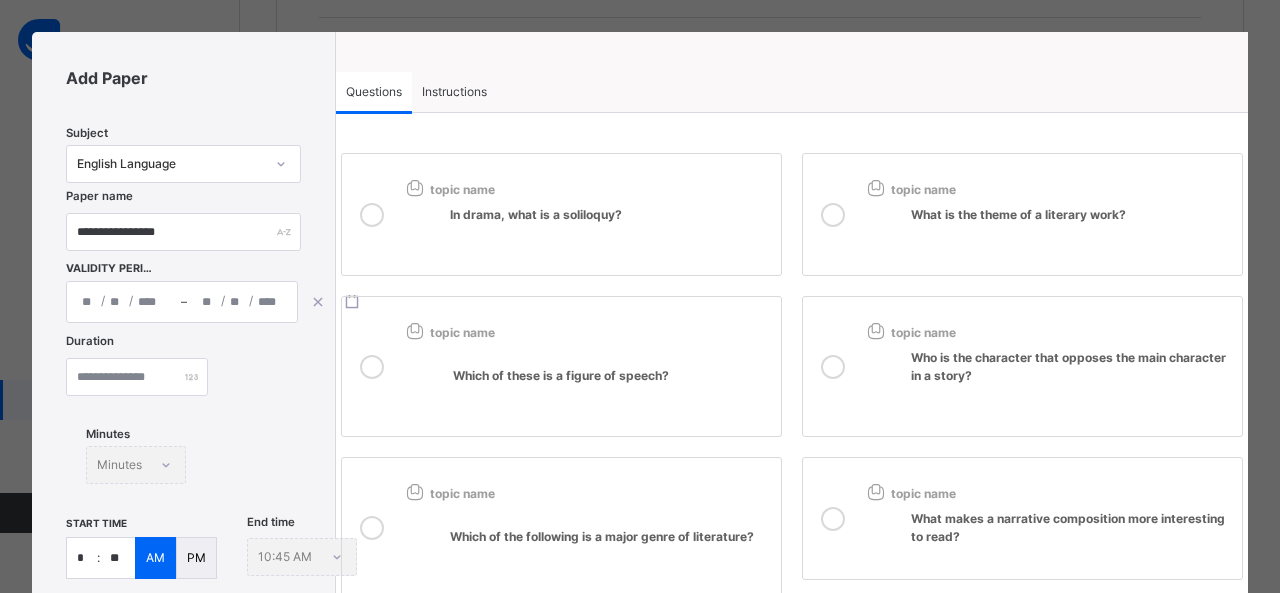 scroll, scrollTop: 0, scrollLeft: 0, axis: both 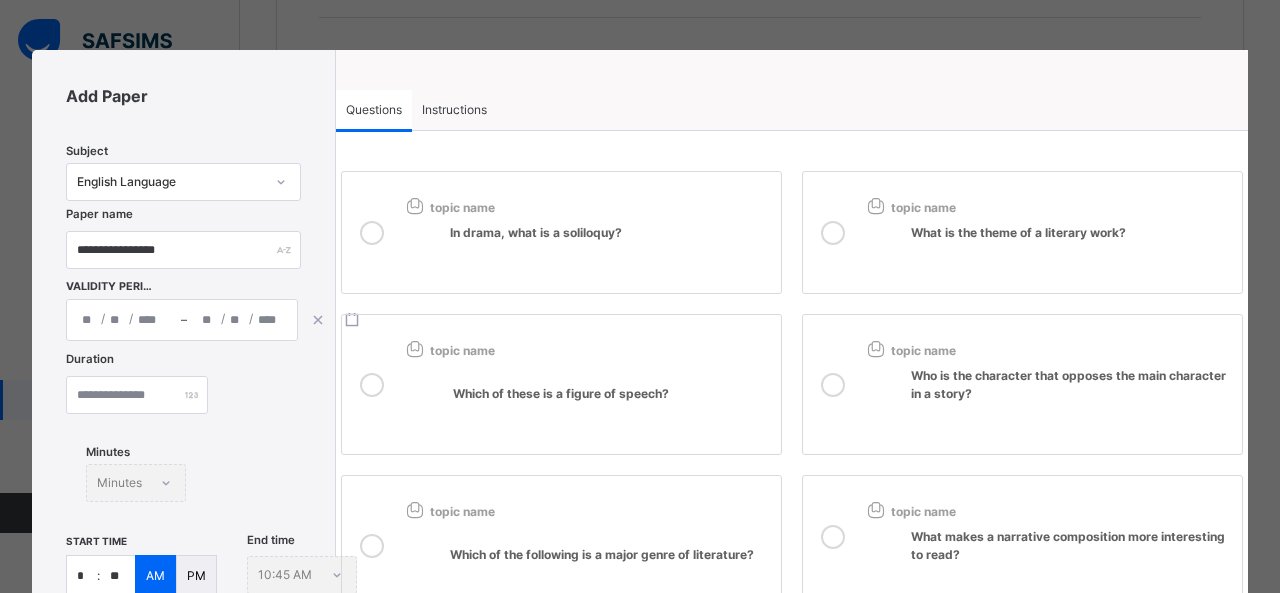click on "What is the theme of a literary work?" at bounding box center (1047, 248) 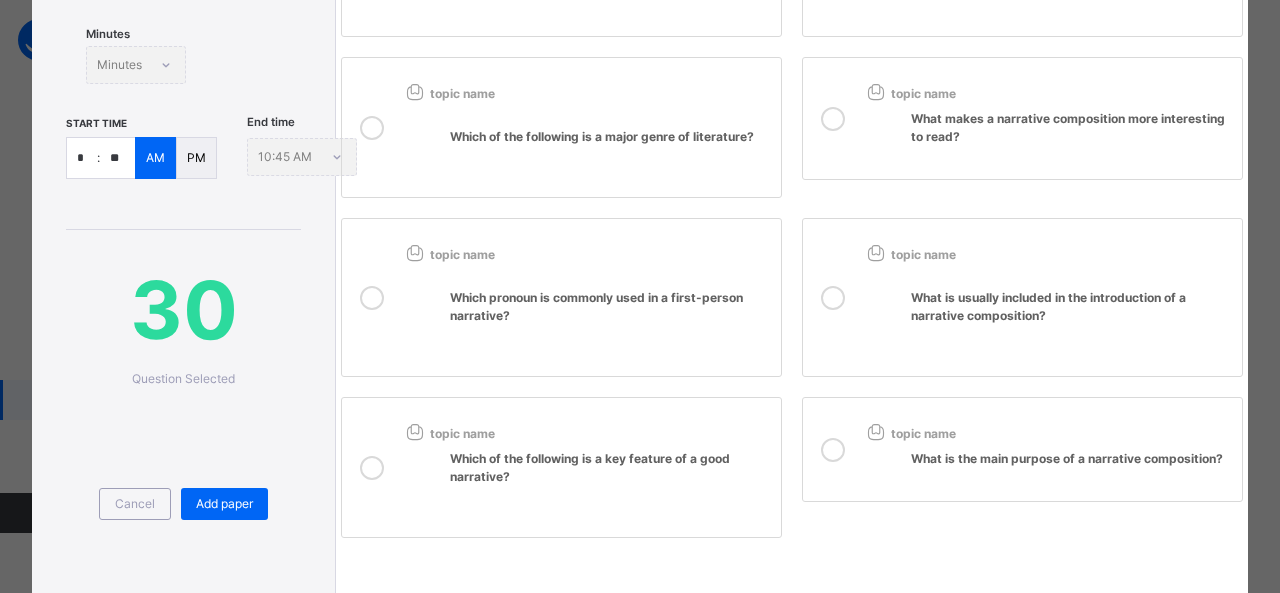 scroll, scrollTop: 432, scrollLeft: 0, axis: vertical 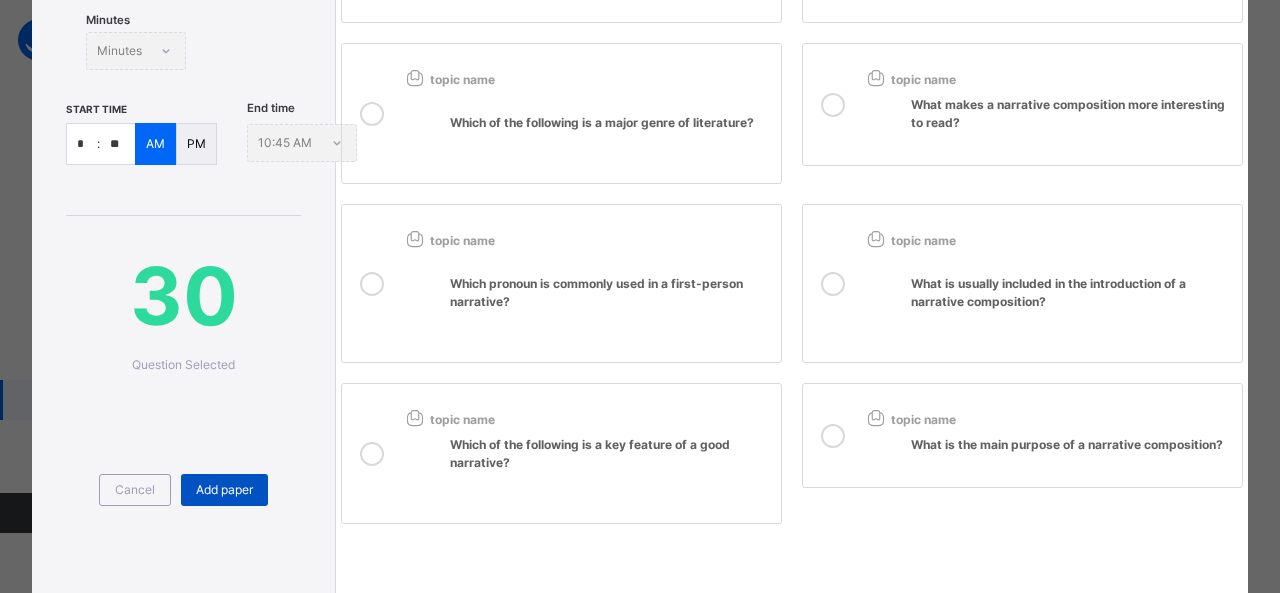click on "Add paper" at bounding box center [224, 490] 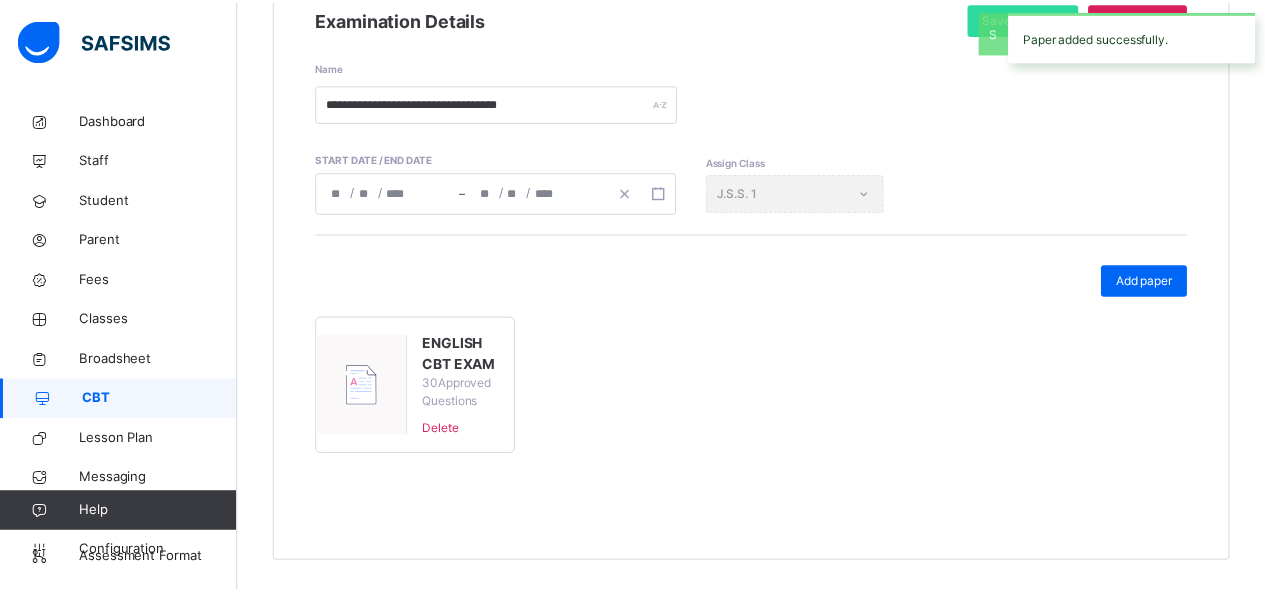 scroll, scrollTop: 312, scrollLeft: 0, axis: vertical 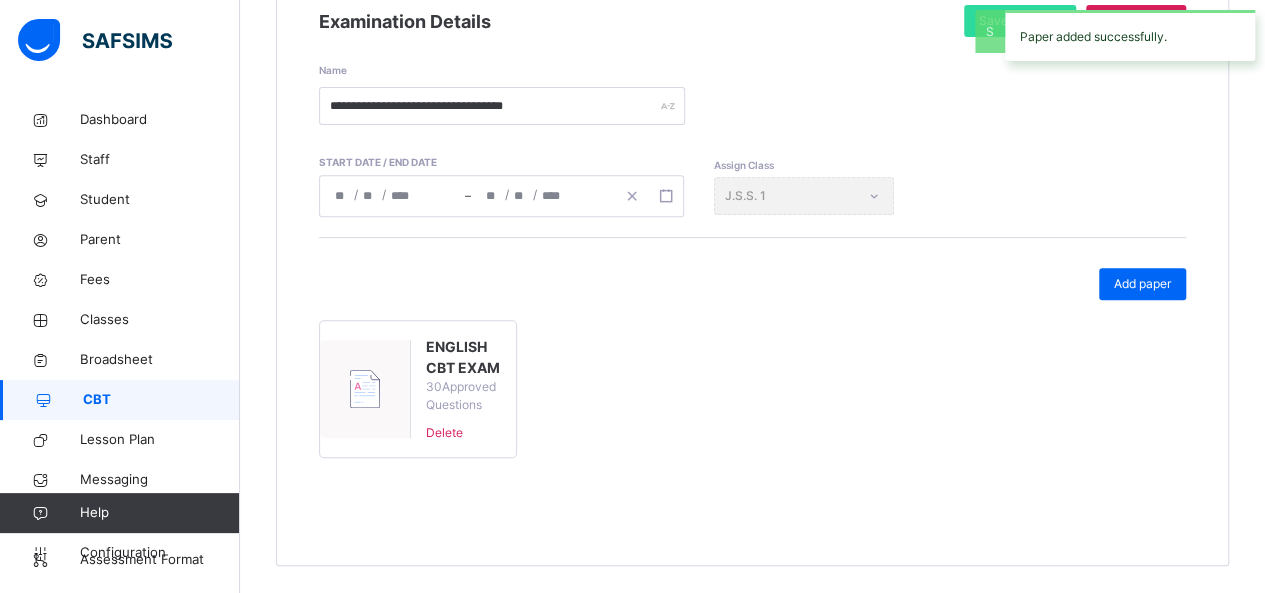 click on "CBT" at bounding box center (161, 400) 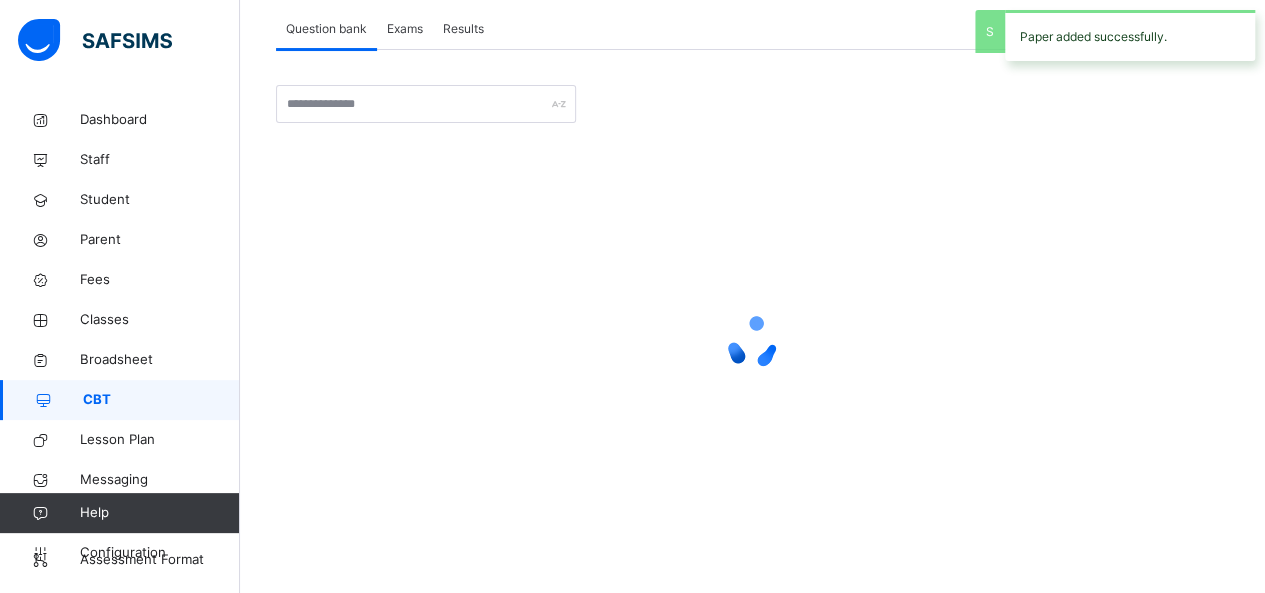 scroll, scrollTop: 120, scrollLeft: 0, axis: vertical 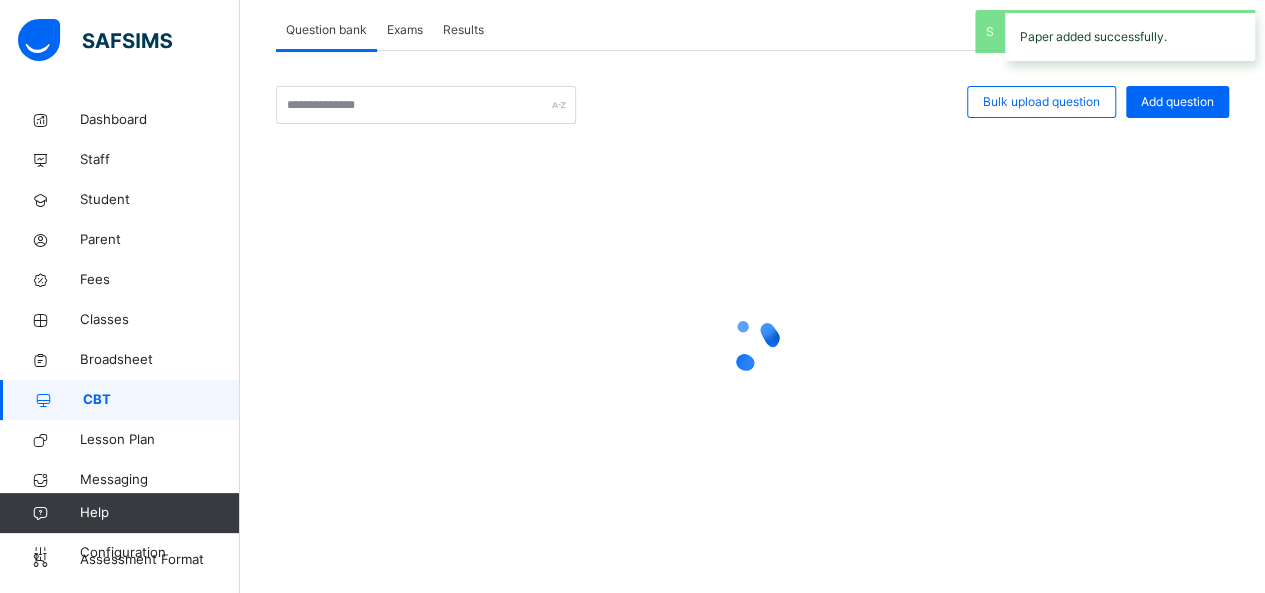 click on "Exams" at bounding box center [405, 30] 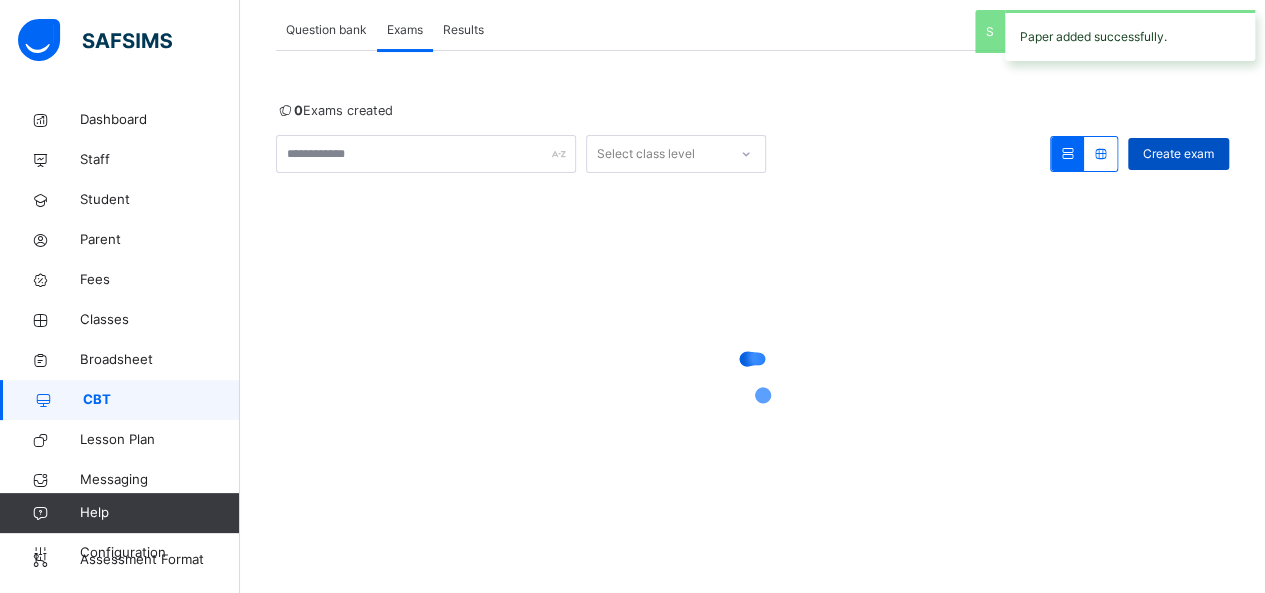 click on "Create exam" at bounding box center (1178, 154) 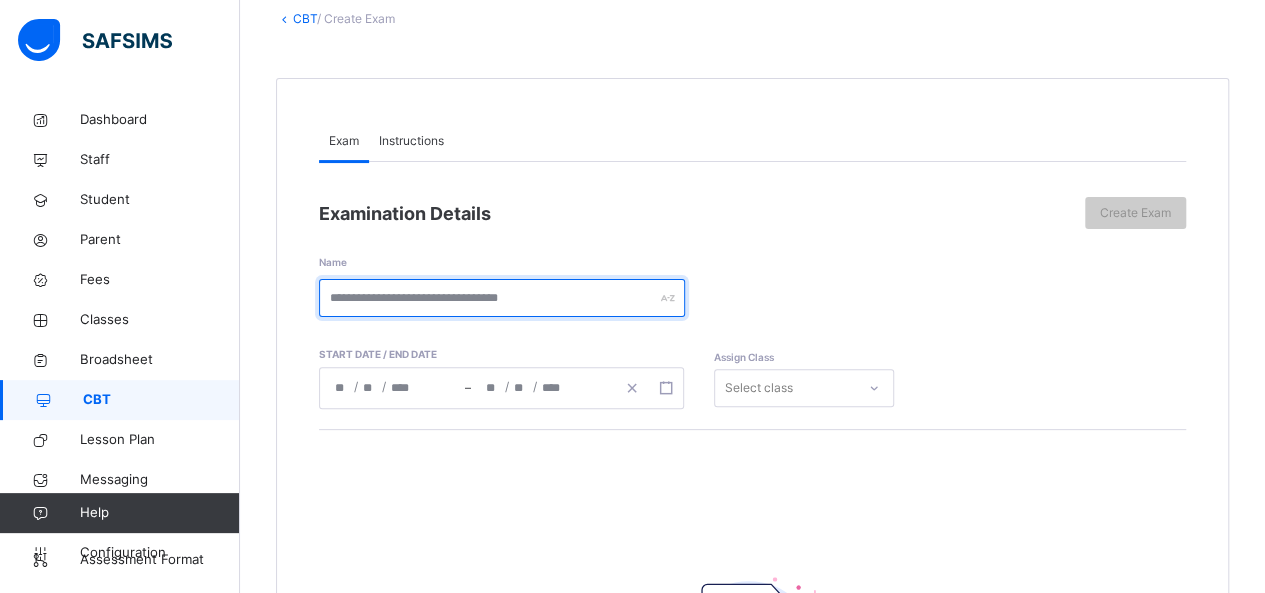 click at bounding box center (502, 298) 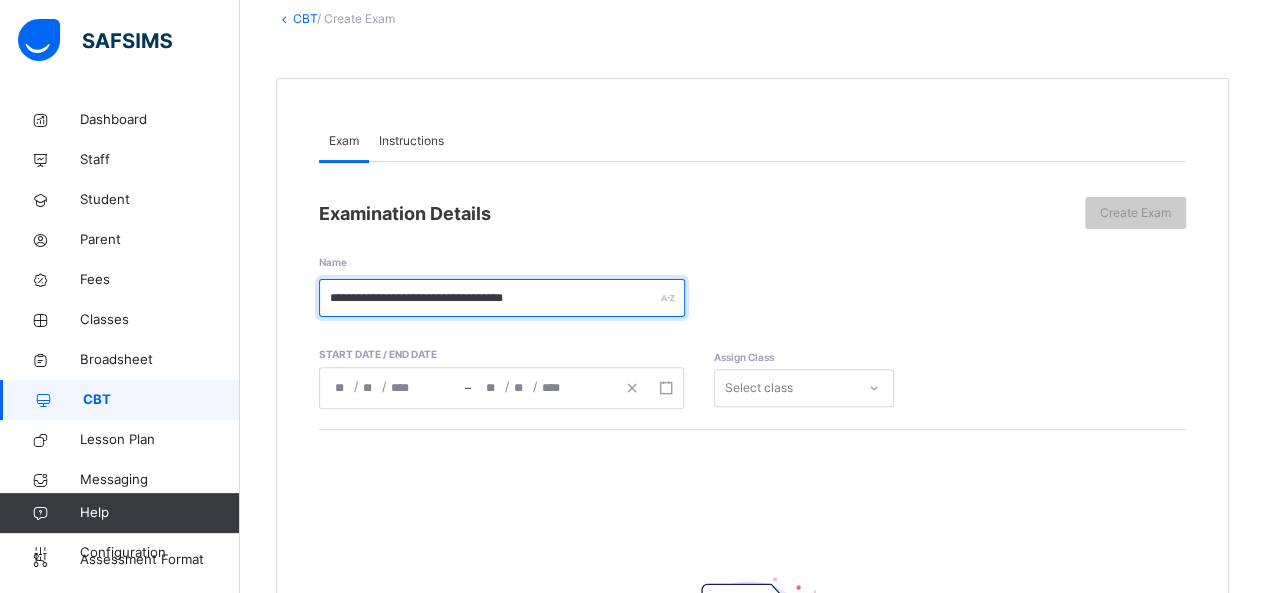 type on "**********" 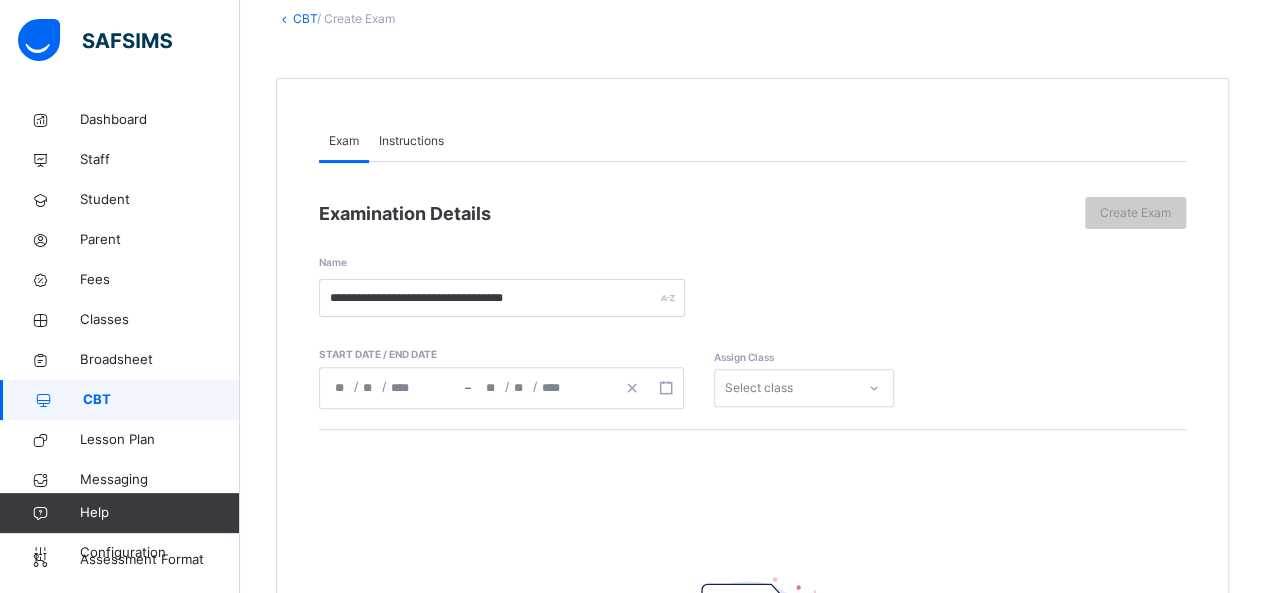 click 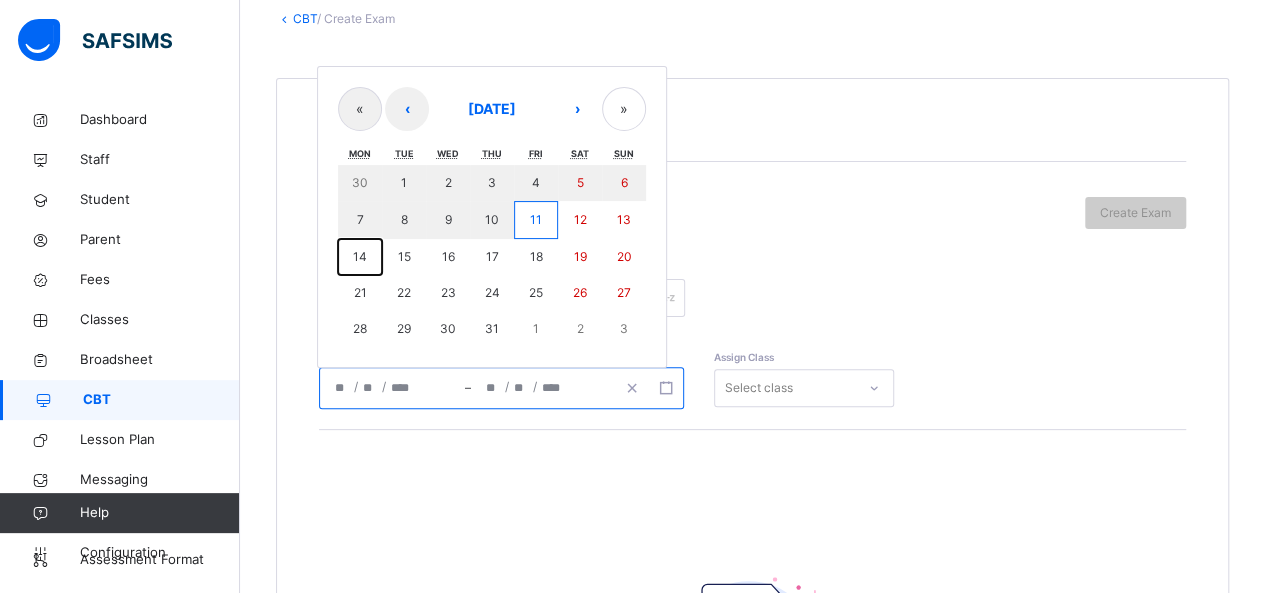 click on "14" at bounding box center [360, 256] 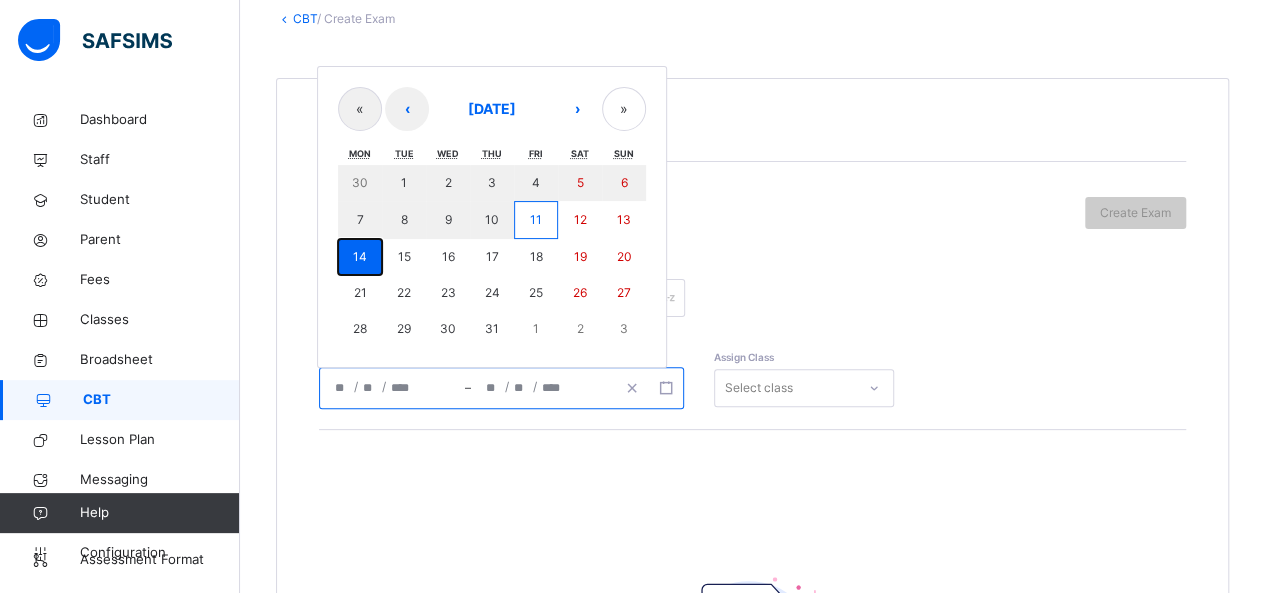 click on "14" at bounding box center [360, 256] 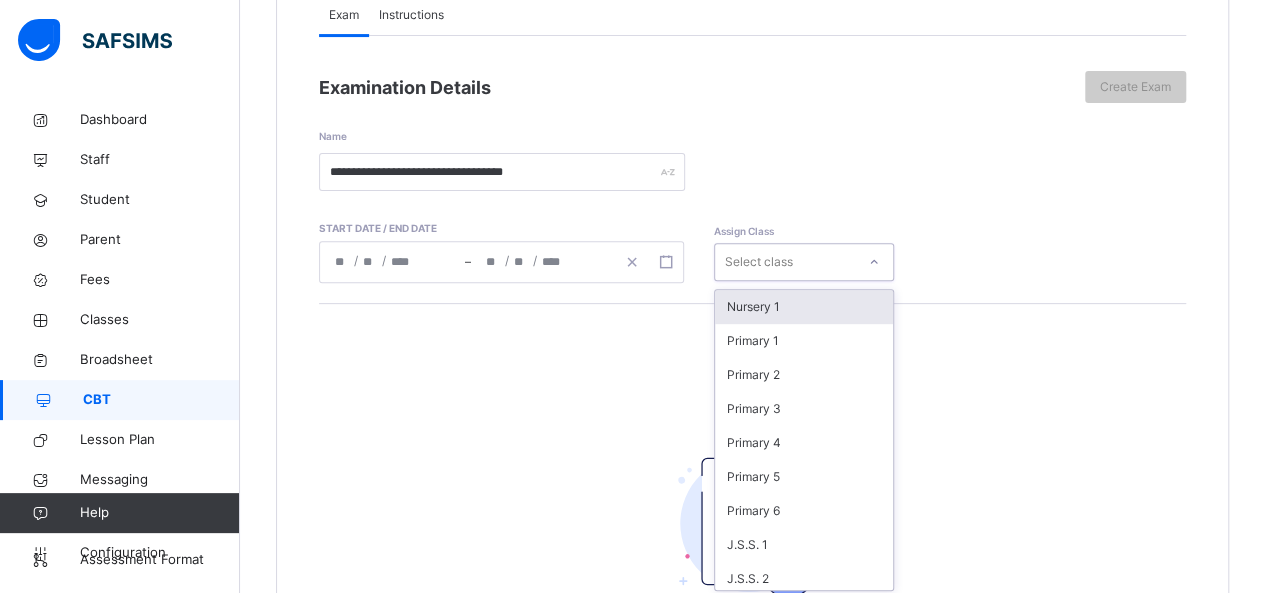 scroll, scrollTop: 250, scrollLeft: 0, axis: vertical 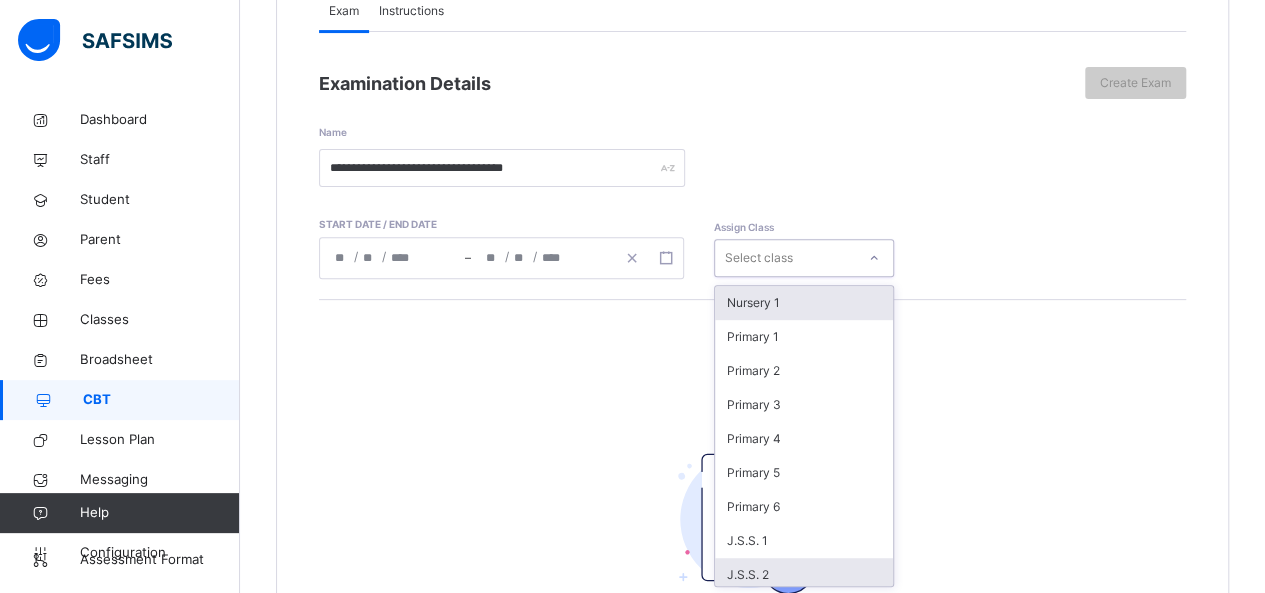 click on "J.S.S. 2" at bounding box center [804, 575] 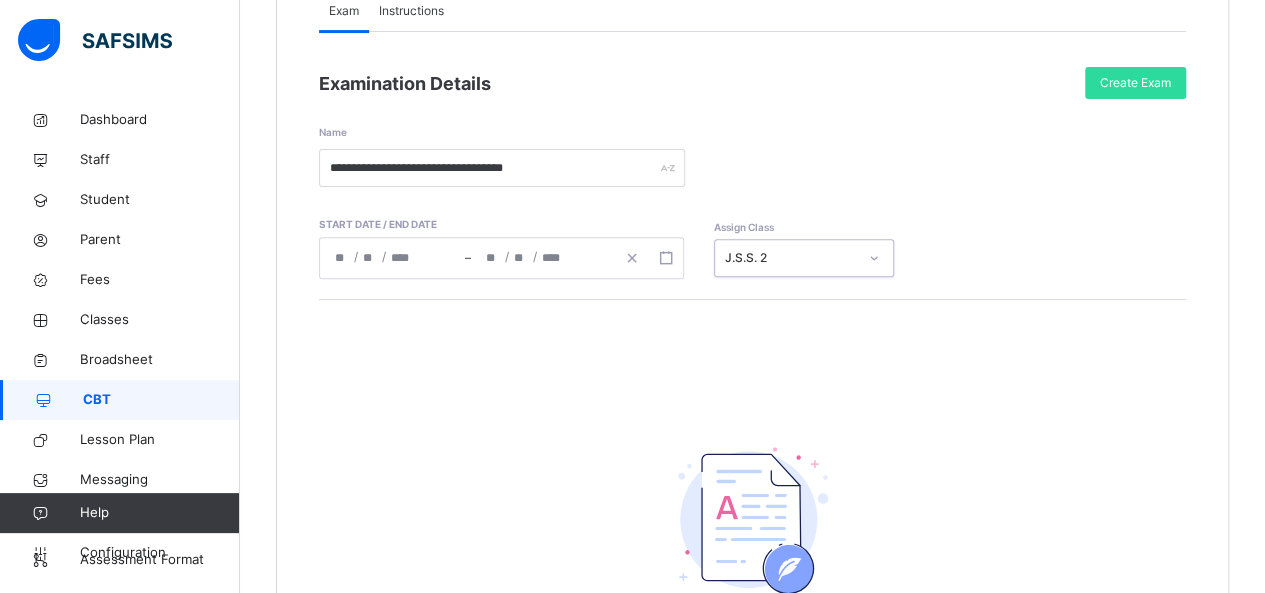 click on "Instructions" at bounding box center (411, 11) 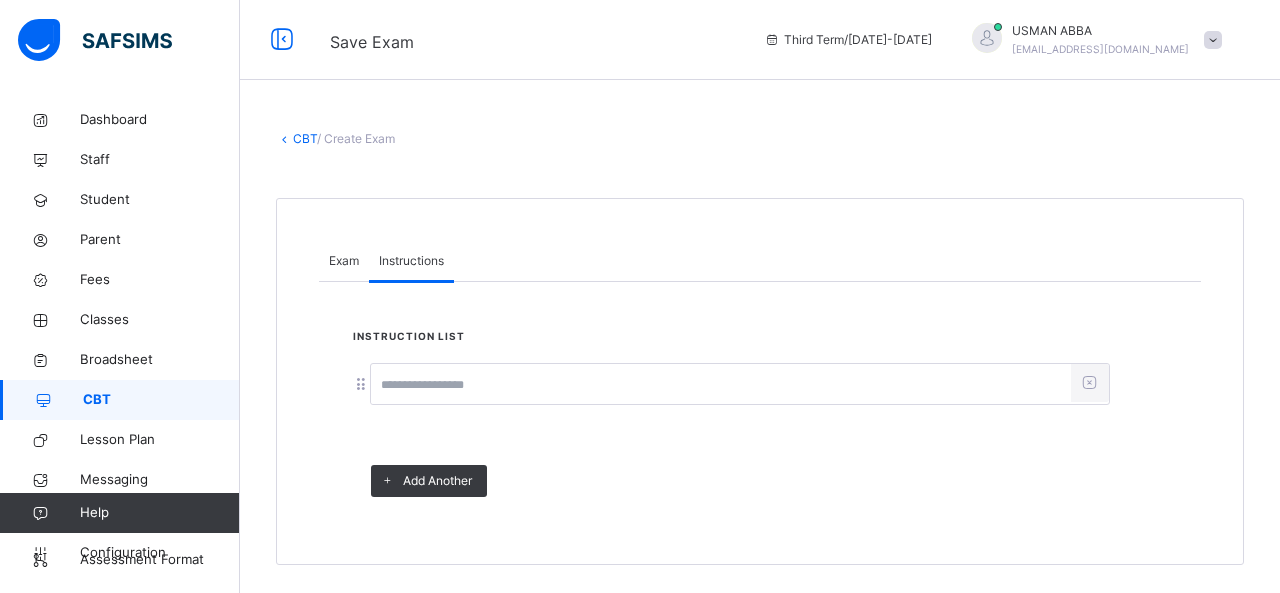 click at bounding box center [721, 385] 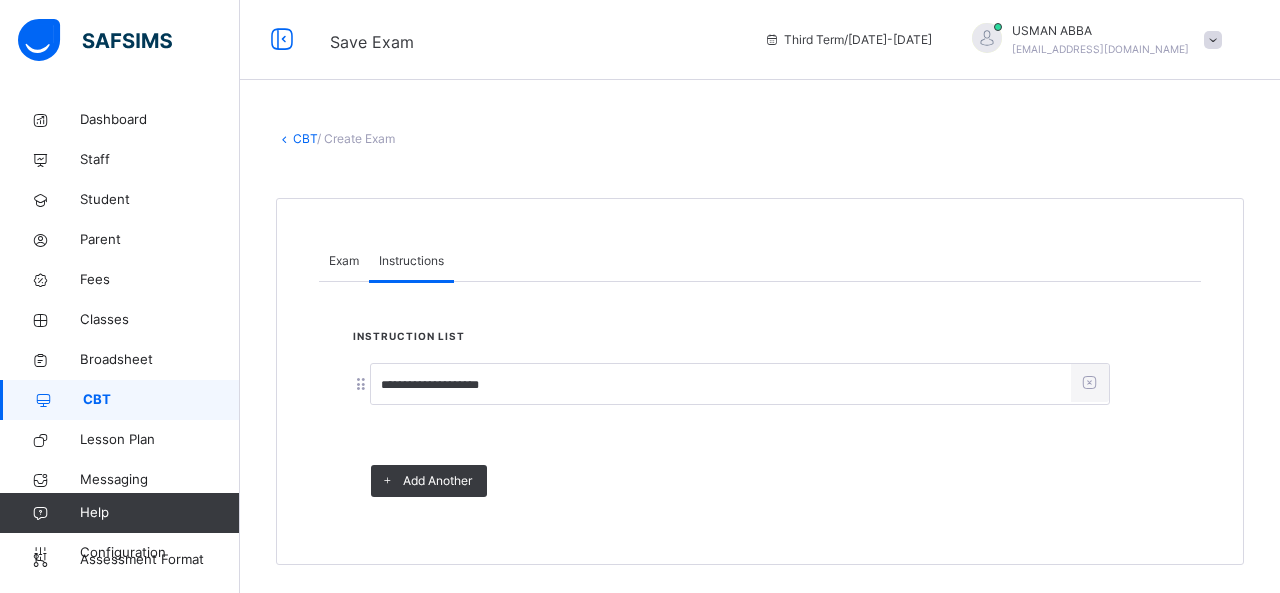 type on "**********" 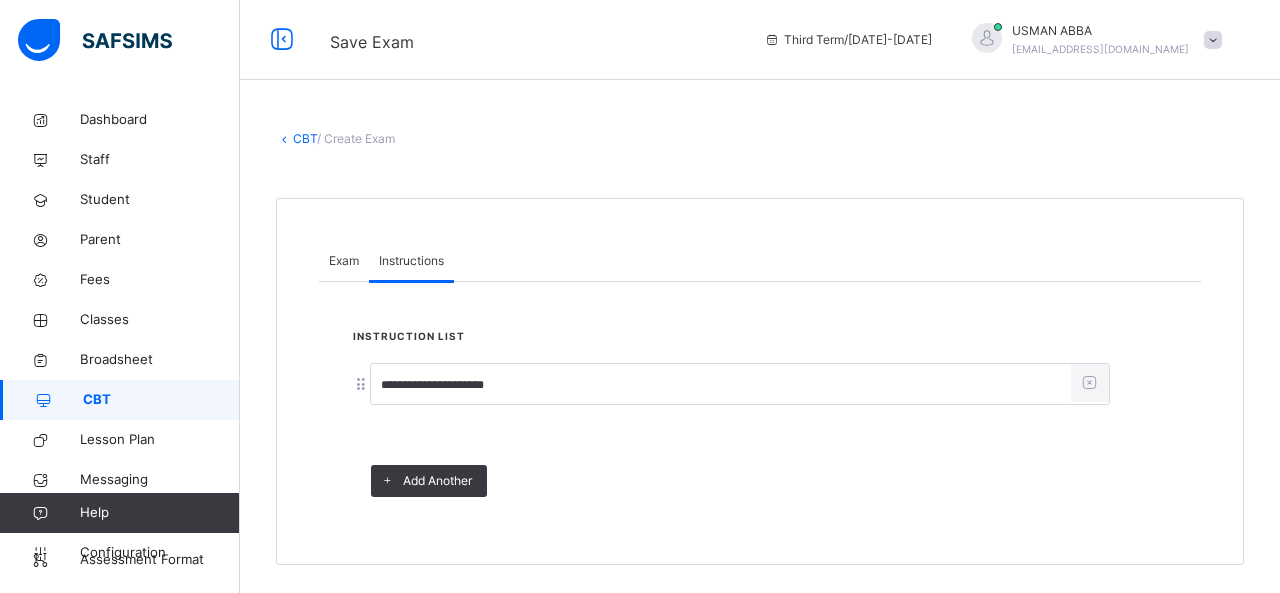 click on "Exam" at bounding box center [344, 261] 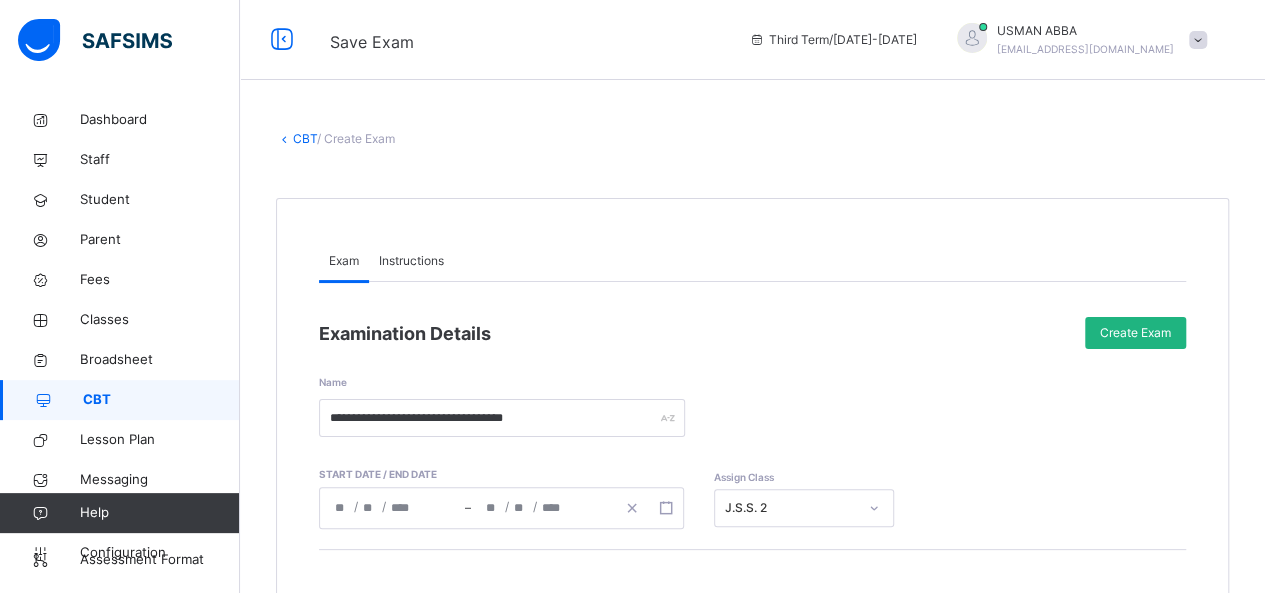 click on "Create Exam" at bounding box center (1135, 333) 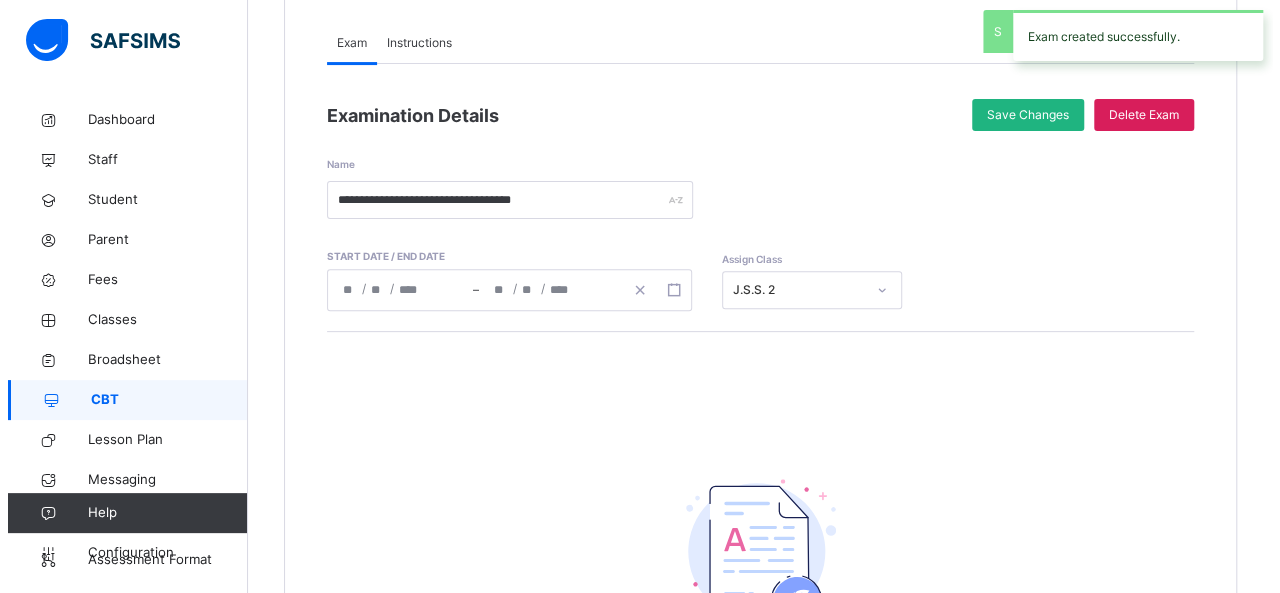 scroll, scrollTop: 532, scrollLeft: 0, axis: vertical 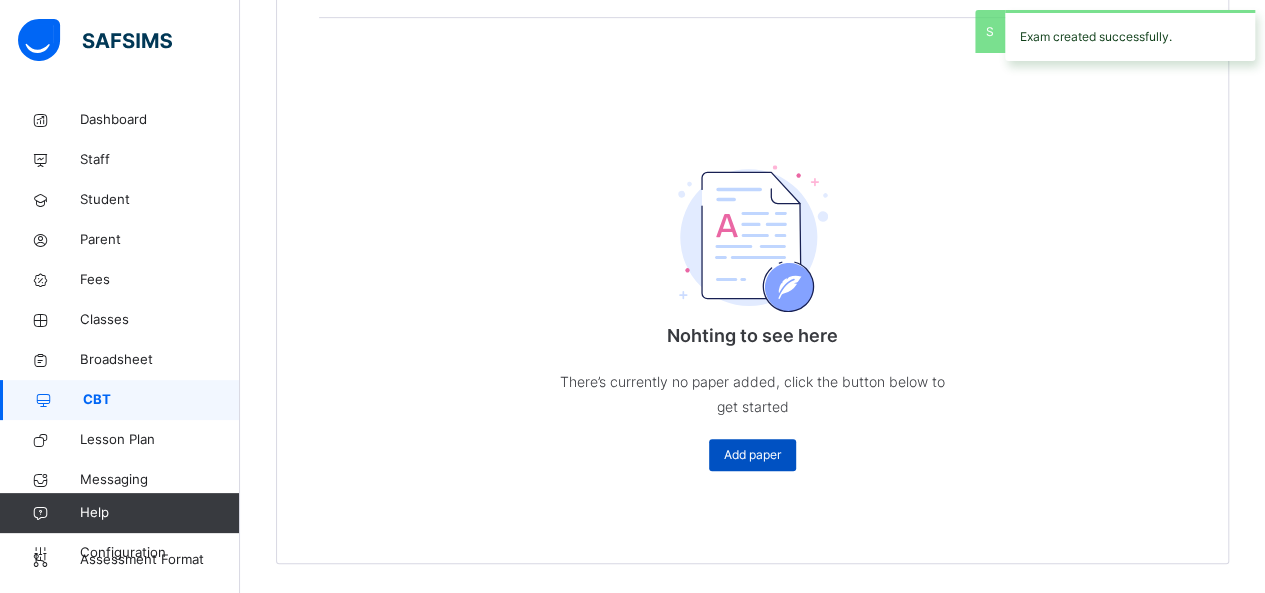 click on "Add paper" at bounding box center (752, 455) 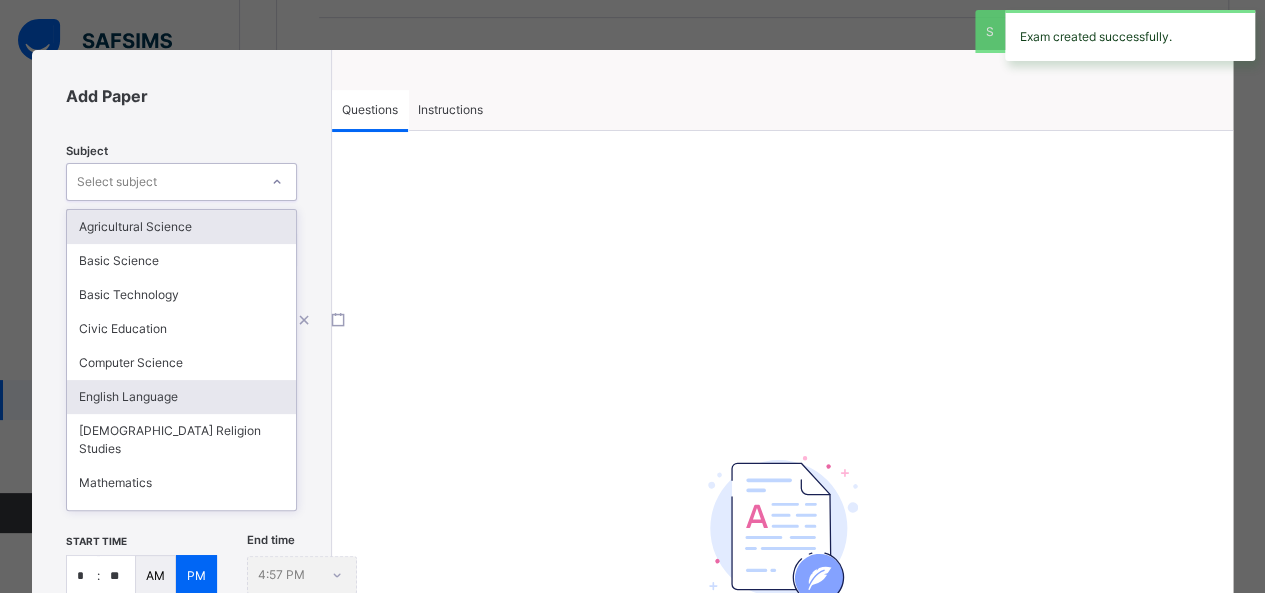 click on "English Language" at bounding box center [181, 397] 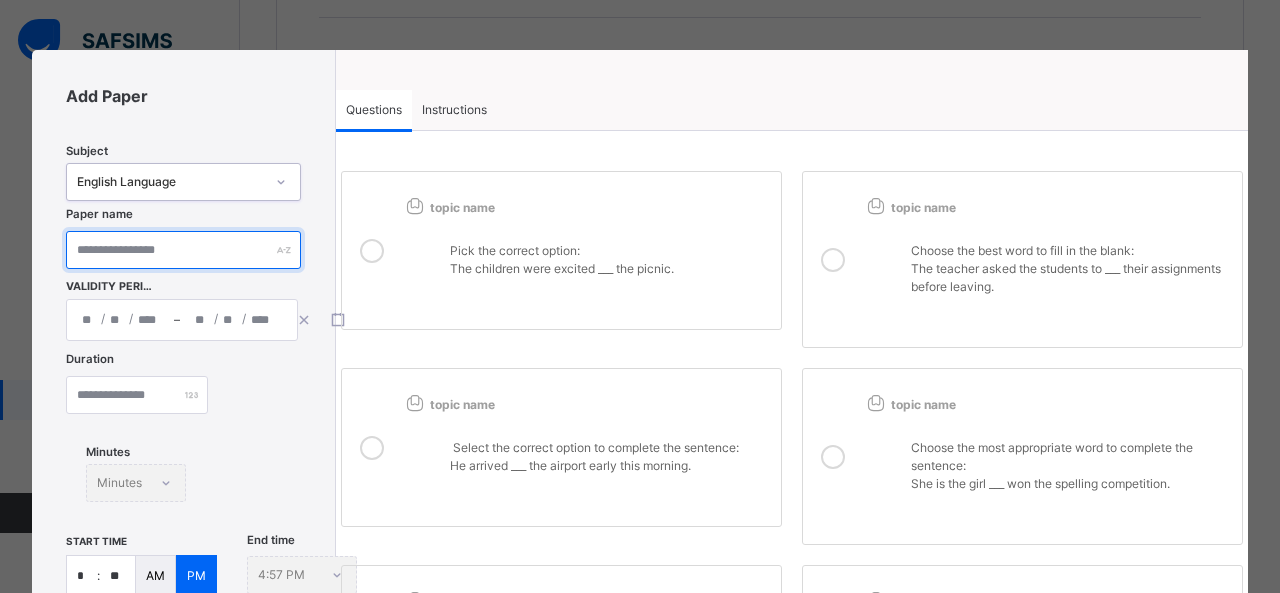 click at bounding box center [183, 250] 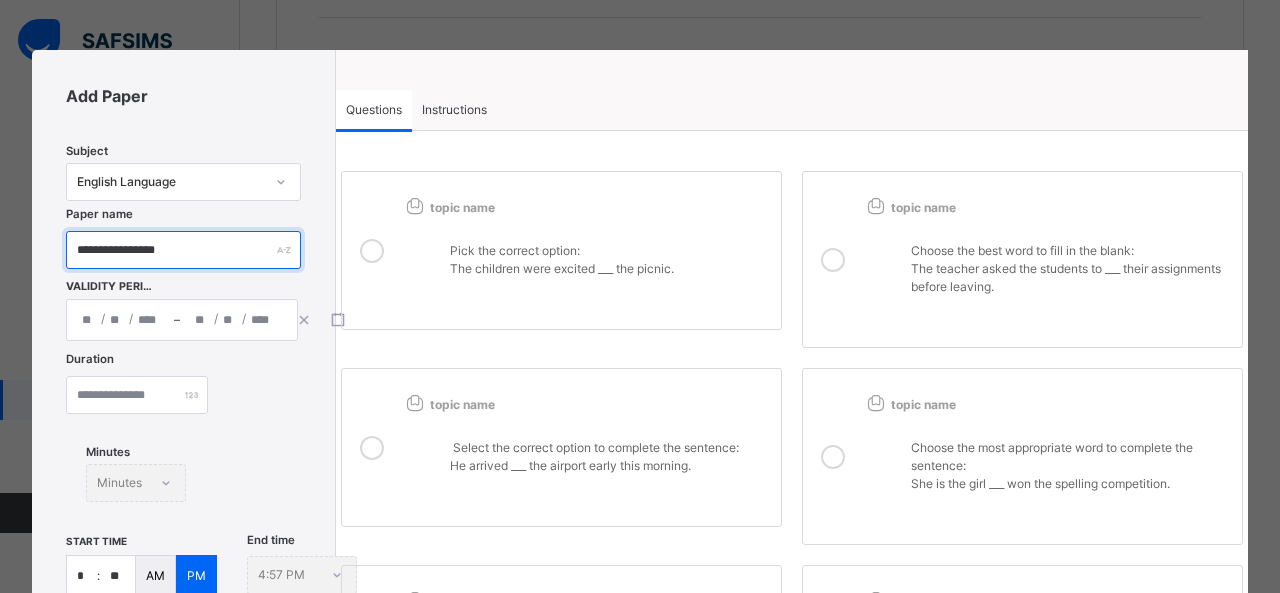 type on "**********" 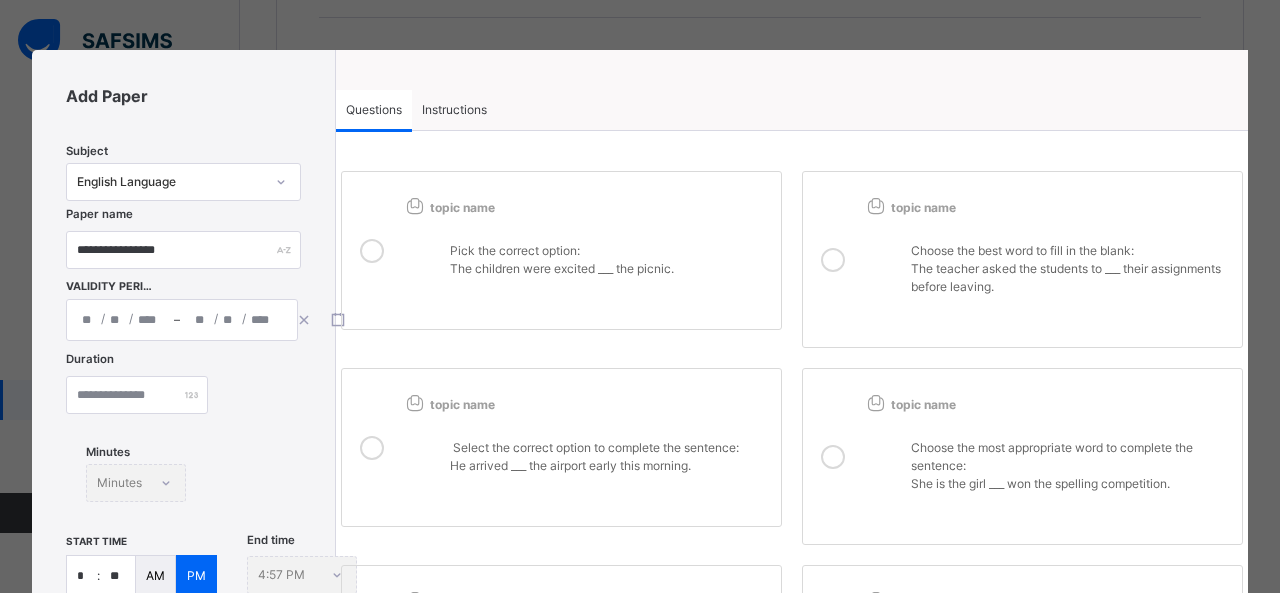 click 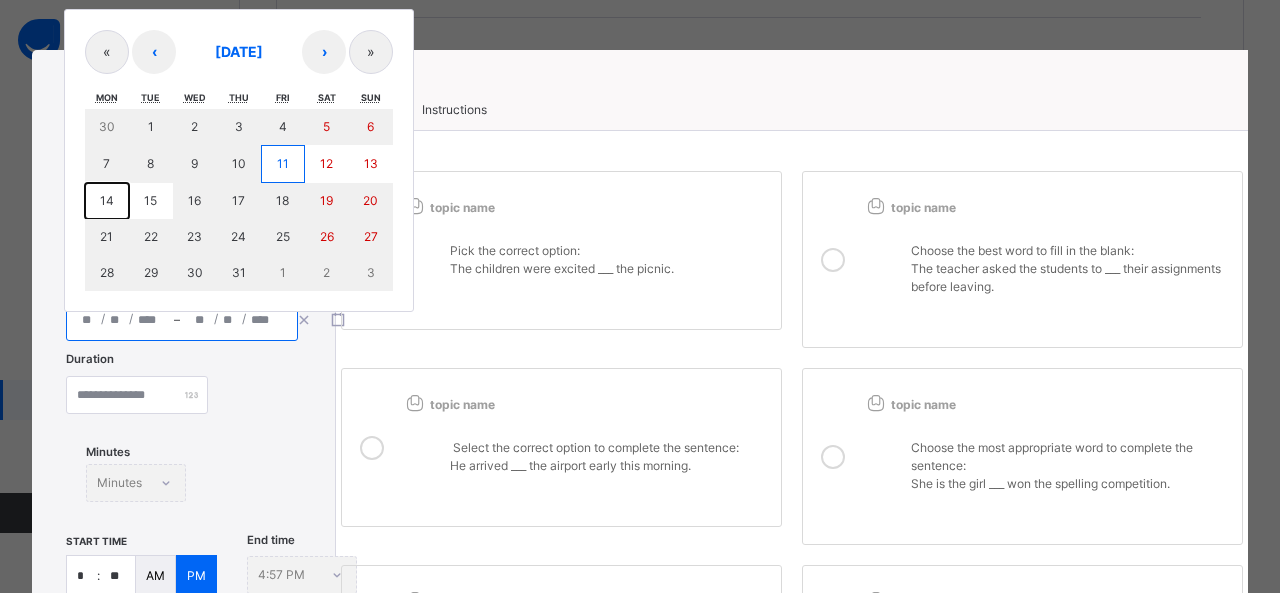click on "14" at bounding box center [107, 201] 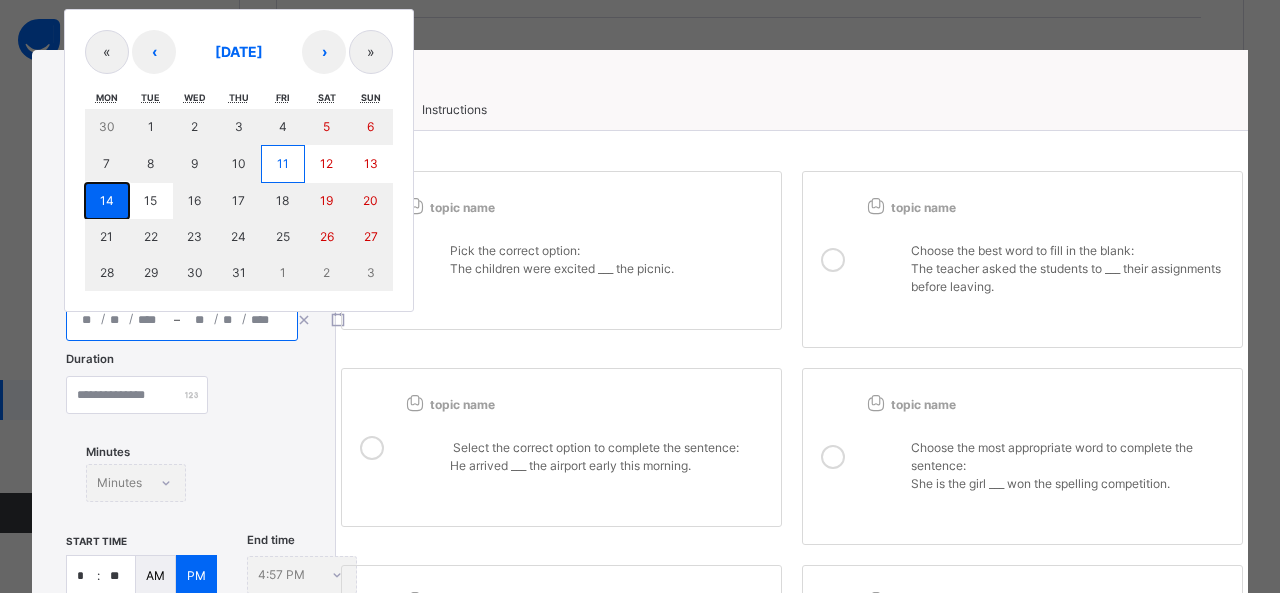 click on "14" at bounding box center (107, 200) 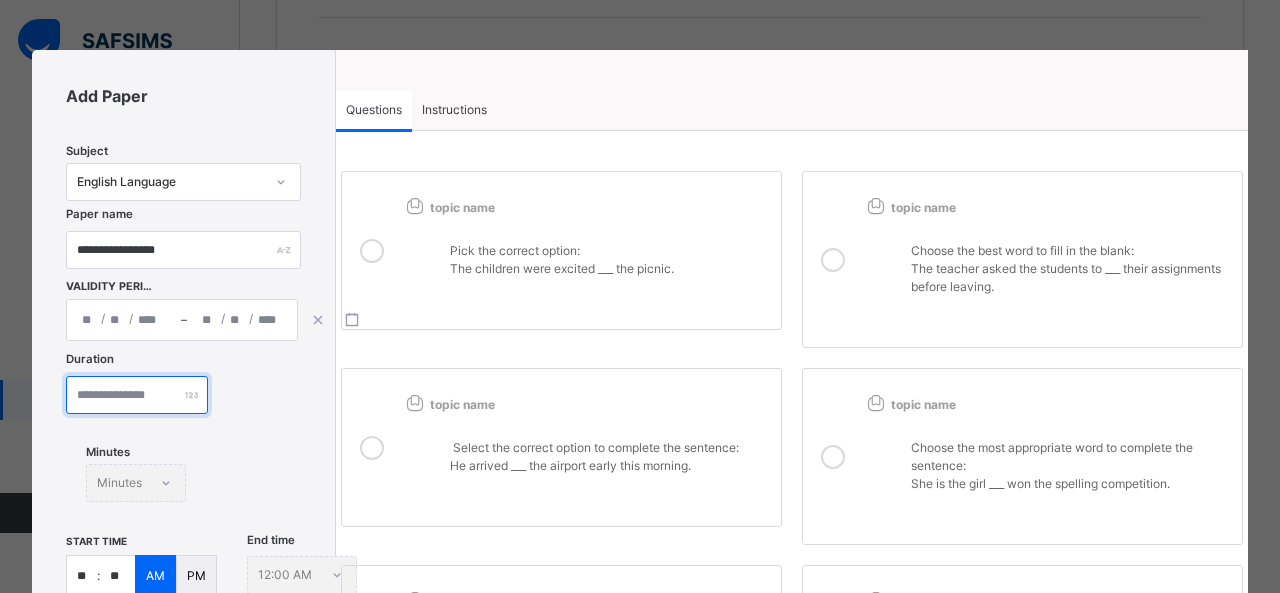 click at bounding box center (137, 395) 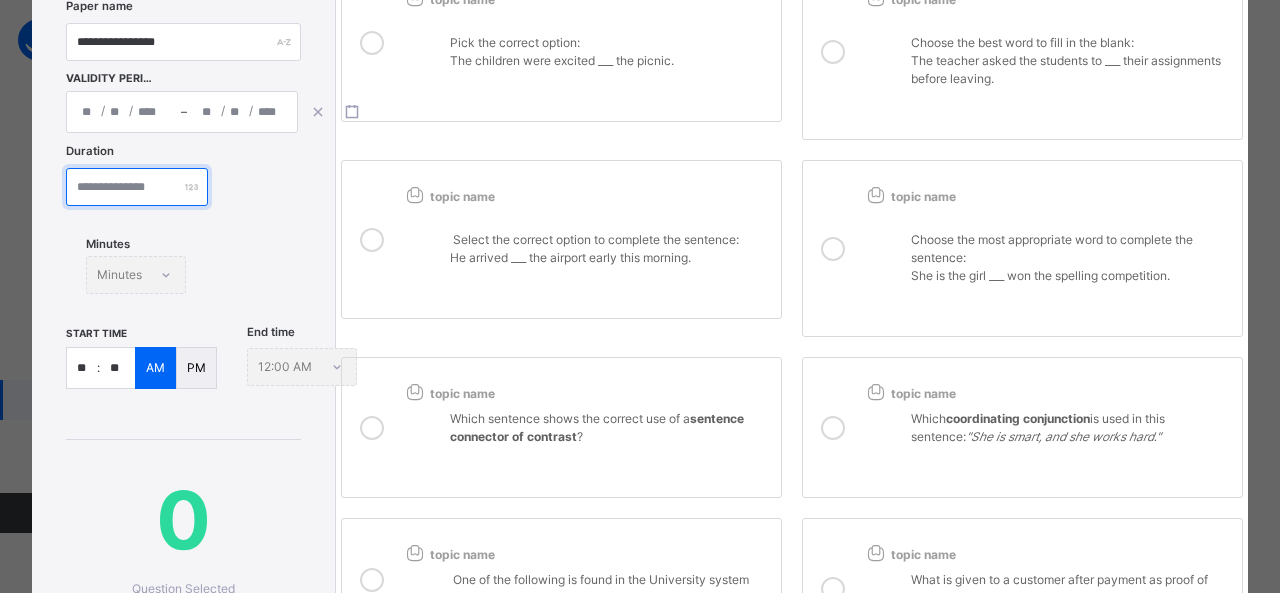 scroll, scrollTop: 212, scrollLeft: 0, axis: vertical 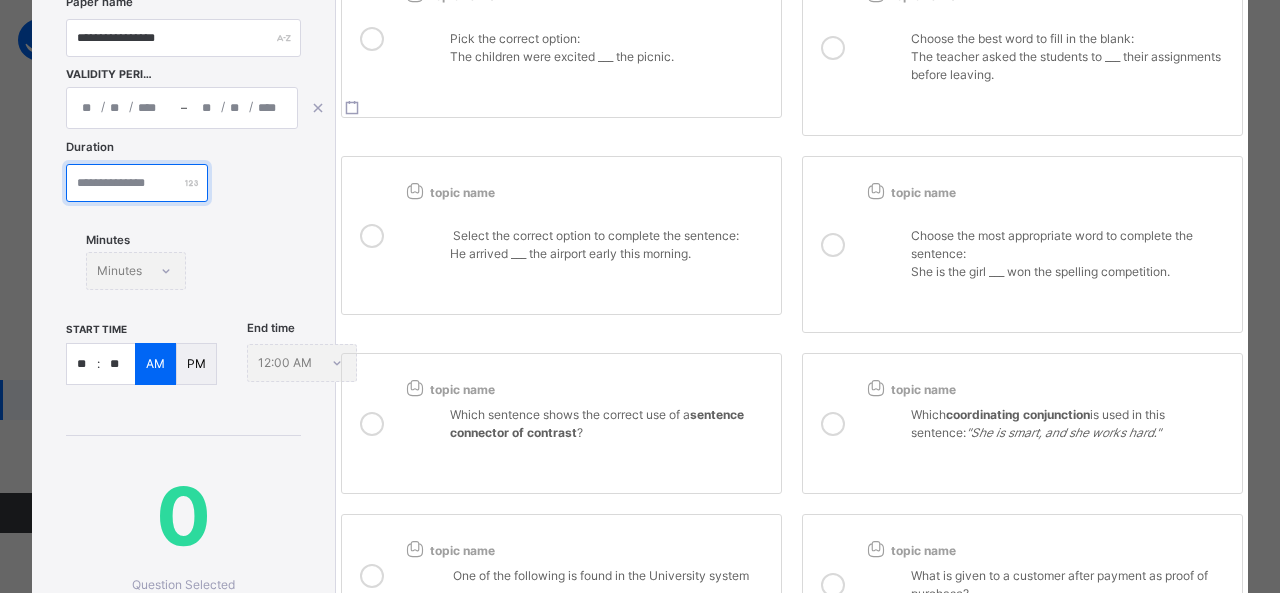 type on "**" 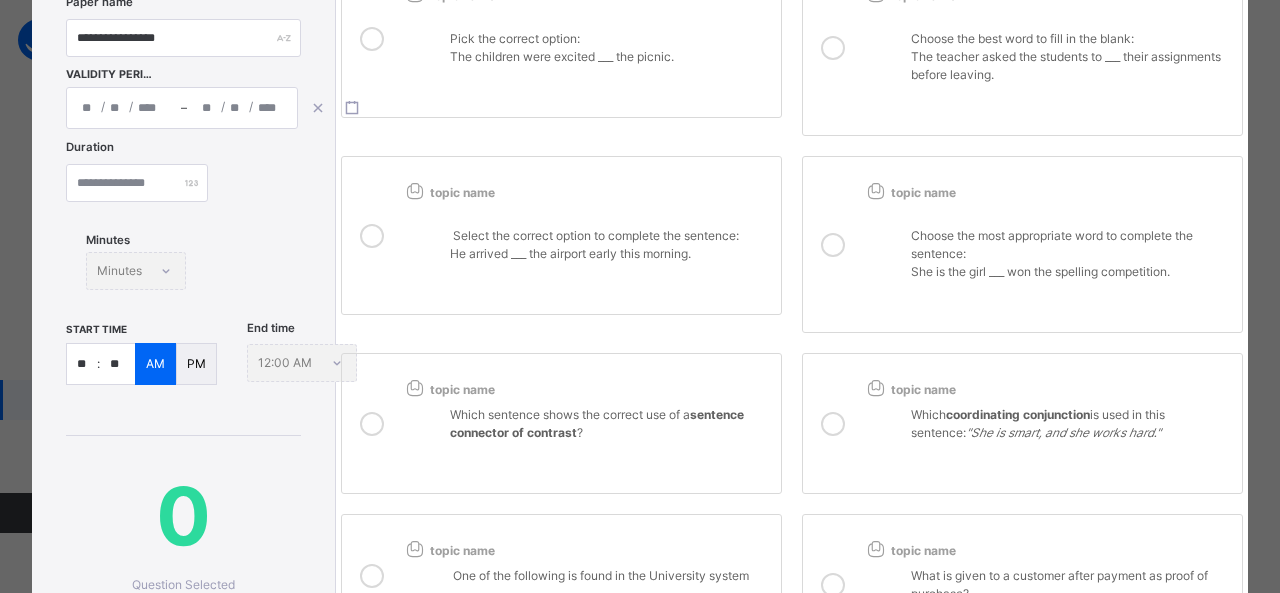 click on "**" at bounding box center (82, 364) 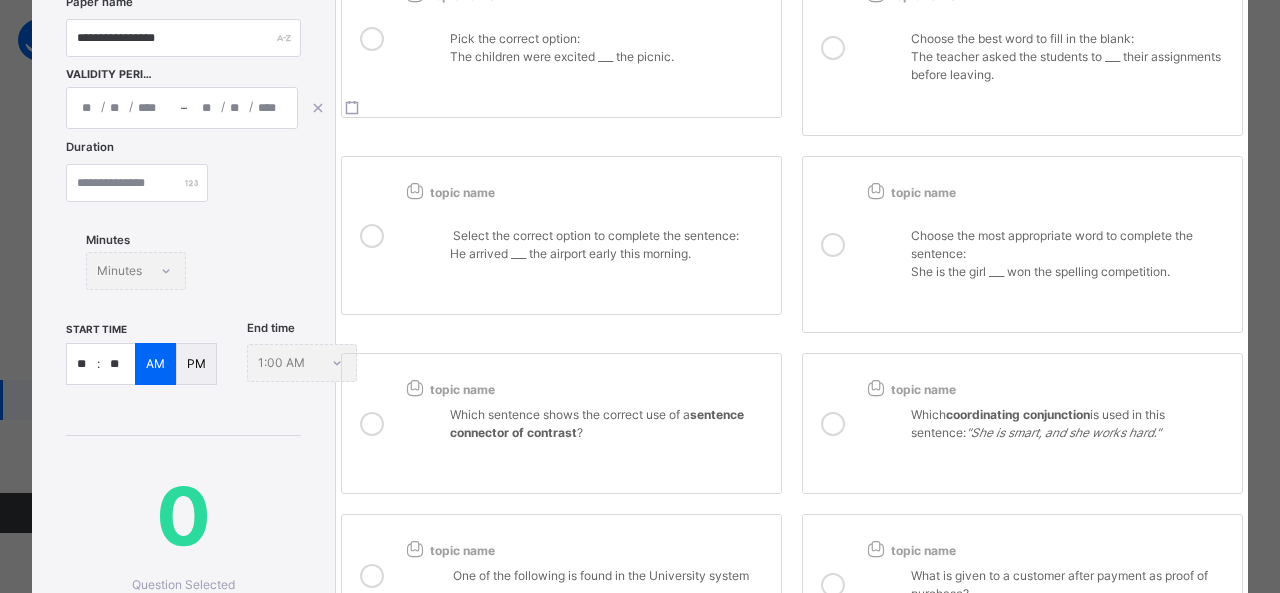 type on "*" 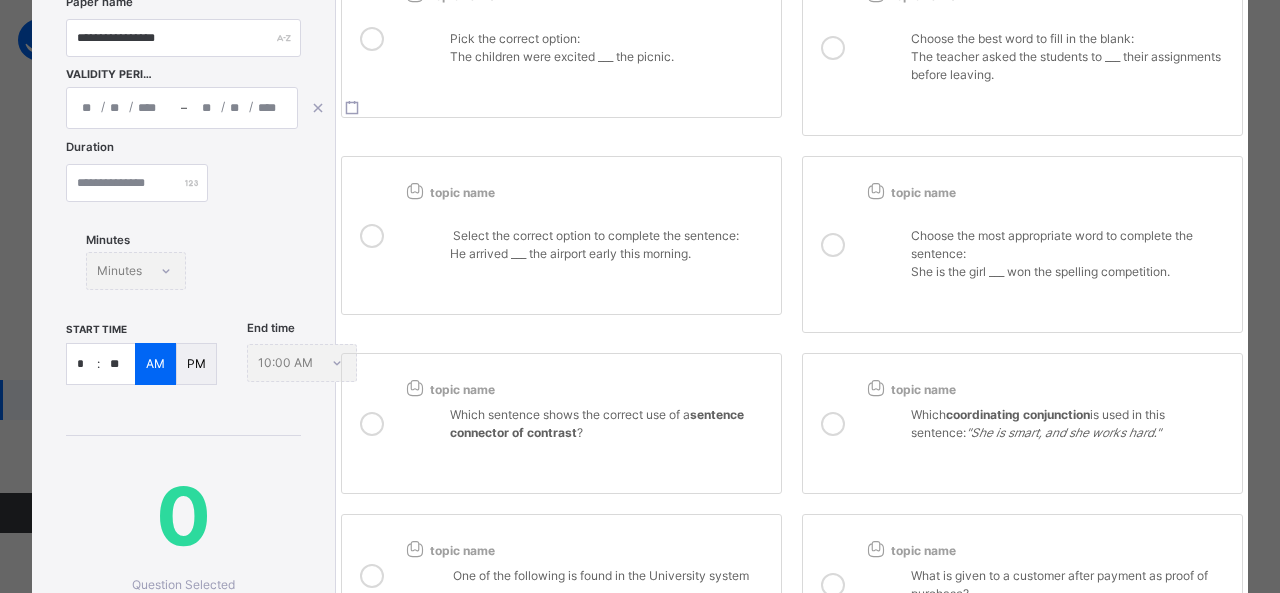 type on "*" 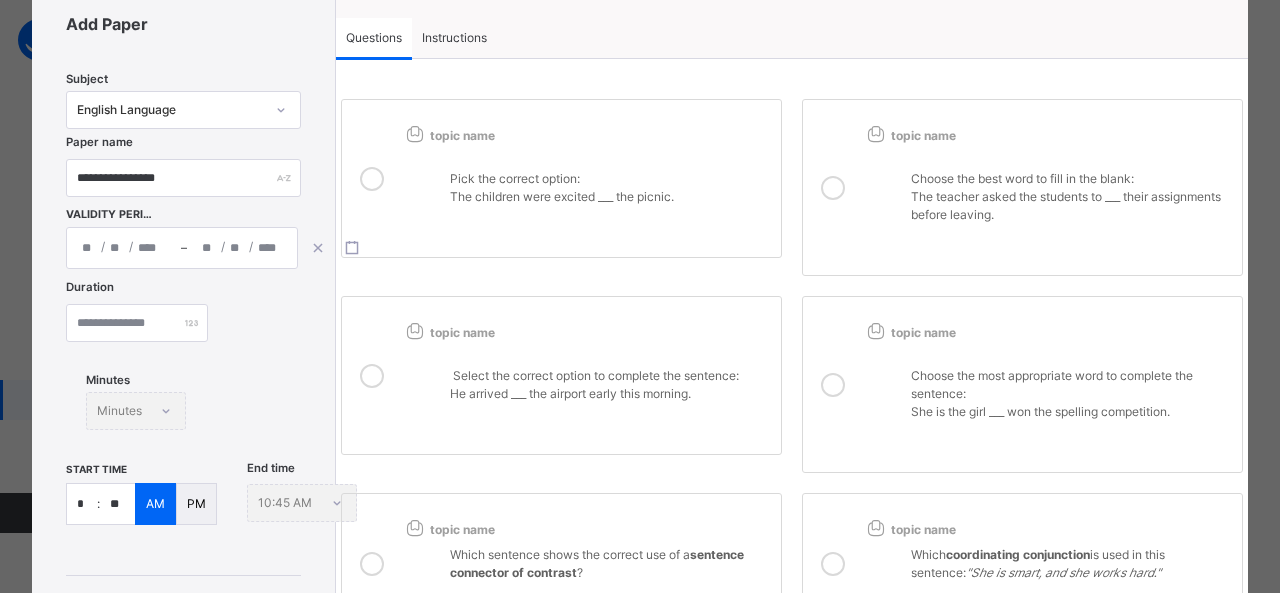 scroll, scrollTop: 44, scrollLeft: 0, axis: vertical 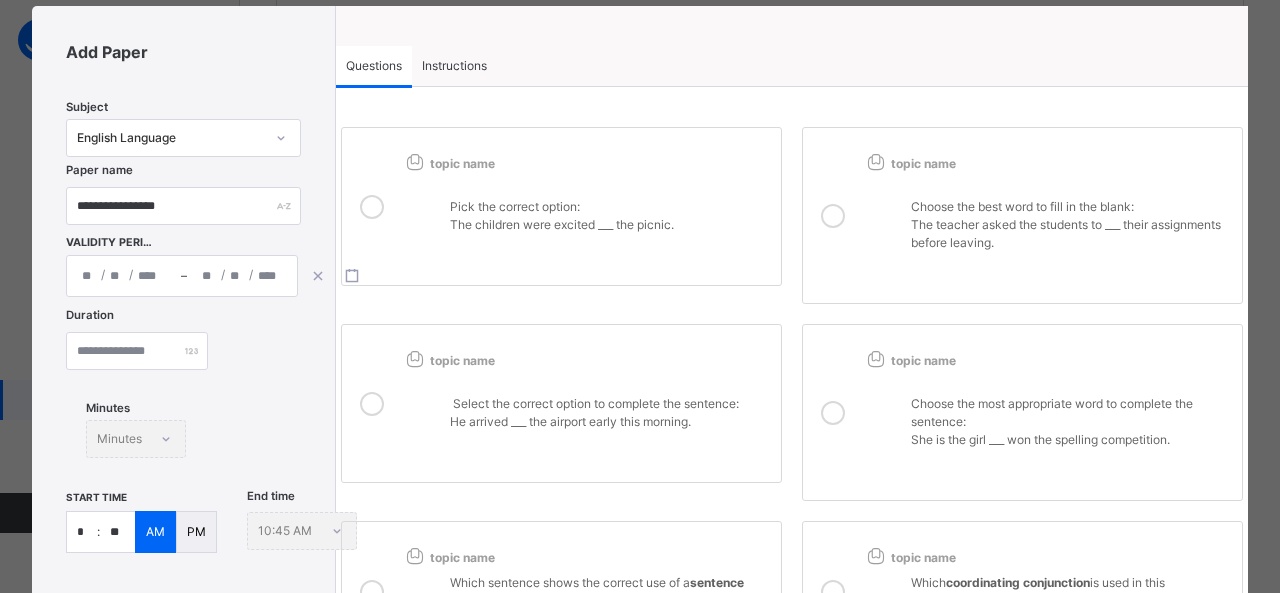 type on "**" 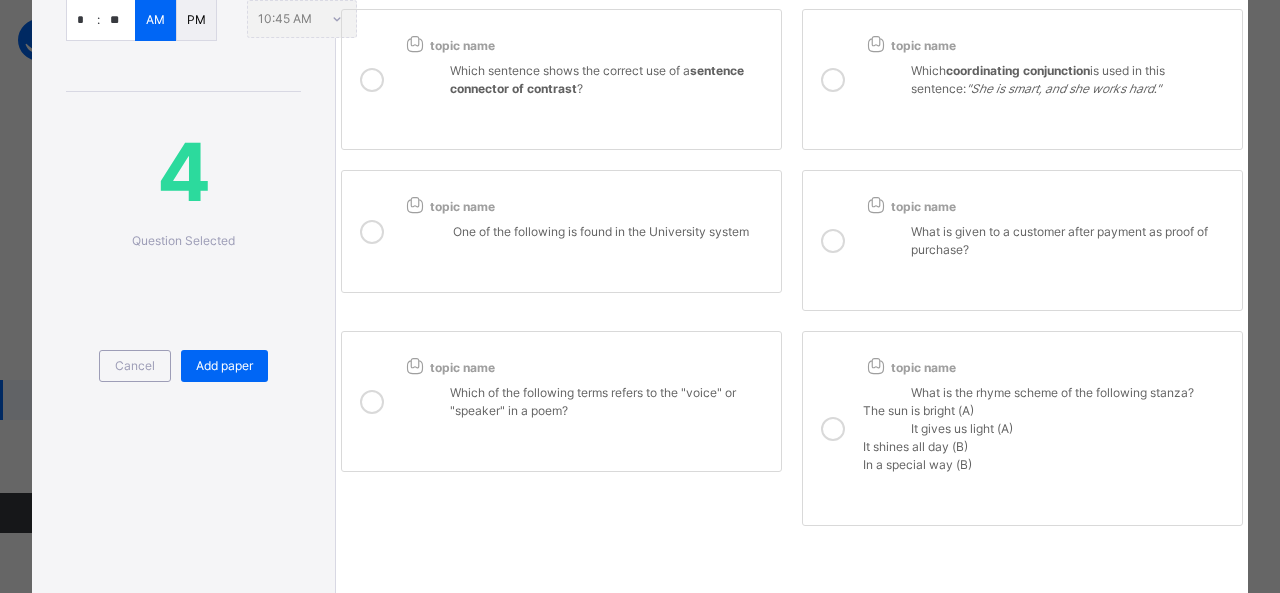 scroll, scrollTop: 680, scrollLeft: 0, axis: vertical 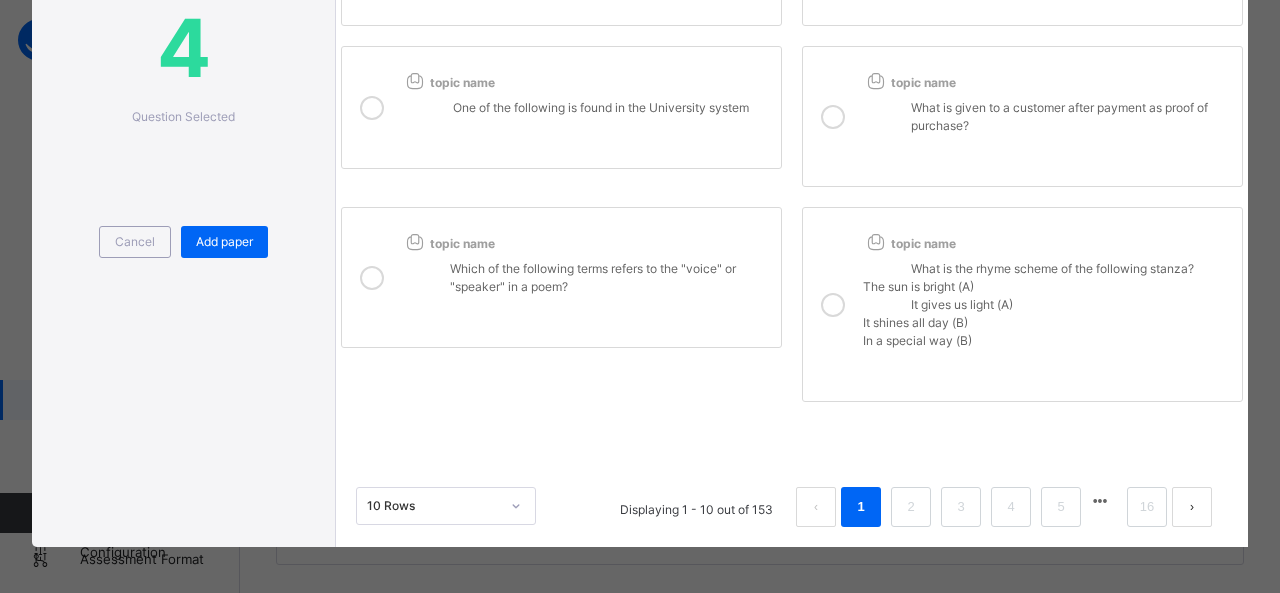 click at bounding box center [586, 144] 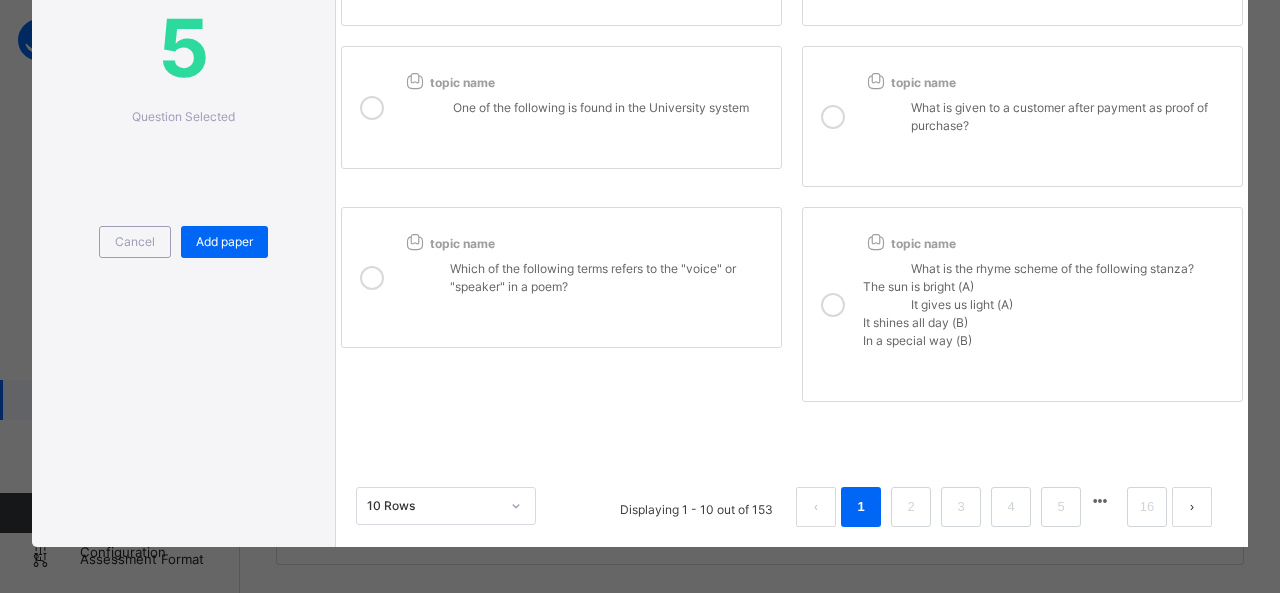 click at bounding box center (586, 305) 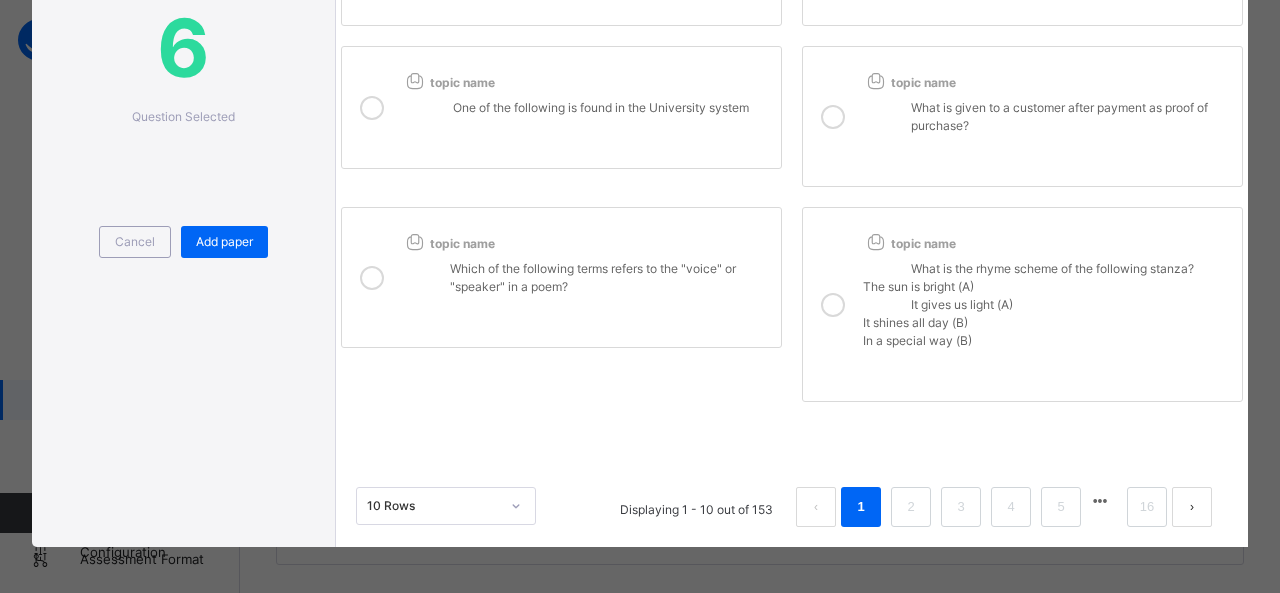 click on "The sun is bright (A)" at bounding box center (1047, 287) 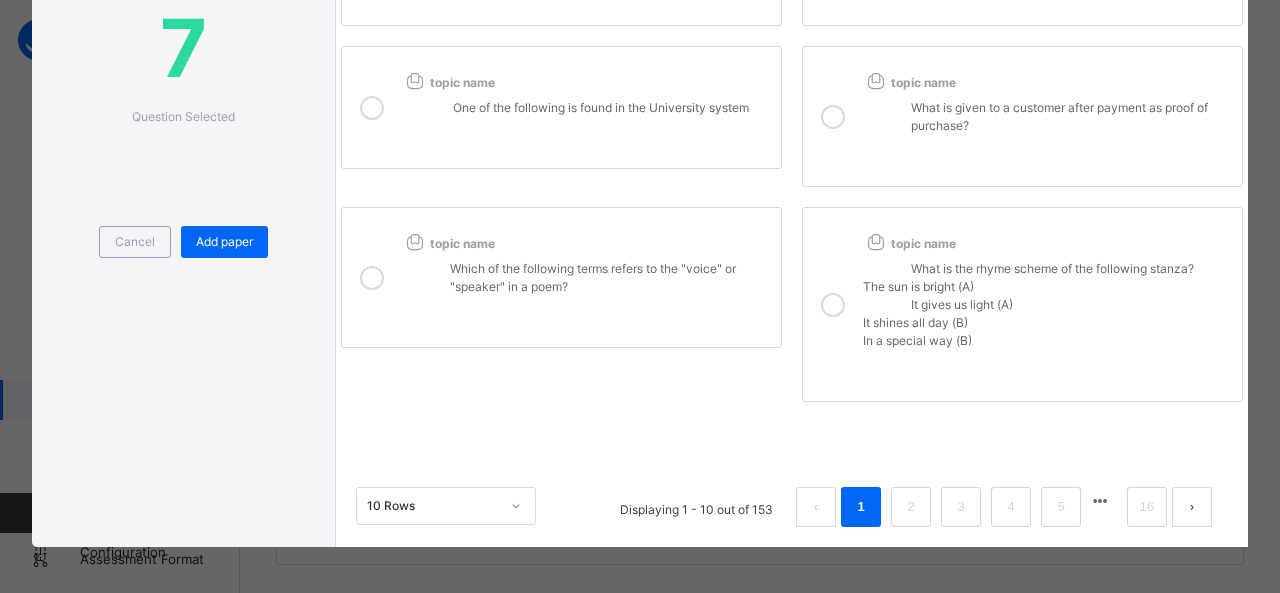 click on "What is given to a customer after payment as proof of purchase?" at bounding box center [1047, 132] 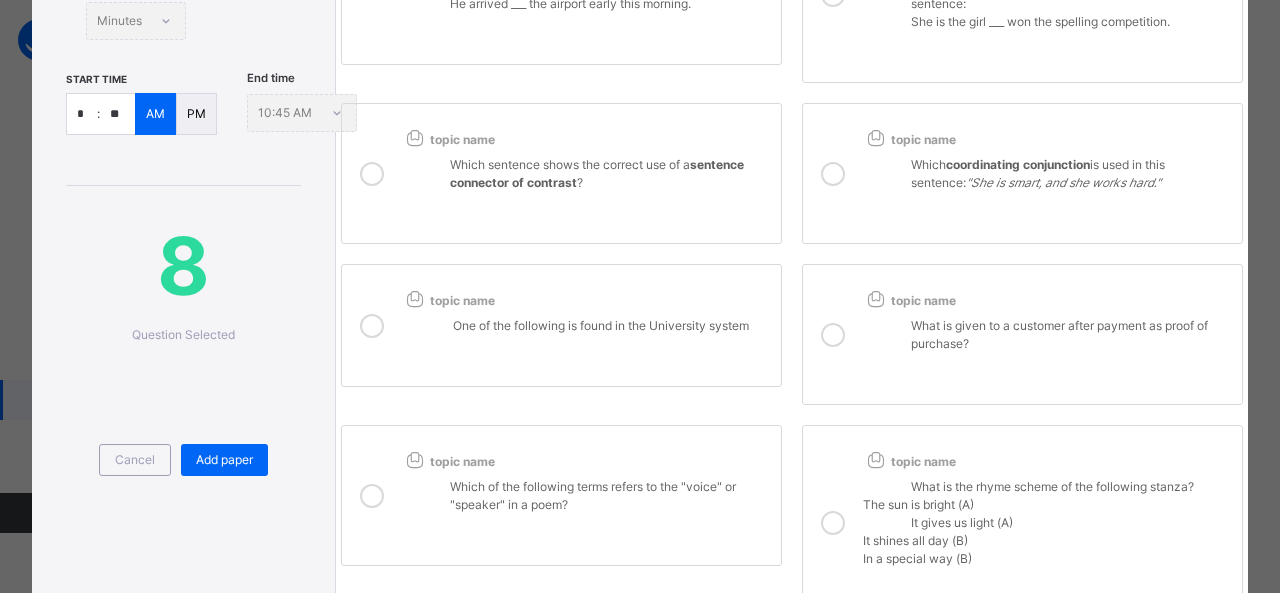 scroll, scrollTop: 462, scrollLeft: 0, axis: vertical 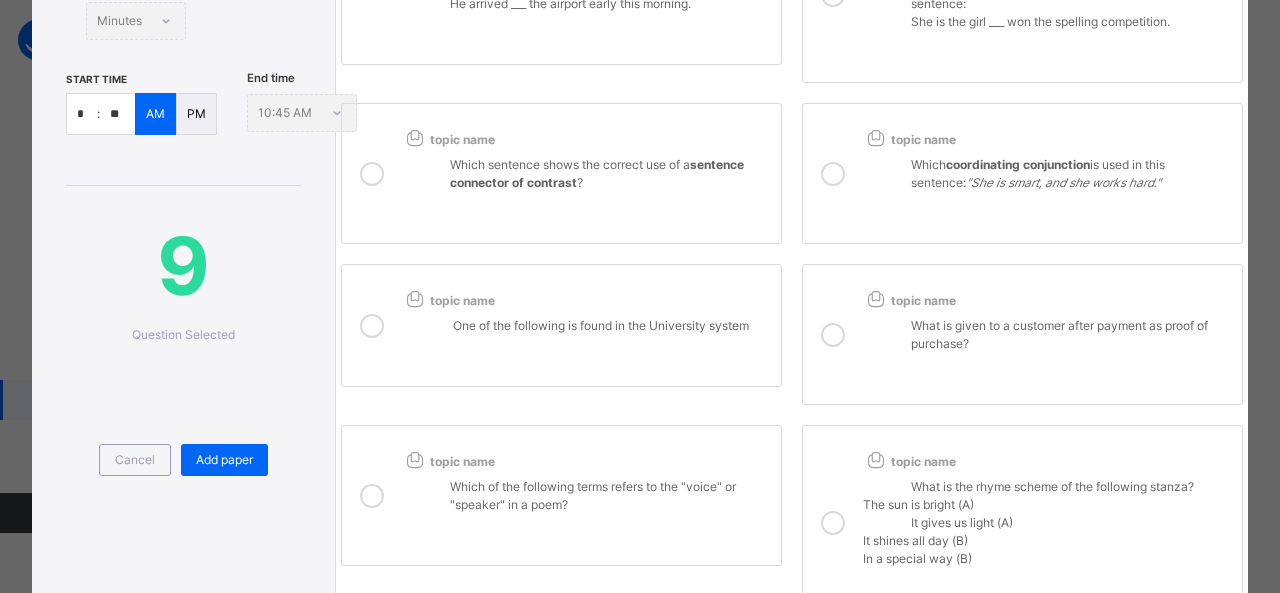 click on "Which sentence shows the correct use of a  sentence connector of contrast ?" at bounding box center [610, 183] 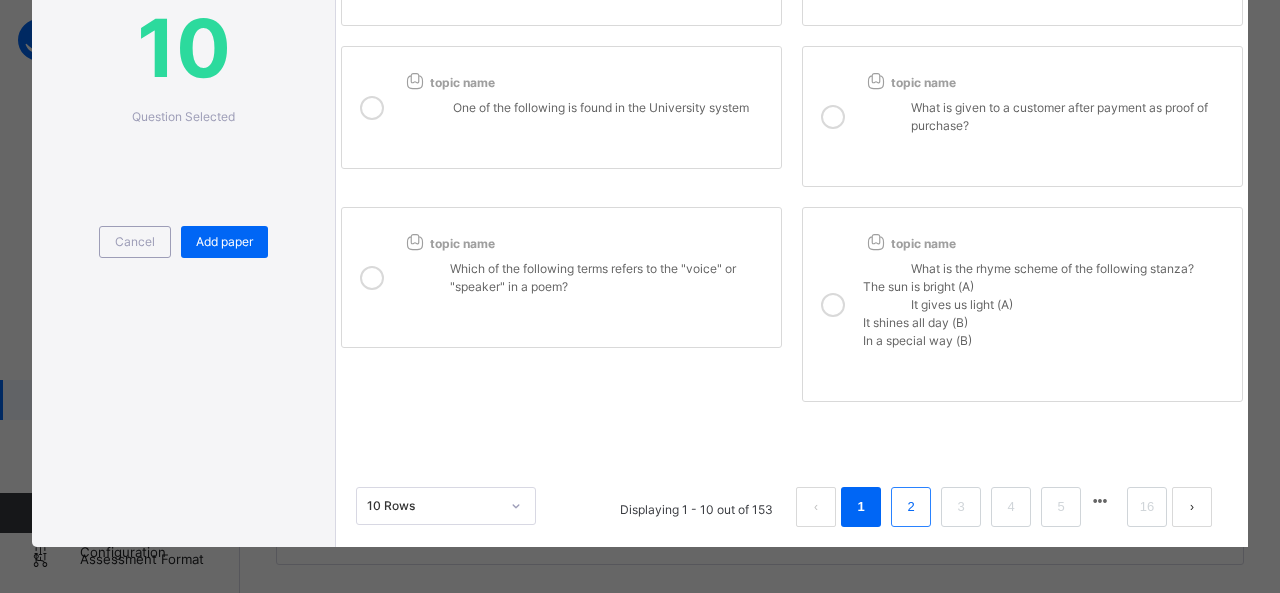 click on "2" at bounding box center (910, 507) 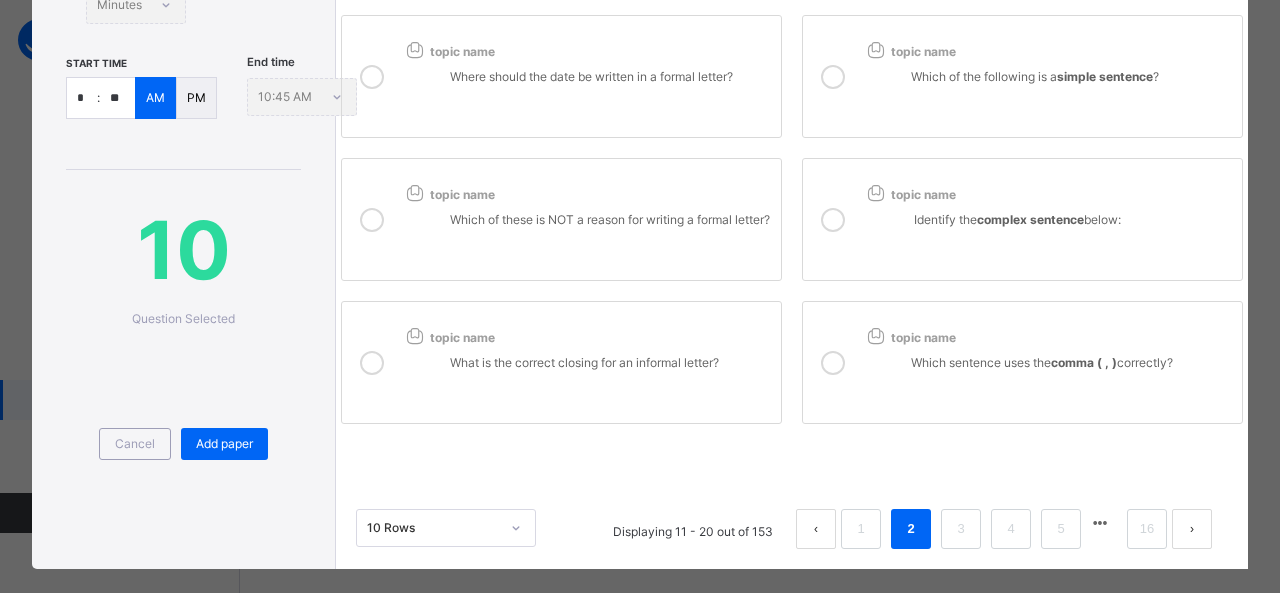 scroll, scrollTop: 518, scrollLeft: 0, axis: vertical 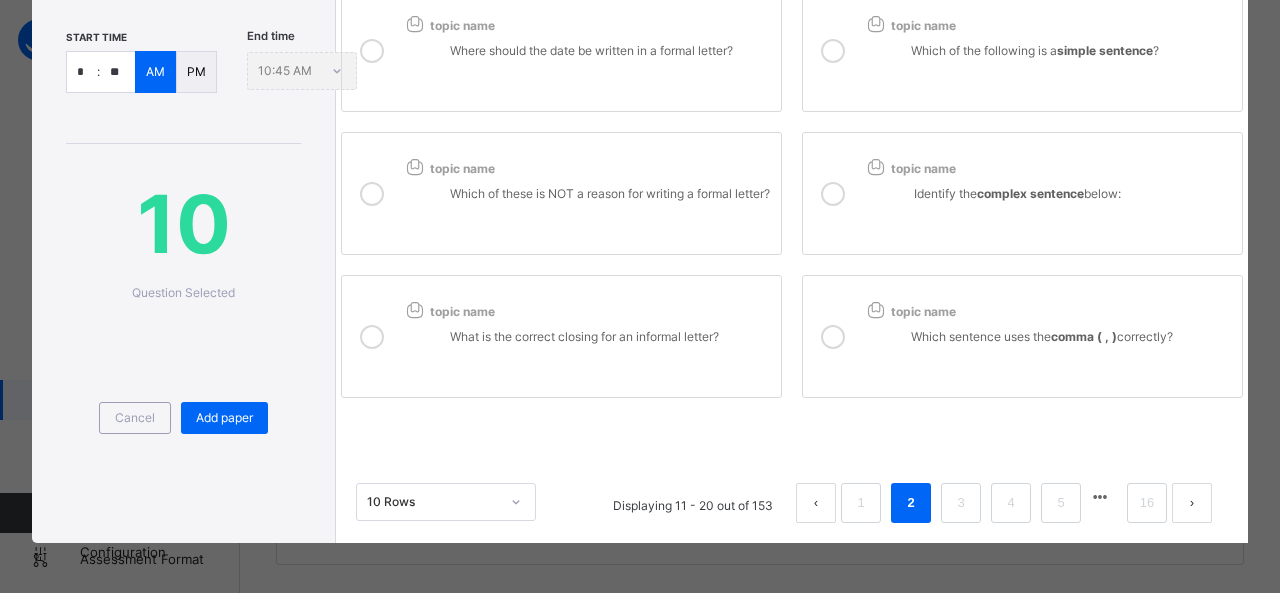 click on "What is the correct closing for an informal letter?" at bounding box center (610, 337) 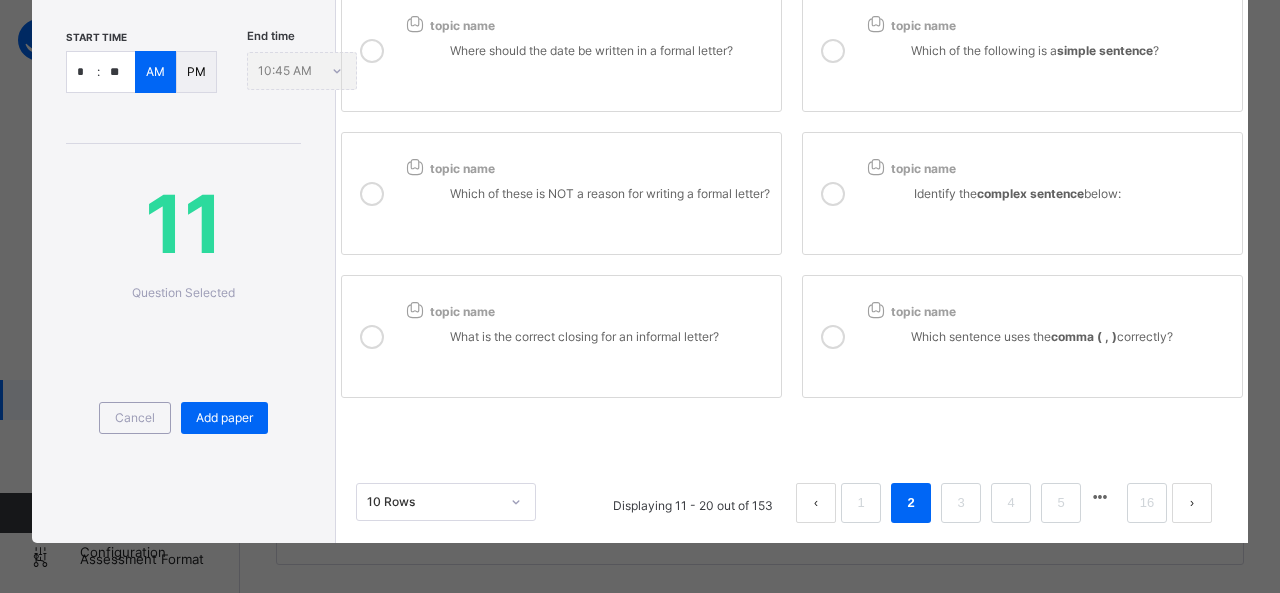 click at bounding box center (833, 336) 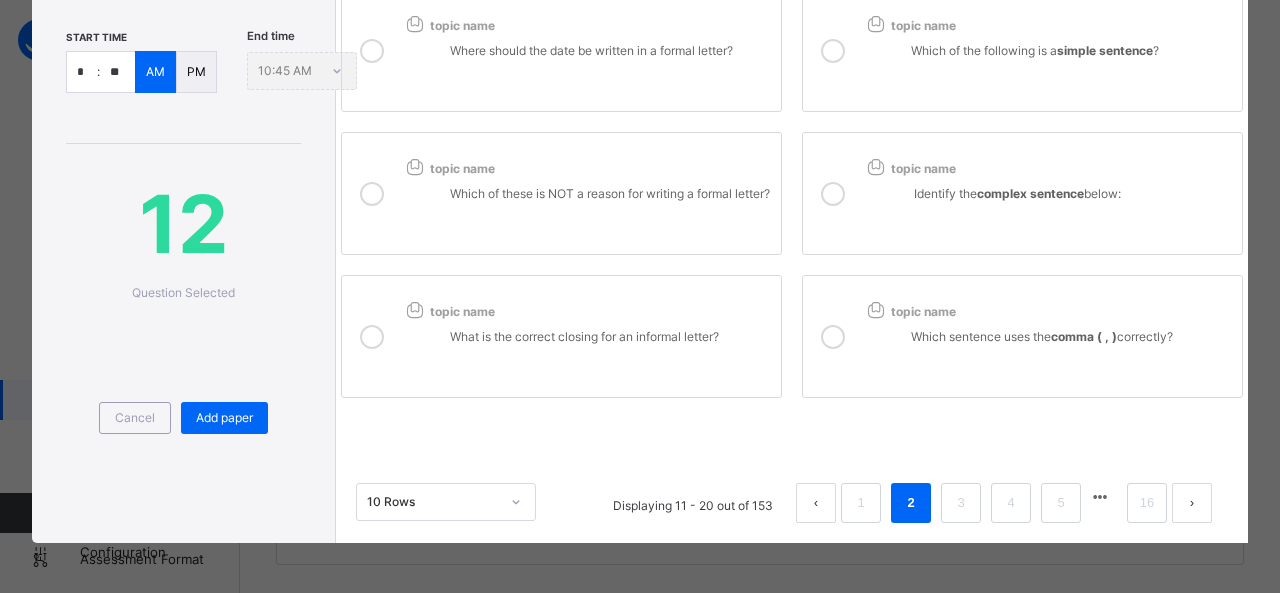 click on "Identify the  complex sentence  below:" at bounding box center (1047, 209) 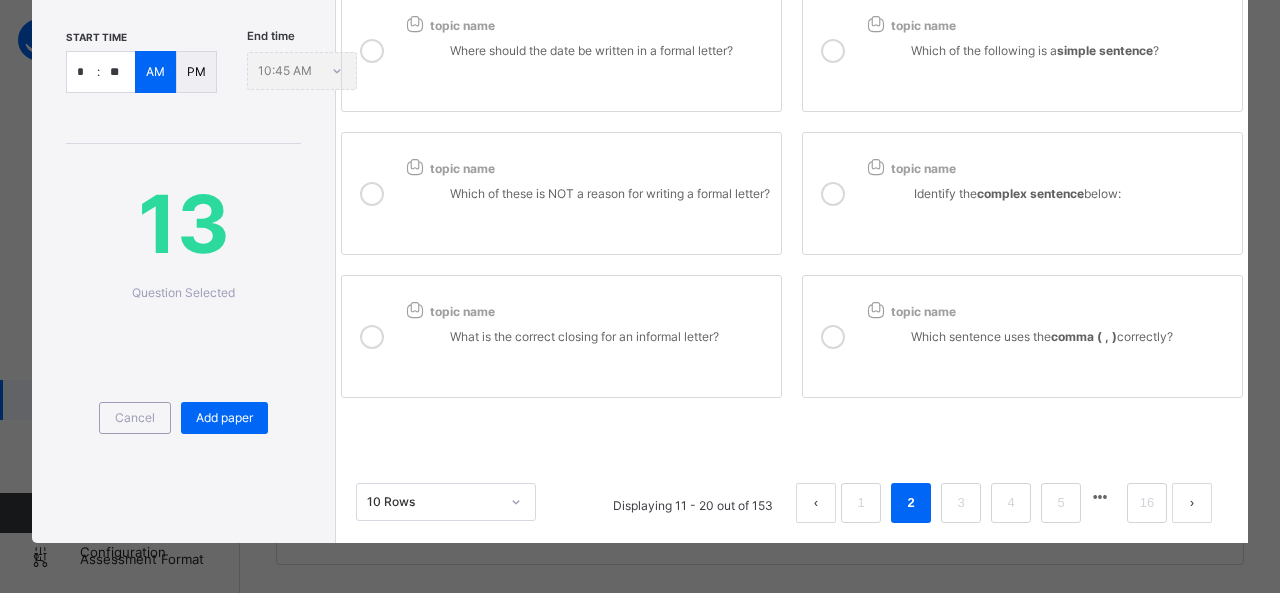 click on "Which of these is NOT a reason for writing a formal letter?" at bounding box center [610, 194] 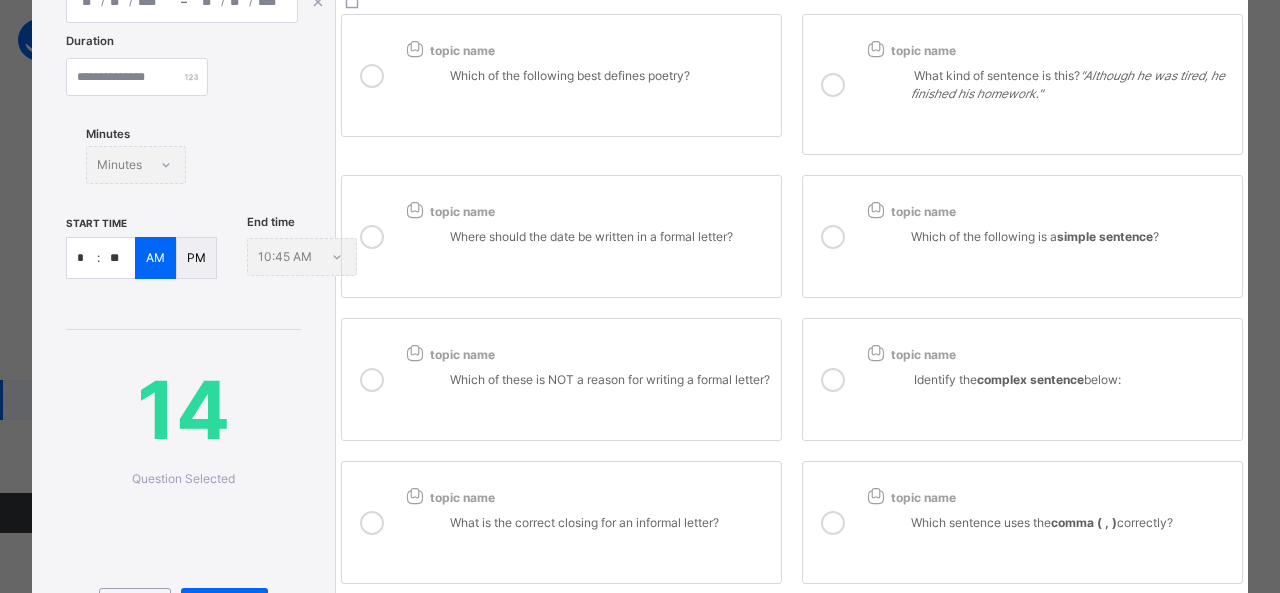 scroll, scrollTop: 315, scrollLeft: 0, axis: vertical 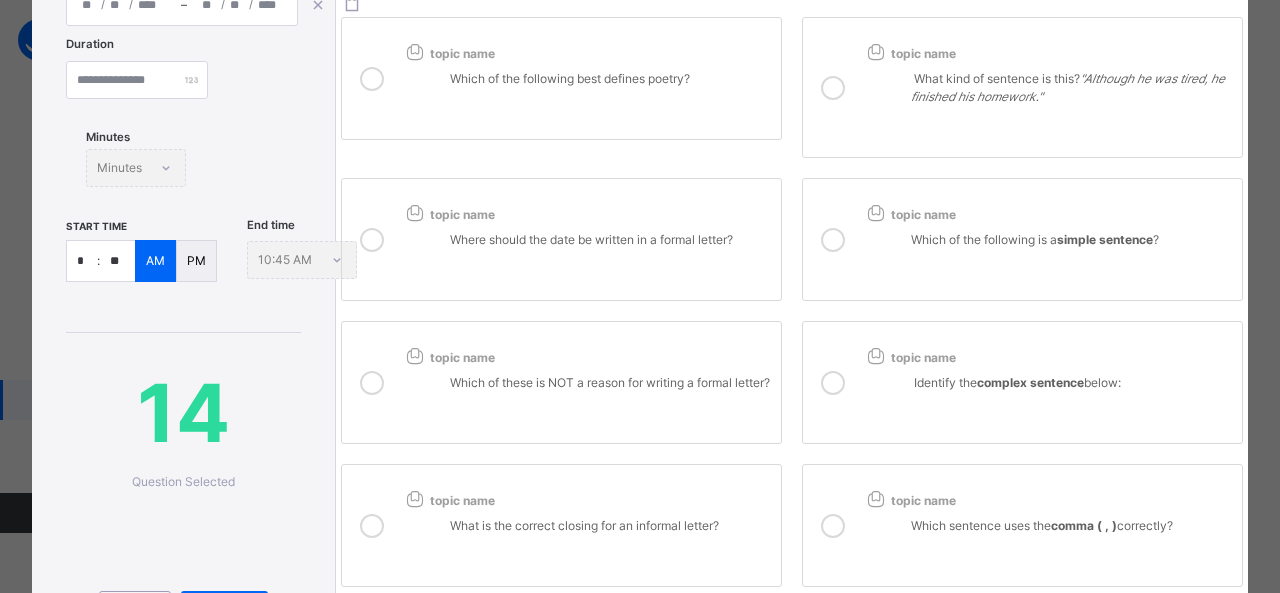 click at bounding box center [586, 258] 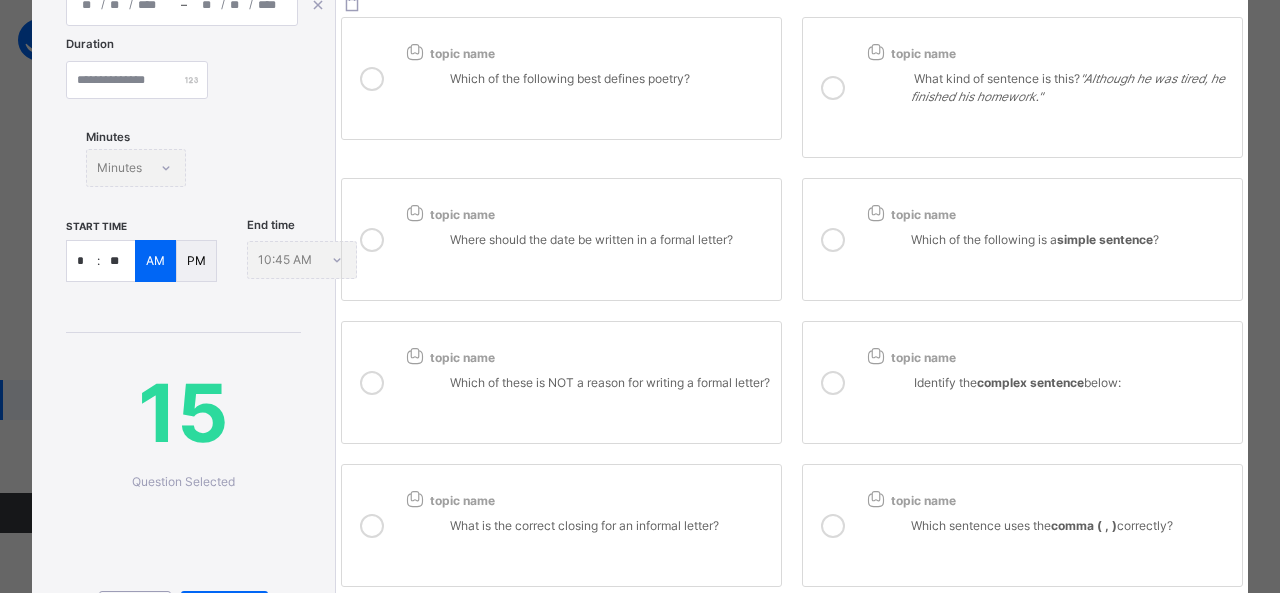 click on "What kind of sentence is this?  "Although he was tired, he finished his homework."" at bounding box center (1047, 103) 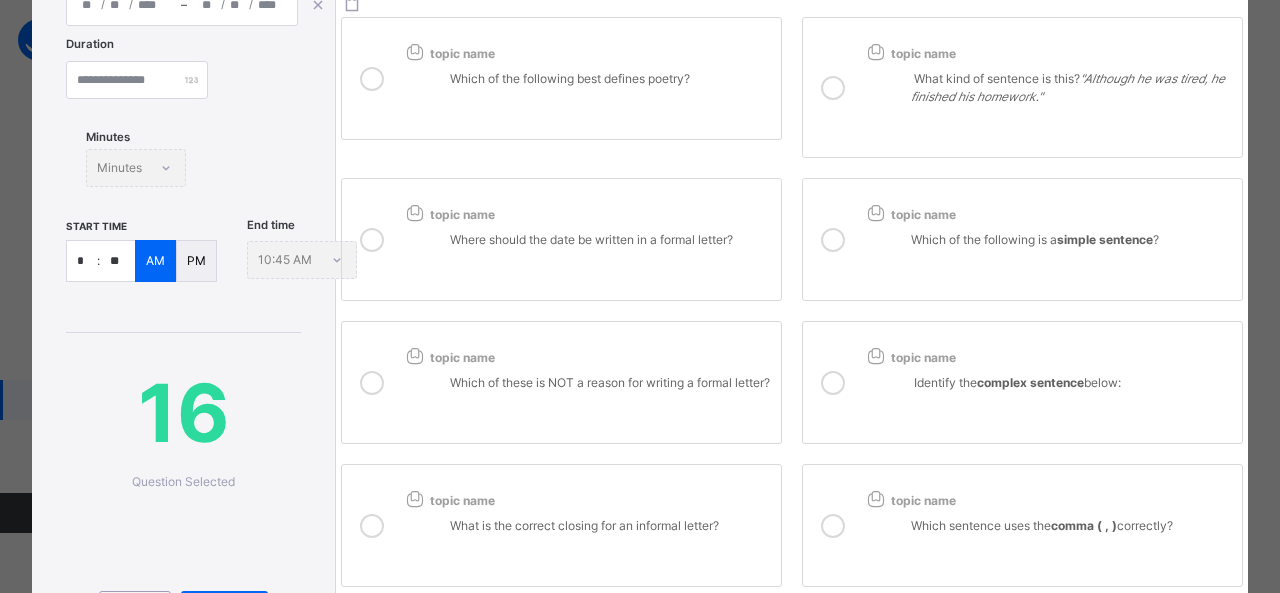 click on "Which of the following is a  simple sentence ?" at bounding box center (1047, 255) 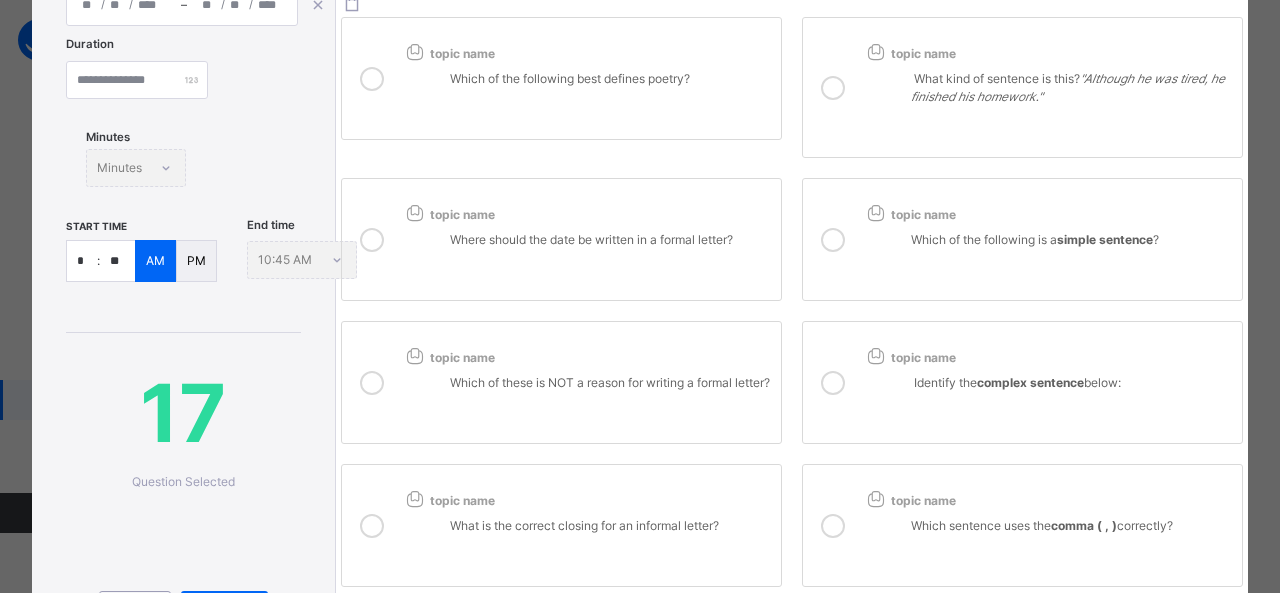 click at bounding box center [586, 97] 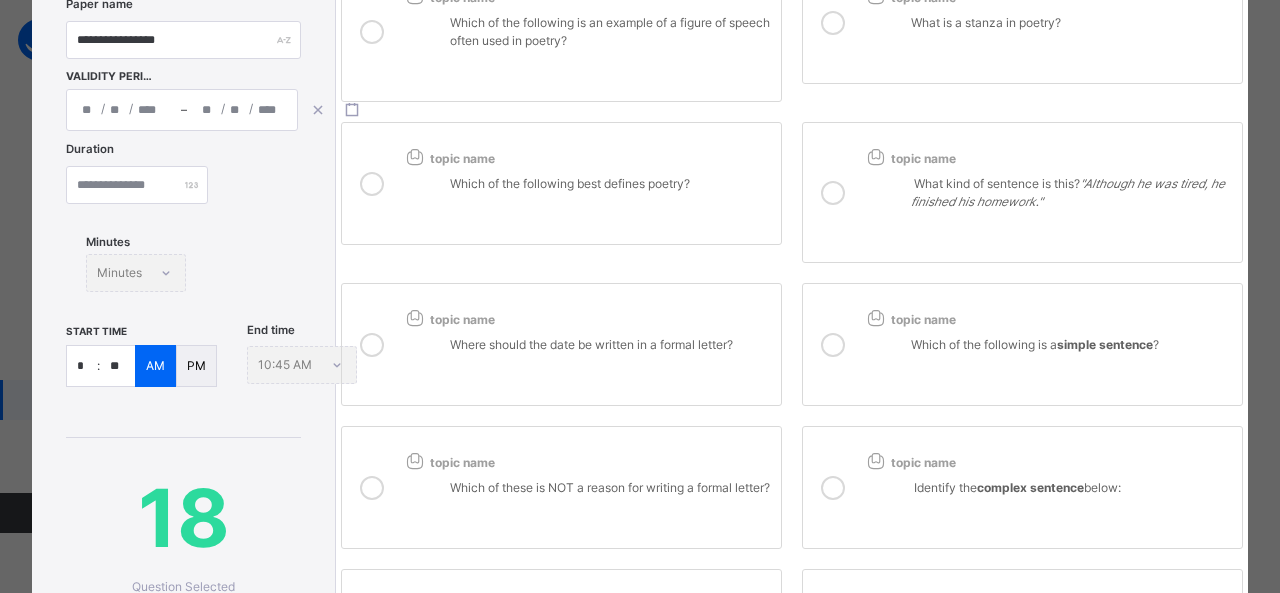 scroll, scrollTop: 0, scrollLeft: 0, axis: both 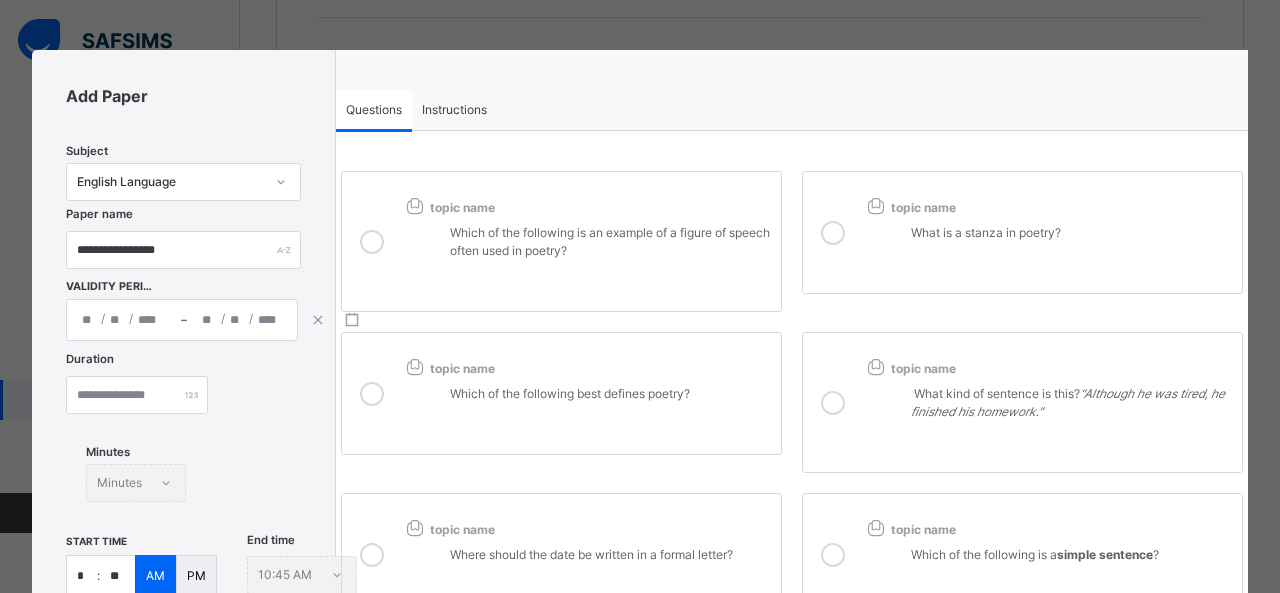 click on "Which of the following is an example of a figure of speech often used in poetry?" at bounding box center (610, 242) 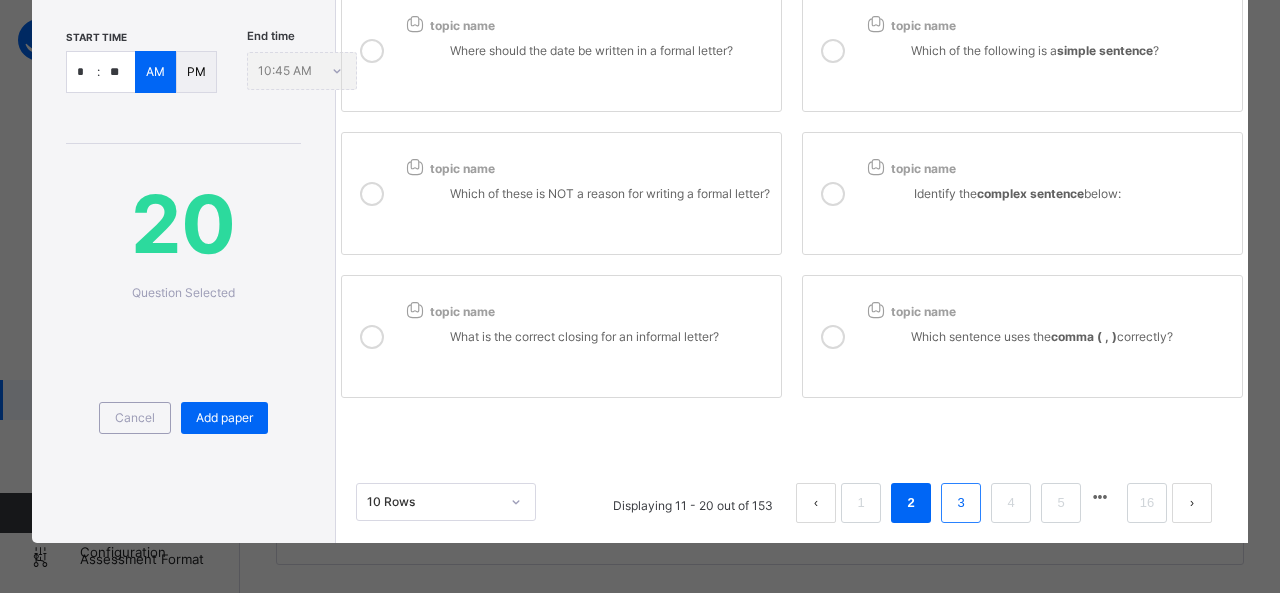 click on "3" at bounding box center [960, 503] 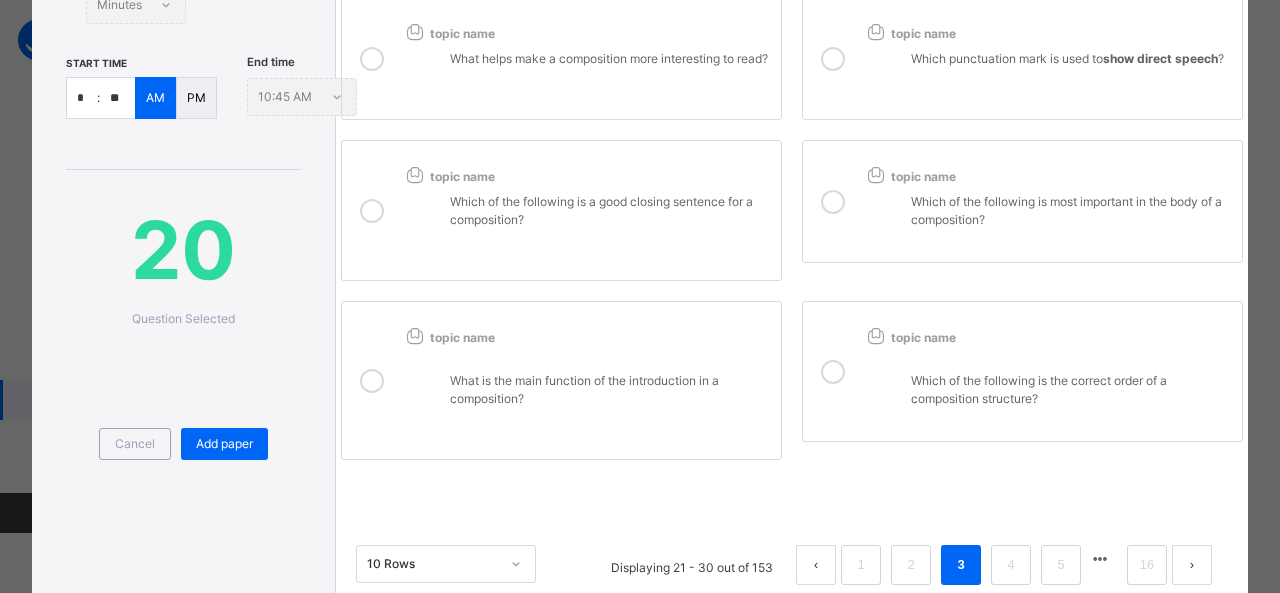 scroll, scrollTop: 518, scrollLeft: 0, axis: vertical 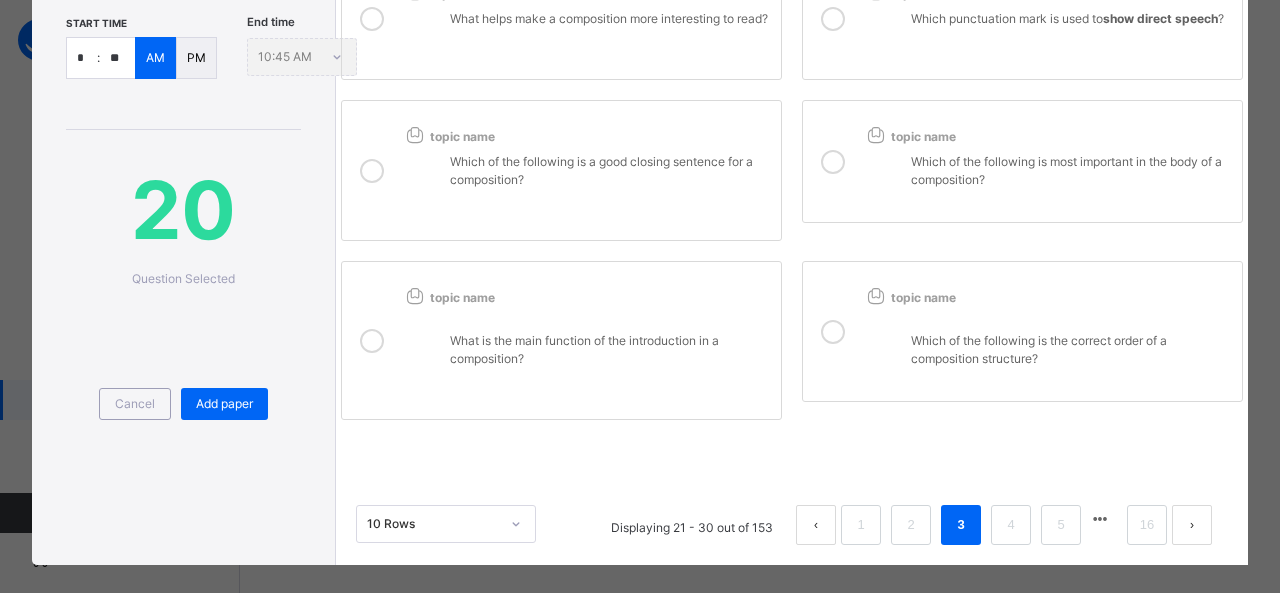 click on "What is the main function of the introduction in a composition?" at bounding box center [610, 350] 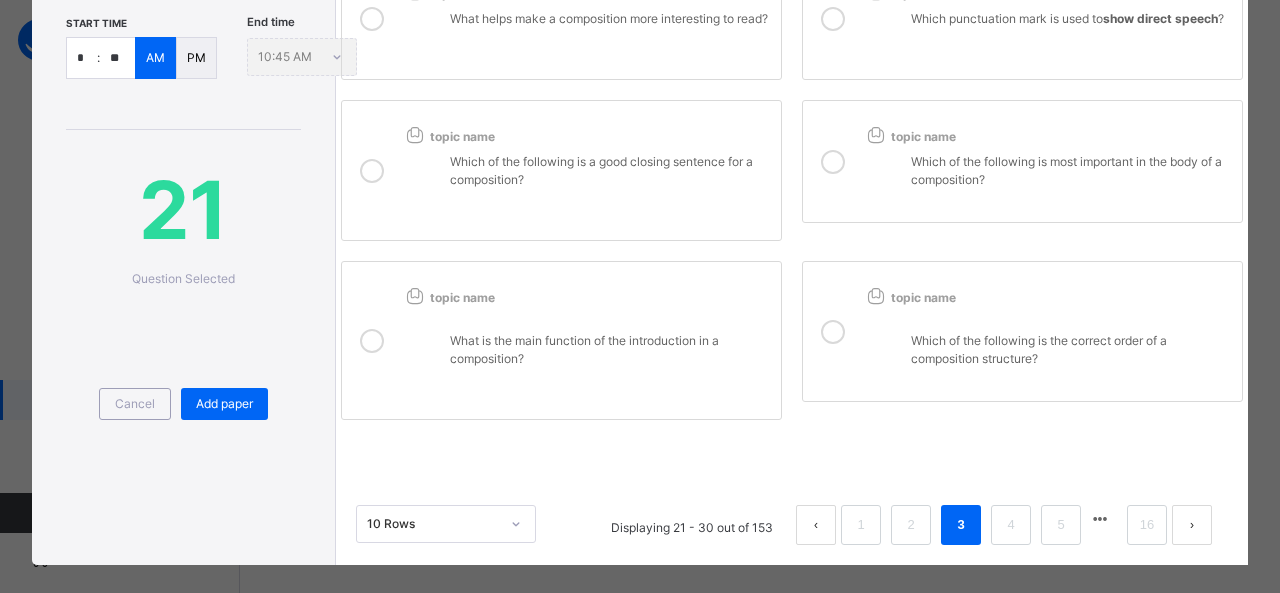 click on "Which of the following is the correct order of a composition structure?" at bounding box center [1047, 347] 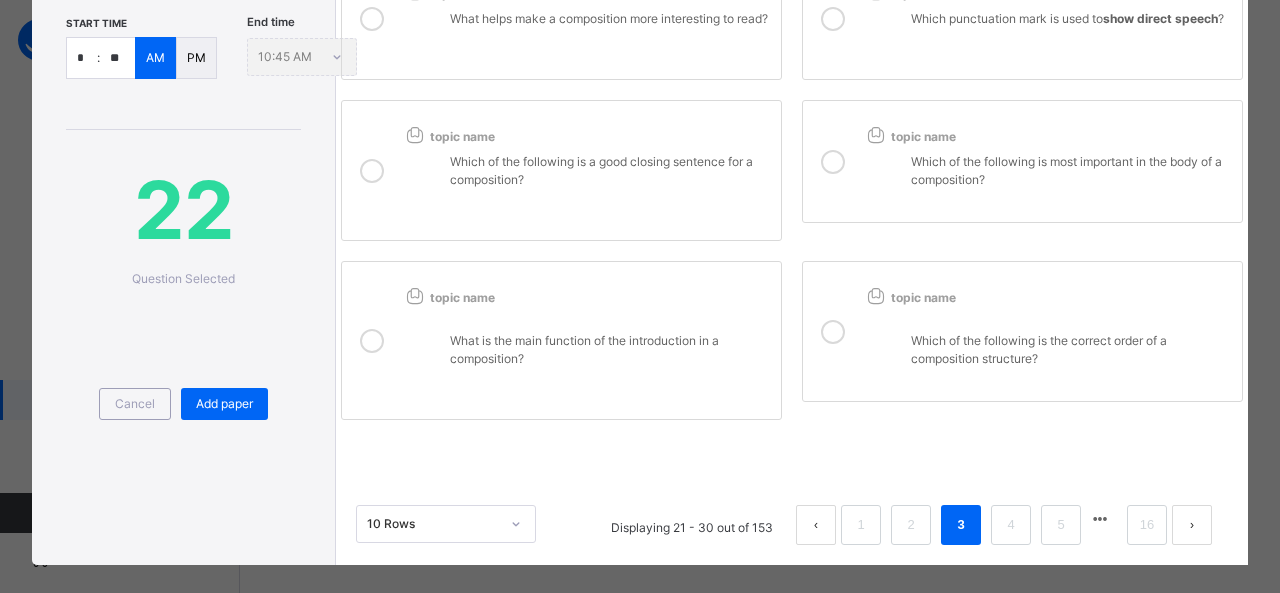 click on "Which of the following is most important in the body of a composition?" at bounding box center (1047, 177) 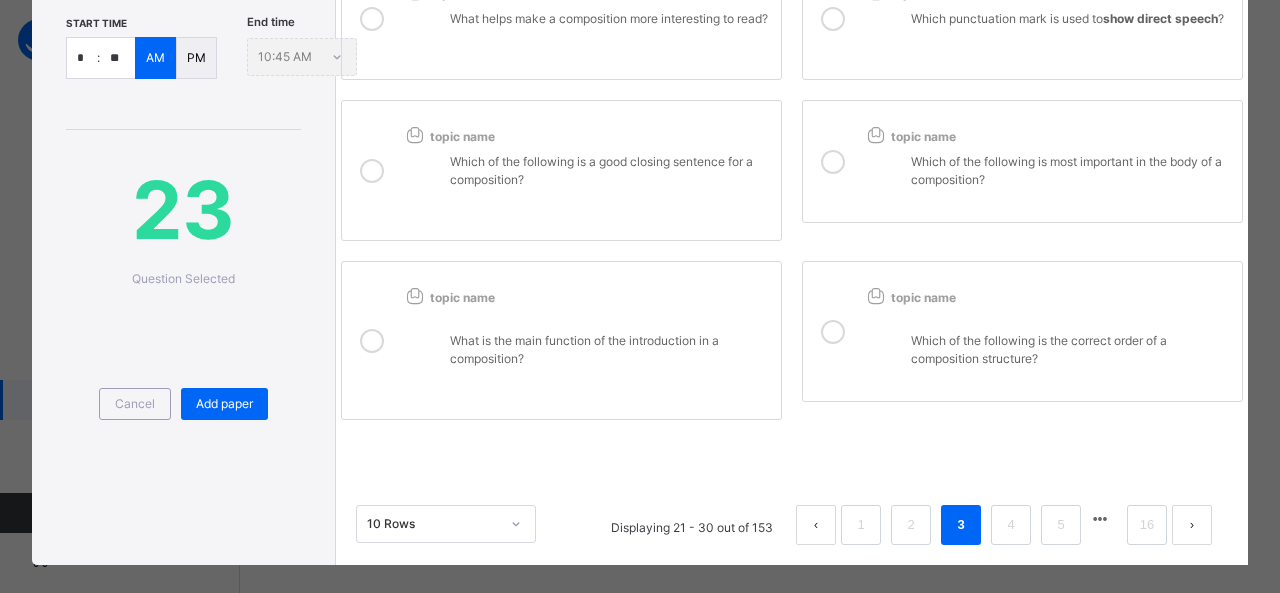 click at bounding box center (586, 198) 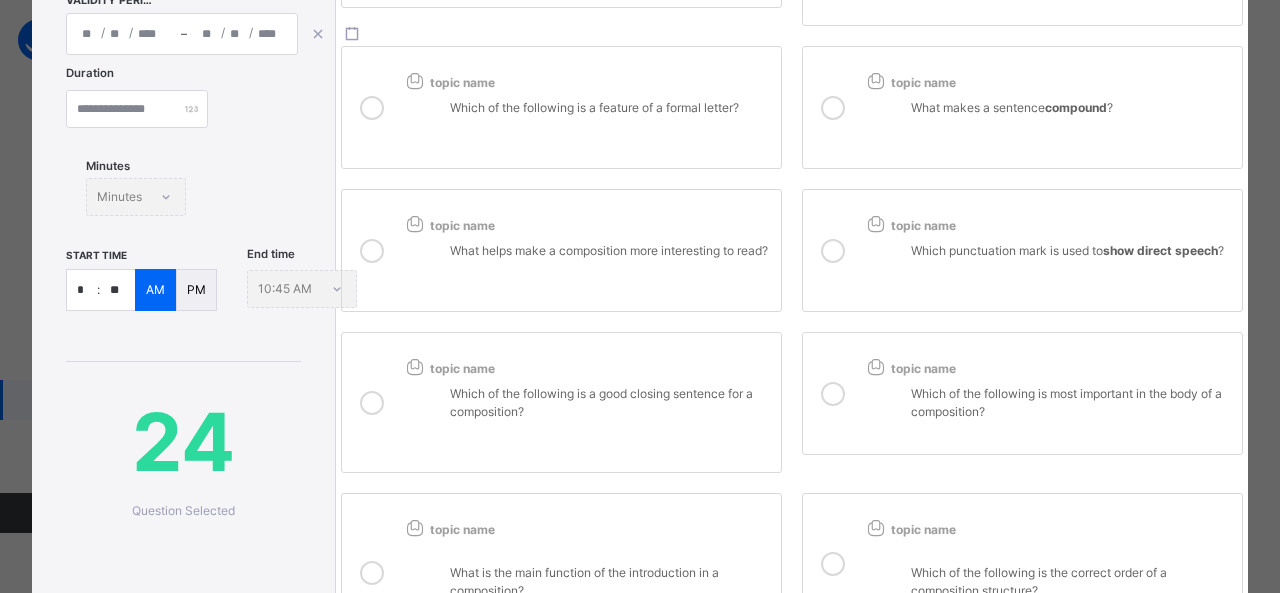 scroll, scrollTop: 284, scrollLeft: 0, axis: vertical 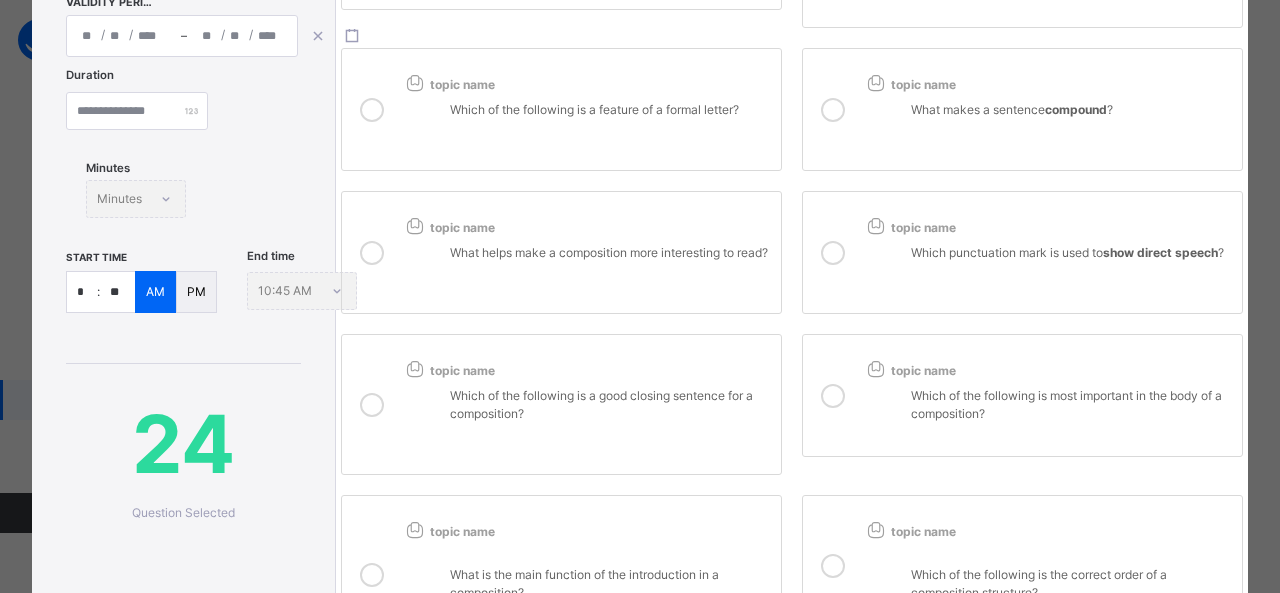 click on "Which punctuation mark is used to  show direct speech ?" at bounding box center [1071, 262] 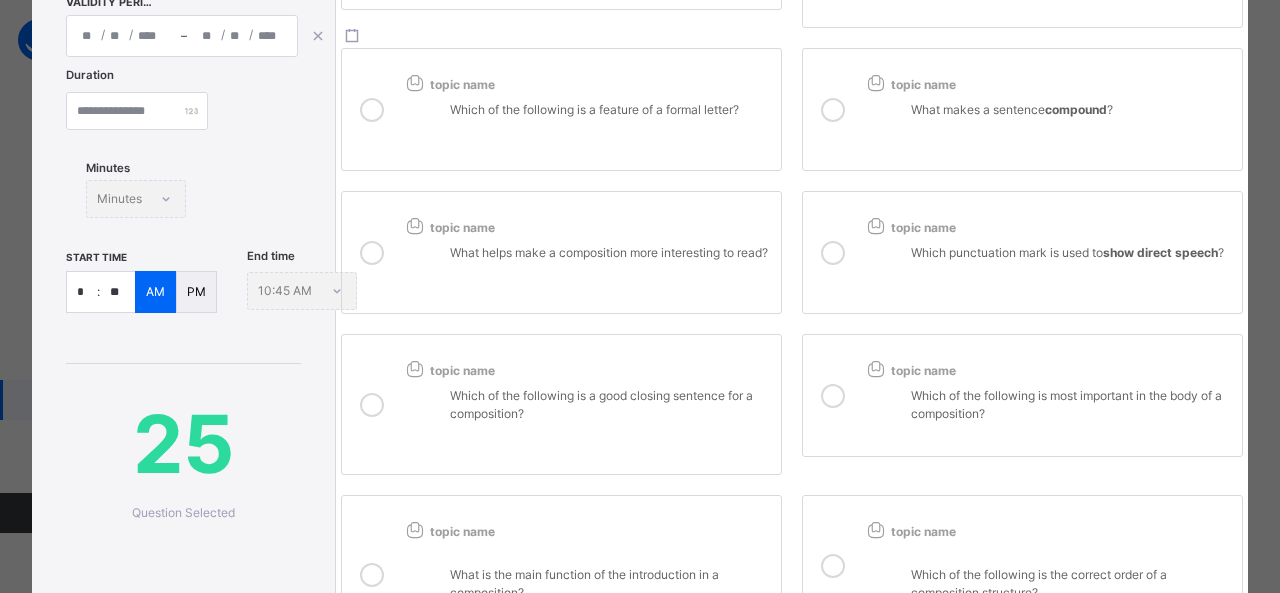 click on "What helps make a composition more interesting to read?" at bounding box center [610, 253] 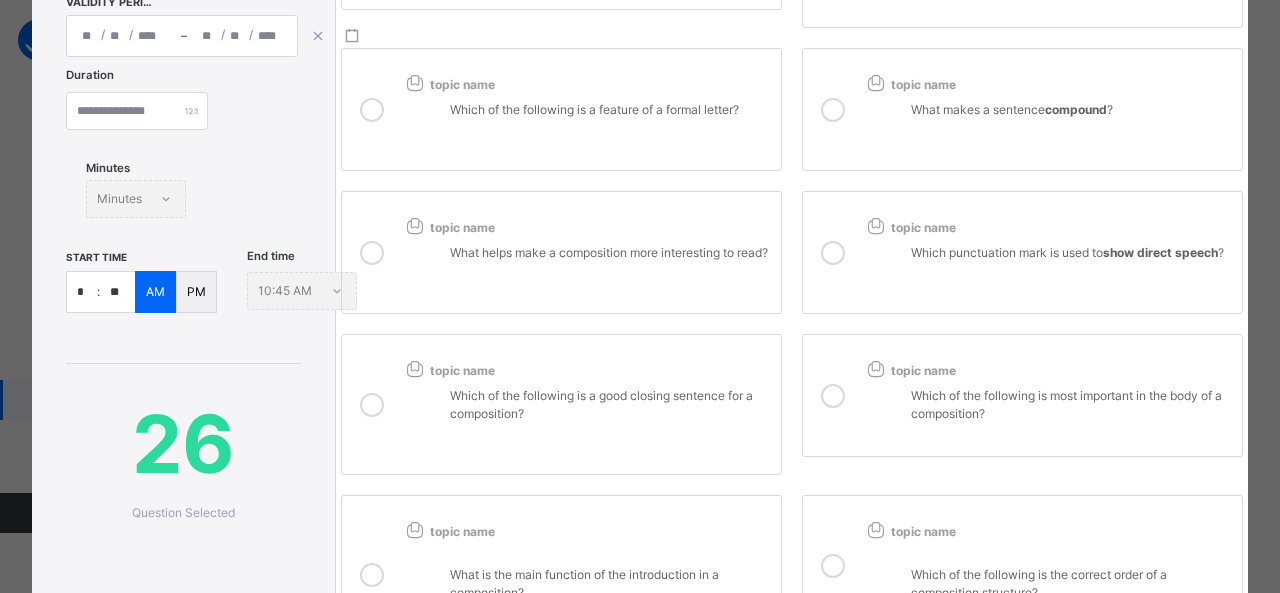 click on "What makes a sentence  compound ?" at bounding box center (1047, 125) 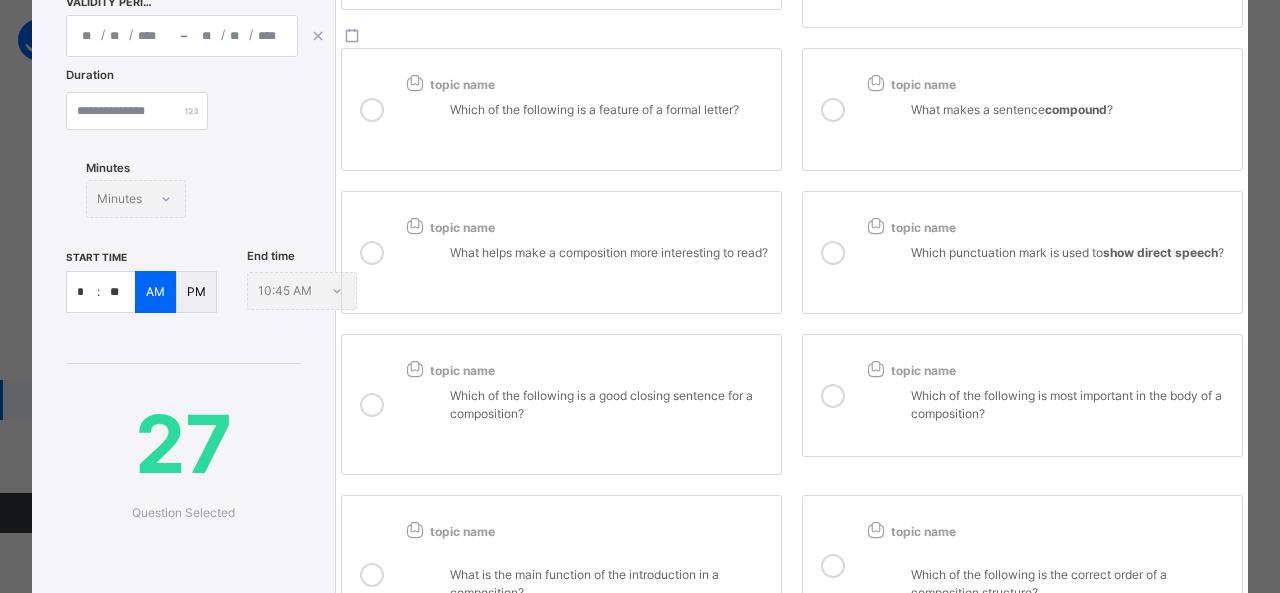 click on "Which of the following is a feature of a formal letter?" at bounding box center [610, 110] 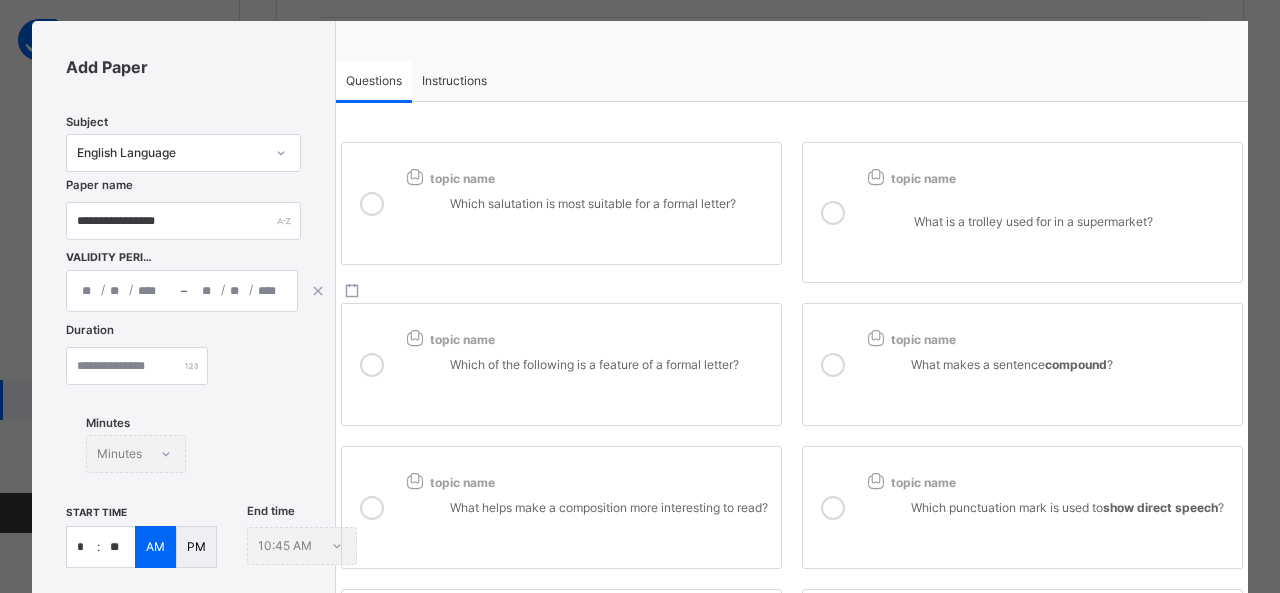 scroll, scrollTop: 26, scrollLeft: 0, axis: vertical 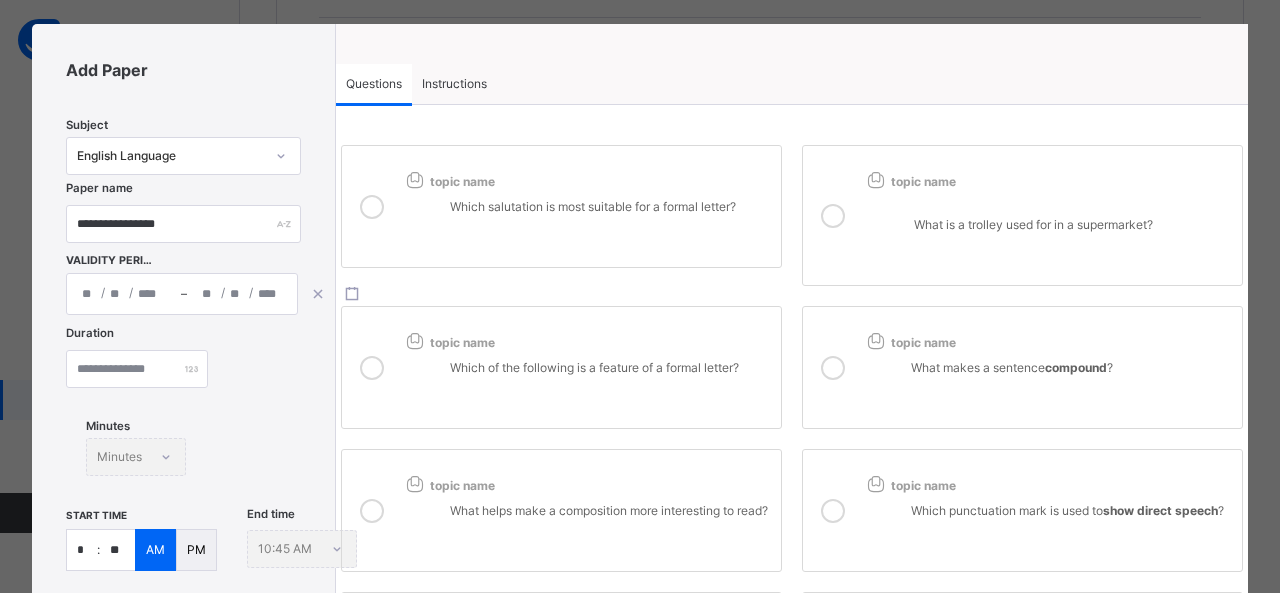 click on "What is a trolley used for in a supermarket?" at bounding box center (1047, 231) 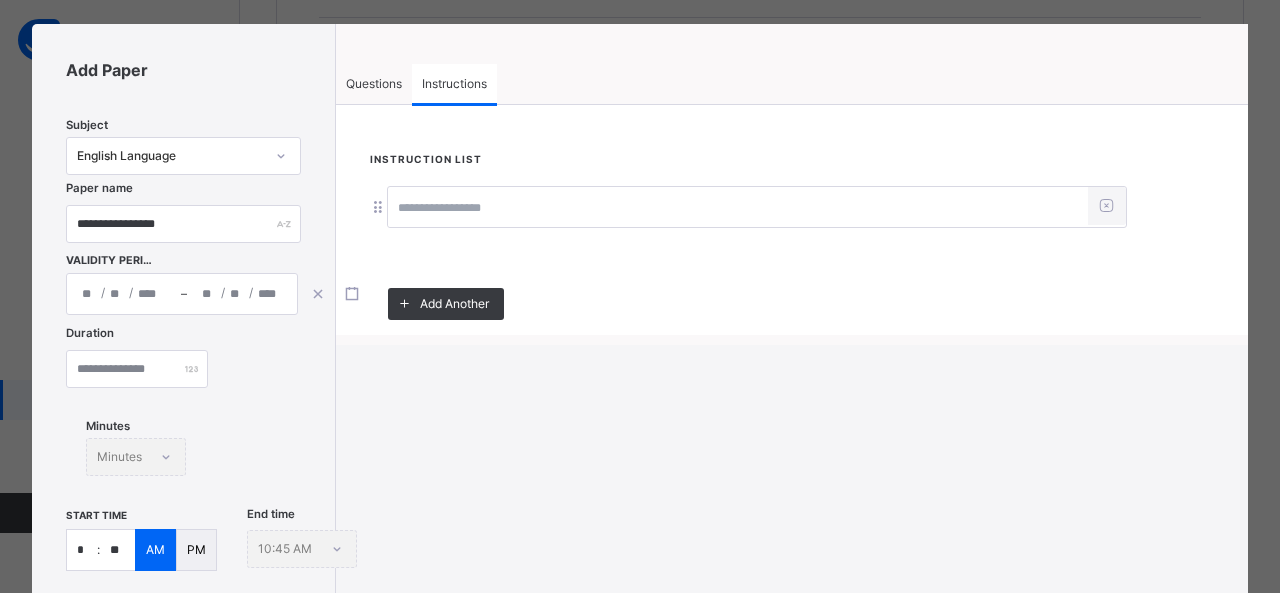 click at bounding box center (738, 208) 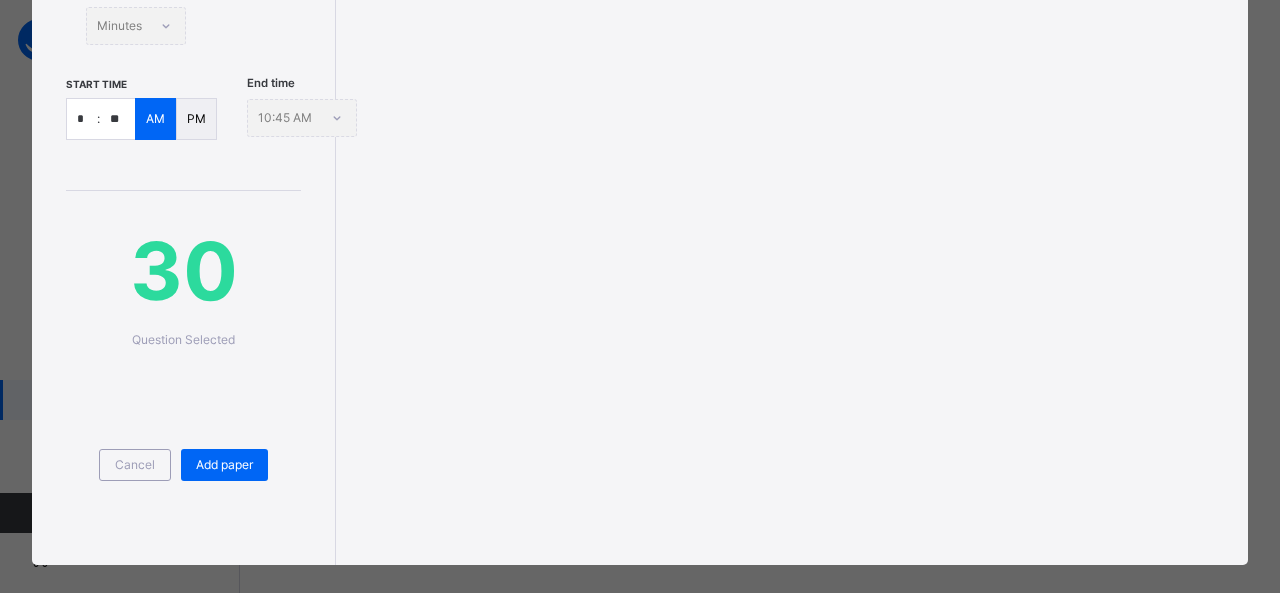 scroll, scrollTop: 478, scrollLeft: 0, axis: vertical 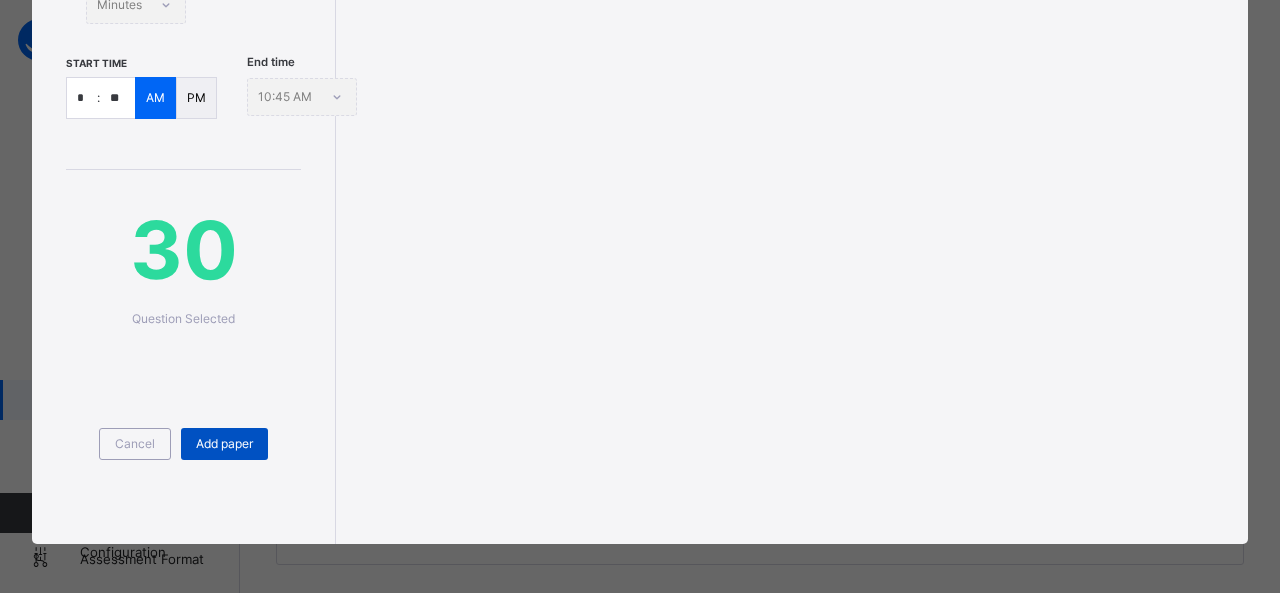type on "**********" 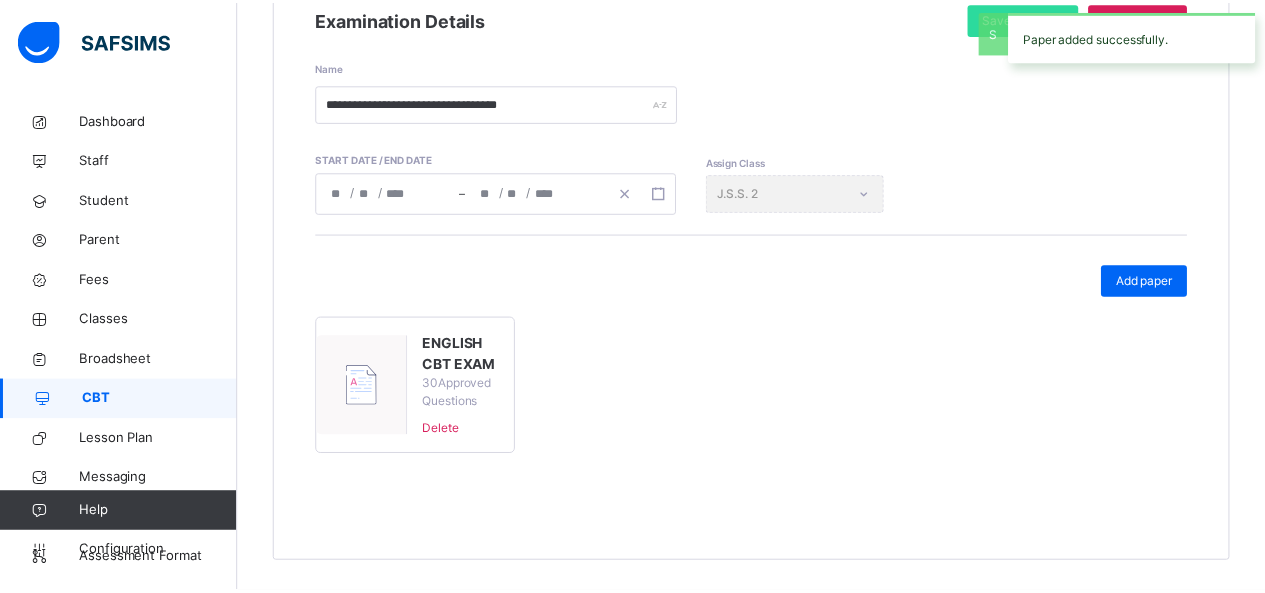 scroll, scrollTop: 312, scrollLeft: 0, axis: vertical 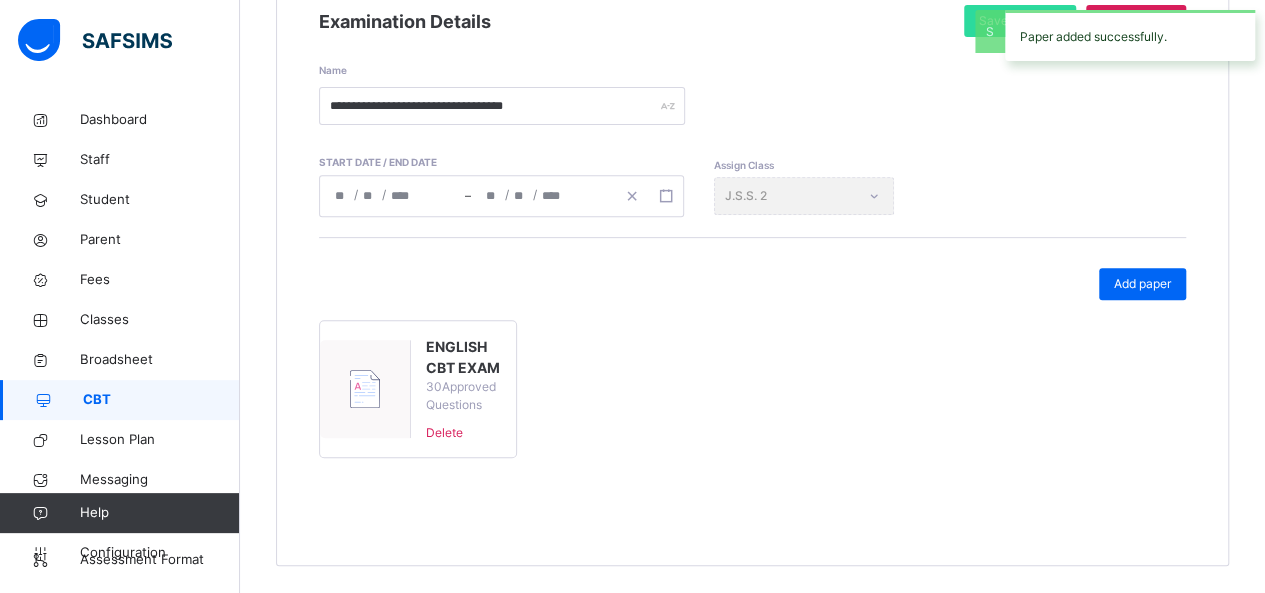 click on "CBT" at bounding box center [120, 400] 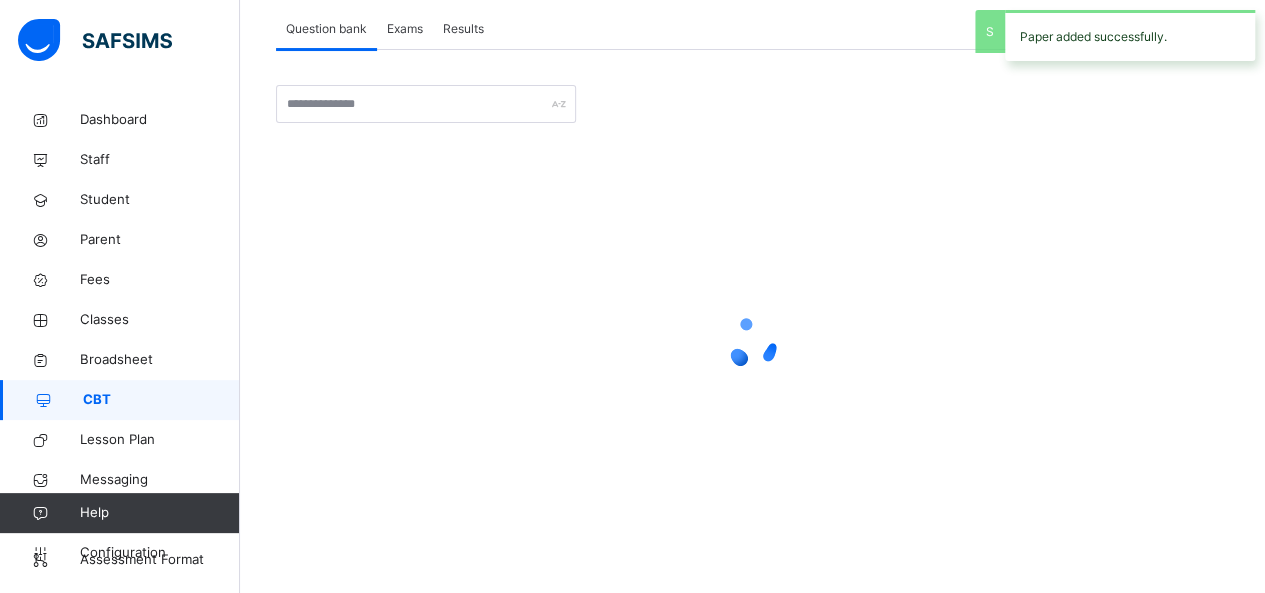 scroll, scrollTop: 120, scrollLeft: 0, axis: vertical 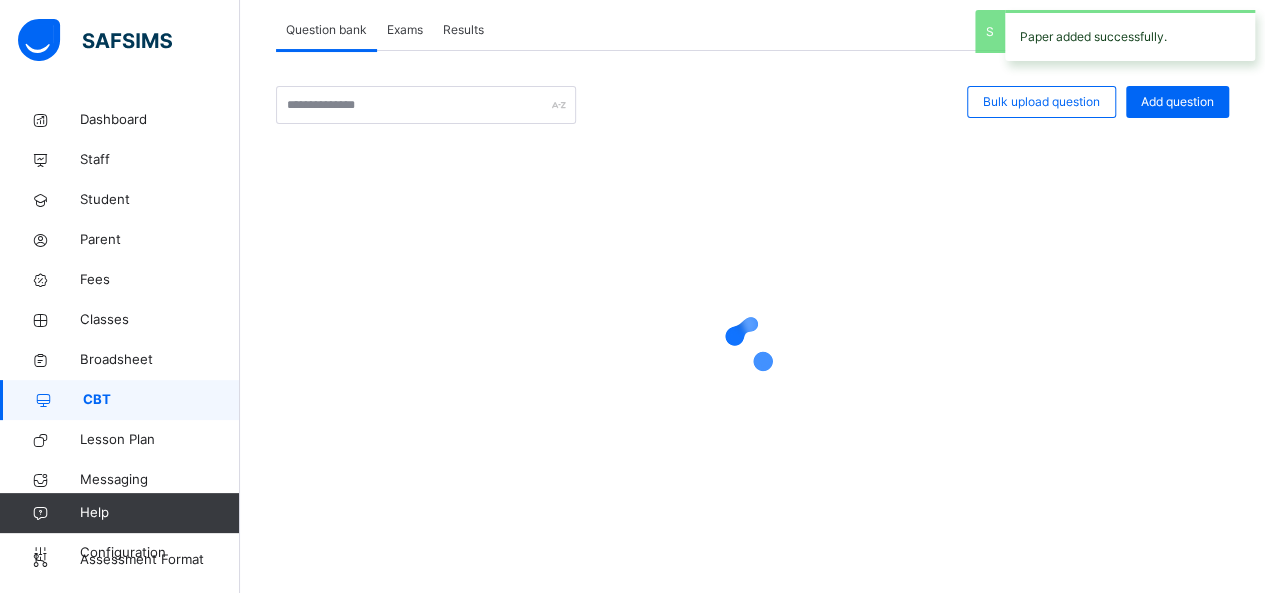 click on "Exams" at bounding box center (405, 30) 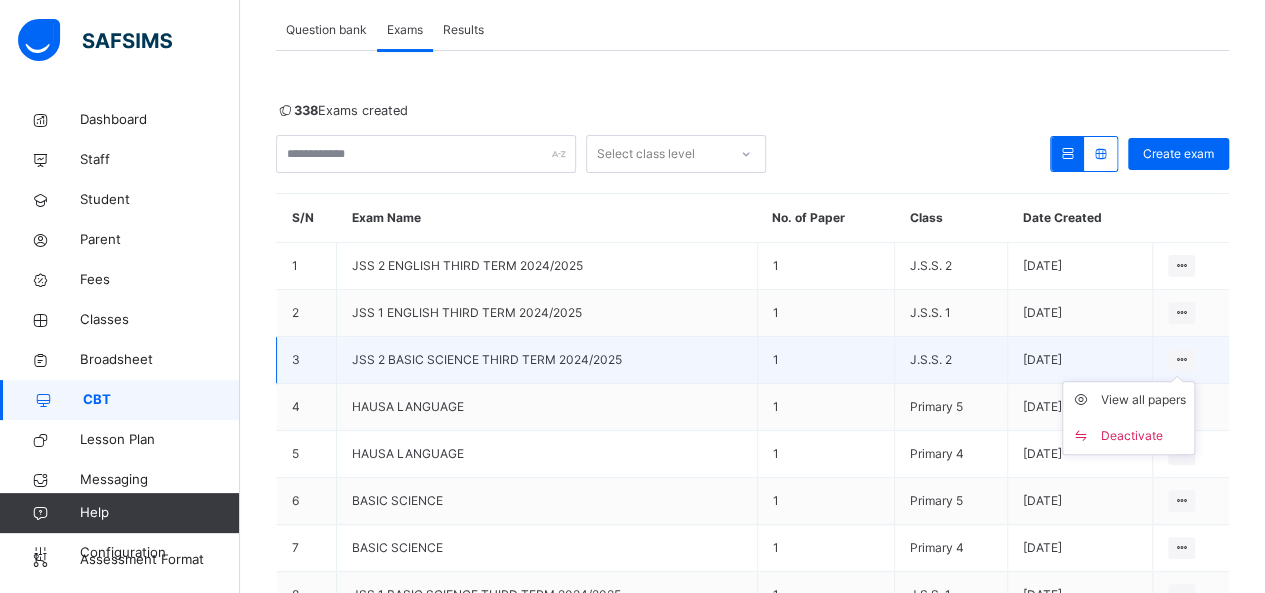 click at bounding box center [1181, 359] 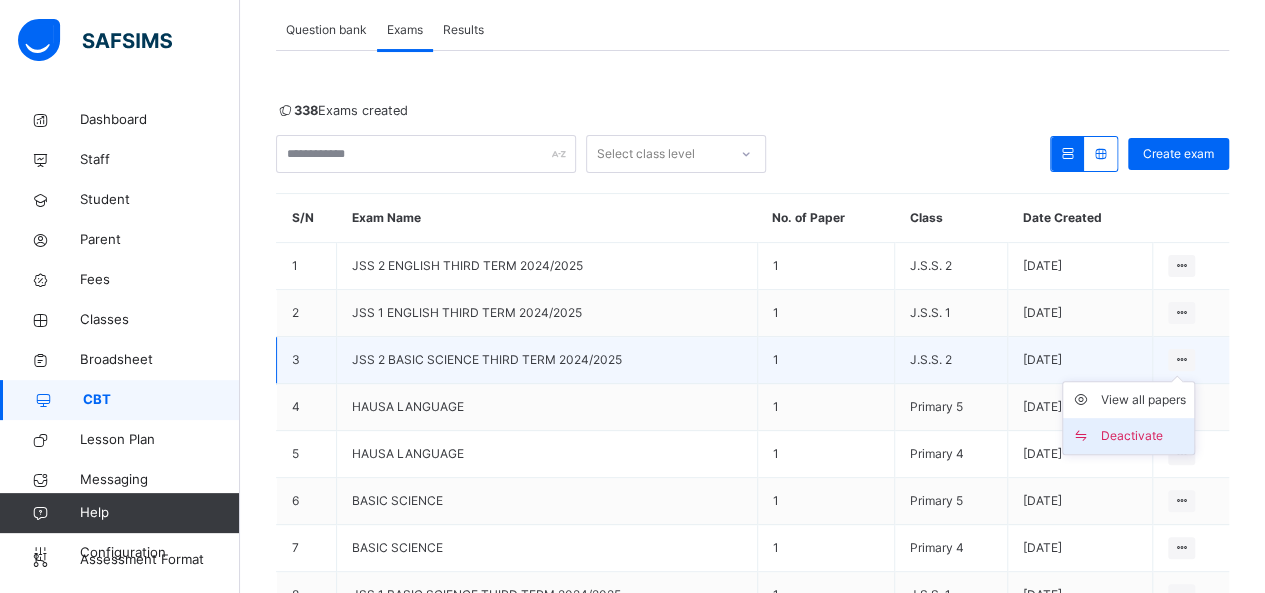 click on "Deactivate" at bounding box center [1143, 436] 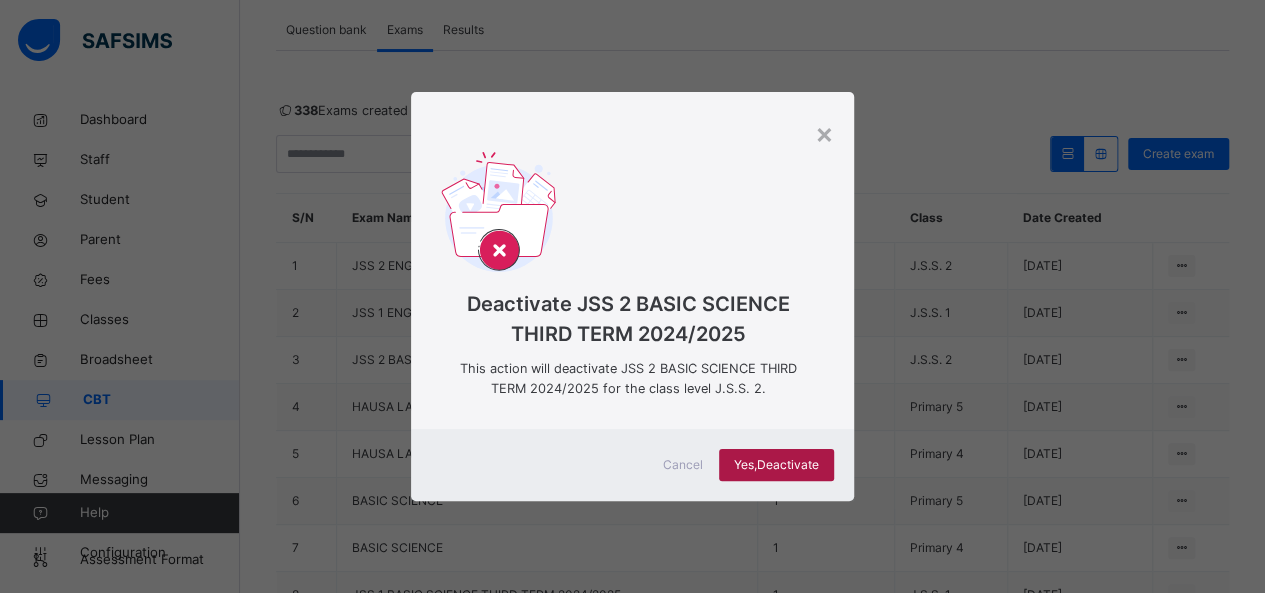 click on "Yes,  Deactivate" at bounding box center (776, 465) 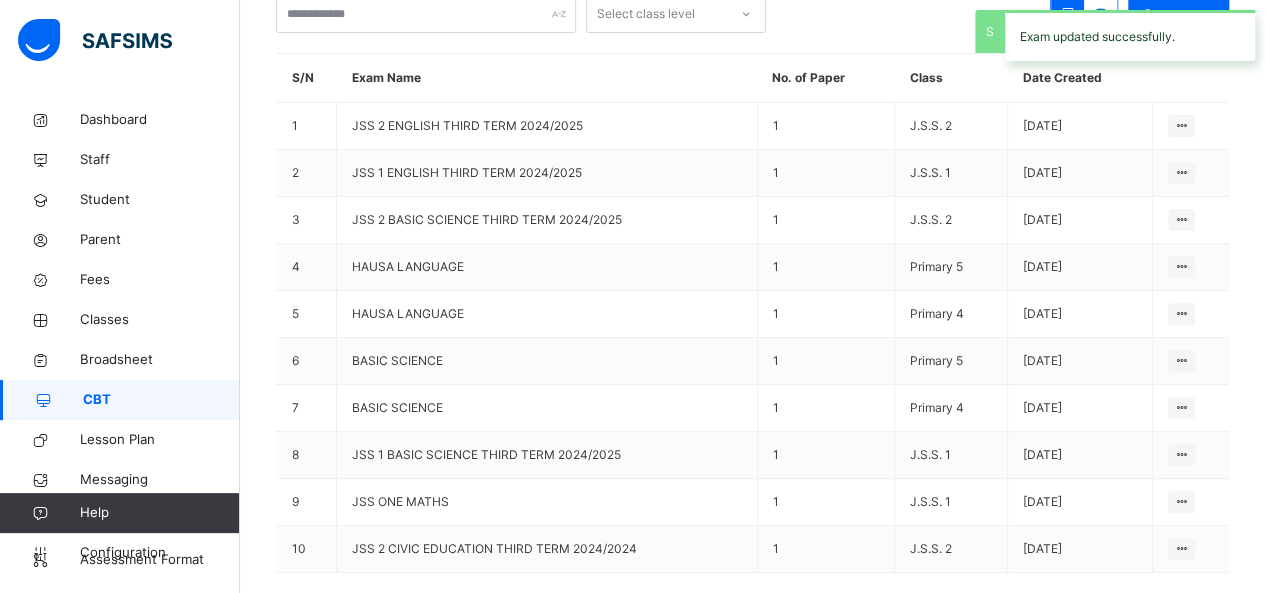 scroll, scrollTop: 271, scrollLeft: 0, axis: vertical 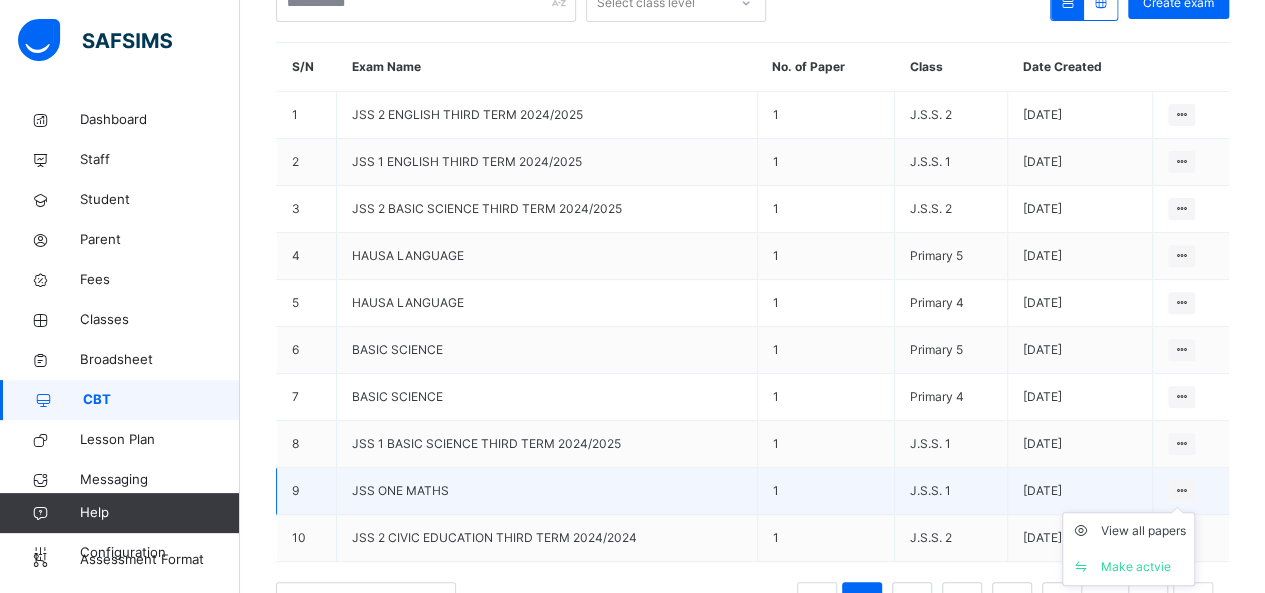 click at bounding box center (1181, 490) 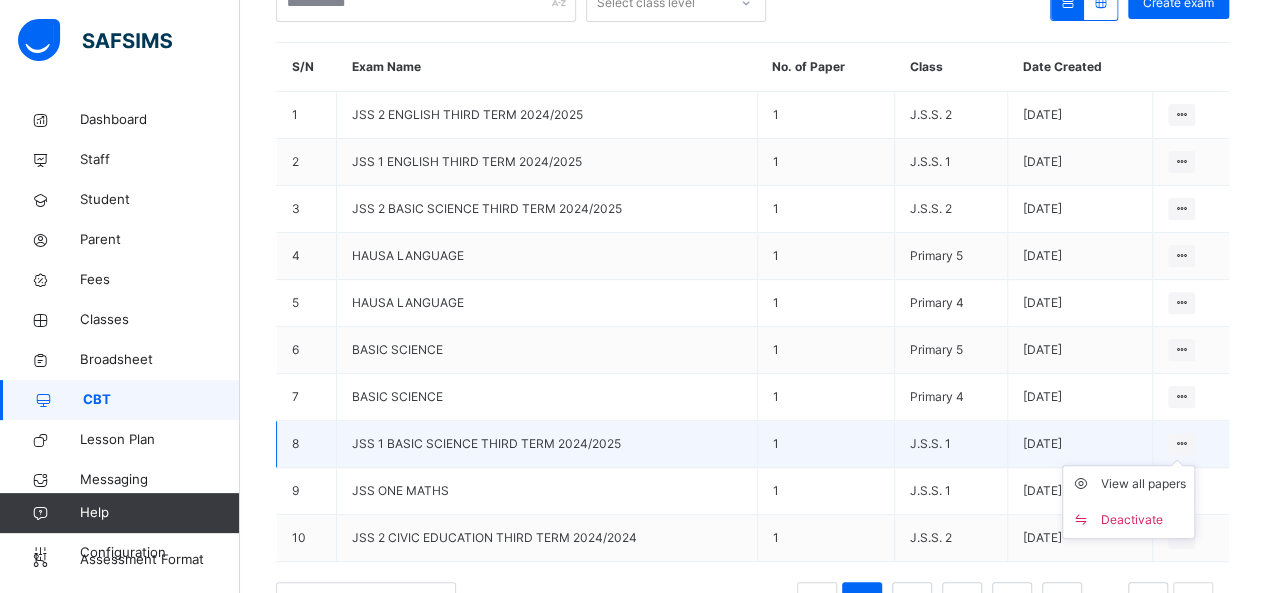 click at bounding box center [1181, 443] 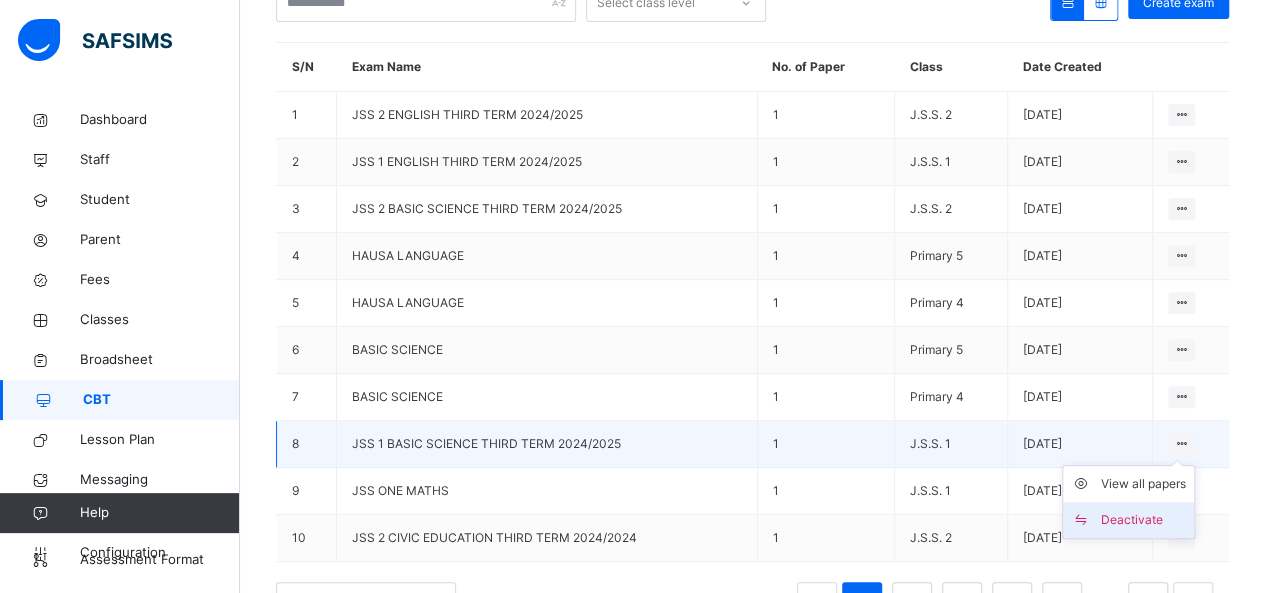 click on "Deactivate" at bounding box center [1143, 520] 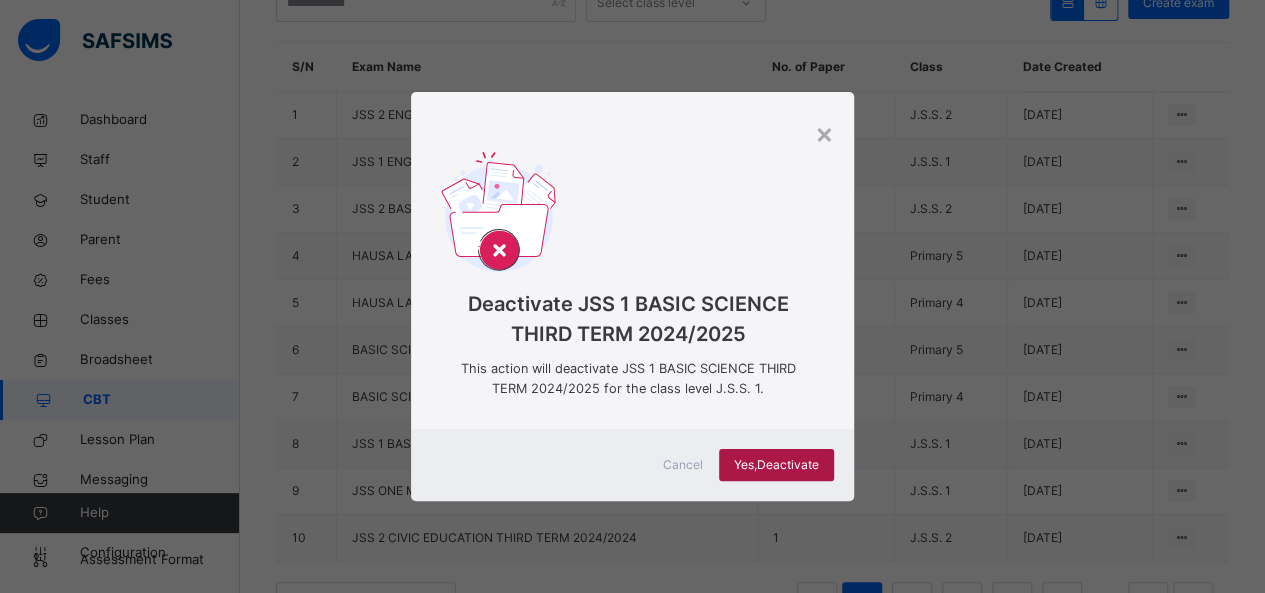 click on "Yes,  Deactivate" at bounding box center (776, 465) 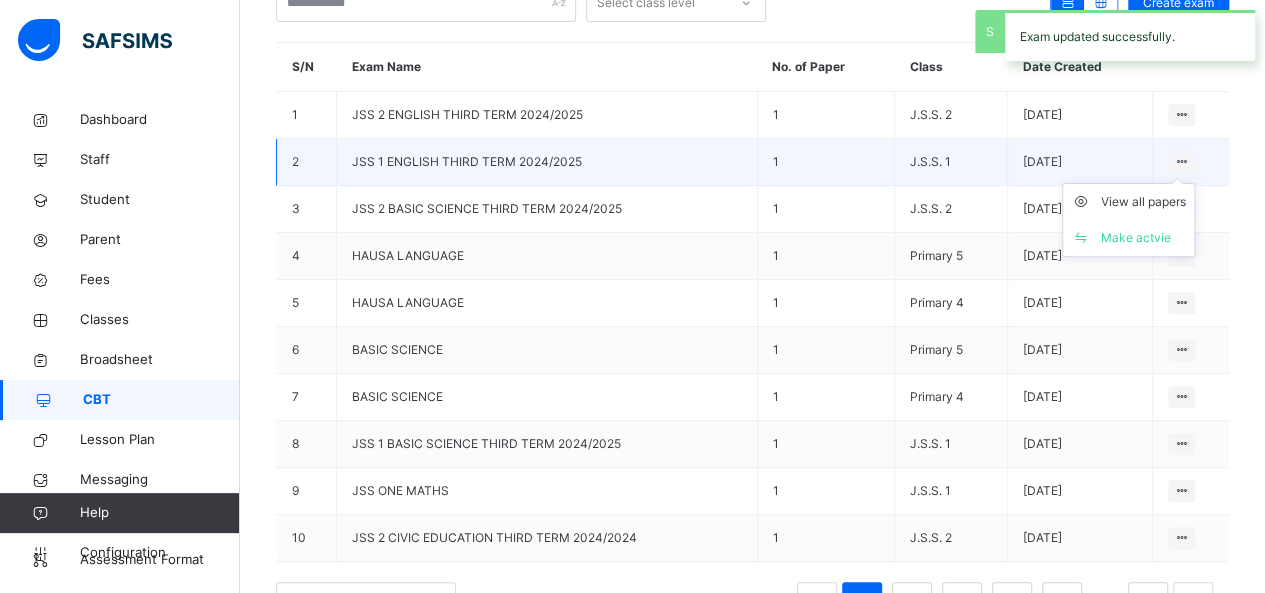 click on "View all papers Make actvie" at bounding box center [1128, 220] 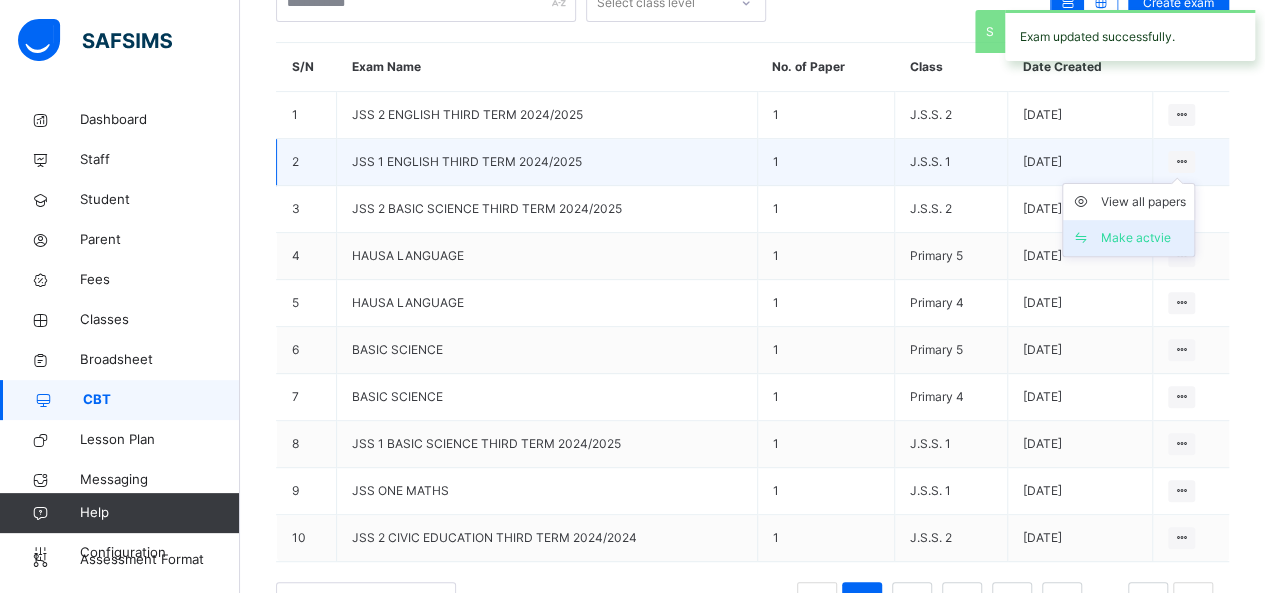 click on "Make actvie" at bounding box center (1143, 238) 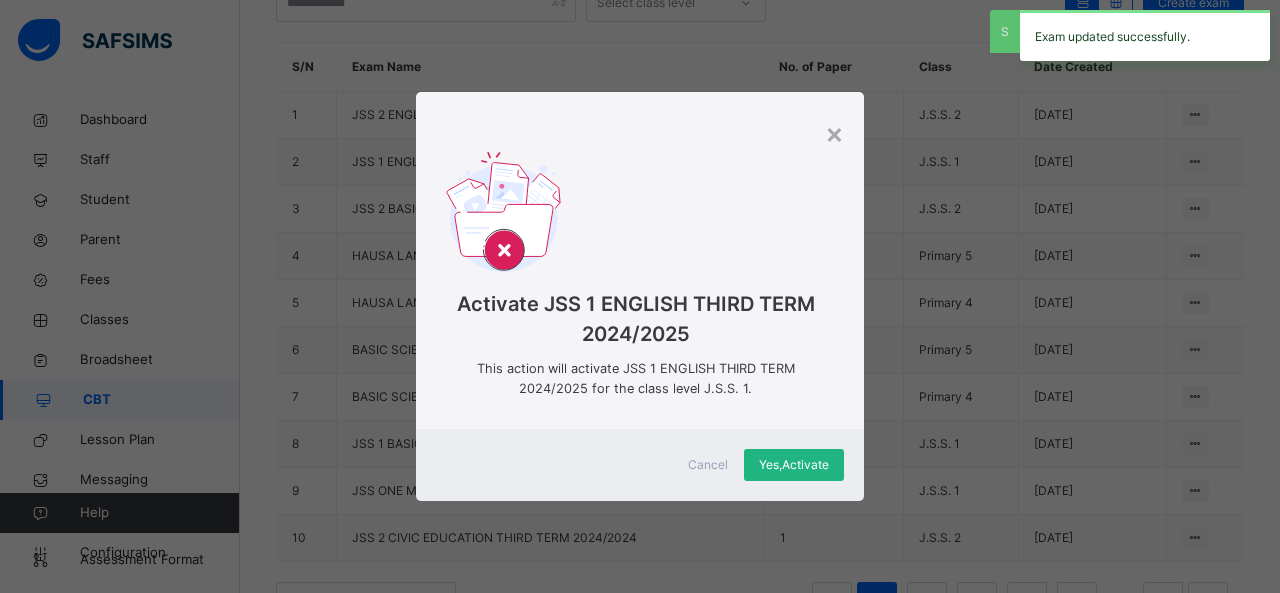 click on "Yes,  Activate" at bounding box center (794, 465) 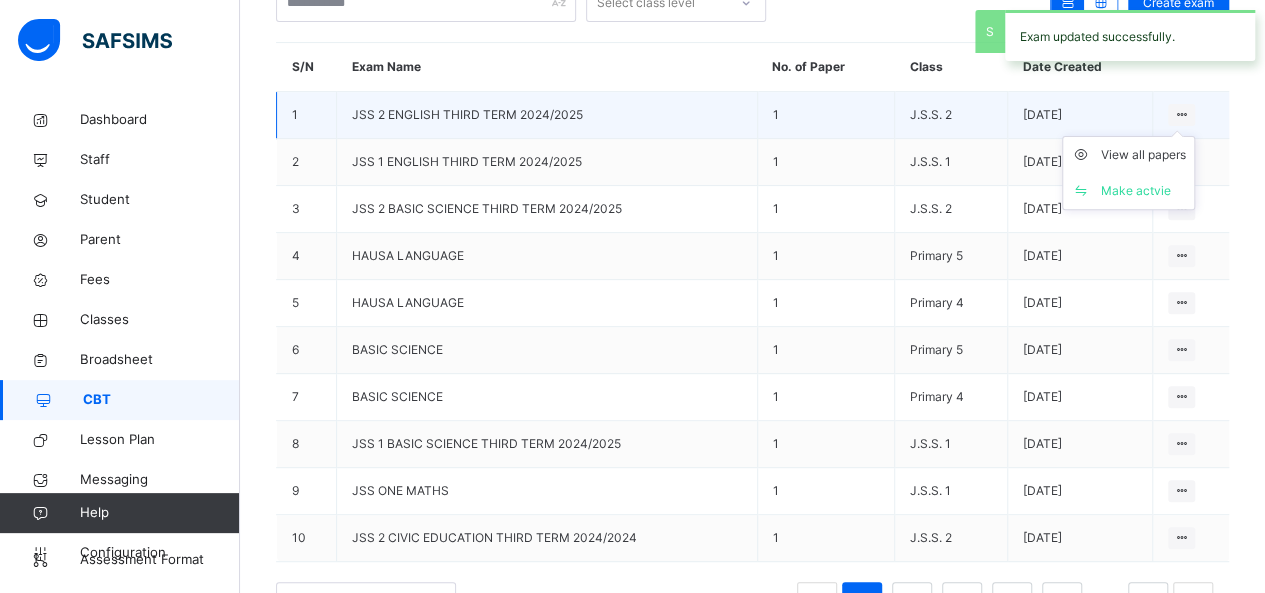 click on "View all papers Make actvie" at bounding box center (1128, 173) 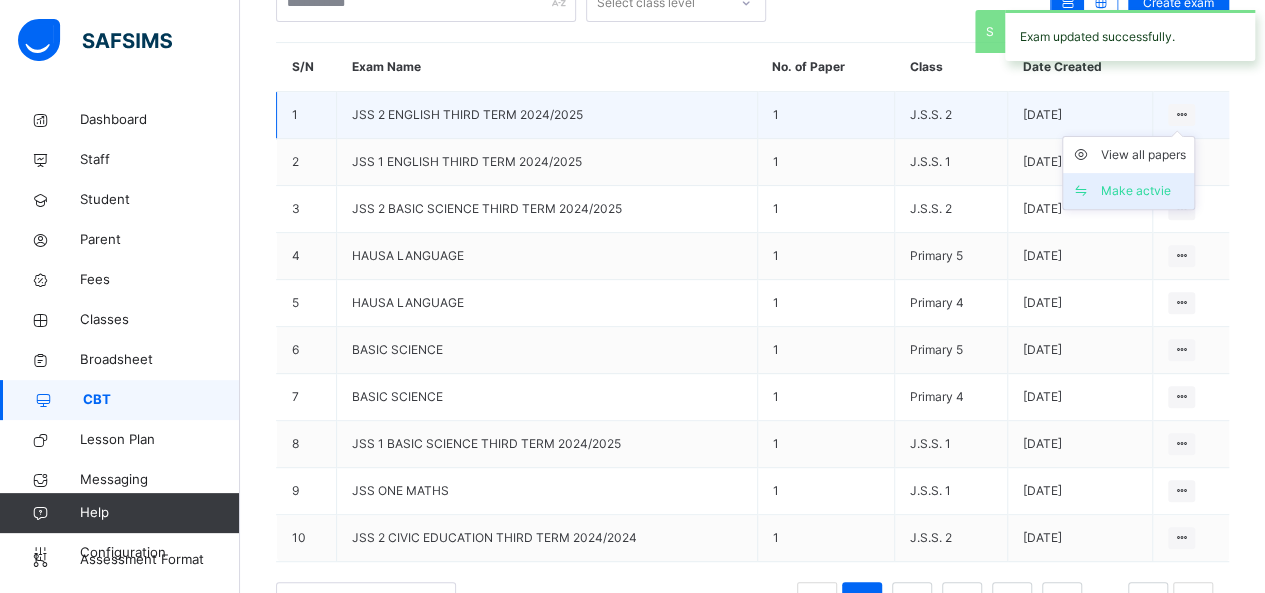 click on "Make actvie" at bounding box center (1143, 191) 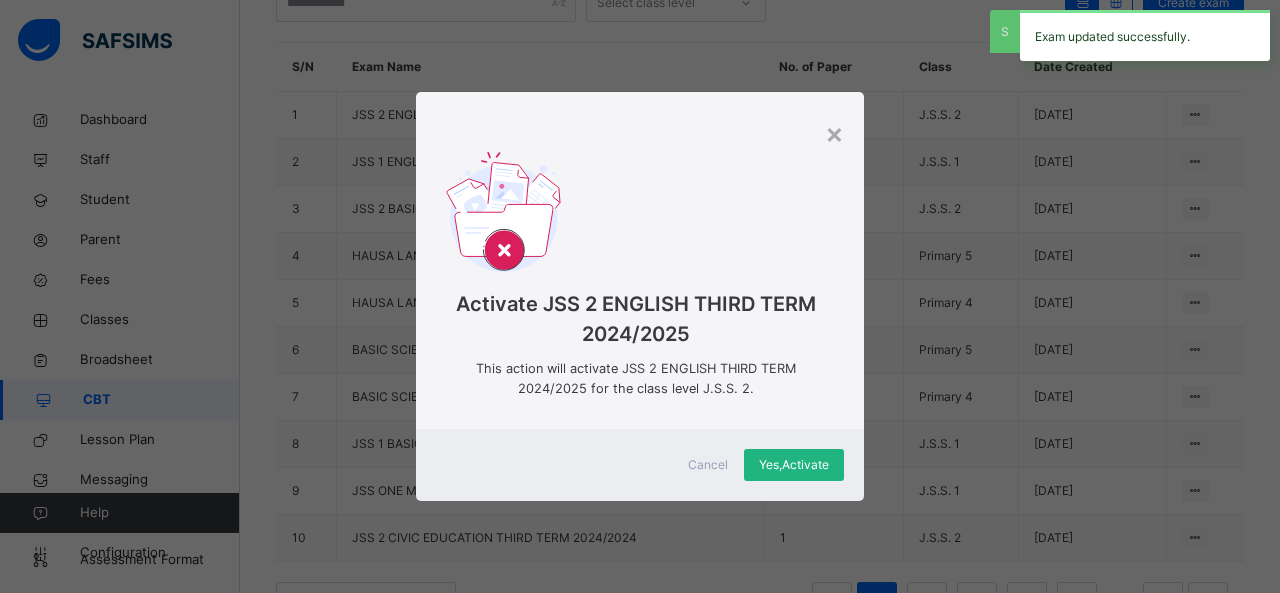 click on "Yes,  Activate" at bounding box center (794, 465) 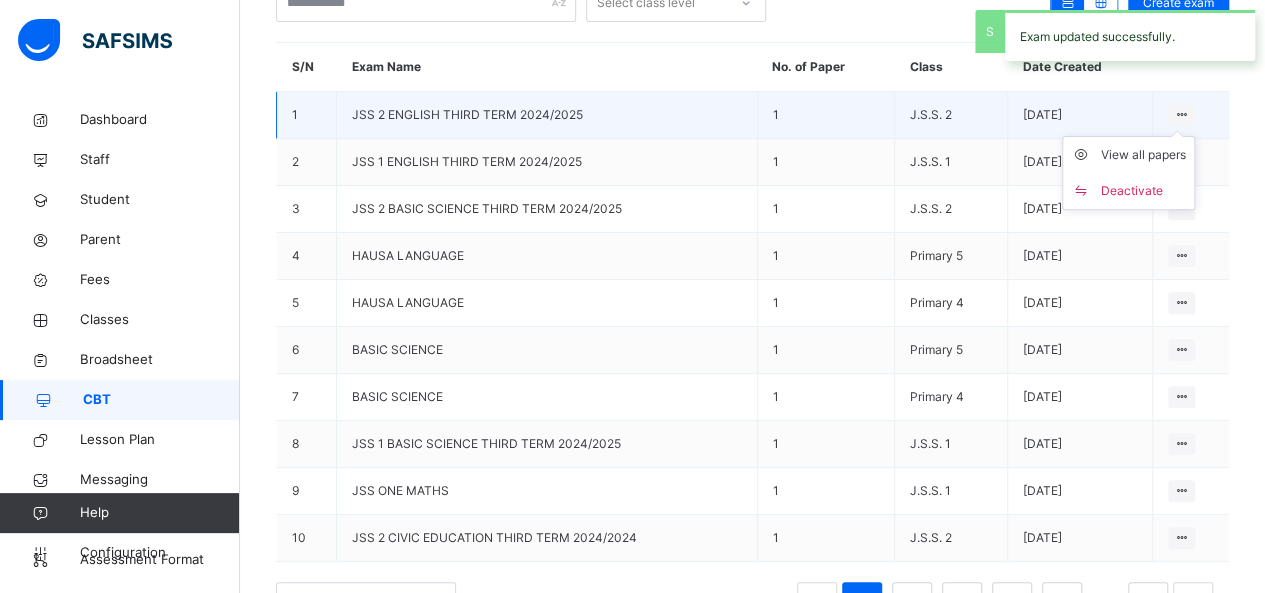click at bounding box center [1181, 115] 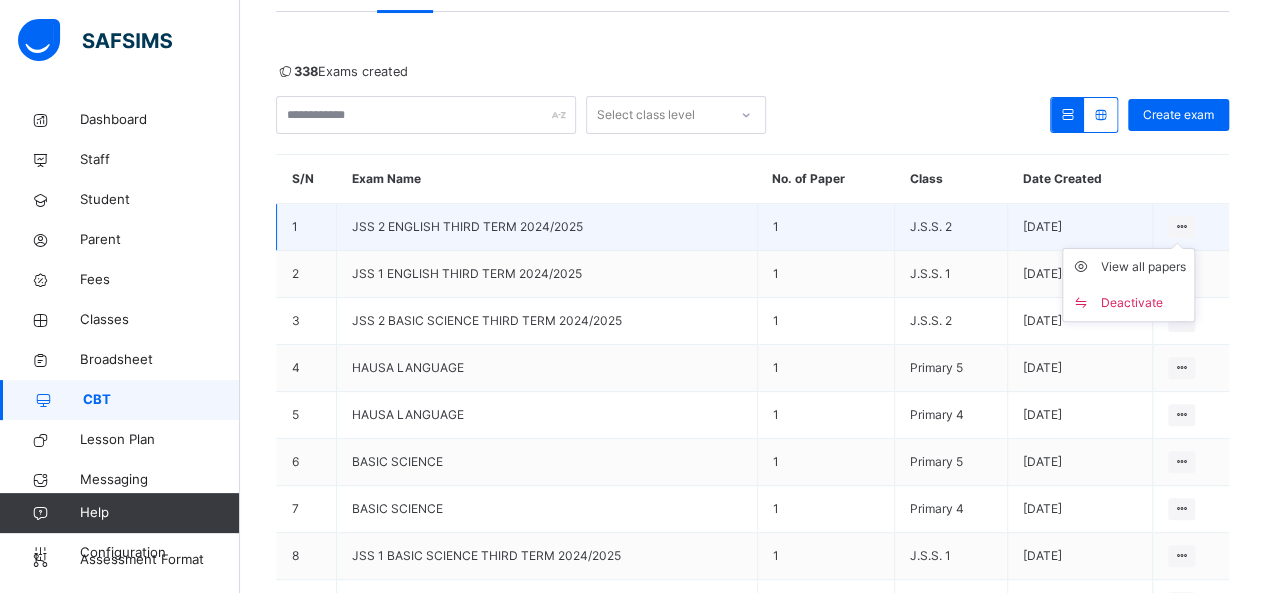 scroll, scrollTop: 0, scrollLeft: 0, axis: both 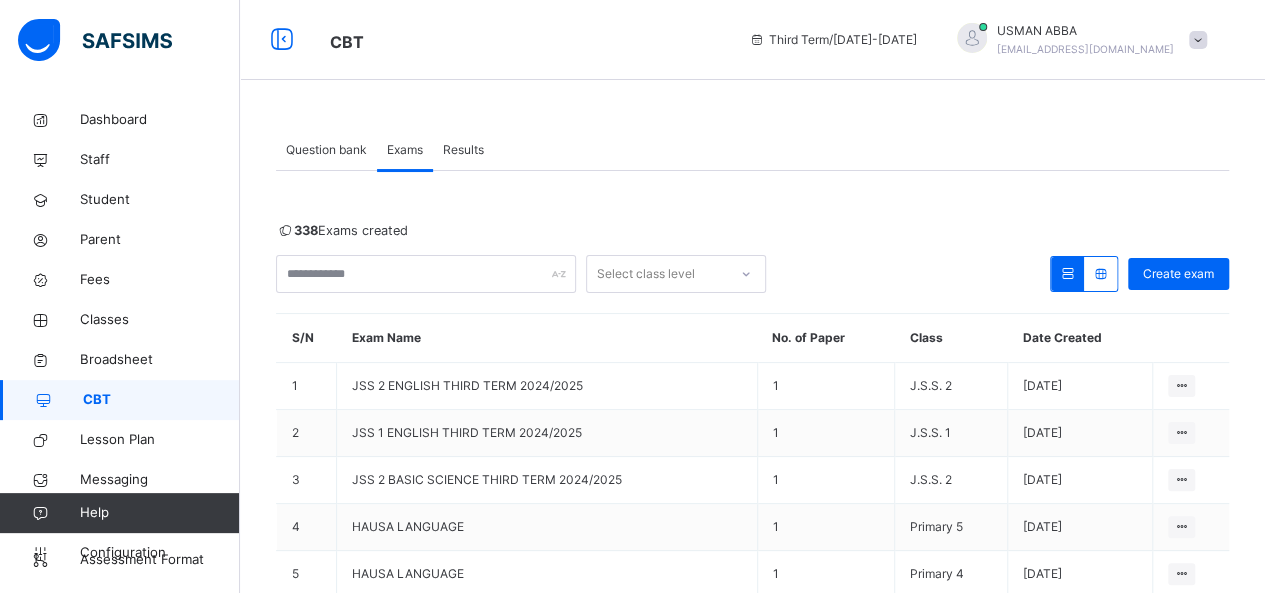 click on "Results" at bounding box center [463, 150] 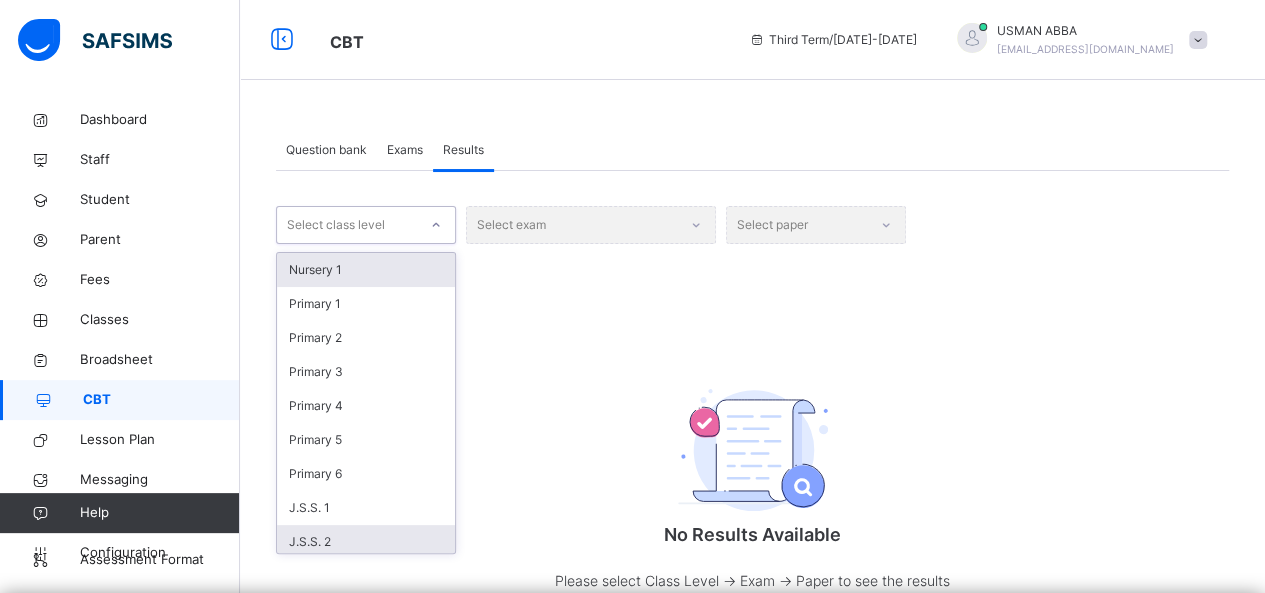 click on "J.S.S. 2" at bounding box center (366, 542) 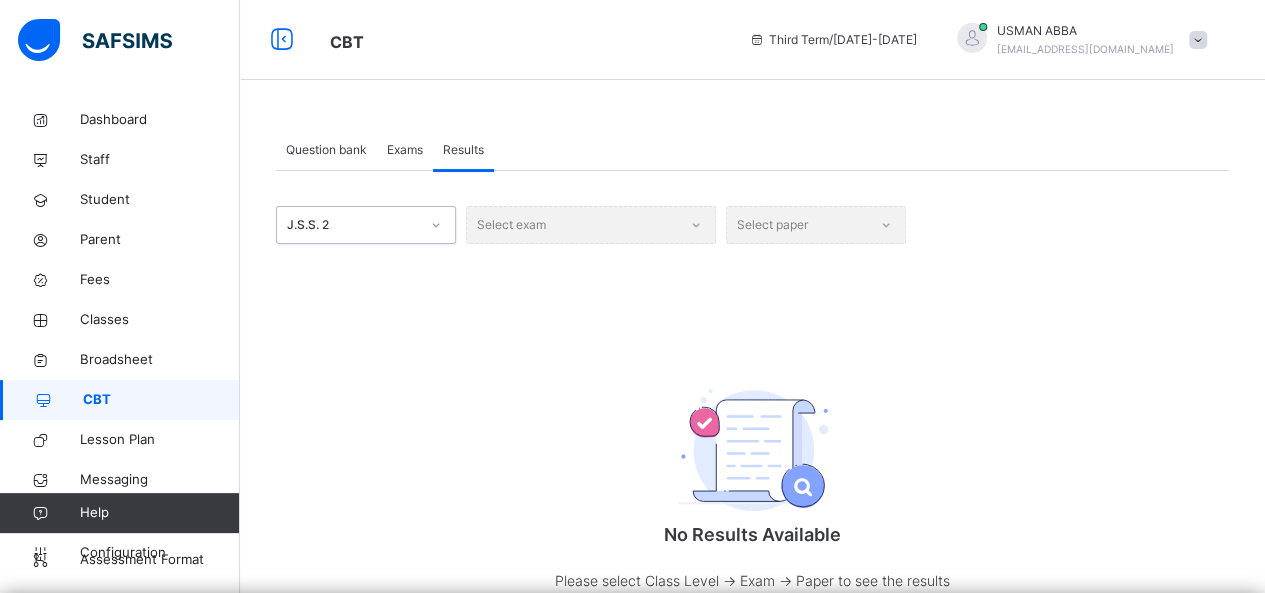 click on "No Results Available Please select Class Level -> Exam -> Paper to see the results for a paper" at bounding box center (752, 496) 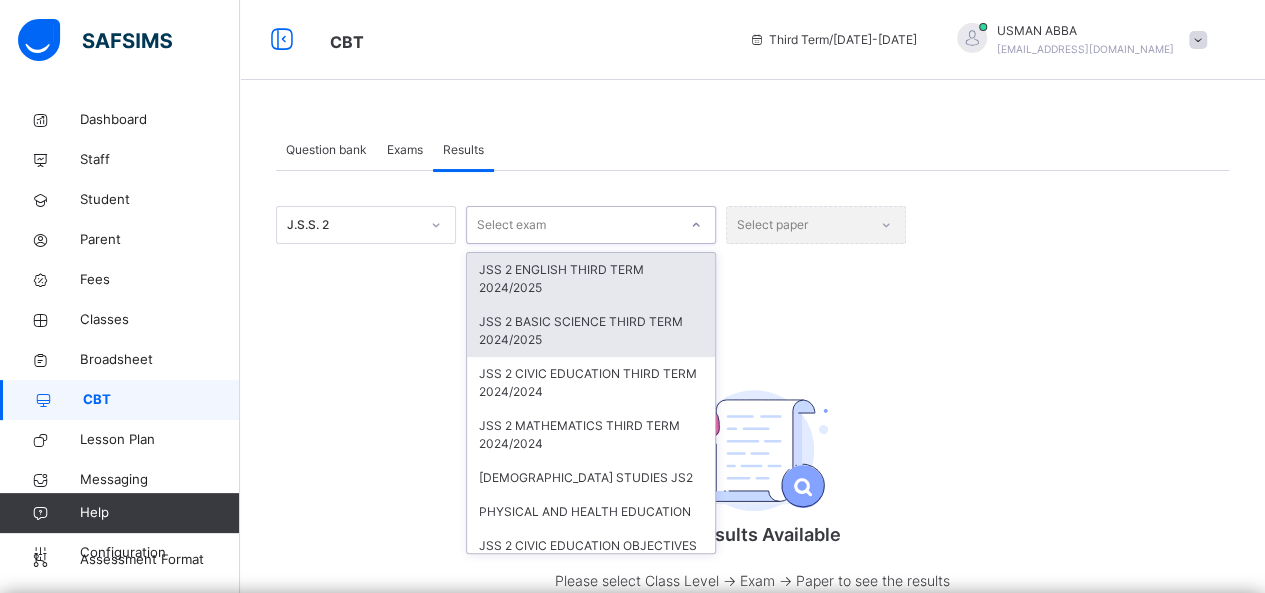click on "JSS 2 BASIC SCIENCE THIRD TERM 2024/2025" at bounding box center (591, 331) 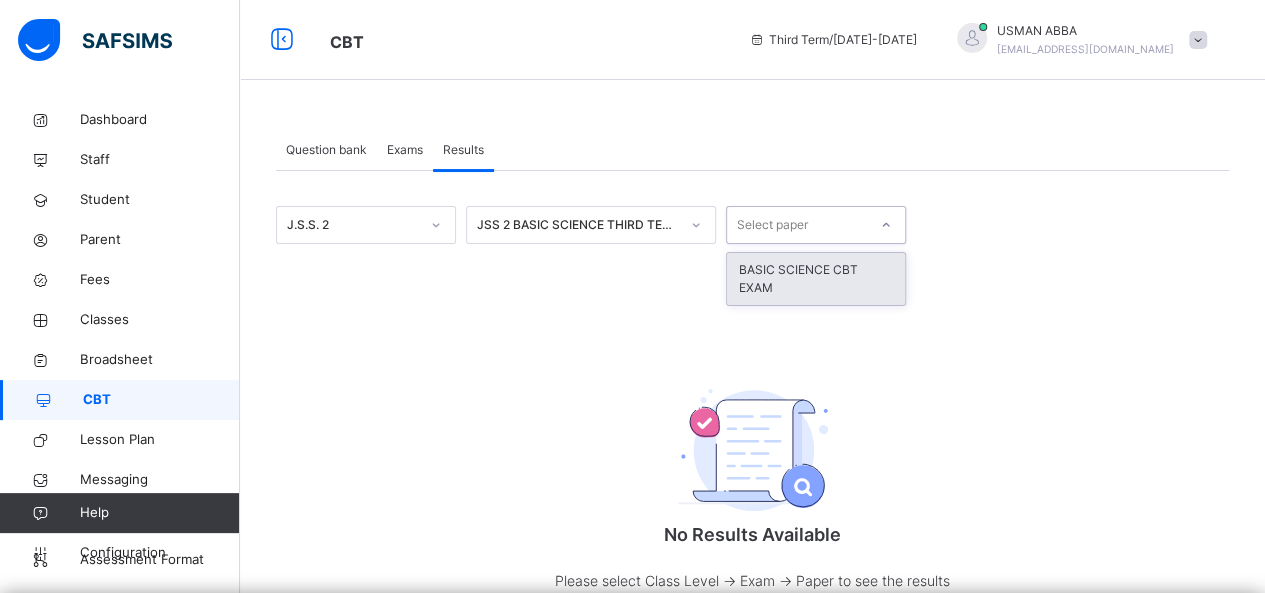 click on "BASIC SCIENCE CBT EXAM" at bounding box center (816, 279) 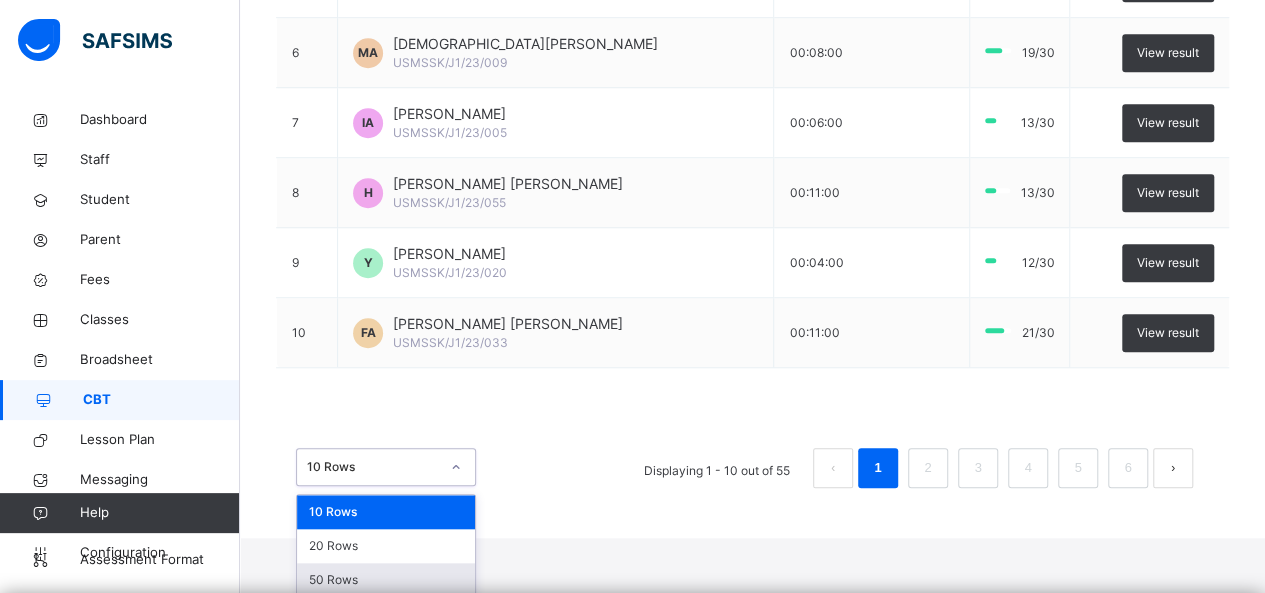 click on "50 Rows" at bounding box center (386, 580) 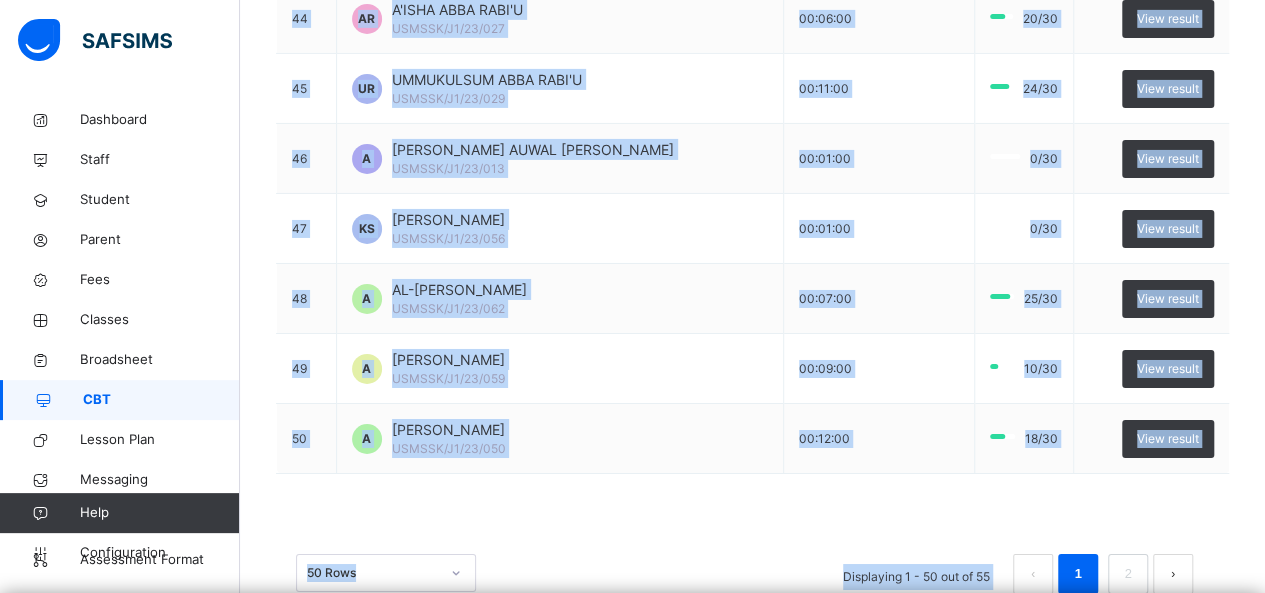 scroll, scrollTop: 3393, scrollLeft: 0, axis: vertical 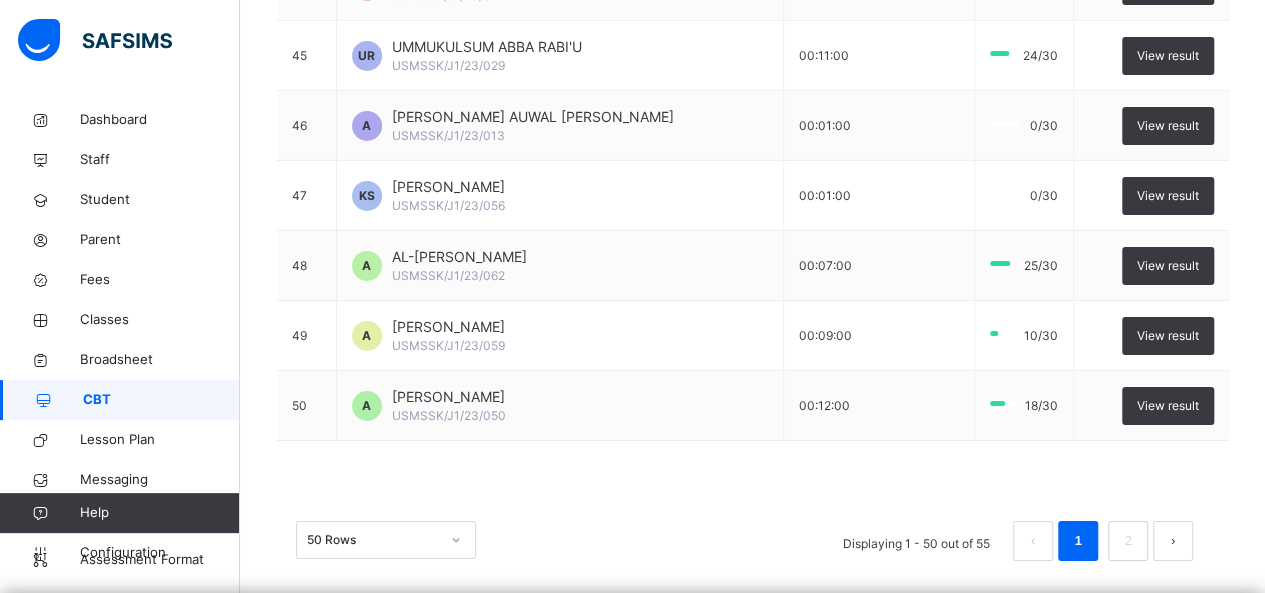 drag, startPoint x: 282, startPoint y: 230, endPoint x: 1258, endPoint y: 381, distance: 987.61176 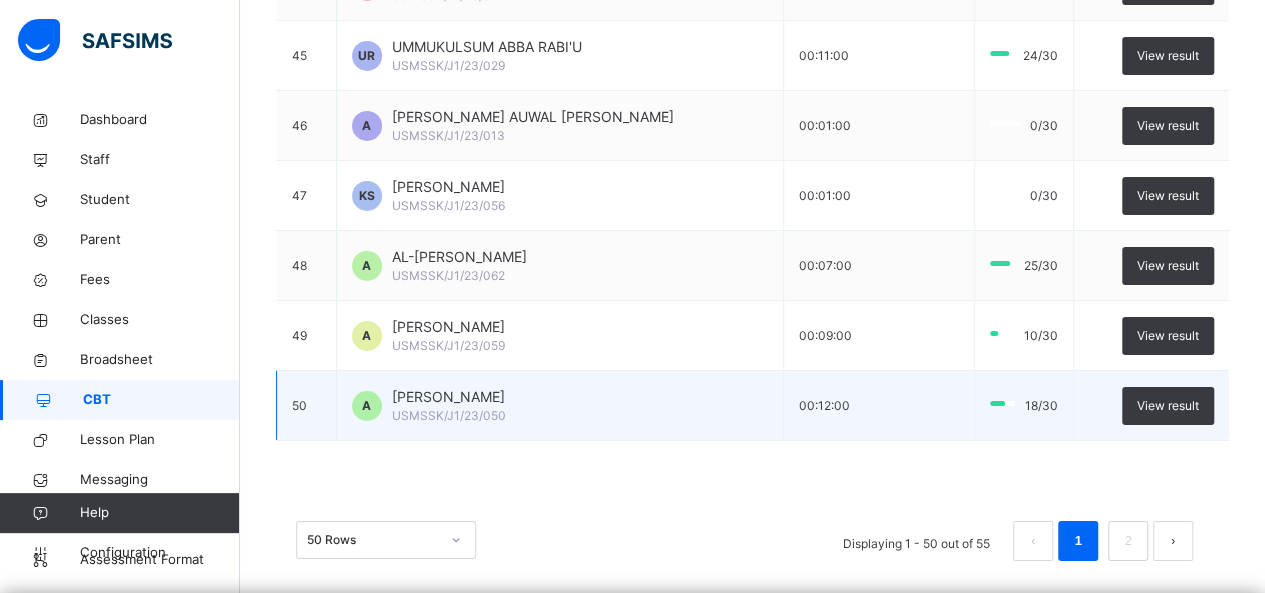 click on "00:12:00" at bounding box center (878, 406) 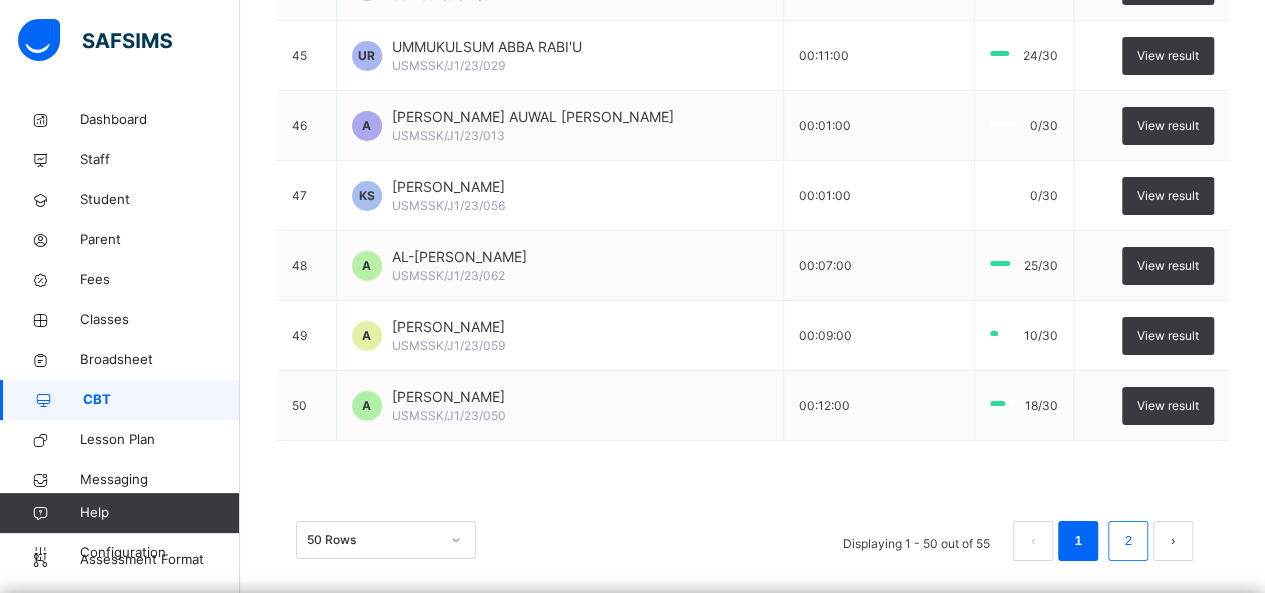 click on "2" at bounding box center (1127, 541) 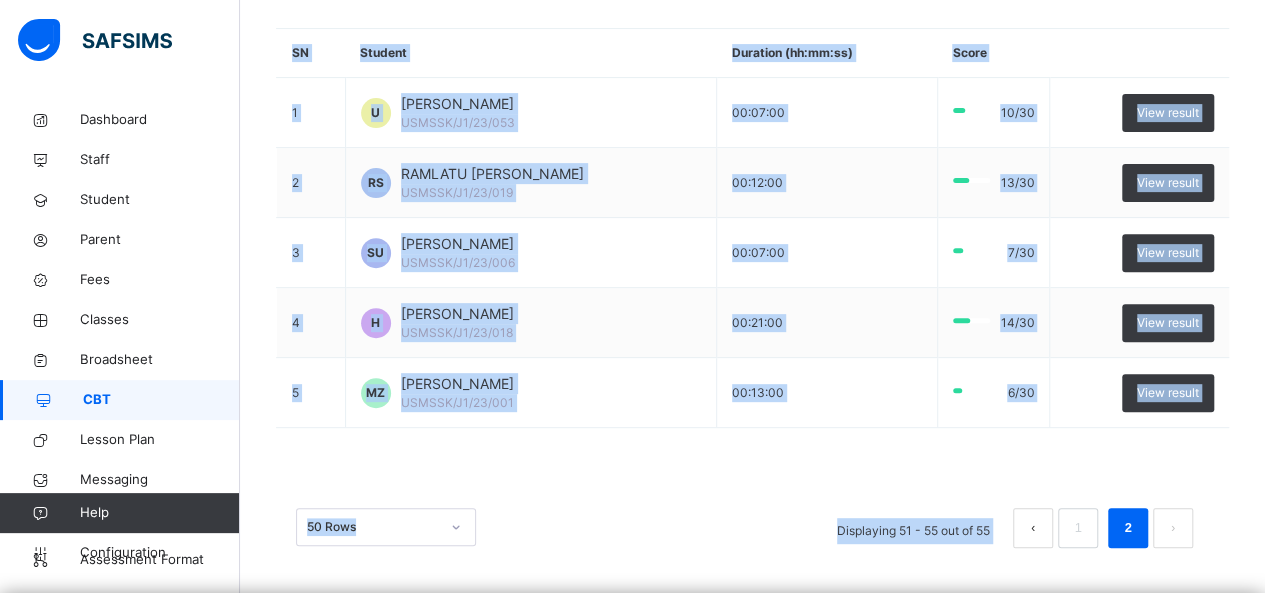 scroll, scrollTop: 258, scrollLeft: 0, axis: vertical 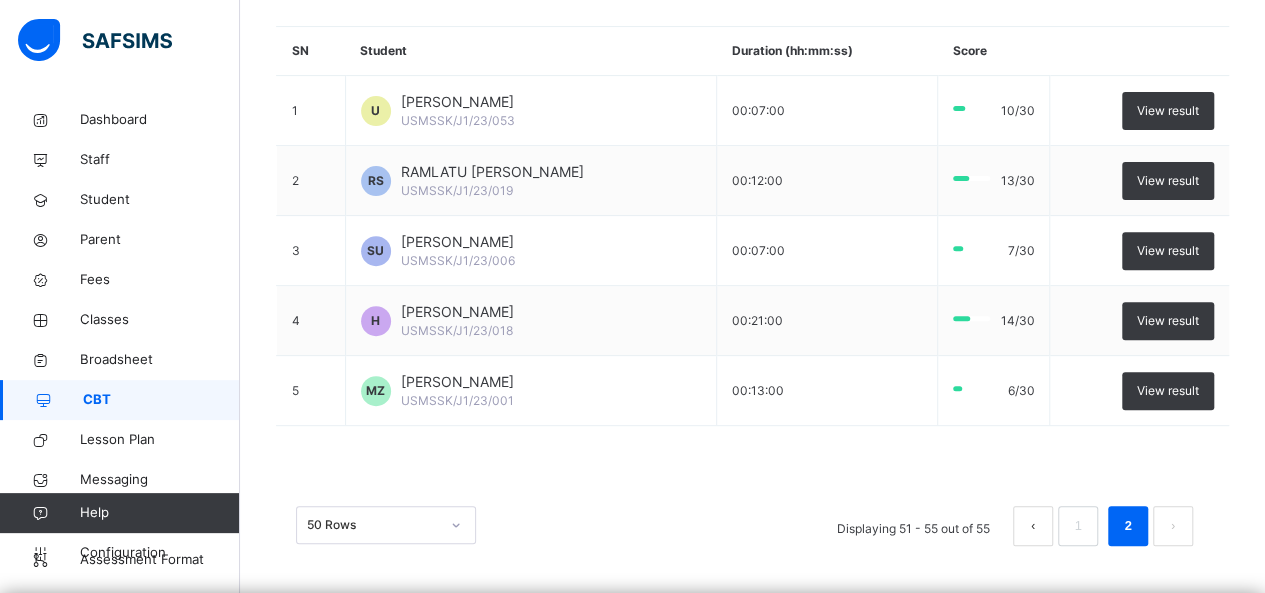 drag, startPoint x: 275, startPoint y: 238, endPoint x: 1258, endPoint y: 394, distance: 995.30145 